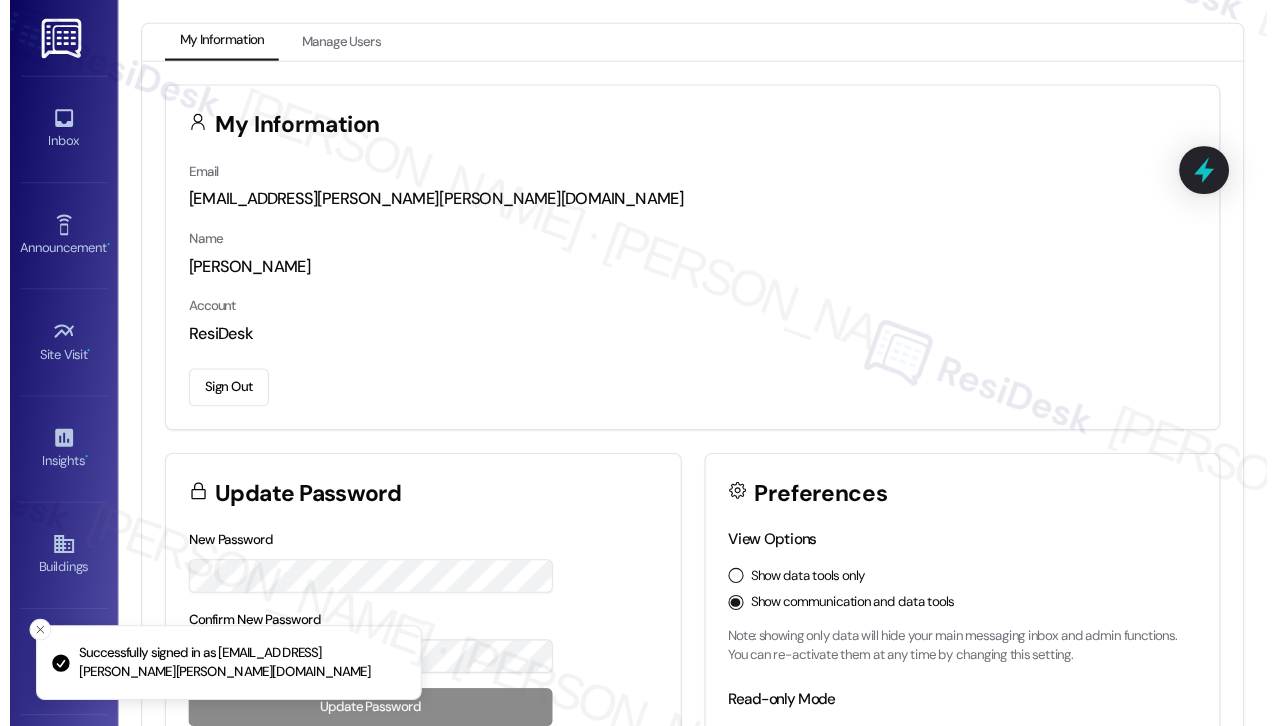 scroll, scrollTop: 0, scrollLeft: 0, axis: both 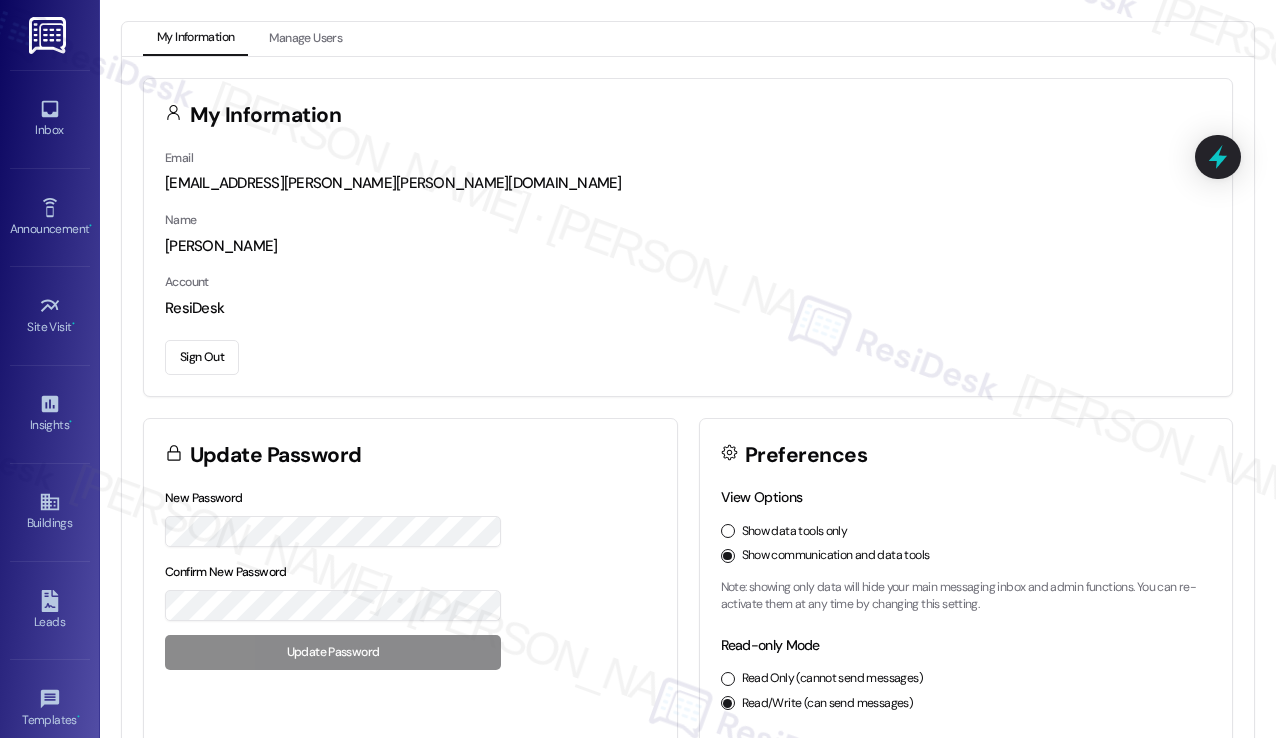 click on "My Information Email [EMAIL_ADDRESS][PERSON_NAME][PERSON_NAME][DOMAIN_NAME] Name [PERSON_NAME]   Account ResiDesk Sign Out Update Password New Password Confirm New Password Update Password Preferences View Options Show data tools only Show communication and data tools Note: showing only data [PERSON_NAME] your main messaging inbox and admin functions. You can re-activate them at any time by changing this setting. Read-only Mode Read Only (cannot send messages) Read/Write (can send messages) Unread Management Count my unreads Do not count my unreads Unread Notifications Account Unreads Individual Unreads 'Account Unreads' will only highlight unread messages if no one else has seen them yet." at bounding box center [688, 520] 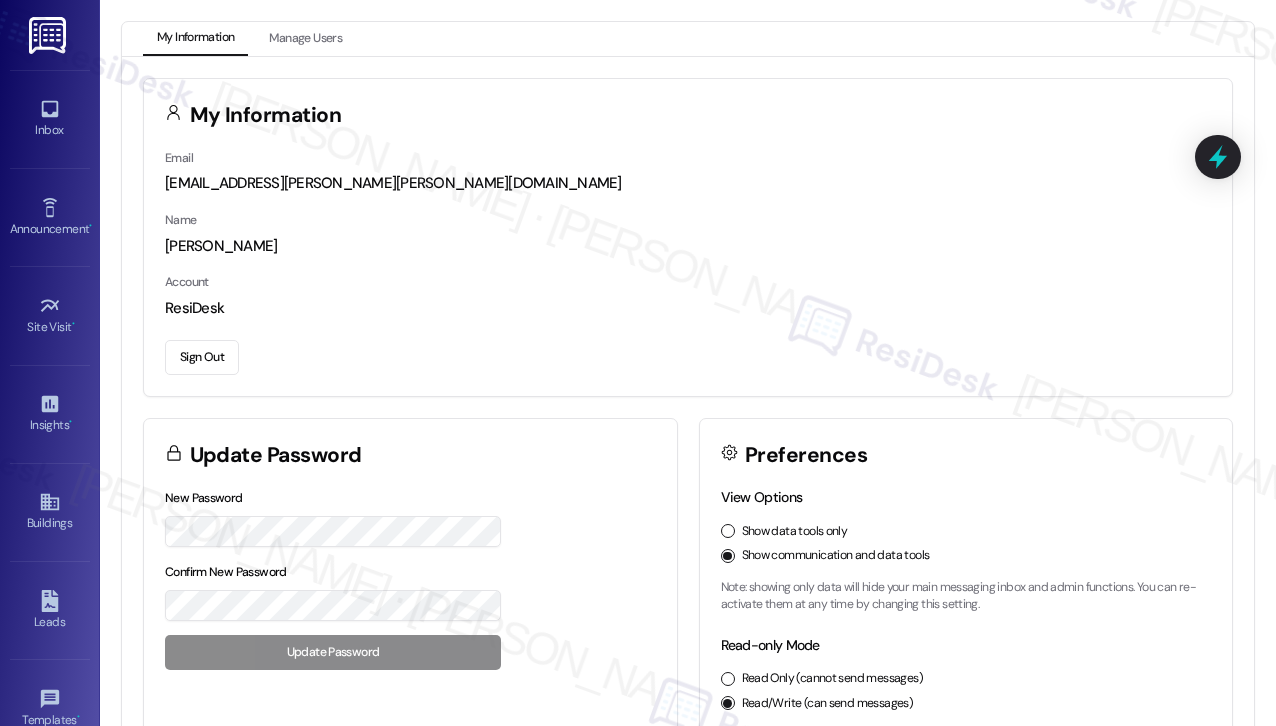 click on "Email [EMAIL_ADDRESS][PERSON_NAME][PERSON_NAME][DOMAIN_NAME] Name [PERSON_NAME]   Account ResiDesk Sign Out" at bounding box center (688, 271) 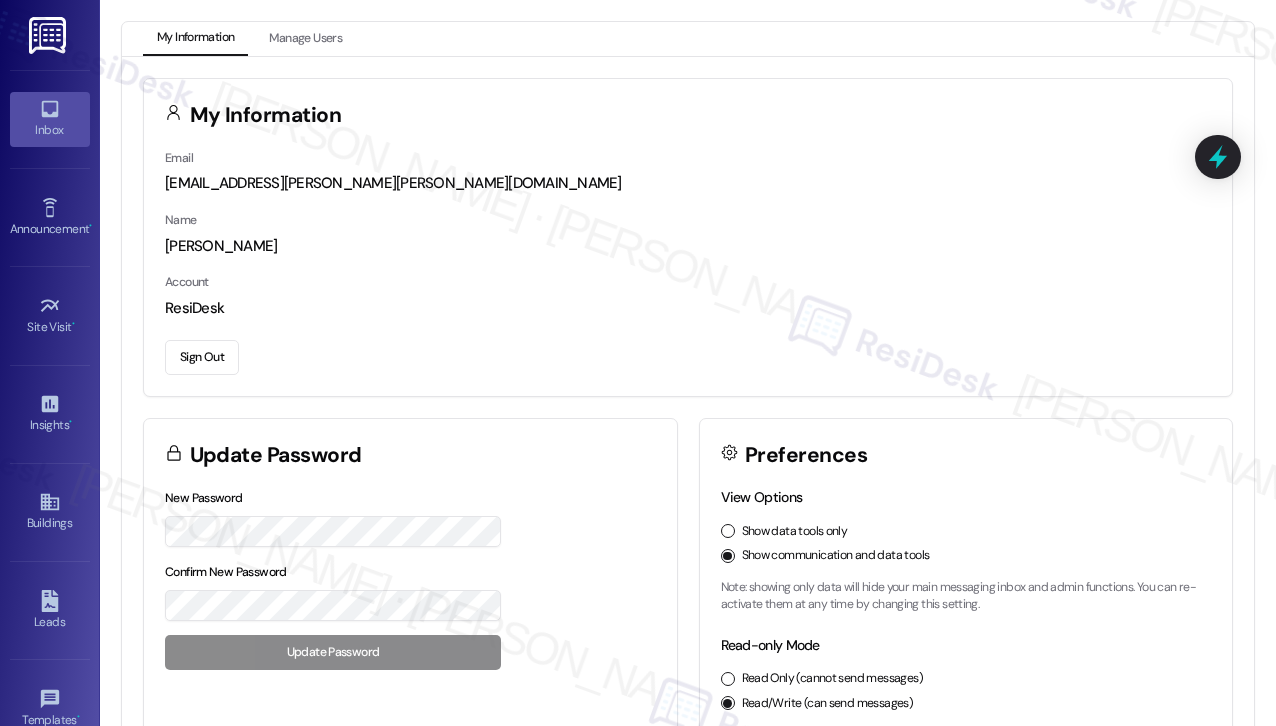 click 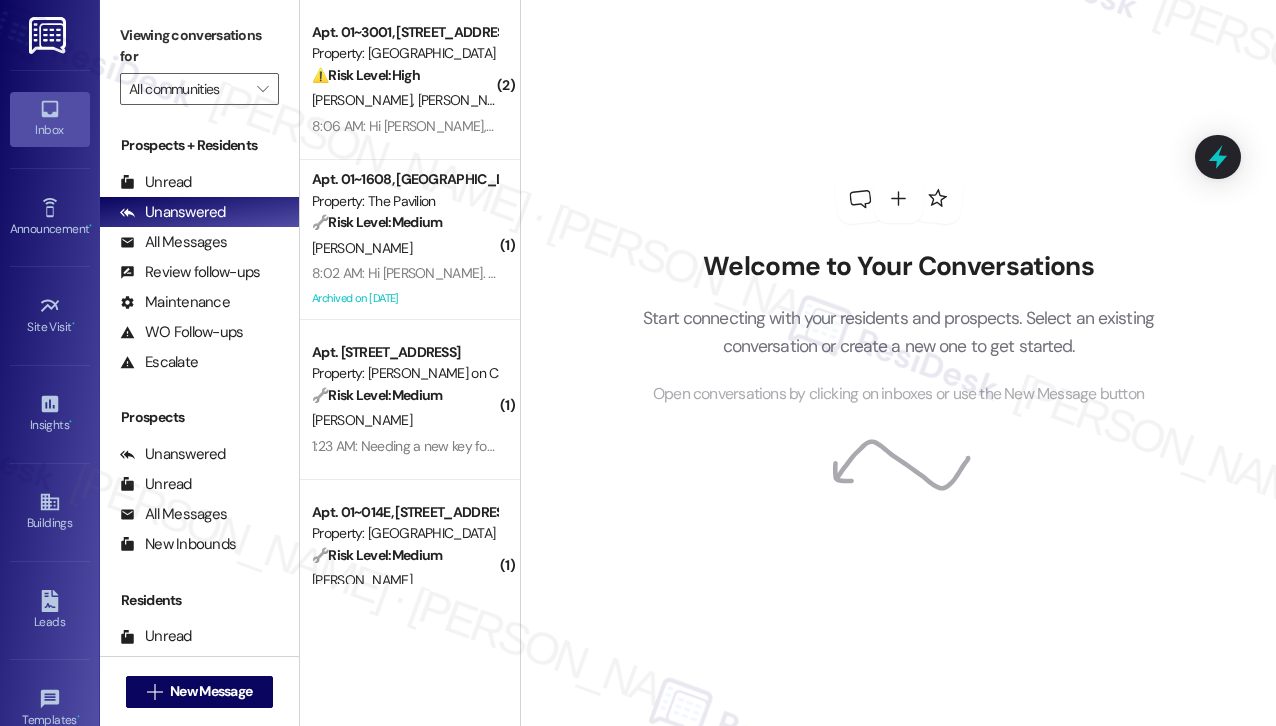 click on "Welcome to Your Conversations Start connecting with your residents and prospects. Select an existing conversation or create a new one to get started. Open conversations by clicking on inboxes or use the New Message button" at bounding box center (898, 363) 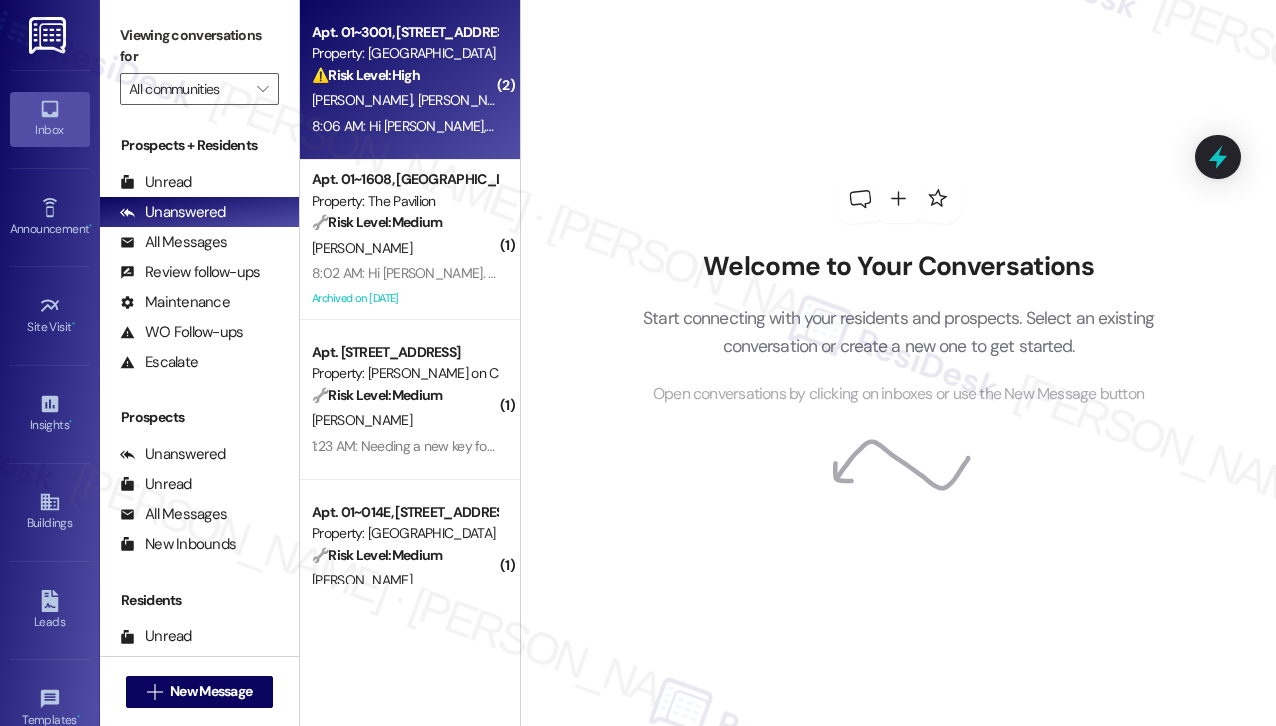 click on "[PERSON_NAME] [PERSON_NAME]" at bounding box center [404, 100] 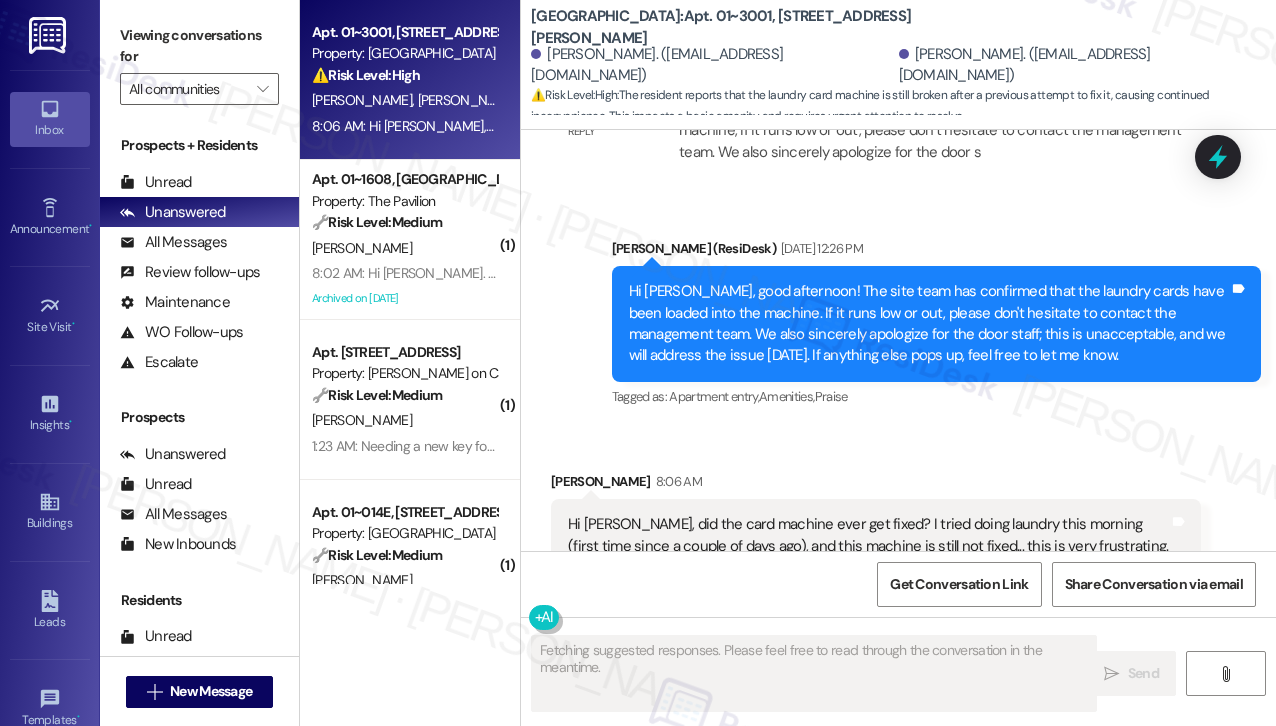 scroll, scrollTop: 7272, scrollLeft: 0, axis: vertical 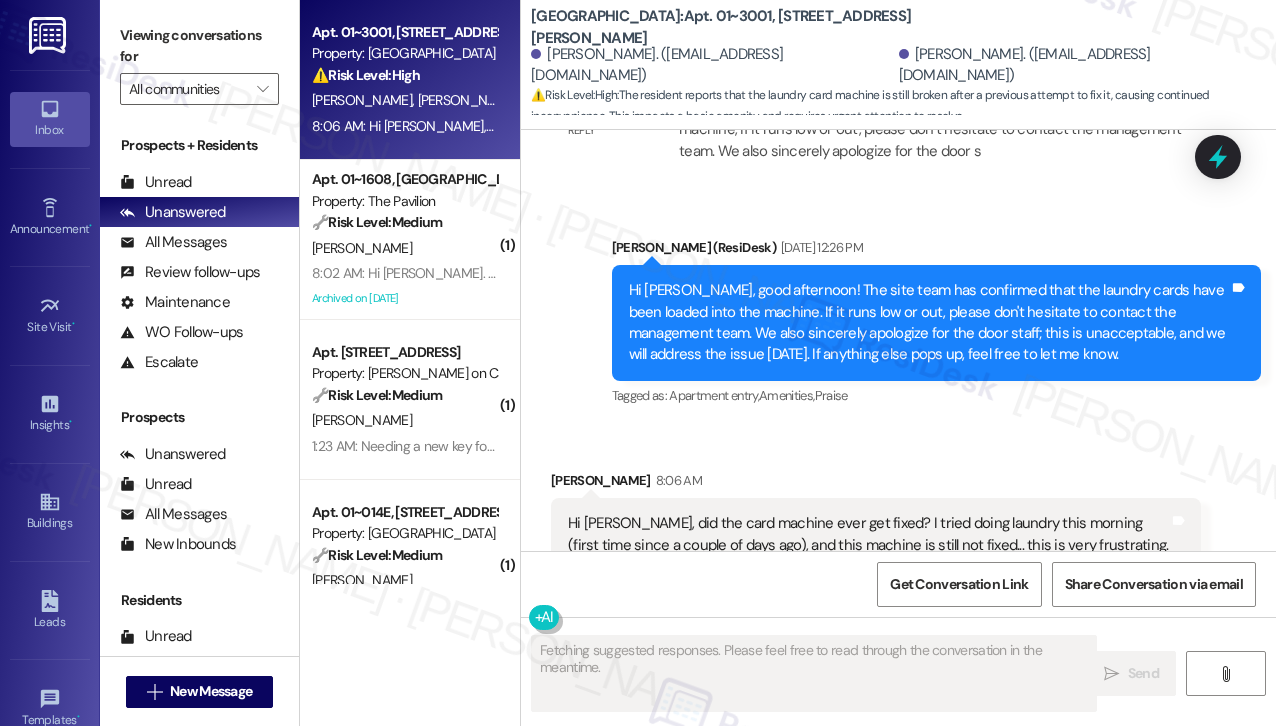 click on "Hi [PERSON_NAME], did the card machine ever get fixed? I tried doing laundry this morning (first time since a couple of days ago), and this machine is still not fixed... this is very frustrating." at bounding box center (868, 534) 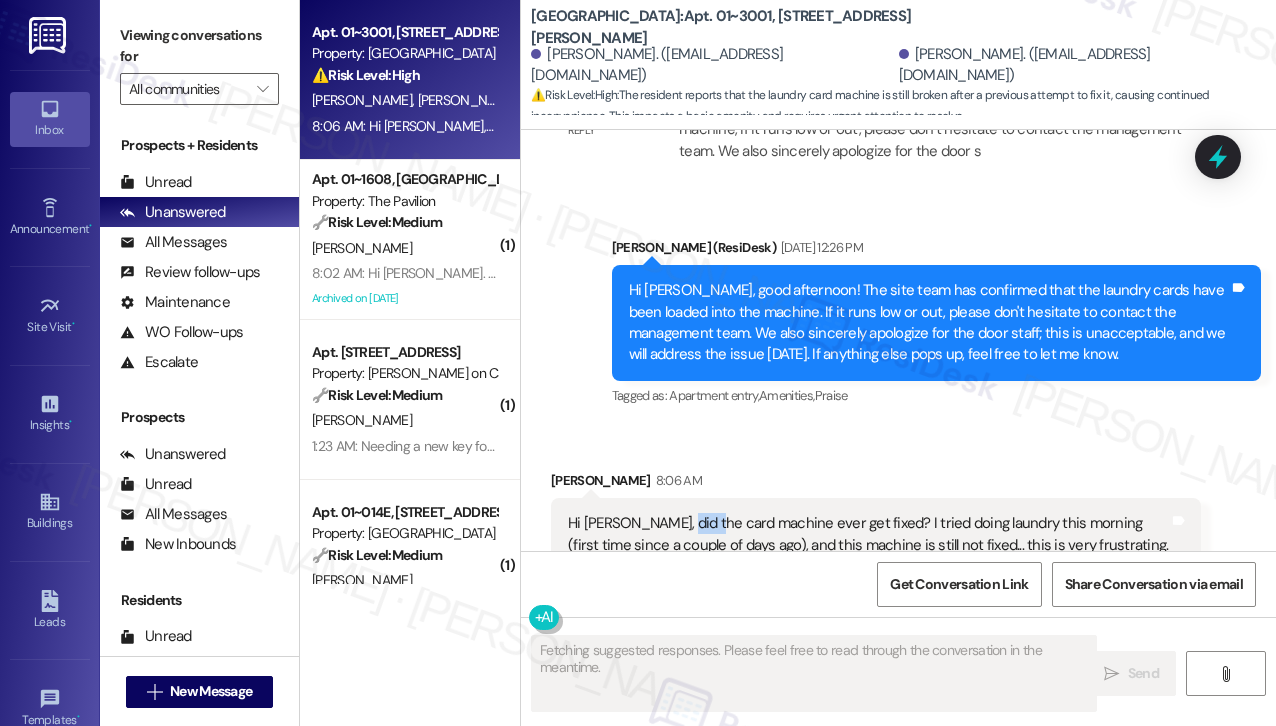 click on "Hi [PERSON_NAME], did the card machine ever get fixed? I tried doing laundry this morning (first time since a couple of days ago), and this machine is still not fixed... this is very frustrating." at bounding box center [868, 534] 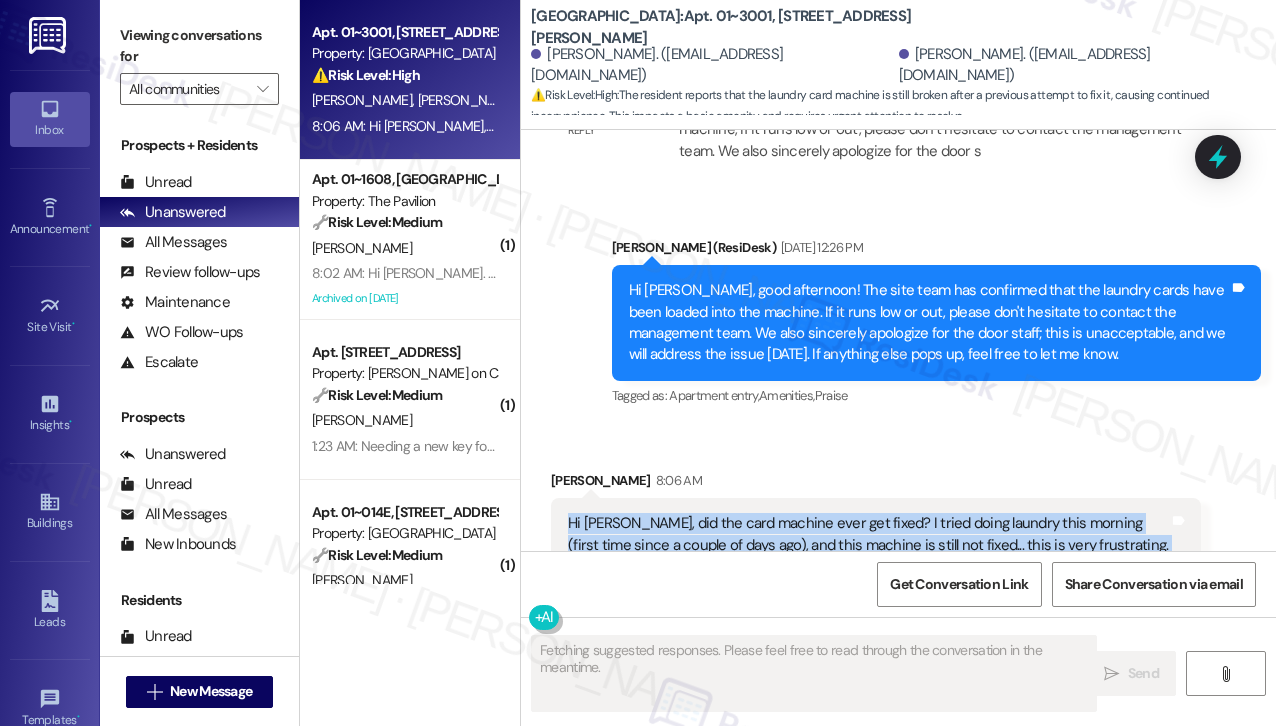 click on "Hi [PERSON_NAME], did the card machine ever get fixed? I tried doing laundry this morning (first time since a couple of days ago), and this machine is still not fixed... this is very frustrating." at bounding box center [868, 534] 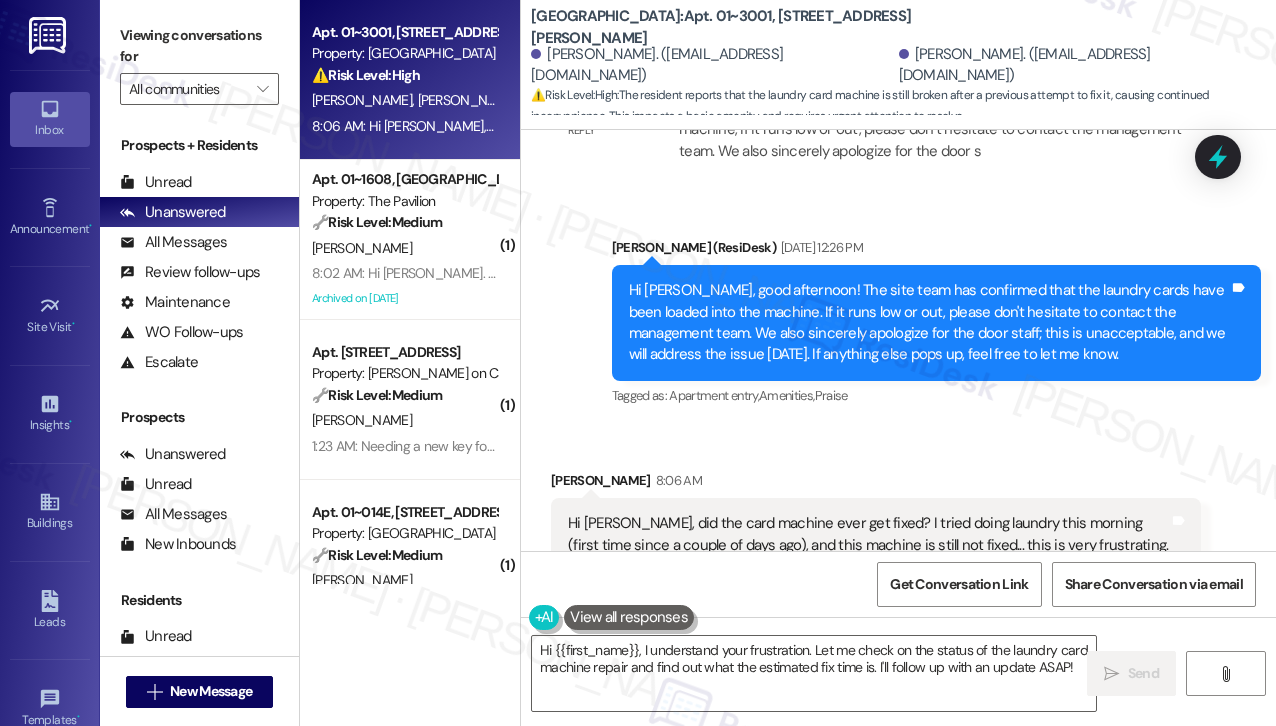 click on "Hi [PERSON_NAME], good afternoon! The site team has confirmed that the laundry cards have been loaded into the machine. If it runs low or out, please don't hesitate to contact the management team. We also sincerely apologize for the door staff; this is unacceptable, and we will address the issue [DATE]. If anything else pops up, feel free to let me know." at bounding box center (929, 323) 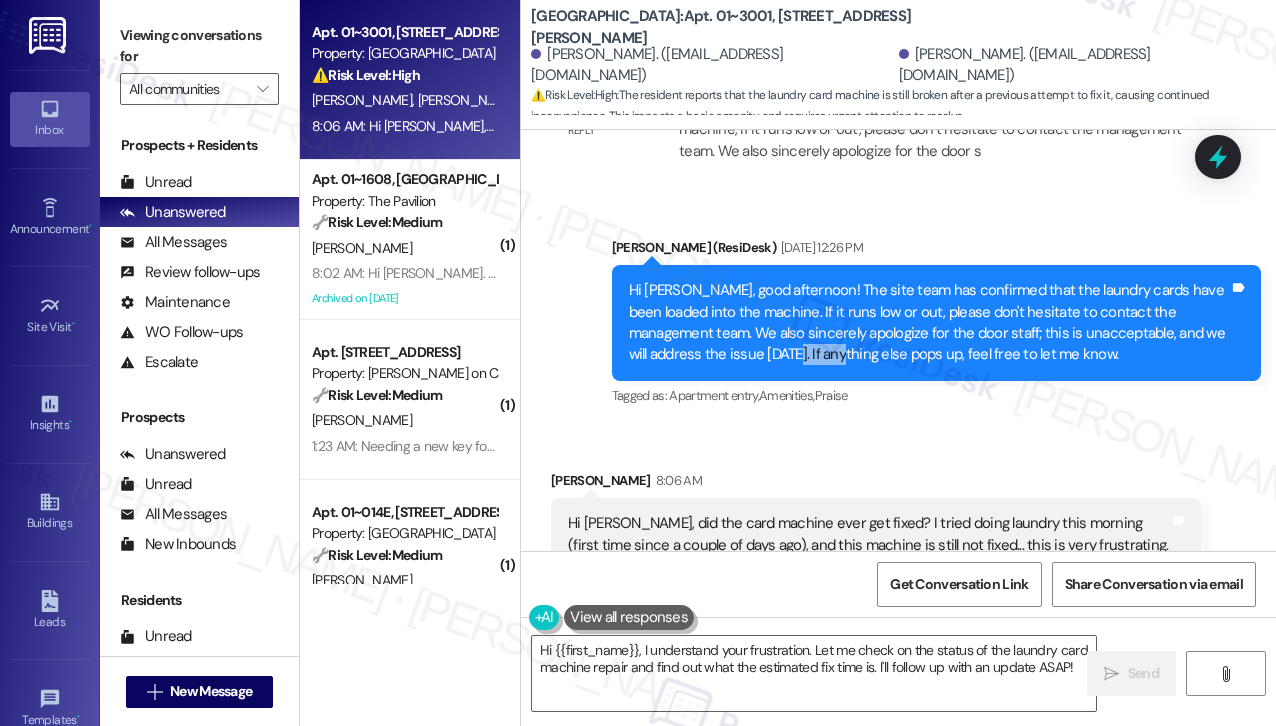 click on "Hi [PERSON_NAME], good afternoon! The site team has confirmed that the laundry cards have been loaded into the machine. If it runs low or out, please don't hesitate to contact the management team. We also sincerely apologize for the door staff; this is unacceptable, and we will address the issue [DATE]. If anything else pops up, feel free to let me know." at bounding box center (929, 323) 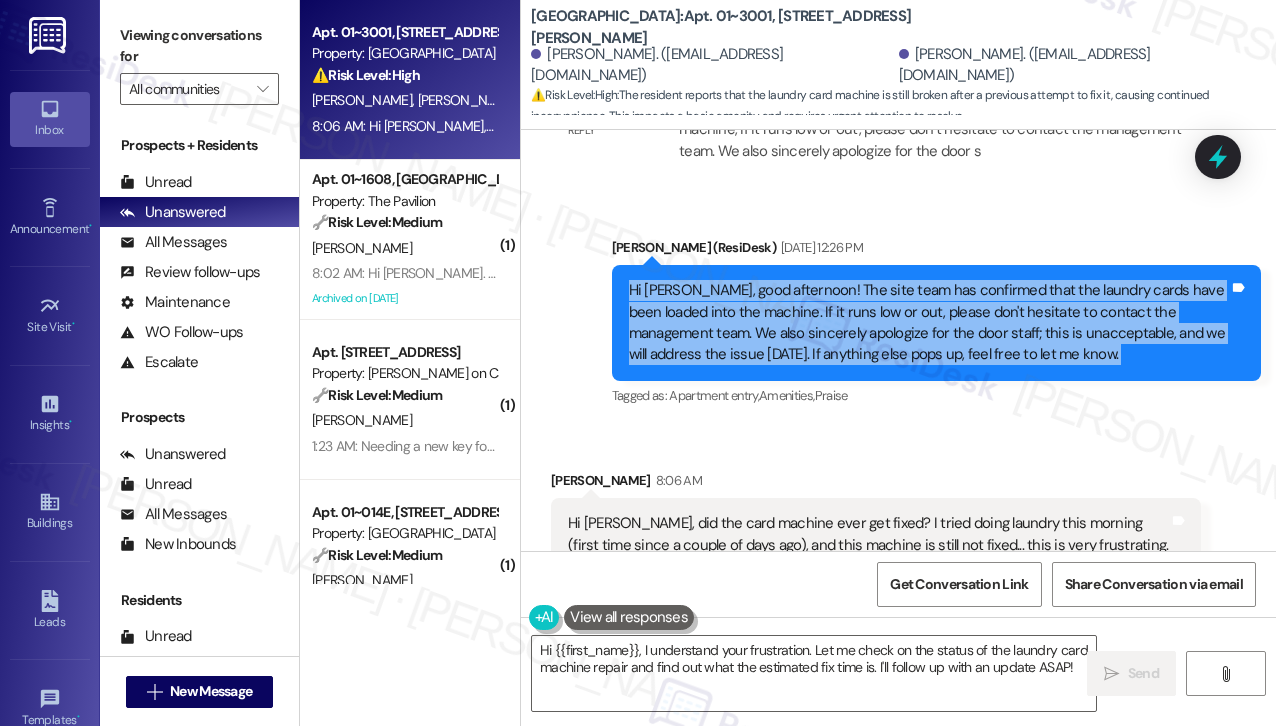 click on "Hi [PERSON_NAME], good afternoon! The site team has confirmed that the laundry cards have been loaded into the machine. If it runs low or out, please don't hesitate to contact the management team. We also sincerely apologize for the door staff; this is unacceptable, and we will address the issue [DATE]. If anything else pops up, feel free to let me know." at bounding box center (929, 323) 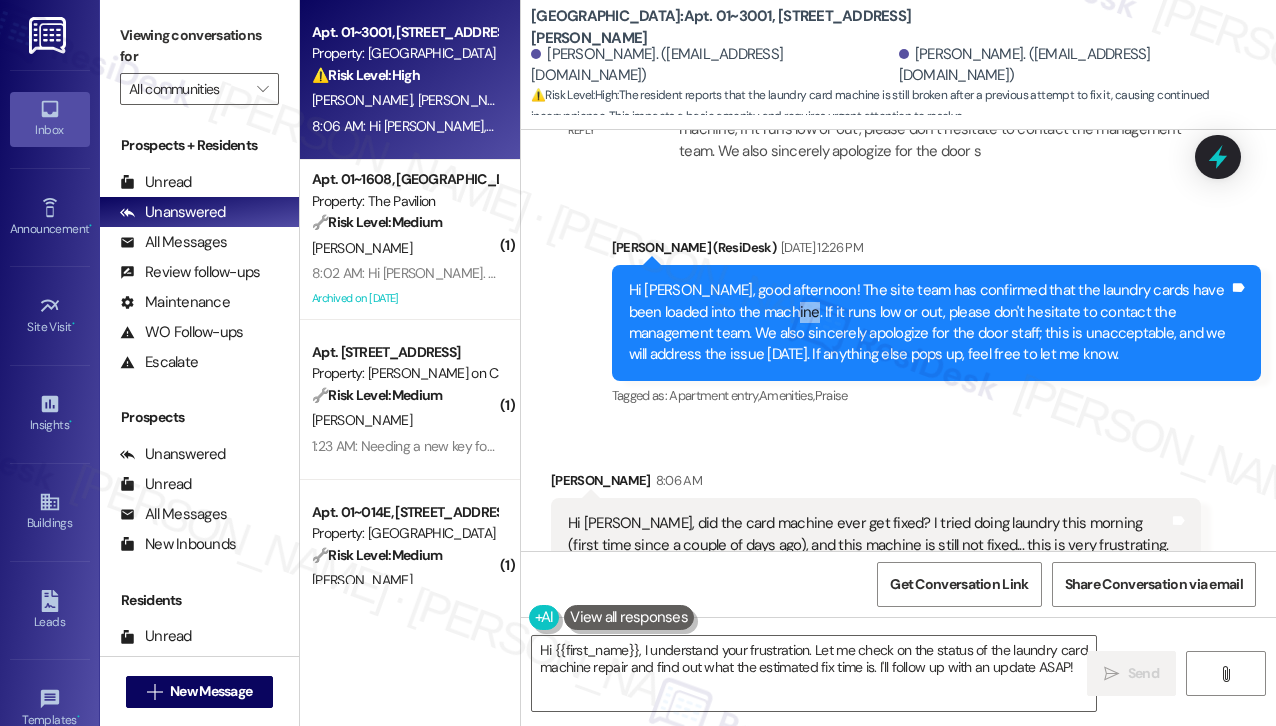 click on "Hi [PERSON_NAME], good afternoon! The site team has confirmed that the laundry cards have been loaded into the machine. If it runs low or out, please don't hesitate to contact the management team. We also sincerely apologize for the door staff; this is unacceptable, and we will address the issue [DATE]. If anything else pops up, feel free to let me know." at bounding box center (929, 323) 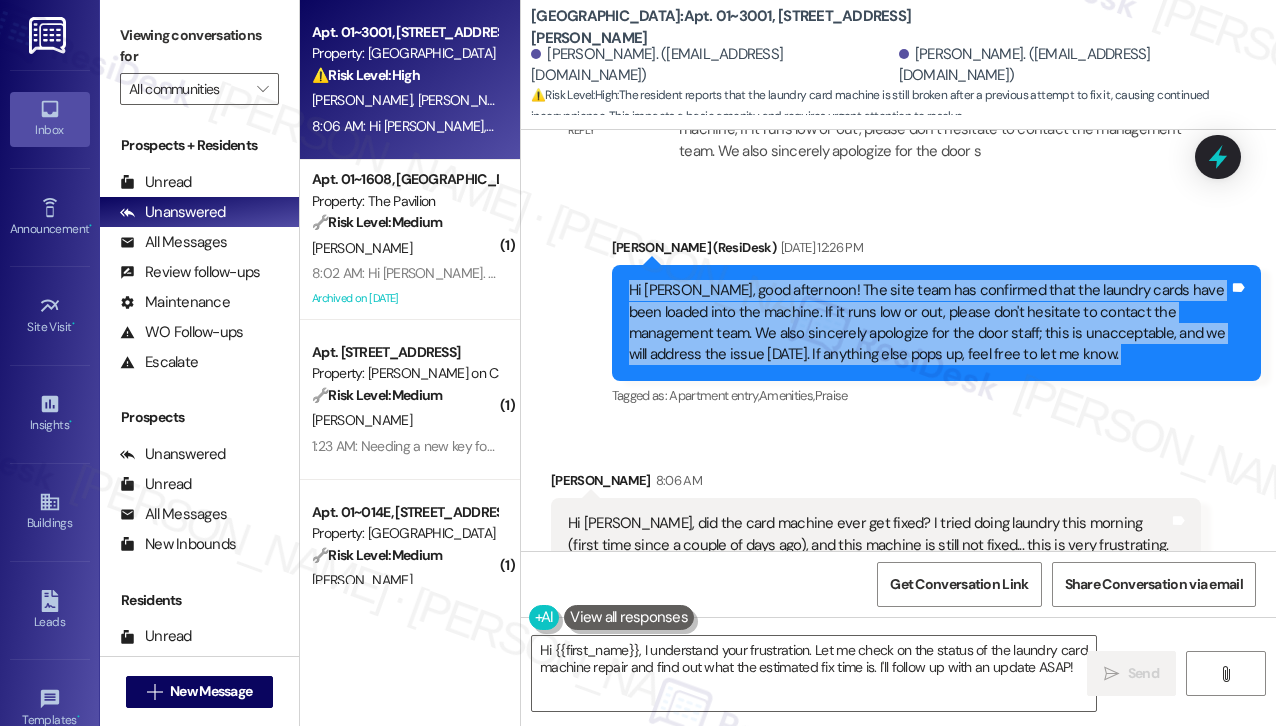 click on "Hi [PERSON_NAME], good afternoon! The site team has confirmed that the laundry cards have been loaded into the machine. If it runs low or out, please don't hesitate to contact the management team. We also sincerely apologize for the door staff; this is unacceptable, and we will address the issue [DATE]. If anything else pops up, feel free to let me know." at bounding box center [929, 323] 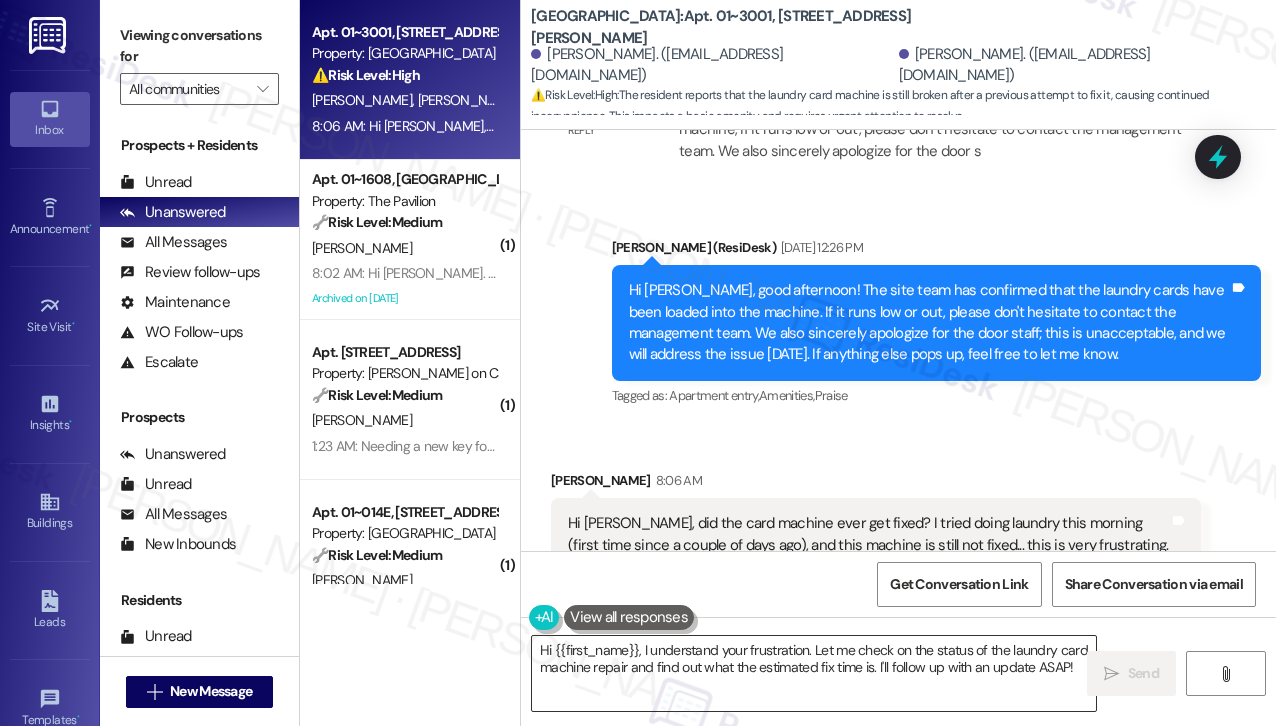 click on "Hi {{first_name}}, I understand your frustration. Let me check on the status of the laundry card machine repair and find out what the estimated fix time is. I'll follow up with an update ASAP!" at bounding box center (814, 673) 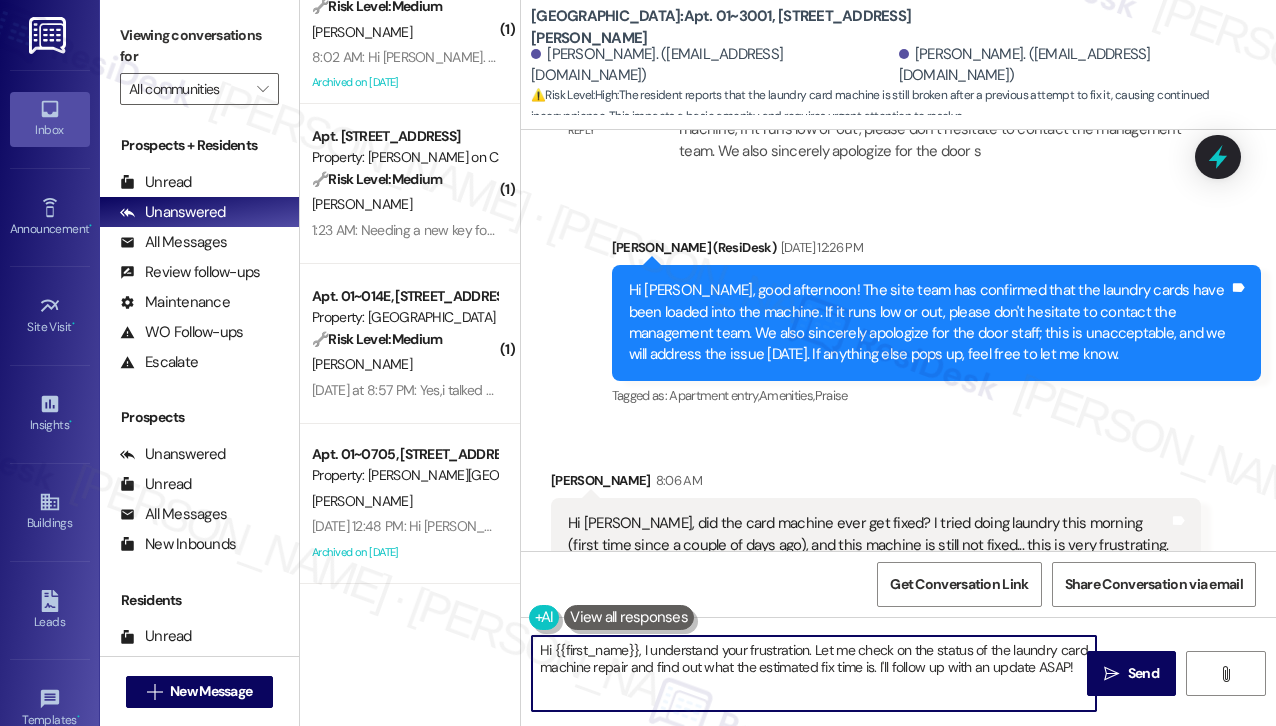 scroll, scrollTop: 0, scrollLeft: 0, axis: both 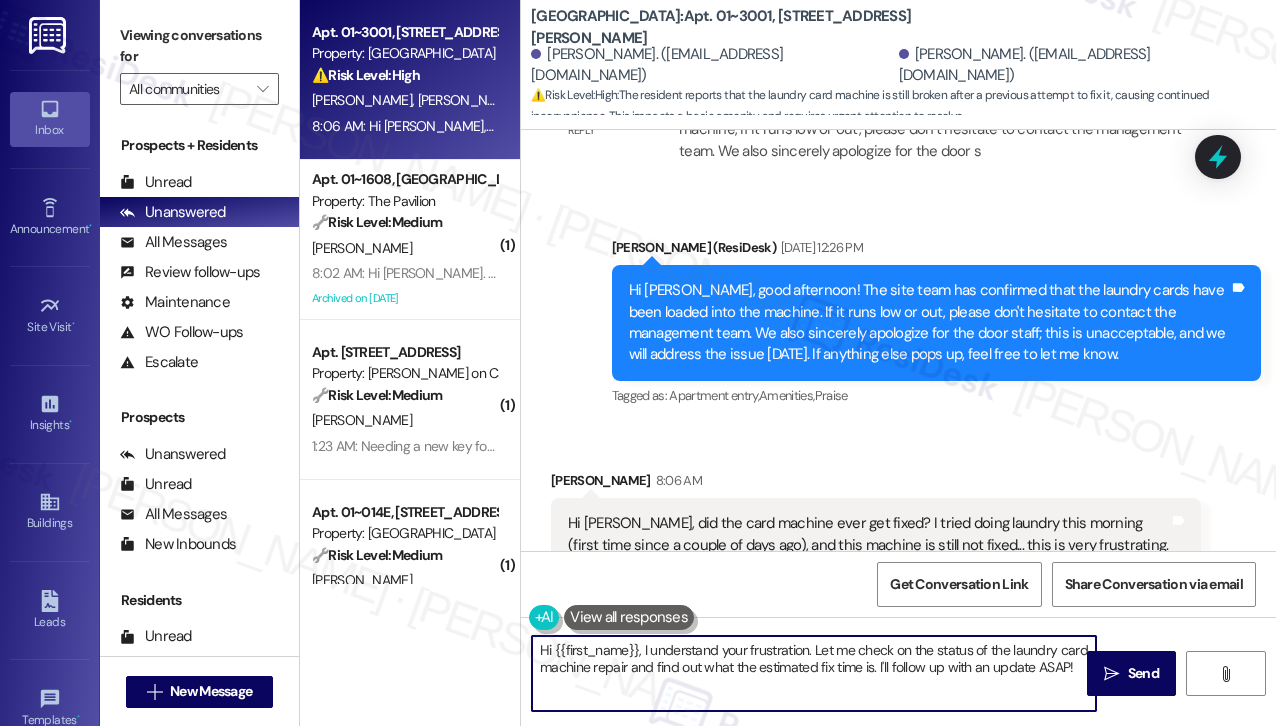 click on "[PERSON_NAME] 8:06 AM" at bounding box center (876, 484) 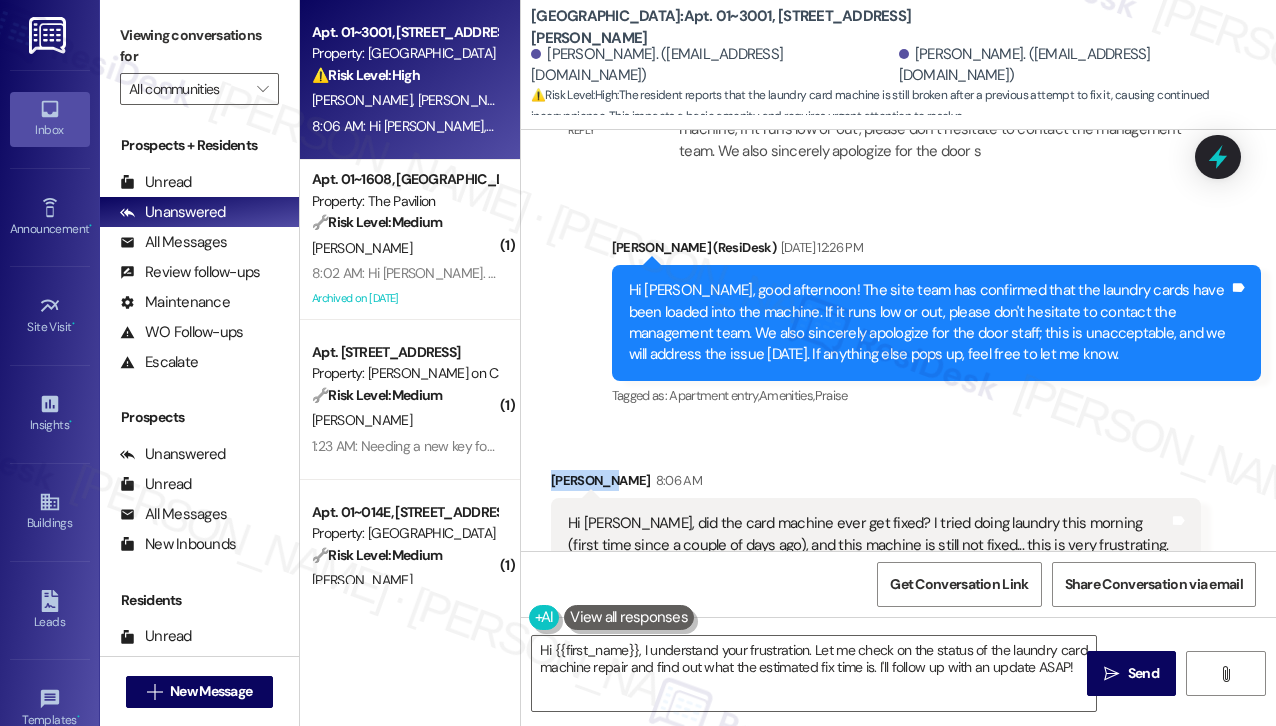click on "[PERSON_NAME] 8:06 AM" at bounding box center [876, 484] 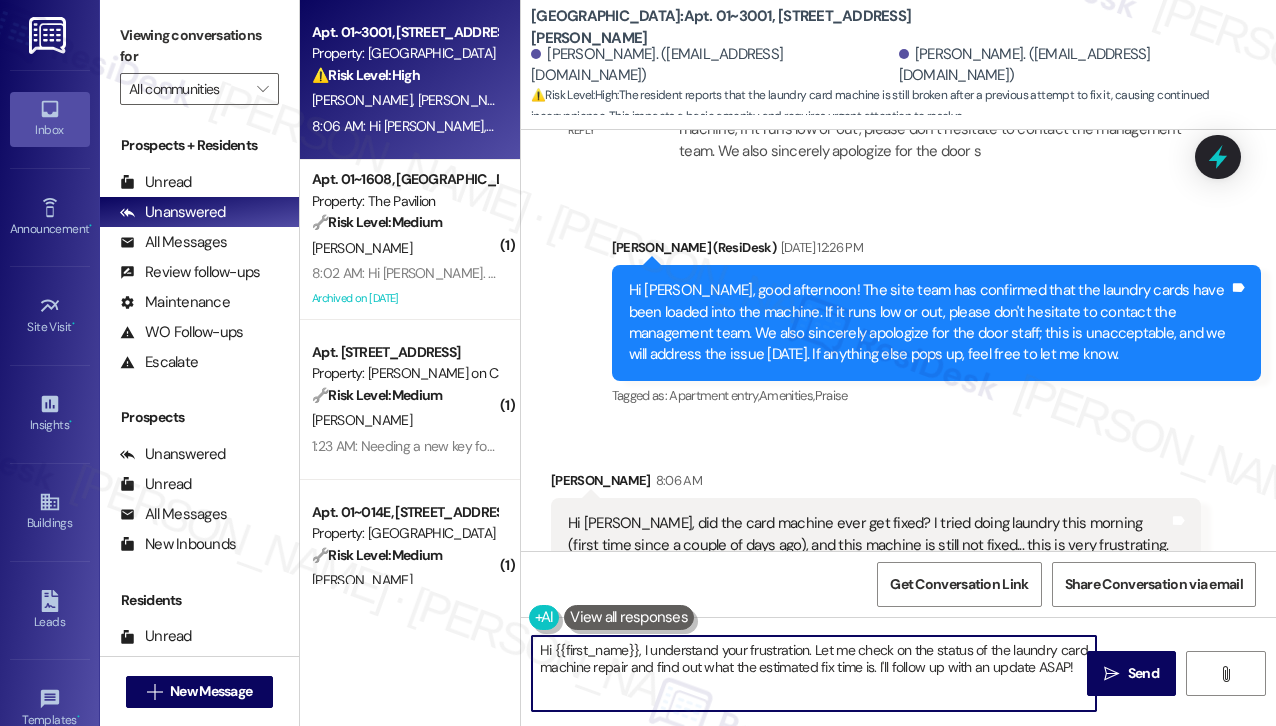 drag, startPoint x: 554, startPoint y: 649, endPoint x: 638, endPoint y: 640, distance: 84.48077 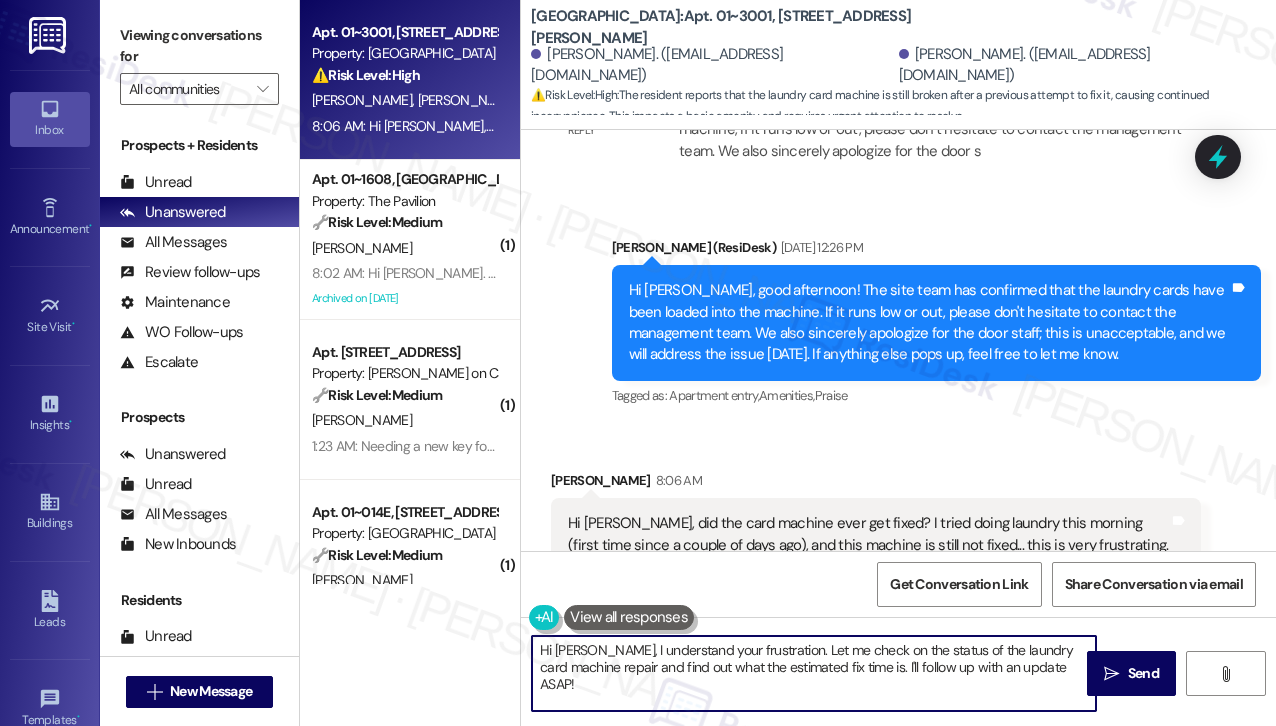 drag, startPoint x: 780, startPoint y: 645, endPoint x: 1079, endPoint y: 669, distance: 299.96167 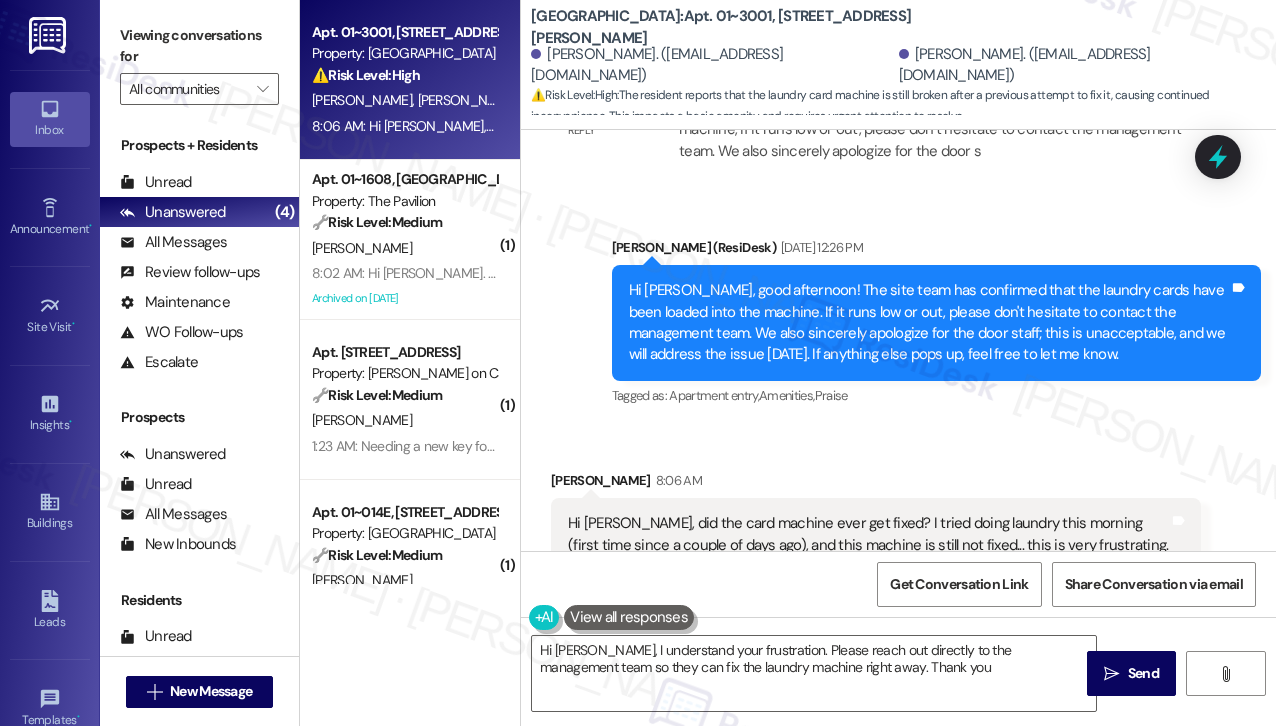 click on "[GEOGRAPHIC_DATA]:  Apt. 01~3001, [STREET_ADDRESS][PERSON_NAME][PERSON_NAME]. ([EMAIL_ADDRESS][DOMAIN_NAME])     [PERSON_NAME]. ([EMAIL_ADDRESS][DOMAIN_NAME])   ⚠️  Risk Level:  High :  The resident reports that the laundry card machine is still broken after a previous attempt to fix it, causing continued inconvenience. This impacts a basic amenity and requires urgent attention to resolve." at bounding box center (903, 60) 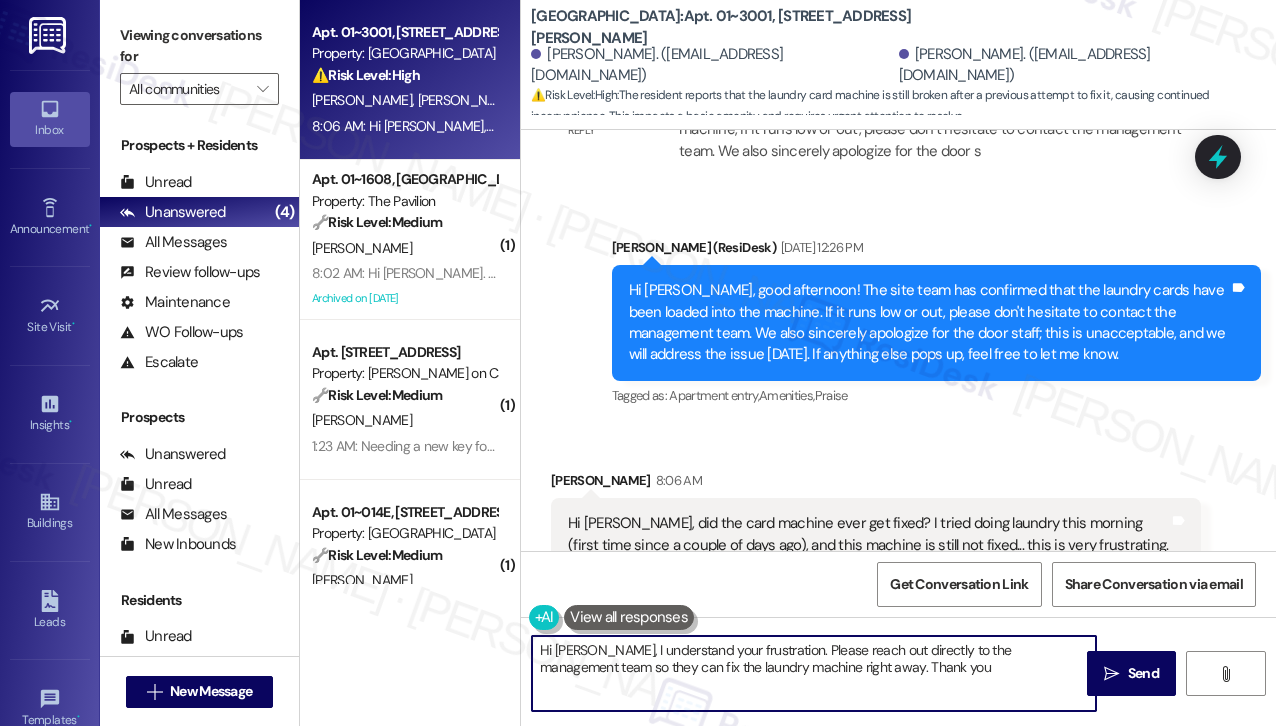 click on "Hi [PERSON_NAME], I understand your frustration. Please reach out directly to the management team so they can fix the laundry machine right away. Thank you" at bounding box center [814, 673] 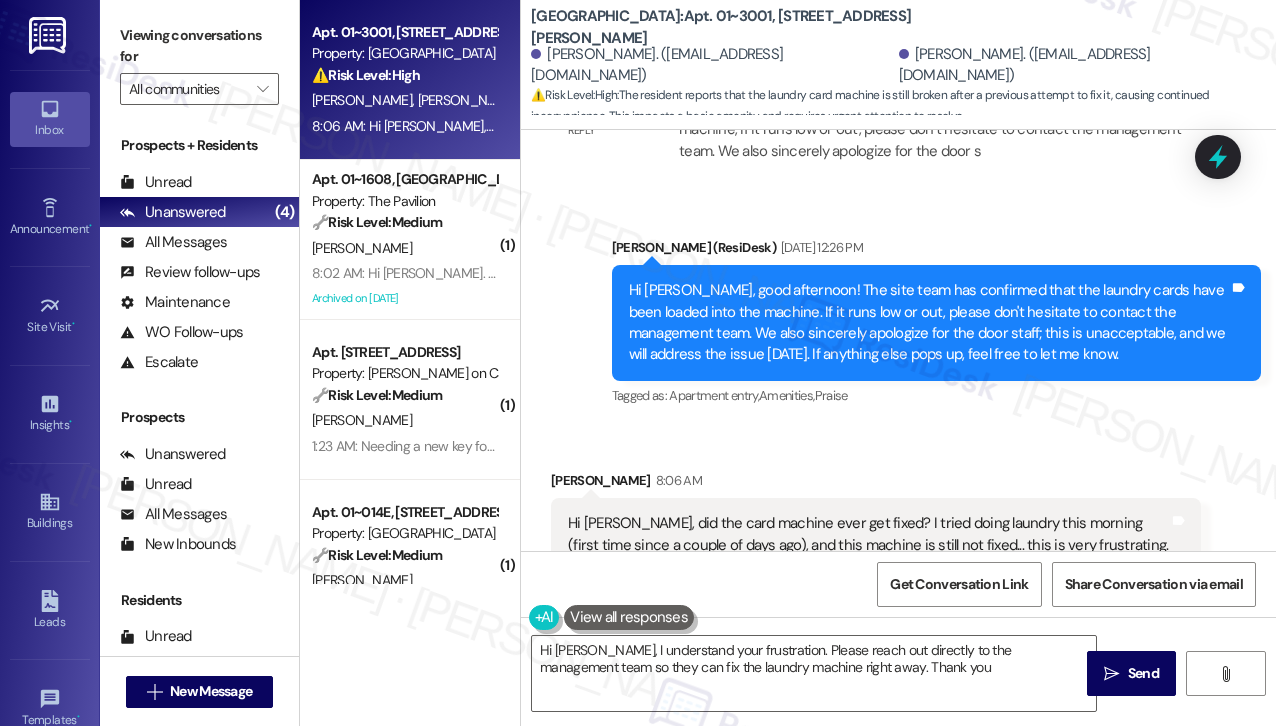 click on "Hi [PERSON_NAME], did the card machine ever get fixed? I tried doing laundry this morning (first time since a couple of days ago), and this machine is still not fixed... this is very frustrating." at bounding box center [868, 534] 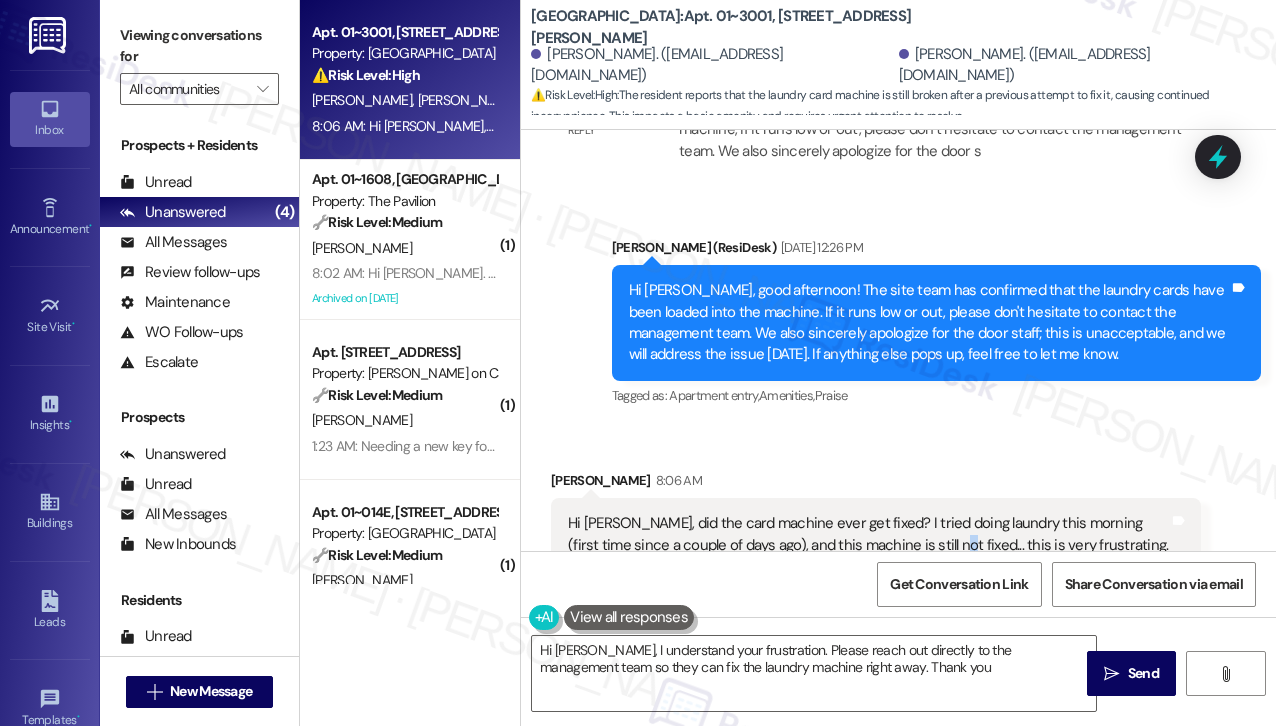 click on "Hi [PERSON_NAME], did the card machine ever get fixed? I tried doing laundry this morning (first time since a couple of days ago), and this machine is still not fixed... this is very frustrating." at bounding box center (868, 534) 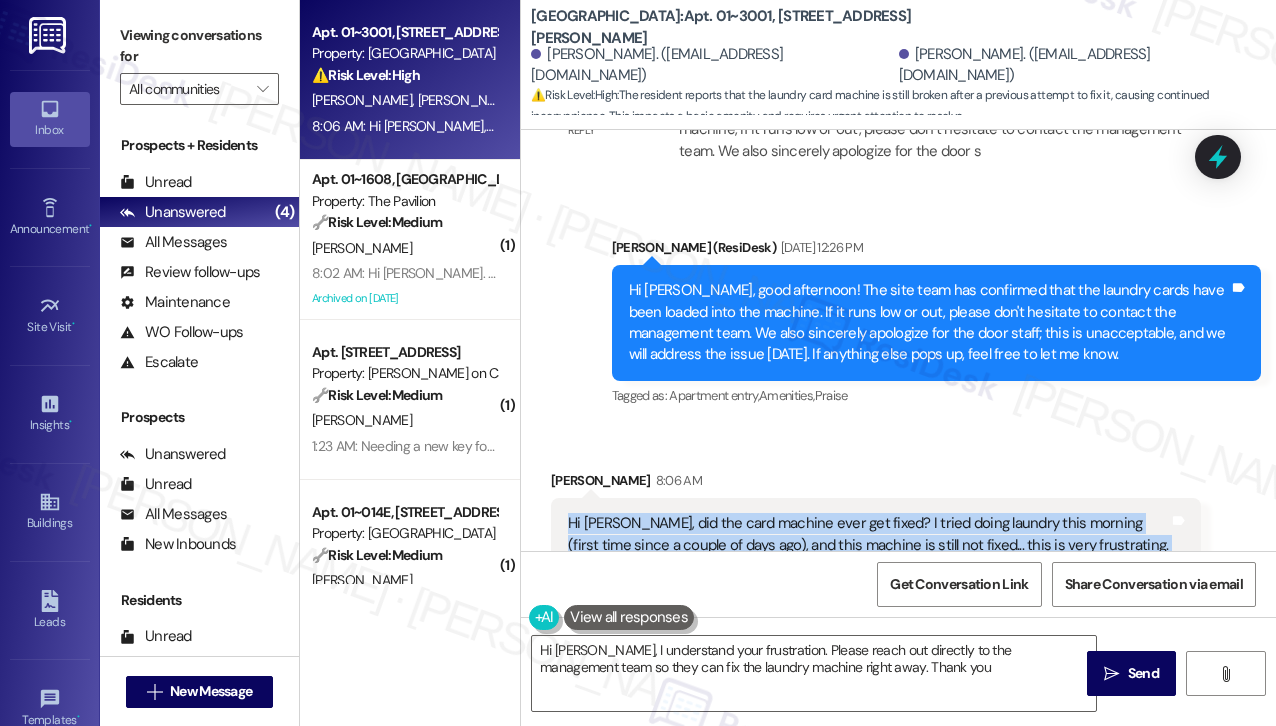 click on "Hi [PERSON_NAME], did the card machine ever get fixed? I tried doing laundry this morning (first time since a couple of days ago), and this machine is still not fixed... this is very frustrating." at bounding box center (868, 534) 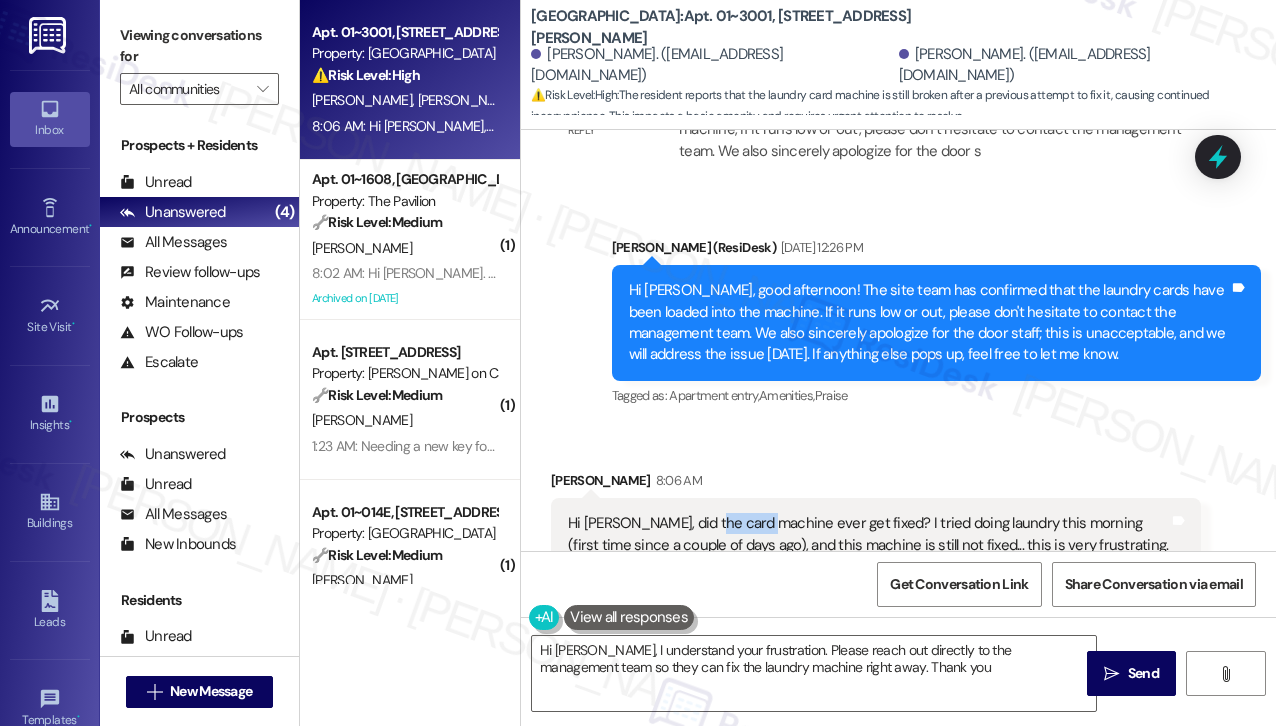 click on "Hi [PERSON_NAME], did the card machine ever get fixed? I tried doing laundry this morning (first time since a couple of days ago), and this machine is still not fixed... this is very frustrating." at bounding box center [868, 534] 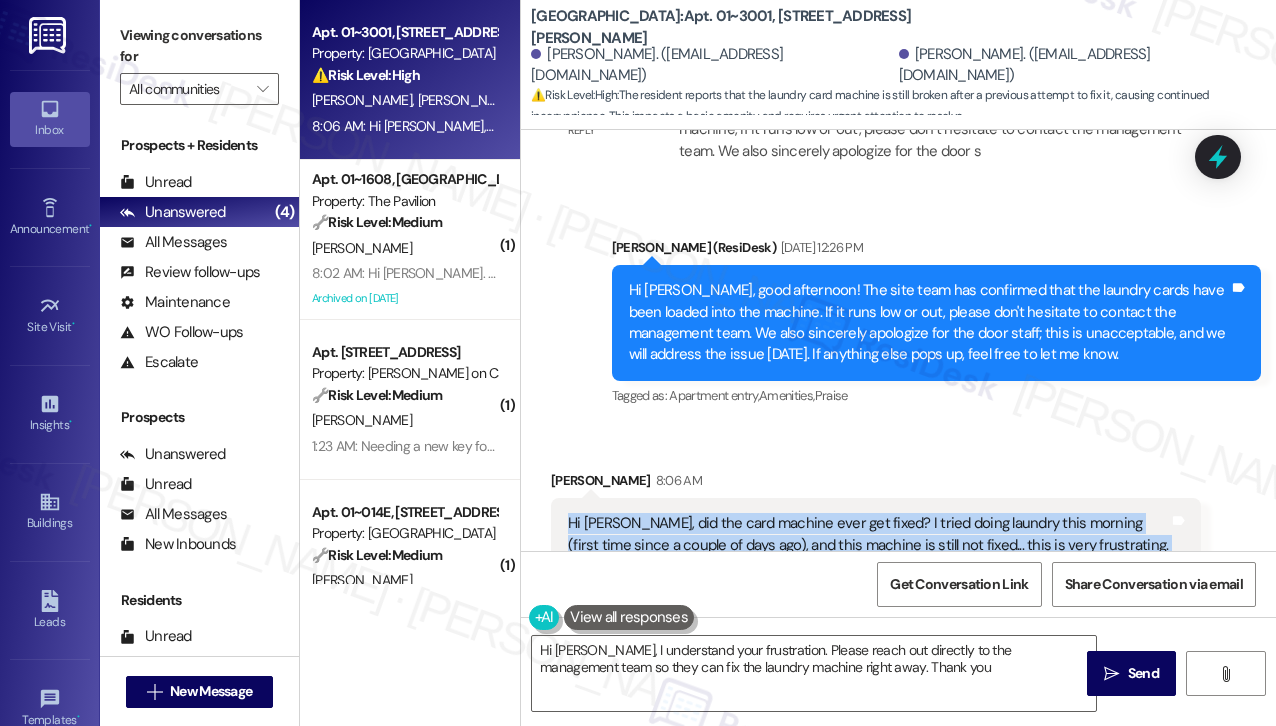 click on "Hi [PERSON_NAME], did the card machine ever get fixed? I tried doing laundry this morning (first time since a couple of days ago), and this machine is still not fixed... this is very frustrating." at bounding box center [868, 534] 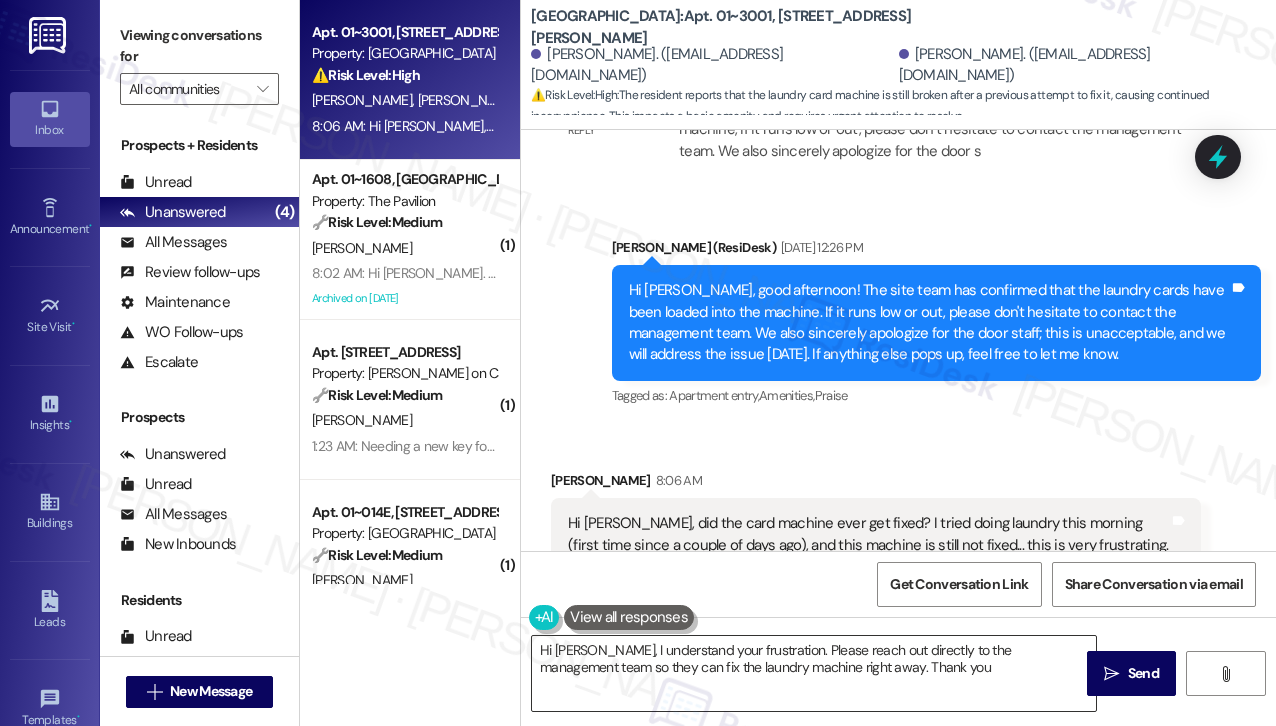 click on "Hi [PERSON_NAME], I understand your frustration. Please reach out directly to the management team so they can fix the laundry machine right away. Thank you" at bounding box center [814, 673] 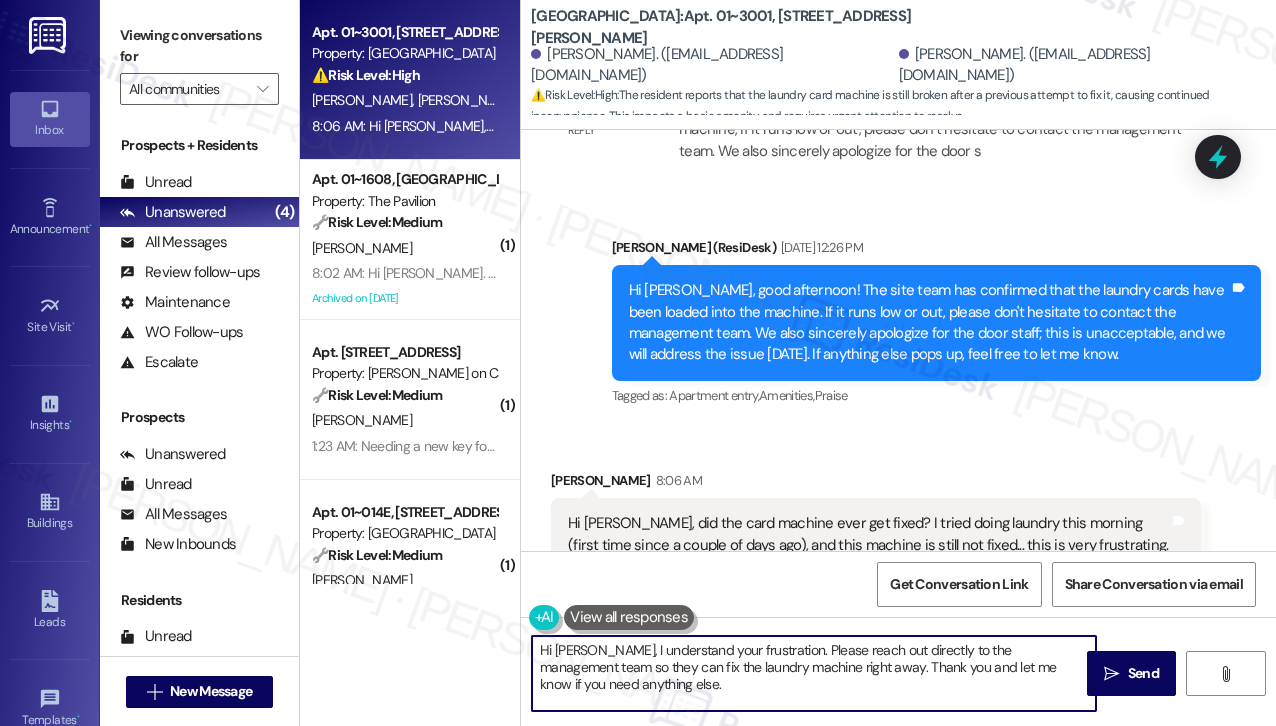 type on "Hi [PERSON_NAME], I understand your frustration. Please reach out directly to the management team so they can fix the laundry machine right away. Thank you and let me know if you need anything else." 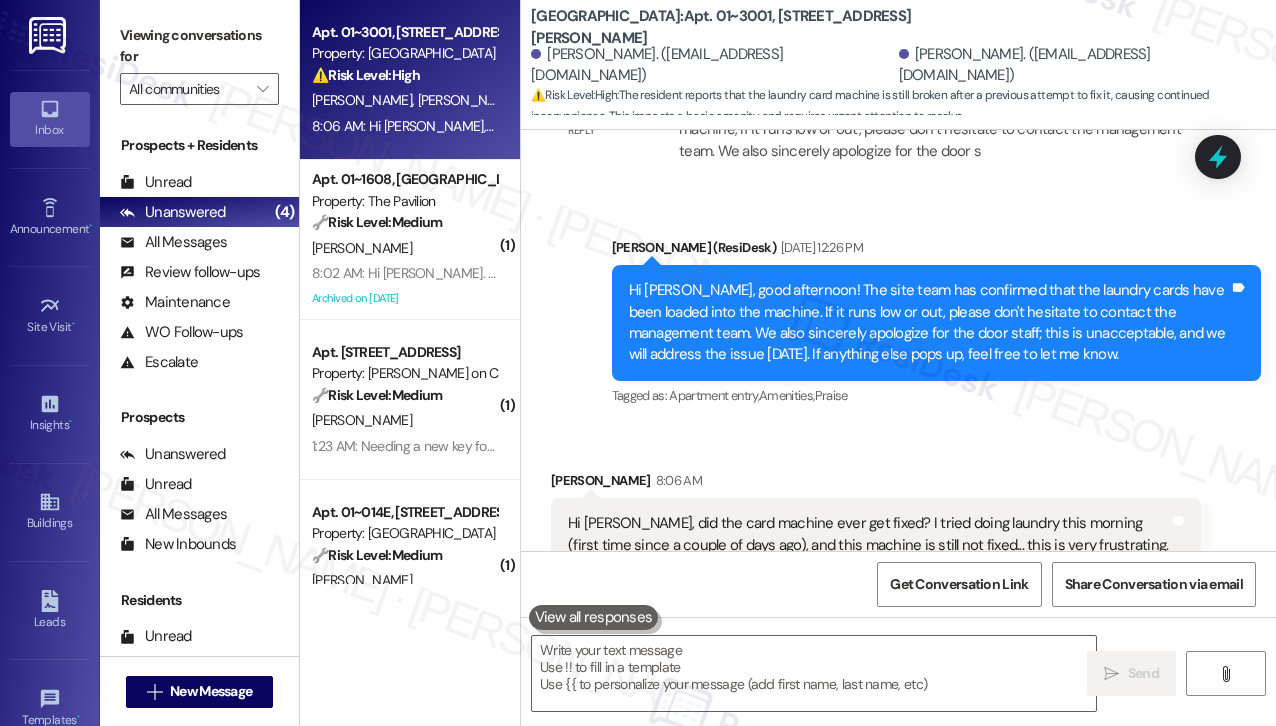 click on "Received via SMS [PERSON_NAME] 8:06 AM Hi [PERSON_NAME], did the card machine ever get fixed? I tried doing laundry this morning (first time since a couple of days ago), and this machine is still not fixed... this is very frustrating. Tags and notes Tagged as:   Laundry machines ,  Click to highlight conversations about Laundry machines Complaint Click to highlight conversations about Complaint" at bounding box center [898, 520] 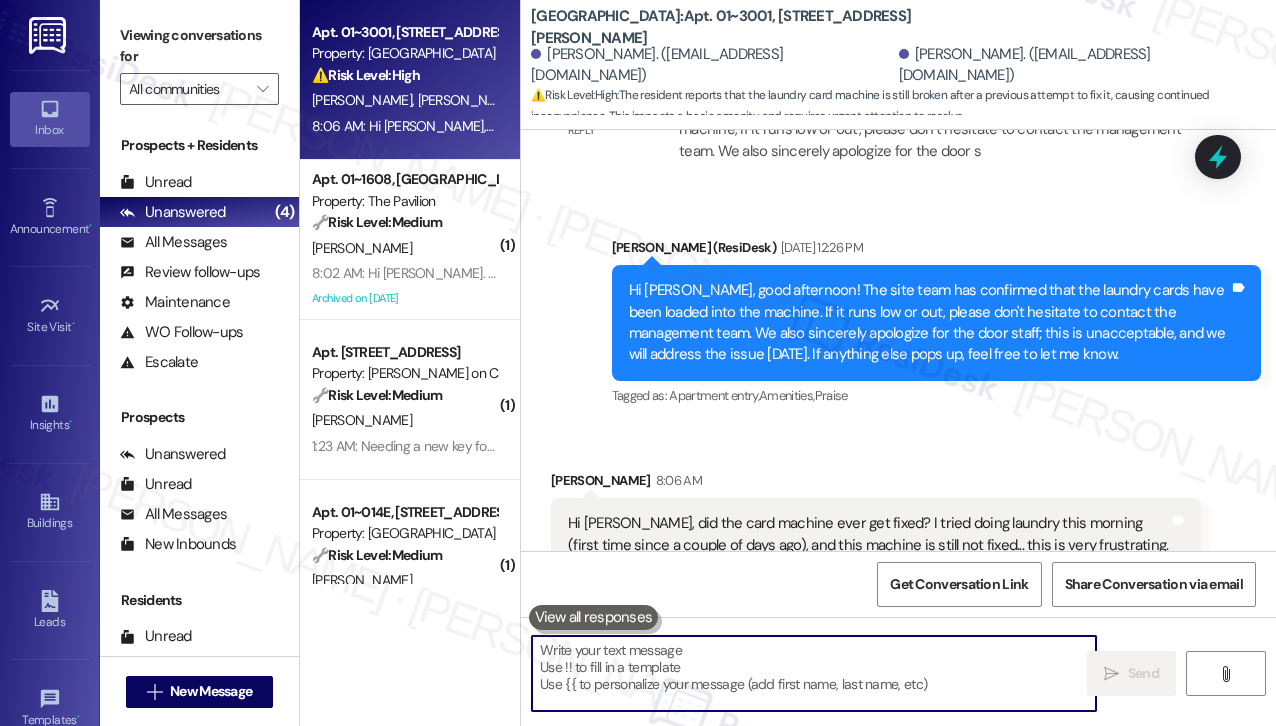 click at bounding box center [814, 673] 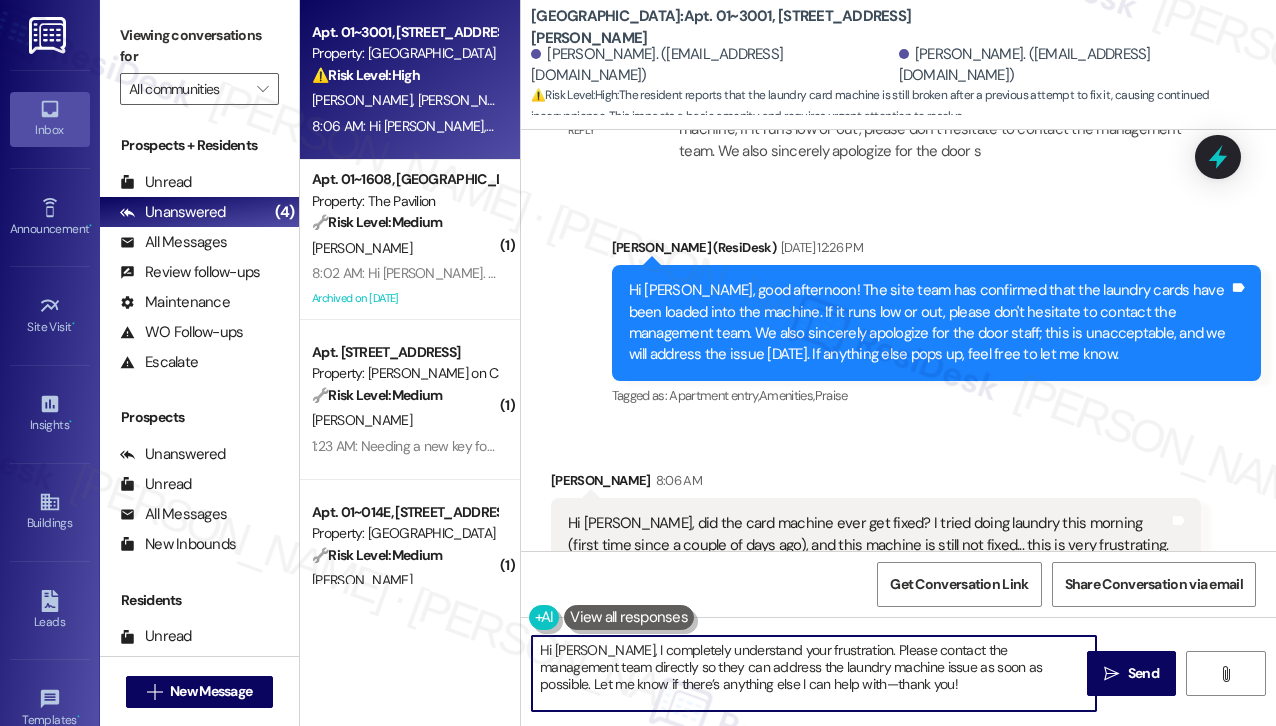 click on "Hi [PERSON_NAME], I completely understand your frustration. Please contact the management team directly so they can address the laundry machine issue as soon as possible. Let me know if there’s anything else I can help with—thank you!" at bounding box center (814, 673) 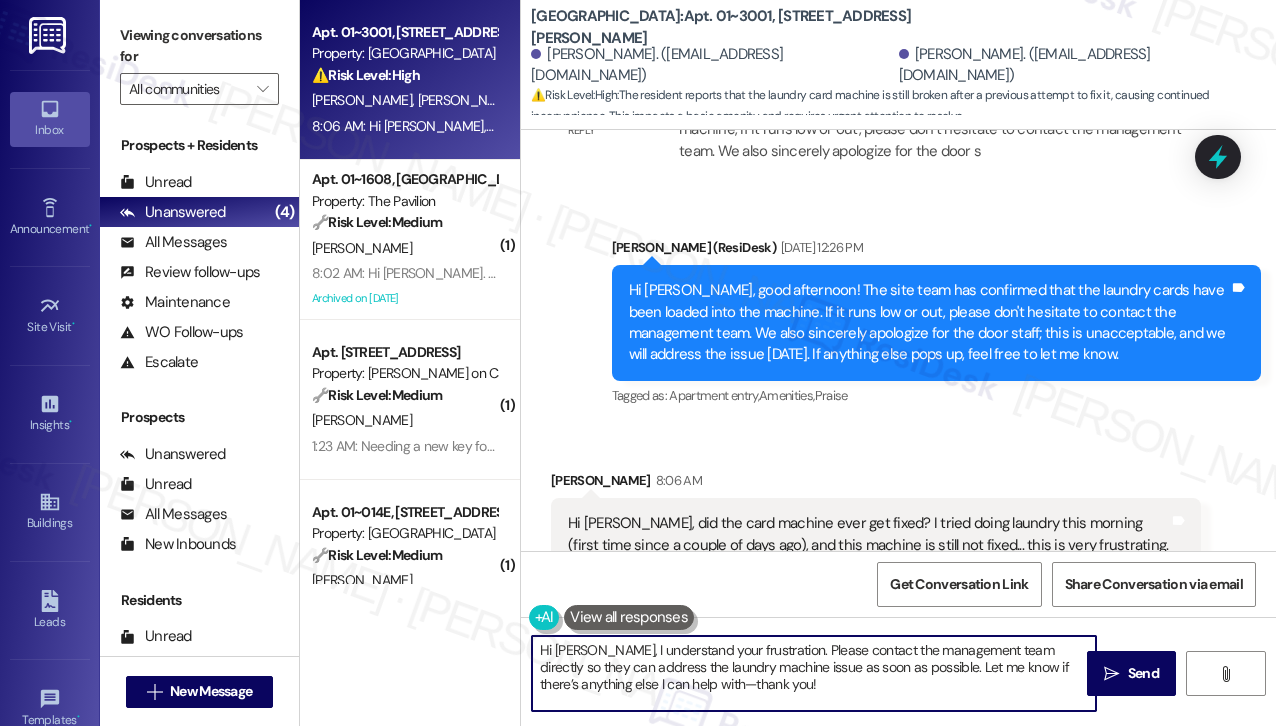 click on "Hi [PERSON_NAME], I understand your frustration. Please contact the management team directly so they can address the laundry machine issue as soon as possible. Let me know if there’s anything else I can help with—thank you!" at bounding box center [814, 673] 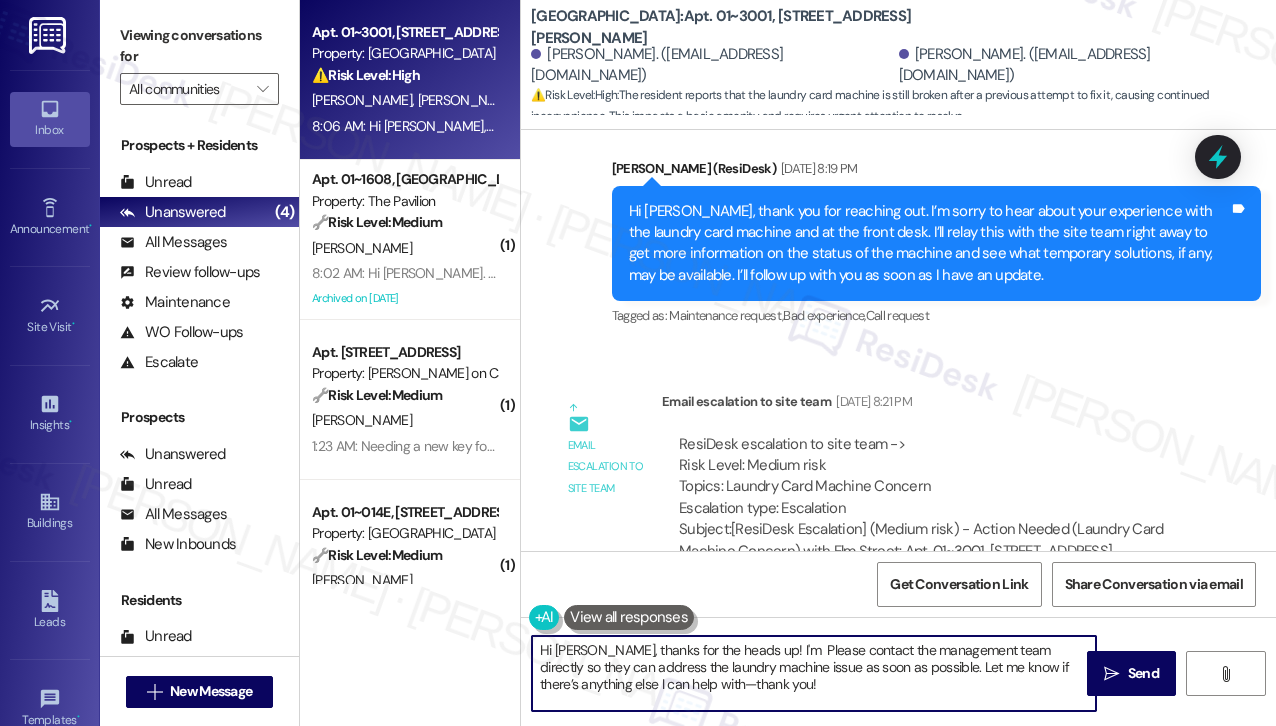 scroll, scrollTop: 6272, scrollLeft: 0, axis: vertical 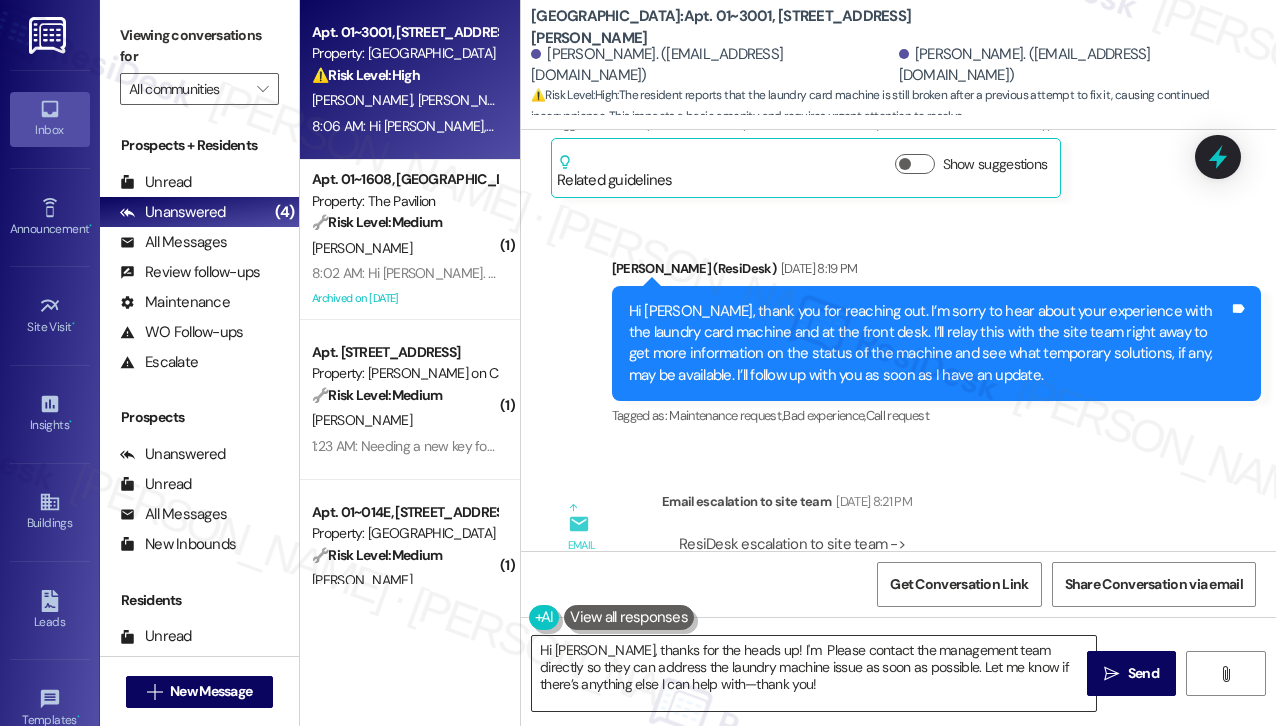 click on "Hi [PERSON_NAME], thanks for the heads up! I'm  Please contact the management team directly so they can address the laundry machine issue as soon as possible. Let me know if there’s anything else I can help with—thank you!" at bounding box center [814, 673] 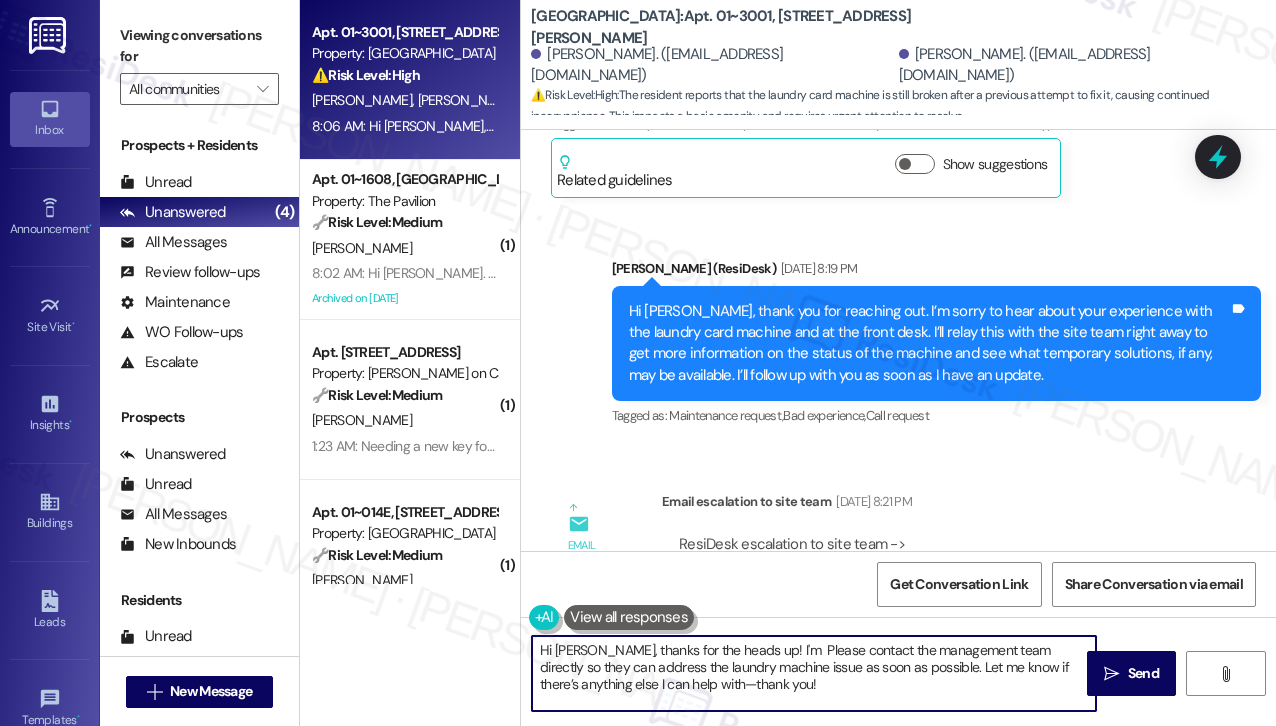 click on "Hi [PERSON_NAME], thanks for the heads up! I'm  Please contact the management team directly so they can address the laundry machine issue as soon as possible. Let me know if there’s anything else I can help with—thank you!" at bounding box center (814, 673) 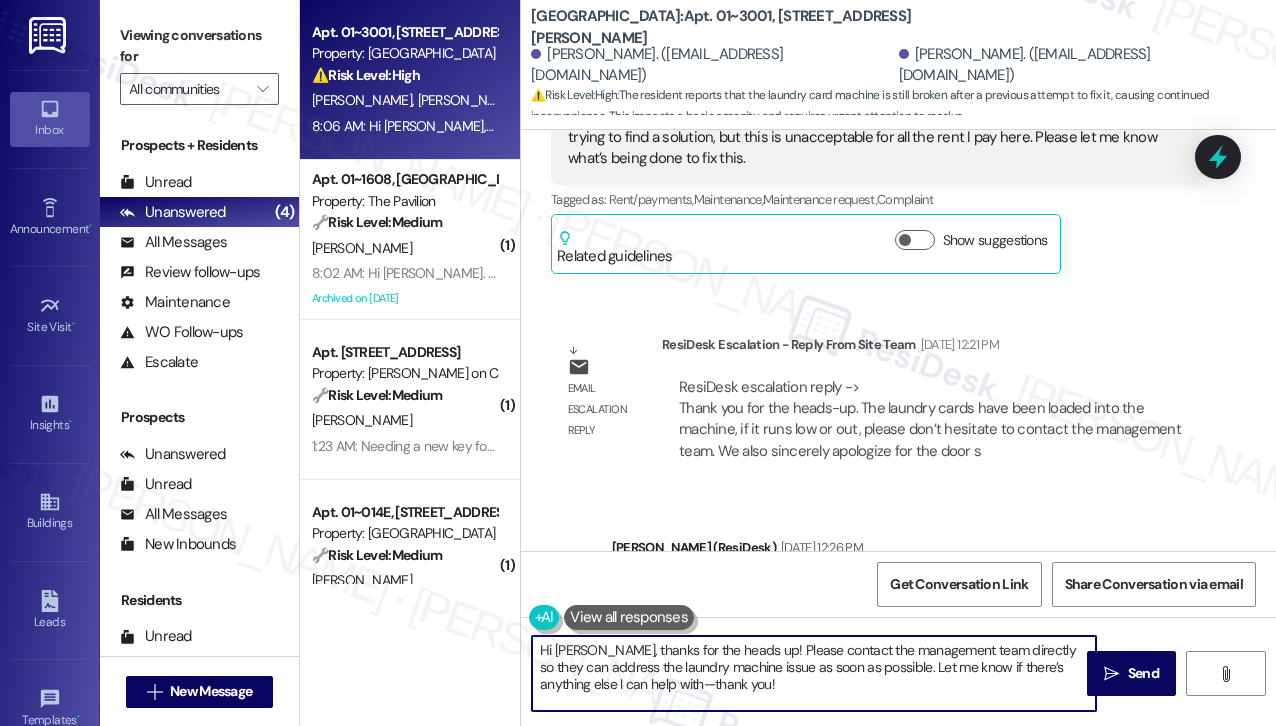 scroll, scrollTop: 7272, scrollLeft: 0, axis: vertical 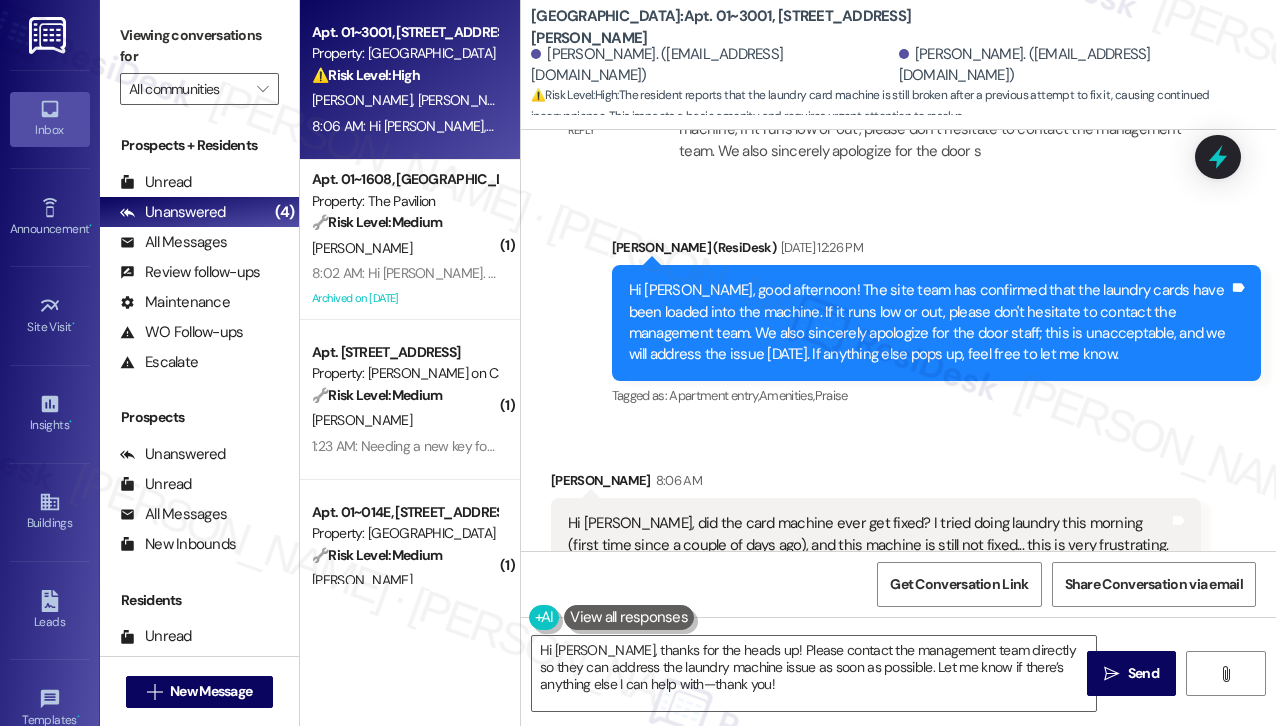 click on "Hi [PERSON_NAME], did the card machine ever get fixed? I tried doing laundry this morning (first time since a couple of days ago), and this machine is still not fixed... this is very frustrating." at bounding box center (868, 534) 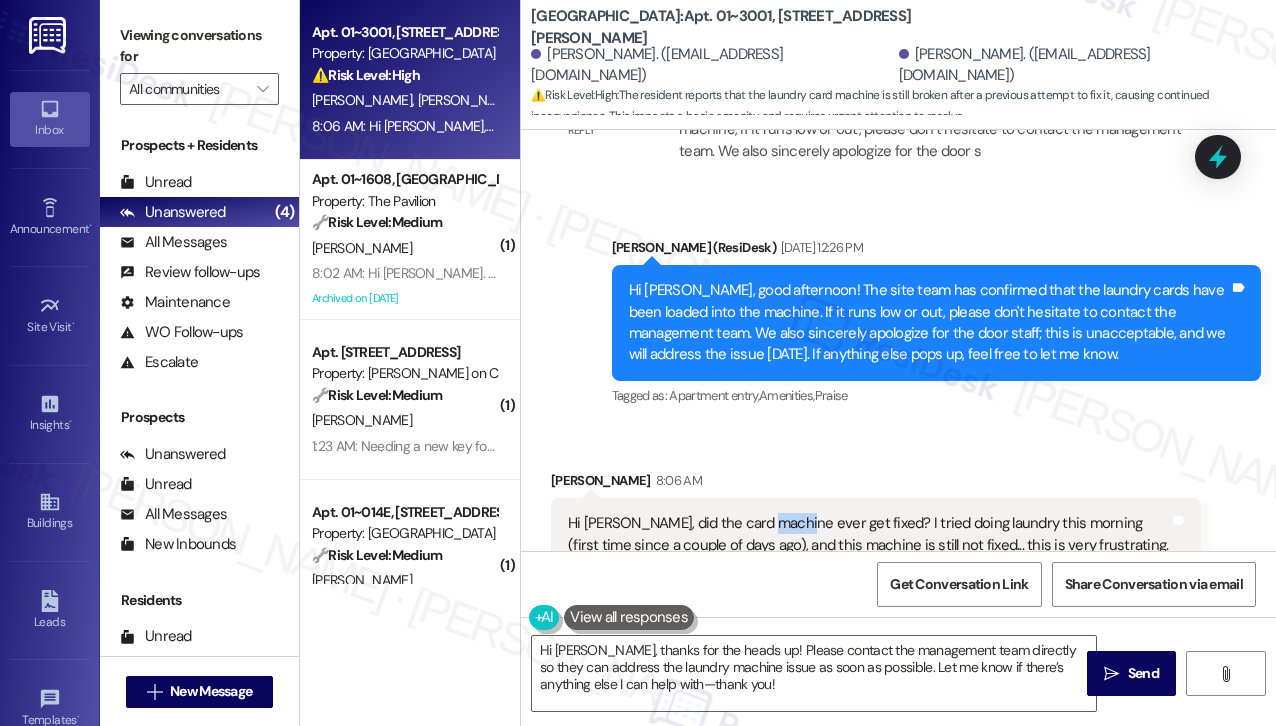 click on "Hi [PERSON_NAME], did the card machine ever get fixed? I tried doing laundry this morning (first time since a couple of days ago), and this machine is still not fixed... this is very frustrating." at bounding box center [868, 534] 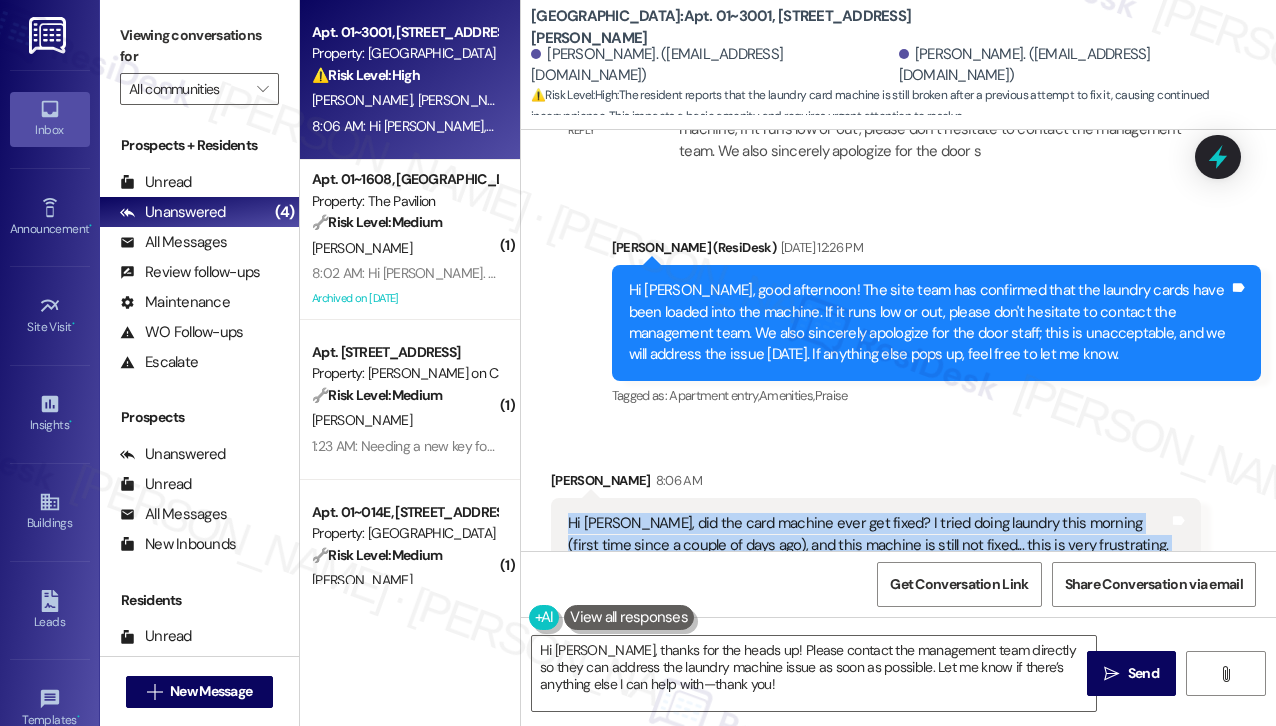 click on "Hi [PERSON_NAME], did the card machine ever get fixed? I tried doing laundry this morning (first time since a couple of days ago), and this machine is still not fixed... this is very frustrating." at bounding box center (868, 534) 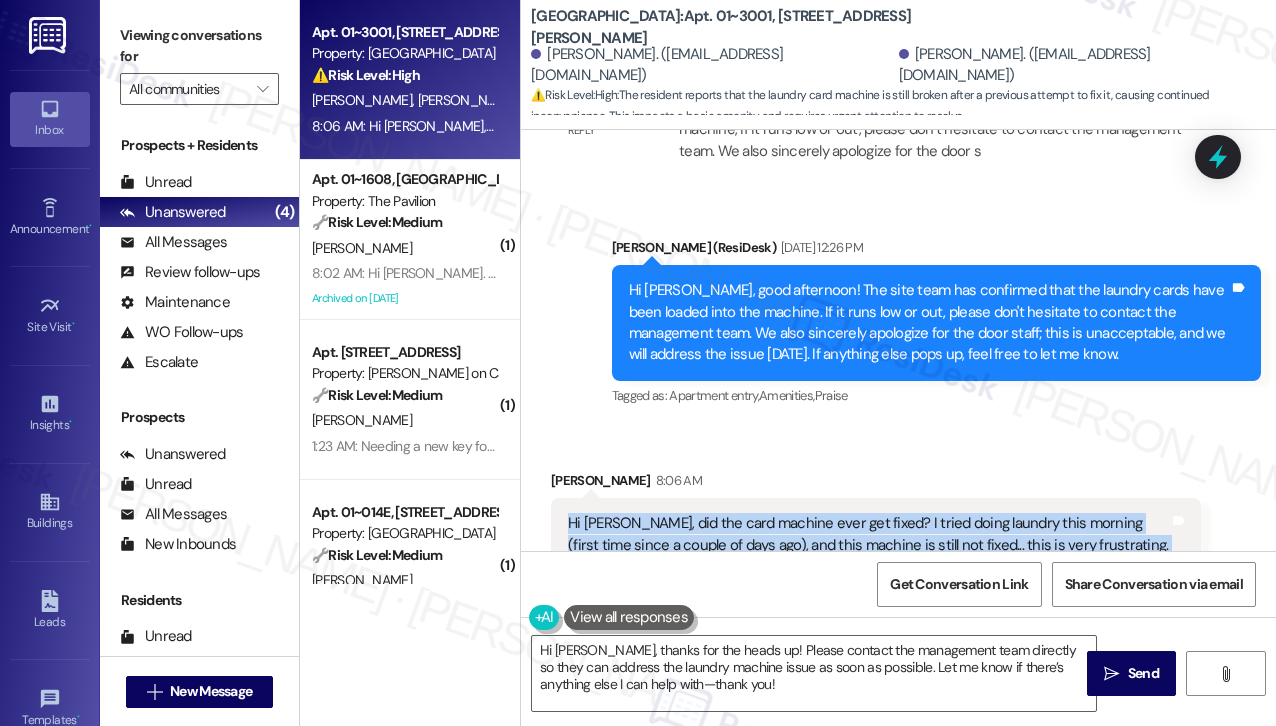 copy on "Hi [PERSON_NAME], did the card machine ever get fixed? I tried doing laundry this morning (first time since a couple of days ago), and this machine is still not fixed... this is very frustrating. Tags and notes" 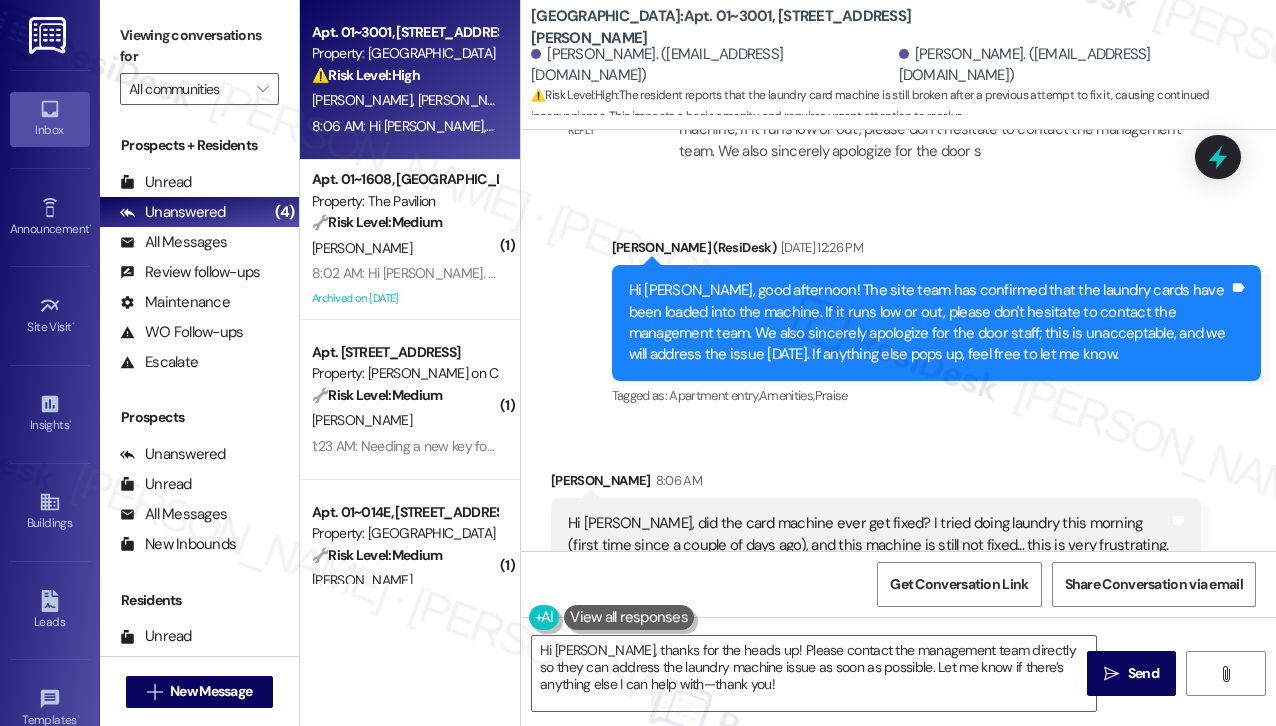 click on "Received via SMS [PERSON_NAME] 8:06 AM Hi [PERSON_NAME], did the card machine ever get fixed? I tried doing laundry this morning (first time since a couple of days ago), and this machine is still not fixed... this is very frustrating. Tags and notes Tagged as:   Laundry machines ,  Click to highlight conversations about Laundry machines Complaint Click to highlight conversations about Complaint" at bounding box center [898, 520] 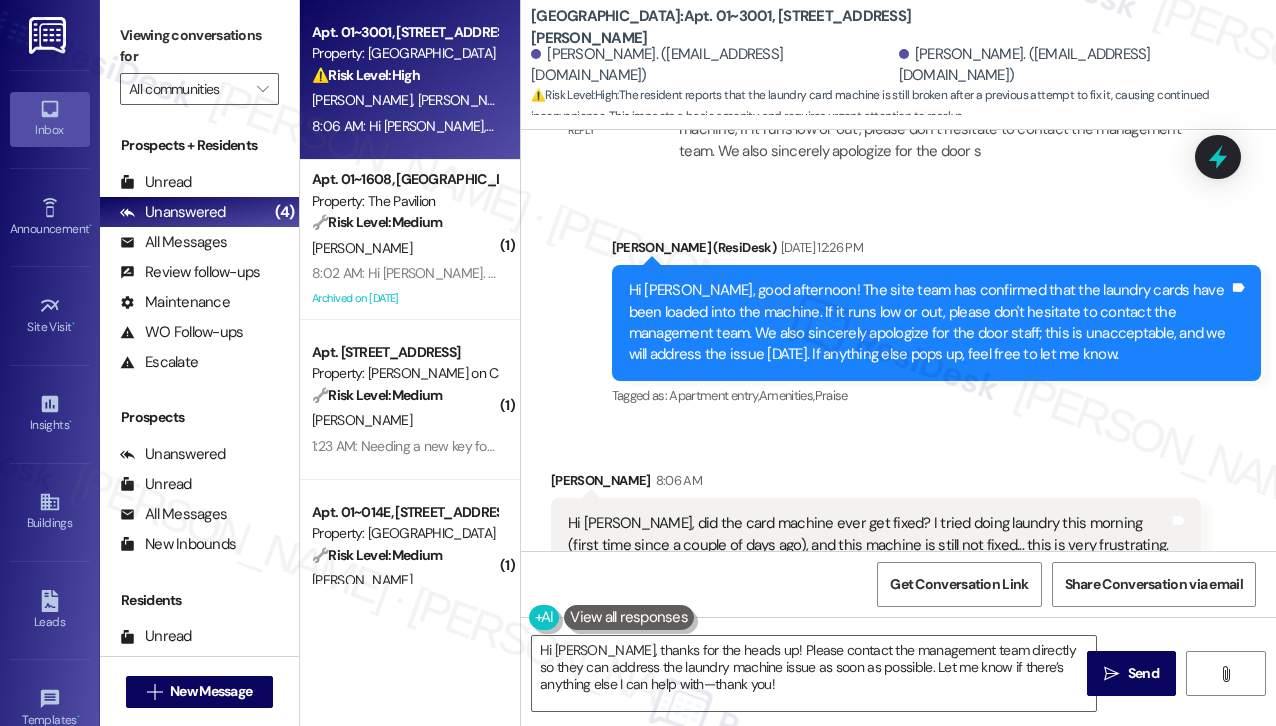 click on "Hi [PERSON_NAME], did the card machine ever get fixed? I tried doing laundry this morning (first time since a couple of days ago), and this machine is still not fixed... this is very frustrating." at bounding box center (868, 534) 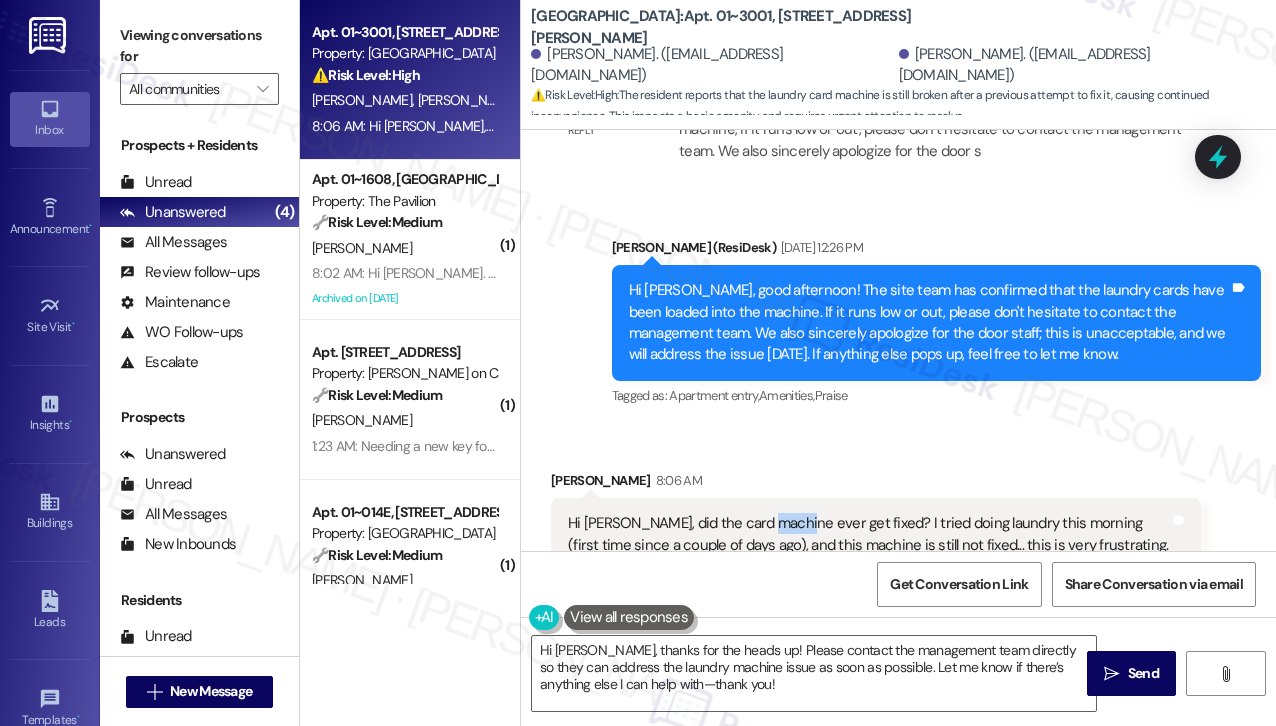 click on "Hi [PERSON_NAME], did the card machine ever get fixed? I tried doing laundry this morning (first time since a couple of days ago), and this machine is still not fixed... this is very frustrating." at bounding box center (868, 534) 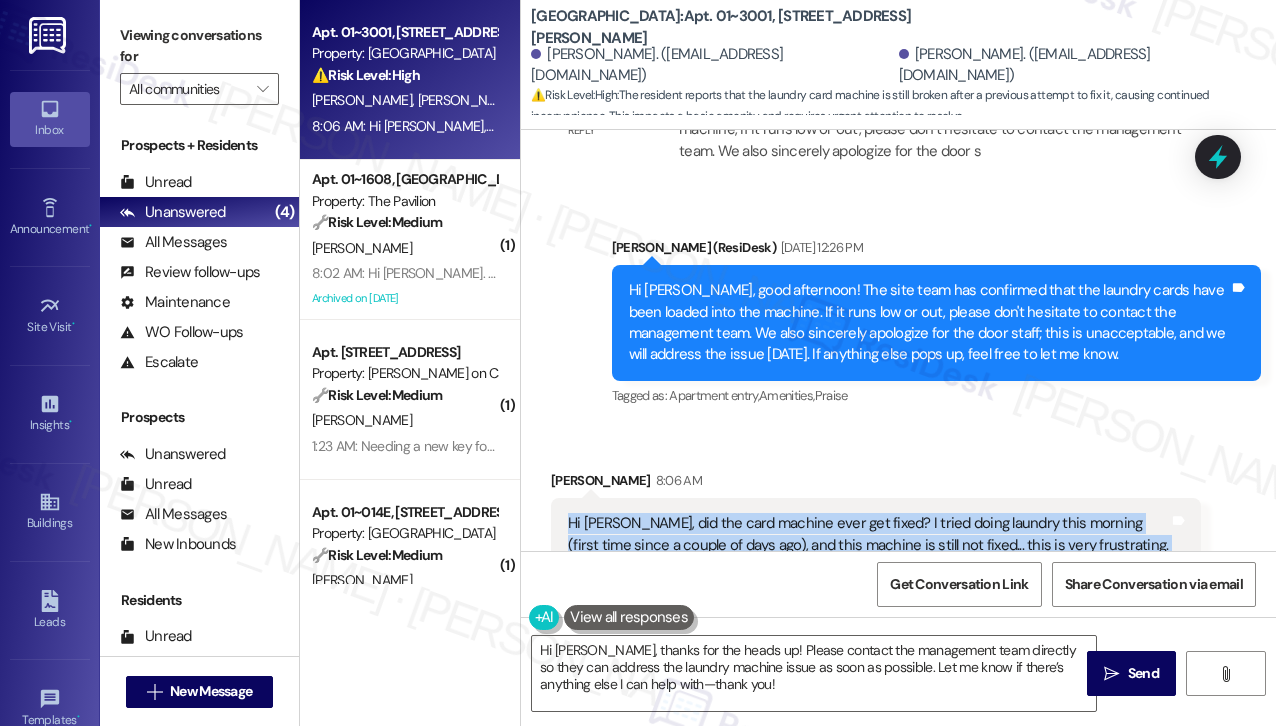 click on "Hi [PERSON_NAME], did the card machine ever get fixed? I tried doing laundry this morning (first time since a couple of days ago), and this machine is still not fixed... this is very frustrating." at bounding box center [868, 534] 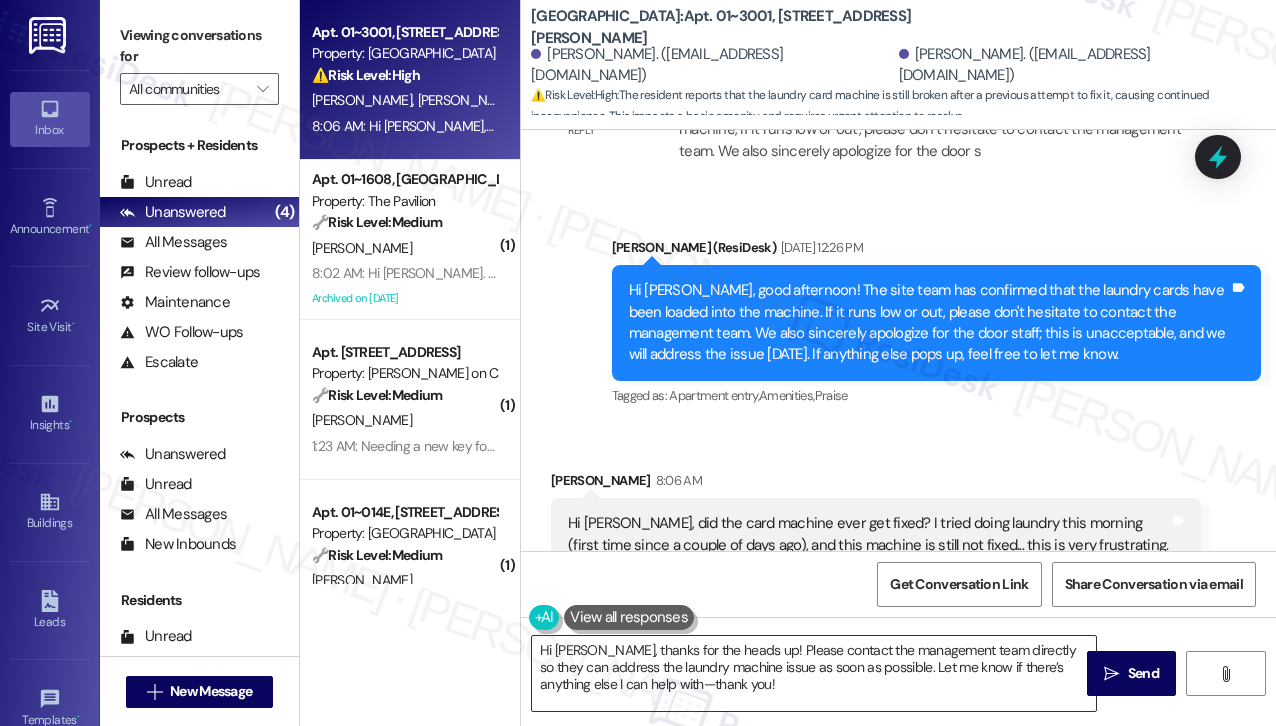 click on "Hi [PERSON_NAME], thanks for the heads up! Please contact the management team directly so they can address the laundry machine issue as soon as possible. Let me know if there’s anything else I can help with—thank you!" at bounding box center [814, 673] 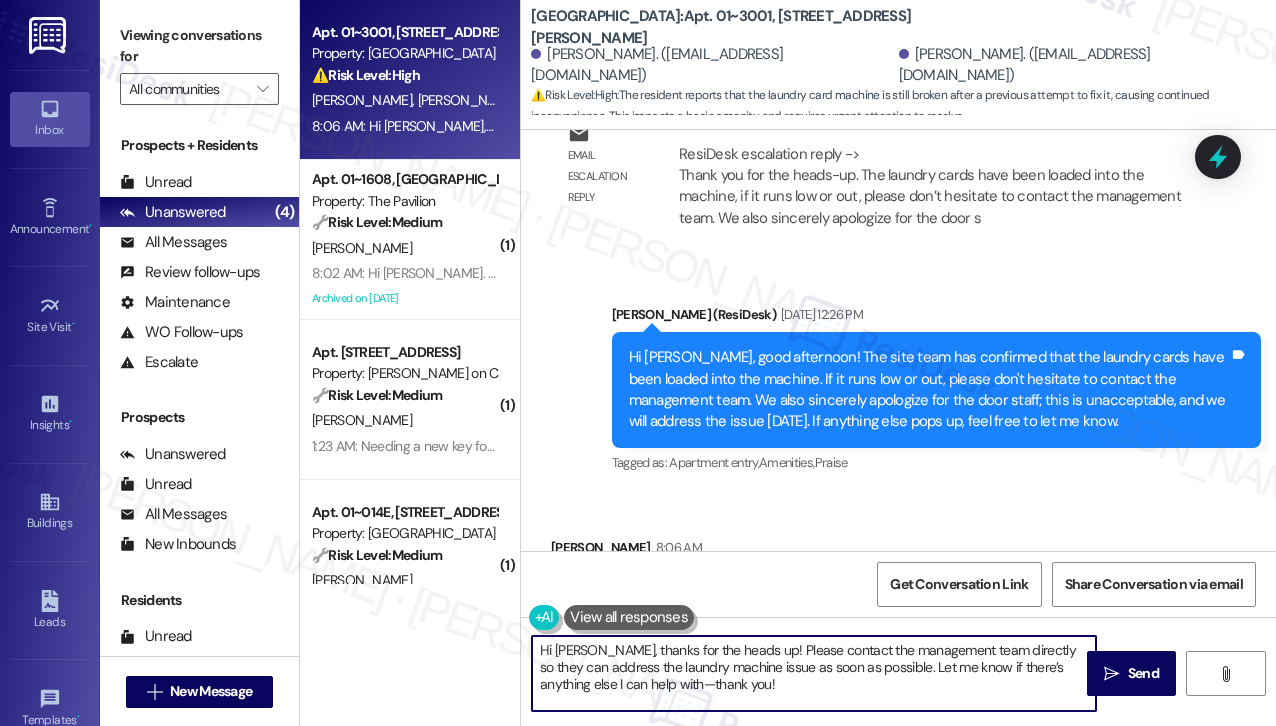 scroll, scrollTop: 7172, scrollLeft: 0, axis: vertical 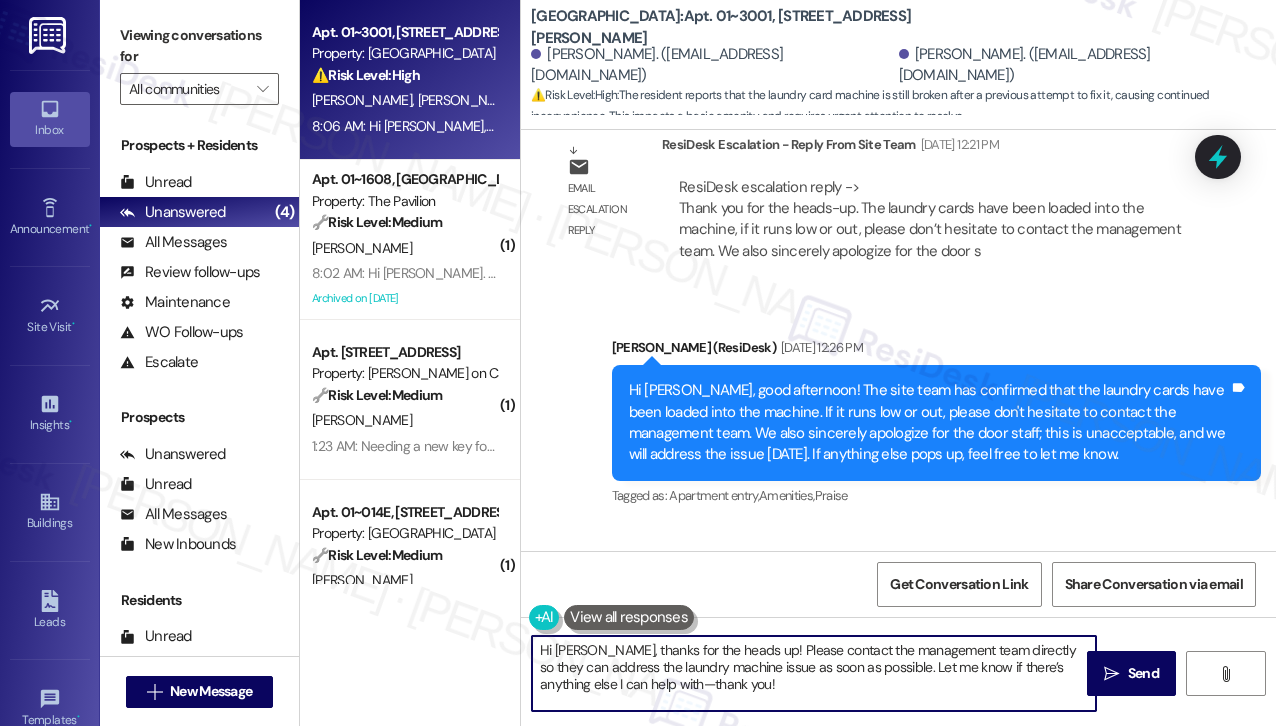 click on "Hi [PERSON_NAME], thanks for the heads up! Please contact the management team directly so they can address the laundry machine issue as soon as possible. Let me know if there’s anything else I can help with—thank you!" at bounding box center (814, 673) 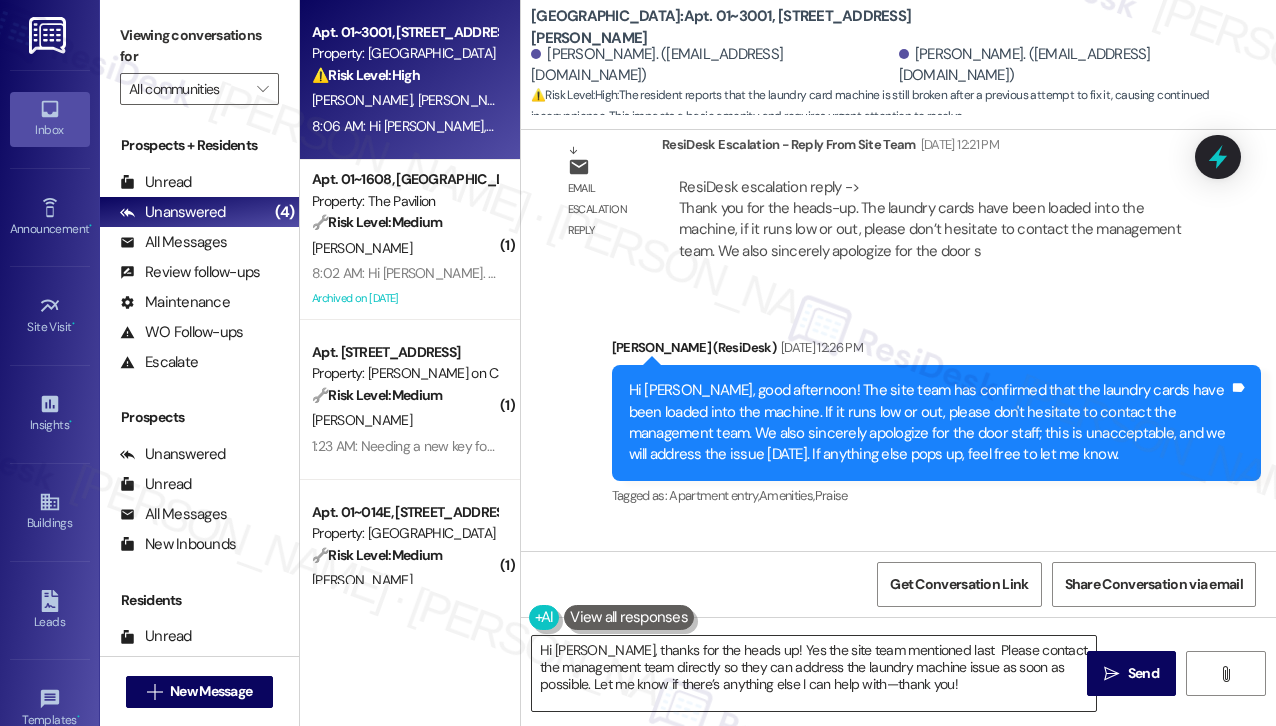 click on "Hi [PERSON_NAME], thanks for the heads up! Yes the site team mentioned last  Please contact the management team directly so they can address the laundry machine issue as soon as possible. Let me know if there’s anything else I can help with—thank you!" at bounding box center (814, 673) 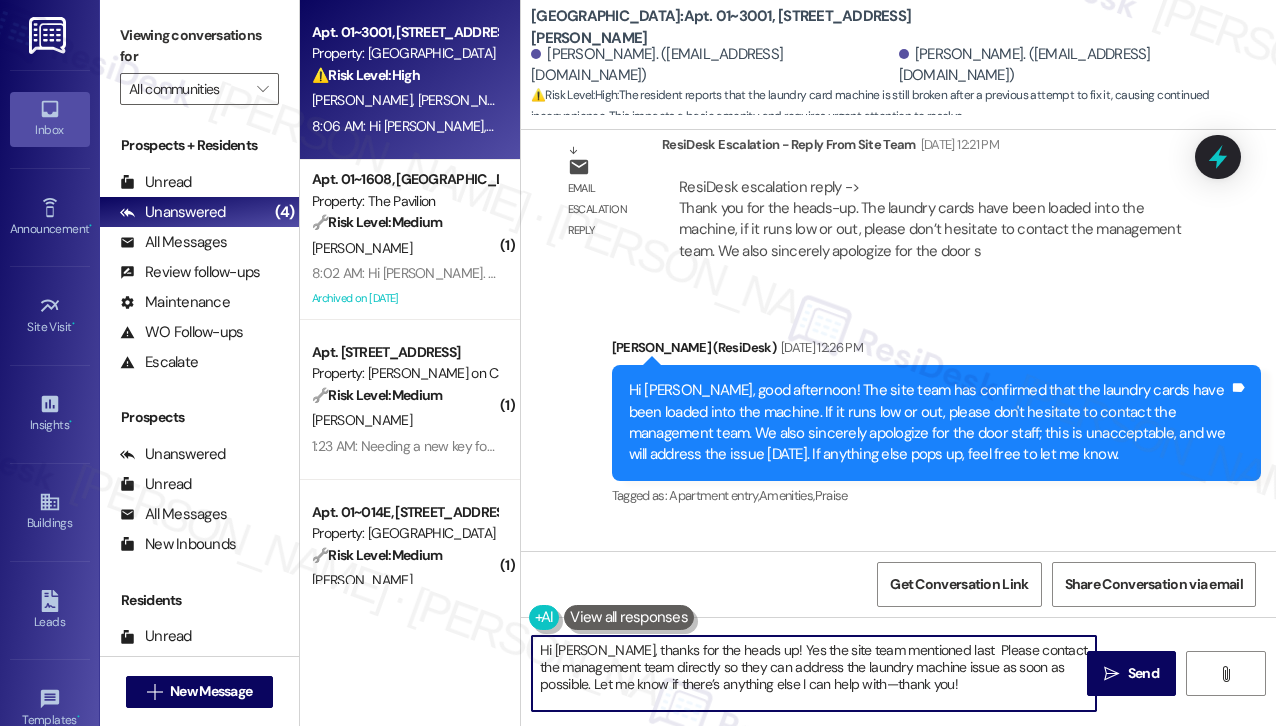 click on "Hi [PERSON_NAME], thanks for the heads up! Yes the site team mentioned last  Please contact the management team directly so they can address the laundry machine issue as soon as possible. Let me know if there’s anything else I can help with—thank you!" at bounding box center (814, 673) 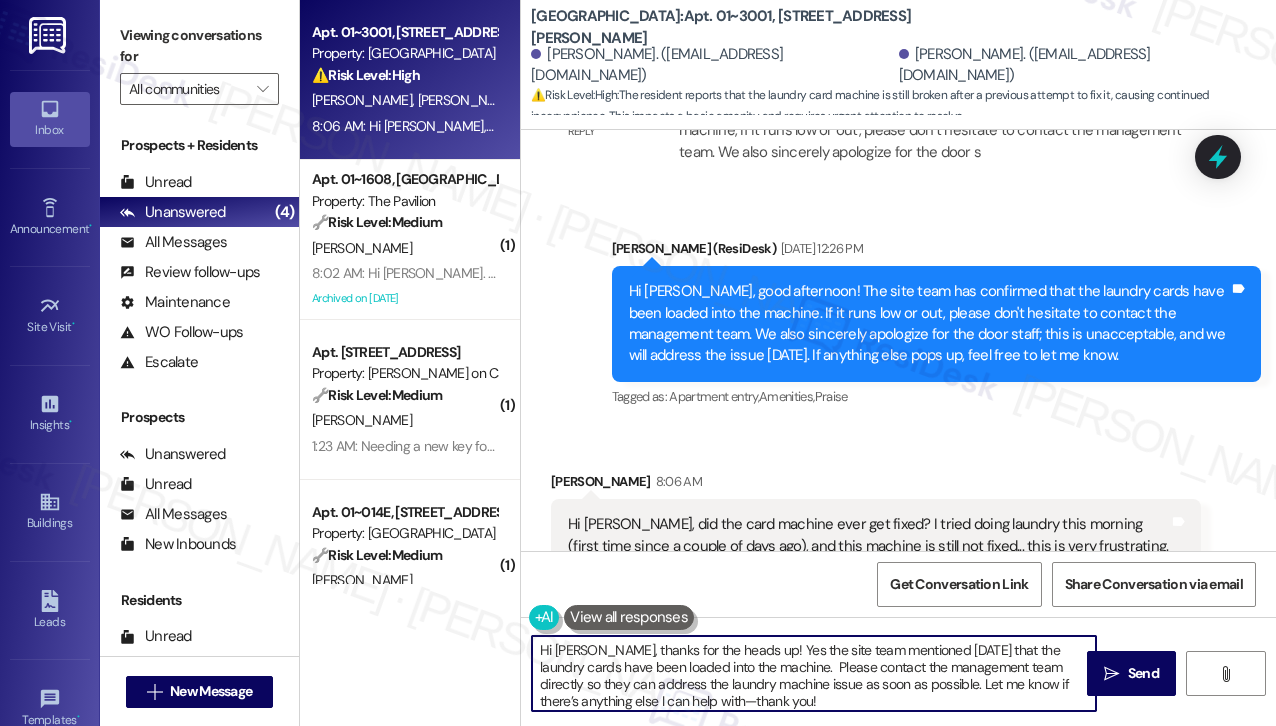 scroll, scrollTop: 7272, scrollLeft: 0, axis: vertical 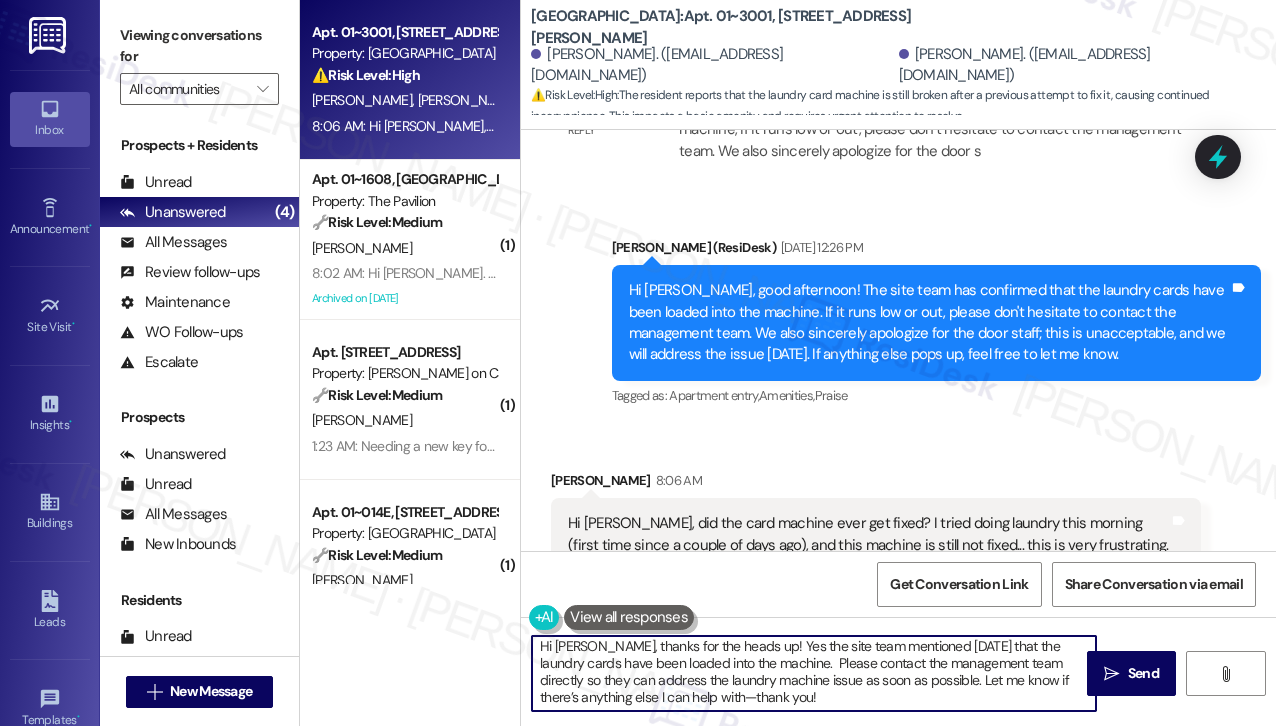 drag, startPoint x: 832, startPoint y: 664, endPoint x: 860, endPoint y: 697, distance: 43.27817 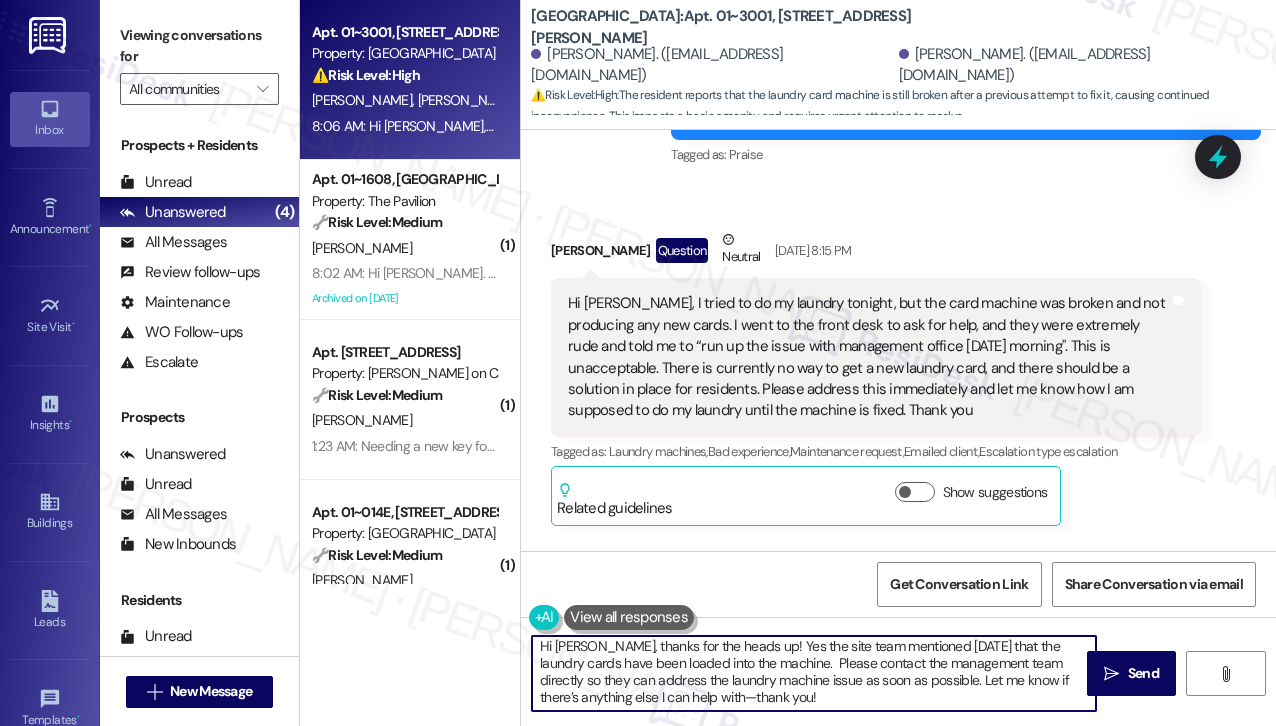 scroll, scrollTop: 5872, scrollLeft: 0, axis: vertical 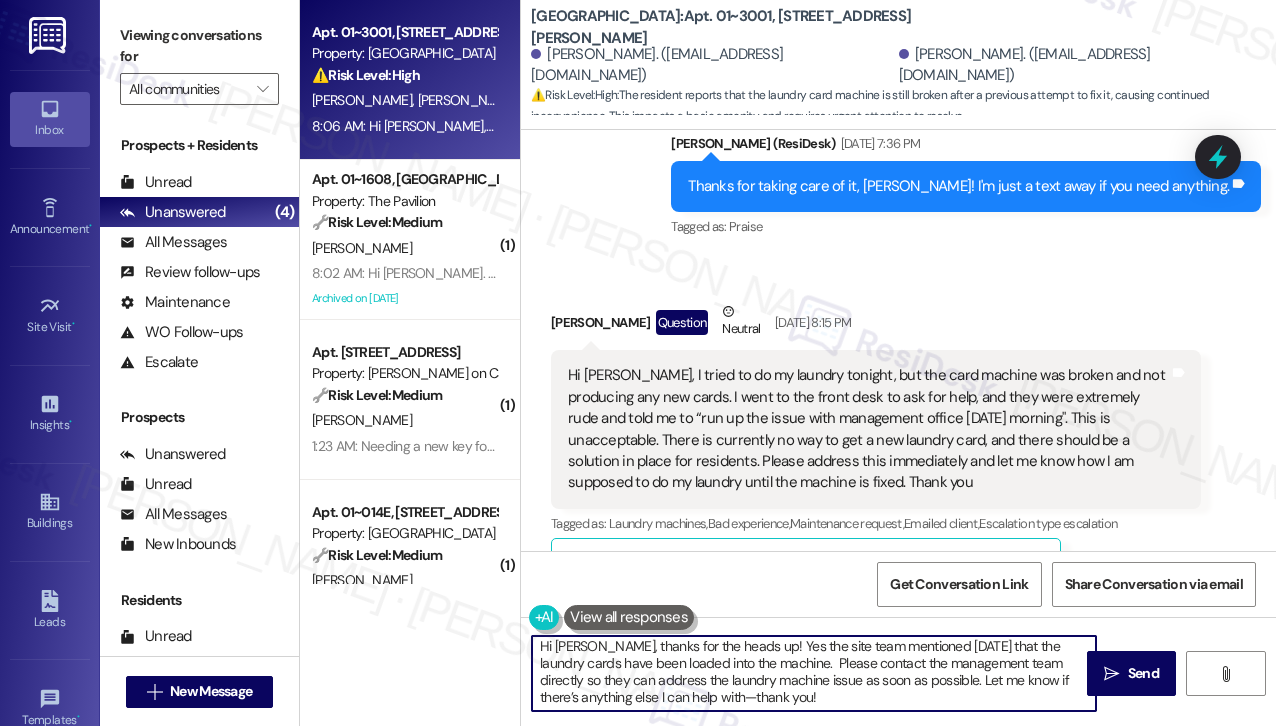 click on "Hi [PERSON_NAME], thanks for the heads up! Yes the site team mentioned [DATE] that the laundry cards have been loaded into the machine.  Please contact the management team directly so they can address the laundry machine issue as soon as possible. Let me know if there’s anything else I can help with—thank you!" at bounding box center [814, 673] 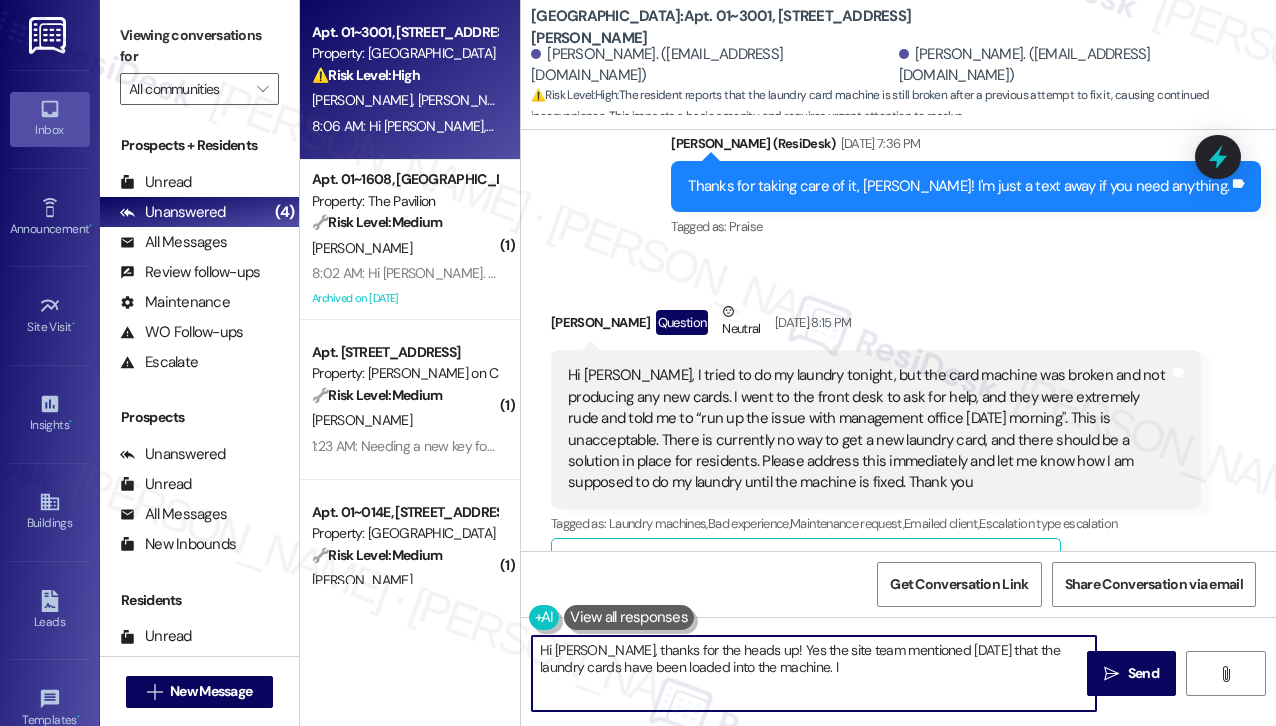 scroll, scrollTop: 0, scrollLeft: 0, axis: both 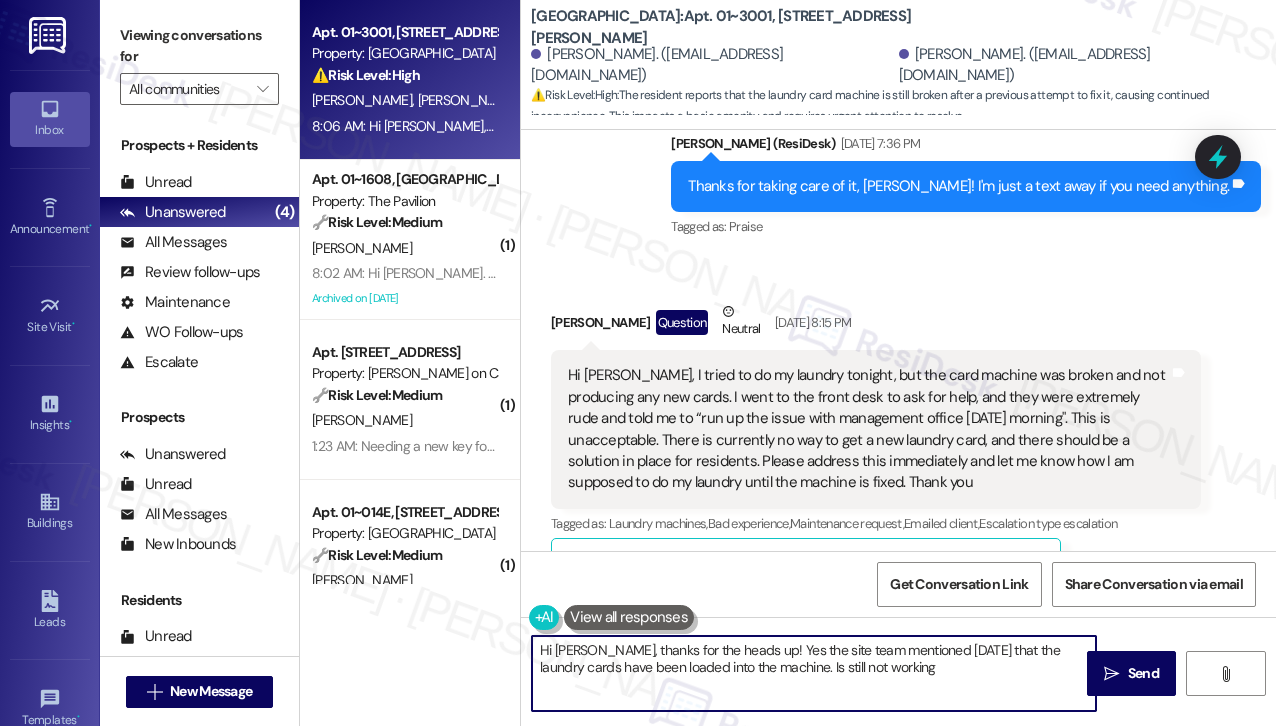 type on "Hi [PERSON_NAME], thanks for the heads up! Yes the site team mentioned [DATE] that the laundry cards have been loaded into the machine. Is still not working?" 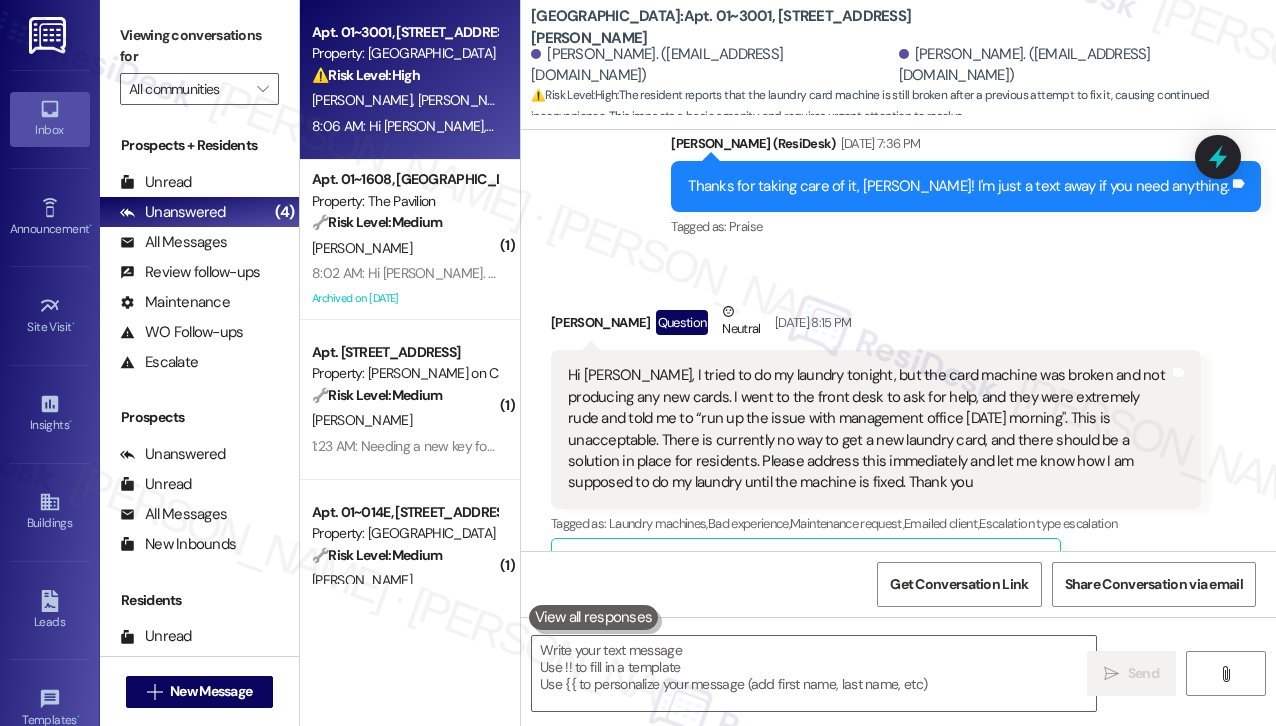 click on "Received via SMS [PERSON_NAME] Question   Neutral [DATE] 8:15 PM Hi [PERSON_NAME], I tried to do my laundry tonight, but the card machine was broken and not producing any new cards. I went to the front desk to ask for help, and they were extremely rude and told me to “run up the issue with management office [DATE] morning". This is unacceptable. There is currently no way to get a new laundry card, and there should be a solution in place for residents. Please address this immediately and let me know how I am supposed to do my laundry until the machine is fixed. Thank you Tags and notes Tagged as:   Laundry machines ,  Click to highlight conversations about Laundry machines Bad experience ,  Click to highlight conversations about Bad experience Maintenance request ,  Click to highlight conversations about Maintenance request Emailed client ,  Click to highlight conversations about Emailed client Escalation type escalation Click to highlight conversations about Escalation type escalation" at bounding box center (898, 434) 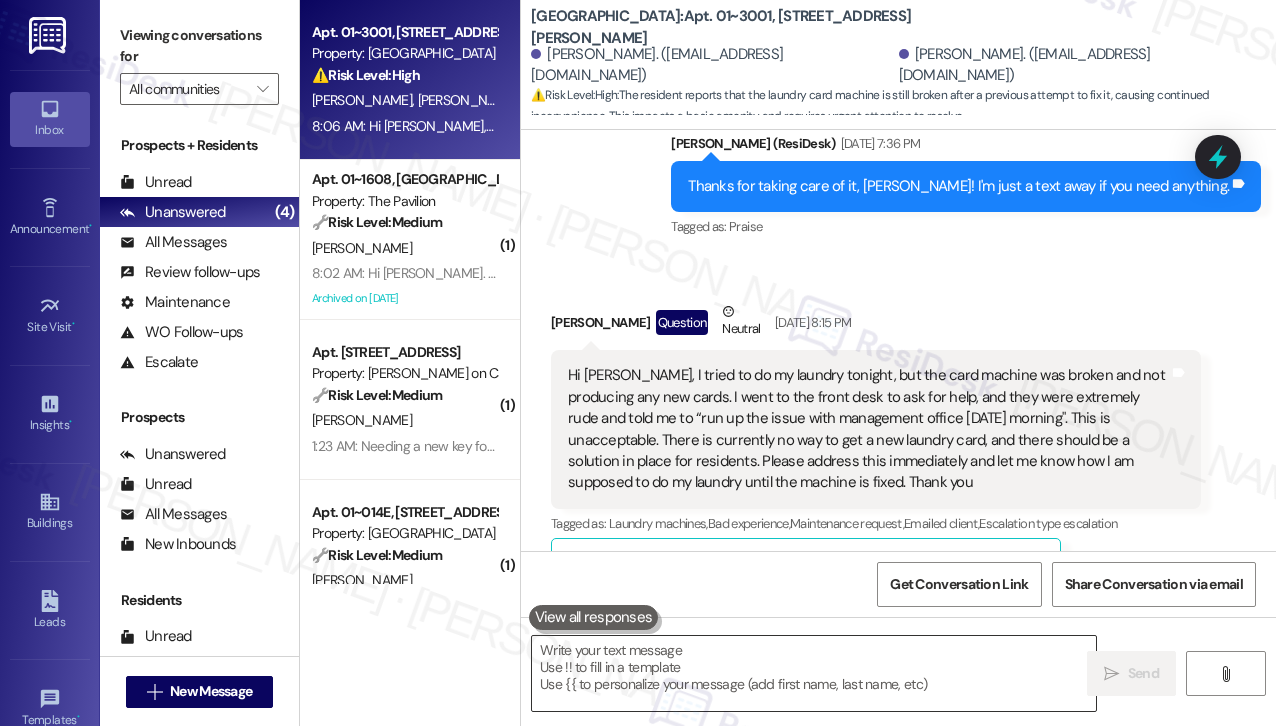 click at bounding box center [814, 673] 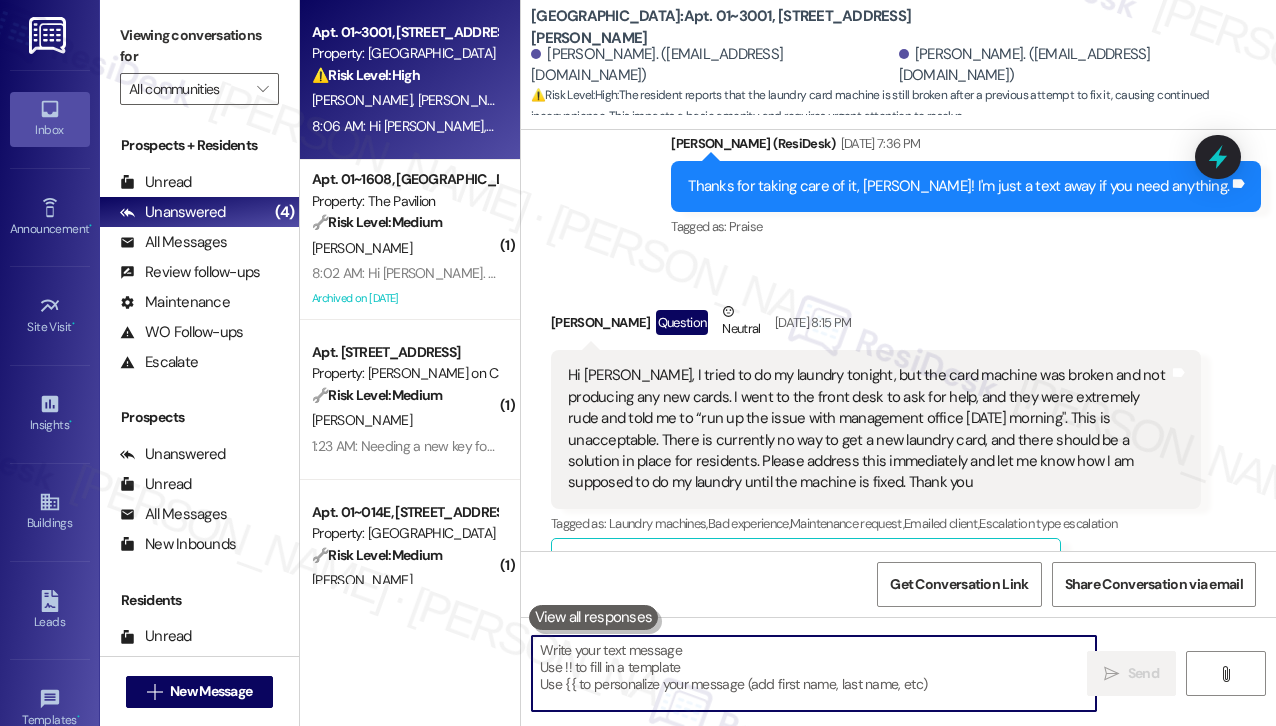 paste on "Hi [PERSON_NAME], thanks for the heads-up! The site team mentioned [DATE] that the laundry cards were already loaded into the machine. Just to confirm—are you still experiencing issues with it?" 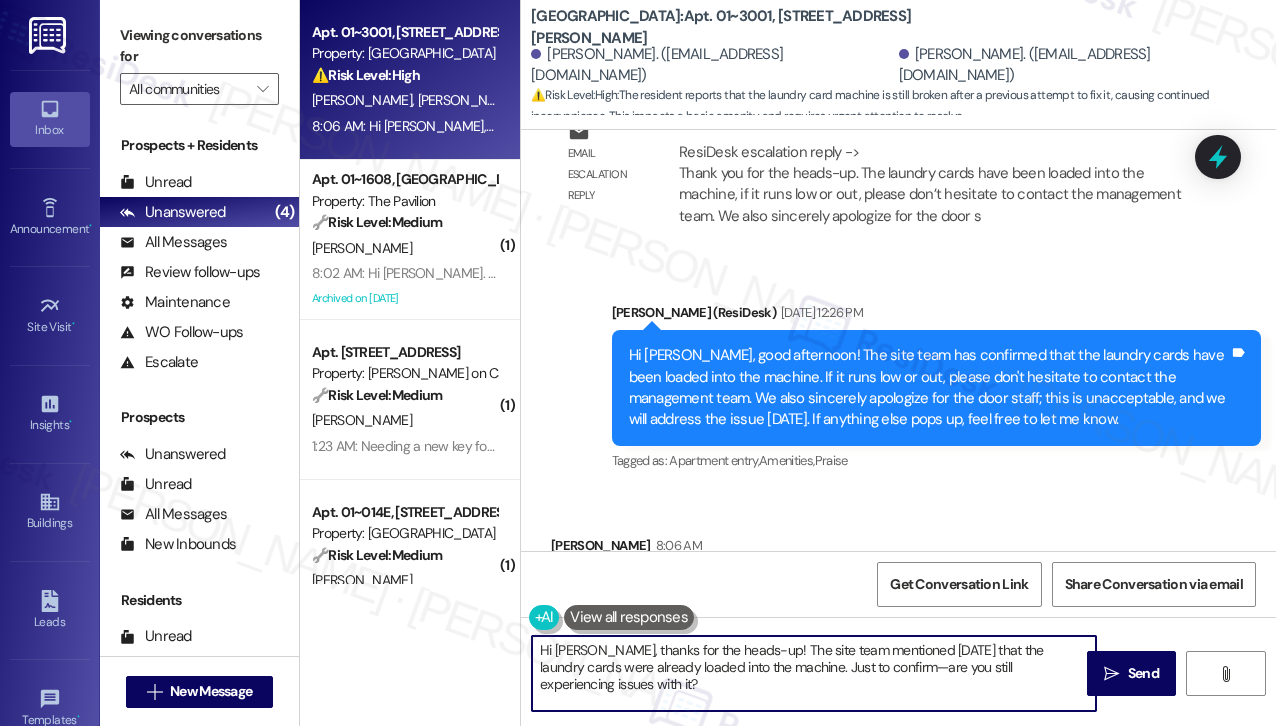 scroll, scrollTop: 7272, scrollLeft: 0, axis: vertical 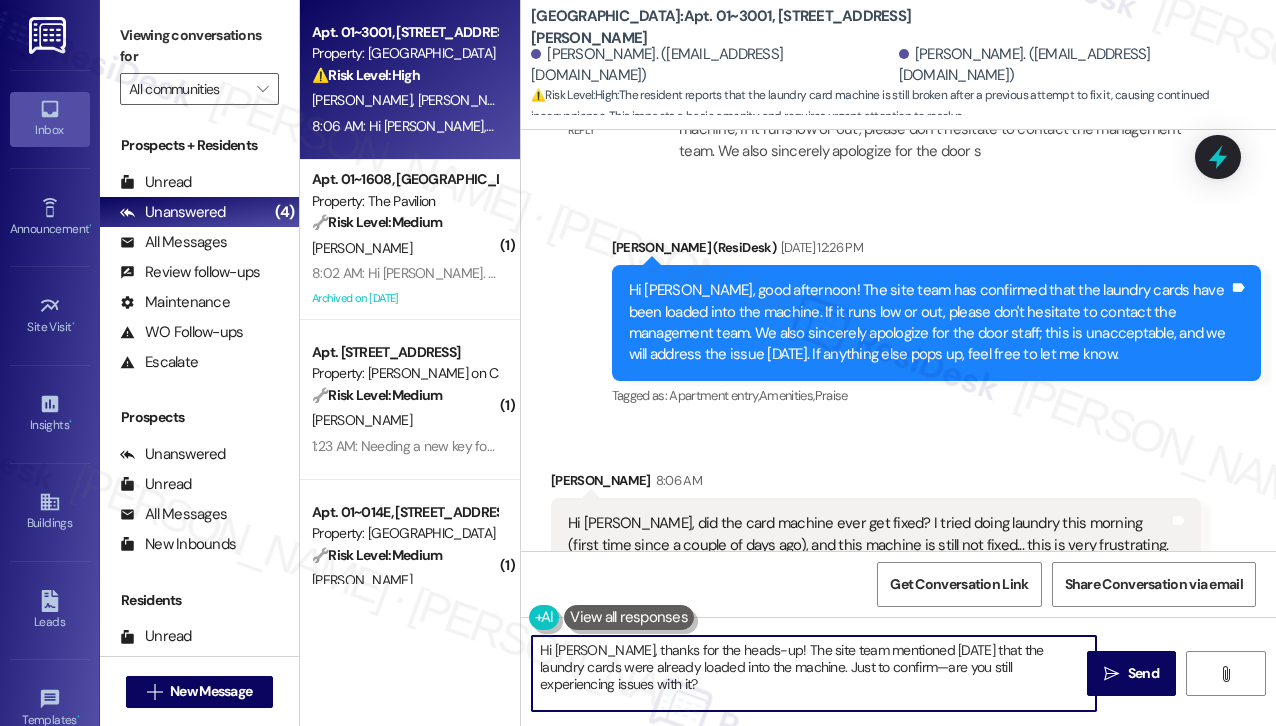 drag, startPoint x: 949, startPoint y: 664, endPoint x: 848, endPoint y: 665, distance: 101.00495 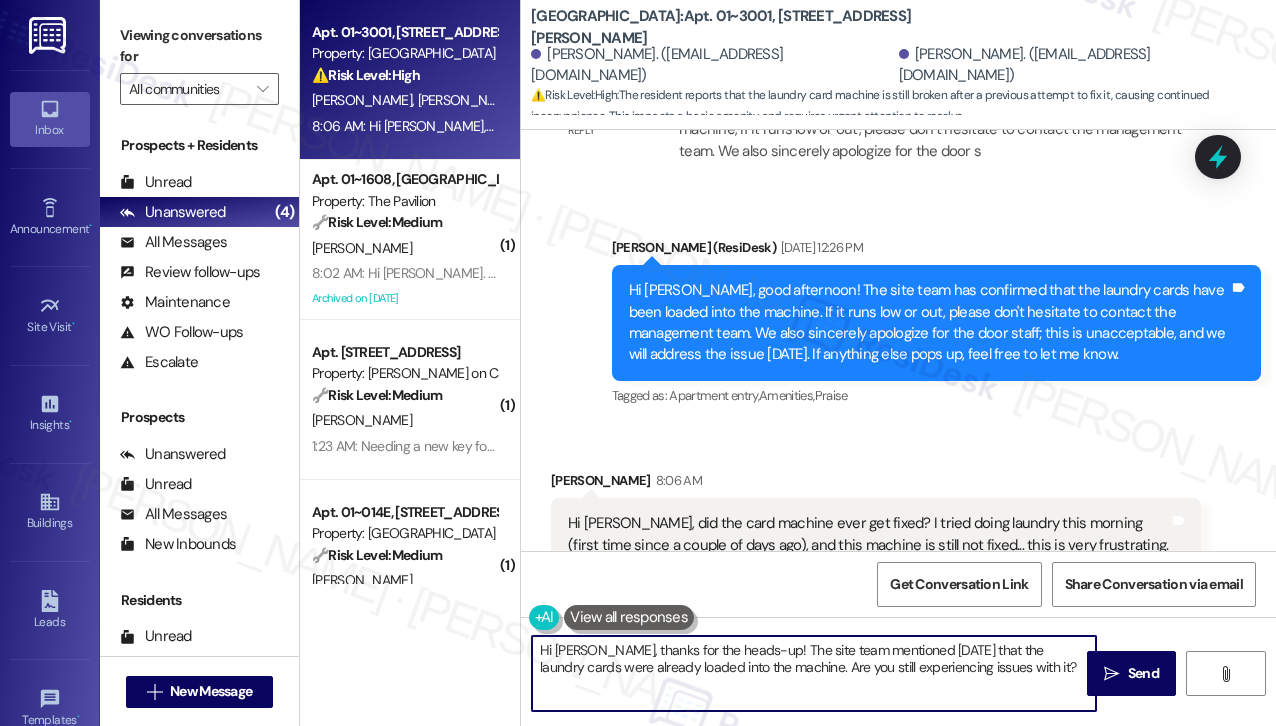 click on "Hi [PERSON_NAME], did the card machine ever get fixed? I tried doing laundry this morning (first time since a couple of days ago), and this machine is still not fixed... this is very frustrating. Tags and notes" at bounding box center (876, 534) 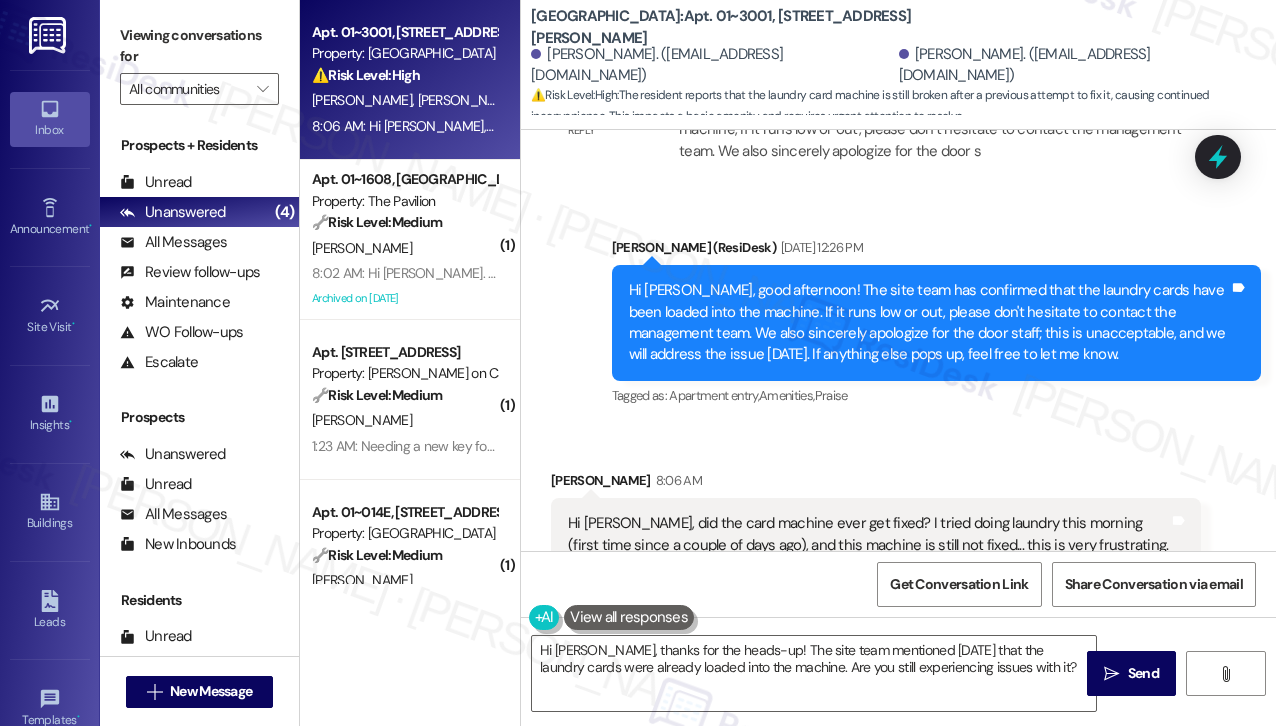 click on "Tagged as:   Apartment entry ,  Click to highlight conversations about Apartment entry Amenities ,  Click to highlight conversations about Amenities Praise Click to highlight conversations about Praise" at bounding box center (937, 395) 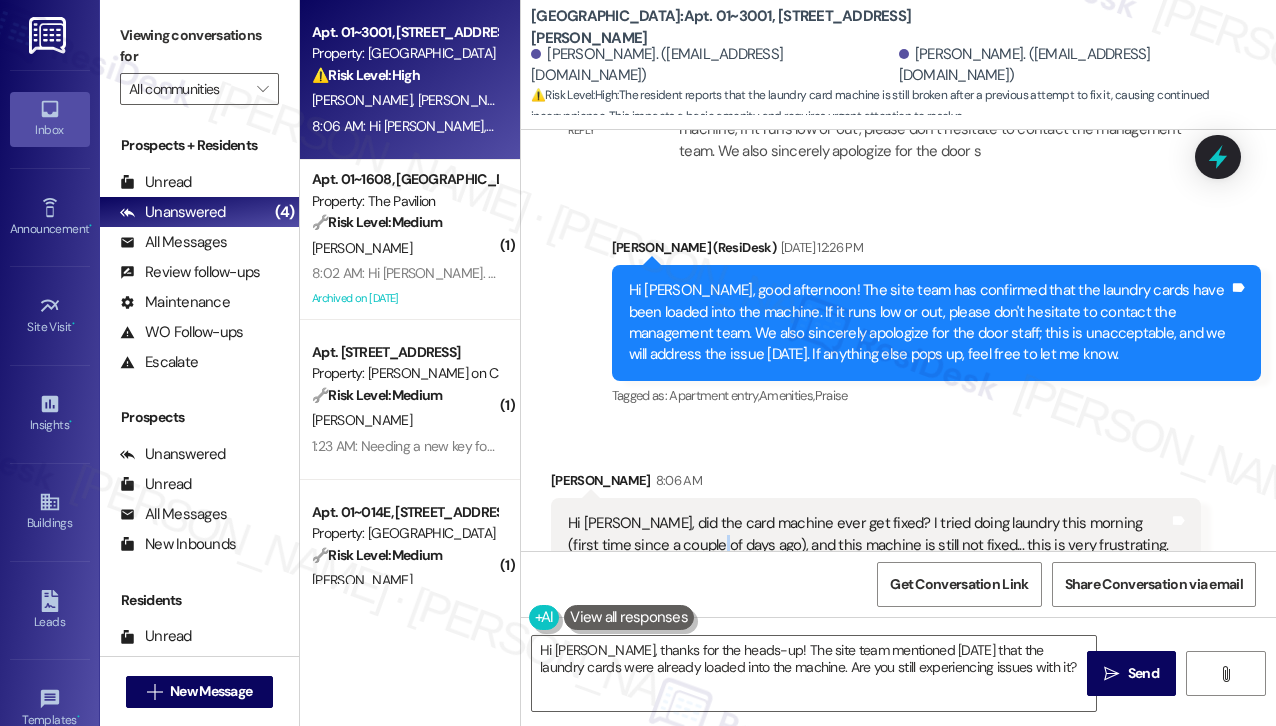 click on "Hi [PERSON_NAME], did the card machine ever get fixed? I tried doing laundry this morning (first time since a couple of days ago), and this machine is still not fixed... this is very frustrating." at bounding box center (868, 534) 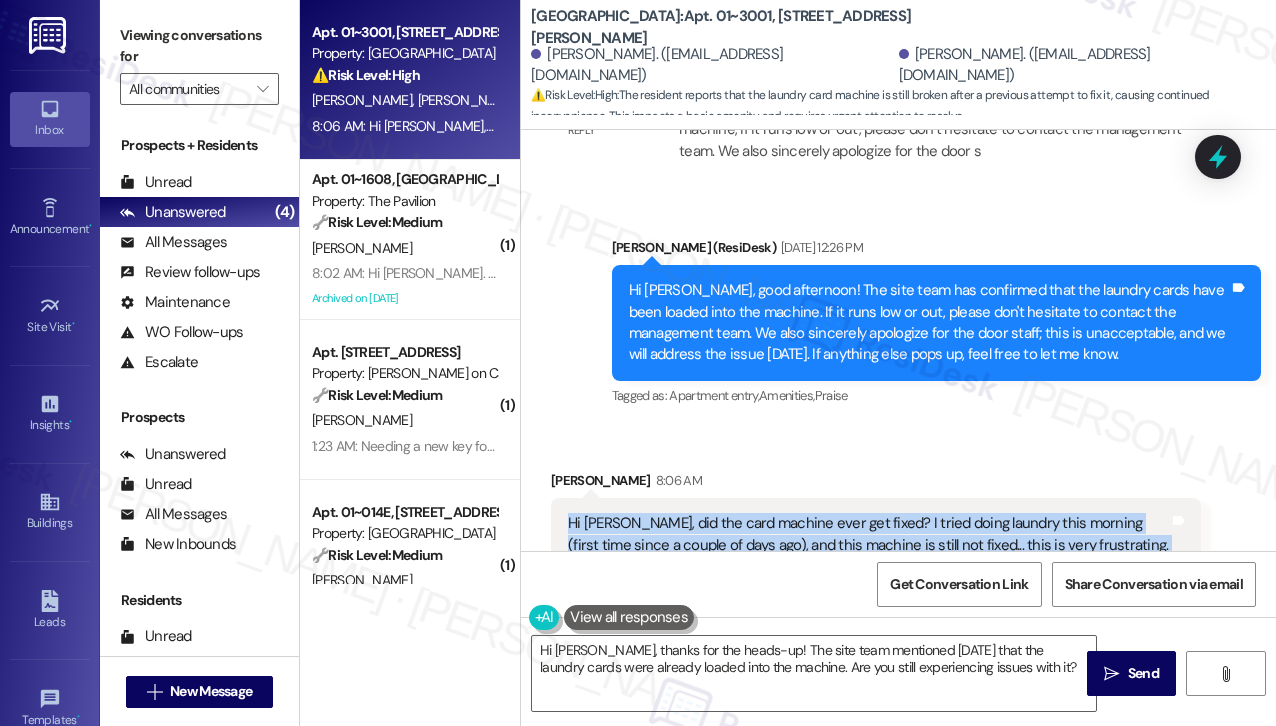 click on "Hi [PERSON_NAME], did the card machine ever get fixed? I tried doing laundry this morning (first time since a couple of days ago), and this machine is still not fixed... this is very frustrating." at bounding box center (868, 534) 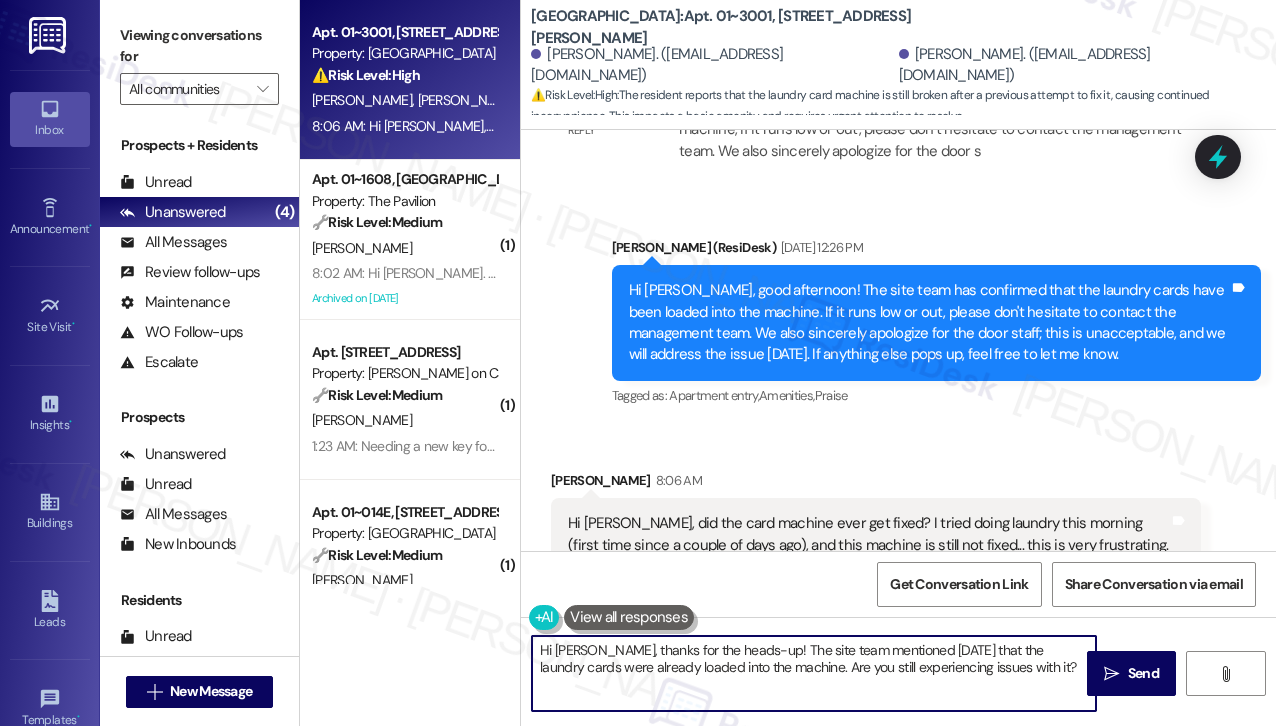 click on "Hi [PERSON_NAME], thanks for the heads-up! The site team mentioned [DATE] that the laundry cards were already loaded into the machine. Are you still experiencing issues with it?" at bounding box center (814, 673) 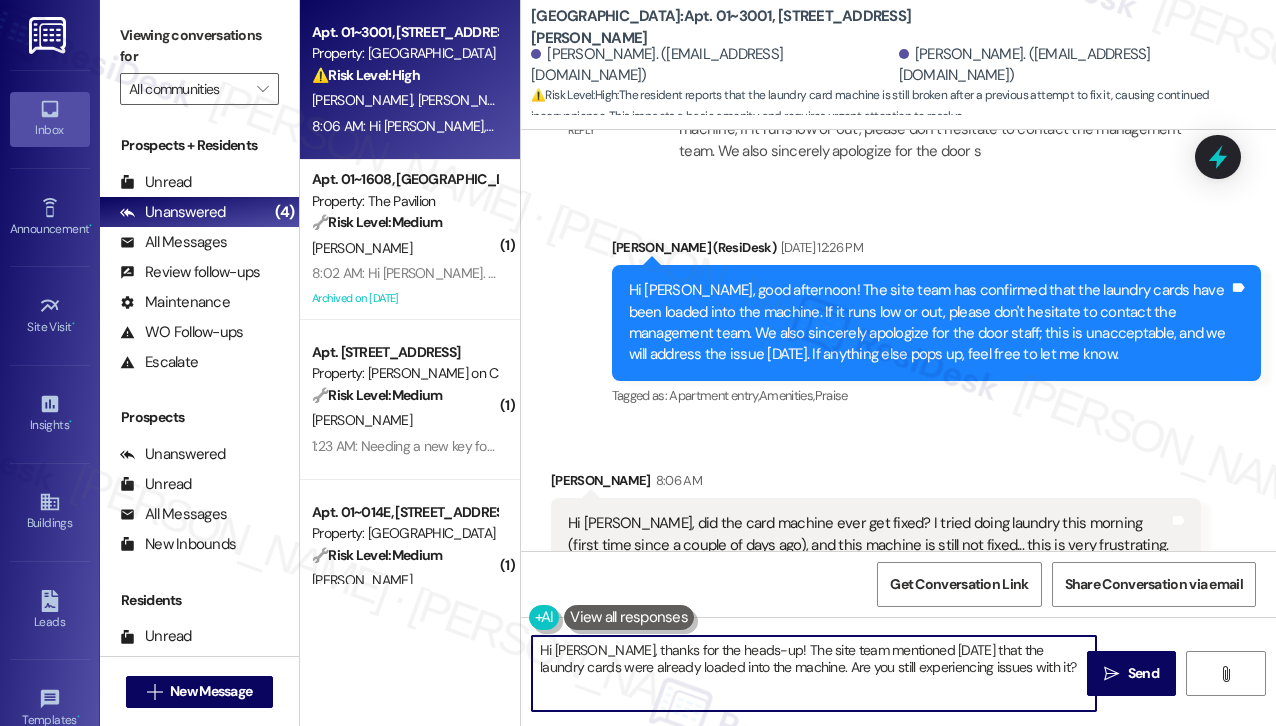 drag, startPoint x: 1072, startPoint y: 671, endPoint x: 849, endPoint y: 669, distance: 223.00897 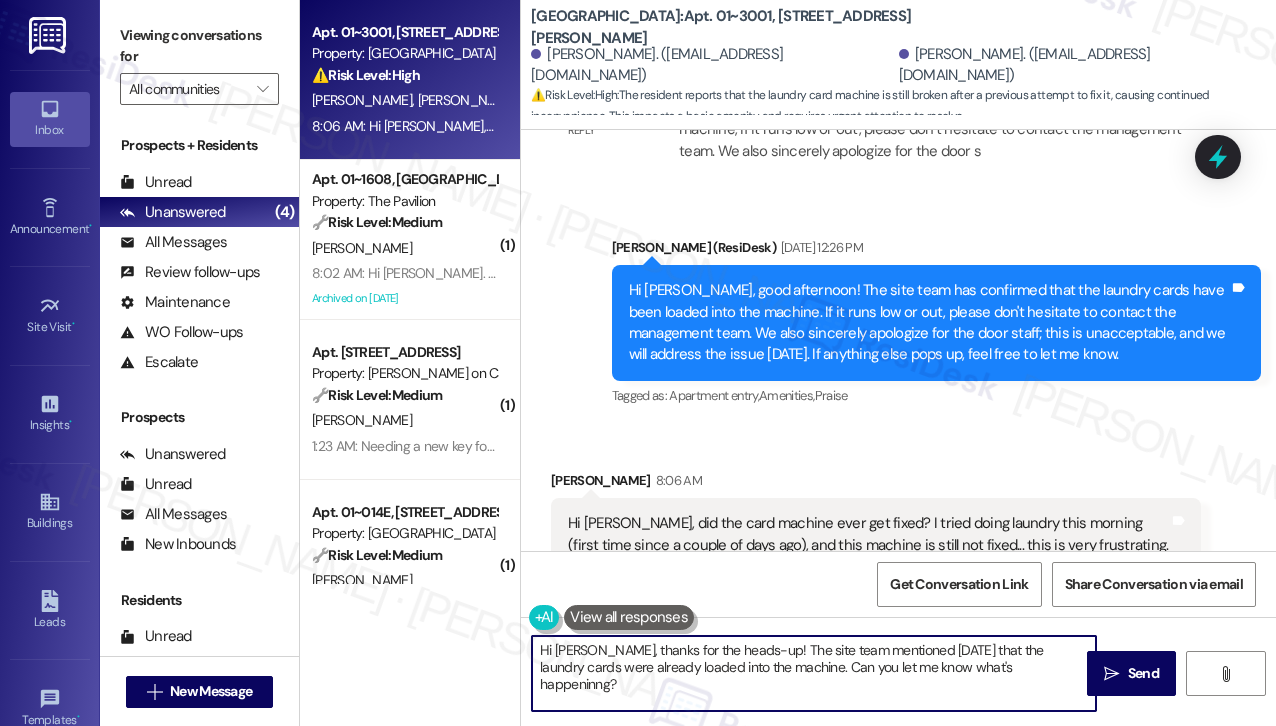 type on "Hi [PERSON_NAME], thanks for the heads-up! The site team mentioned [DATE] that the laundry cards were already loaded into the machine. Can you let me know what's happeninng?" 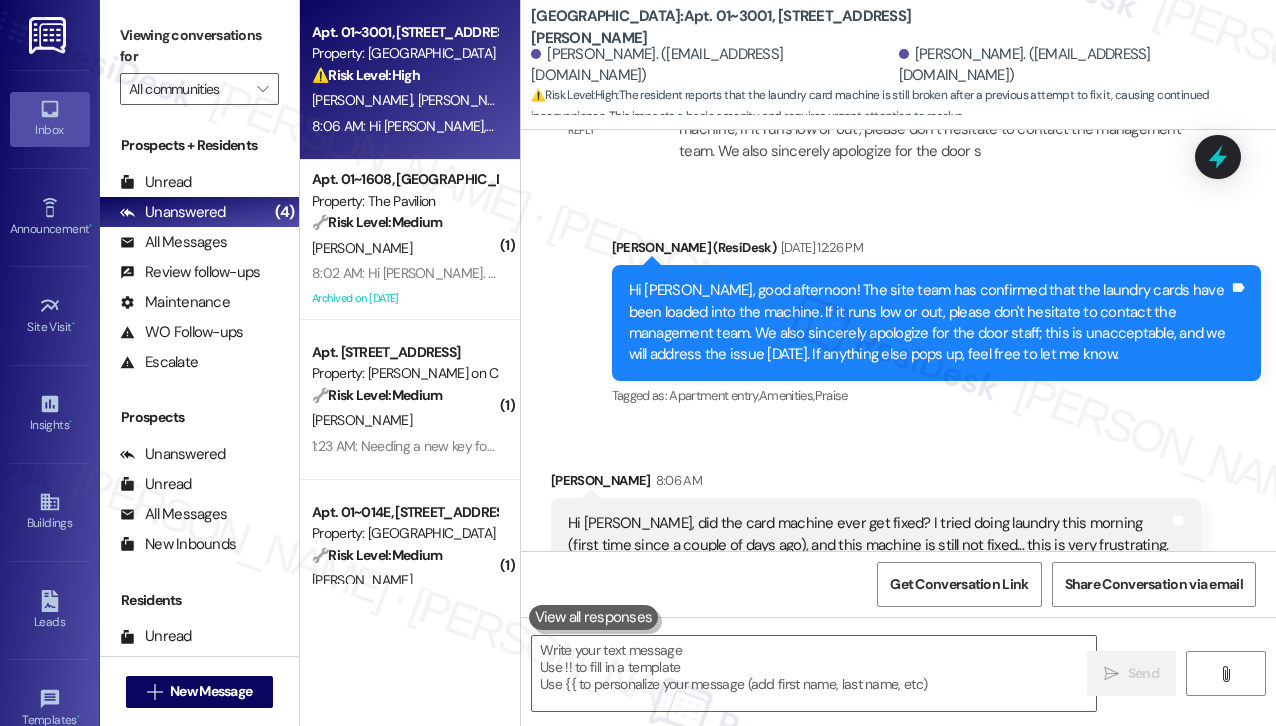click on "[PERSON_NAME] 8:06 AM" at bounding box center (876, 484) 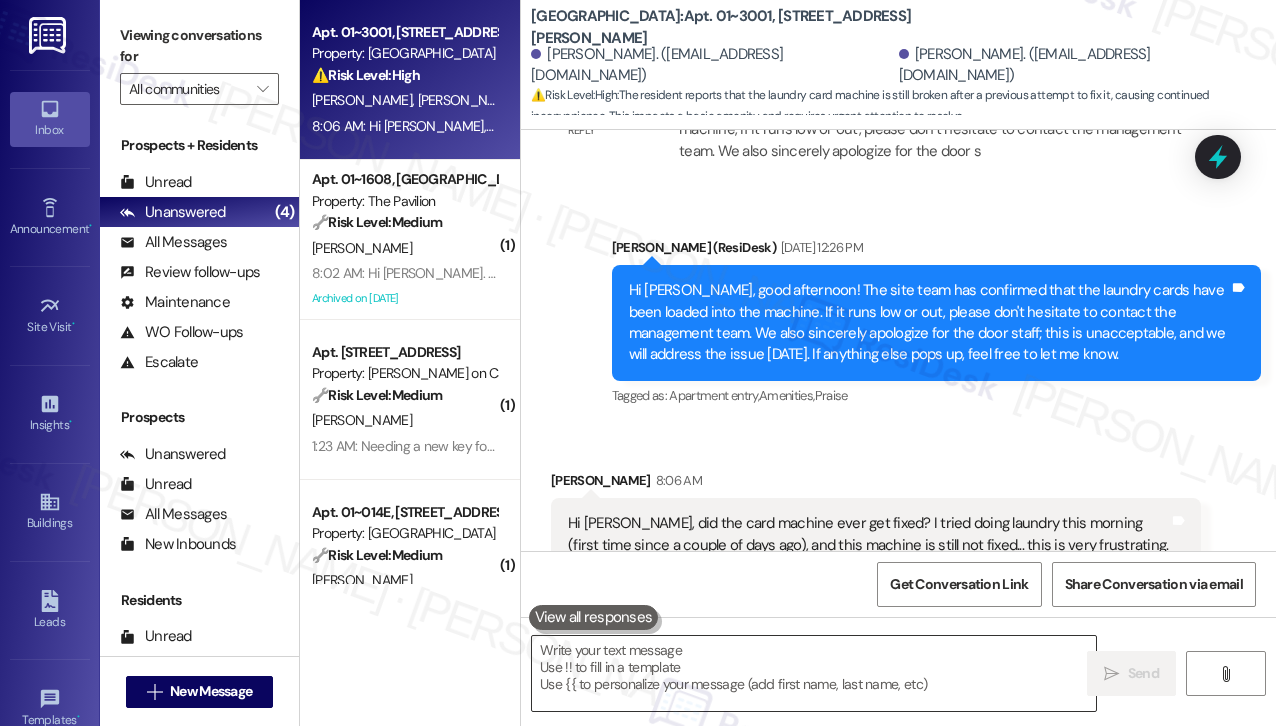 click at bounding box center (814, 673) 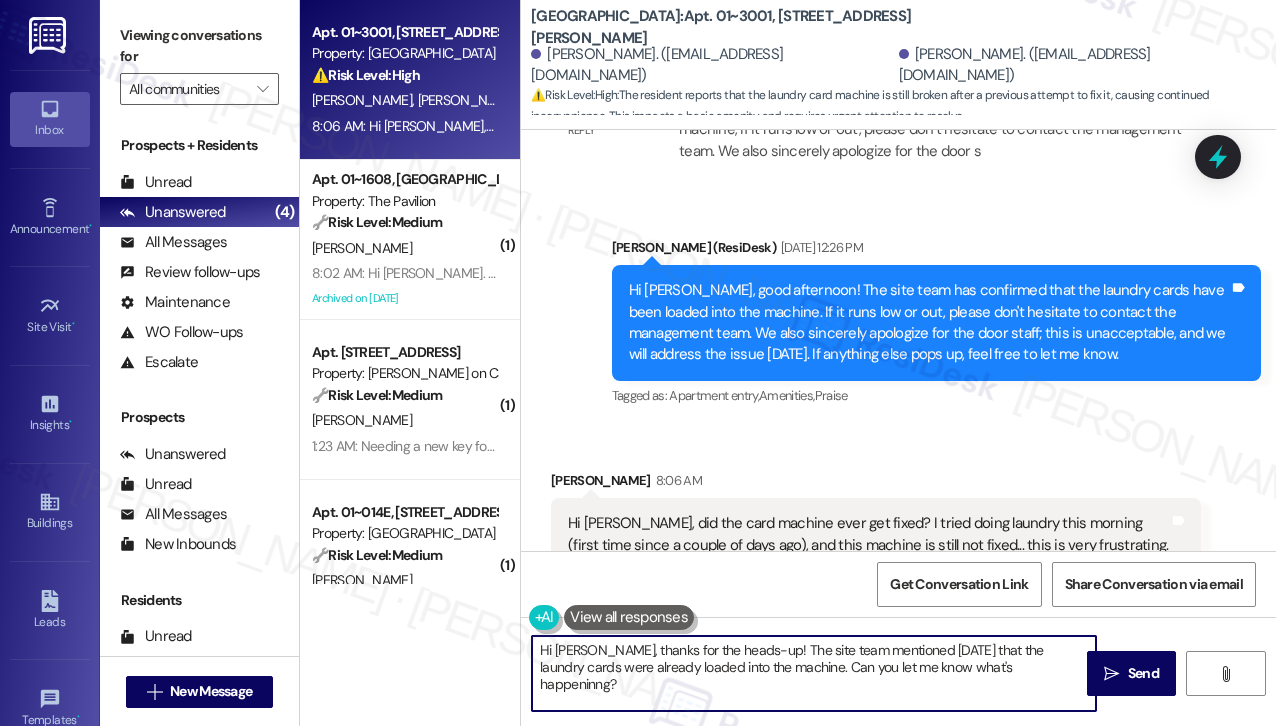 click on "Hi [PERSON_NAME], thanks for the heads-up! The site team mentioned [DATE] that the laundry cards were already loaded into the machine. Can you let me know what's happeninng?" at bounding box center (814, 673) 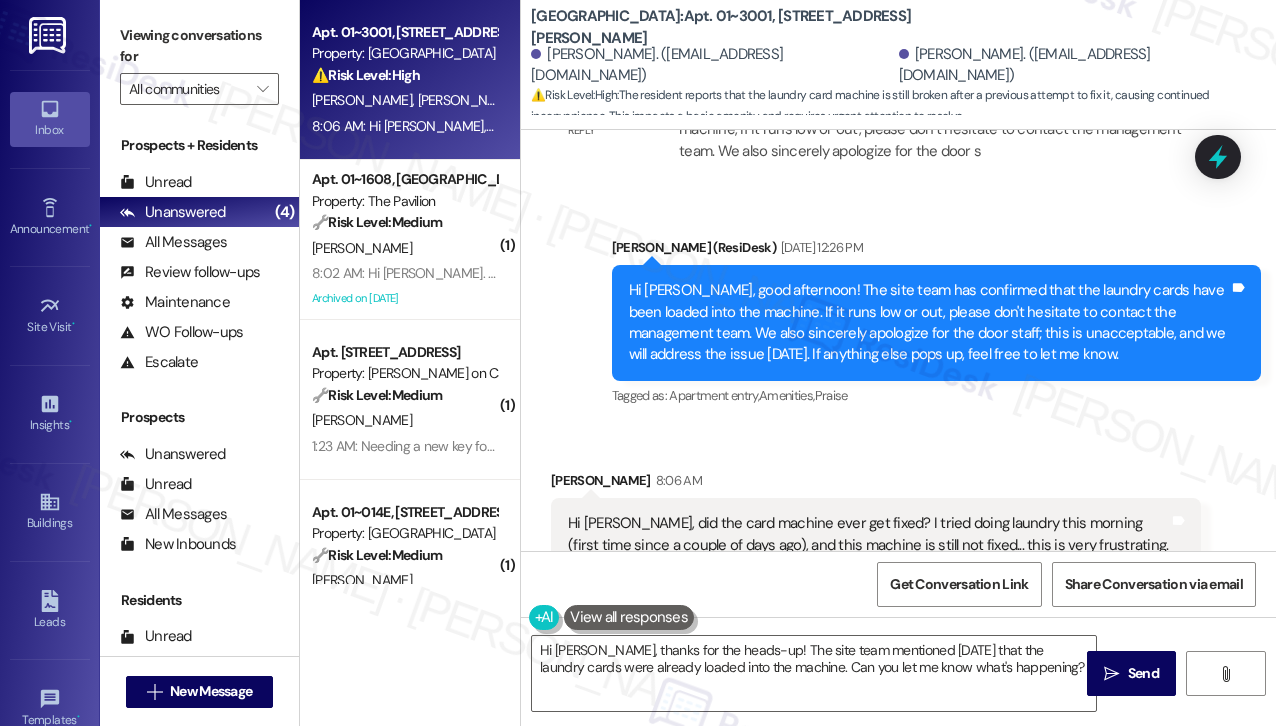 click on "Received via SMS [PERSON_NAME] 8:06 AM Hi [PERSON_NAME], did the card machine ever get fixed? I tried doing laundry this morning (first time since a couple of days ago), and this machine is still not fixed... this is very frustrating. Tags and notes Tagged as:   Laundry machines ,  Click to highlight conversations about Laundry machines Complaint Click to highlight conversations about Complaint" at bounding box center [898, 520] 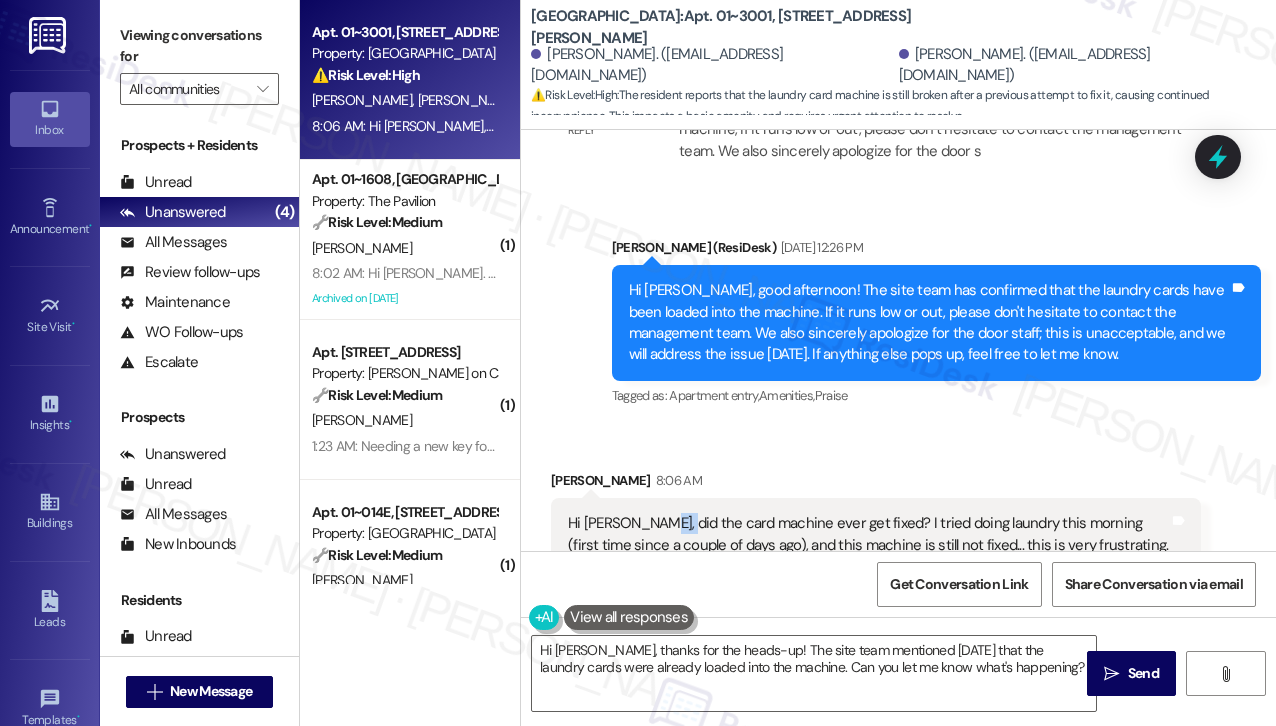 click on "Hi [PERSON_NAME], did the card machine ever get fixed? I tried doing laundry this morning (first time since a couple of days ago), and this machine is still not fixed... this is very frustrating." at bounding box center [868, 534] 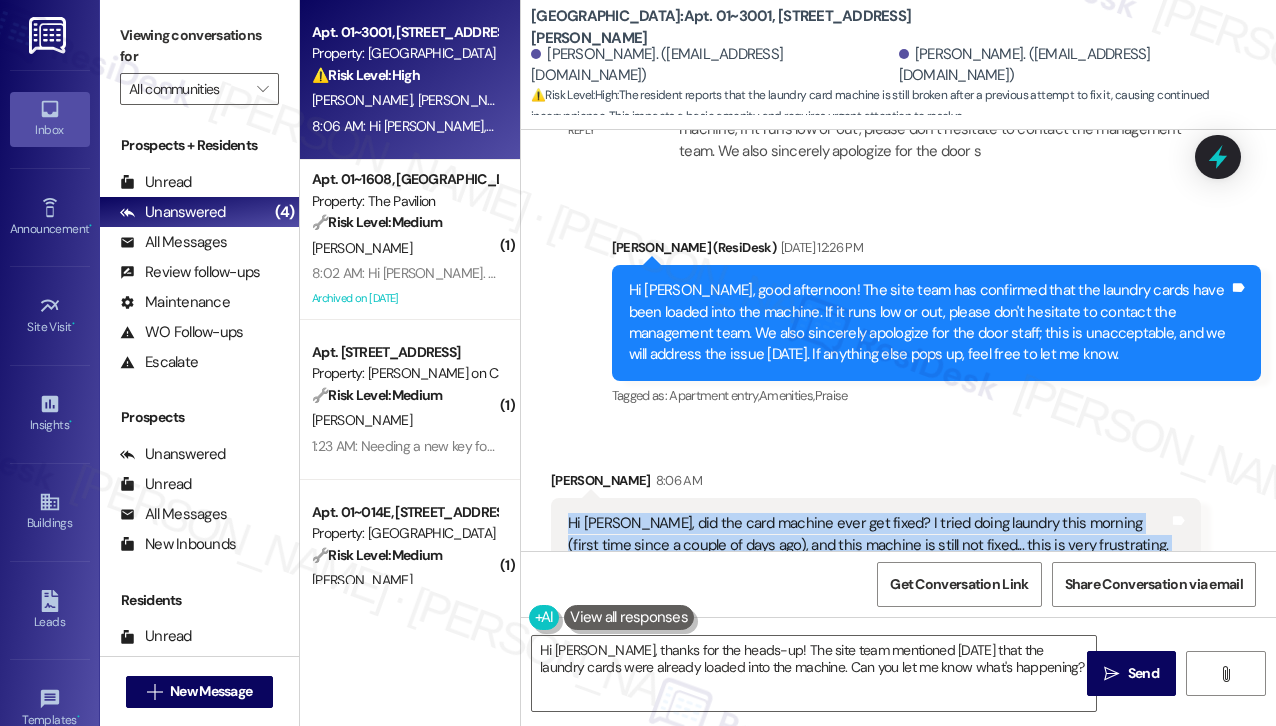 click on "Hi [PERSON_NAME], did the card machine ever get fixed? I tried doing laundry this morning (first time since a couple of days ago), and this machine is still not fixed... this is very frustrating." at bounding box center (868, 534) 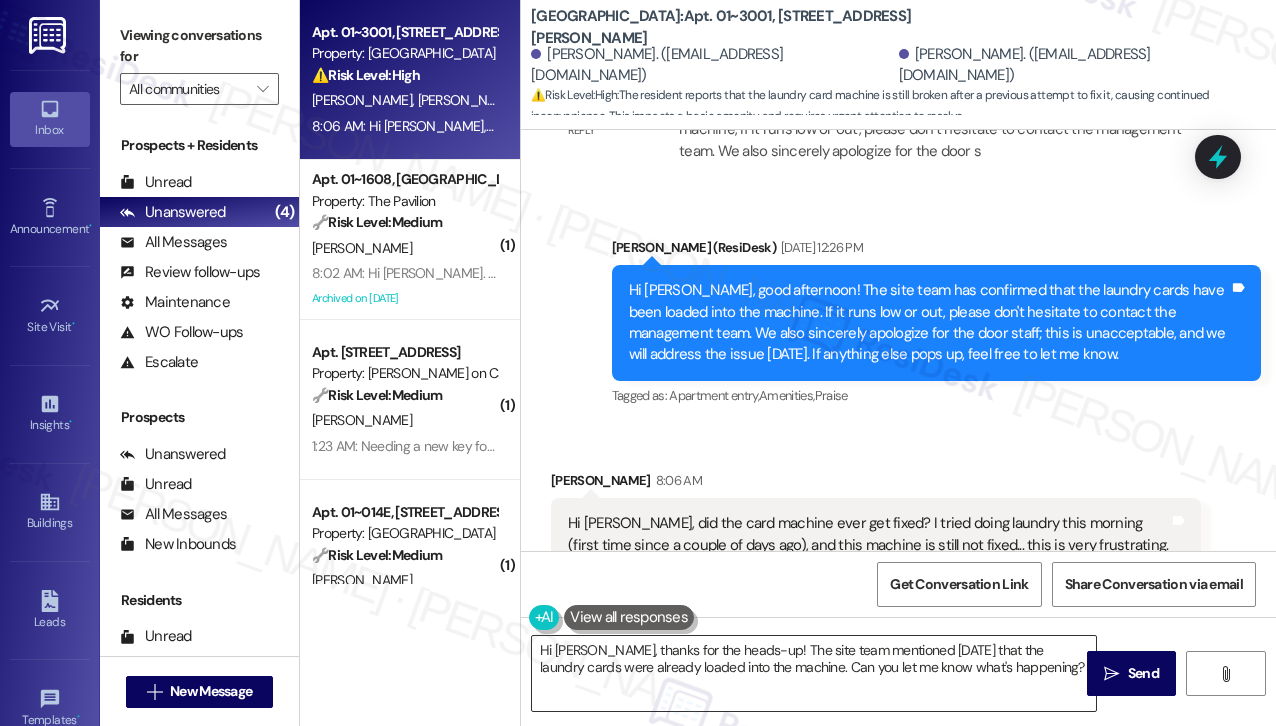 click on "Hi [PERSON_NAME], thanks for the heads-up! The site team mentioned [DATE] that the laundry cards were already loaded into the machine. Can you let me know what's happening?" at bounding box center [814, 673] 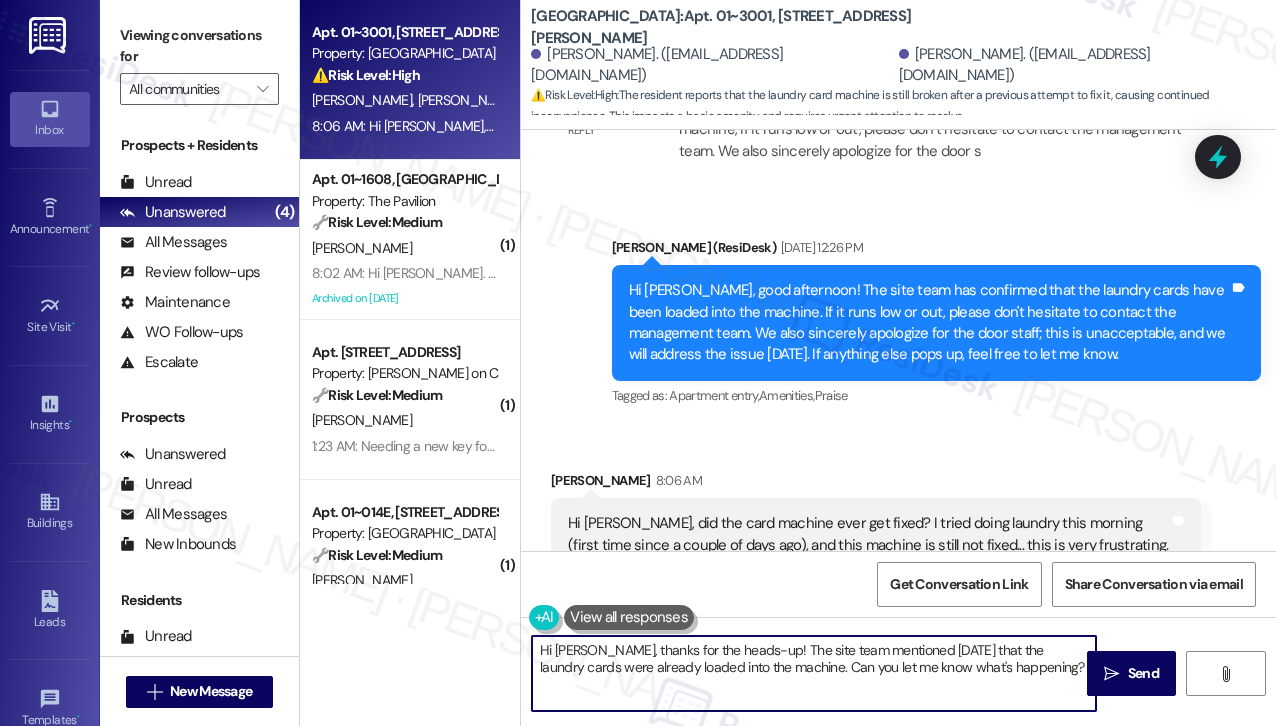 click on "Hi [PERSON_NAME], thanks for the heads-up! The site team mentioned [DATE] that the laundry cards were already loaded into the machine. Can you let me know what's happening?" at bounding box center (814, 673) 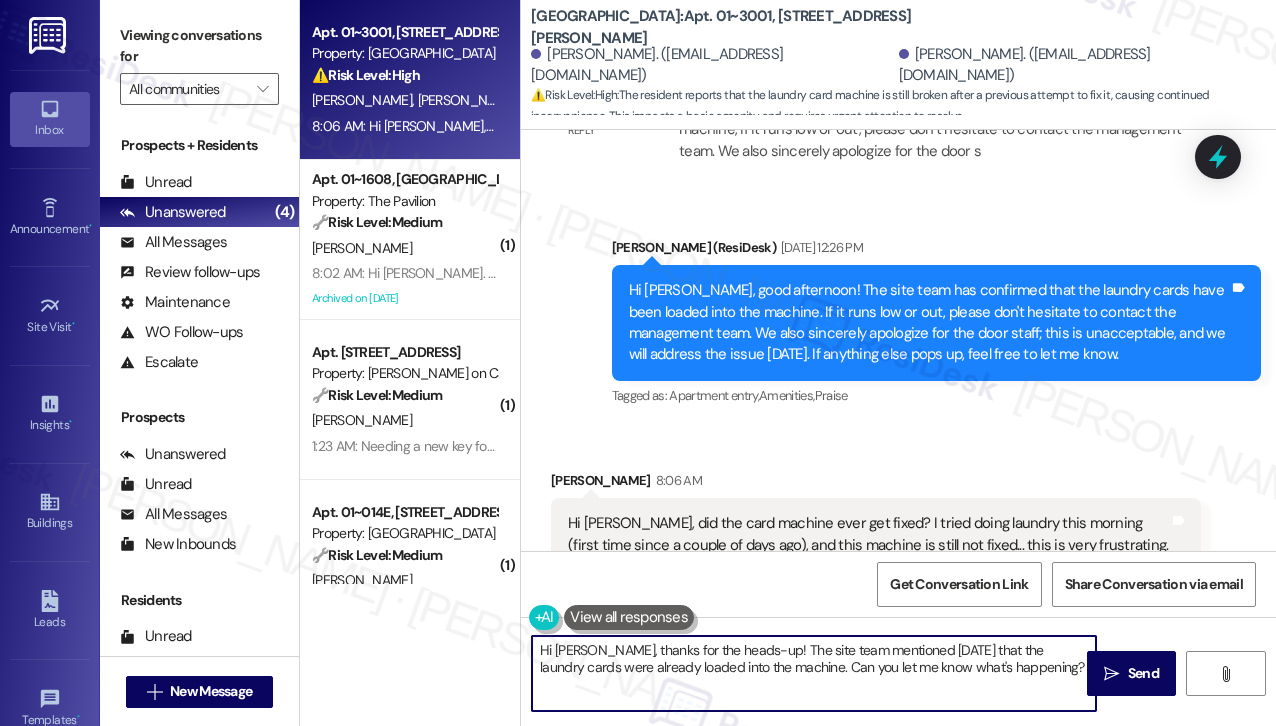 click on "Hi [PERSON_NAME], did the card machine ever get fixed? I tried doing laundry this morning (first time since a couple of days ago), and this machine is still not fixed... this is very frustrating." at bounding box center [868, 534] 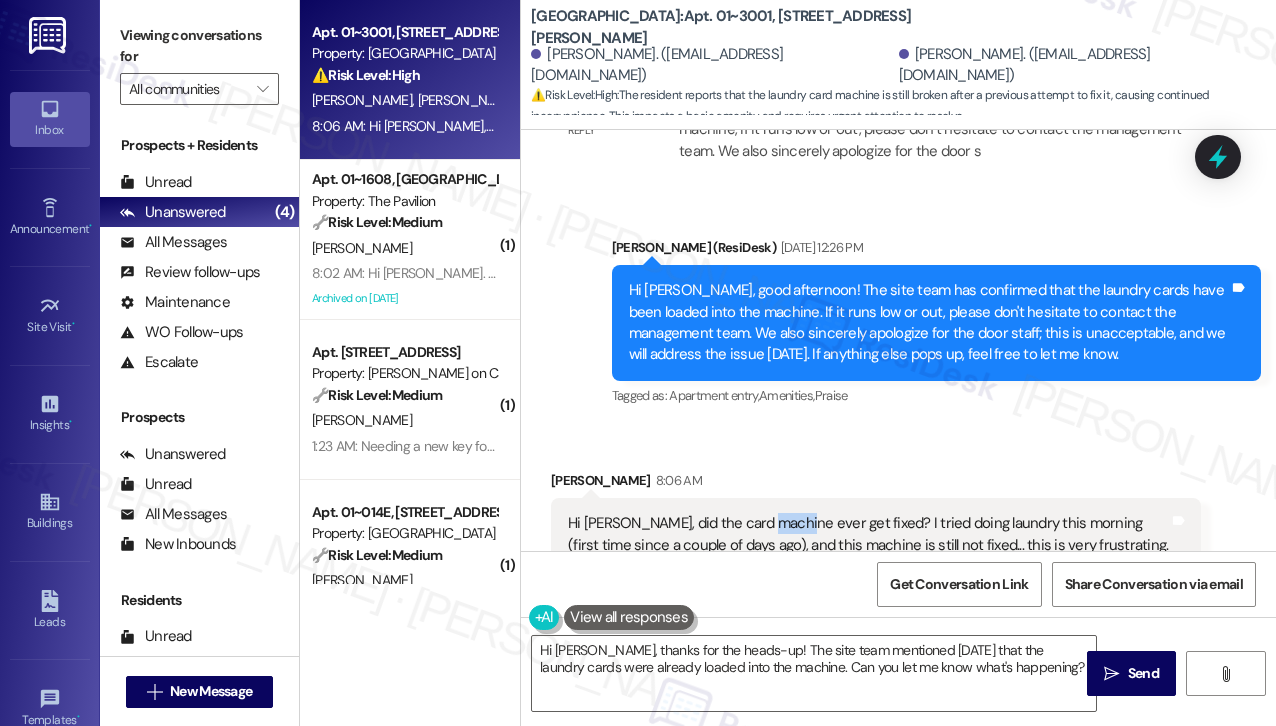 click on "Hi [PERSON_NAME], did the card machine ever get fixed? I tried doing laundry this morning (first time since a couple of days ago), and this machine is still not fixed... this is very frustrating." at bounding box center [868, 534] 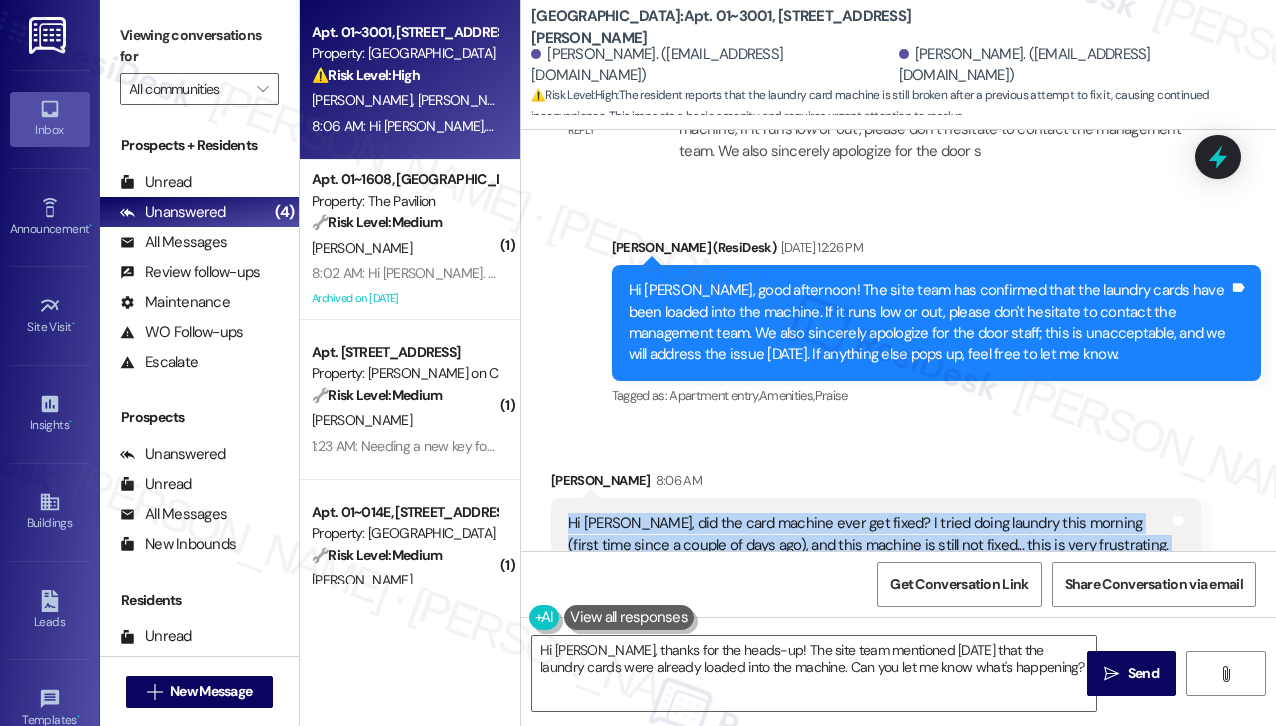 click on "Hi [PERSON_NAME], did the card machine ever get fixed? I tried doing laundry this morning (first time since a couple of days ago), and this machine is still not fixed... this is very frustrating." at bounding box center (868, 534) 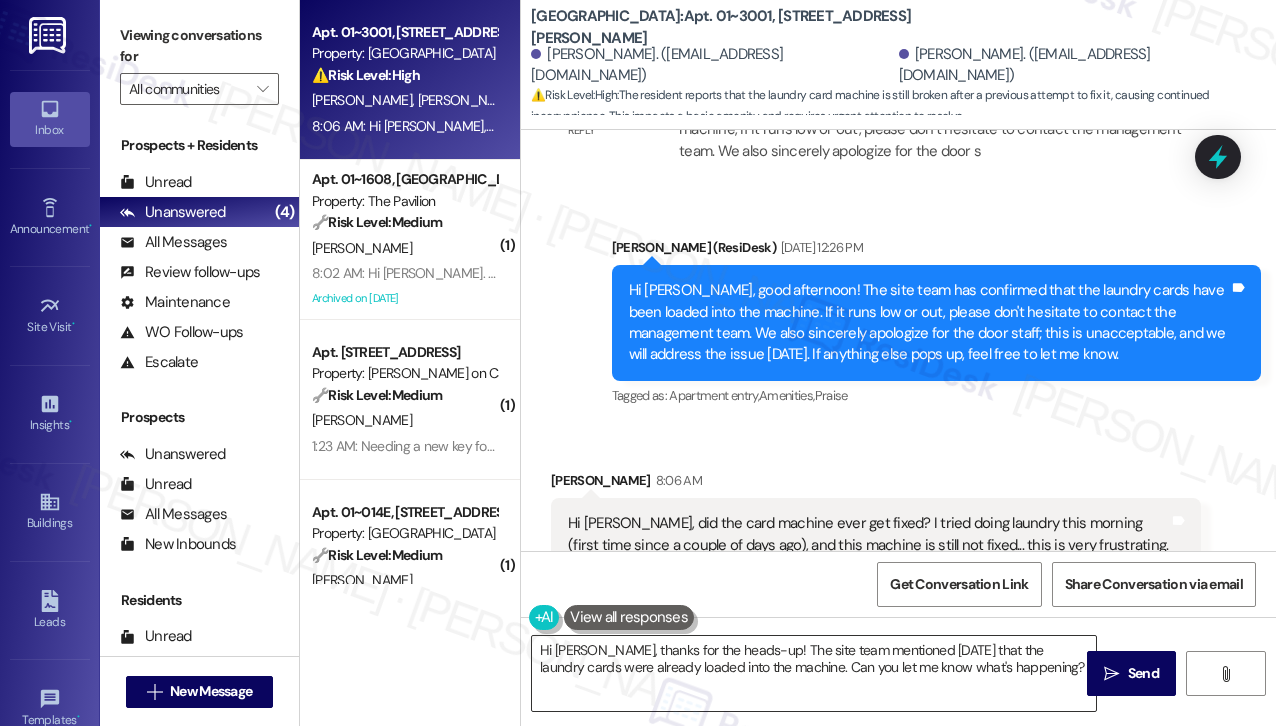 click on "Hi [PERSON_NAME], thanks for the heads-up! The site team mentioned [DATE] that the laundry cards were already loaded into the machine. Can you let me know what's happening?" at bounding box center [814, 673] 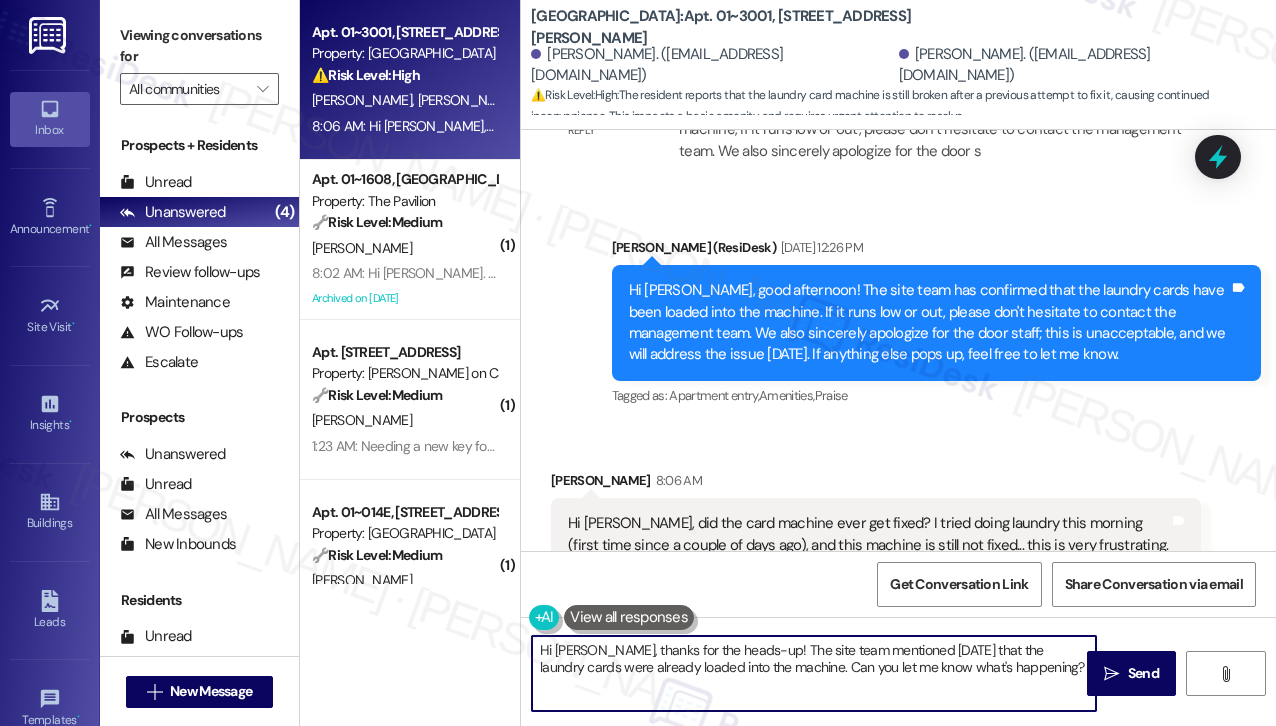 click on "Hi [PERSON_NAME], did the card machine ever get fixed? I tried doing laundry this morning (first time since a couple of days ago), and this machine is still not fixed... this is very frustrating." at bounding box center [868, 534] 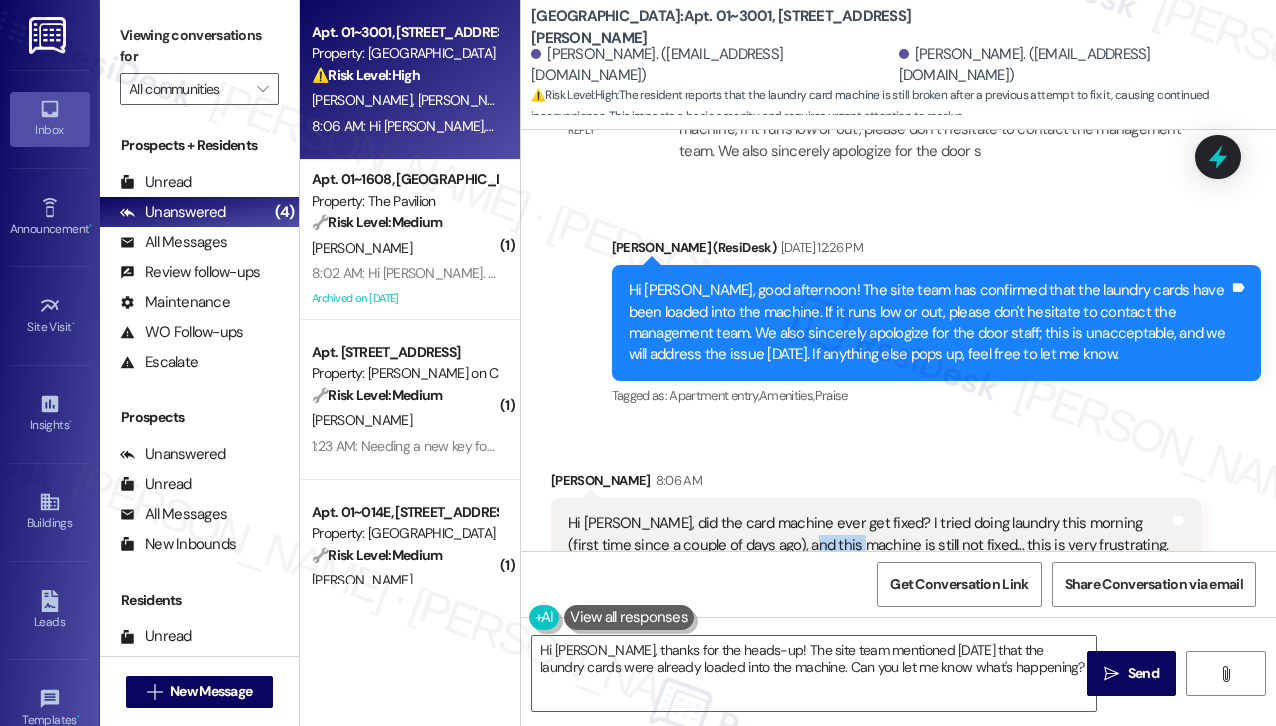 click on "Hi [PERSON_NAME], did the card machine ever get fixed? I tried doing laundry this morning (first time since a couple of days ago), and this machine is still not fixed... this is very frustrating." at bounding box center (868, 534) 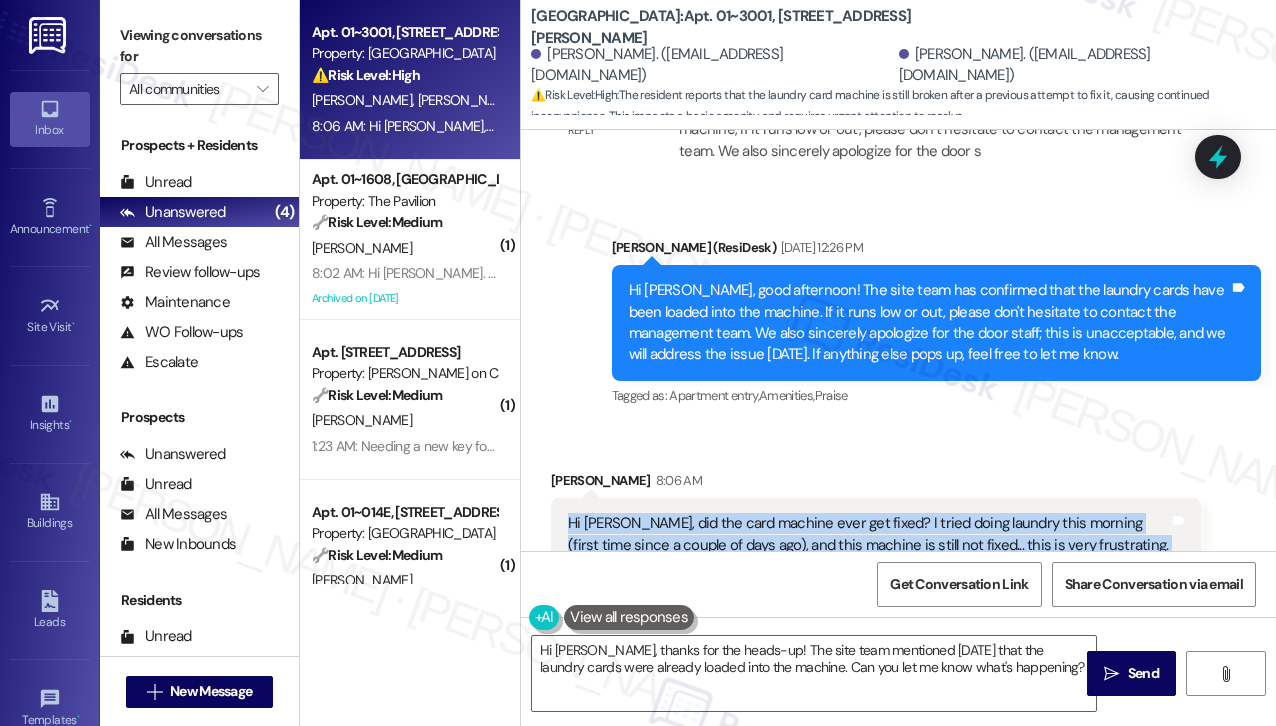 click on "Hi [PERSON_NAME], did the card machine ever get fixed? I tried doing laundry this morning (first time since a couple of days ago), and this machine is still not fixed... this is very frustrating." at bounding box center [868, 534] 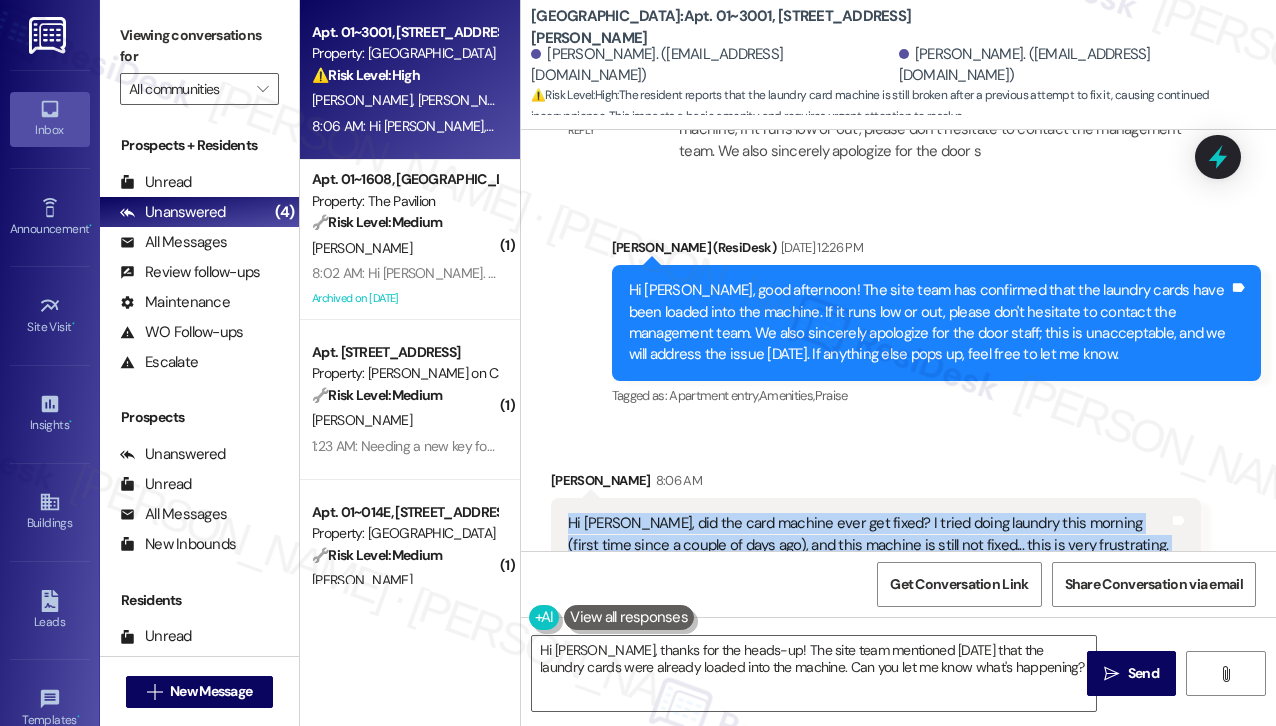 copy on "Hi [PERSON_NAME], did the card machine ever get fixed? I tried doing laundry this morning (first time since a couple of days ago), and this machine is still not fixed... this is very frustrating. Tags and notes" 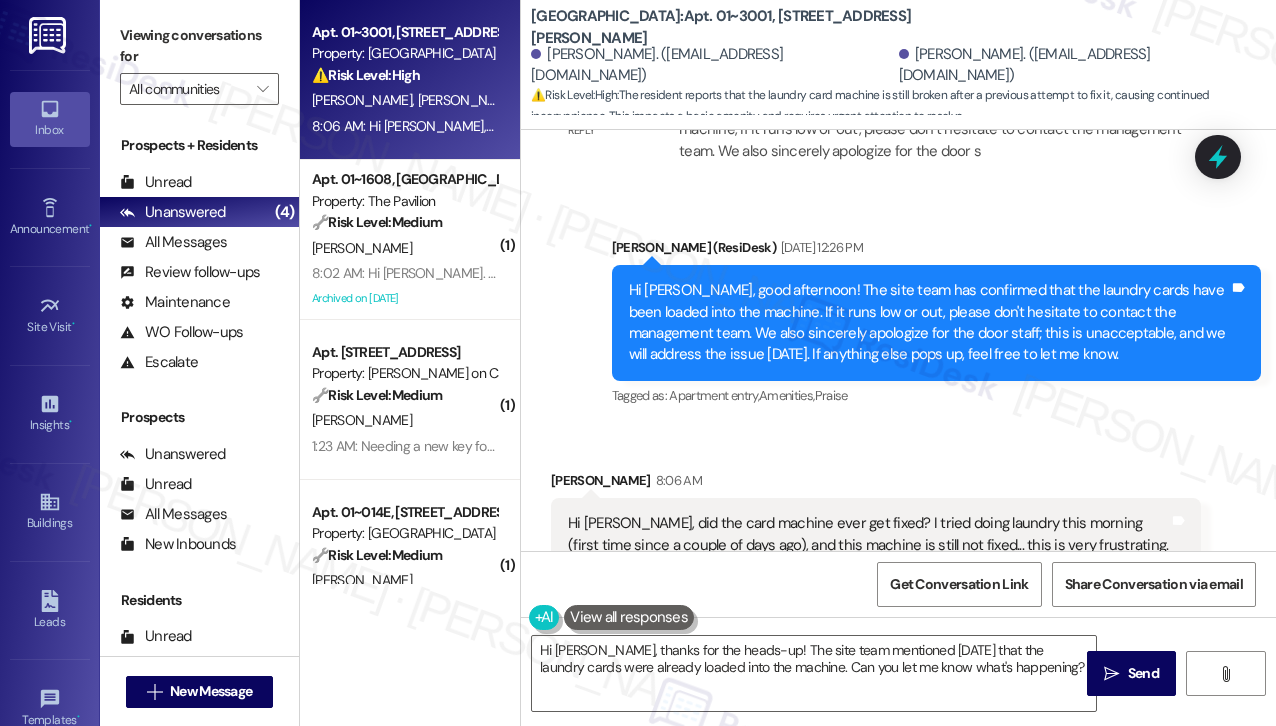 click on "Received via SMS [PERSON_NAME] 8:06 AM Hi [PERSON_NAME], did the card machine ever get fixed? I tried doing laundry this morning (first time since a couple of days ago), and this machine is still not fixed... this is very frustrating. Tags and notes Tagged as:   Laundry machines ,  Click to highlight conversations about Laundry machines Complaint Click to highlight conversations about Complaint" at bounding box center [898, 520] 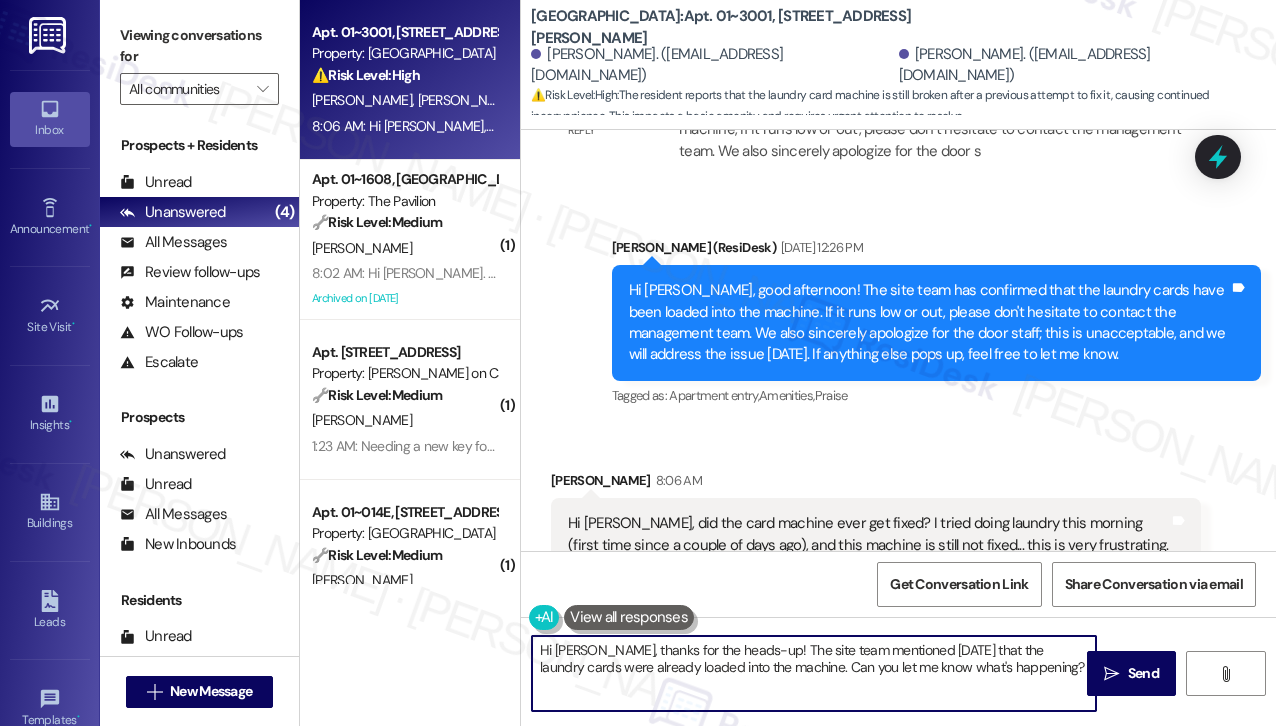 click on "Hi [PERSON_NAME], thanks for the heads-up! The site team mentioned [DATE] that the laundry cards were already loaded into the machine. Can you let me know what's happening?" at bounding box center [814, 673] 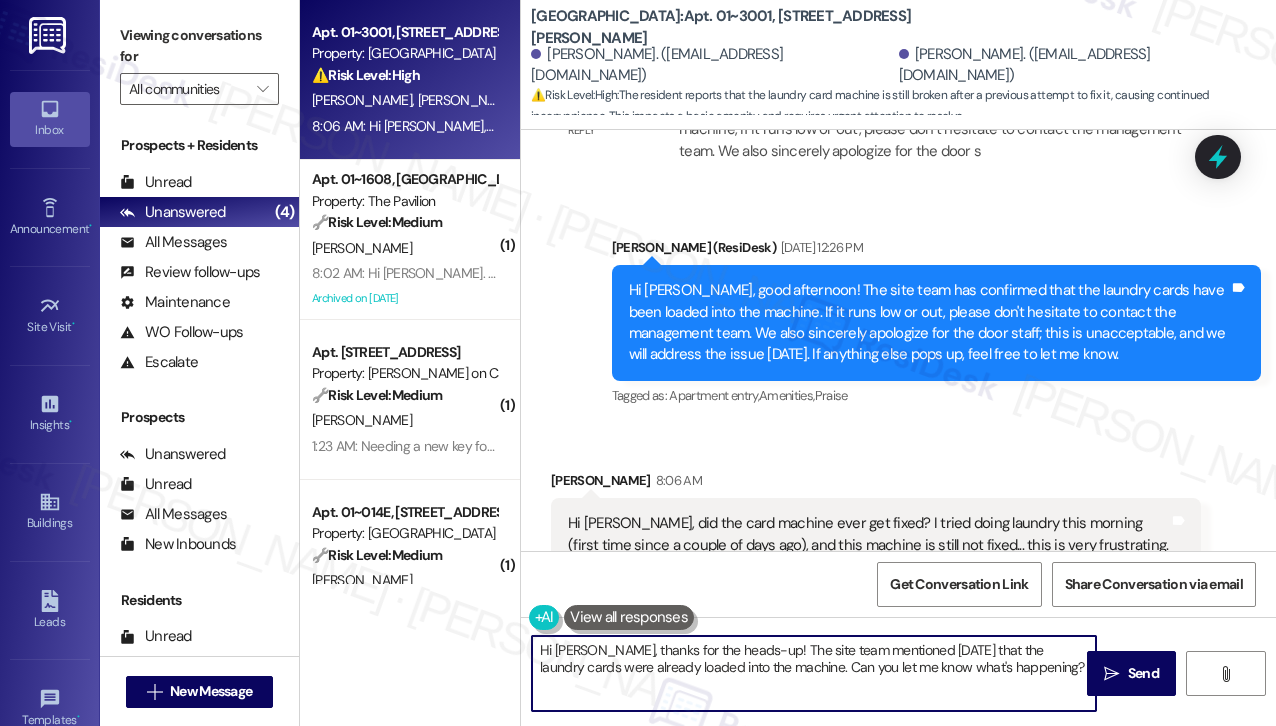 drag, startPoint x: 1077, startPoint y: 664, endPoint x: 845, endPoint y: 662, distance: 232.00862 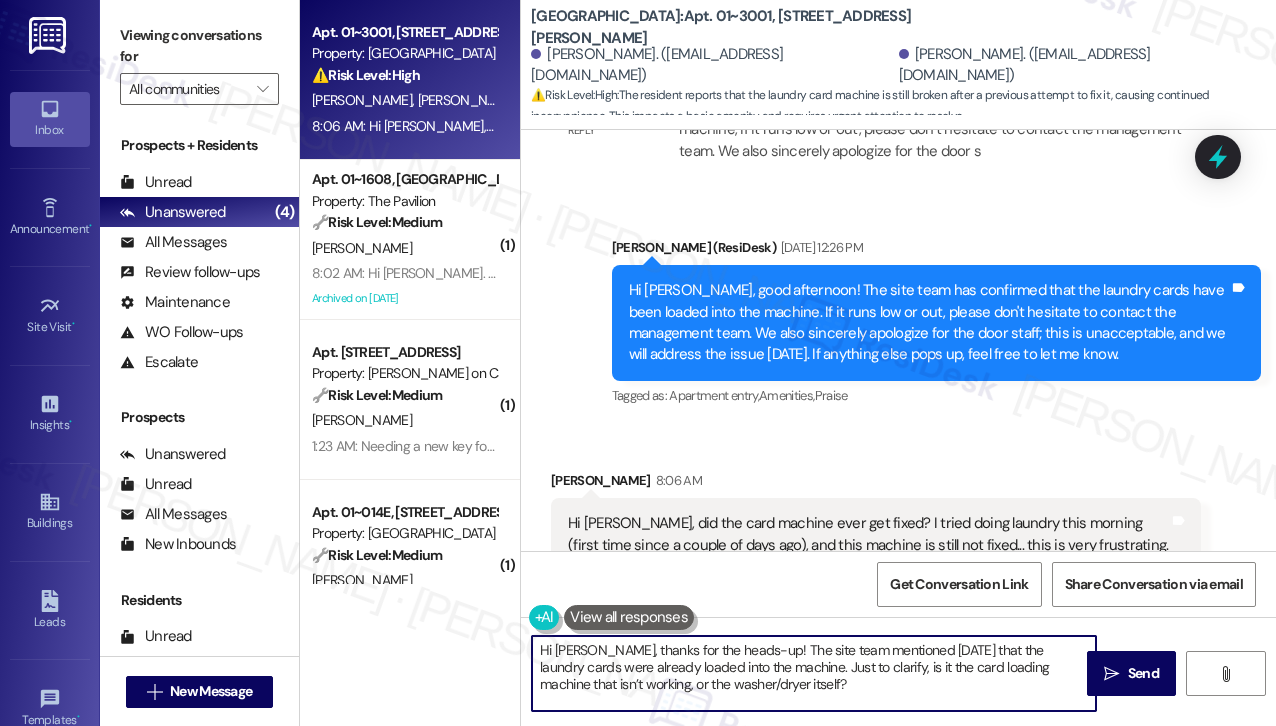 click on "Hi [PERSON_NAME], thanks for the heads-up! The site team mentioned [DATE] that the laundry cards were already loaded into the machine. Just to clarify, is it the card loading machine that isn’t working, or the washer/dryer itself?" at bounding box center [814, 673] 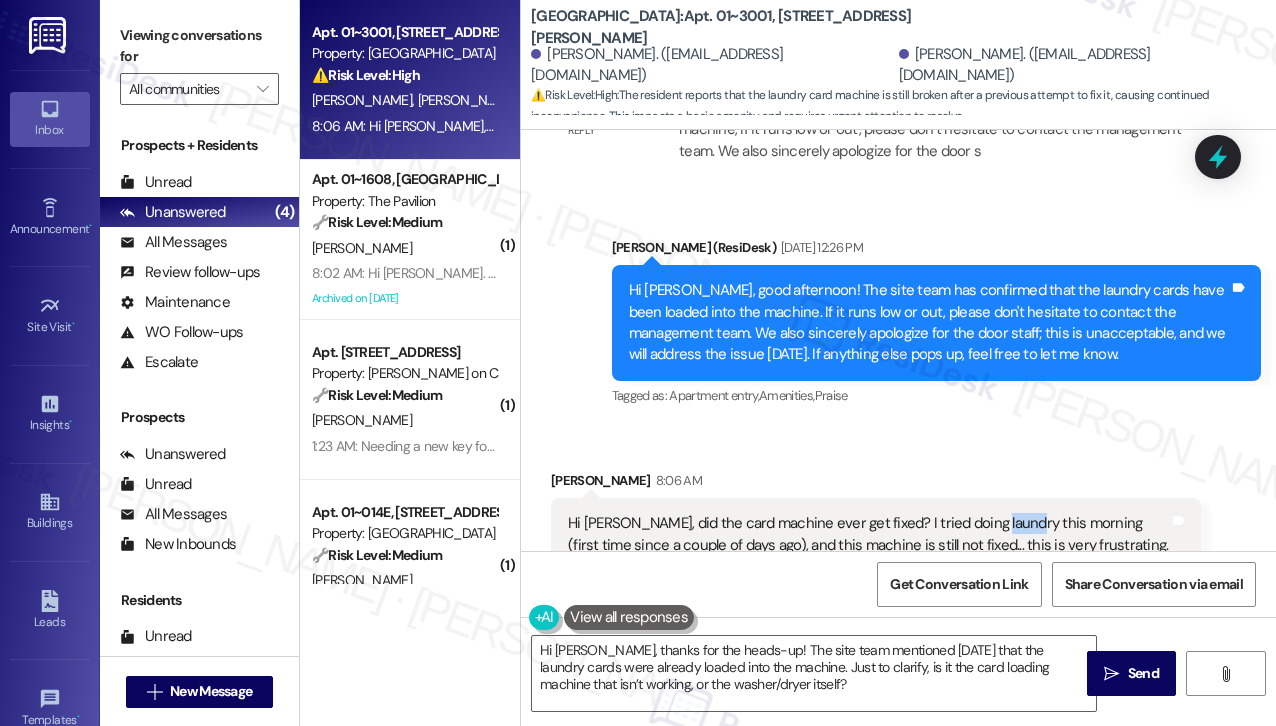 click on "Hi [PERSON_NAME], did the card machine ever get fixed? I tried doing laundry this morning (first time since a couple of days ago), and this machine is still not fixed... this is very frustrating." at bounding box center (868, 534) 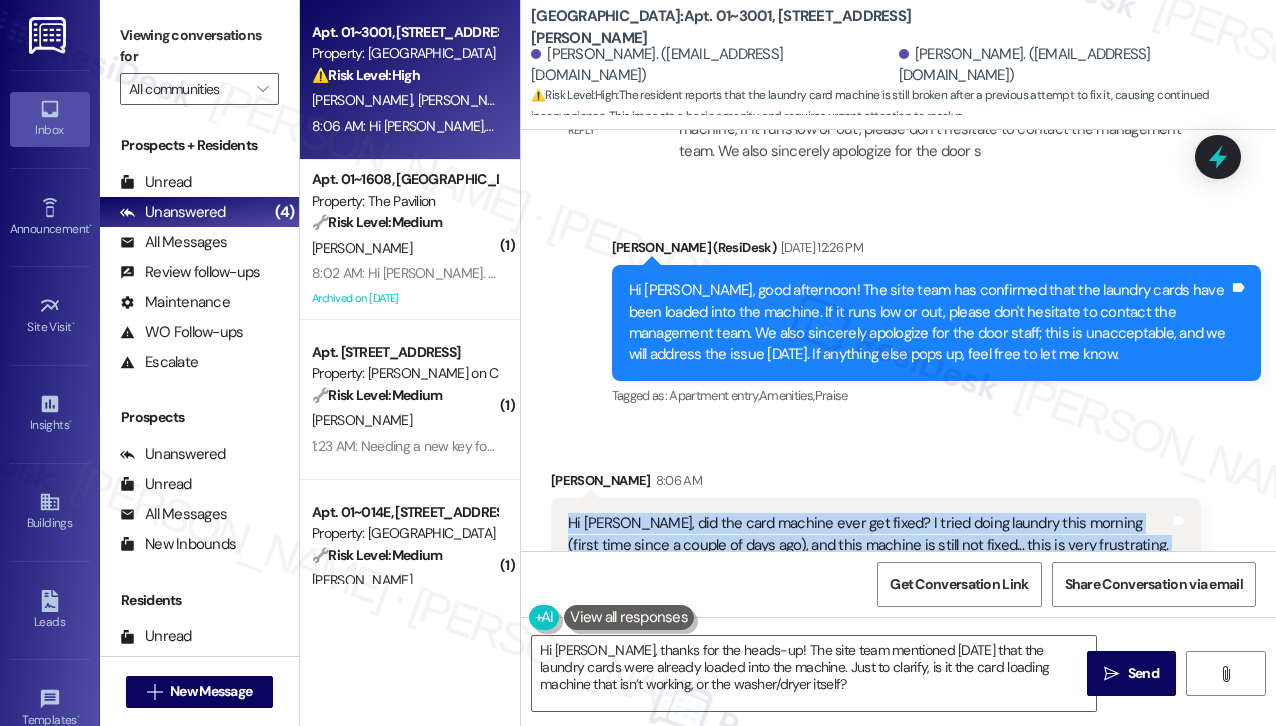 click on "Hi [PERSON_NAME], did the card machine ever get fixed? I tried doing laundry this morning (first time since a couple of days ago), and this machine is still not fixed... this is very frustrating." at bounding box center (868, 534) 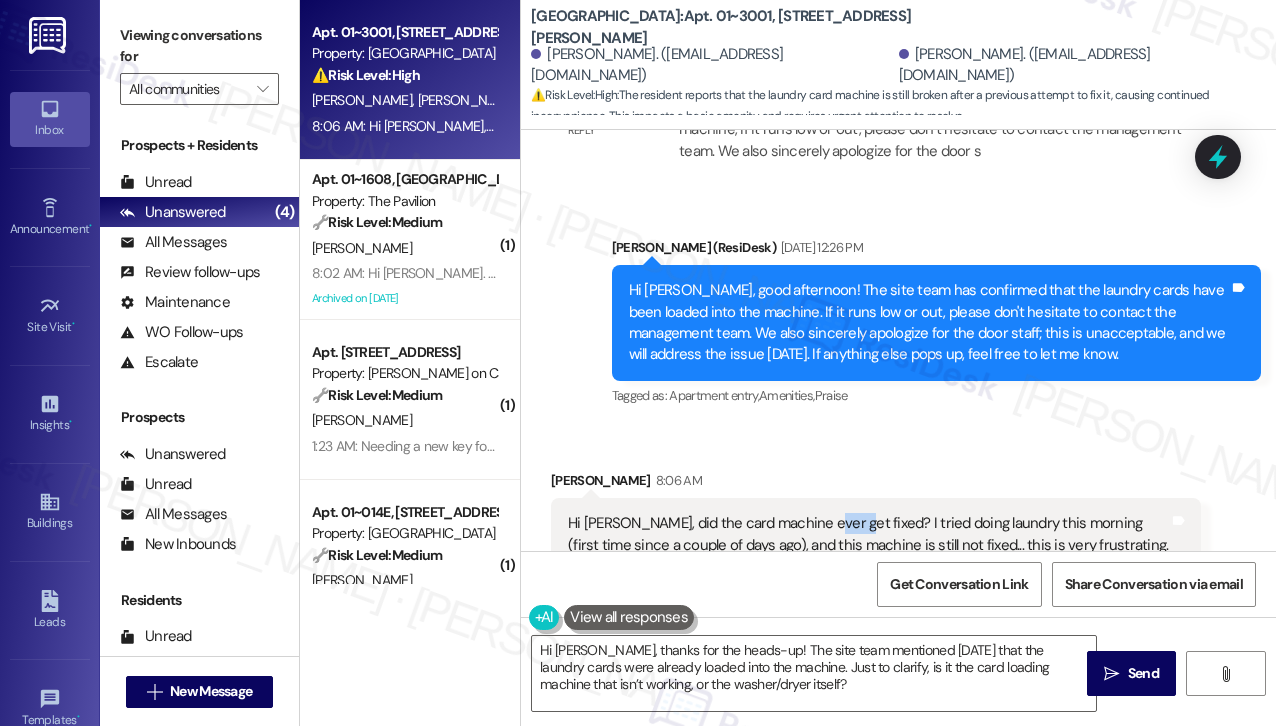 click on "Hi [PERSON_NAME], did the card machine ever get fixed? I tried doing laundry this morning (first time since a couple of days ago), and this machine is still not fixed... this is very frustrating." at bounding box center [868, 534] 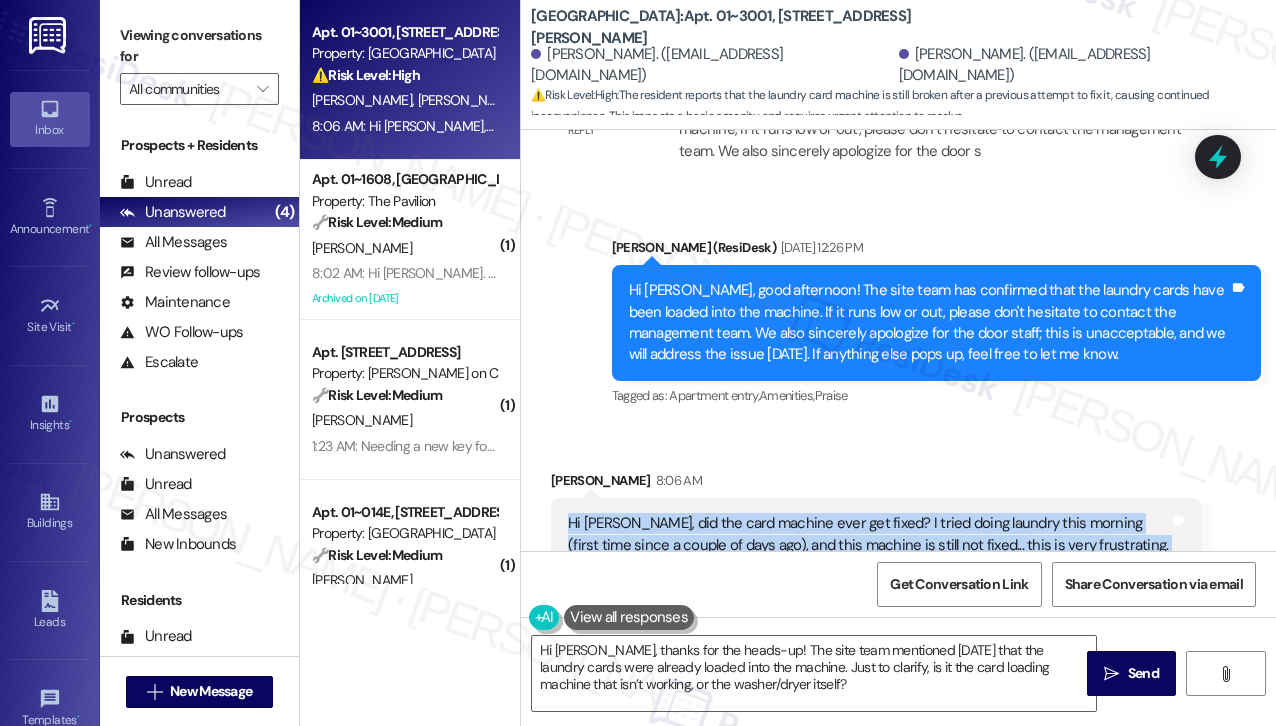 click on "Hi [PERSON_NAME], did the card machine ever get fixed? I tried doing laundry this morning (first time since a couple of days ago), and this machine is still not fixed... this is very frustrating." at bounding box center (868, 534) 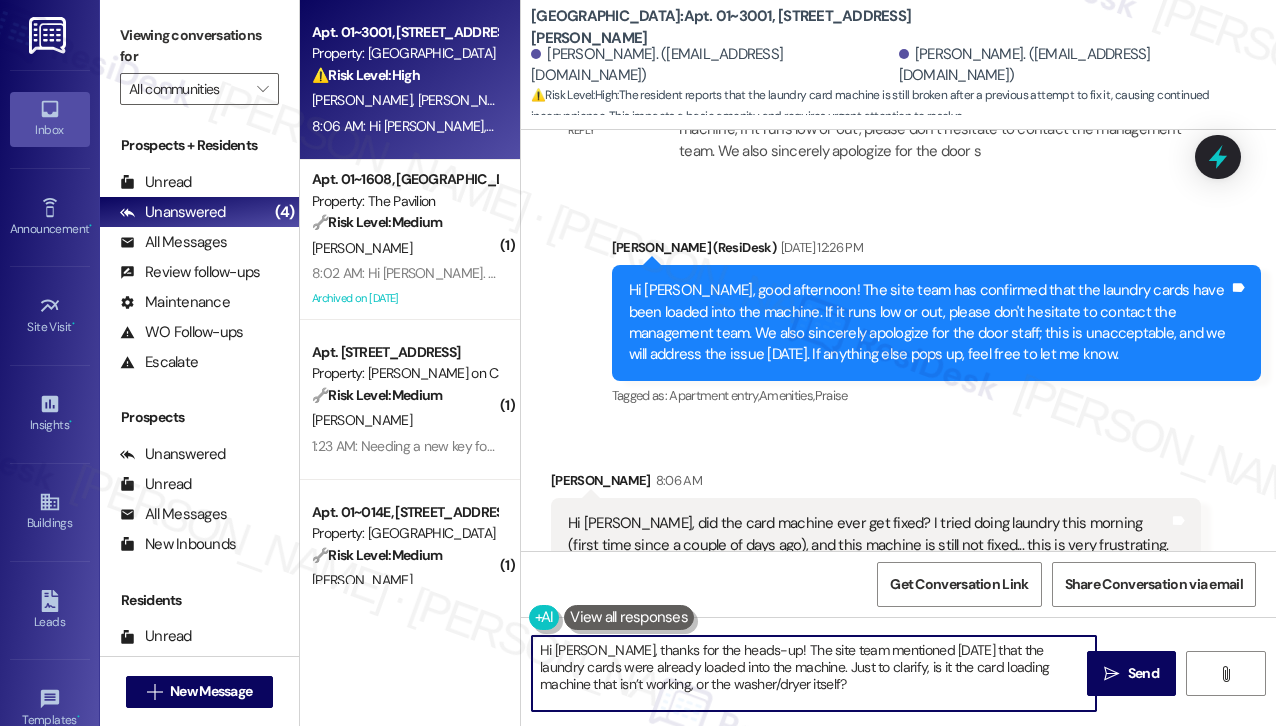 click on "Hi [PERSON_NAME], thanks for the heads-up! The site team mentioned [DATE] that the laundry cards were already loaded into the machine. Just to clarify, is it the card loading machine that isn’t working, or the washer/dryer itself?" at bounding box center [814, 673] 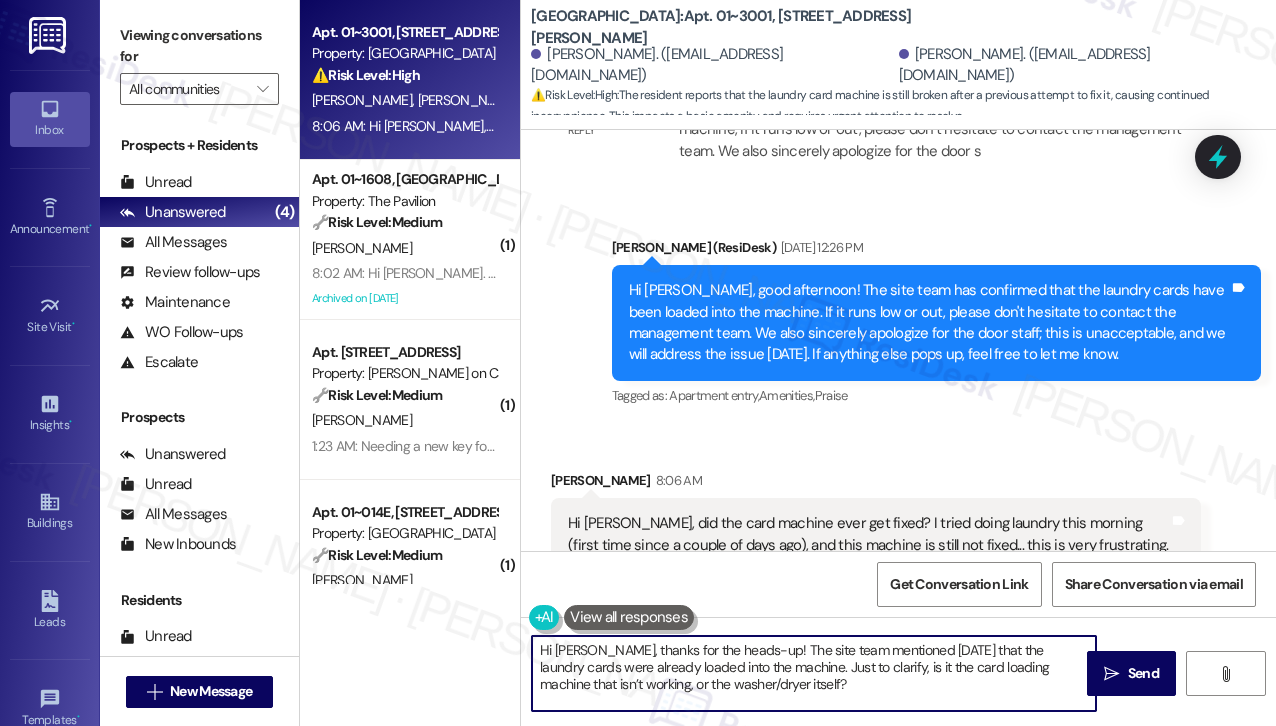 click on "Hi [PERSON_NAME], thanks for the heads-up! The site team mentioned [DATE] that the laundry cards were already loaded into the machine. Just to clarify, is it the card loading machine that isn’t working, or the washer/dryer itself?" at bounding box center (814, 673) 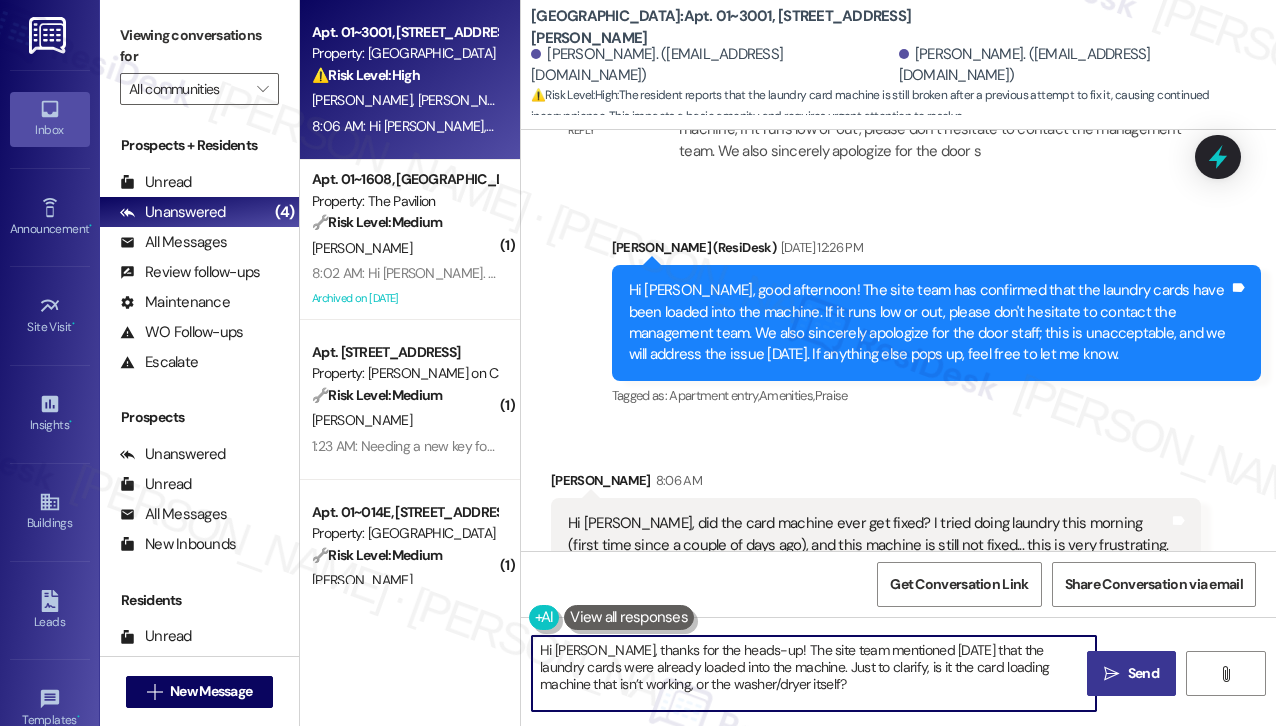 click on " Send" at bounding box center (1131, 673) 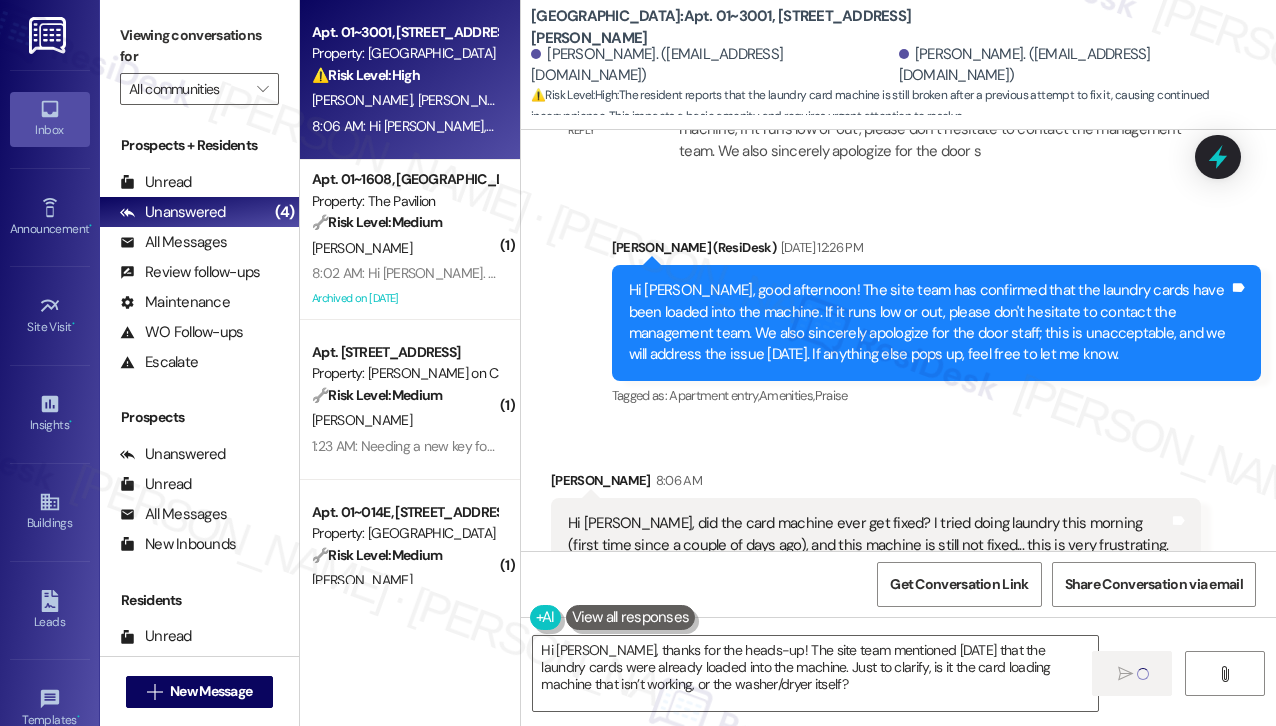 type 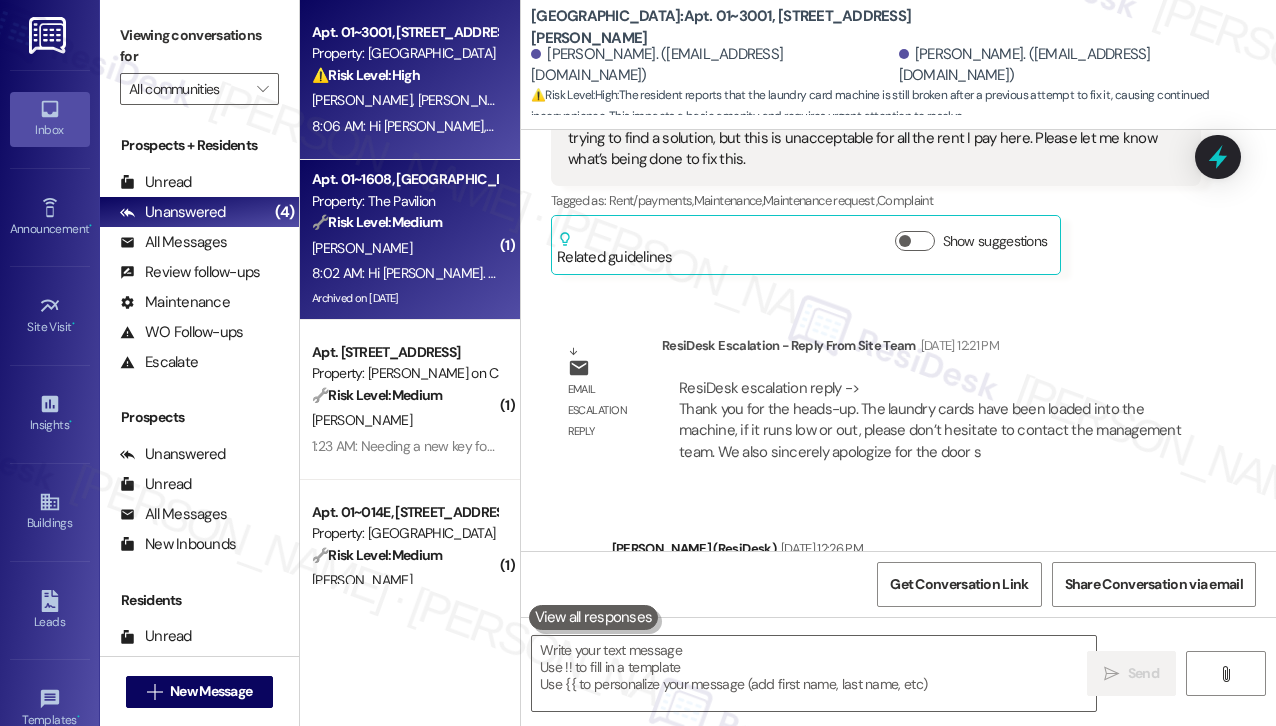scroll, scrollTop: 7454, scrollLeft: 0, axis: vertical 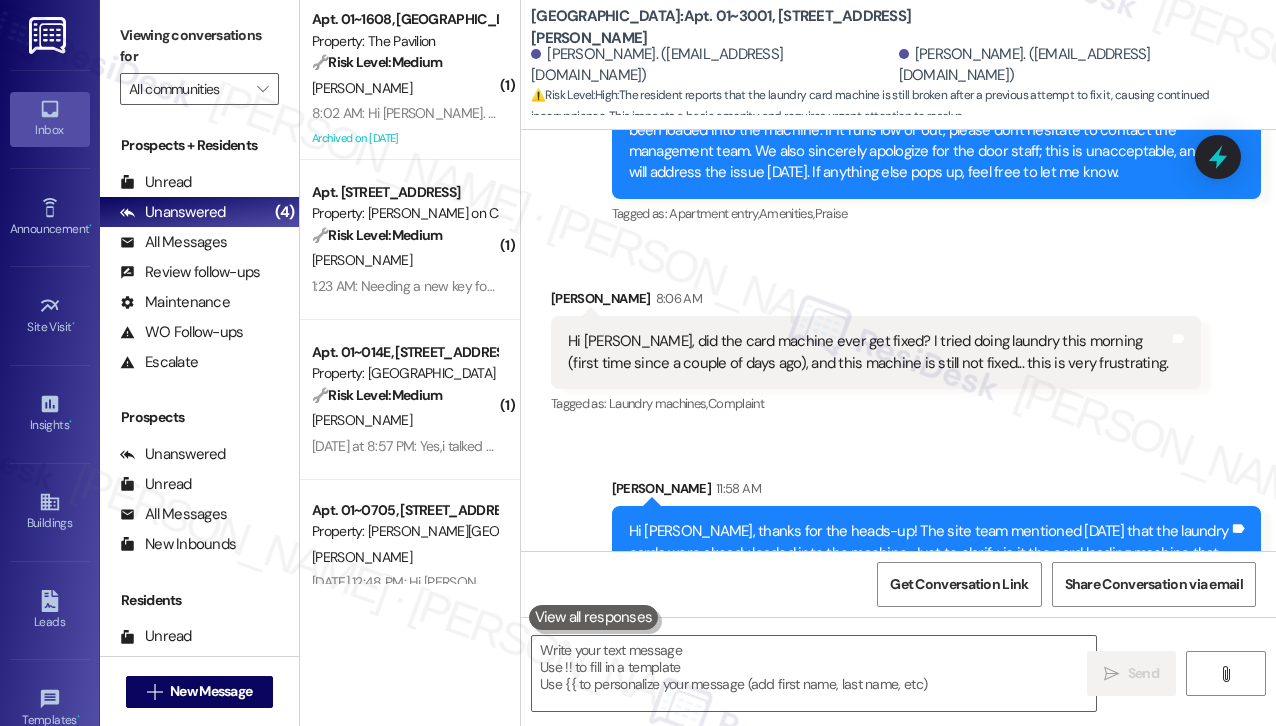 click on "Hi [PERSON_NAME], did the card machine ever get fixed? I tried doing laundry this morning (first time since a couple of days ago), and this machine is still not fixed... this is very frustrating. Tags and notes" at bounding box center [876, 352] 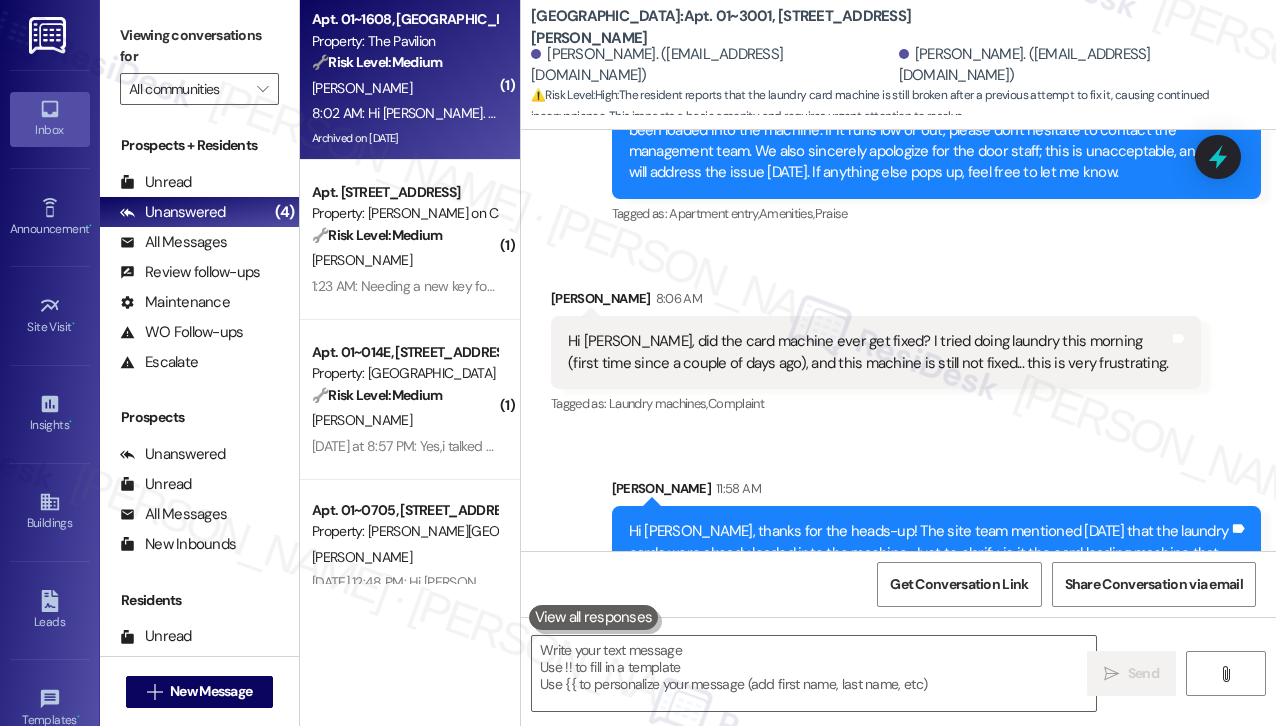 click on "8:02 AM: Hi [PERSON_NAME]. Do you know if my email was given any consideration? I sent it Mon morning. 8:02 AM: Hi [PERSON_NAME]. Do you know if my email was given any consideration? I sent it Mon morning." at bounding box center [621, 113] 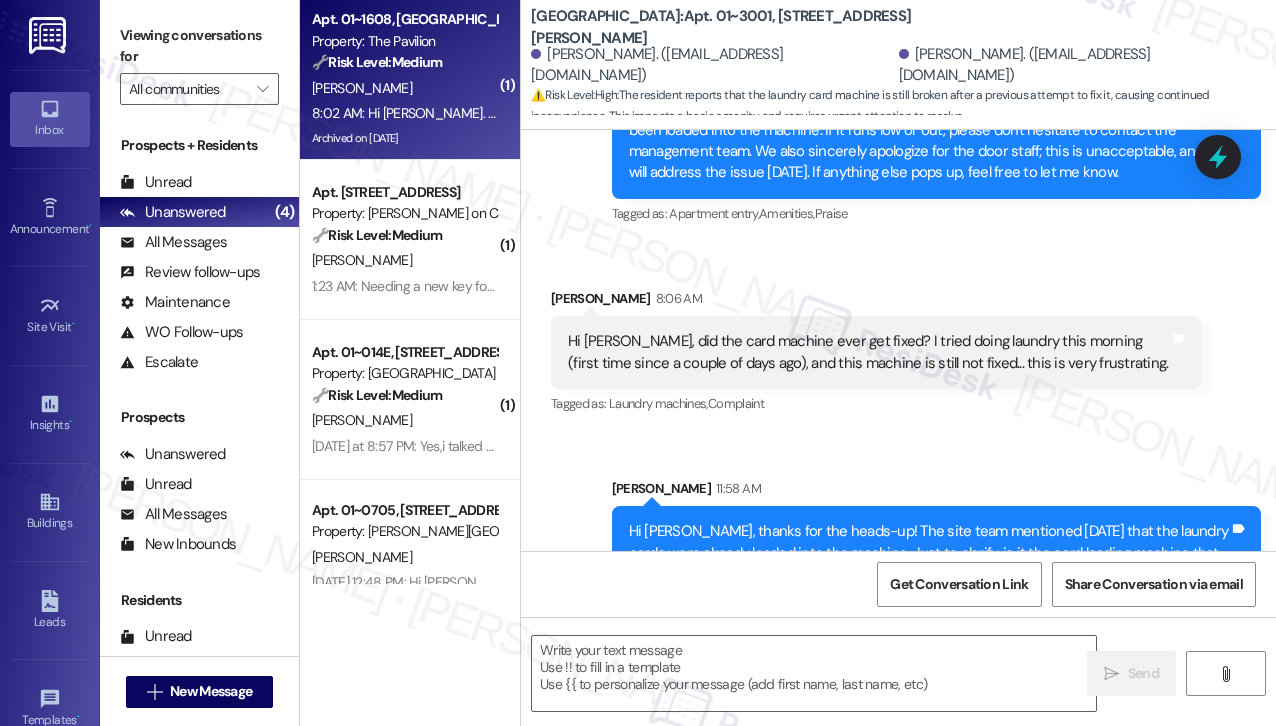 type on "Fetching suggested responses. Please feel free to read through the conversation in the meantime." 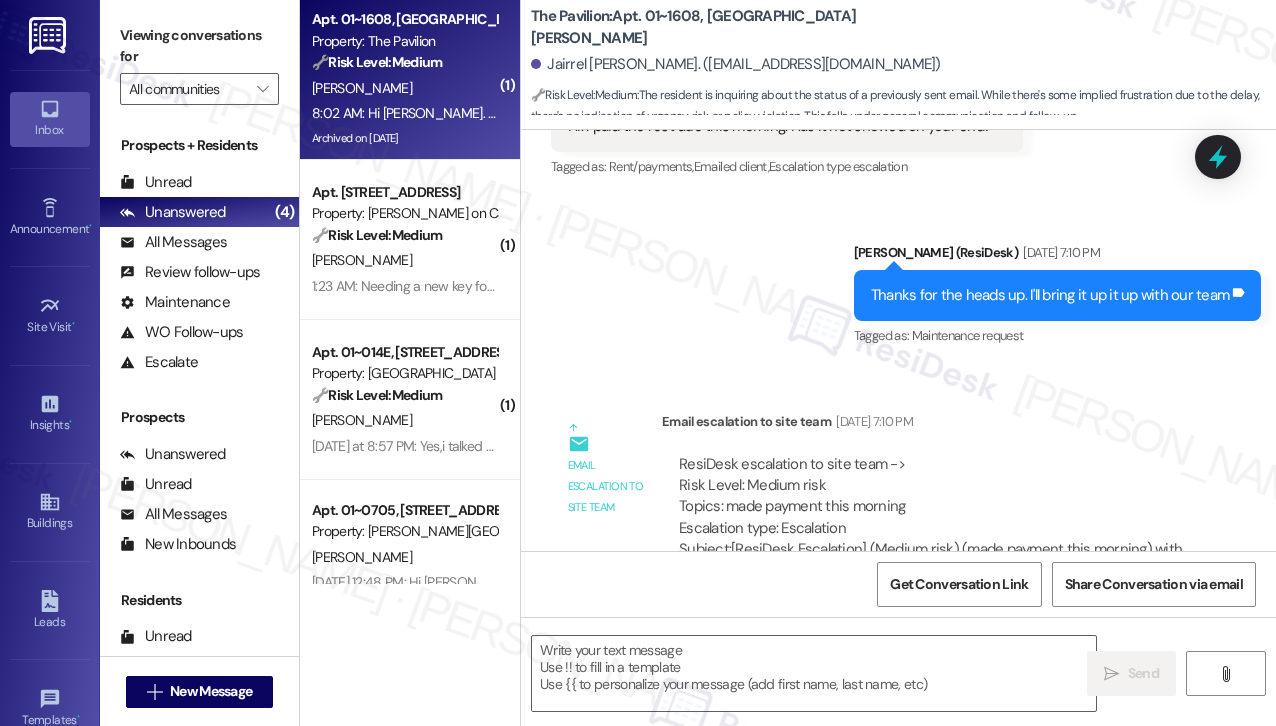 scroll, scrollTop: 16260, scrollLeft: 0, axis: vertical 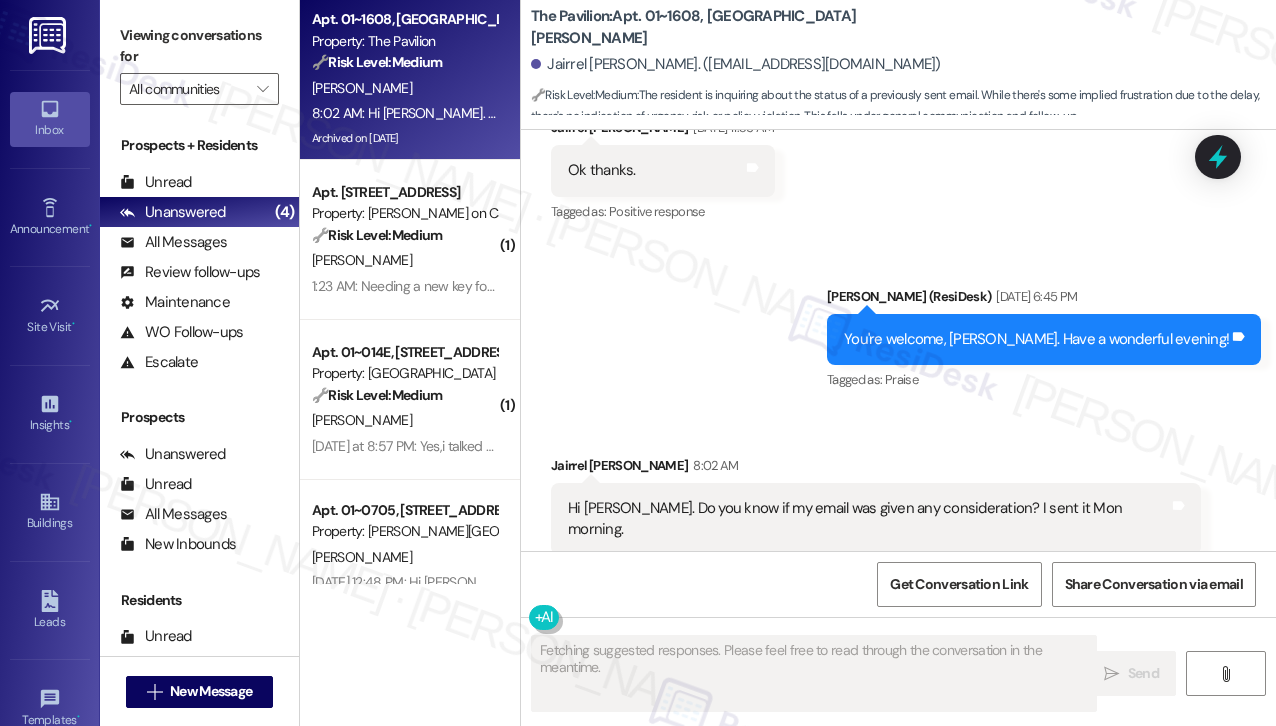 click on "Hi [PERSON_NAME]. Do you know if my email was given any consideration? I sent it Mon morning." at bounding box center (868, 519) 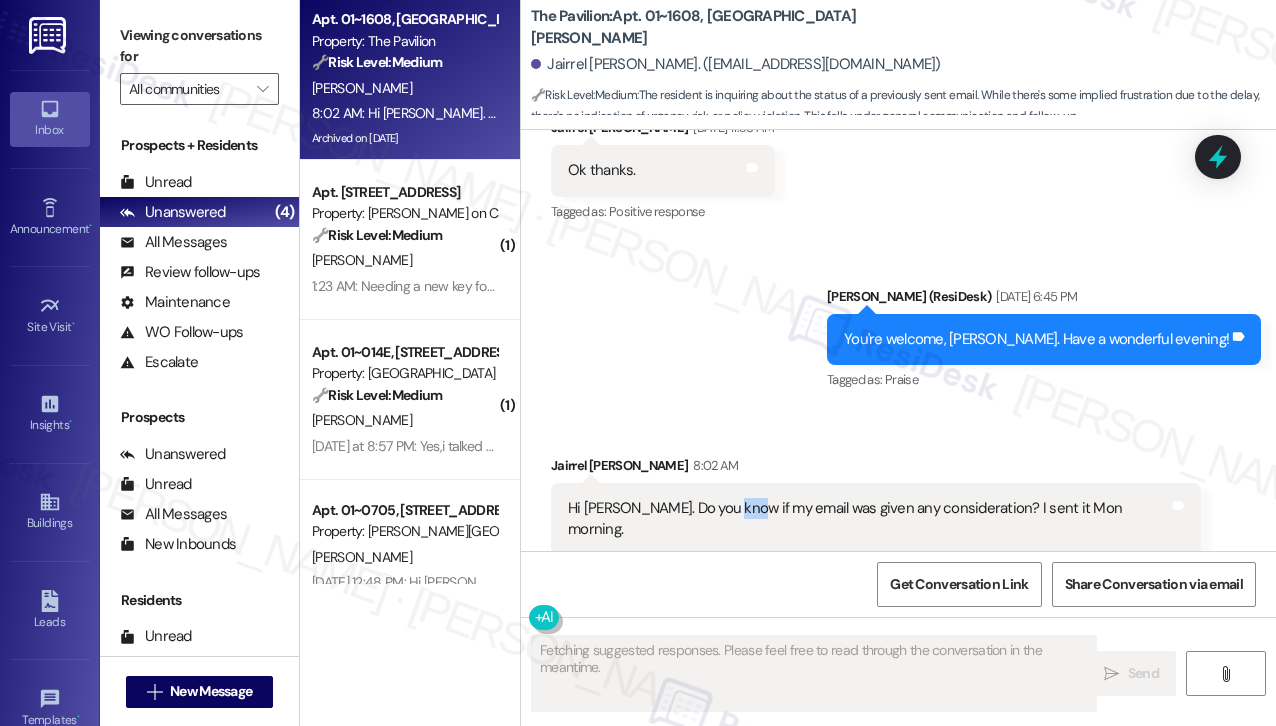 click on "Hi [PERSON_NAME]. Do you know if my email was given any consideration? I sent it Mon morning." at bounding box center [868, 519] 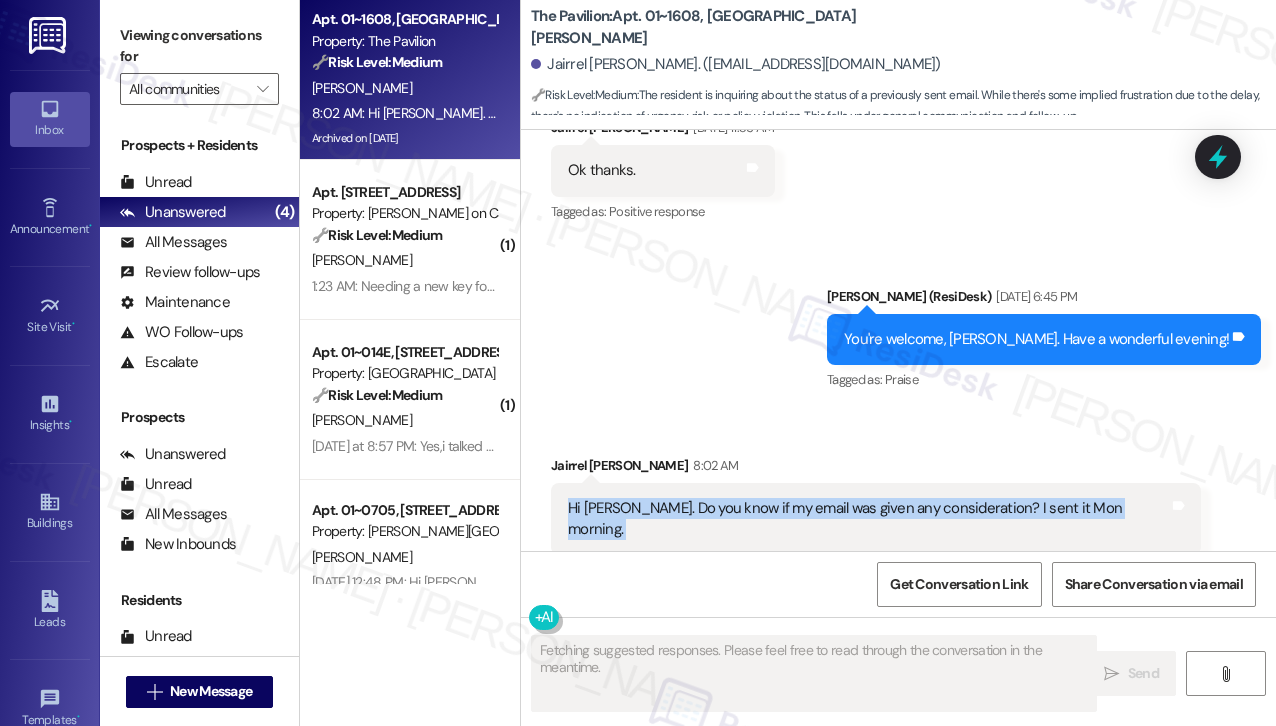 click on "Hi [PERSON_NAME]. Do you know if my email was given any consideration? I sent it Mon morning." at bounding box center [868, 519] 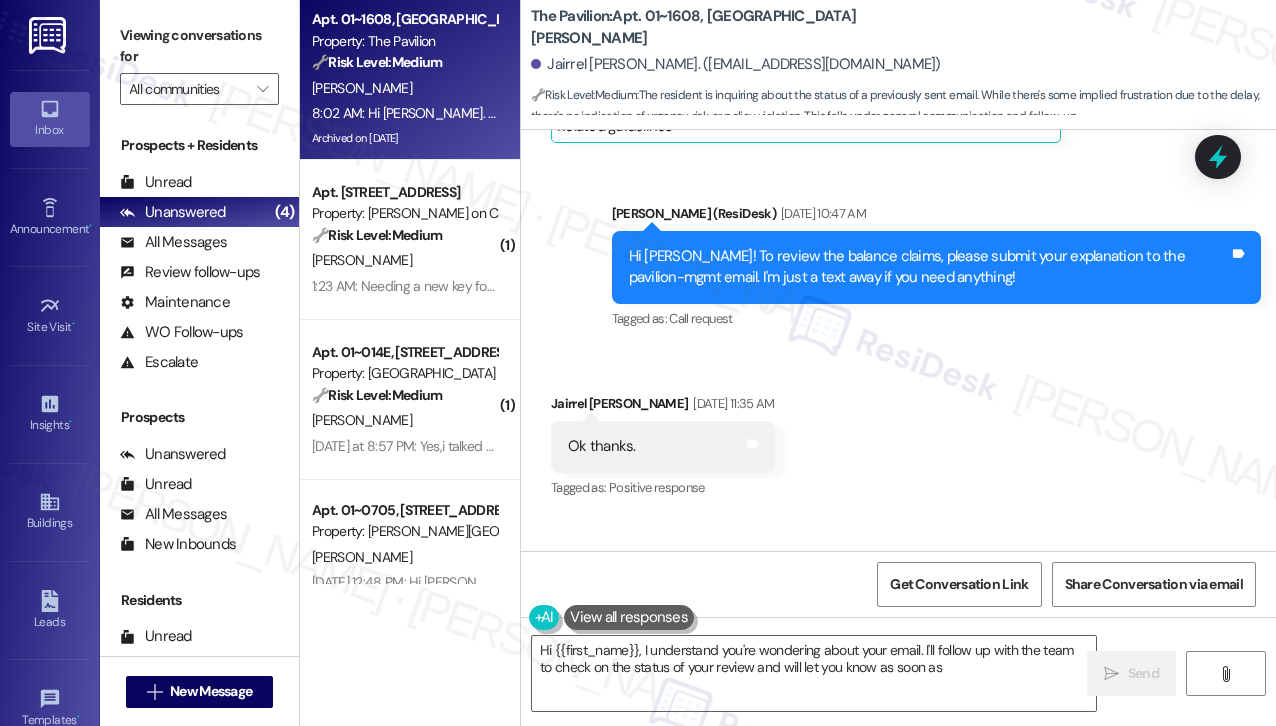scroll, scrollTop: 15960, scrollLeft: 0, axis: vertical 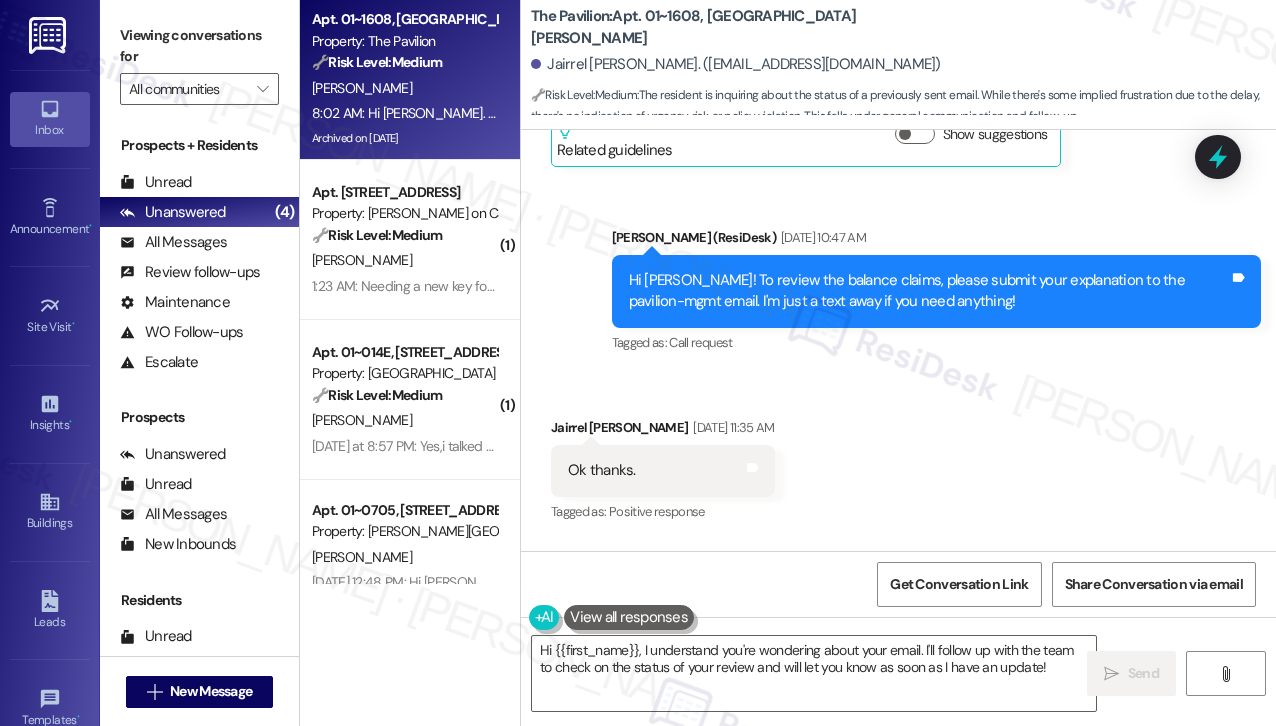 click on "Hi [PERSON_NAME]! To review the balance claims, please submit your explanation to the pavilion-mgmt email. I'm just a text away if you need anything!" at bounding box center (929, 291) 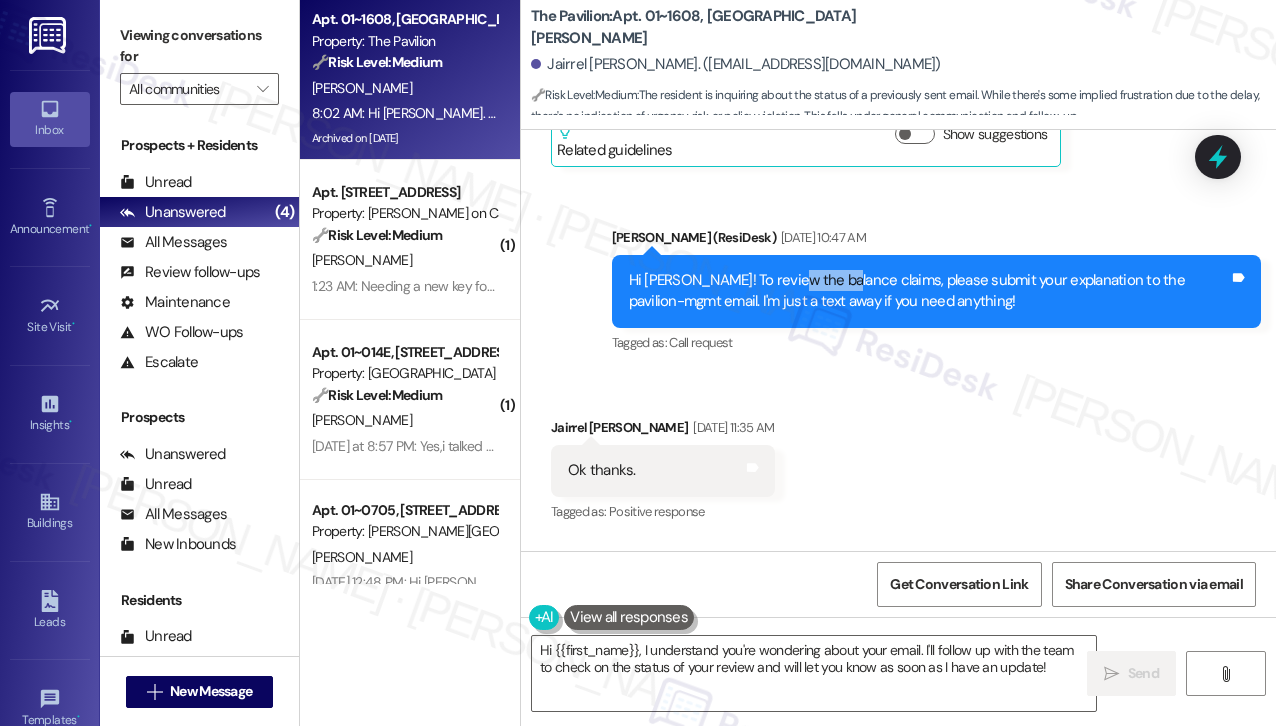 click on "Hi [PERSON_NAME]! To review the balance claims, please submit your explanation to the pavilion-mgmt email. I'm just a text away if you need anything!" at bounding box center [929, 291] 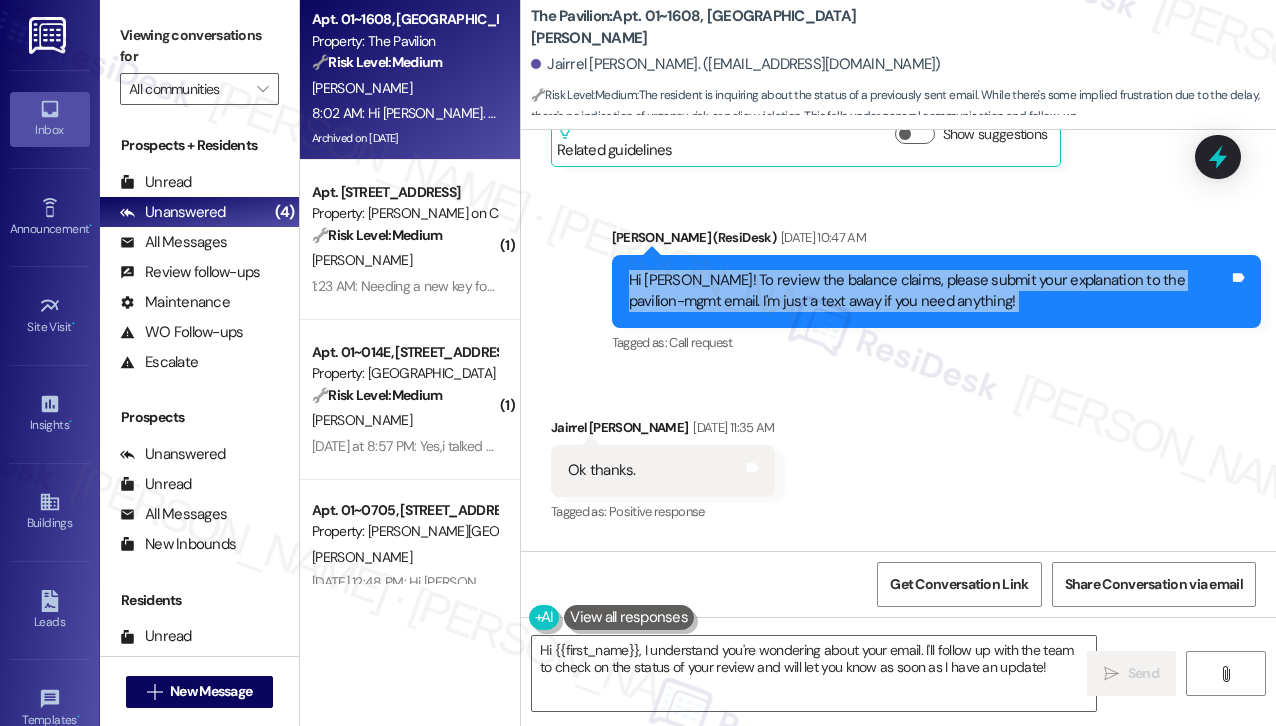 click on "Hi [PERSON_NAME]! To review the balance claims, please submit your explanation to the pavilion-mgmt email. I'm just a text away if you need anything!" at bounding box center [929, 291] 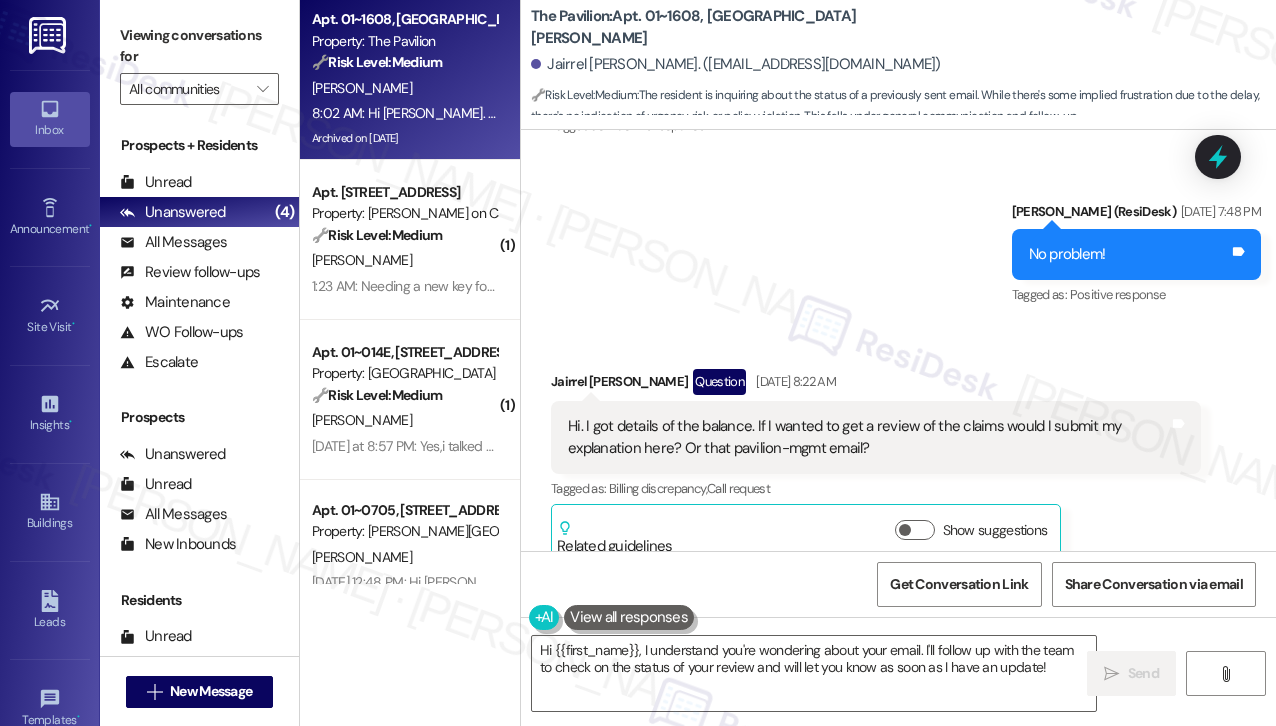 scroll, scrollTop: 15560, scrollLeft: 0, axis: vertical 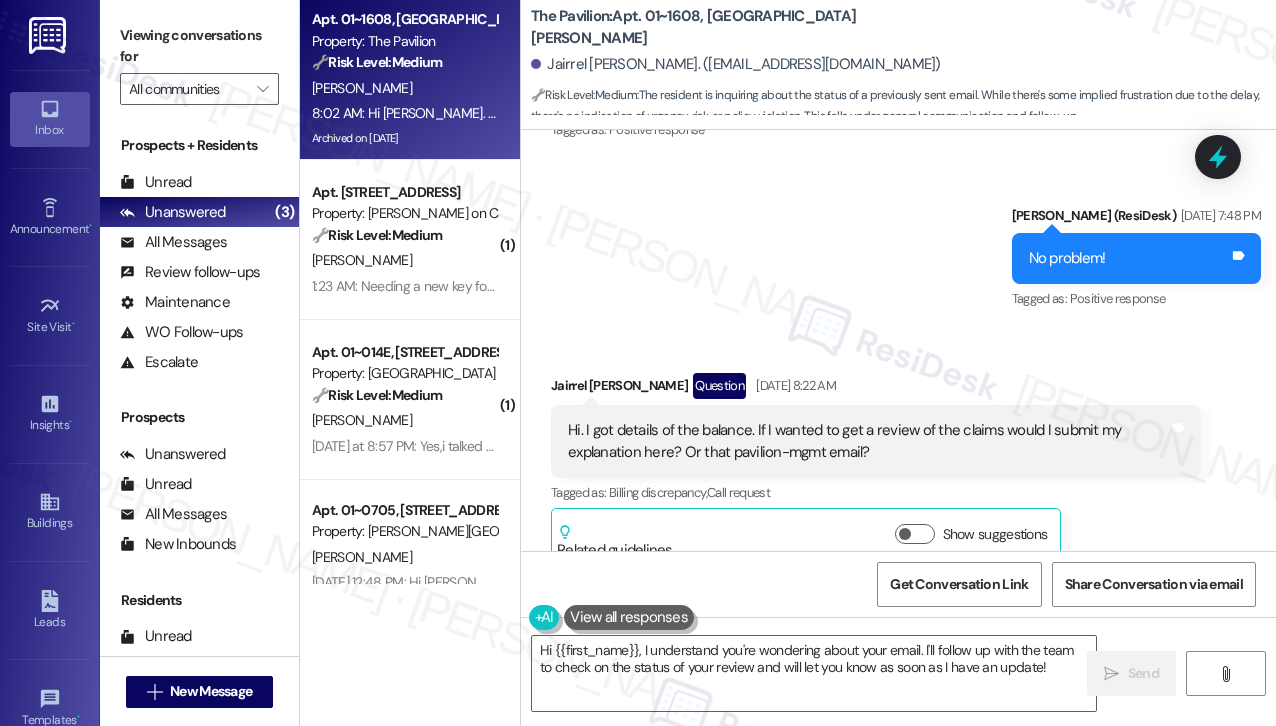 click on "Received via SMS Jairrel [PERSON_NAME] Question [DATE] 8:22 AM Hi. I got details of the balance. If I wanted to get a review of the claims would I submit my explanation here? Or that pavilion-mgmt email? Tags and notes Tagged as:   Billing discrepancy ,  Click to highlight conversations about Billing discrepancy Call request Click to highlight conversations about Call request  Related guidelines Show suggestions" at bounding box center (898, 455) 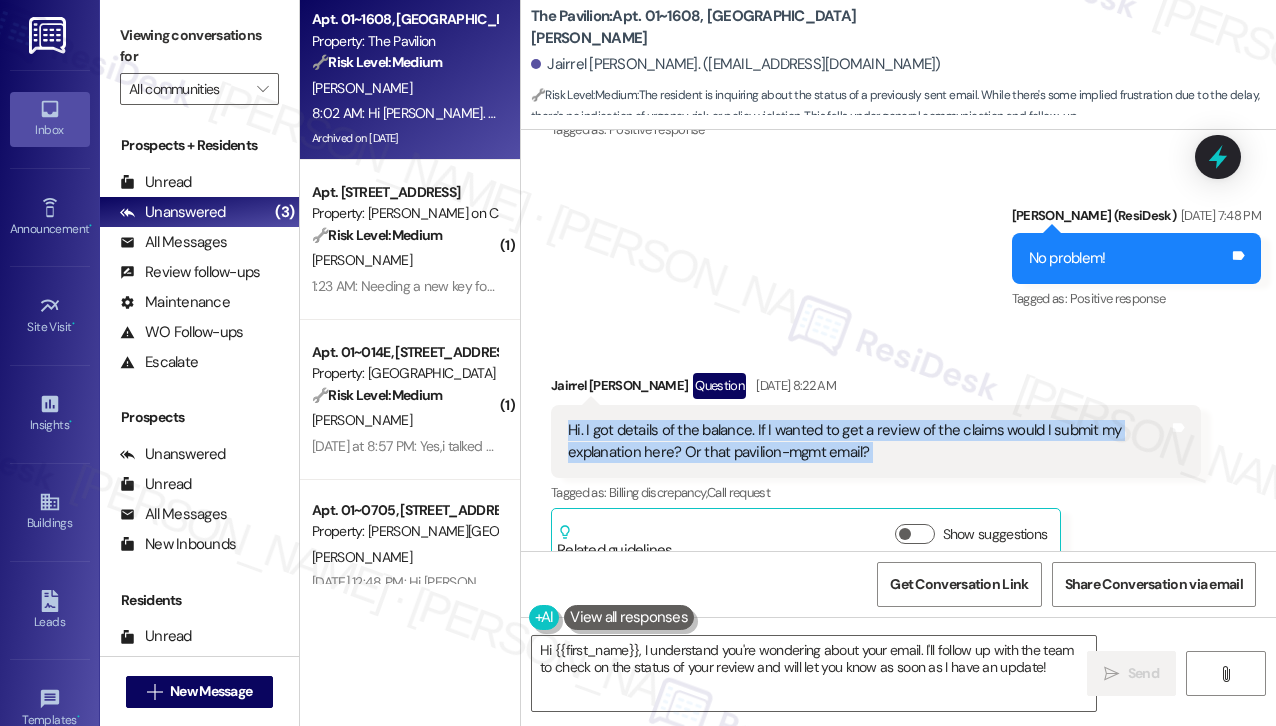 click on "Hi. I got details of the balance. If I wanted to get a review of the claims would I submit my explanation here? Or that pavilion-mgmt email?" at bounding box center [868, 441] 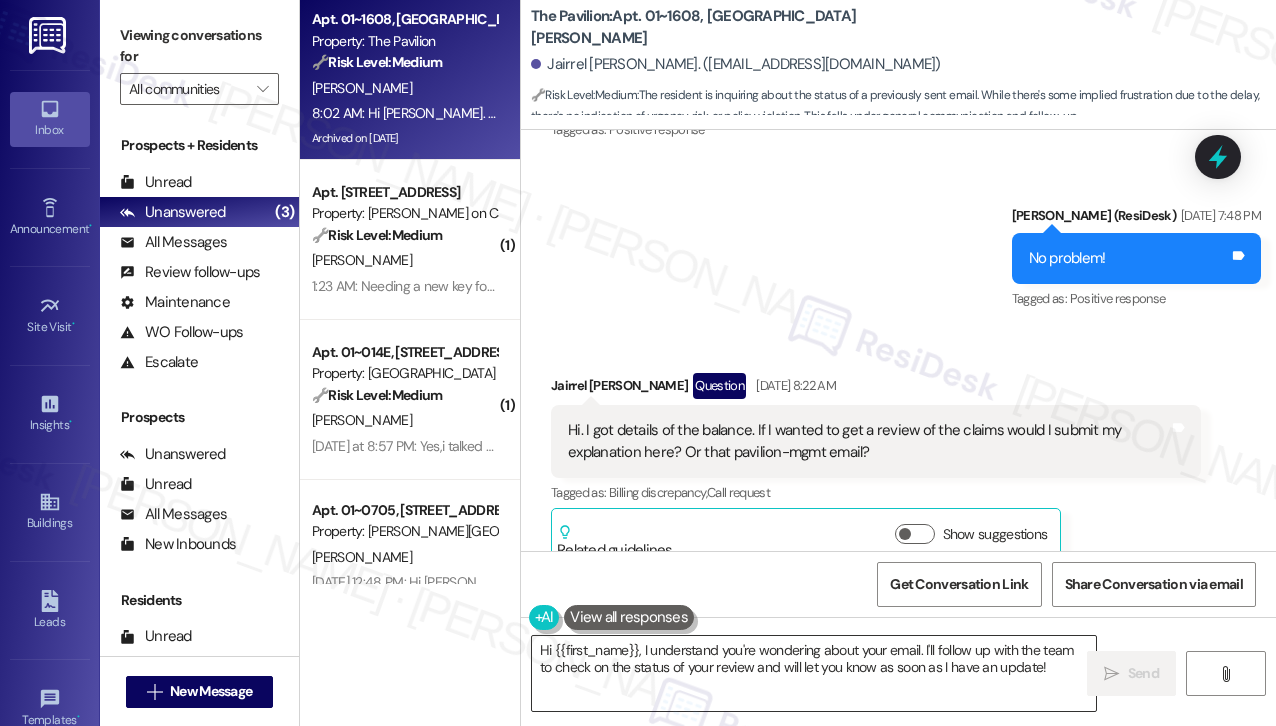 click on "Hi {{first_name}}, I understand you're wondering about your email. I'll follow up with the team to check on the status of your review and will let you know as soon as I have an update!" at bounding box center [814, 673] 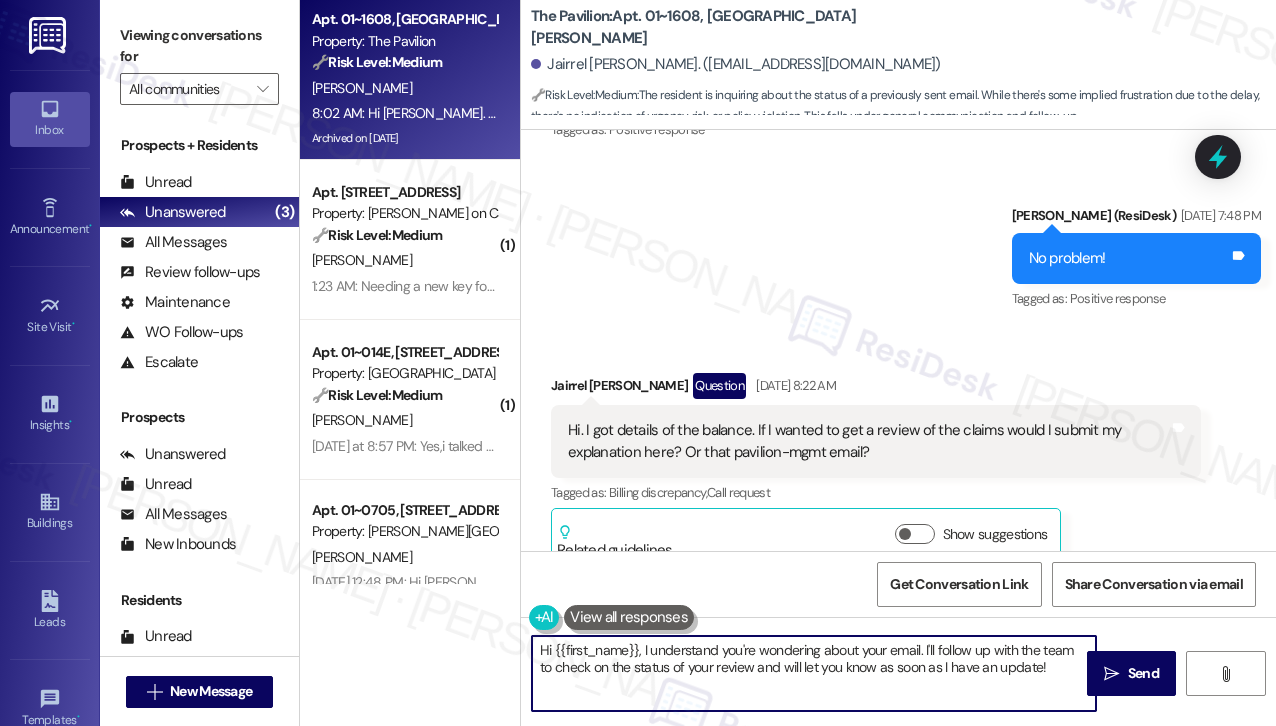 click on "Hi {{first_name}}, I understand you're wondering about your email. I'll follow up with the team to check on the status of your review and will let you know as soon as I have an update!" at bounding box center (814, 673) 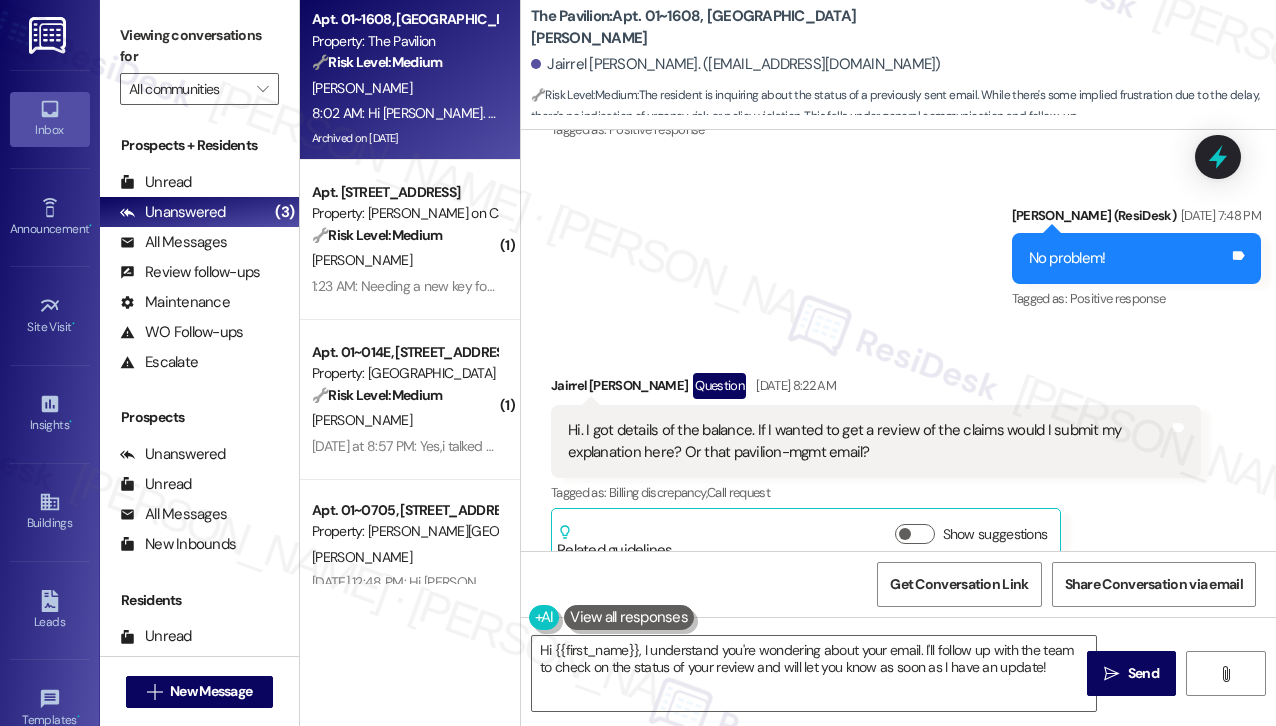 click on "Jairrel [PERSON_NAME] Question [DATE] 8:22 AM" at bounding box center (876, 389) 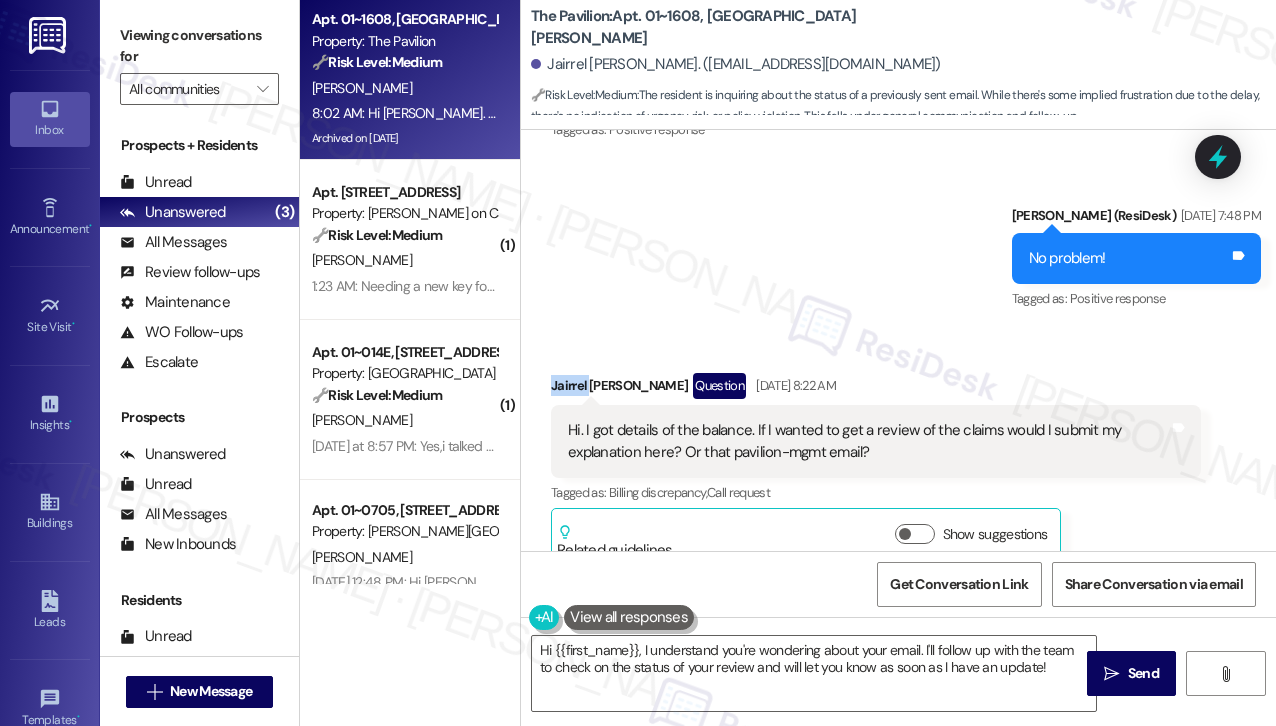 click on "Jairrel [PERSON_NAME] Question [DATE] 8:22 AM" at bounding box center [876, 389] 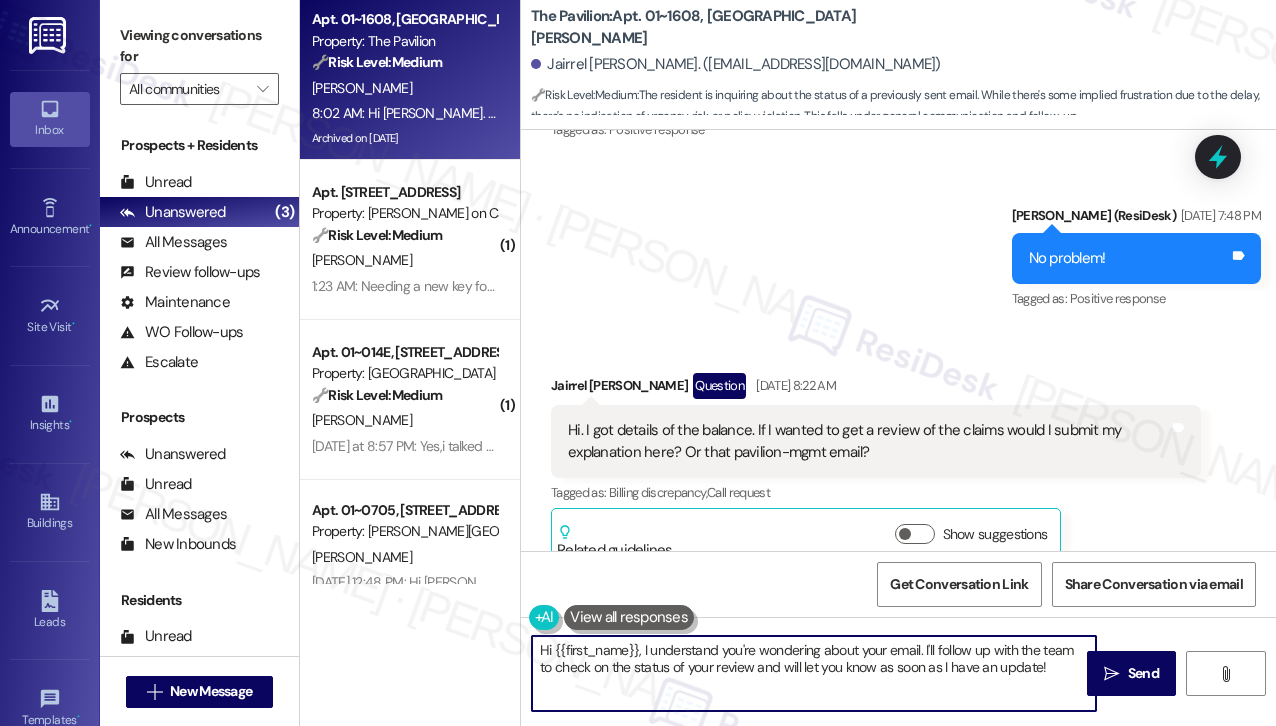 drag, startPoint x: 556, startPoint y: 638, endPoint x: 640, endPoint y: 630, distance: 84.38009 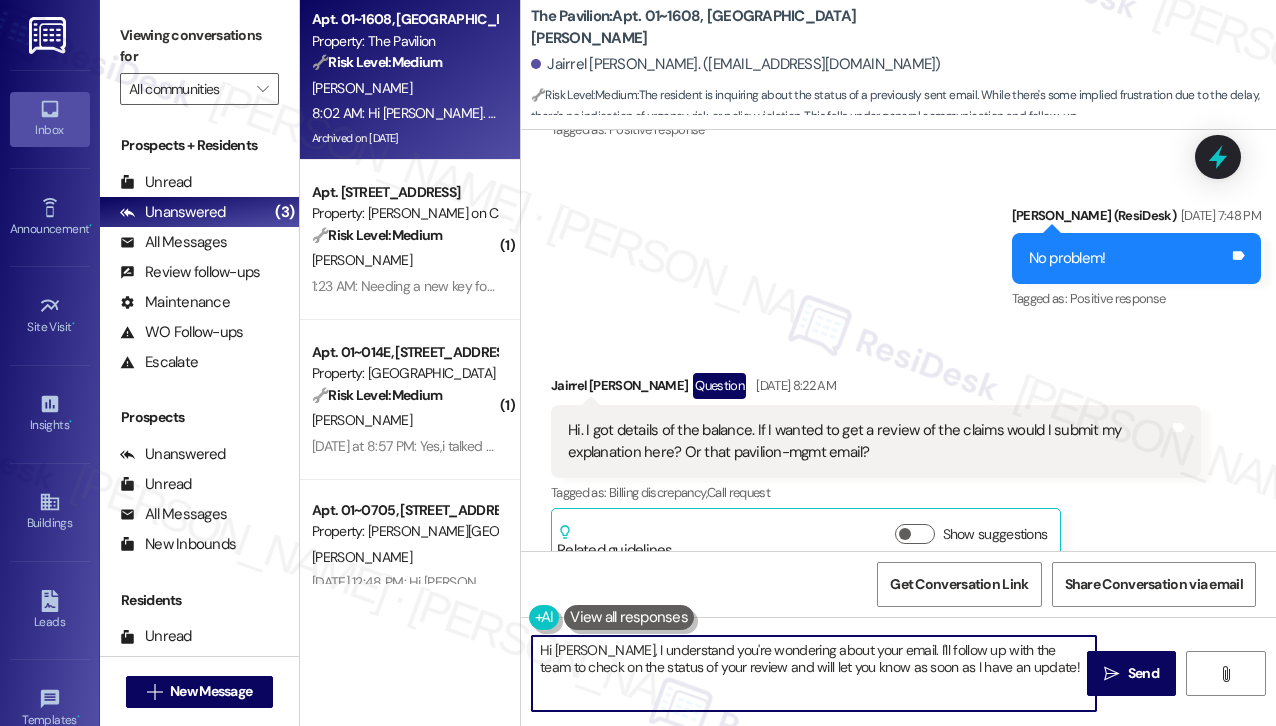 click on "Hi [PERSON_NAME], I understand you're wondering about your email. I'll follow up with the team to check on the status of your review and will let you know as soon as I have an update!" at bounding box center [814, 673] 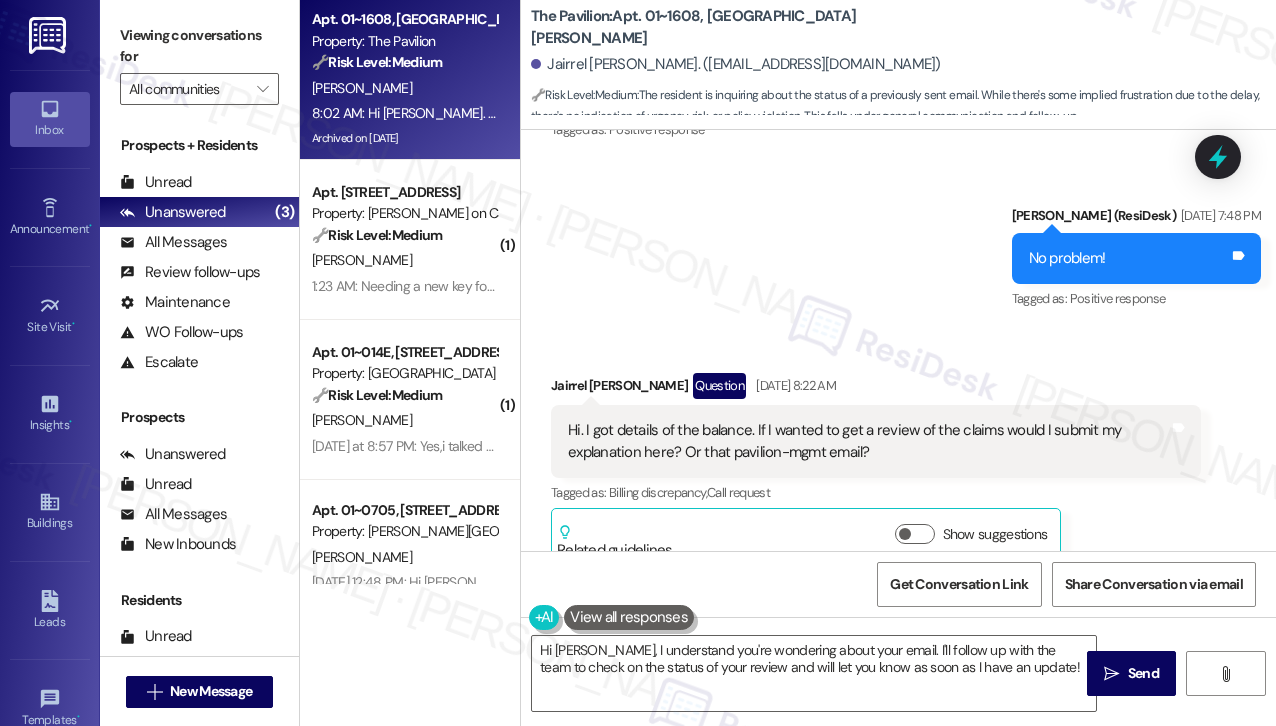 click on "Hi. I got details of the balance. If I wanted to get a review of the claims would I submit my explanation here? Or that pavilion-mgmt email?" at bounding box center (868, 441) 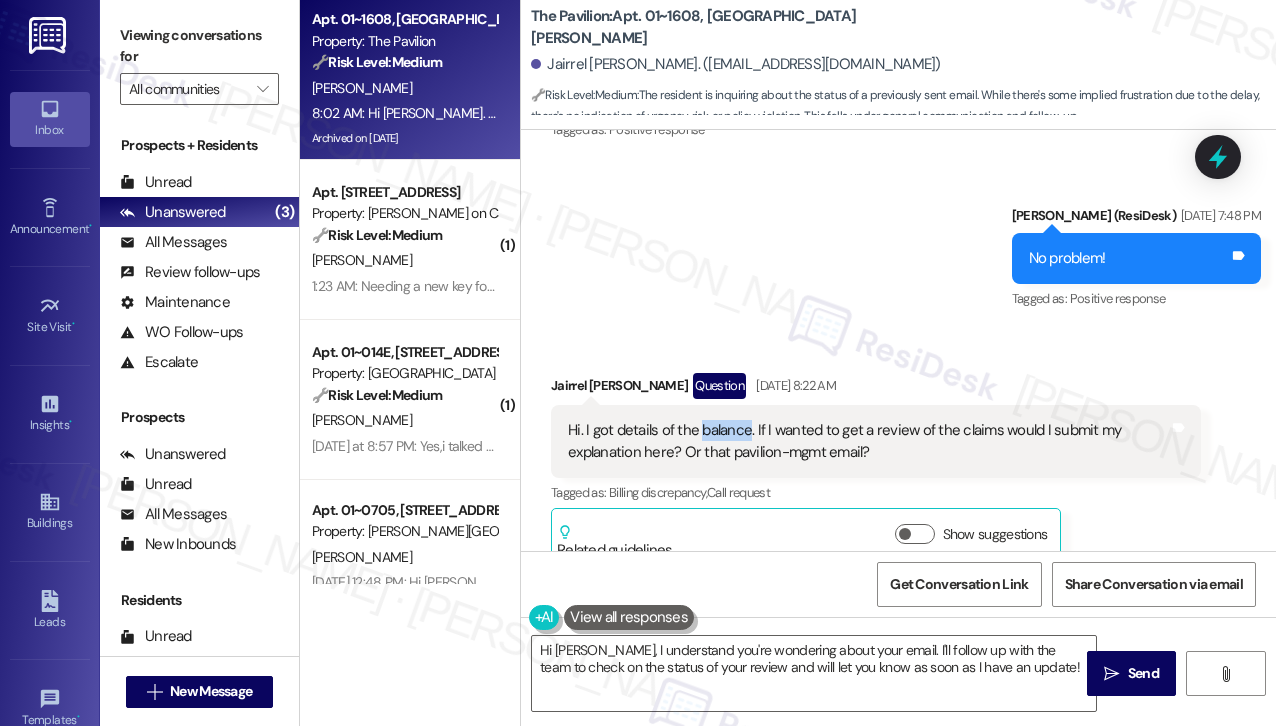 click on "Hi. I got details of the balance. If I wanted to get a review of the claims would I submit my explanation here? Or that pavilion-mgmt email?" at bounding box center [868, 441] 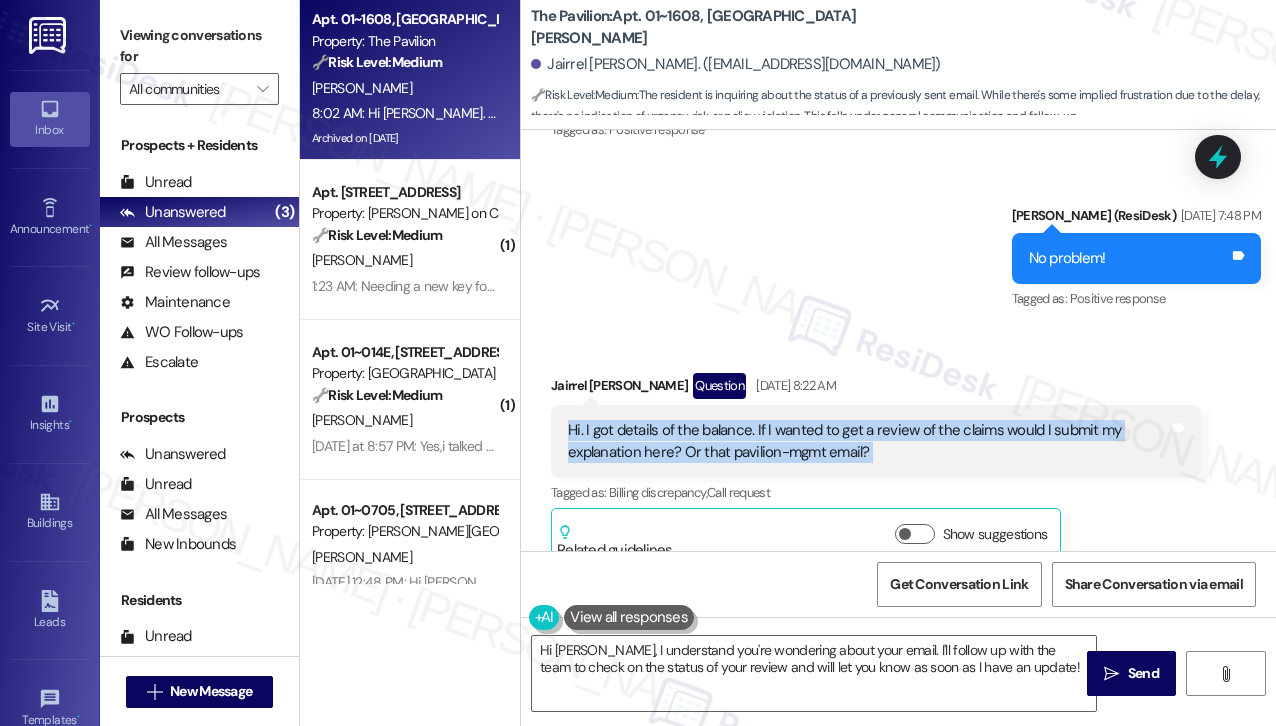 click on "Hi. I got details of the balance. If I wanted to get a review of the claims would I submit my explanation here? Or that pavilion-mgmt email?" at bounding box center [868, 441] 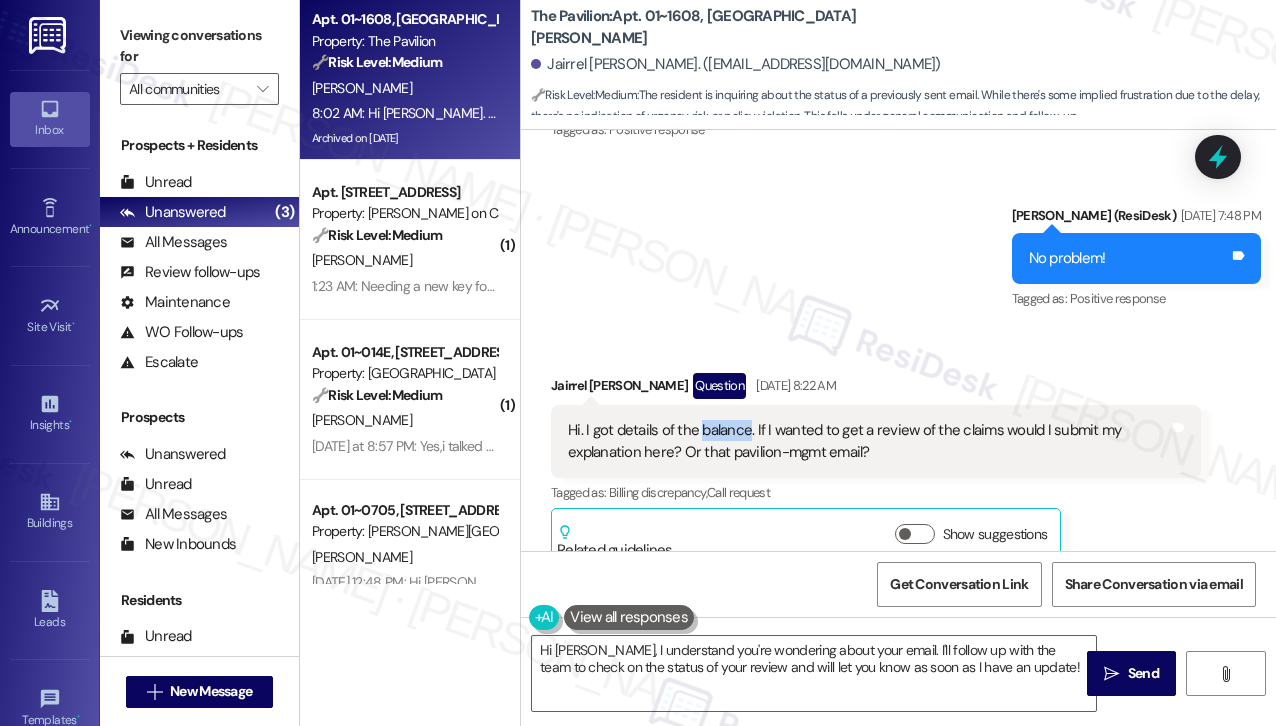 click on "Hi. I got details of the balance. If I wanted to get a review of the claims would I submit my explanation here? Or that pavilion-mgmt email?" at bounding box center [868, 441] 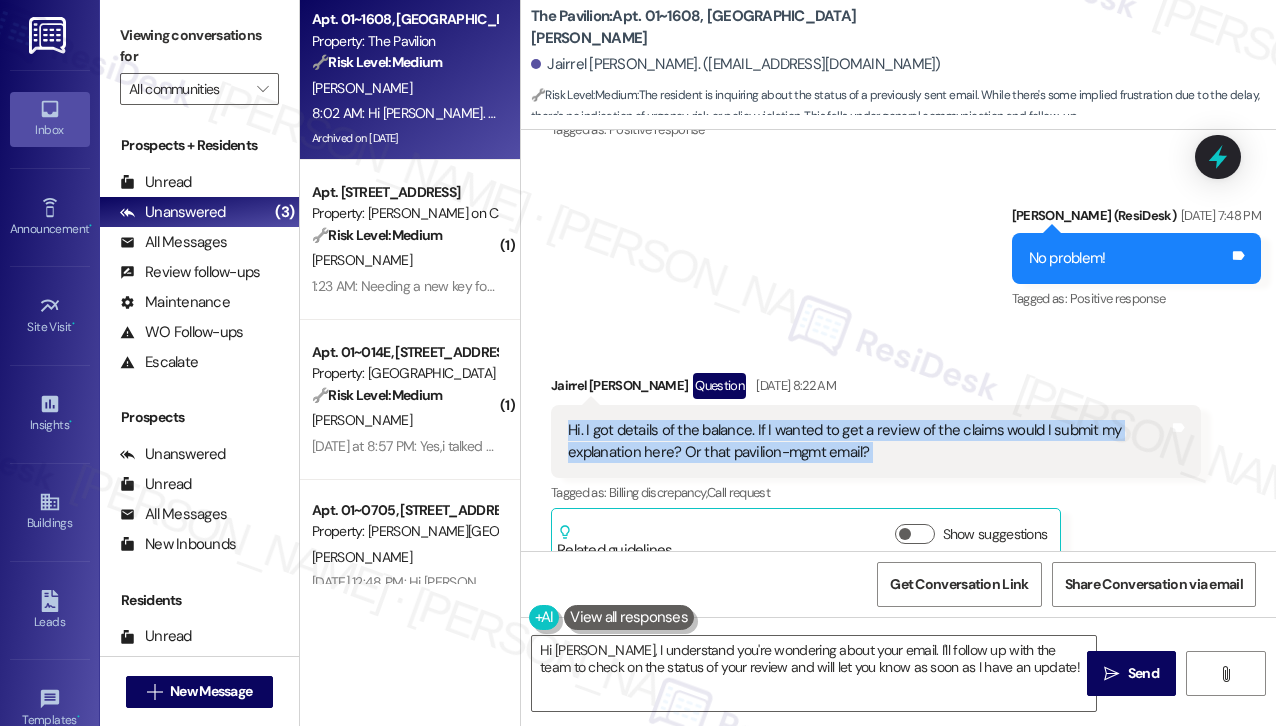 click on "Hi. I got details of the balance. If I wanted to get a review of the claims would I submit my explanation here? Or that pavilion-mgmt email?" at bounding box center (868, 441) 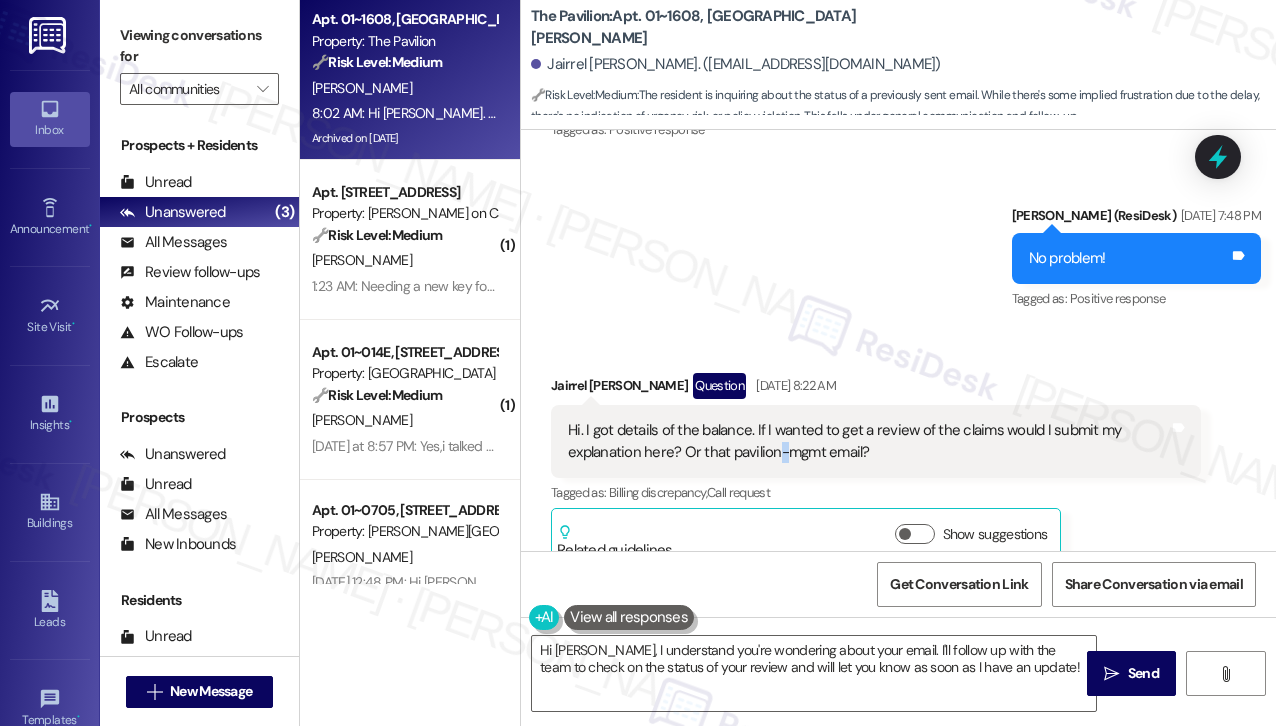 click on "Hi. I got details of the balance. If I wanted to get a review of the claims would I submit my explanation here? Or that pavilion-mgmt email?" at bounding box center [868, 441] 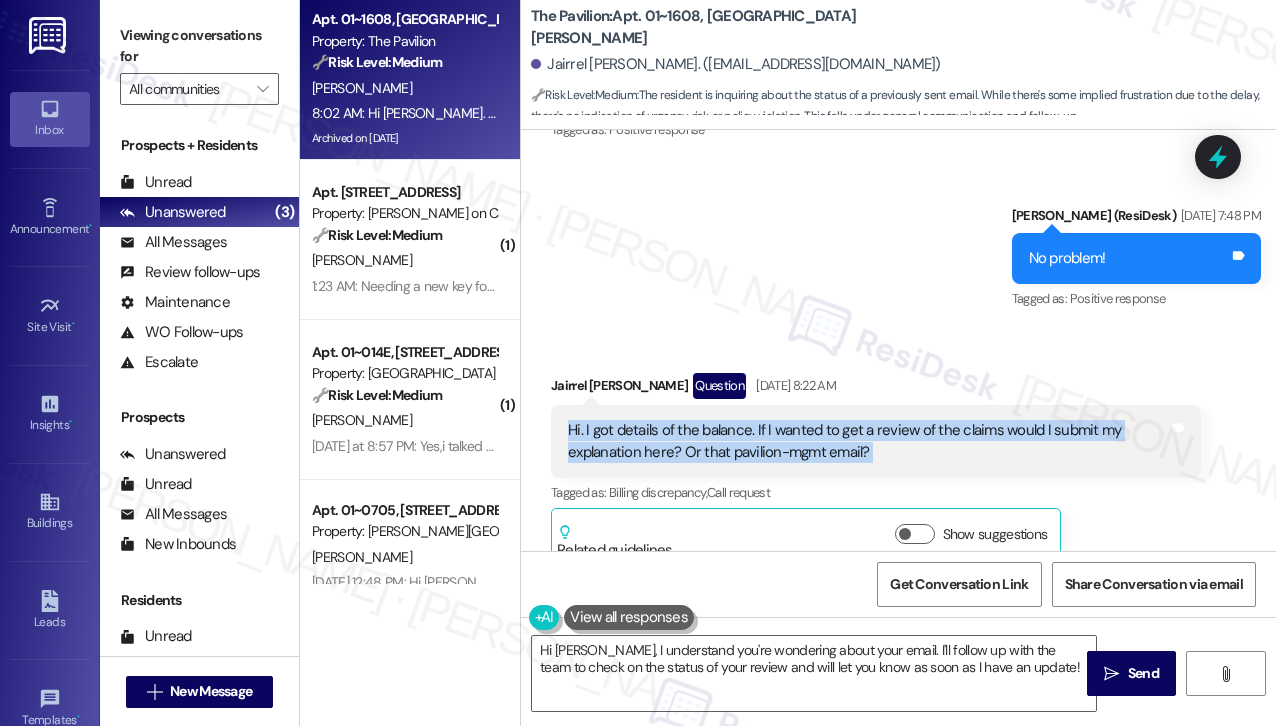 click on "Hi. I got details of the balance. If I wanted to get a review of the claims would I submit my explanation here? Or that pavilion-mgmt email?" at bounding box center (868, 441) 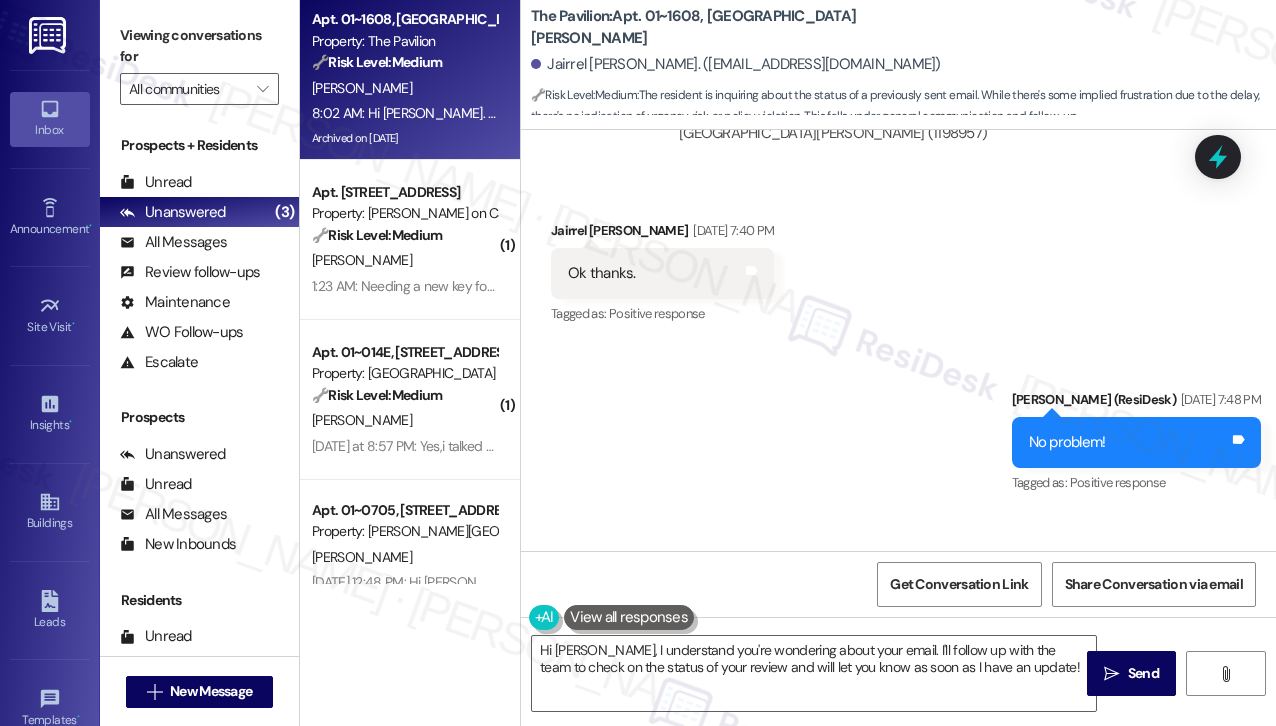 scroll, scrollTop: 15560, scrollLeft: 0, axis: vertical 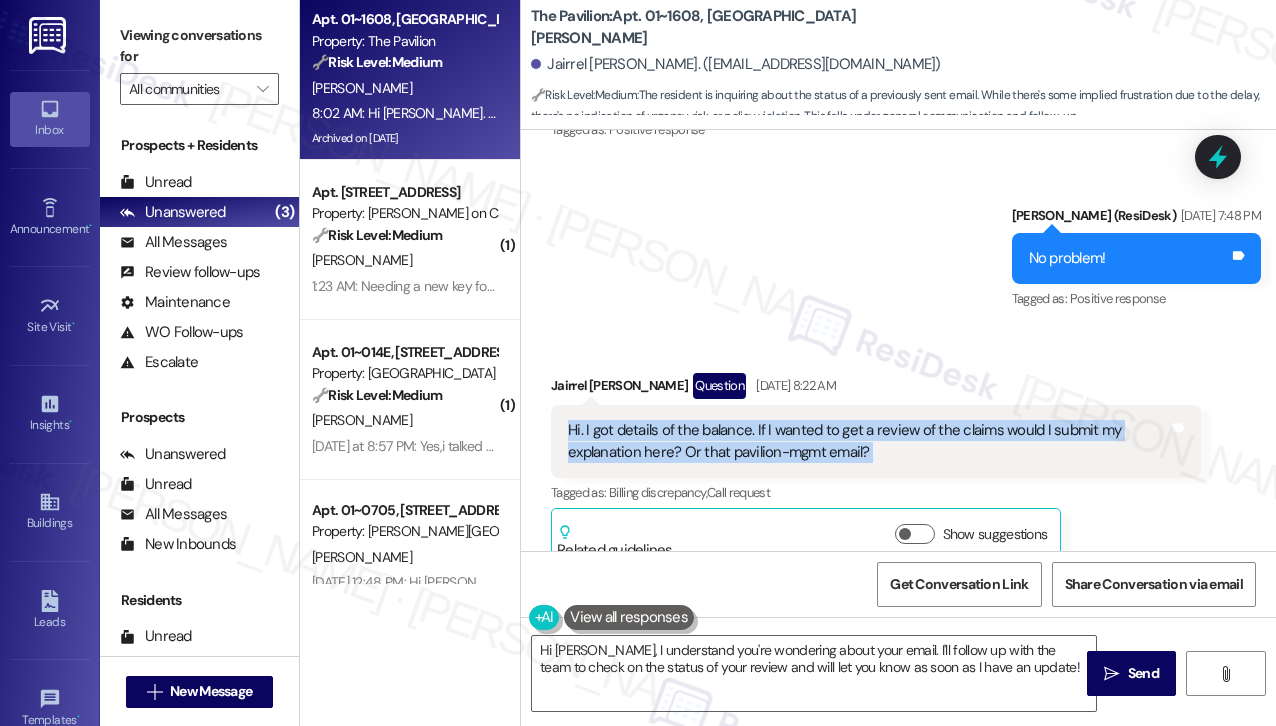 click on "Hi. I got details of the balance. If I wanted to get a review of the claims would I submit my explanation here? Or that pavilion-mgmt email?" at bounding box center (868, 441) 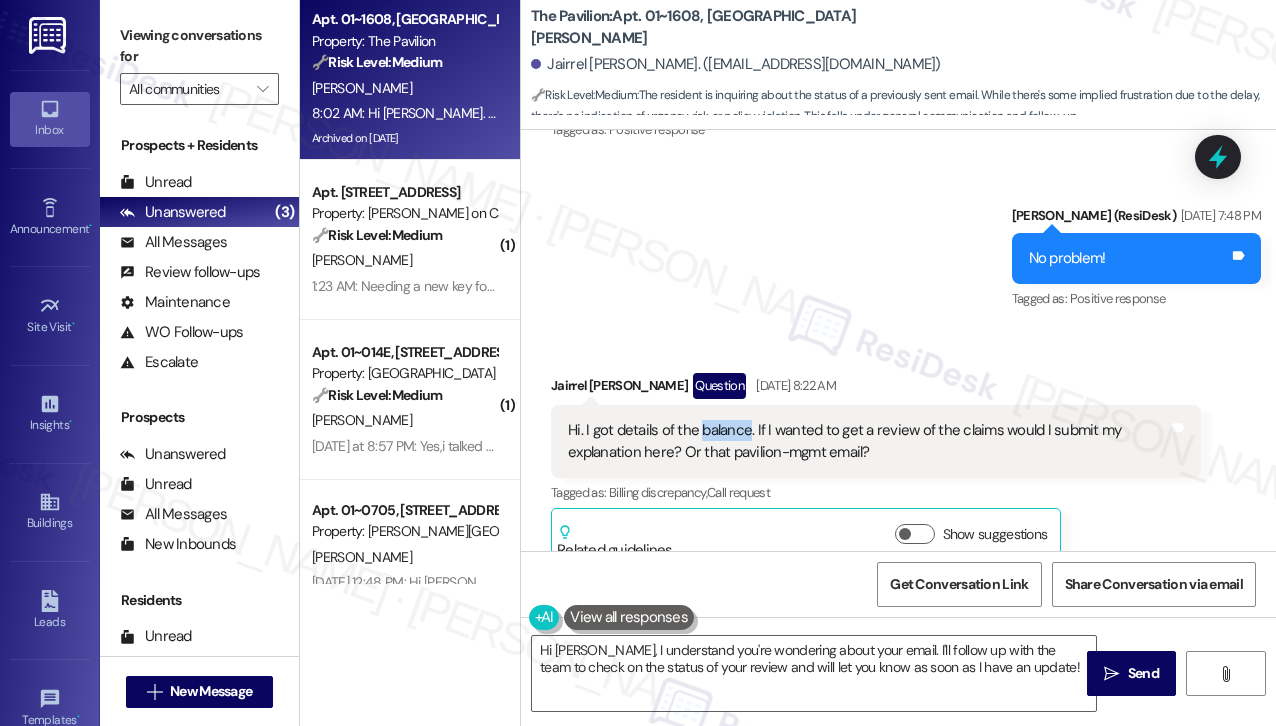 click on "Hi. I got details of the balance. If I wanted to get a review of the claims would I submit my explanation here? Or that pavilion-mgmt email?" at bounding box center (868, 441) 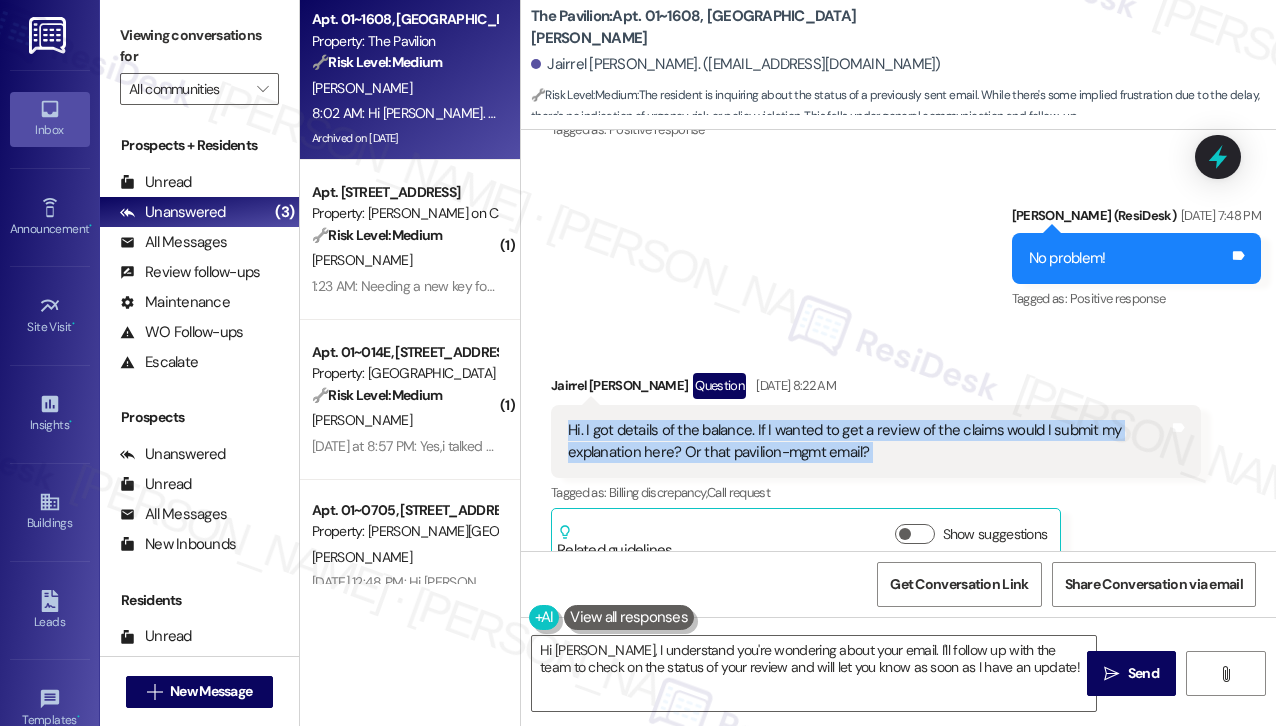 click on "Hi. I got details of the balance. If I wanted to get a review of the claims would I submit my explanation here? Or that pavilion-mgmt email?" at bounding box center [868, 441] 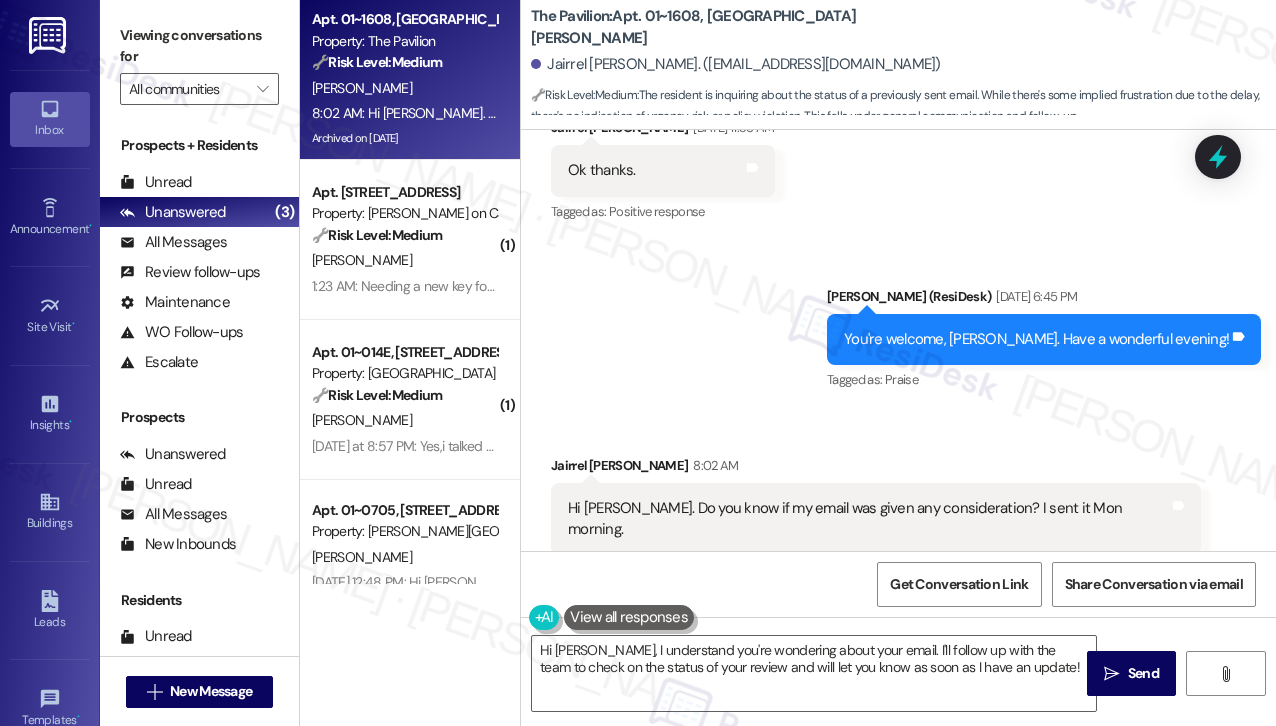 scroll, scrollTop: 16260, scrollLeft: 0, axis: vertical 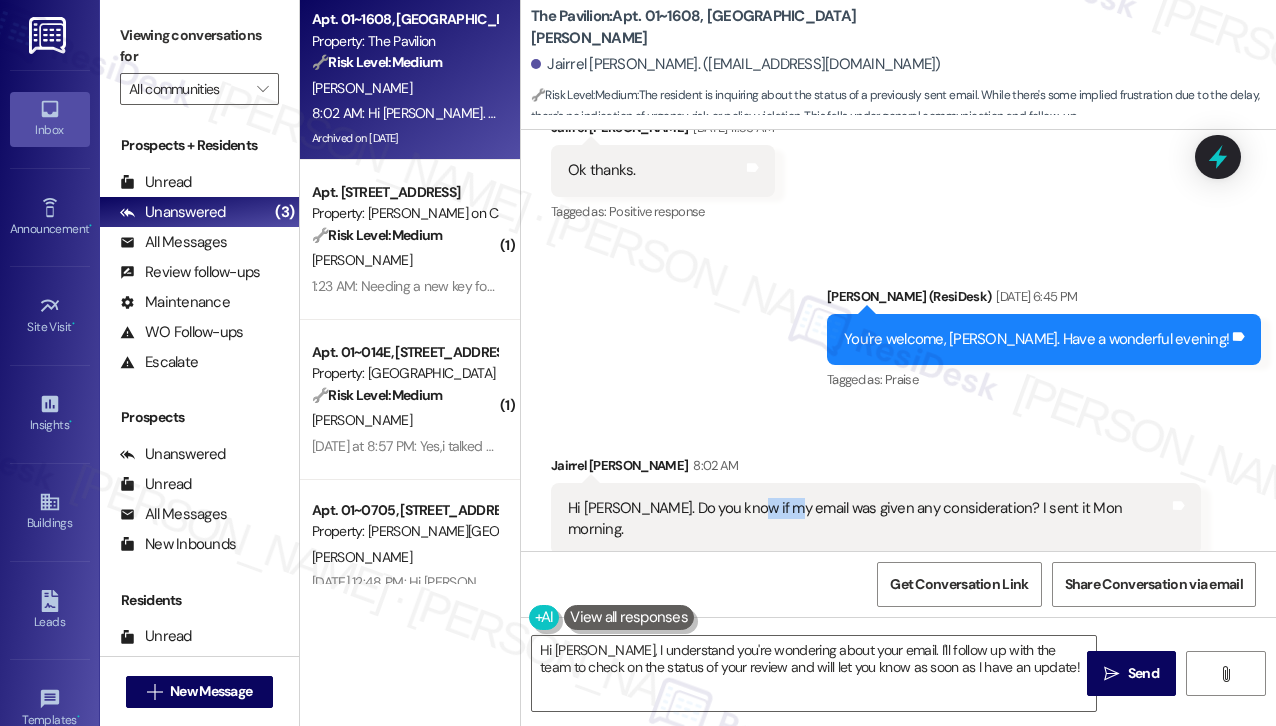 click on "Hi [PERSON_NAME]. Do you know if my email was given any consideration? I sent it Mon morning." at bounding box center [868, 519] 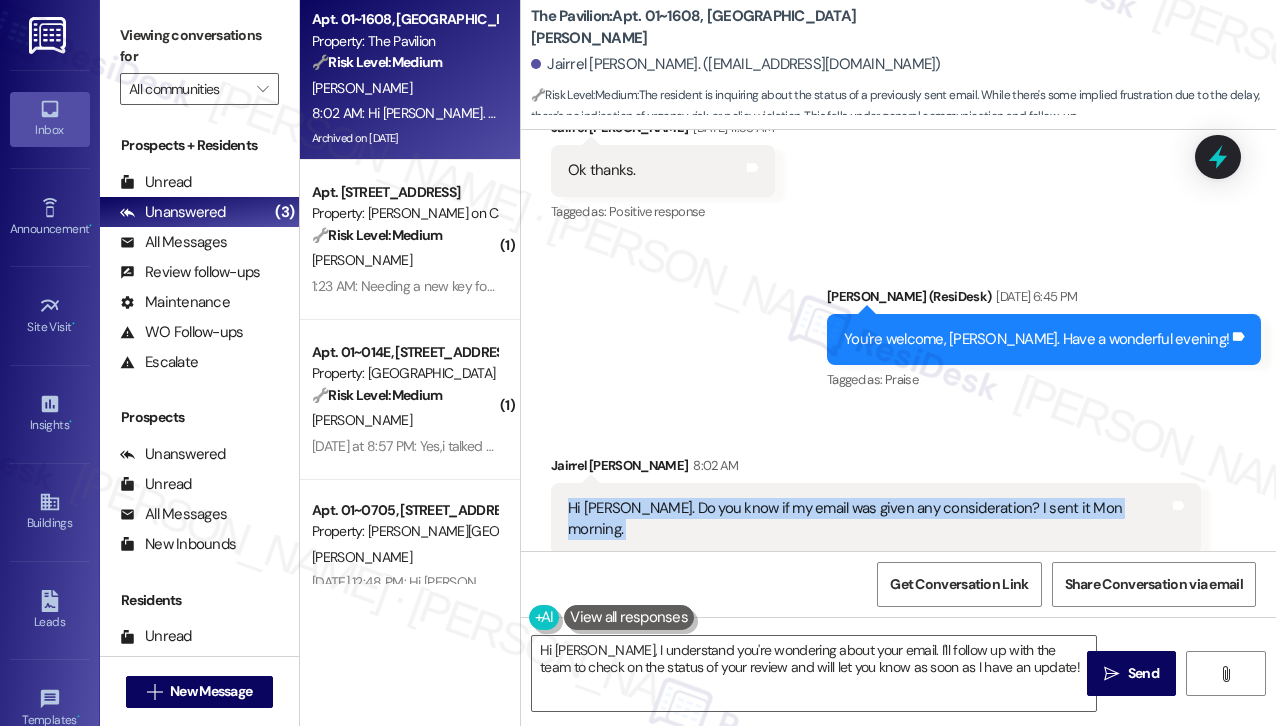 click on "Hi [PERSON_NAME]. Do you know if my email was given any consideration? I sent it Mon morning." at bounding box center [868, 519] 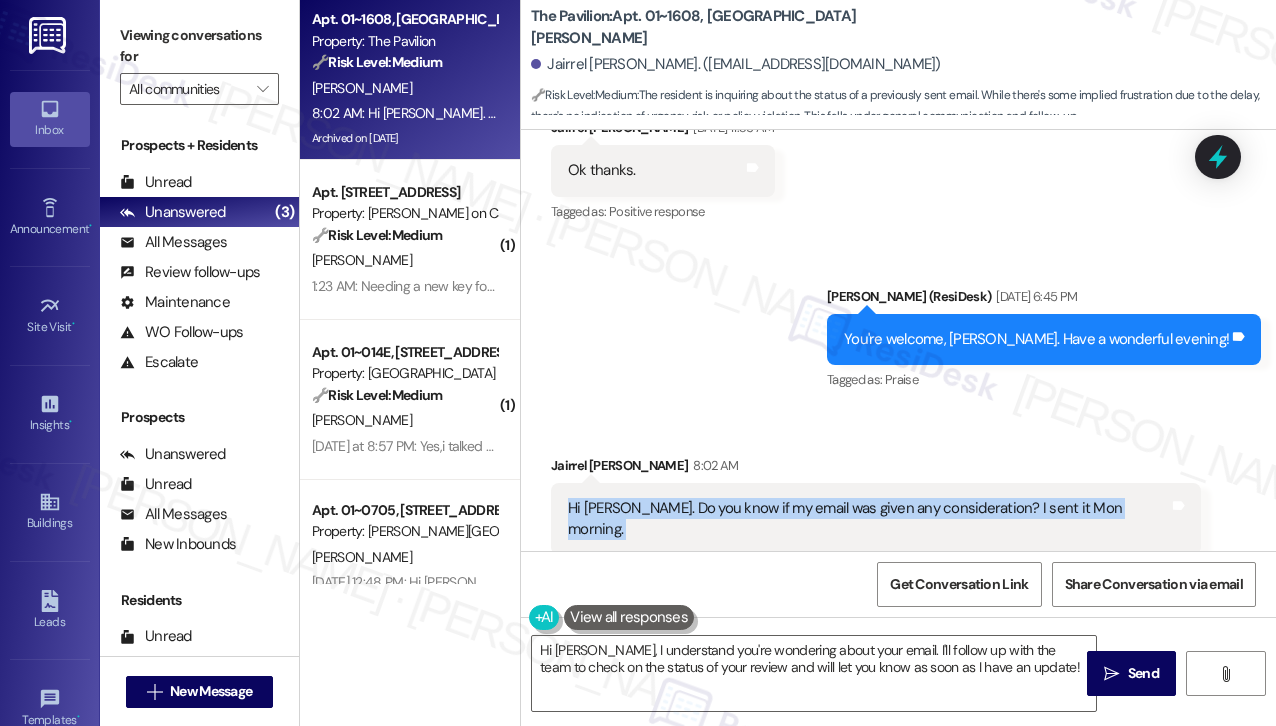 click on "Hi [PERSON_NAME]. Do you know if my email was given any consideration? I sent it Mon morning." at bounding box center (868, 519) 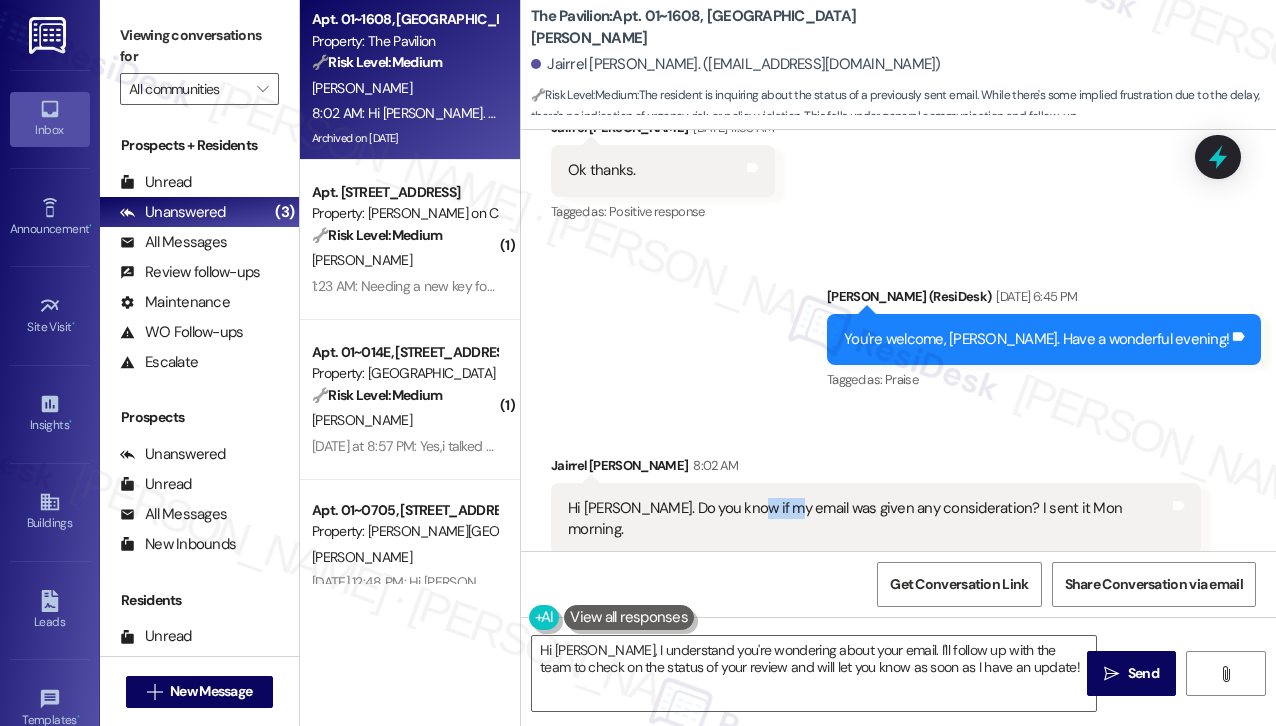 click on "Hi [PERSON_NAME]. Do you know if my email was given any consideration? I sent it Mon morning." at bounding box center [868, 519] 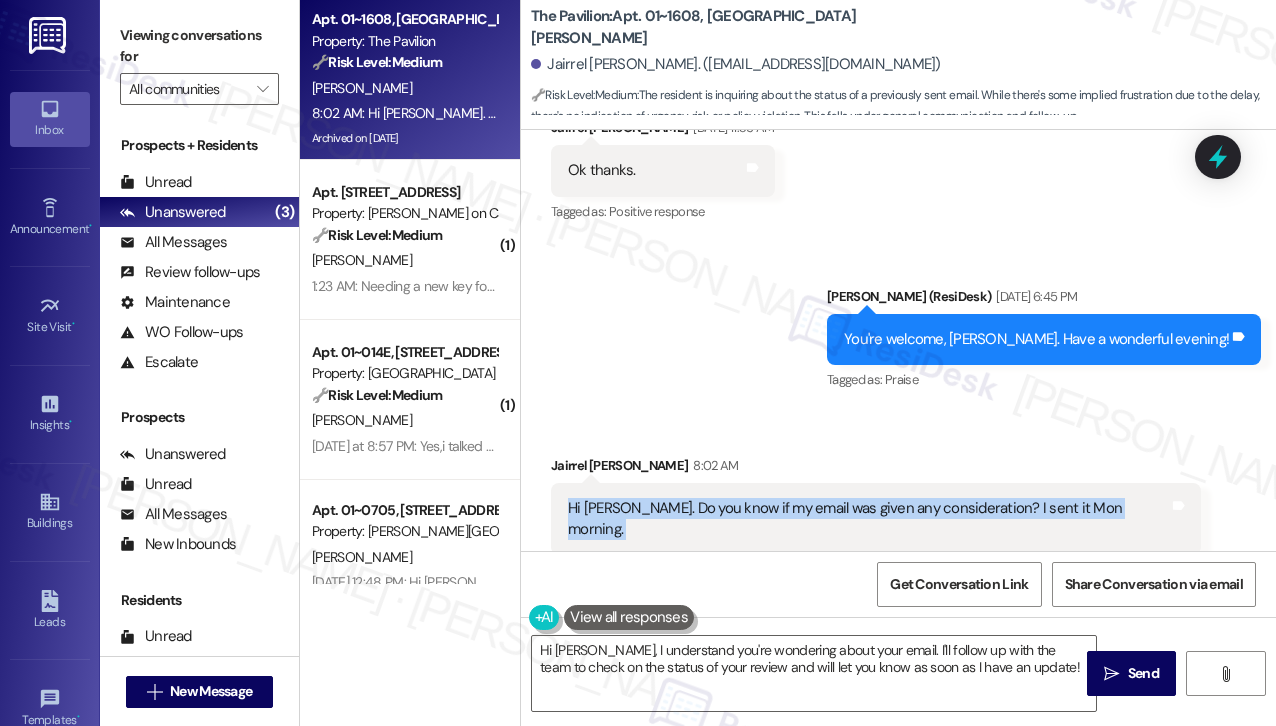 click on "Hi [PERSON_NAME]. Do you know if my email was given any consideration? I sent it Mon morning." at bounding box center [868, 519] 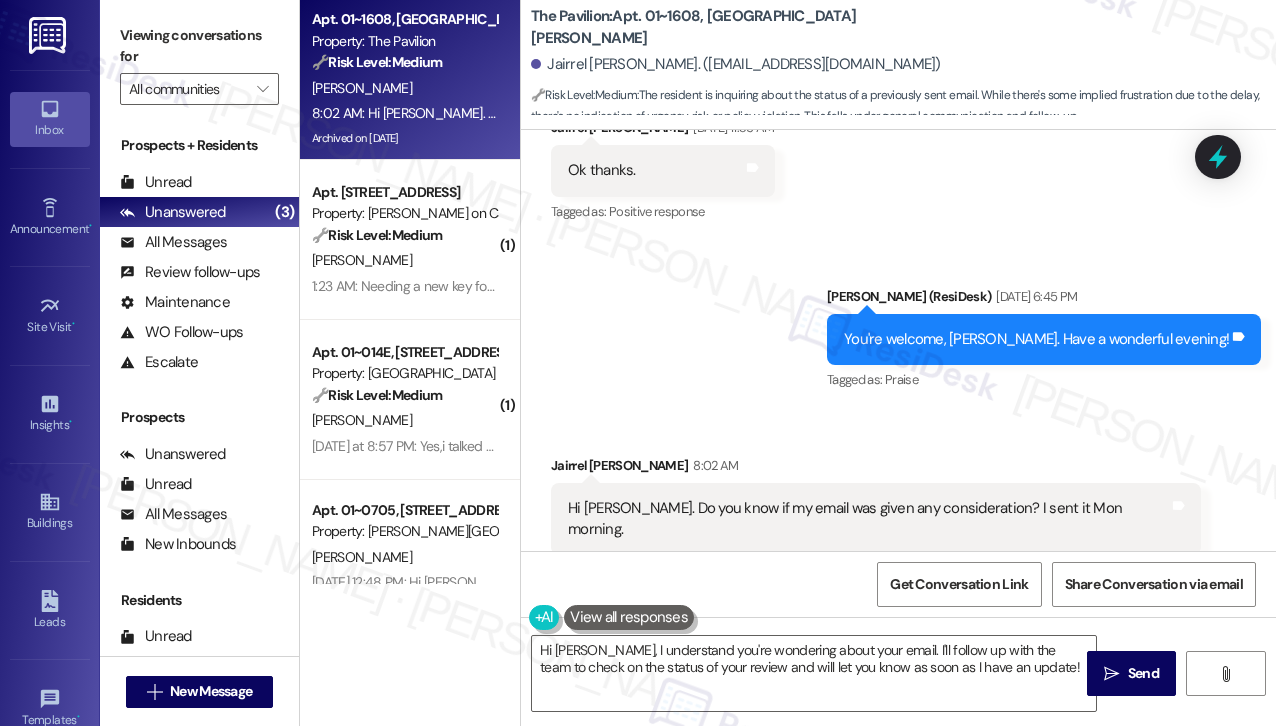 click on "Received via SMS [PERSON_NAME] 8:02 AM Hi [PERSON_NAME]. Do you know if my email was given any consideration? I sent it Mon morning. Tags and notes Tagged as:   Call request Click to highlight conversations about Call request" at bounding box center [898, 505] 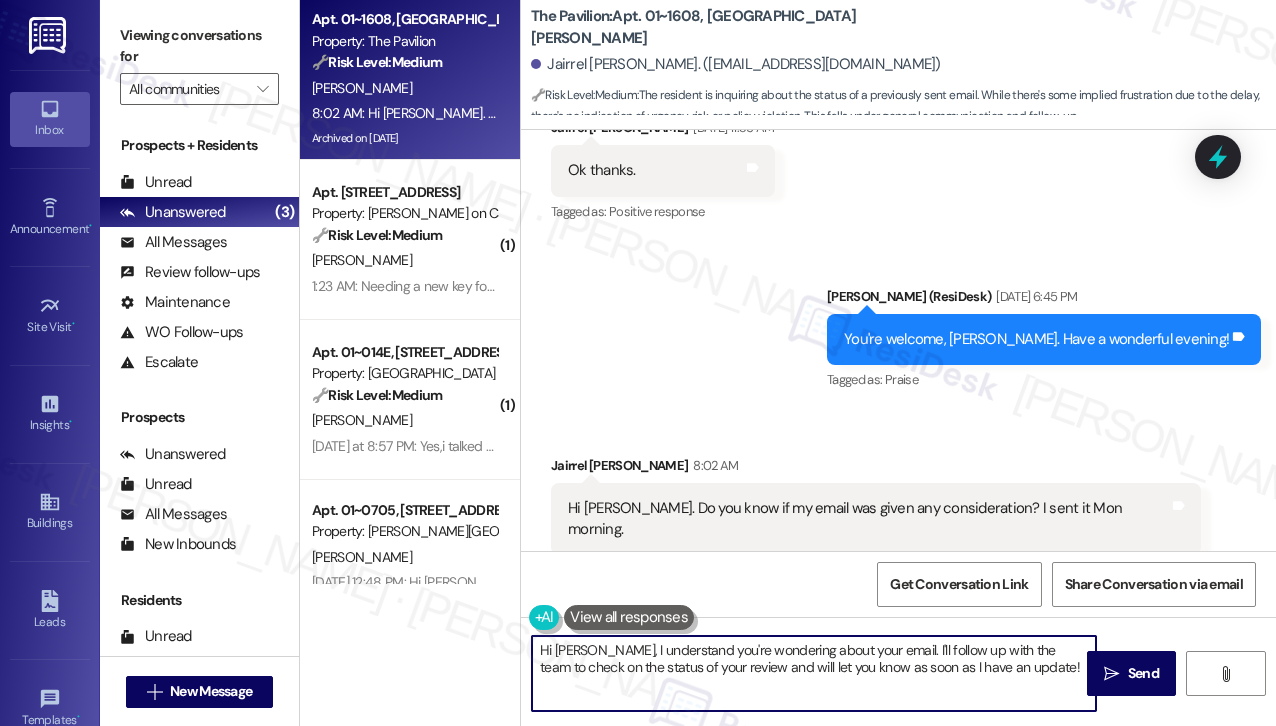 click on "Hi [PERSON_NAME], I understand you're wondering about your email. I'll follow up with the team to check on the status of your review and will let you know as soon as I have an update!" at bounding box center (814, 673) 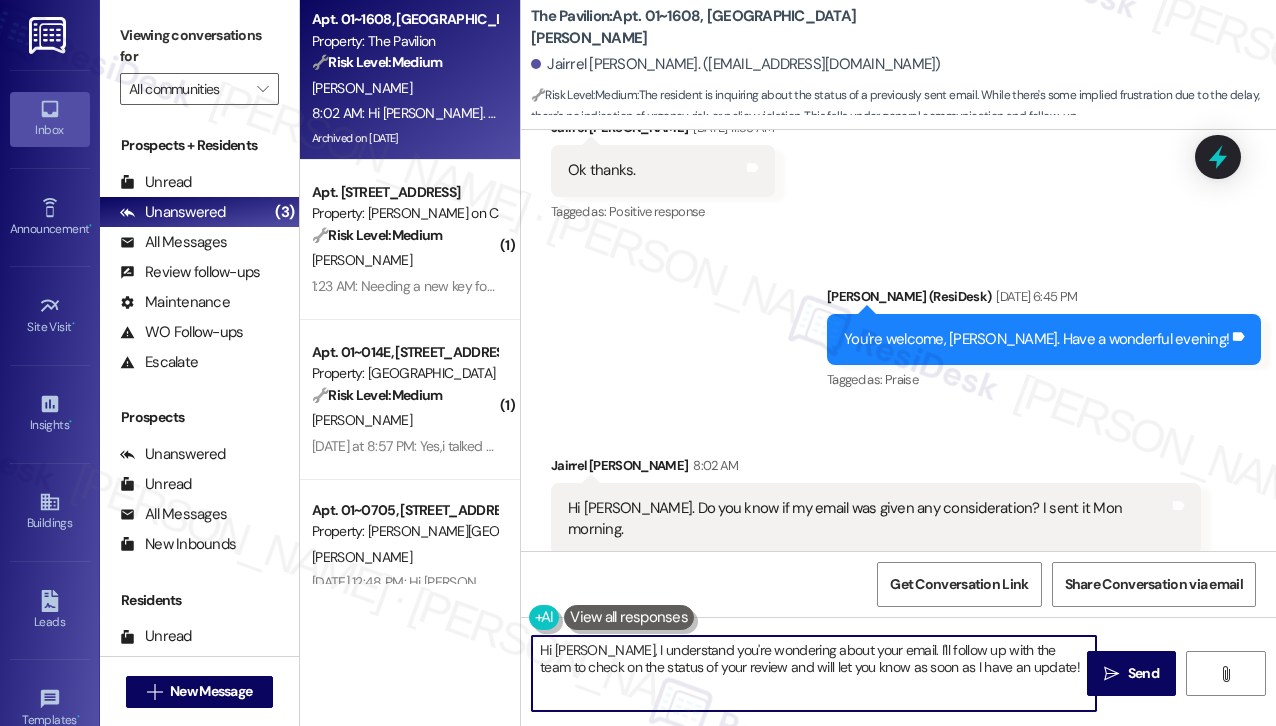 drag, startPoint x: 984, startPoint y: 665, endPoint x: 717, endPoint y: 645, distance: 267.74802 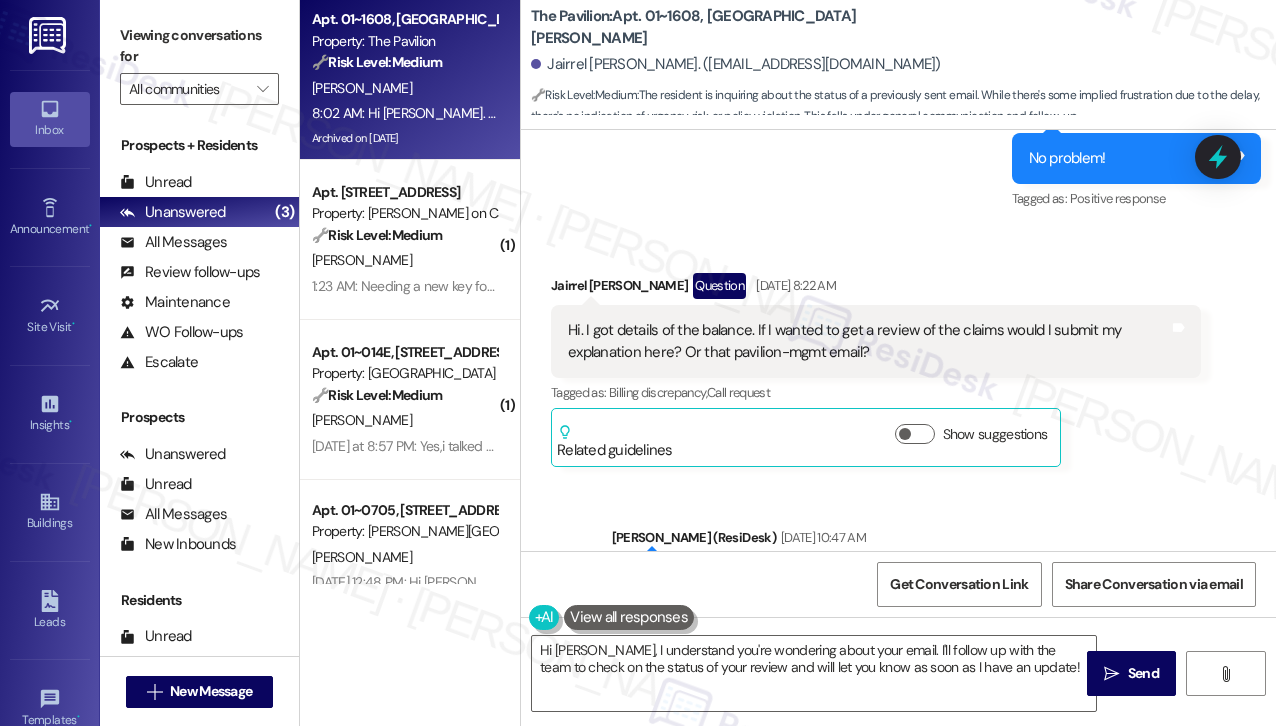 scroll, scrollTop: 15560, scrollLeft: 0, axis: vertical 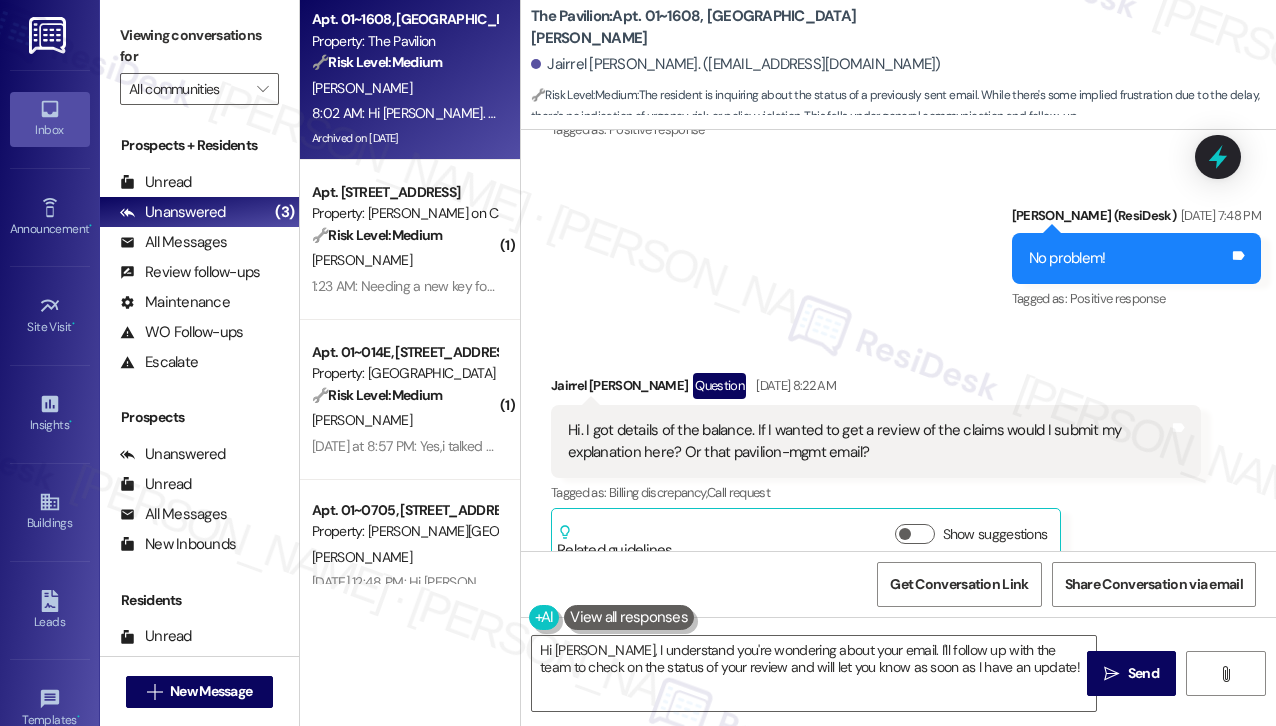 click on "Hi. I got details of the balance. If I wanted to get a review of the claims would I submit my explanation here? Or that pavilion-mgmt email?" at bounding box center (868, 441) 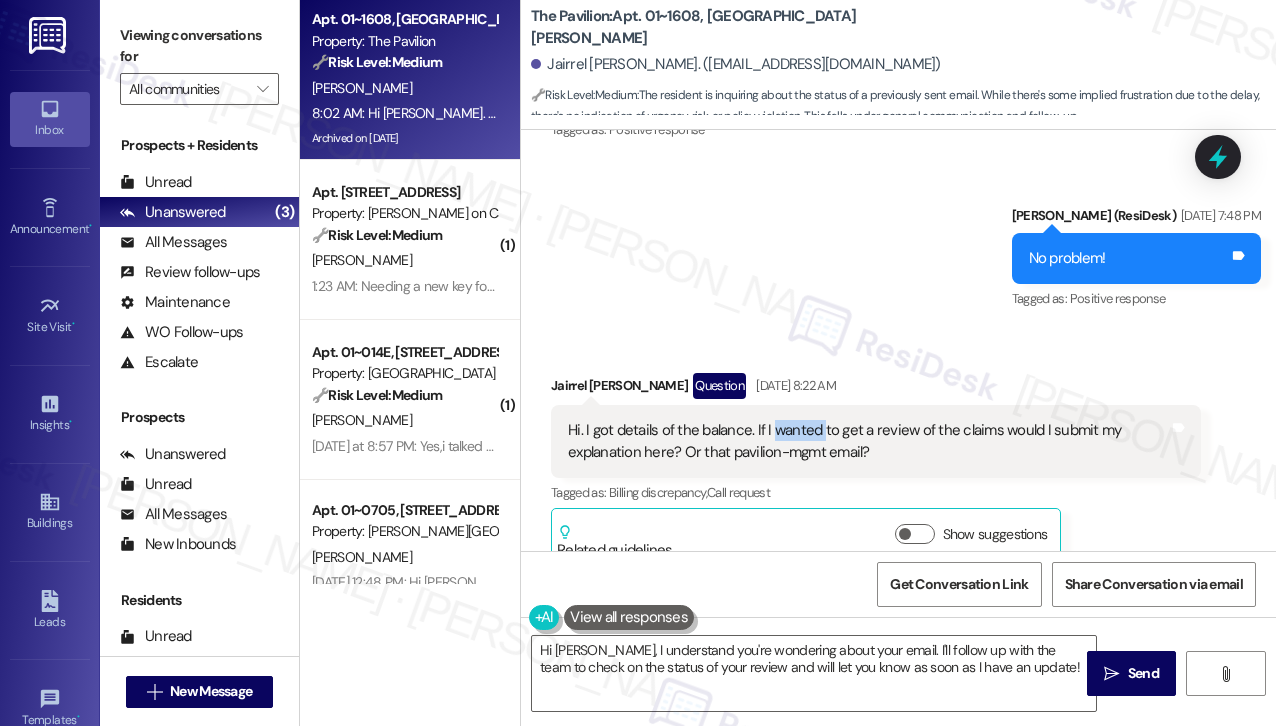click on "Hi. I got details of the balance. If I wanted to get a review of the claims would I submit my explanation here? Or that pavilion-mgmt email?" at bounding box center (868, 441) 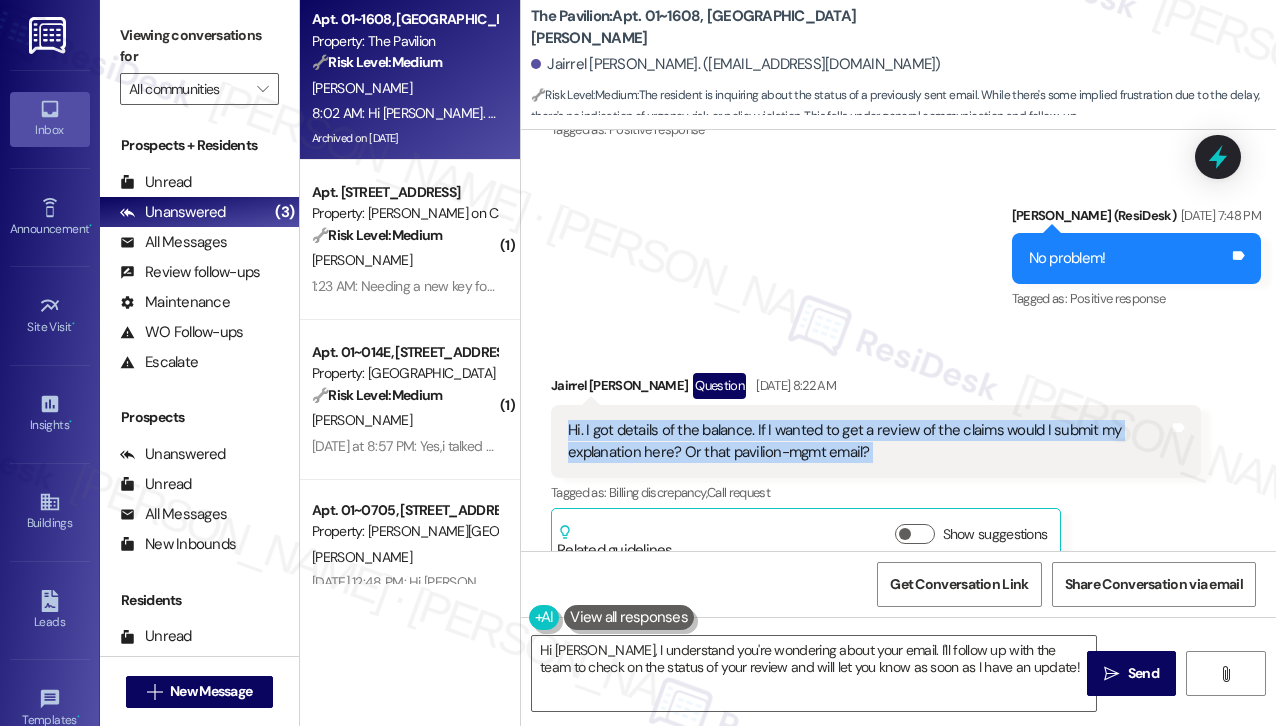 click on "Hi. I got details of the balance. If I wanted to get a review of the claims would I submit my explanation here? Or that pavilion-mgmt email?" at bounding box center (868, 441) 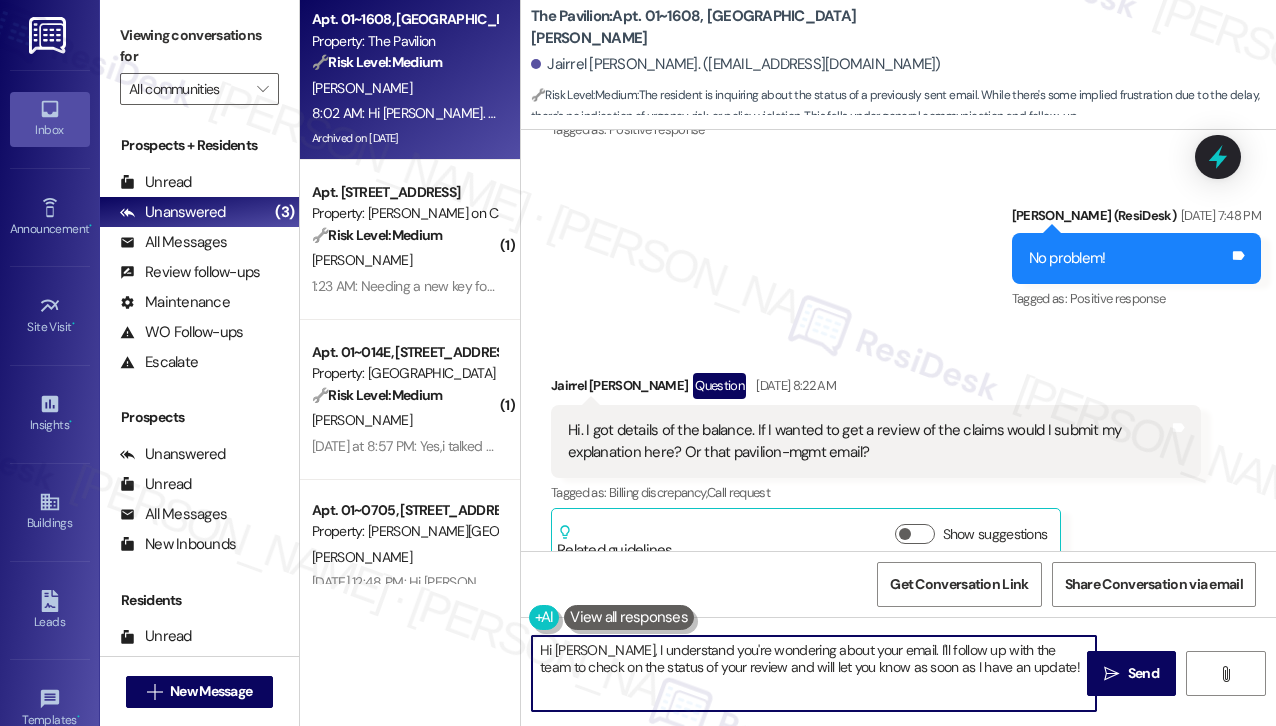 drag, startPoint x: 616, startPoint y: 666, endPoint x: 698, endPoint y: 665, distance: 82.006096 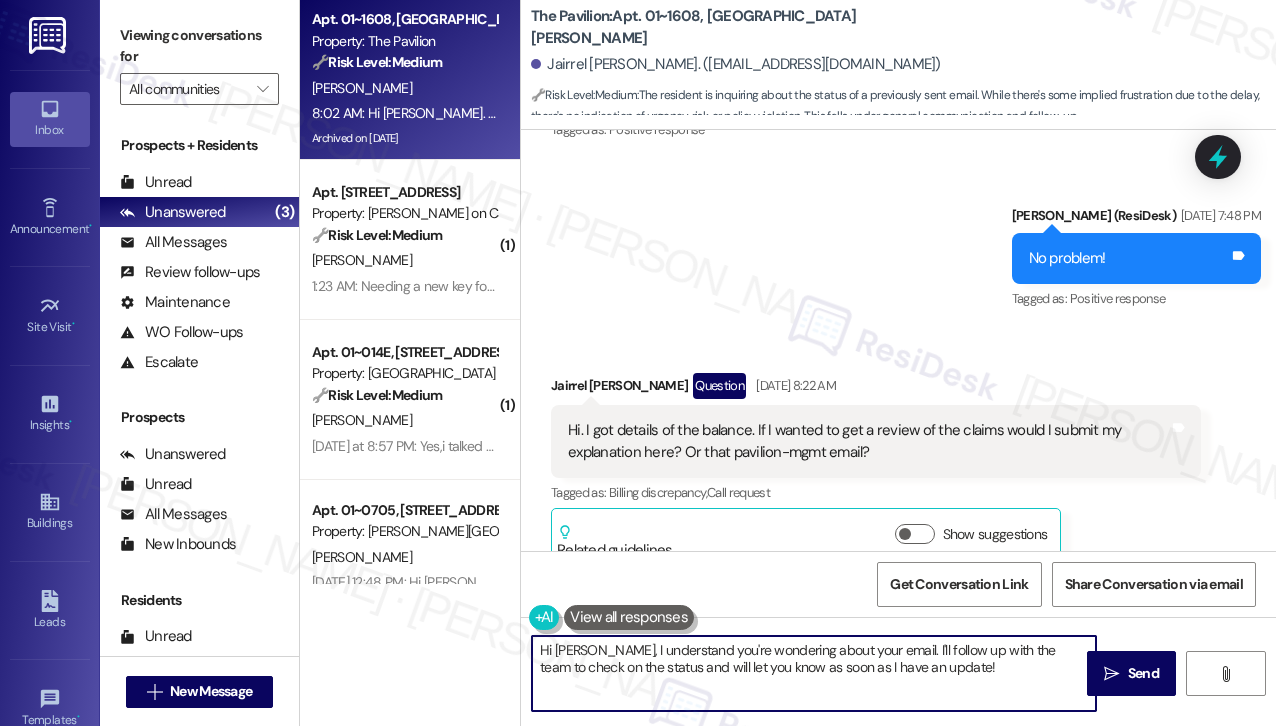 click on "Hi [PERSON_NAME], I understand you're wondering about your email. I'll follow up with the team to check on the status and will let you know as soon as I have an update!" at bounding box center [814, 673] 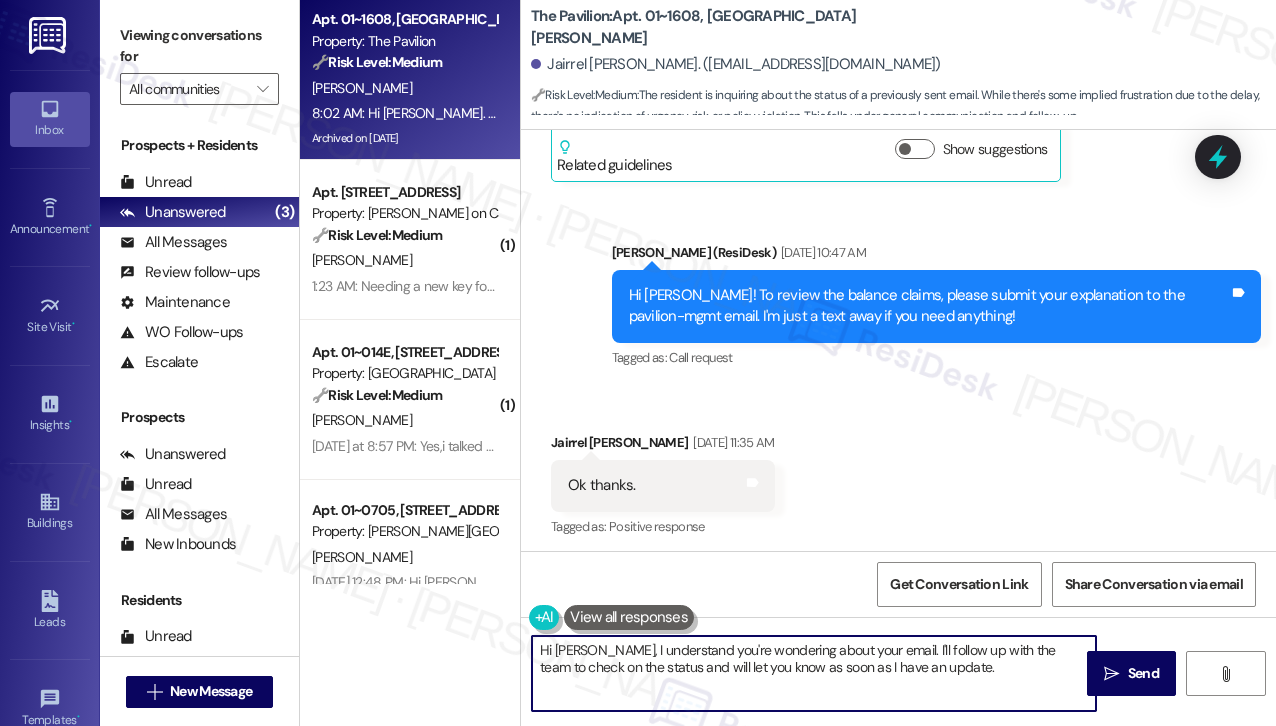 scroll, scrollTop: 16260, scrollLeft: 0, axis: vertical 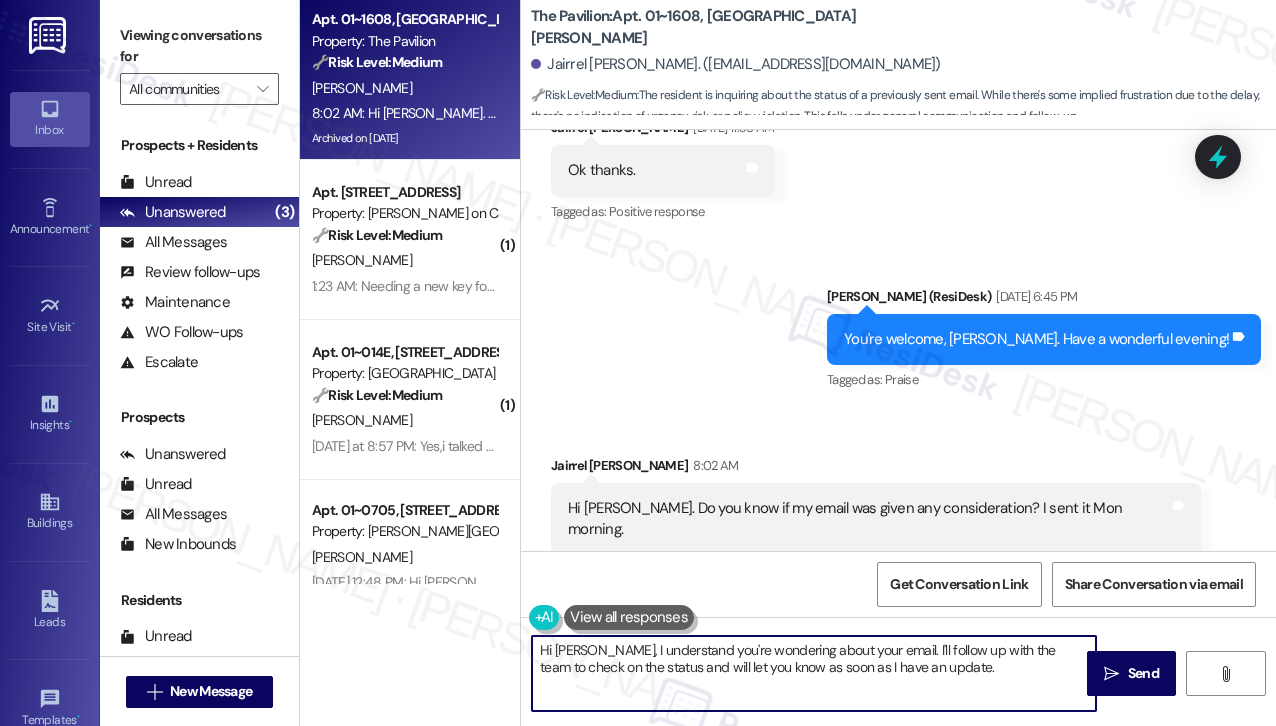 type on "Hi [PERSON_NAME], I understand you're wondering about your email. I'll follow up with the team to check on the status and will let you know as soon as I have an update." 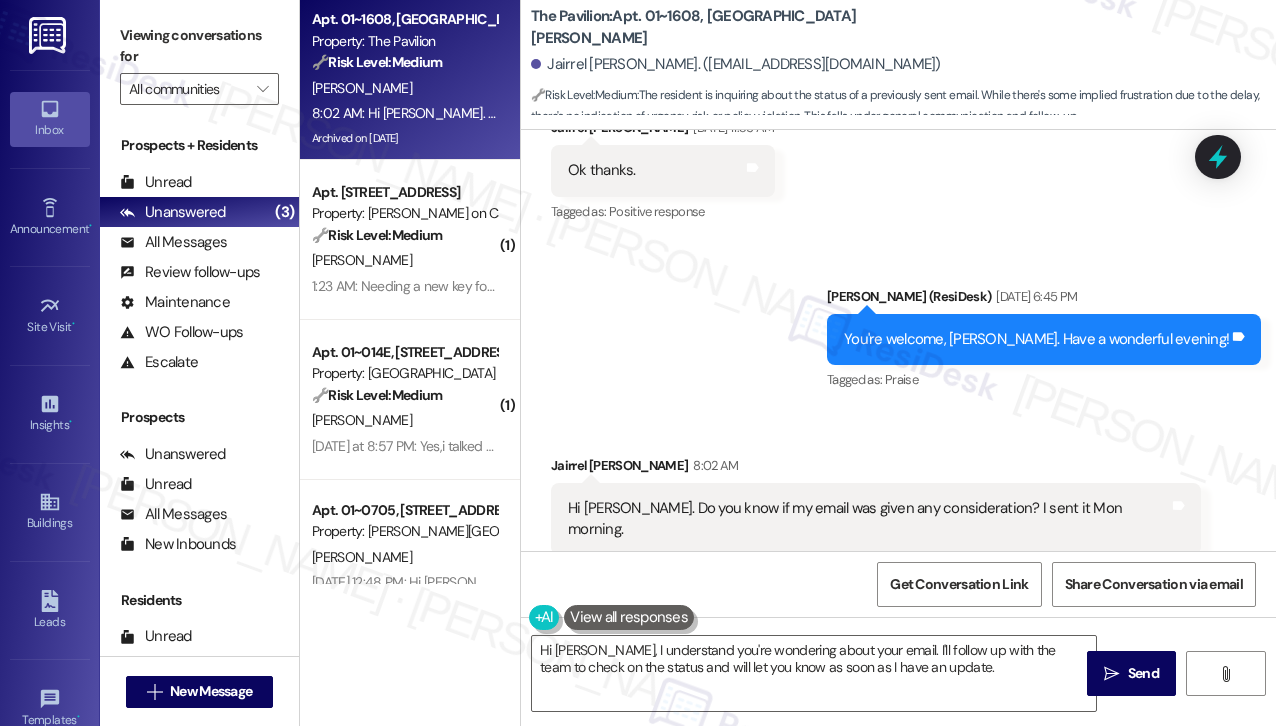 click on "Received via SMS [PERSON_NAME] 8:02 AM Hi [PERSON_NAME]. Do you know if my email was given any consideration? I sent it Mon morning. Tags and notes Tagged as:   Call request Click to highlight conversations about Call request" at bounding box center (876, 520) 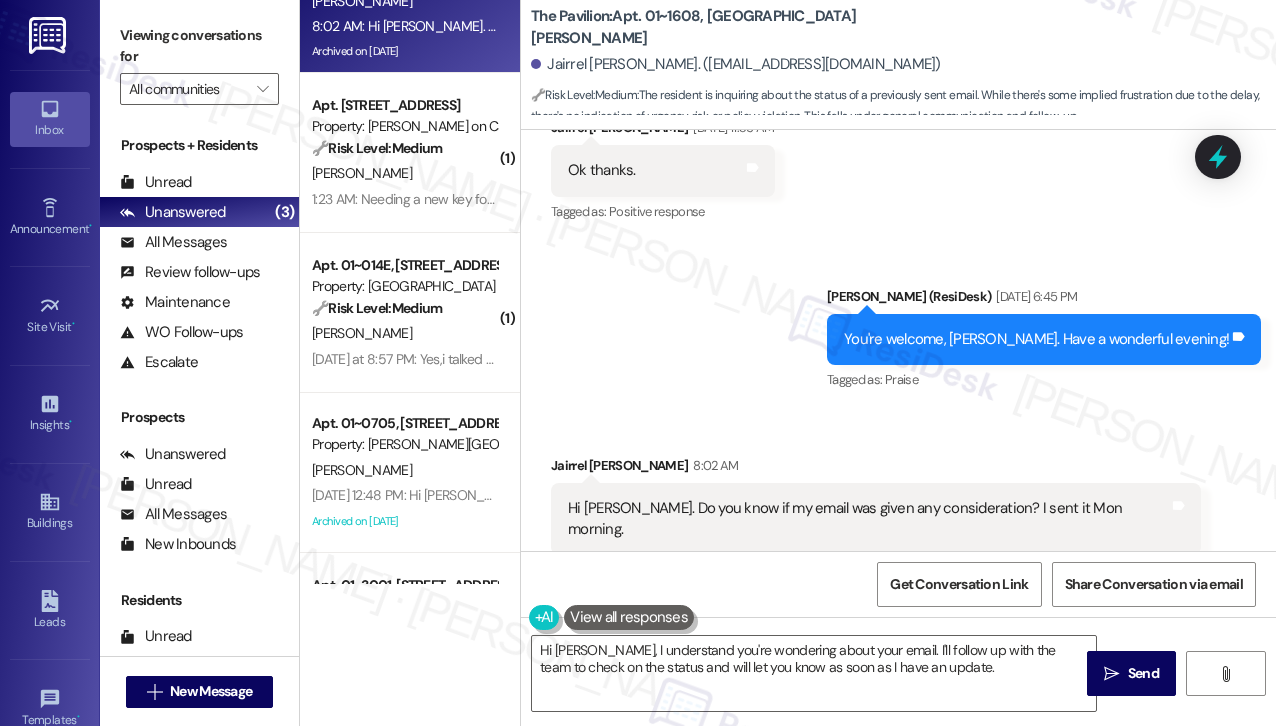 scroll, scrollTop: 0, scrollLeft: 0, axis: both 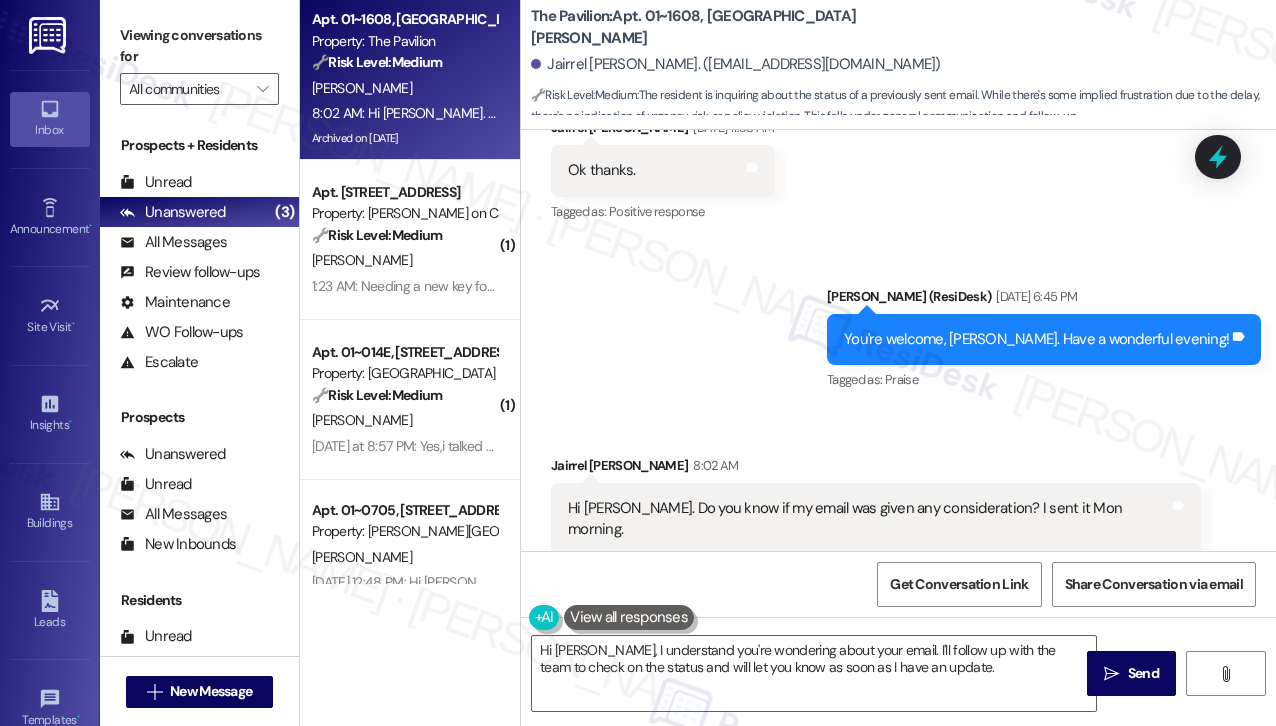 click on "Sent via SMS [PERSON_NAME]   (ResiDesk) [DATE] 6:45 PM You're welcome, [PERSON_NAME]. Have a wonderful evening! Tags and notes Tagged as:   Praise Click to highlight conversations about Praise" at bounding box center (1044, 340) 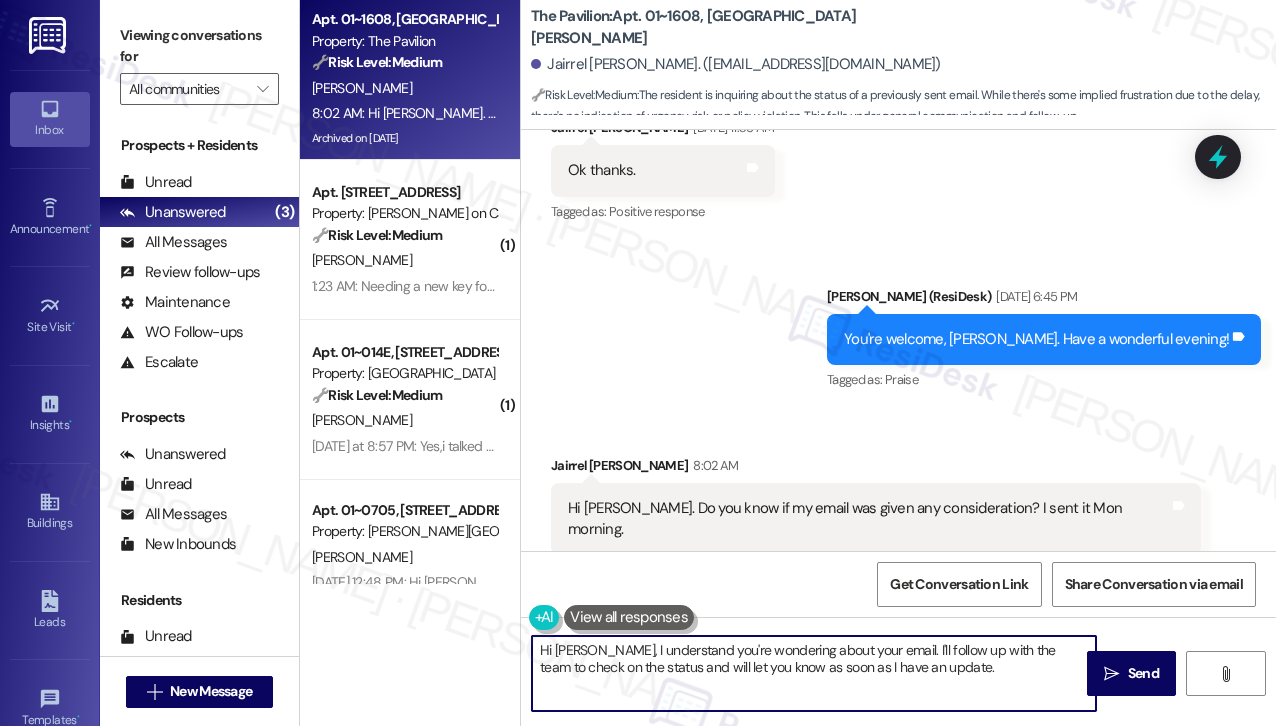click on "Hi [PERSON_NAME], I understand you're wondering about your email. I'll follow up with the team to check on the status and will let you know as soon as I have an update." at bounding box center (814, 673) 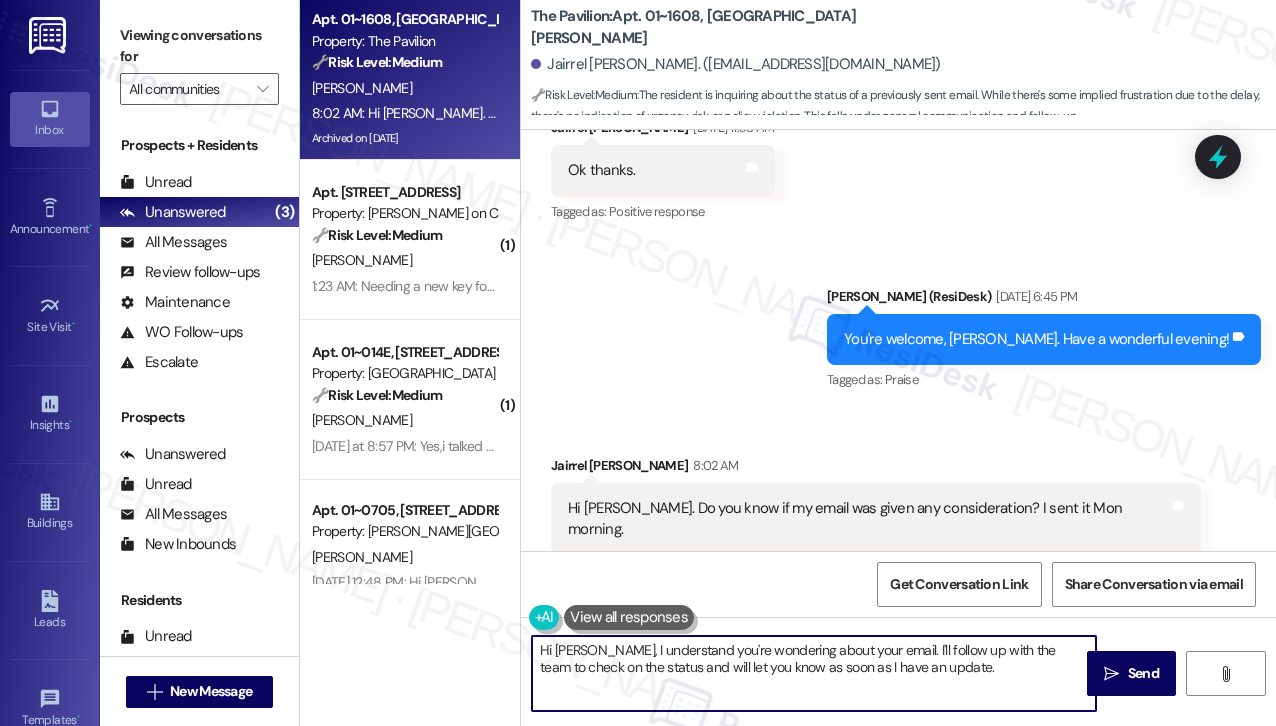 click on "Hi [PERSON_NAME], I understand you're wondering about your email. I'll follow up with the team to check on the status and will let you know as soon as I have an update." at bounding box center (814, 673) 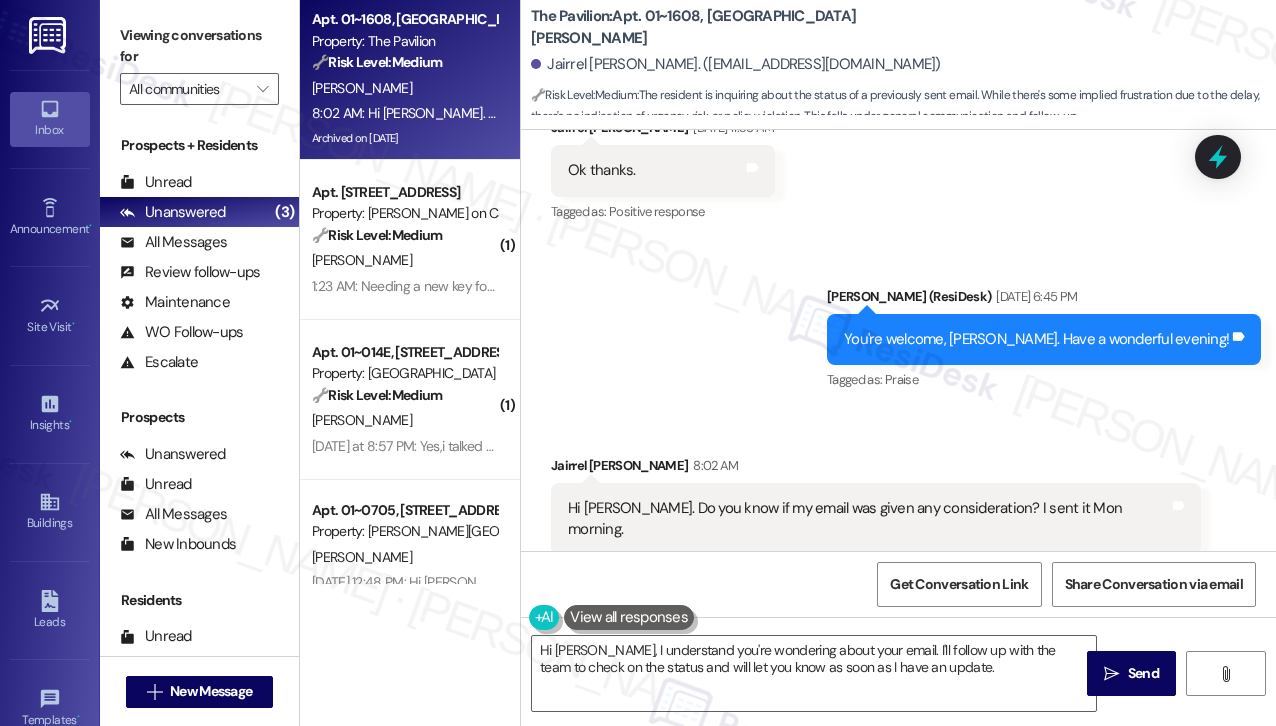 click on "Hi [PERSON_NAME]. Do you know if my email was given any consideration? I sent it Mon morning." at bounding box center (868, 519) 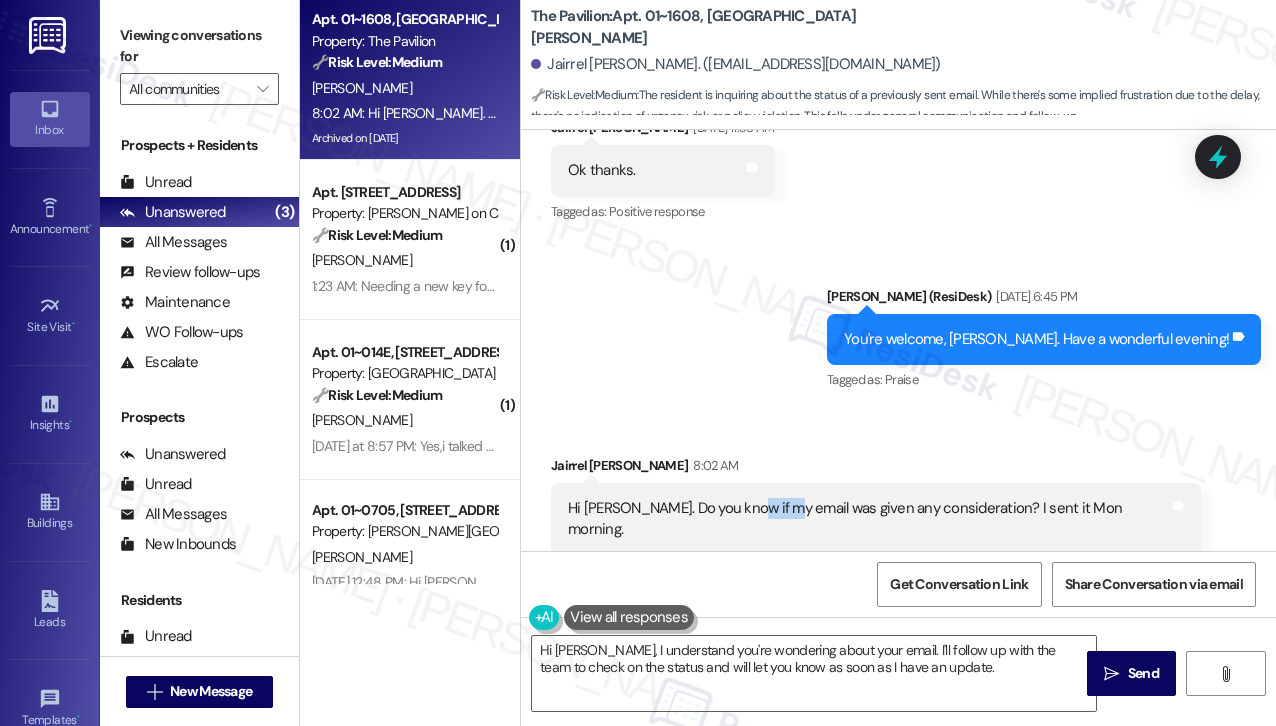 click on "Hi [PERSON_NAME]. Do you know if my email was given any consideration? I sent it Mon morning." at bounding box center (868, 519) 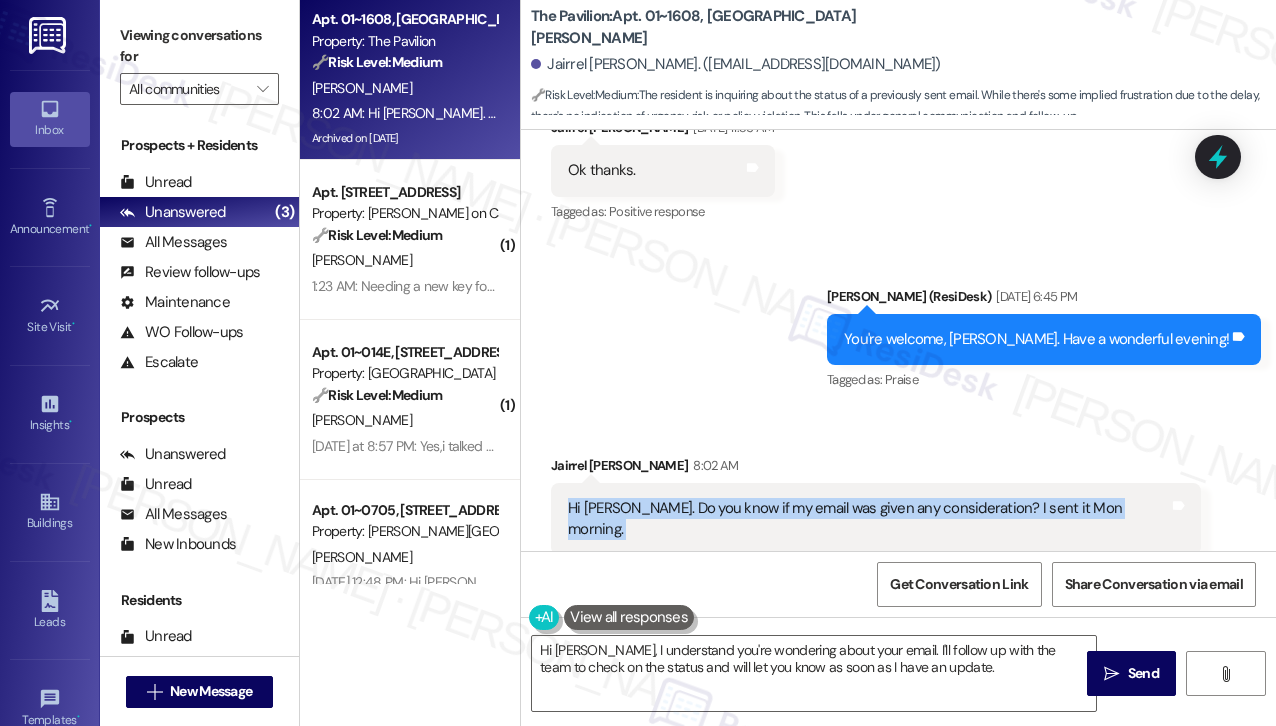 click on "Hi [PERSON_NAME]. Do you know if my email was given any consideration? I sent it Mon morning." at bounding box center [868, 519] 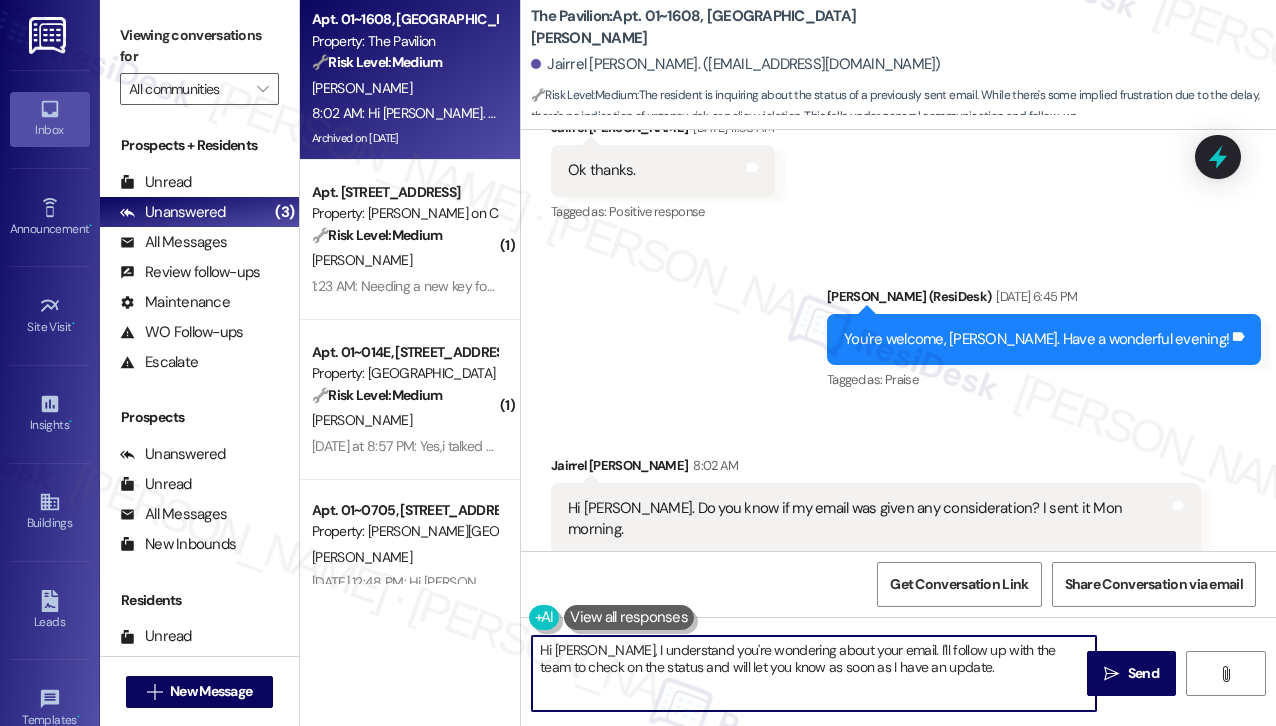 click on "Hi [PERSON_NAME], I understand you're wondering about your email. I'll follow up with the team to check on the status and will let you know as soon as I have an update." at bounding box center [814, 673] 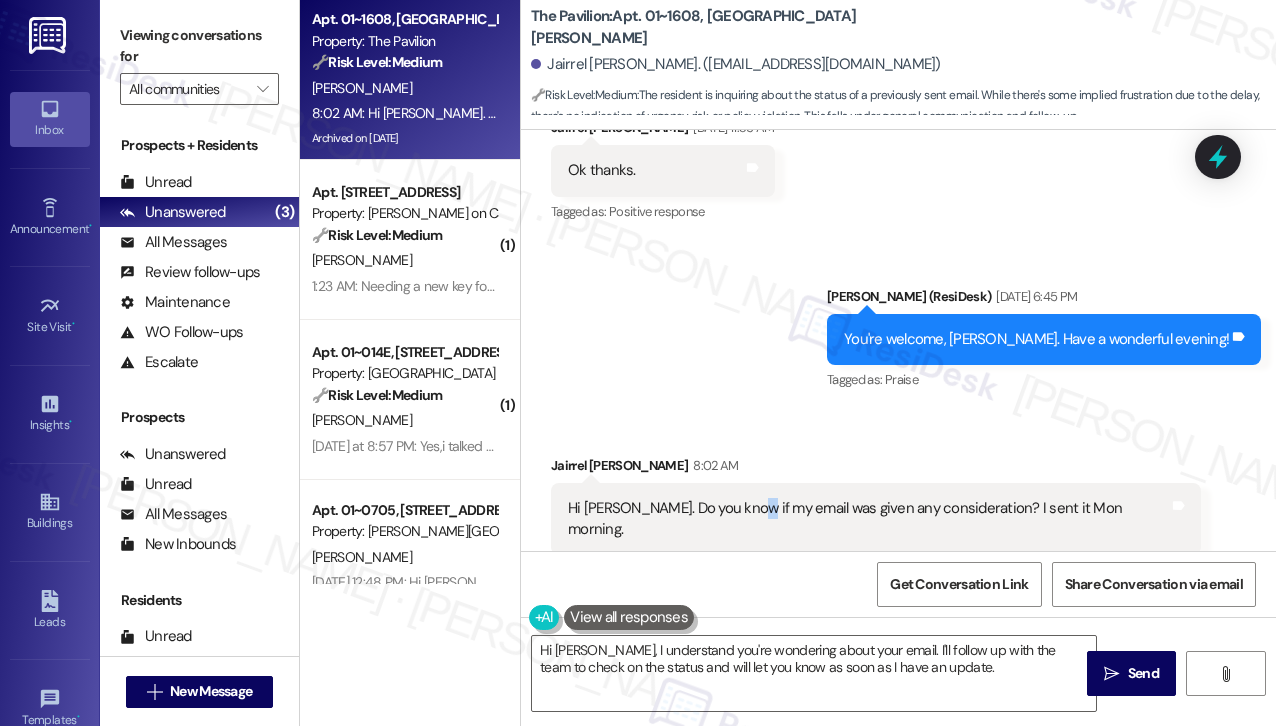 click on "Hi [PERSON_NAME]. Do you know if my email was given any consideration? I sent it Mon morning." at bounding box center [868, 519] 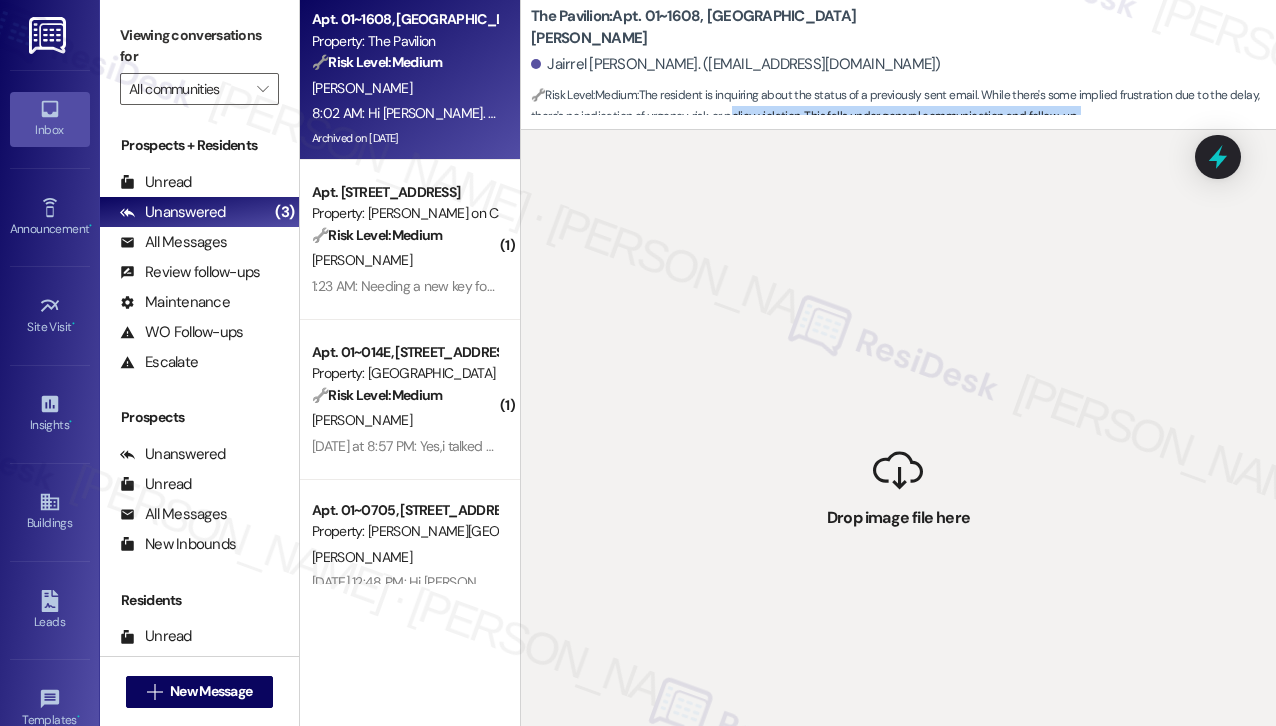 drag, startPoint x: 879, startPoint y: 473, endPoint x: 728, endPoint y: 117, distance: 386.70013 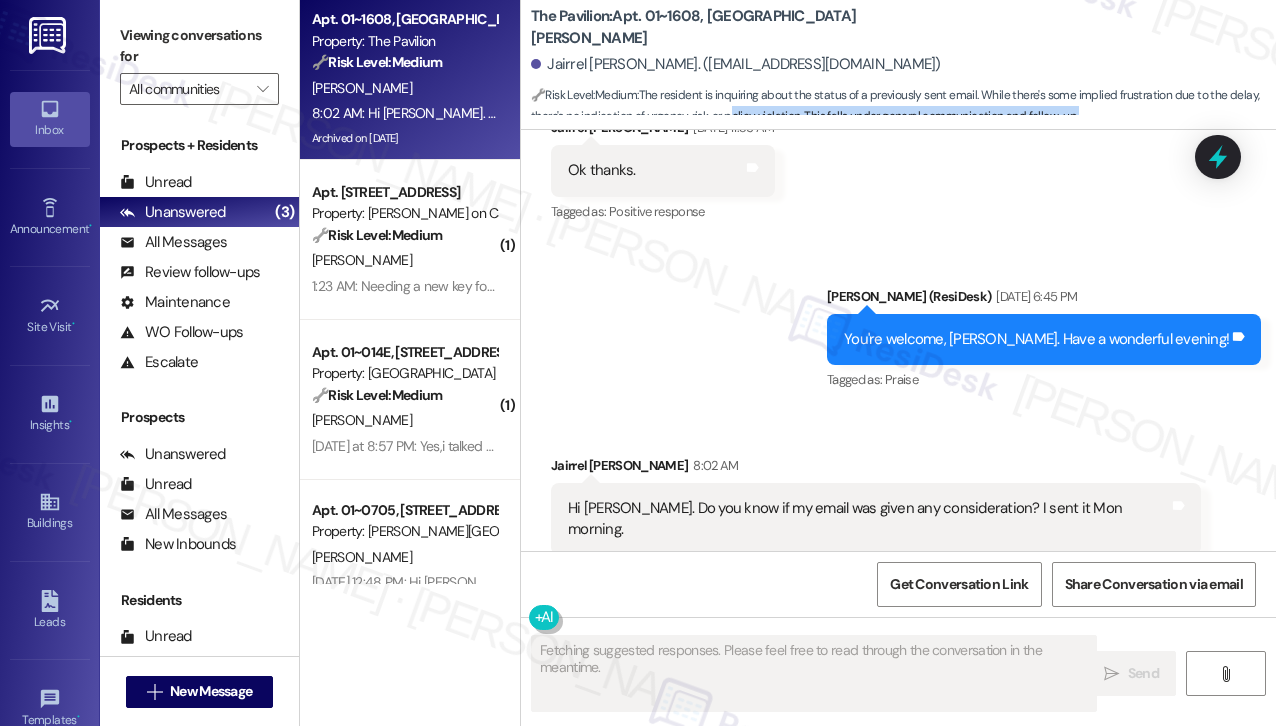 scroll, scrollTop: 16260, scrollLeft: 0, axis: vertical 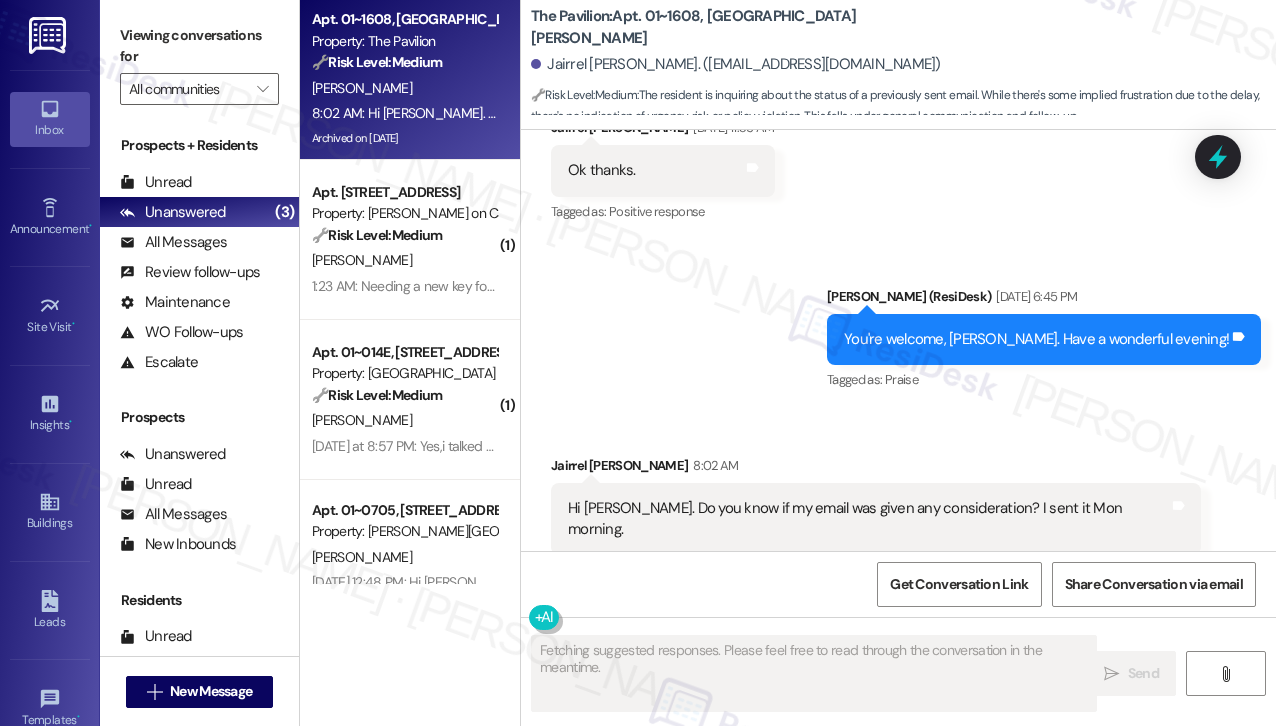 click on "Hi [PERSON_NAME]. Do you know if my email was given any consideration? I sent it Mon morning. Tags and notes" at bounding box center (876, 519) 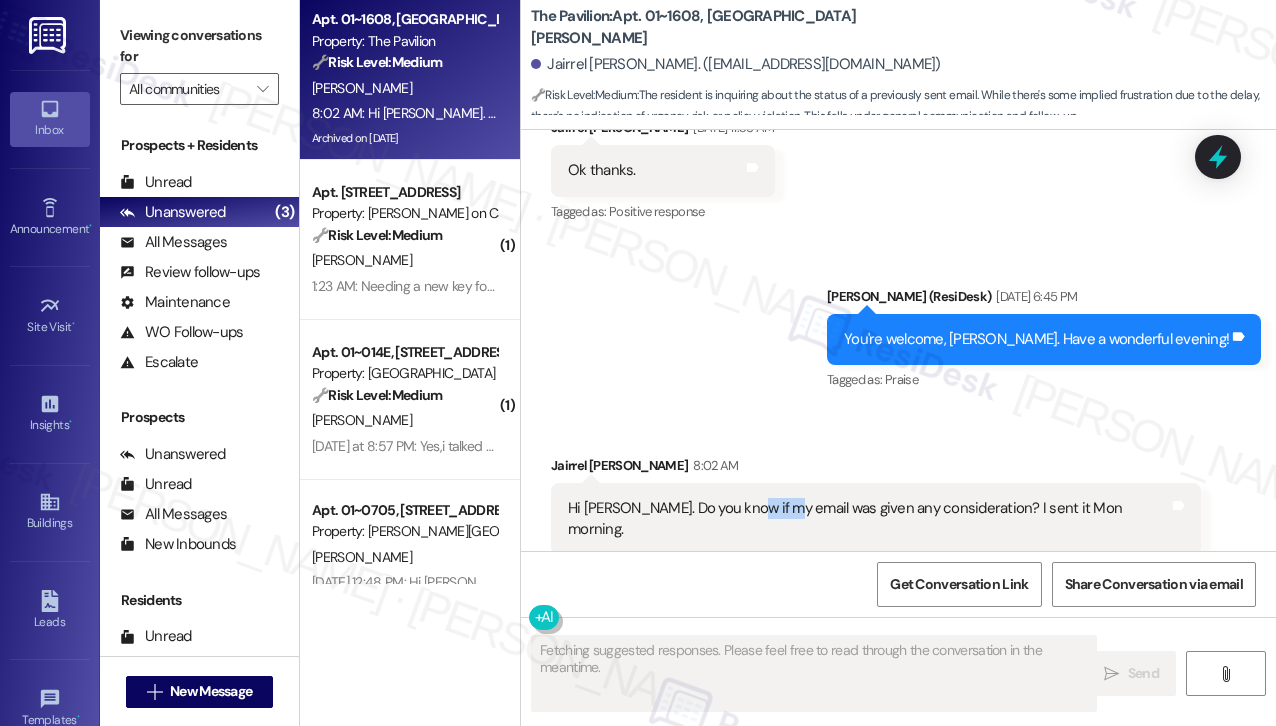 click on "Hi [PERSON_NAME]. Do you know if my email was given any consideration? I sent it Mon morning. Tags and notes" at bounding box center [876, 519] 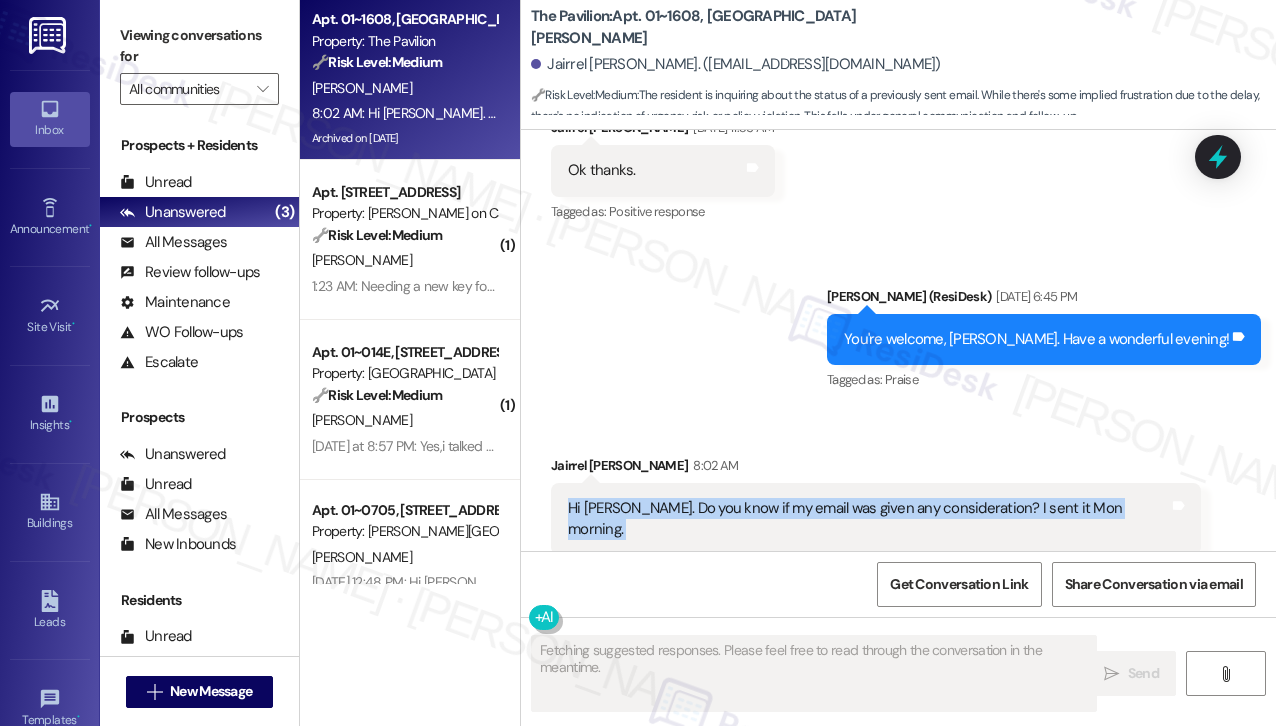 click on "Hi [PERSON_NAME]. Do you know if my email was given any consideration? I sent it Mon morning. Tags and notes" at bounding box center [876, 519] 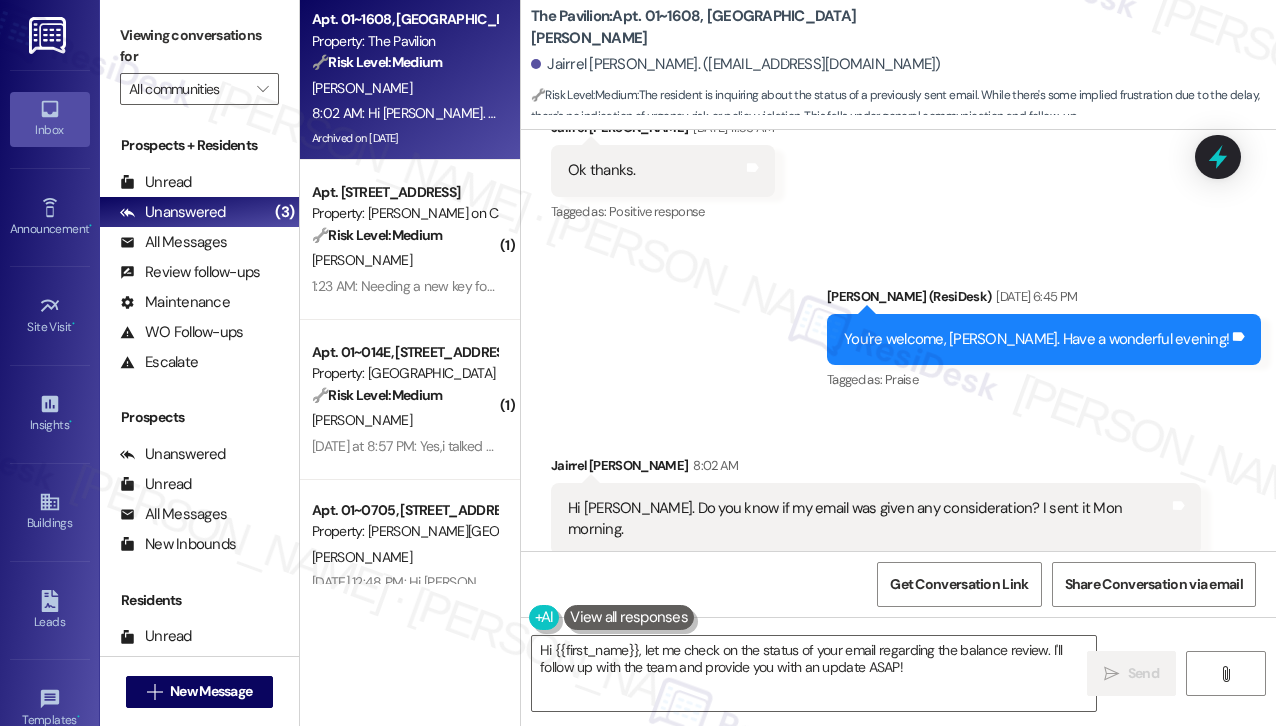 click on "Sent via SMS [PERSON_NAME]   (ResiDesk) [DATE] 6:45 PM You're welcome, [PERSON_NAME]. Have a wonderful evening! Tags and notes Tagged as:   Praise Click to highlight conversations about Praise" at bounding box center [898, 325] 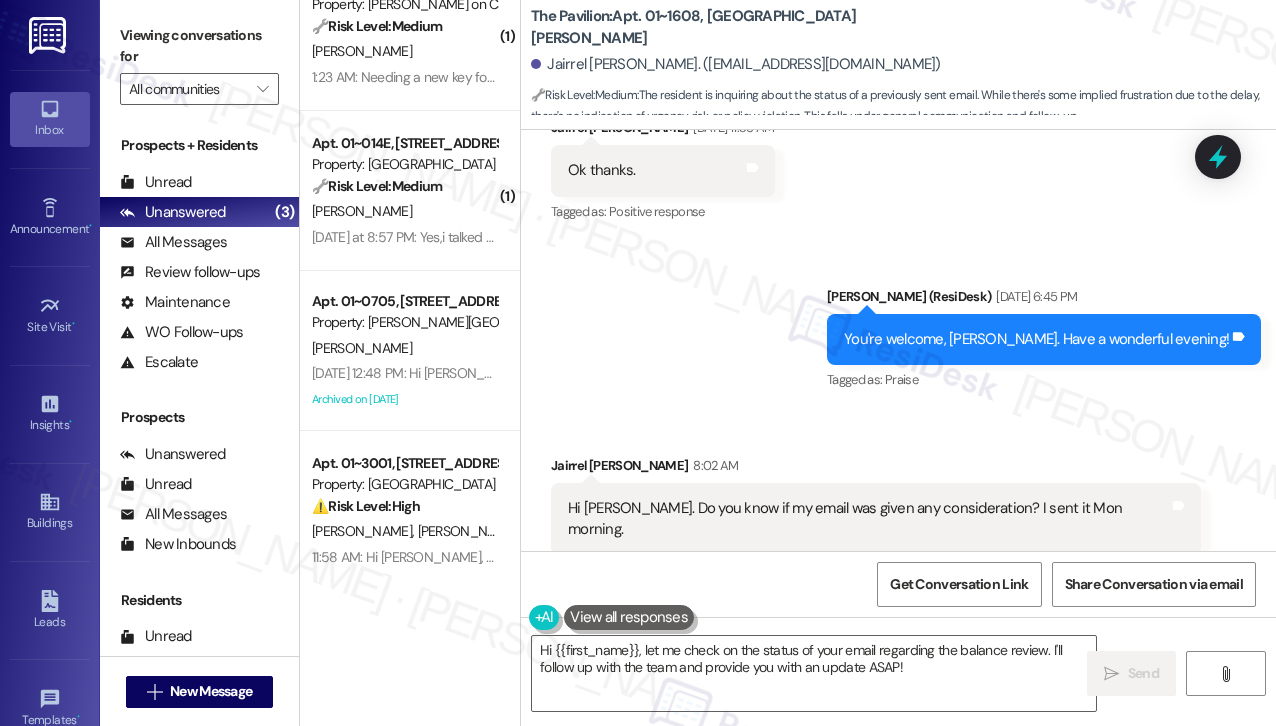 scroll, scrollTop: 216, scrollLeft: 0, axis: vertical 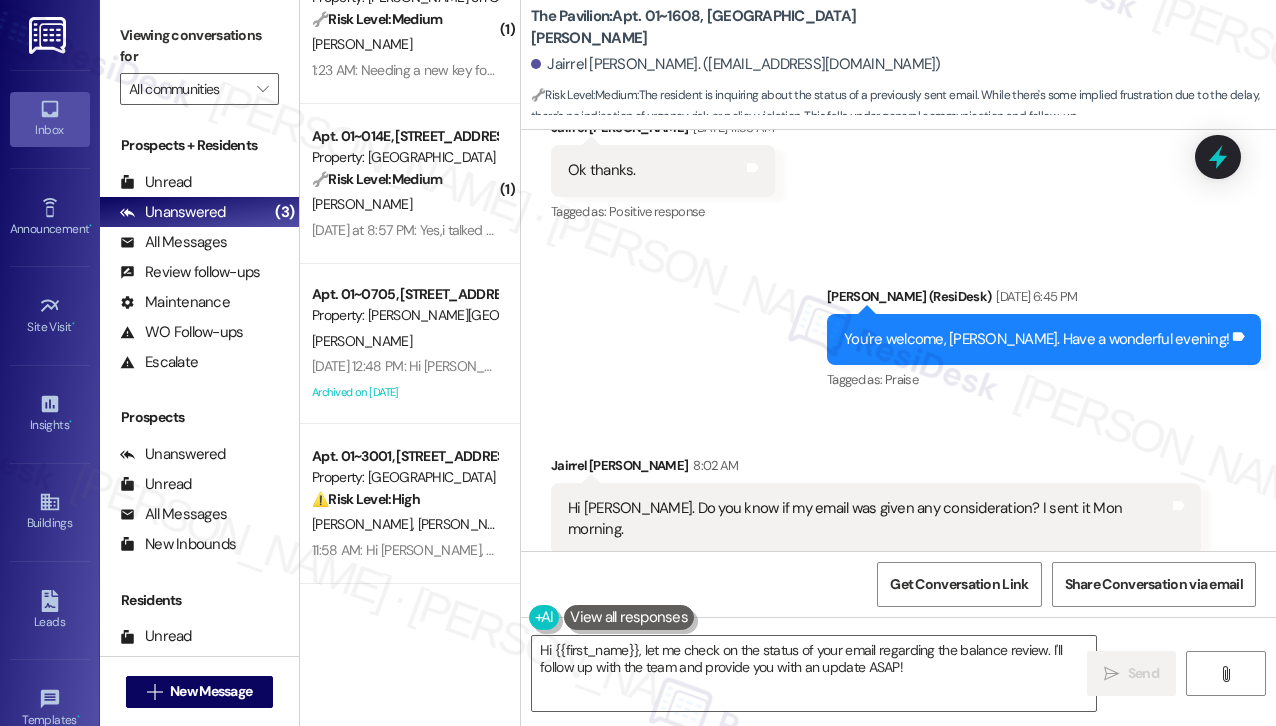click on "Hi [PERSON_NAME]. Do you know if my email was given any consideration? I sent it Mon morning." at bounding box center (868, 519) 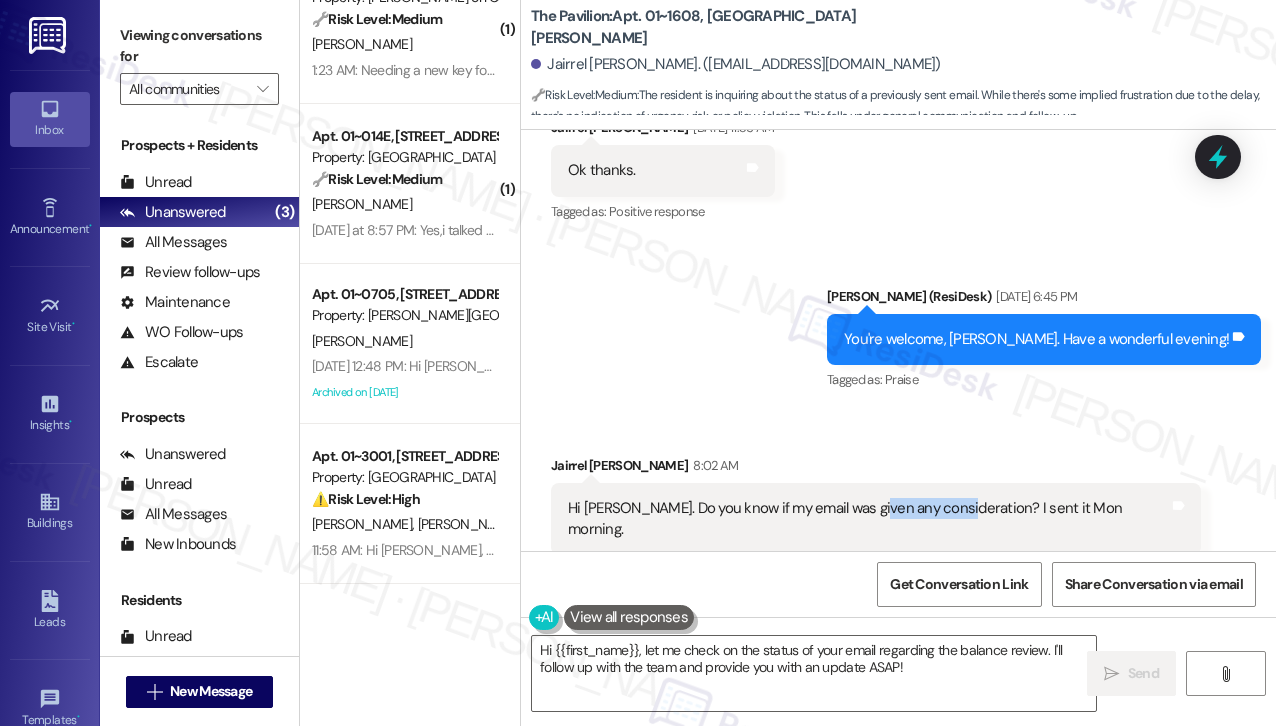 click on "Hi [PERSON_NAME]. Do you know if my email was given any consideration? I sent it Mon morning." at bounding box center [868, 519] 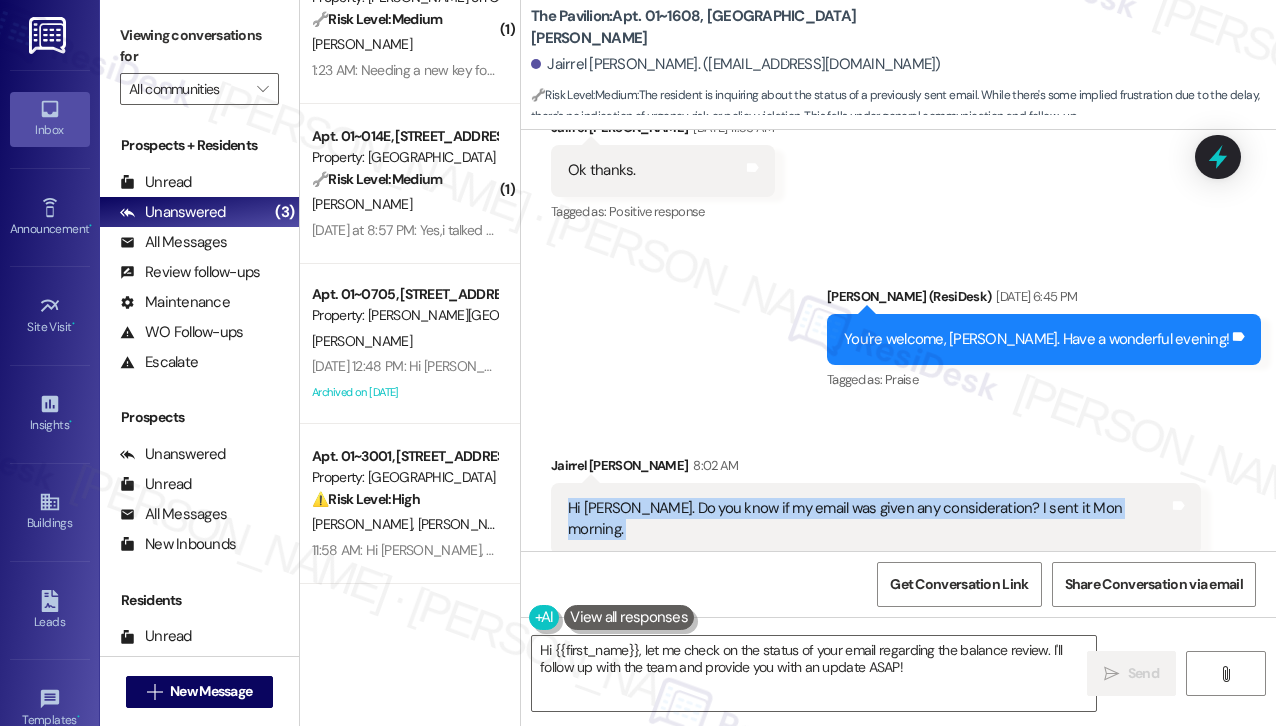 click on "Hi [PERSON_NAME]. Do you know if my email was given any consideration? I sent it Mon morning." at bounding box center (868, 519) 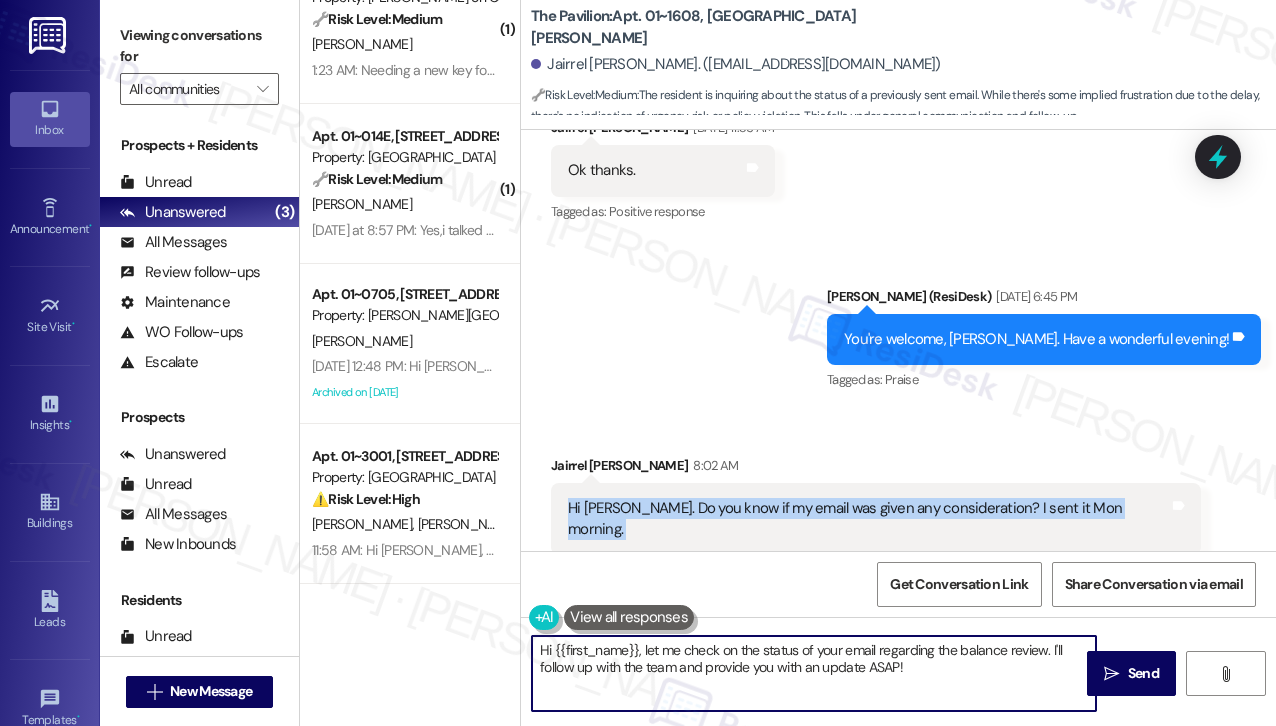click on "Hi {{first_name}}, let me check on the status of your email regarding the balance review. I'll follow up with the team and provide you with an update ASAP!" at bounding box center (814, 673) 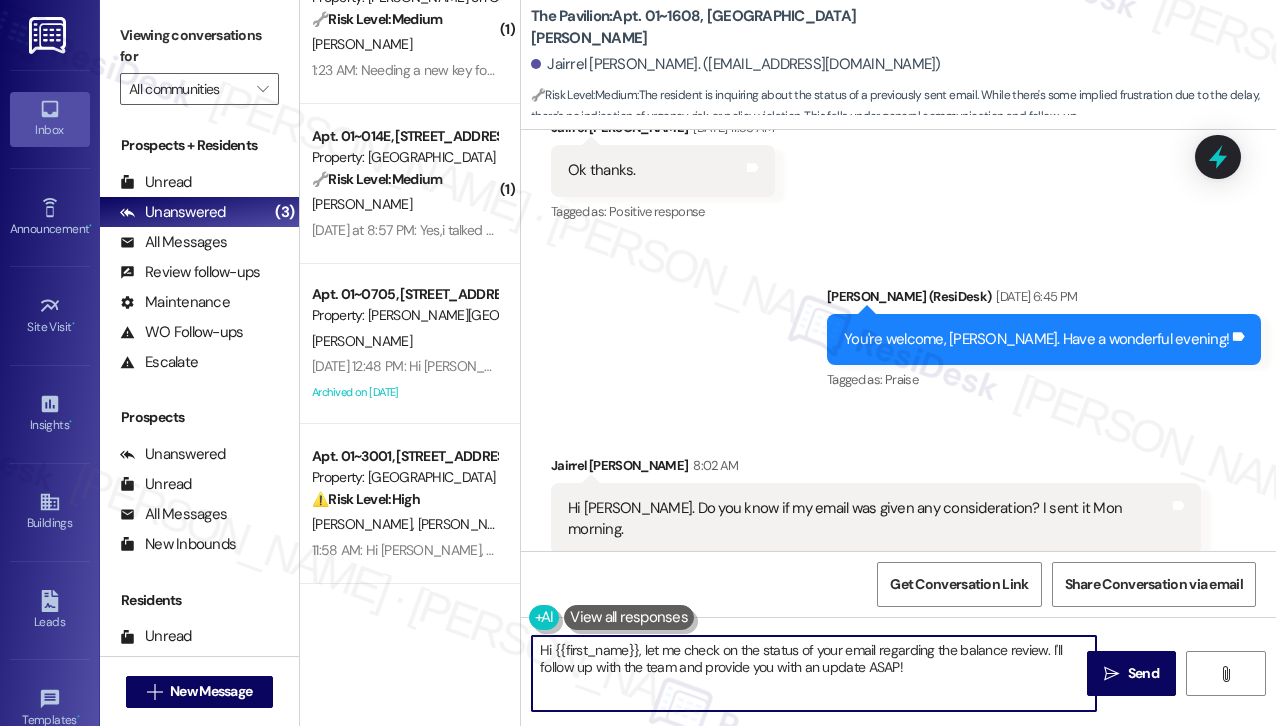click on "Hi [PERSON_NAME]. Do you know if my email was given any consideration? I sent it Mon morning. Tags and notes" at bounding box center (876, 519) 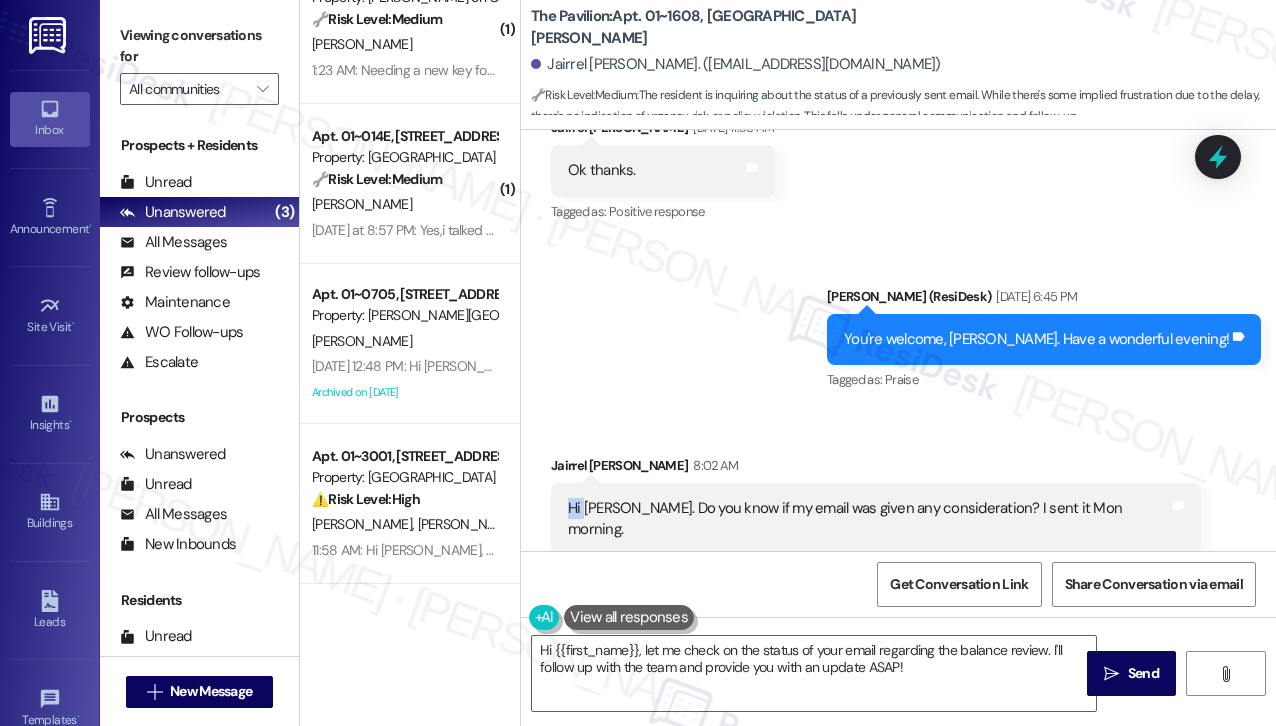 click on "Hi [PERSON_NAME]. Do you know if my email was given any consideration? I sent it Mon morning. Tags and notes" at bounding box center (876, 519) 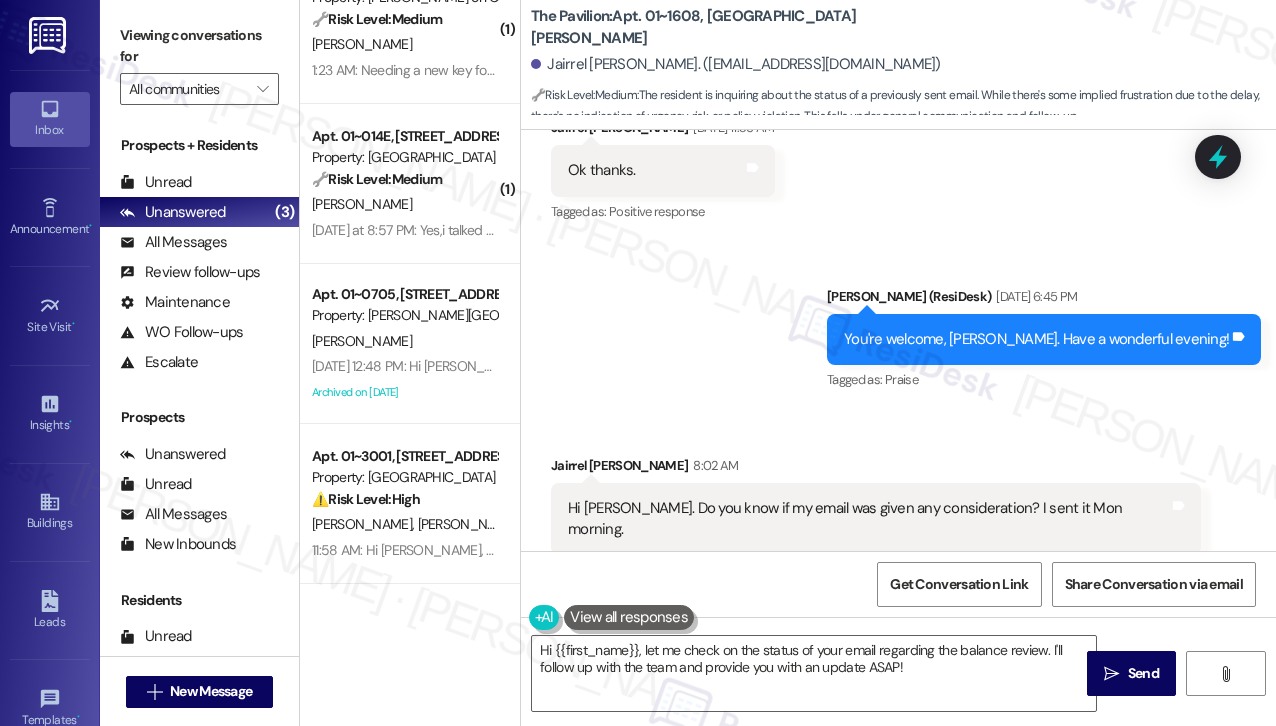 click on "Jairrel [PERSON_NAME] 8:02 AM" at bounding box center [876, 469] 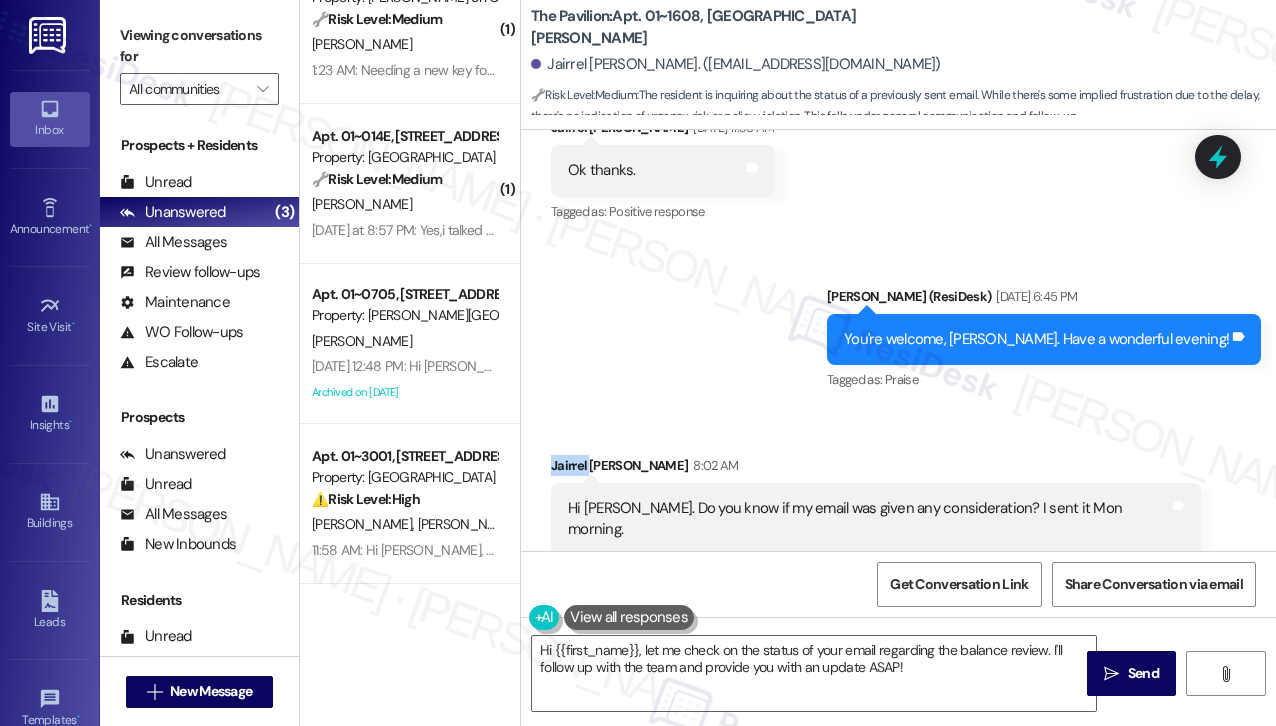 click on "Jairrel [PERSON_NAME] 8:02 AM" at bounding box center (876, 469) 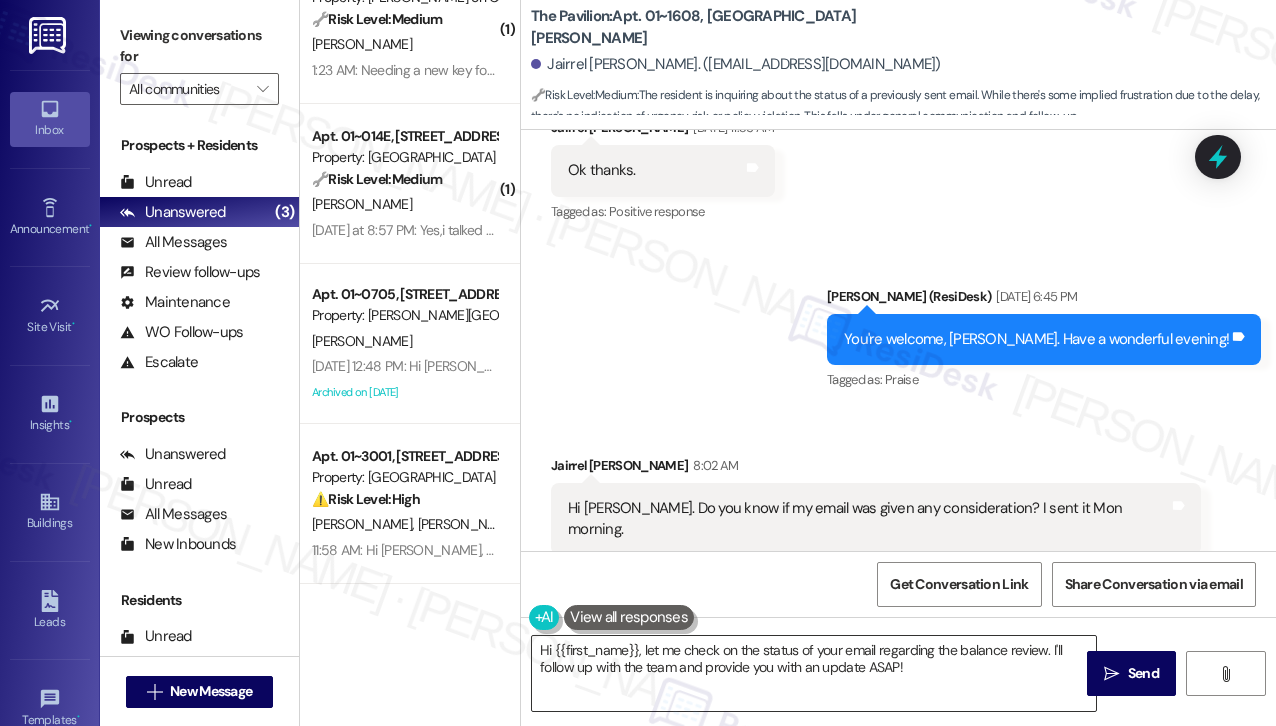 click on "Hi {{first_name}}, let me check on the status of your email regarding the balance review. I'll follow up with the team and provide you with an update ASAP!" at bounding box center (814, 673) 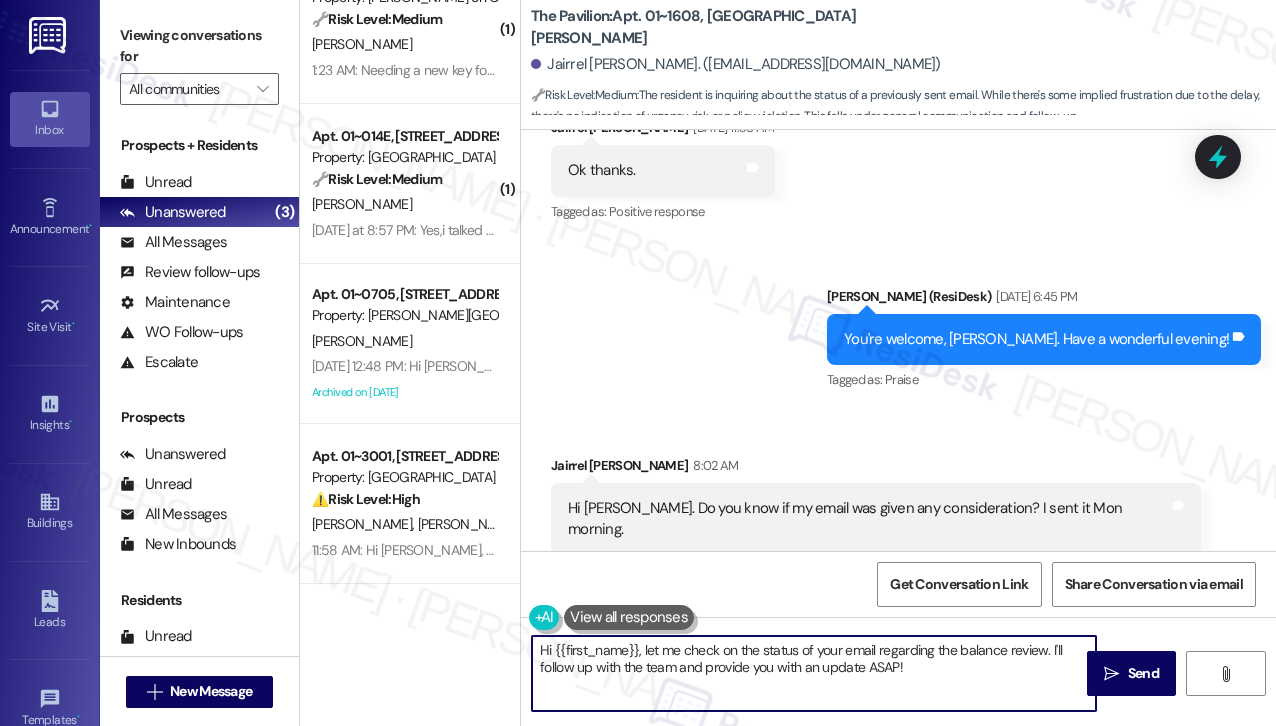 click on "Hi {{first_name}}, let me check on the status of your email regarding the balance review. I'll follow up with the team and provide you with an update ASAP!" at bounding box center (814, 673) 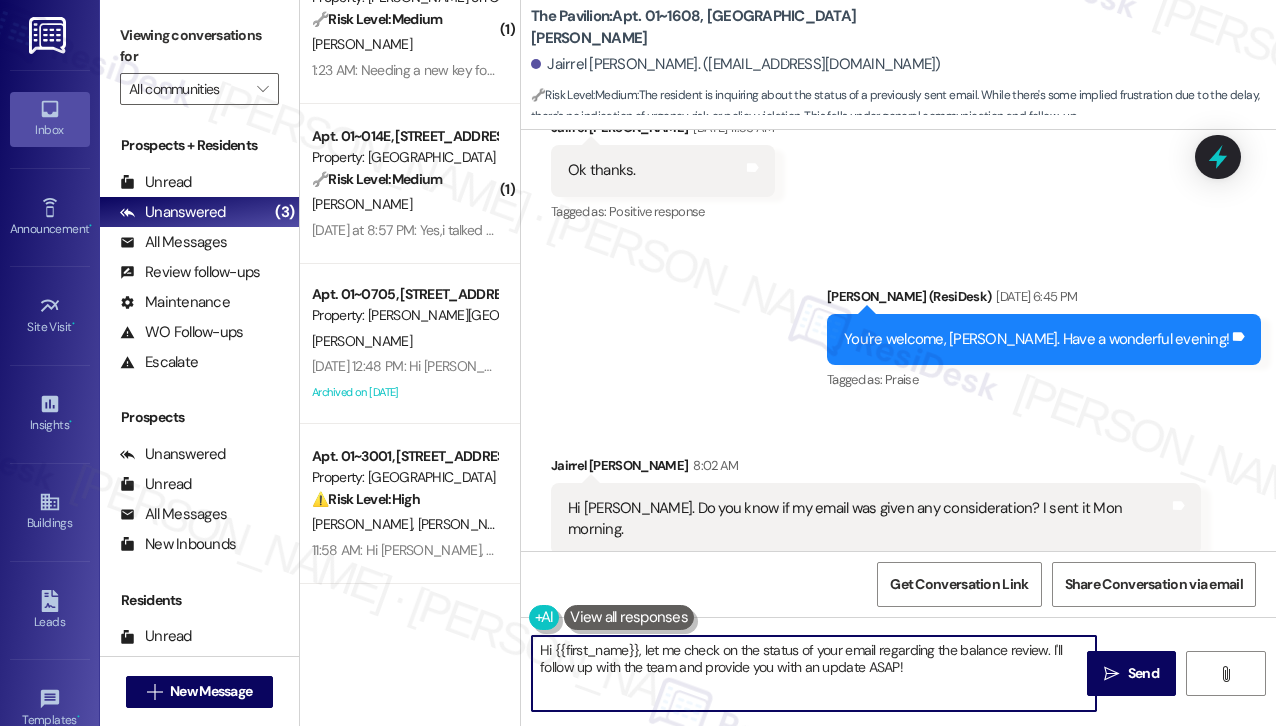 click on "Hi [PERSON_NAME]. Do you know if my email was given any consideration? I sent it Mon morning. Tags and notes" at bounding box center (876, 519) 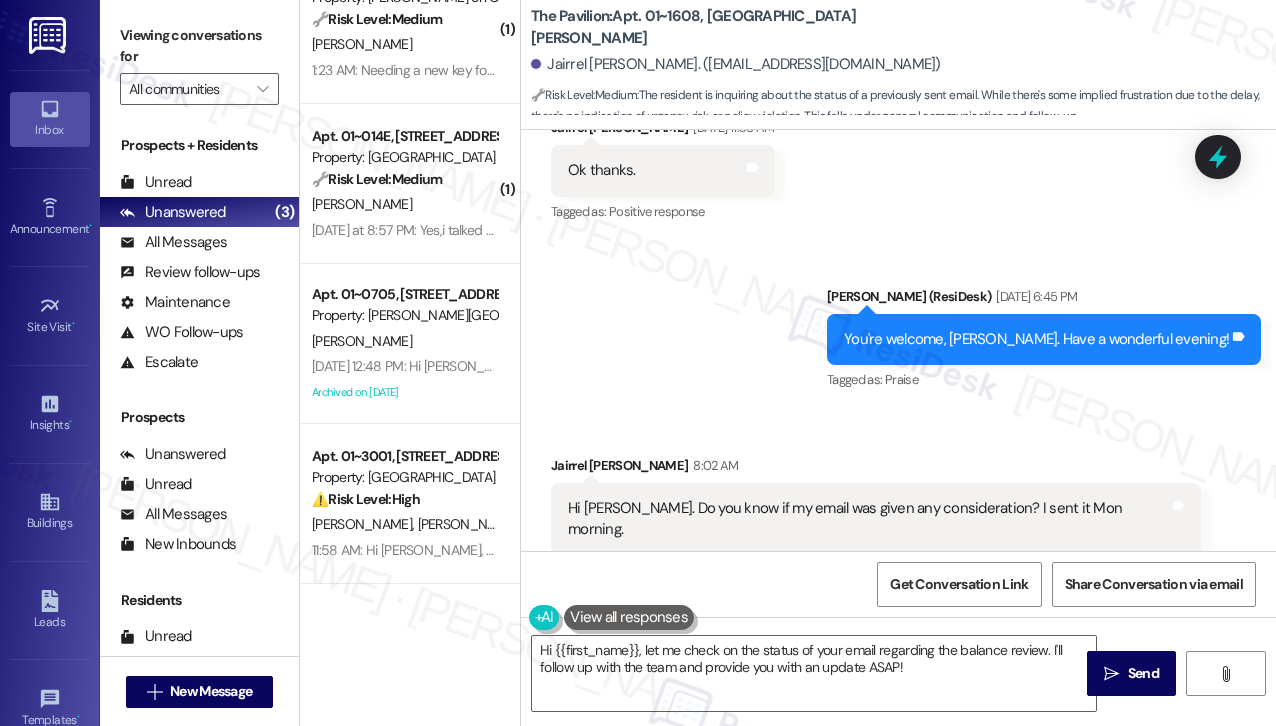 click on "Hi [PERSON_NAME]. Do you know if my email was given any consideration? I sent it Mon morning." at bounding box center (868, 519) 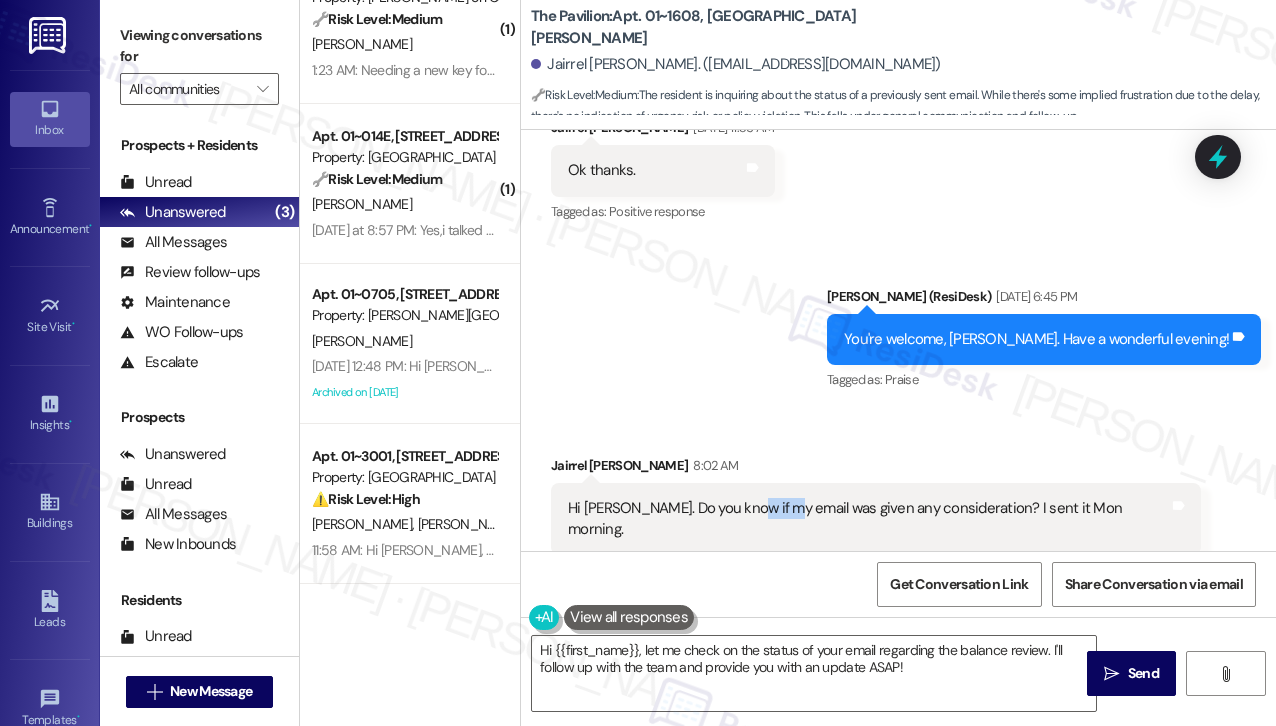 click on "Hi [PERSON_NAME]. Do you know if my email was given any consideration? I sent it Mon morning." at bounding box center (868, 519) 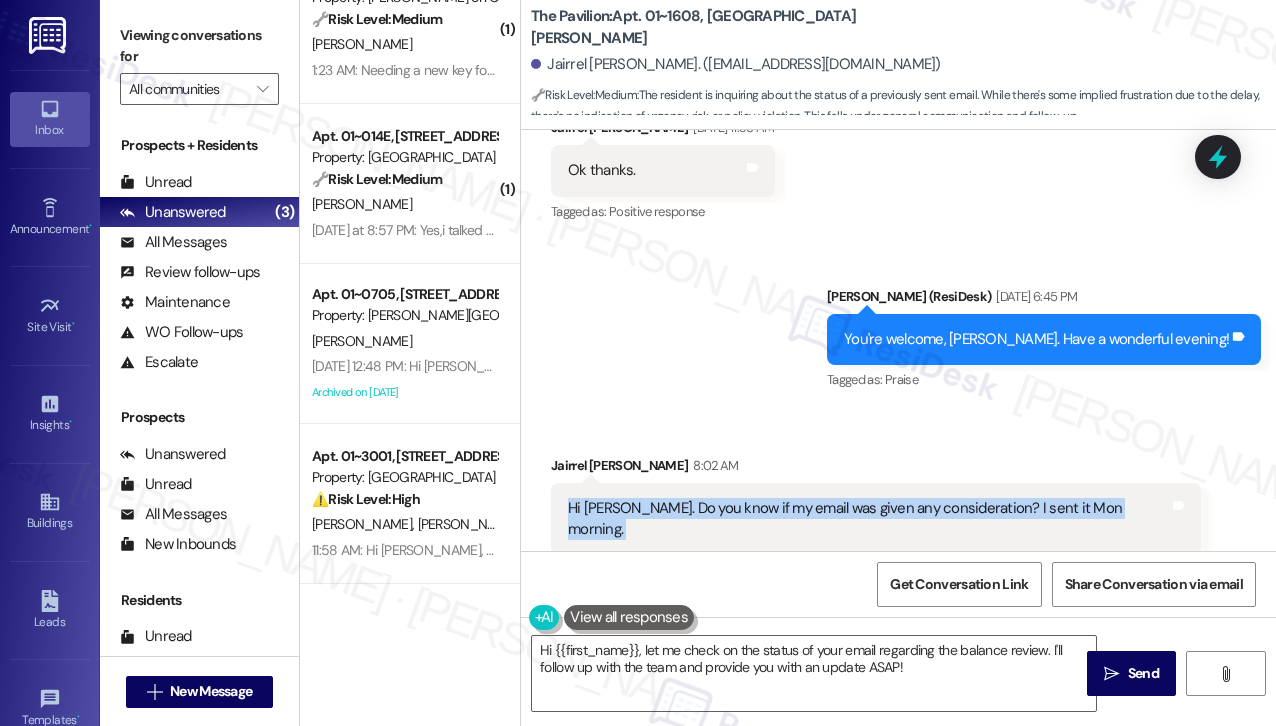 click on "Hi [PERSON_NAME]. Do you know if my email was given any consideration? I sent it Mon morning." at bounding box center (868, 519) 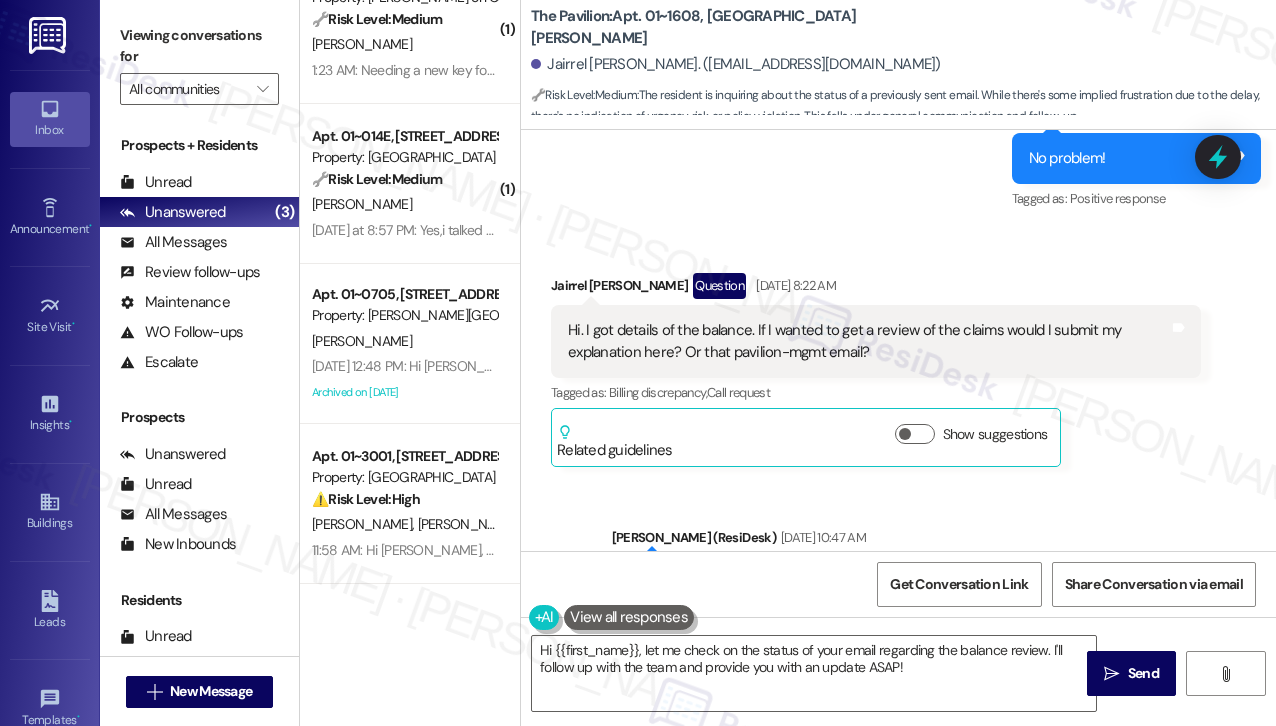 scroll, scrollTop: 15760, scrollLeft: 0, axis: vertical 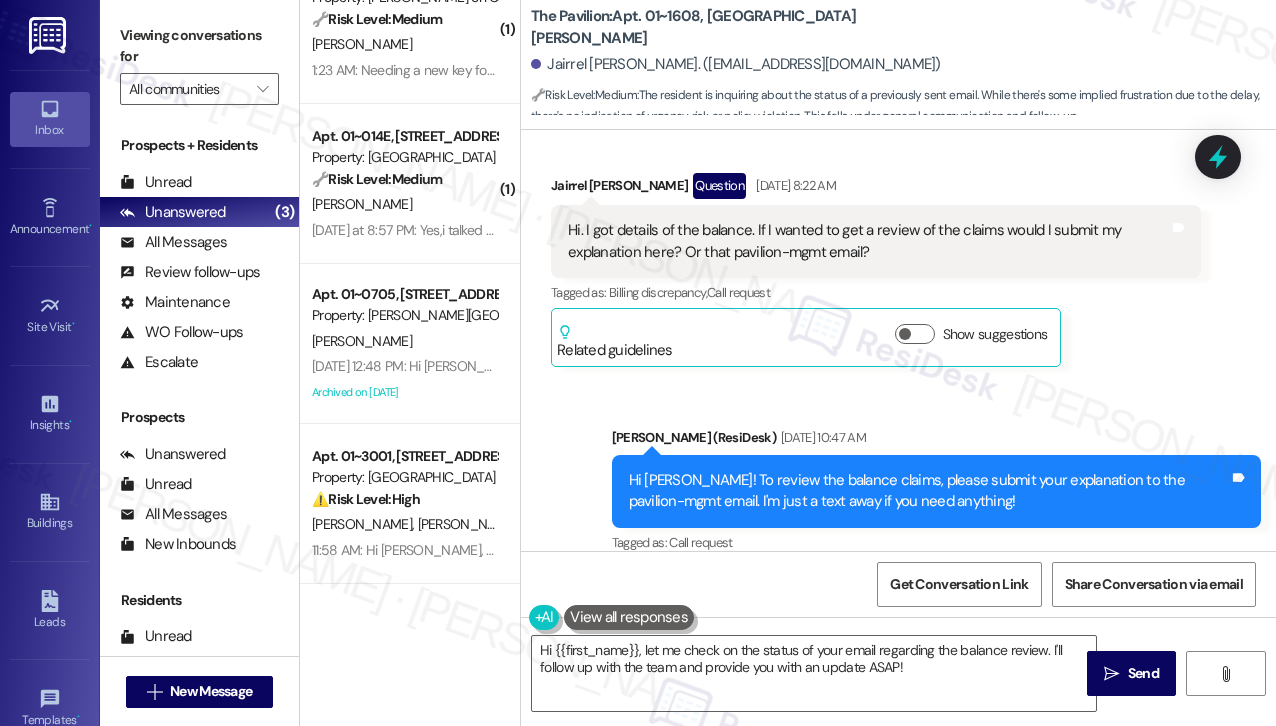 click on "Hi [PERSON_NAME]! To review the balance claims, please submit your explanation to the pavilion-mgmt email. I'm just a text away if you need anything!" at bounding box center (929, 491) 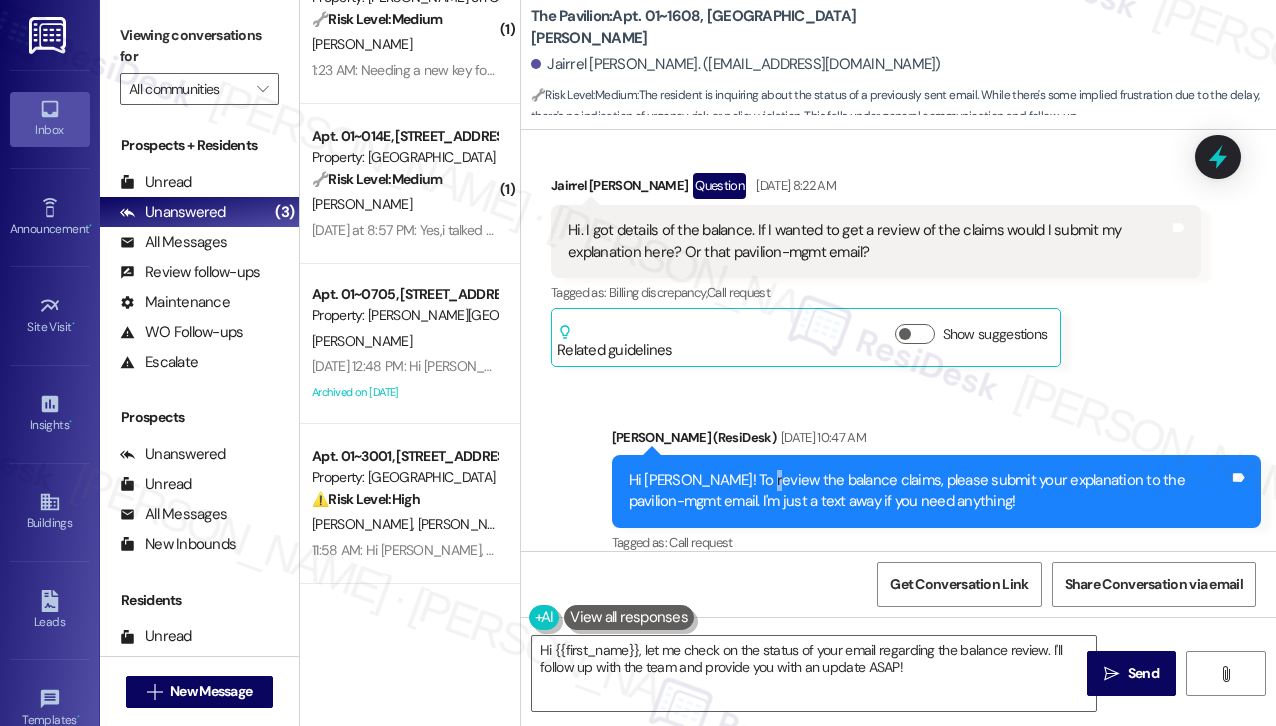 click on "Hi [PERSON_NAME]! To review the balance claims, please submit your explanation to the pavilion-mgmt email. I'm just a text away if you need anything!" at bounding box center [929, 491] 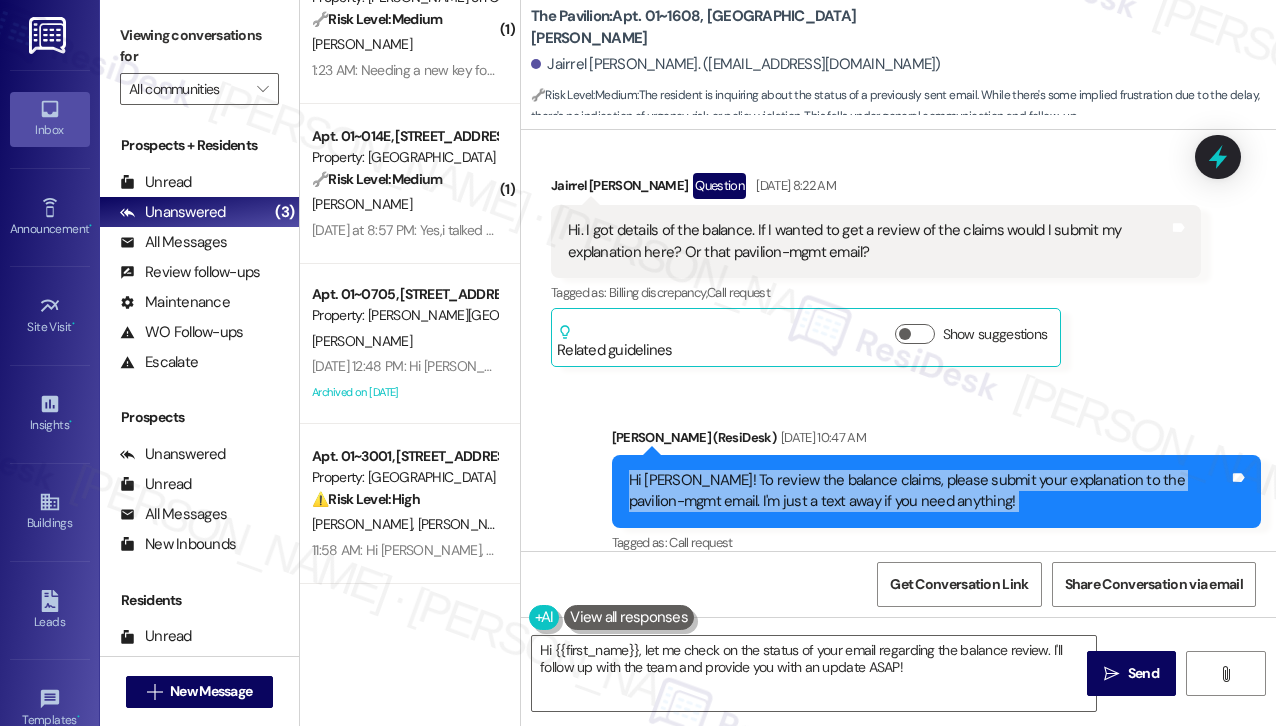 click on "Hi [PERSON_NAME]! To review the balance claims, please submit your explanation to the pavilion-mgmt email. I'm just a text away if you need anything!" at bounding box center [929, 491] 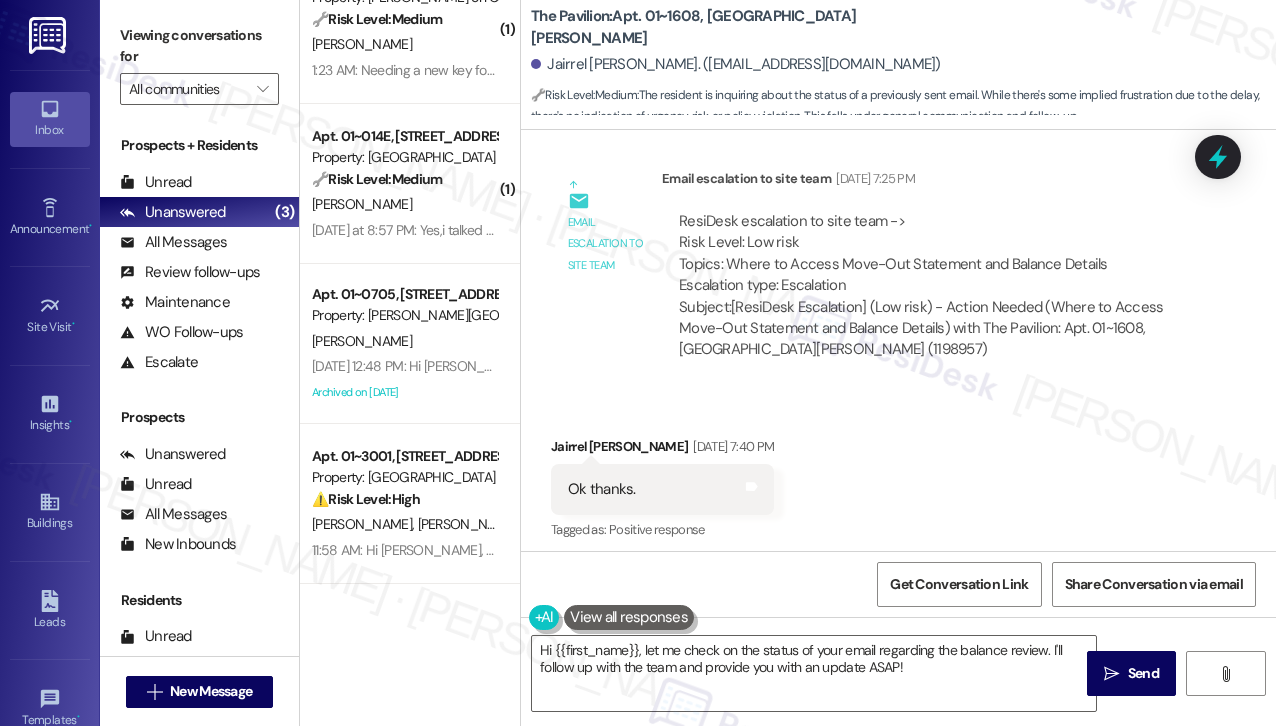 scroll, scrollTop: 15160, scrollLeft: 0, axis: vertical 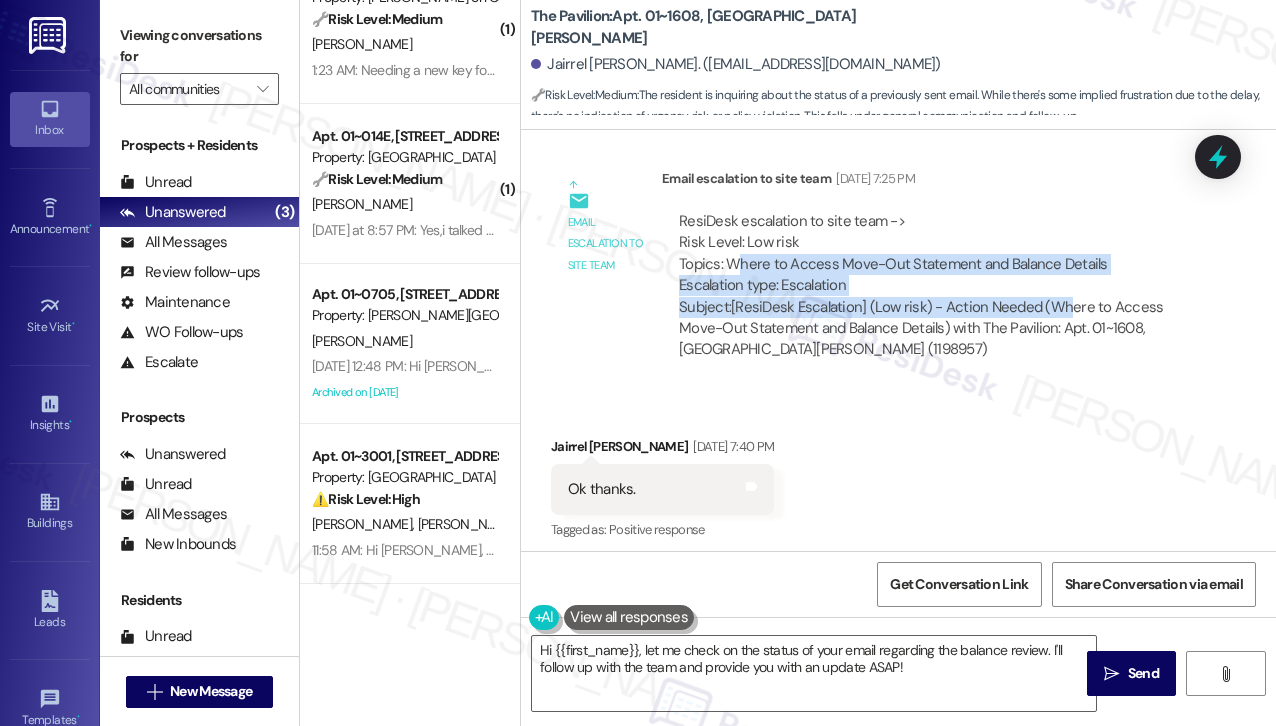 drag, startPoint x: 733, startPoint y: 229, endPoint x: 1064, endPoint y: 278, distance: 334.60724 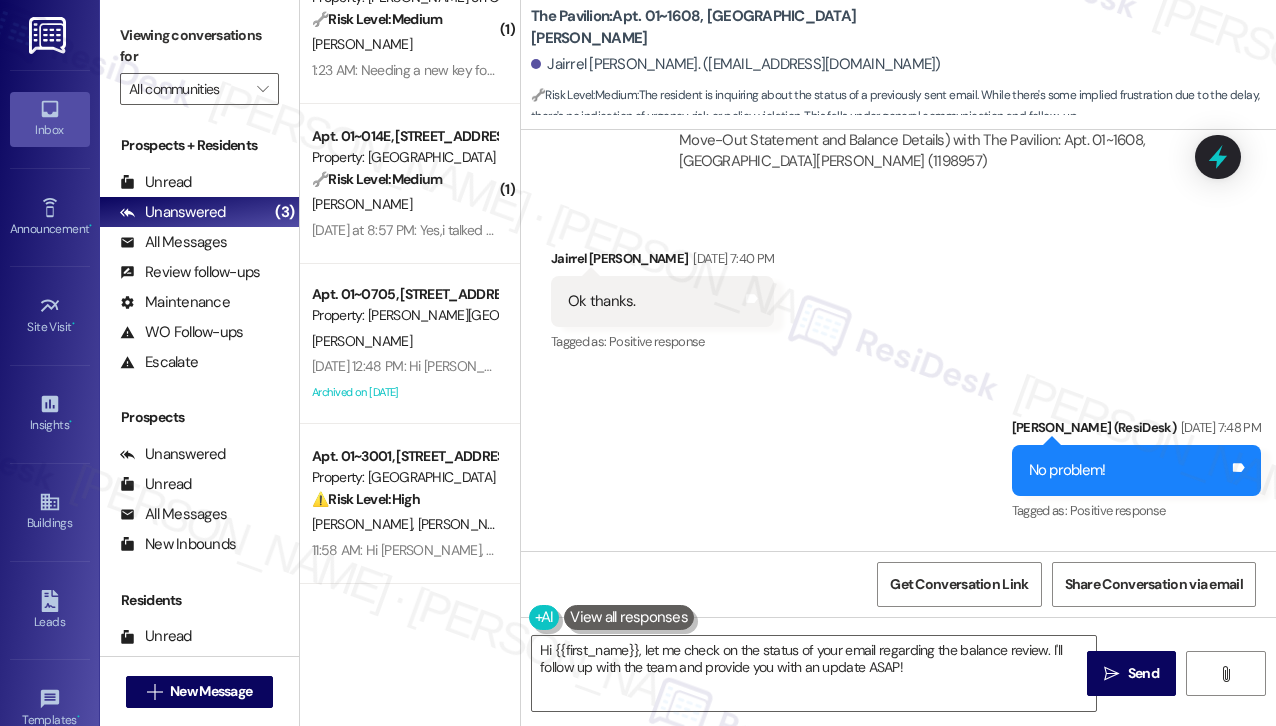 scroll, scrollTop: 15560, scrollLeft: 0, axis: vertical 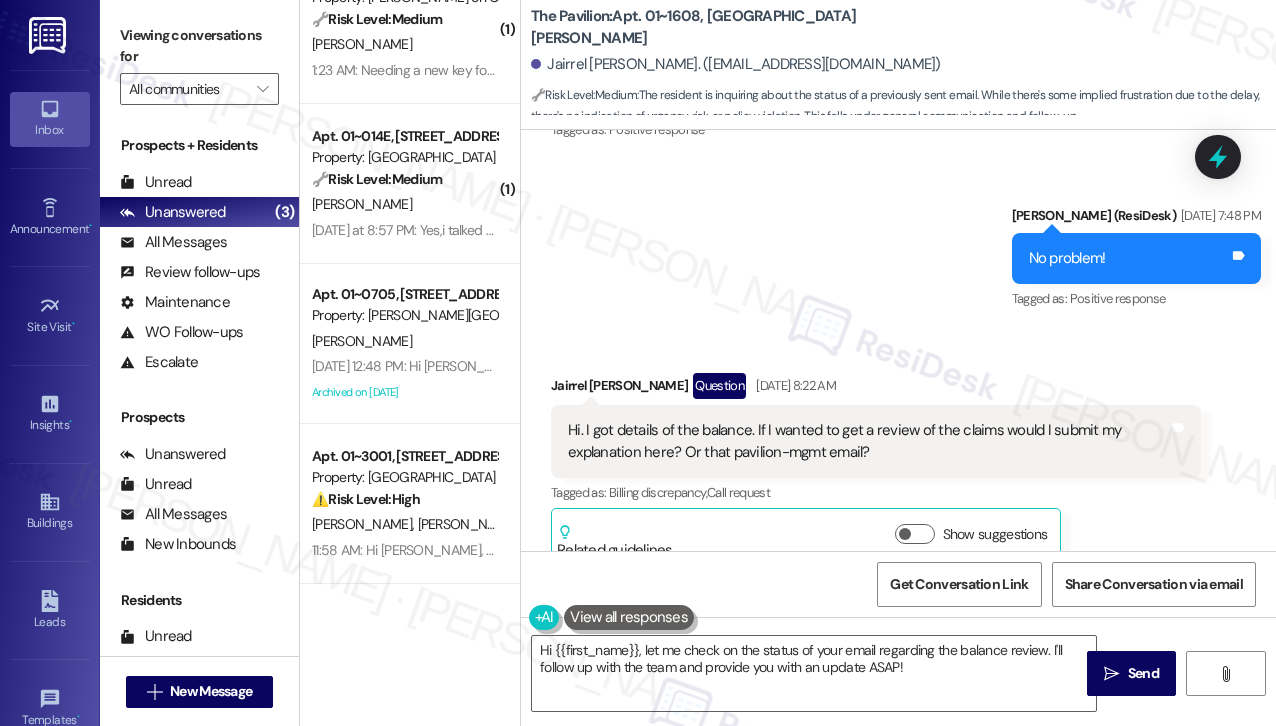 click on "Hi. I got details of the balance. If I wanted to get a review of the claims would I submit my explanation here? Or that pavilion-mgmt email?" at bounding box center [868, 441] 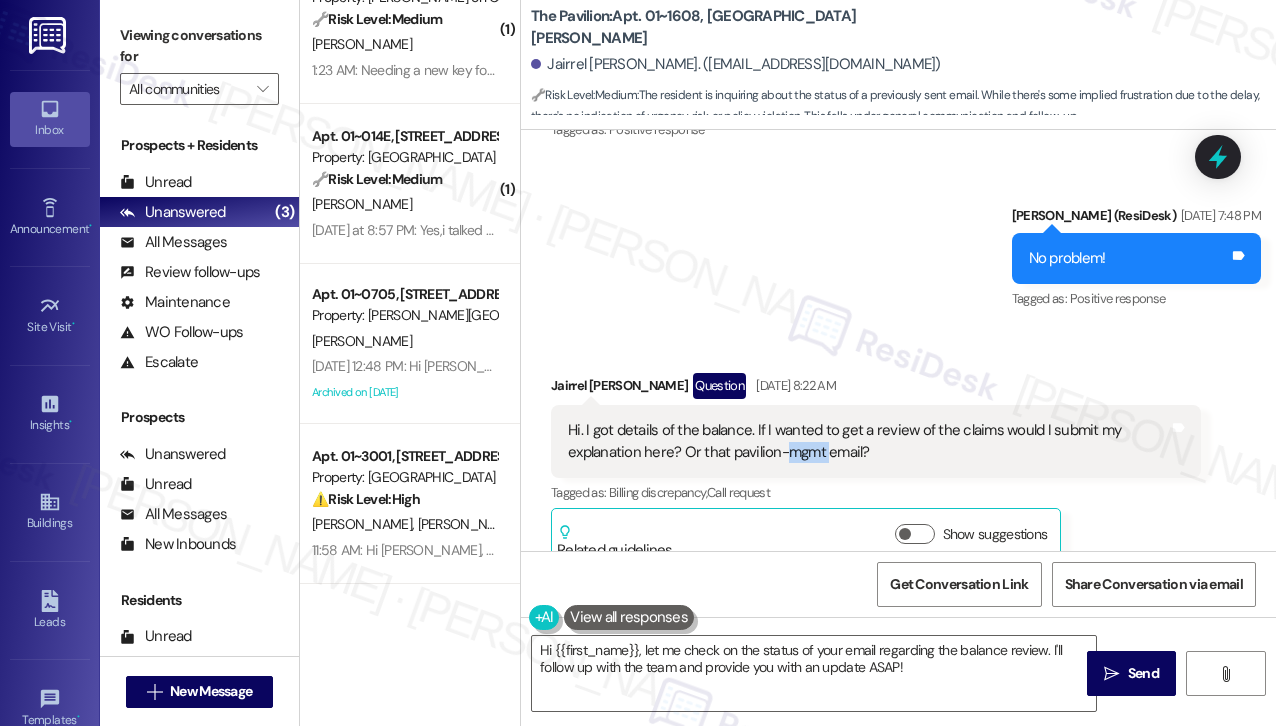 click on "Hi. I got details of the balance. If I wanted to get a review of the claims would I submit my explanation here? Or that pavilion-mgmt email?" at bounding box center (868, 441) 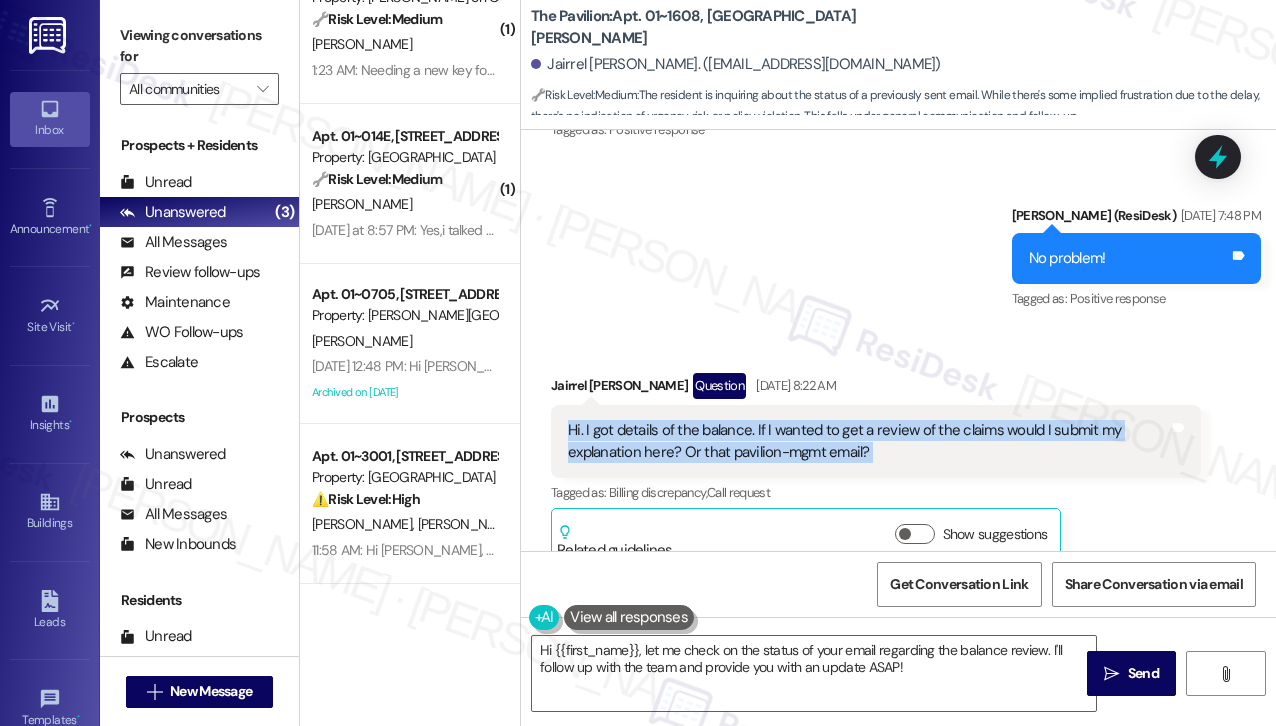 click on "Hi. I got details of the balance. If I wanted to get a review of the claims would I submit my explanation here? Or that pavilion-mgmt email?" at bounding box center [868, 441] 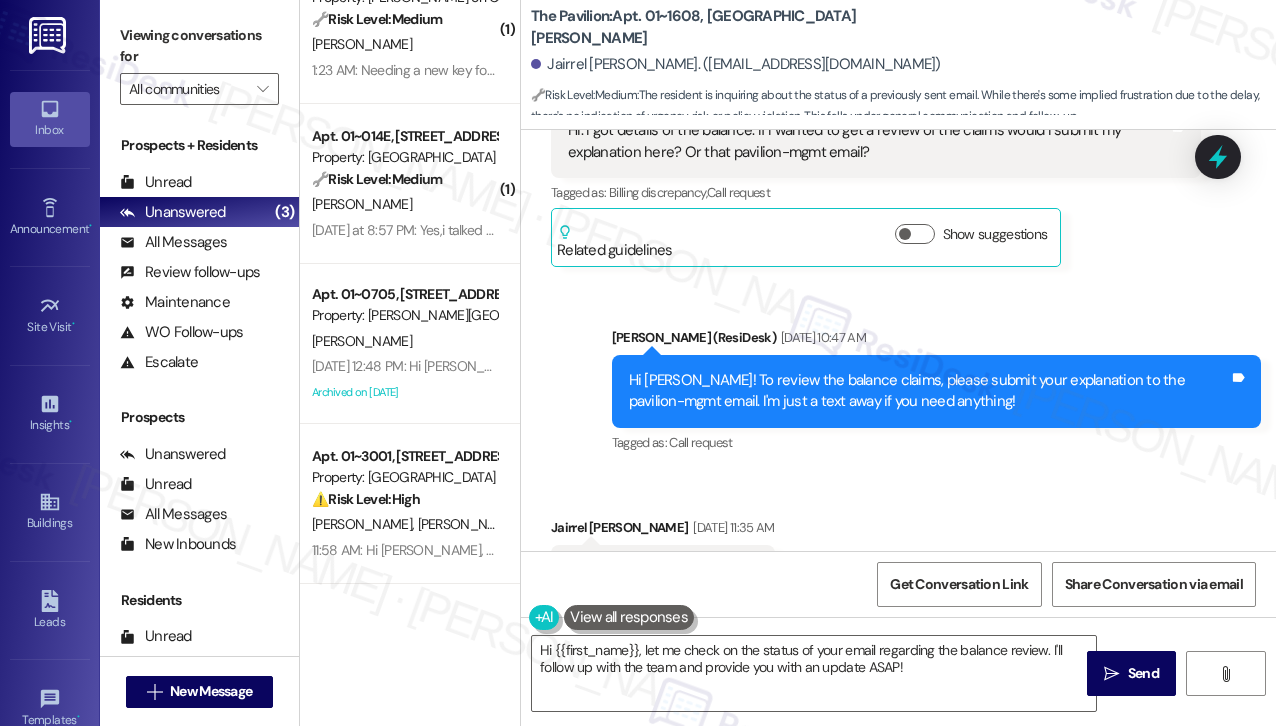 click on "Hi [PERSON_NAME]! To review the balance claims, please submit your explanation to the pavilion-mgmt email. I'm just a text away if you need anything!" at bounding box center [929, 391] 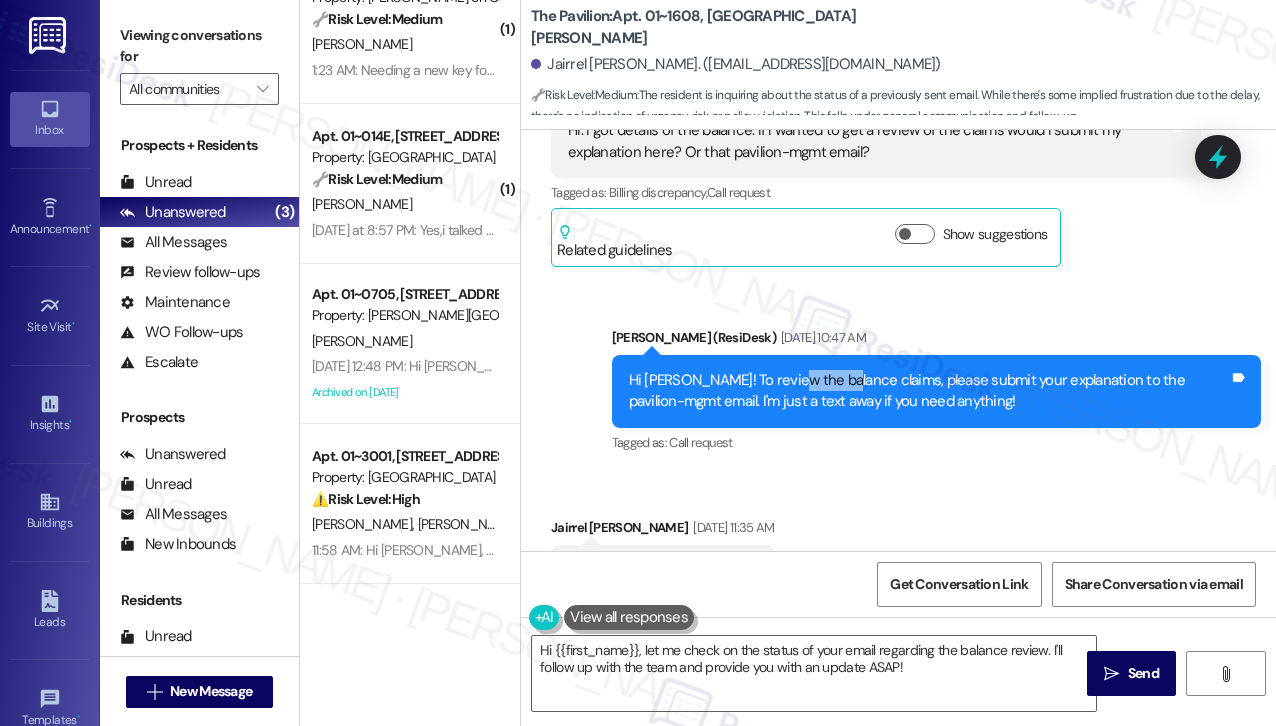 click on "Hi [PERSON_NAME]! To review the balance claims, please submit your explanation to the pavilion-mgmt email. I'm just a text away if you need anything!" at bounding box center (929, 391) 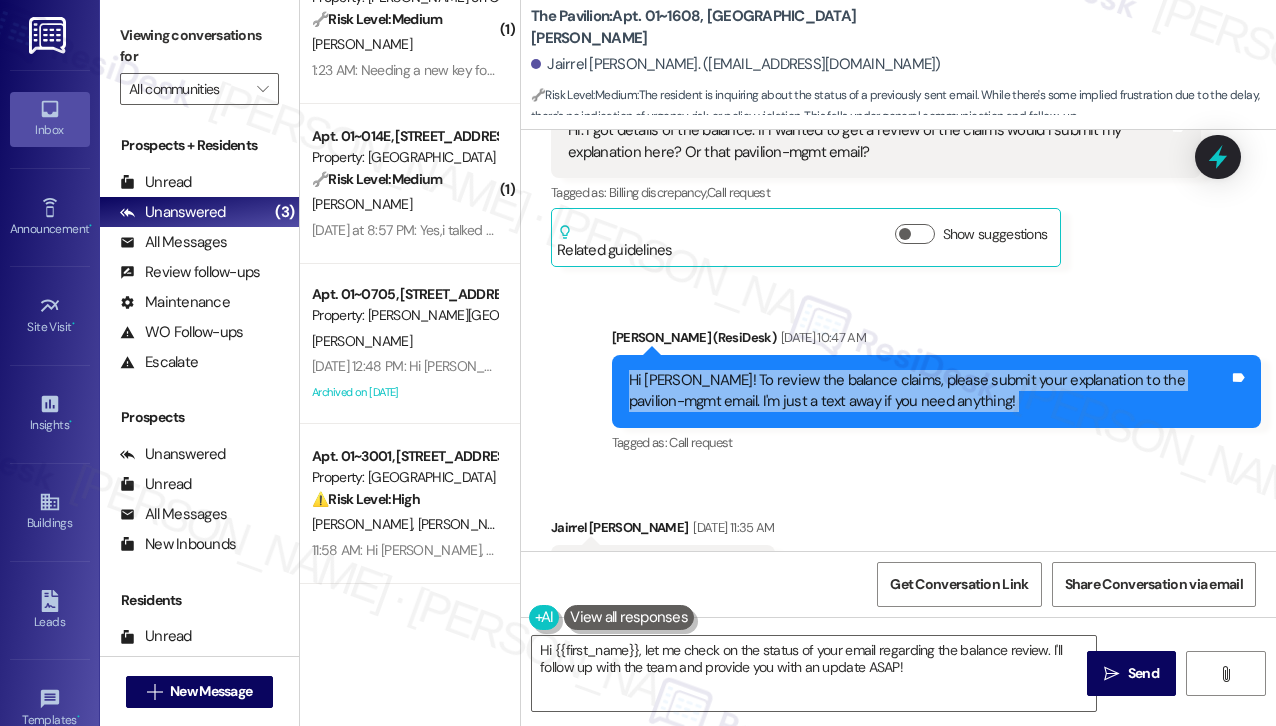 click on "Hi [PERSON_NAME]! To review the balance claims, please submit your explanation to the pavilion-mgmt email. I'm just a text away if you need anything!" at bounding box center [929, 391] 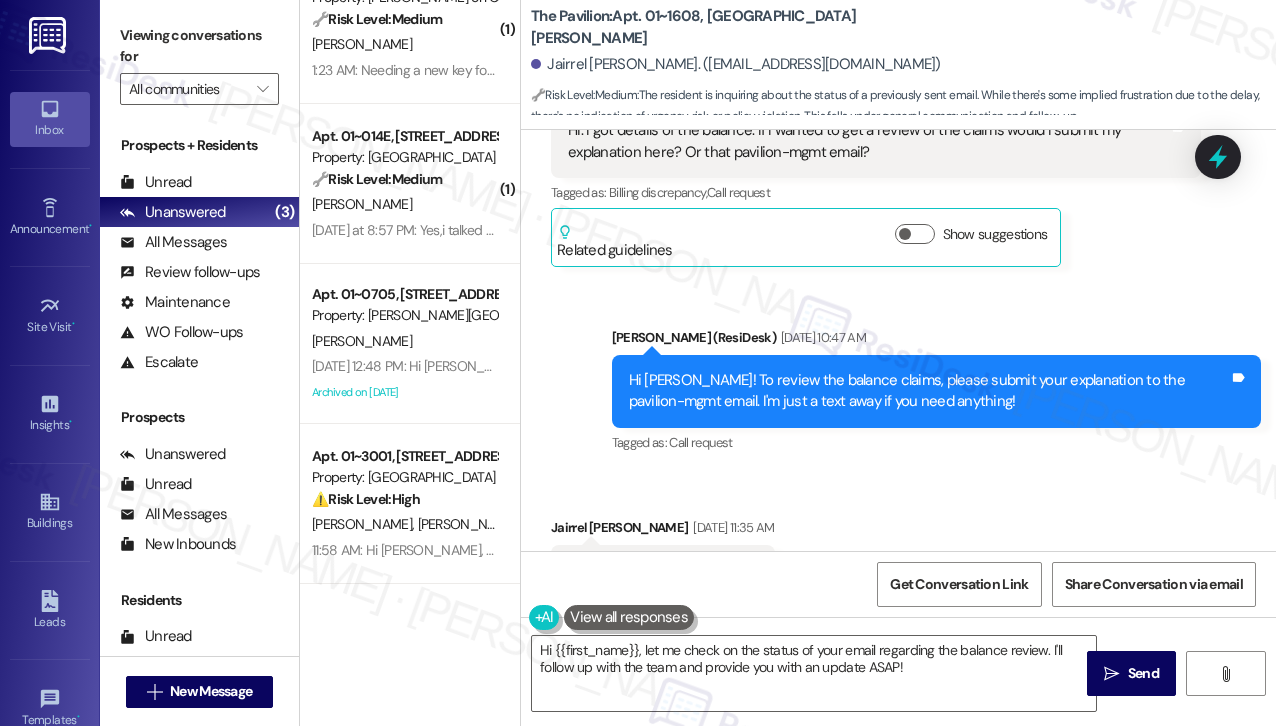 click on "Hi [PERSON_NAME]! To review the balance claims, please submit your explanation to the pavilion-mgmt email. I'm just a text away if you need anything!" at bounding box center (929, 391) 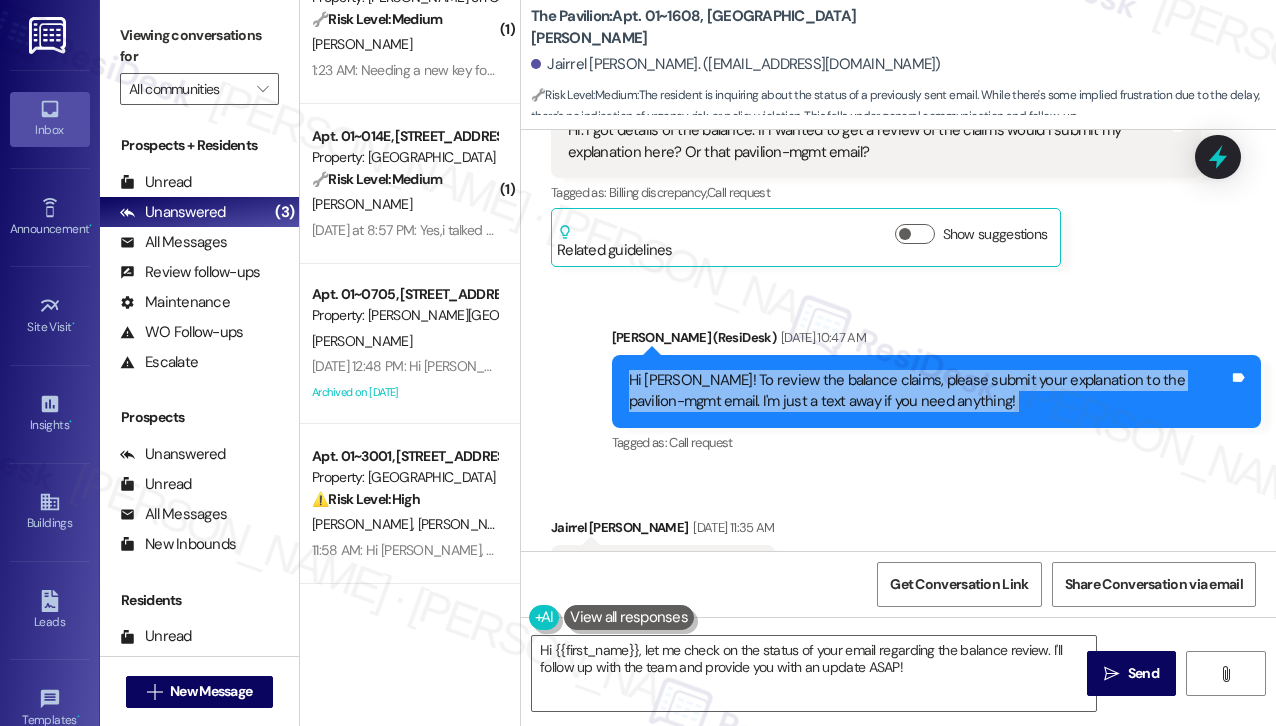 click on "Hi [PERSON_NAME]! To review the balance claims, please submit your explanation to the pavilion-mgmt email. I'm just a text away if you need anything!" at bounding box center (929, 391) 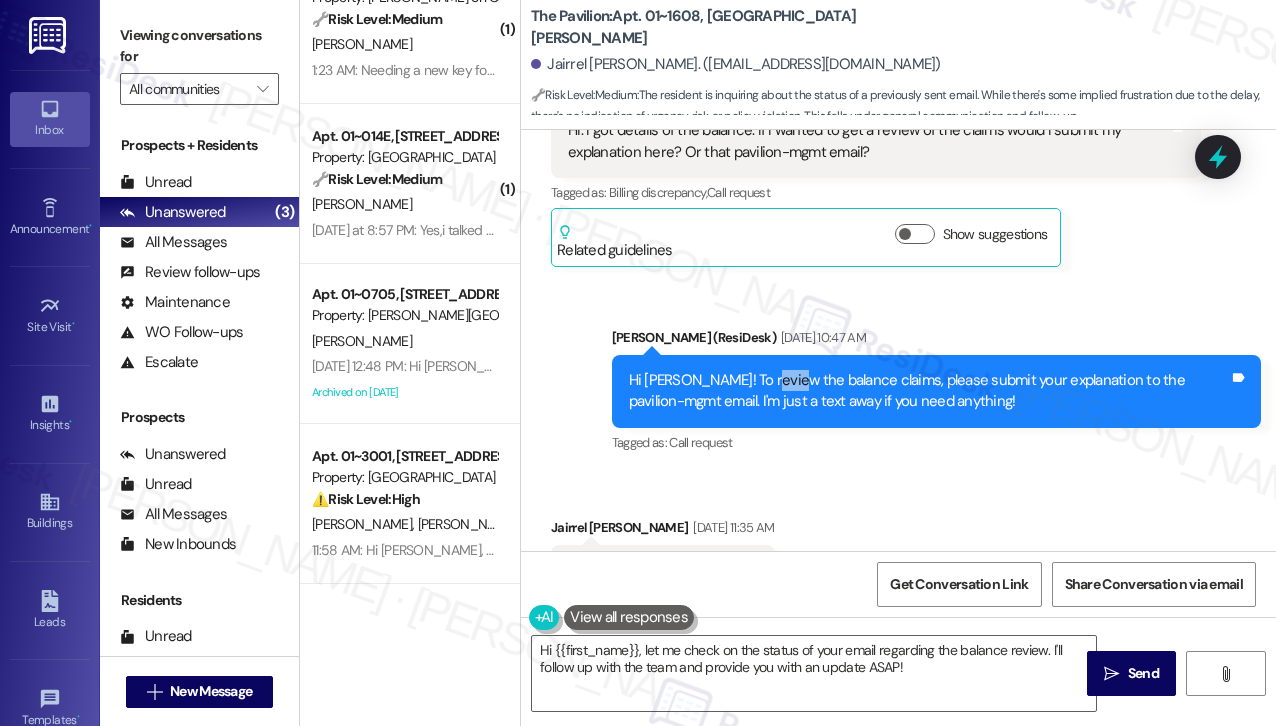 click on "Hi [PERSON_NAME]! To review the balance claims, please submit your explanation to the pavilion-mgmt email. I'm just a text away if you need anything!" at bounding box center [929, 391] 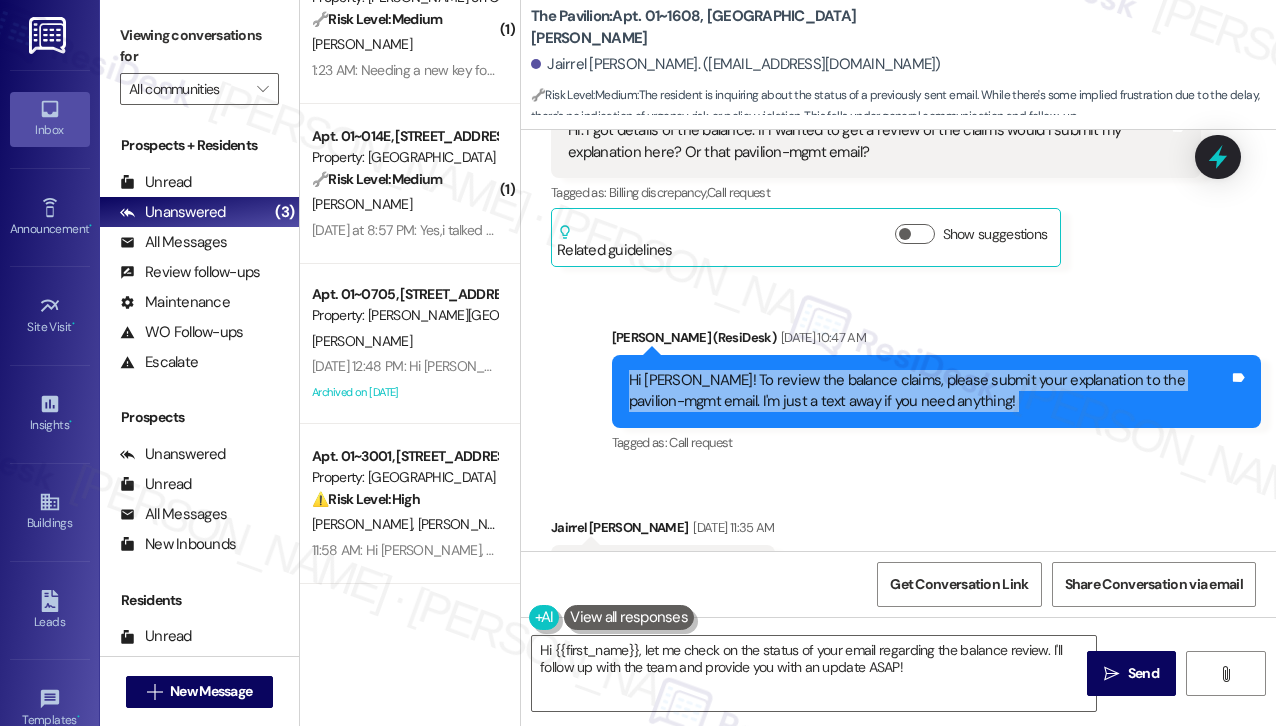 click on "Hi [PERSON_NAME]! To review the balance claims, please submit your explanation to the pavilion-mgmt email. I'm just a text away if you need anything!" at bounding box center (929, 391) 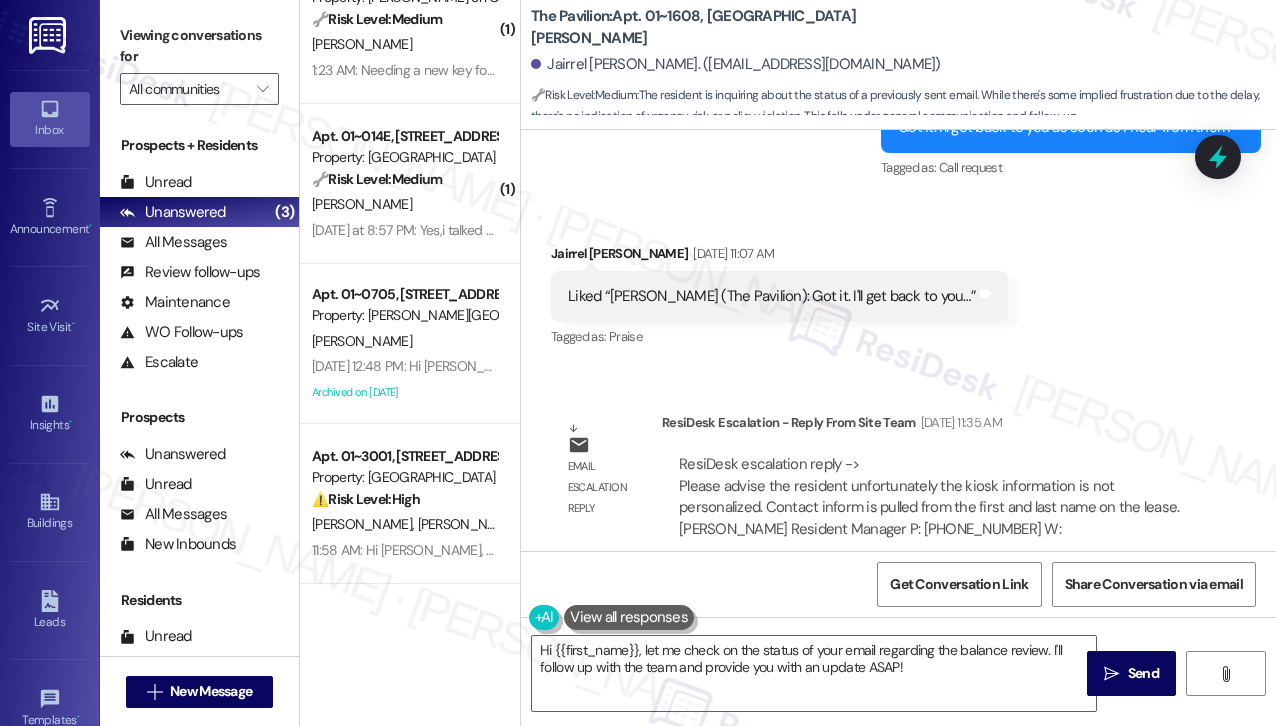 scroll, scrollTop: 11260, scrollLeft: 0, axis: vertical 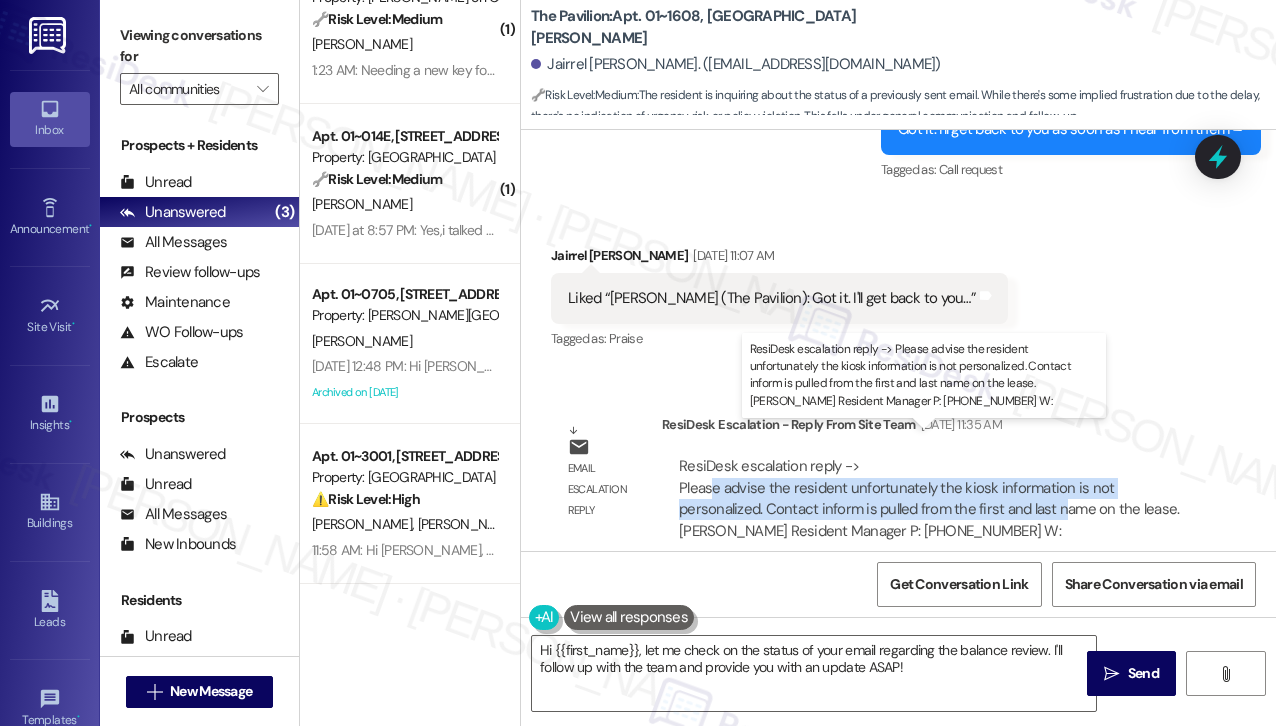 drag, startPoint x: 710, startPoint y: 465, endPoint x: 1057, endPoint y: 473, distance: 347.0922 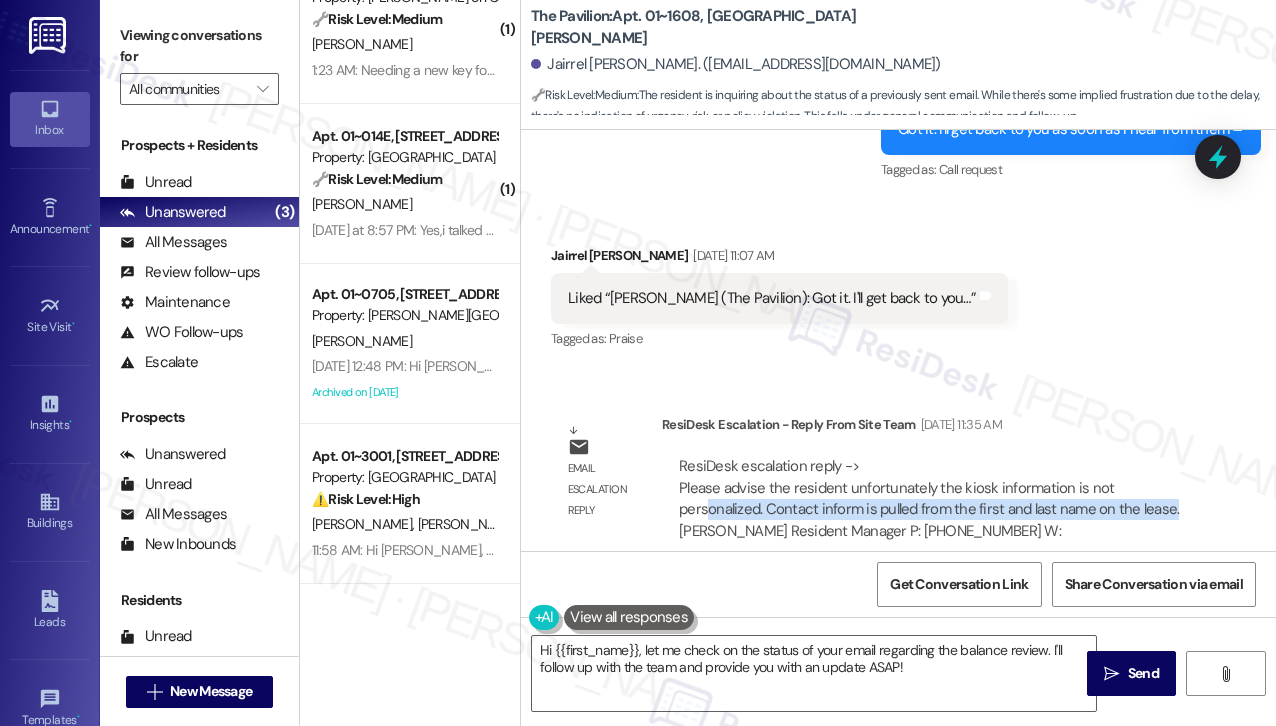 drag, startPoint x: 706, startPoint y: 481, endPoint x: 1168, endPoint y: 489, distance: 462.06924 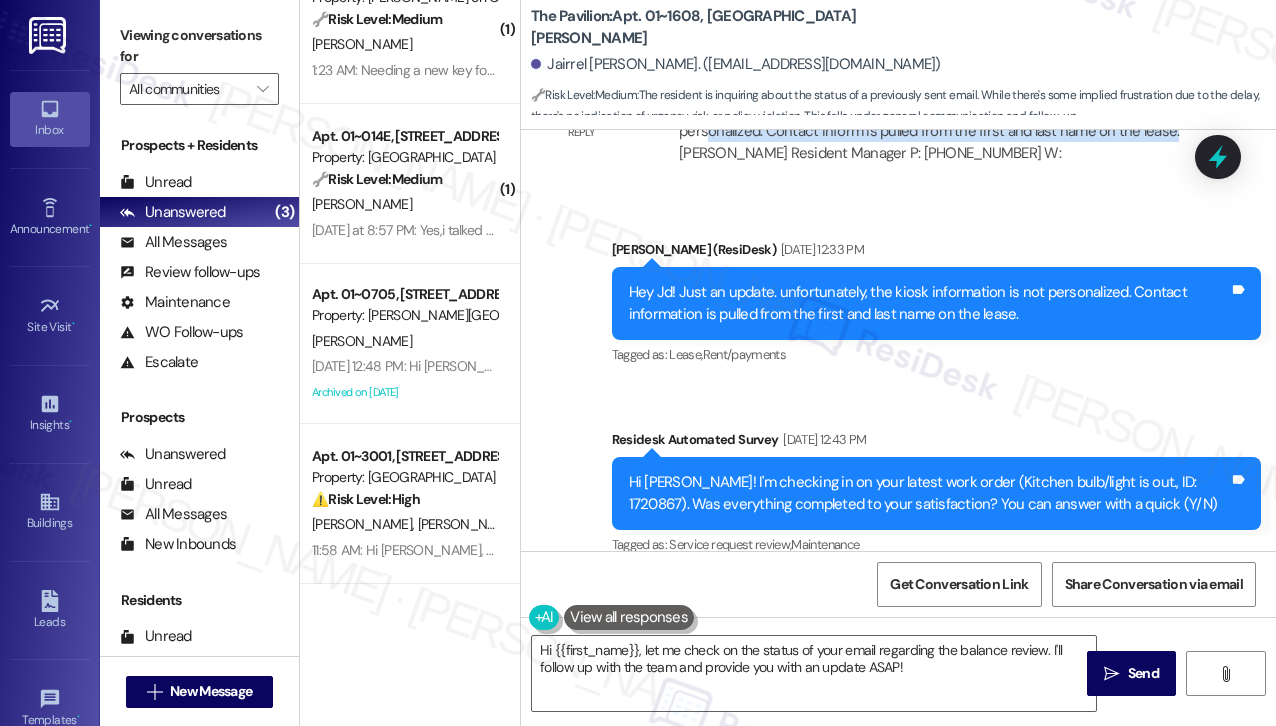 scroll, scrollTop: 11760, scrollLeft: 0, axis: vertical 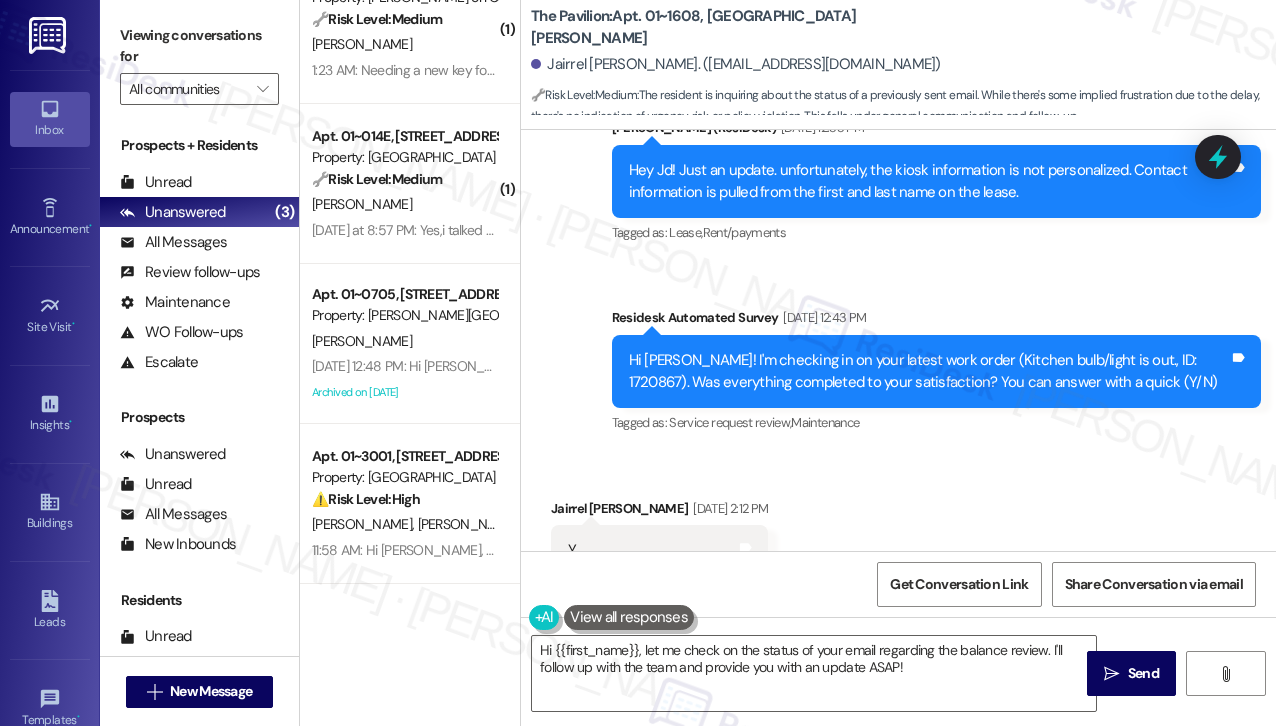 click on "Hi [PERSON_NAME]! I'm checking in on your latest work order (Kitchen bulb/light is out., ID: 1720867). Was everything completed to your satisfaction? You can answer with a quick (Y/N)" at bounding box center (929, 371) 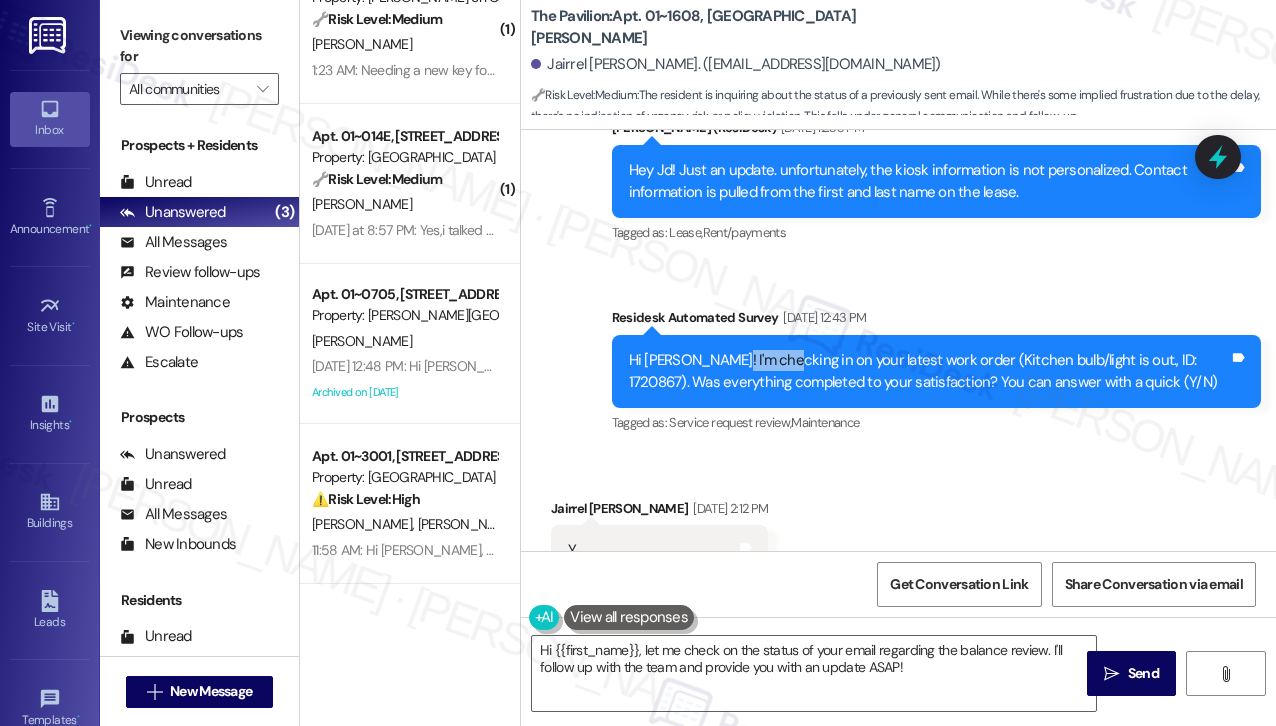 click on "Hi [PERSON_NAME]! I'm checking in on your latest work order (Kitchen bulb/light is out., ID: 1720867). Was everything completed to your satisfaction? You can answer with a quick (Y/N)" at bounding box center [929, 371] 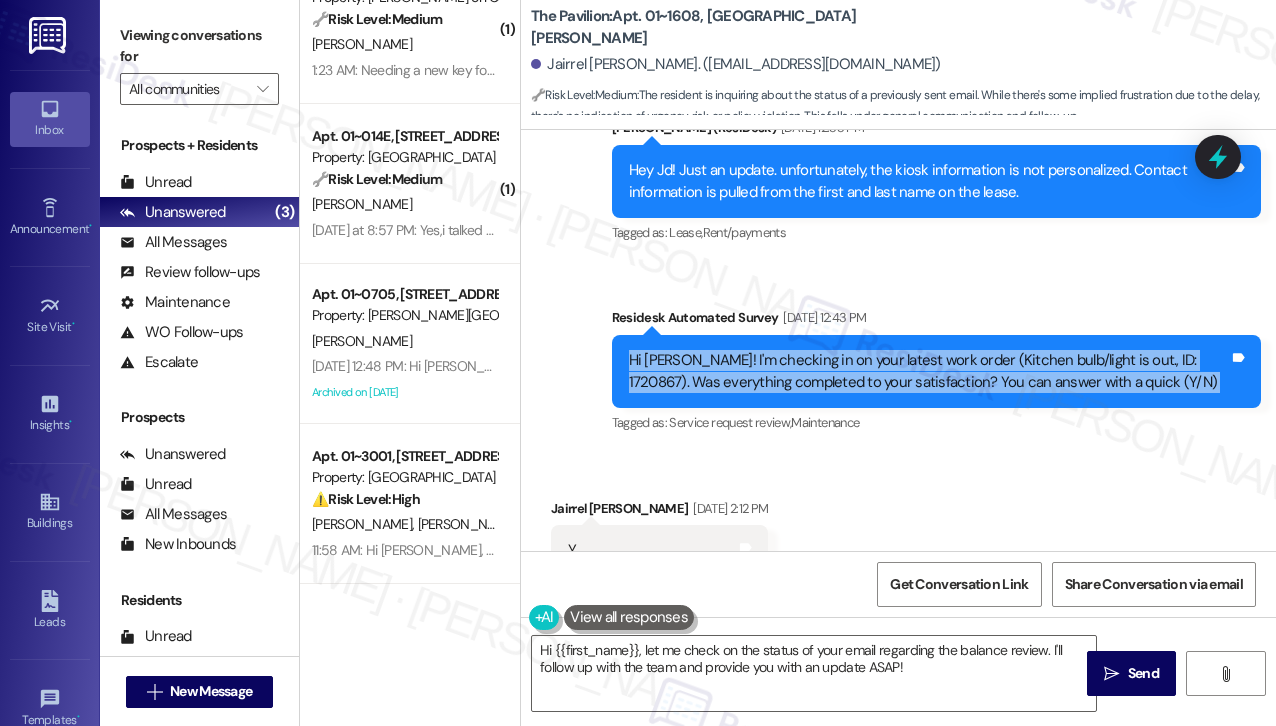 click on "Hi [PERSON_NAME]! I'm checking in on your latest work order (Kitchen bulb/light is out., ID: 1720867). Was everything completed to your satisfaction? You can answer with a quick (Y/N)" at bounding box center (929, 371) 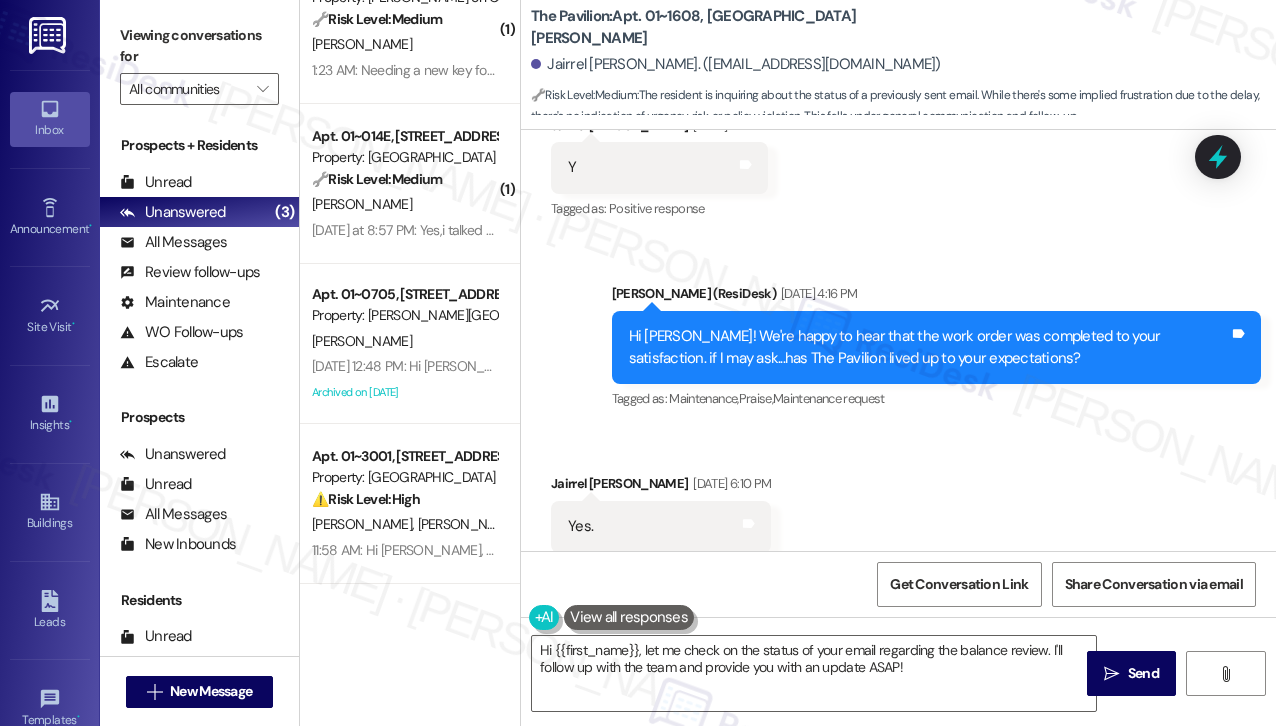scroll, scrollTop: 12160, scrollLeft: 0, axis: vertical 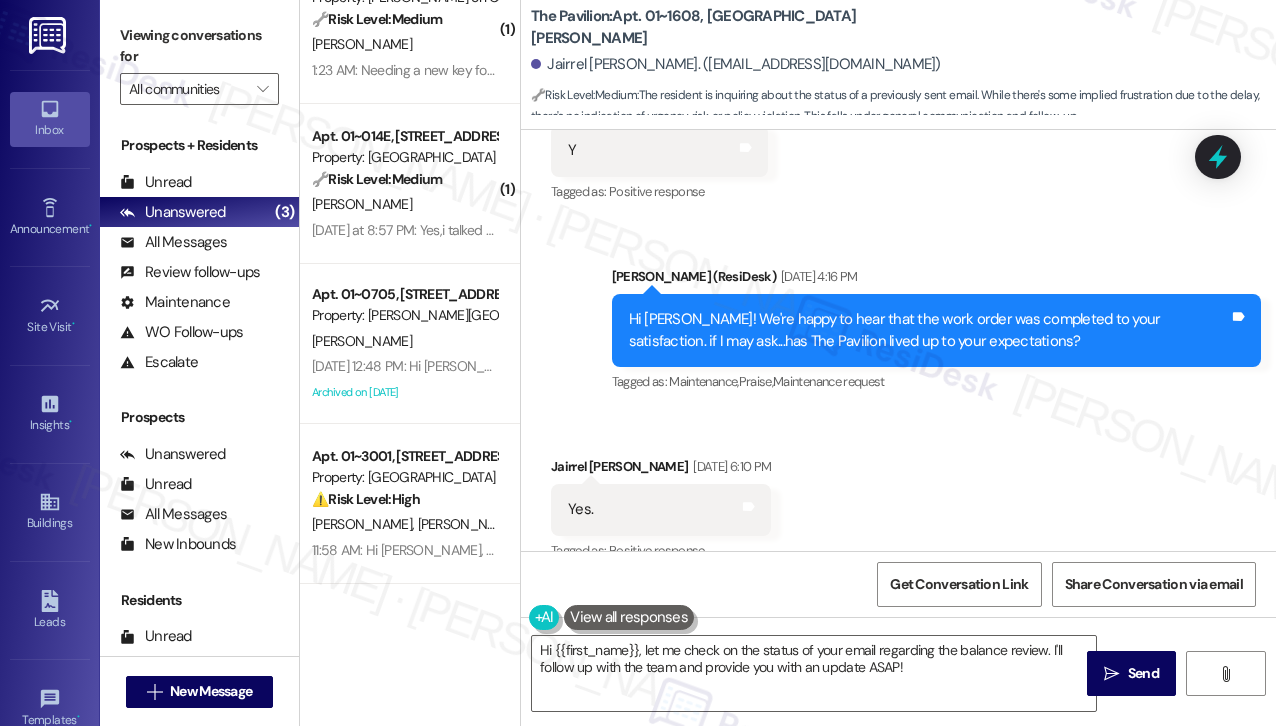 click on "Hi [PERSON_NAME]! We're happy to hear that the work order was completed to your satisfaction. if I may ask...has The Pavilion lived up to your expectations?" at bounding box center (929, 330) 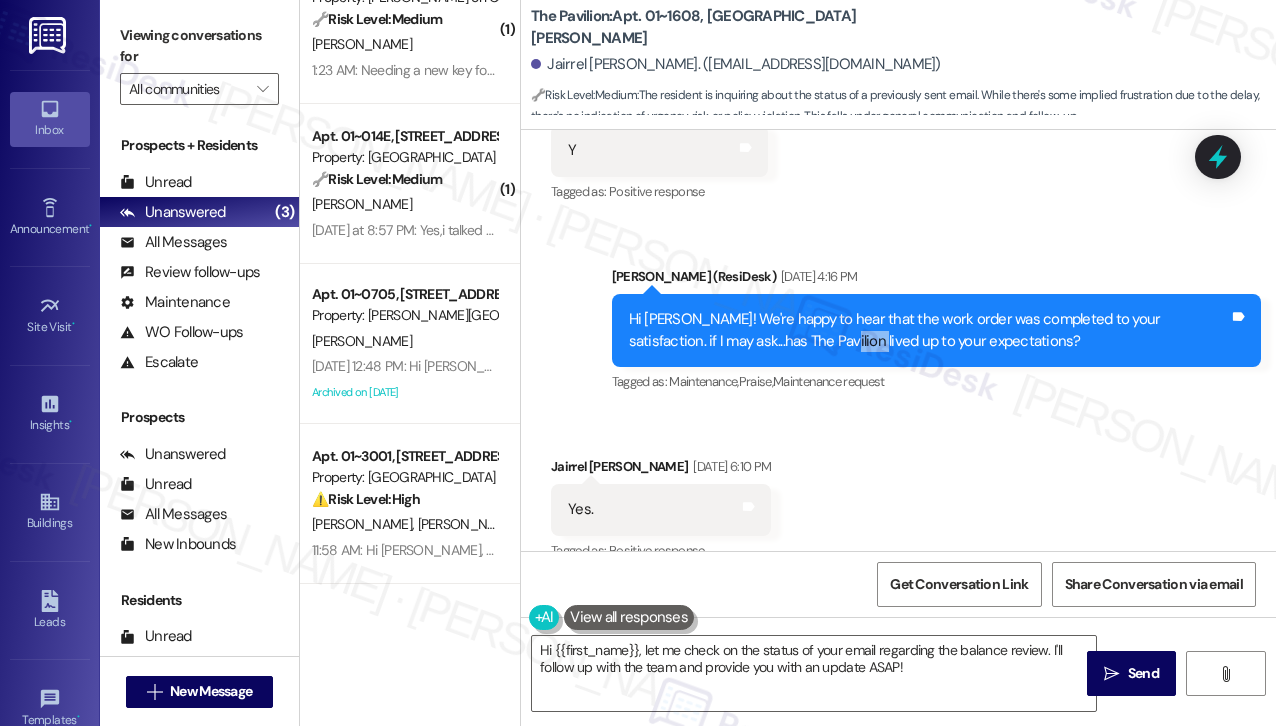 click on "Hi [PERSON_NAME]! We're happy to hear that the work order was completed to your satisfaction. if I may ask...has The Pavilion lived up to your expectations?" at bounding box center [929, 330] 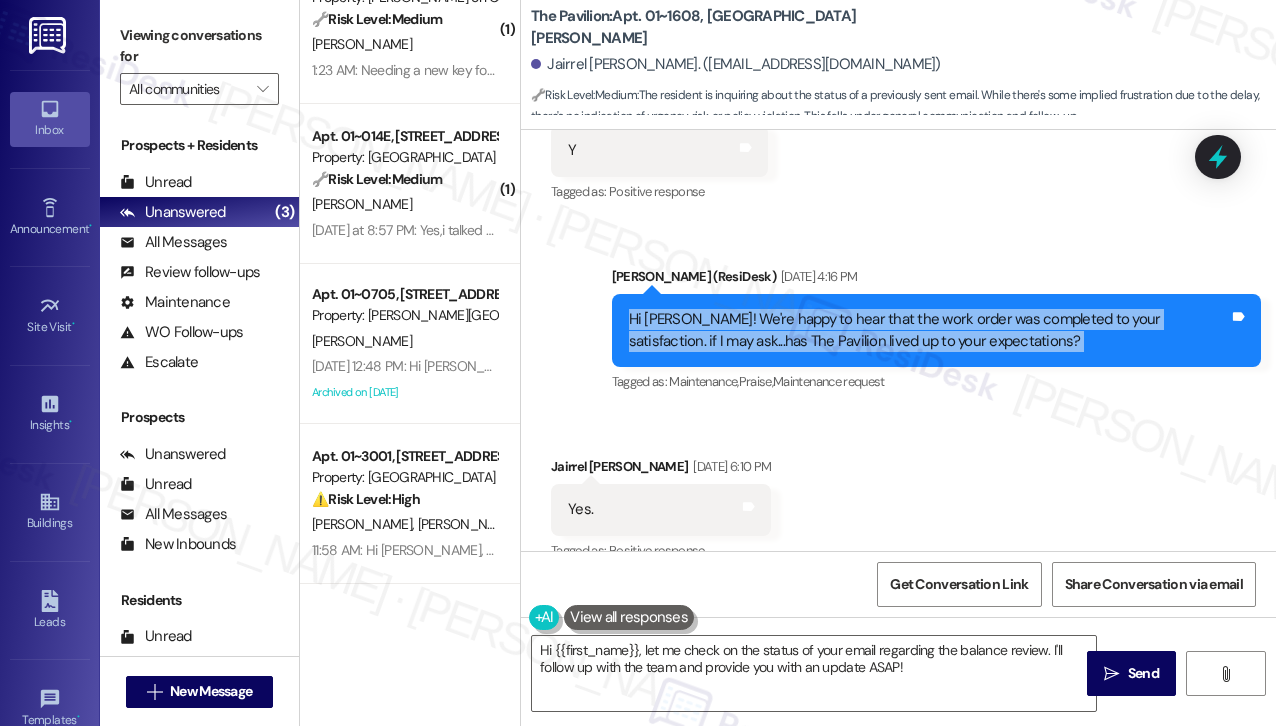 click on "Hi [PERSON_NAME]! We're happy to hear that the work order was completed to your satisfaction. if I may ask...has The Pavilion lived up to your expectations?" at bounding box center [929, 330] 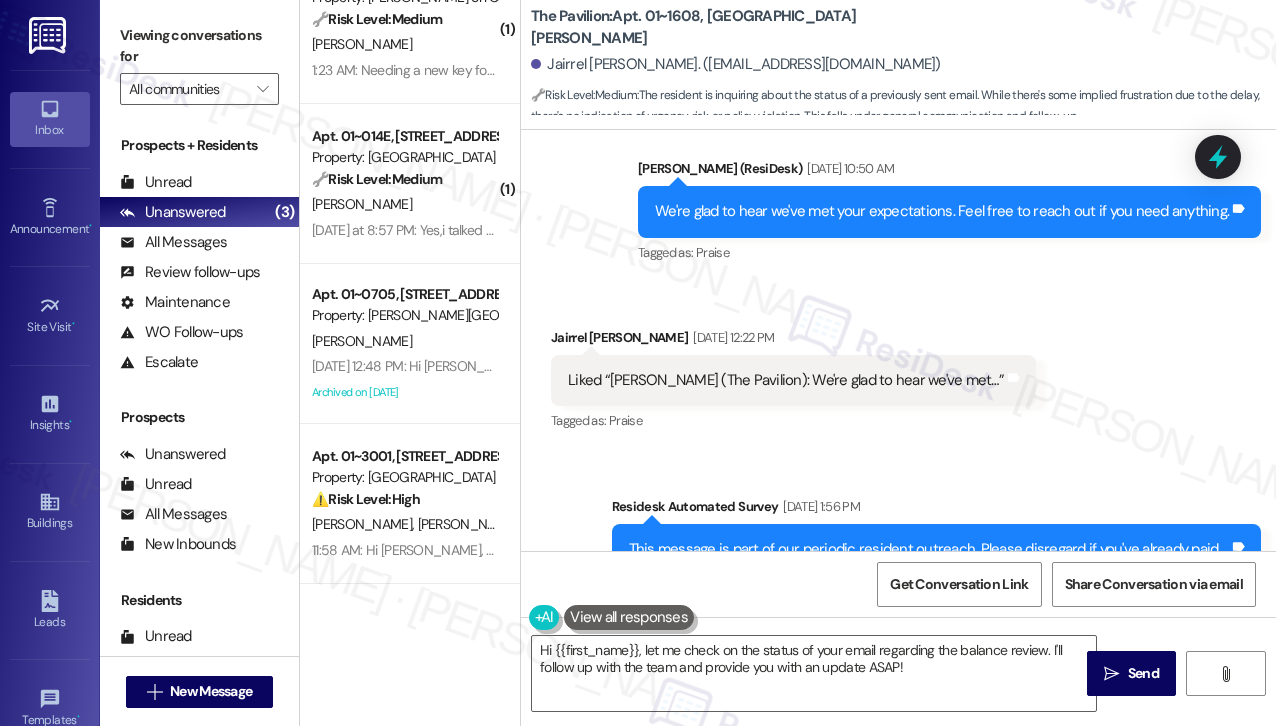 scroll, scrollTop: 12760, scrollLeft: 0, axis: vertical 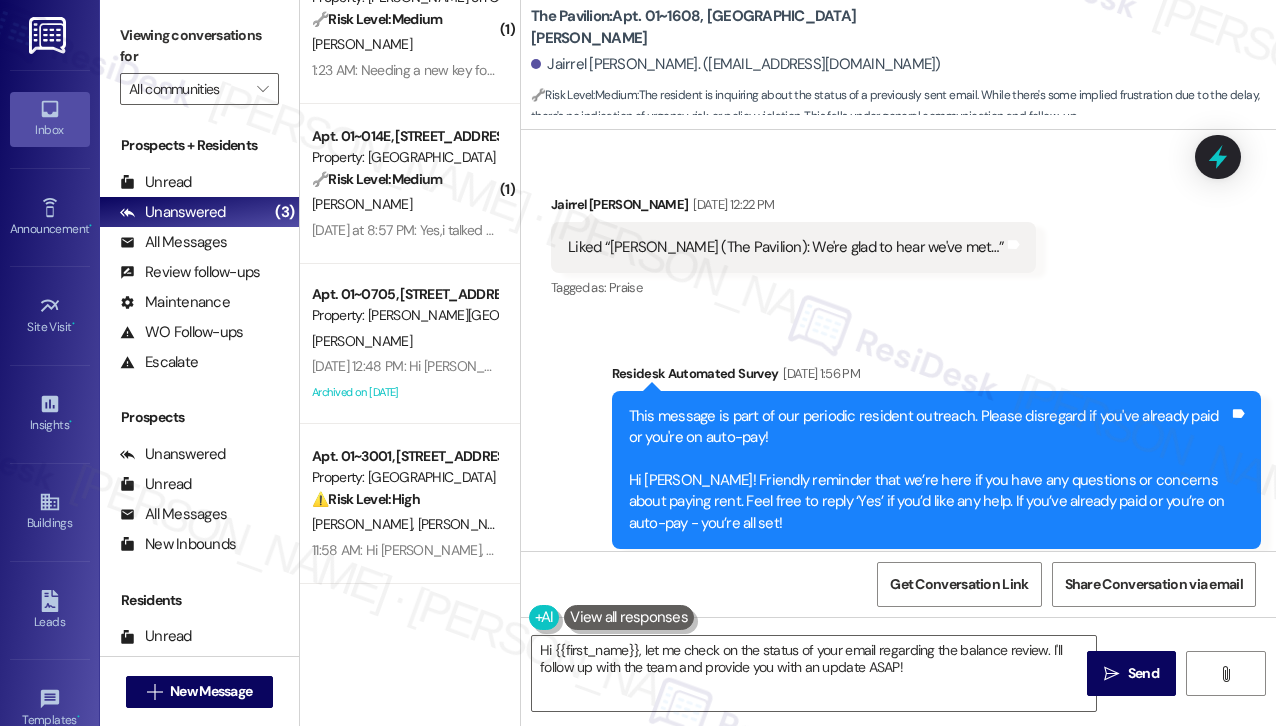 click on "Liked “[PERSON_NAME] (The Pavilion): We're glad to hear we've met…”" at bounding box center [786, 247] 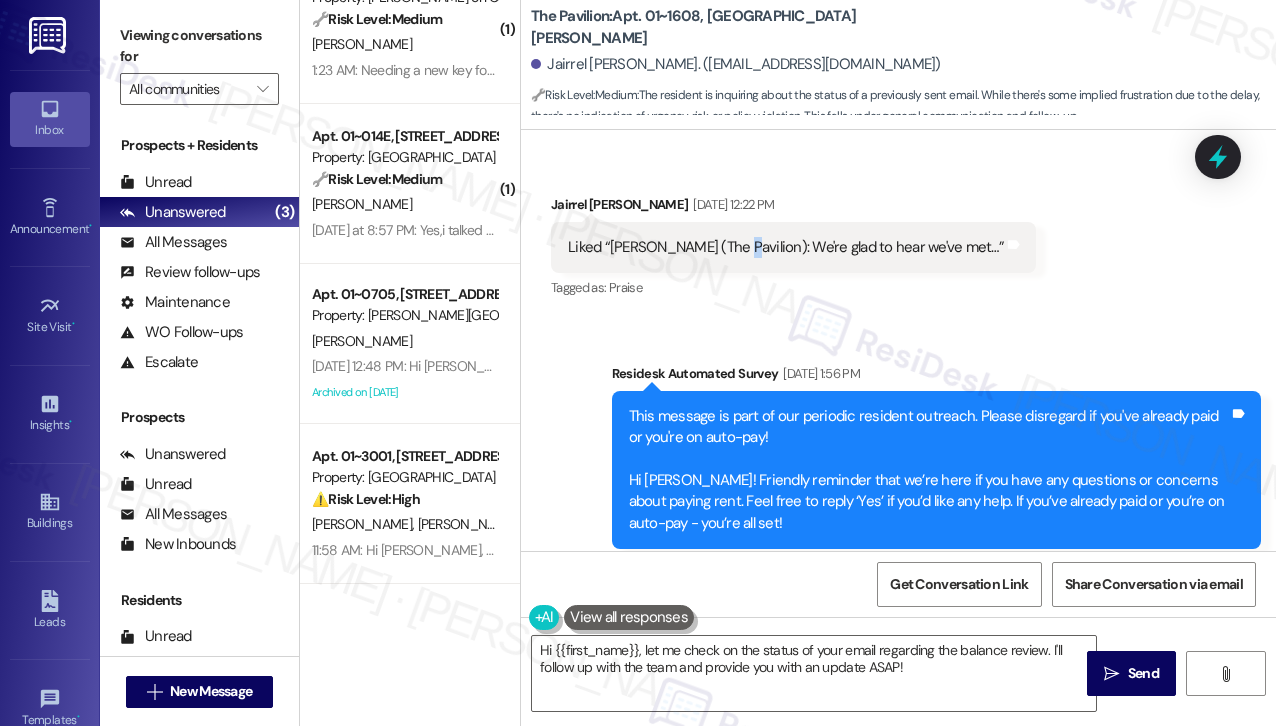 click on "Liked “[PERSON_NAME] (The Pavilion): We're glad to hear we've met…”" at bounding box center [786, 247] 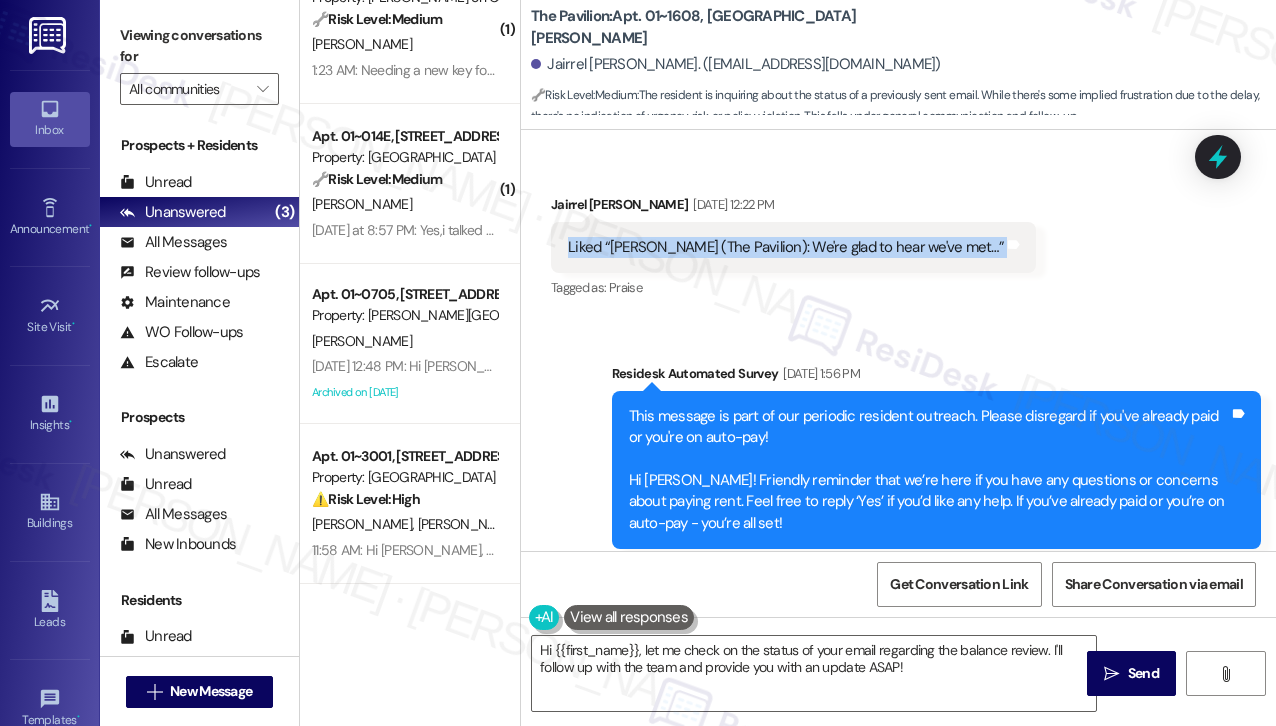 click on "Liked “[PERSON_NAME] (The Pavilion): We're glad to hear we've met…”" at bounding box center (786, 247) 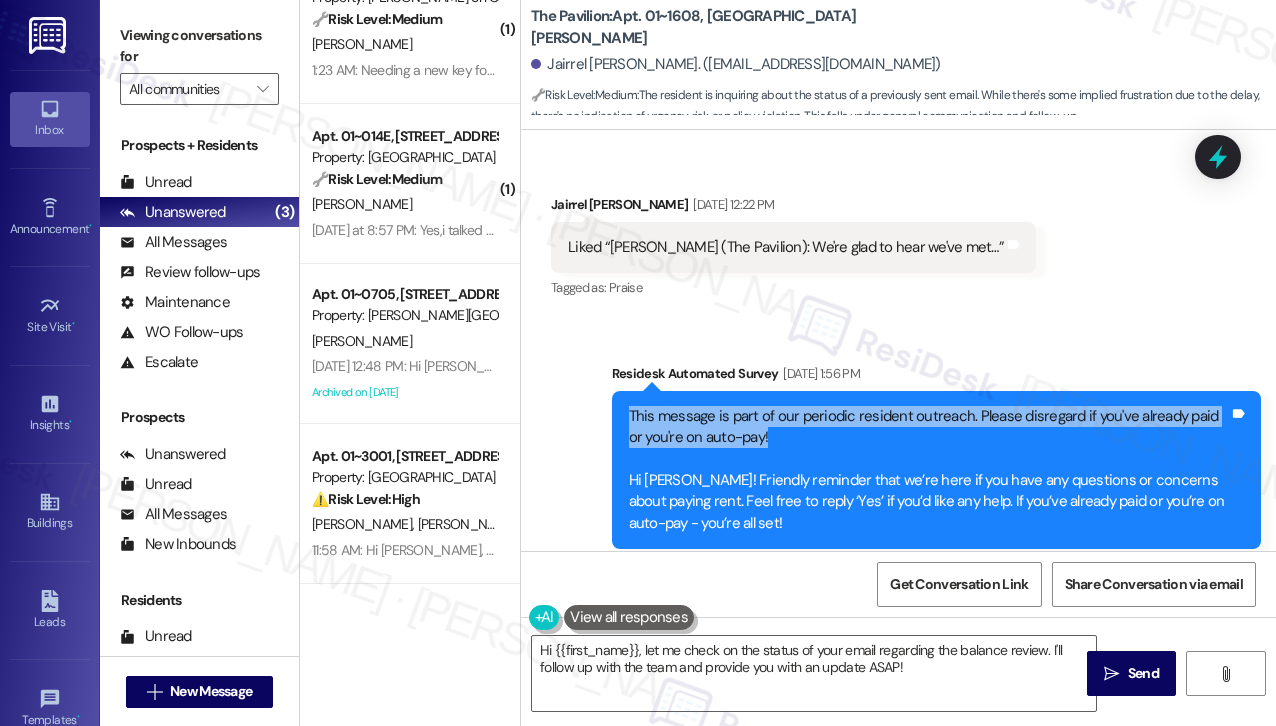 drag, startPoint x: 623, startPoint y: 386, endPoint x: 815, endPoint y: 413, distance: 193.88914 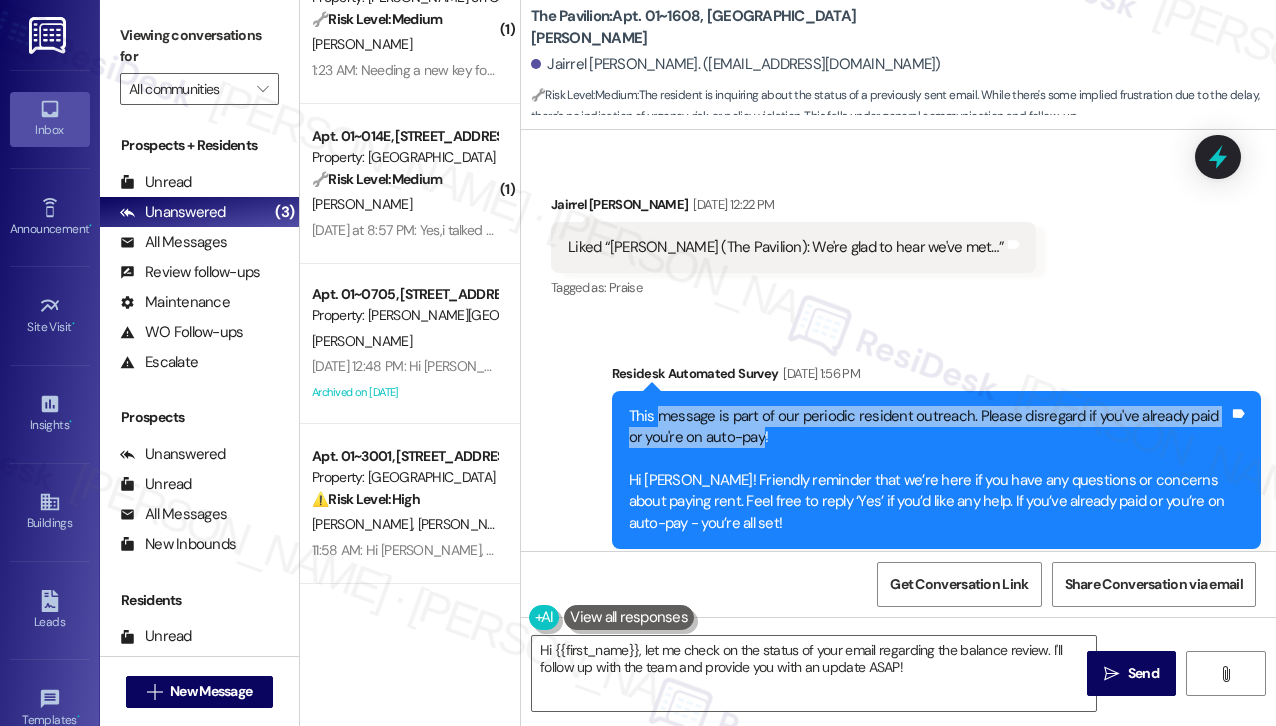 drag, startPoint x: 746, startPoint y: 399, endPoint x: 660, endPoint y: 378, distance: 88.52683 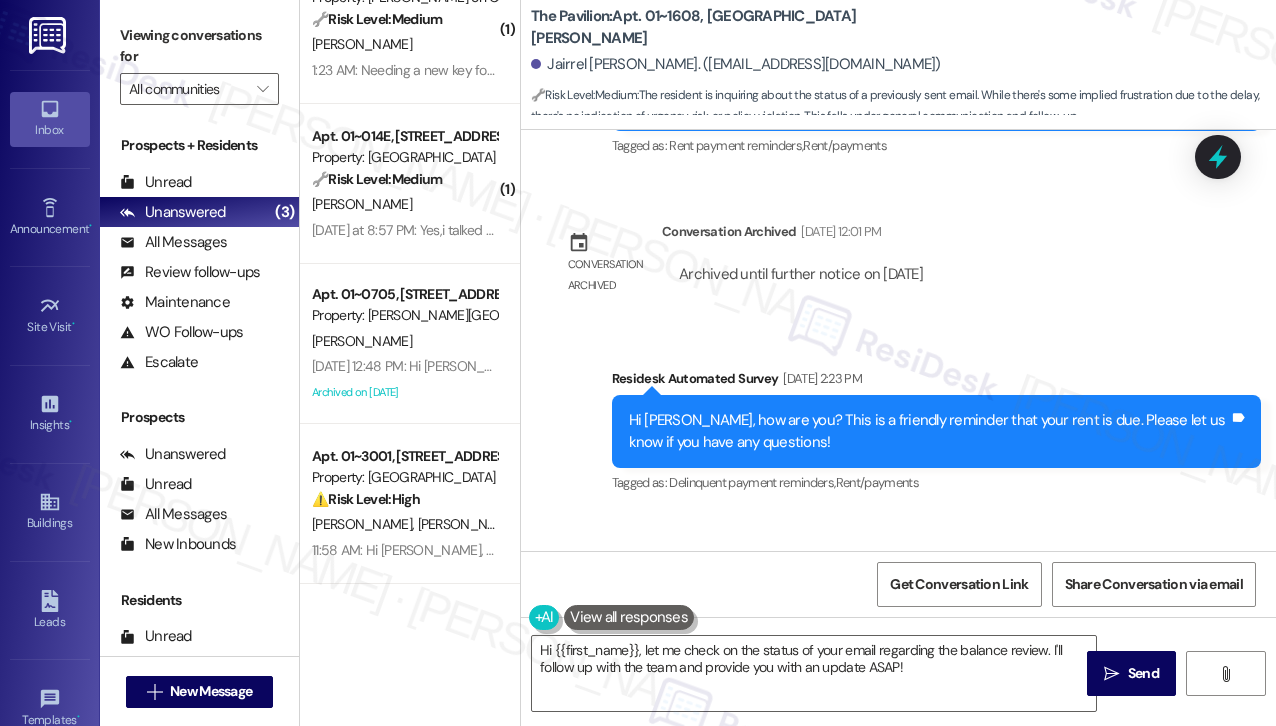 scroll, scrollTop: 13360, scrollLeft: 0, axis: vertical 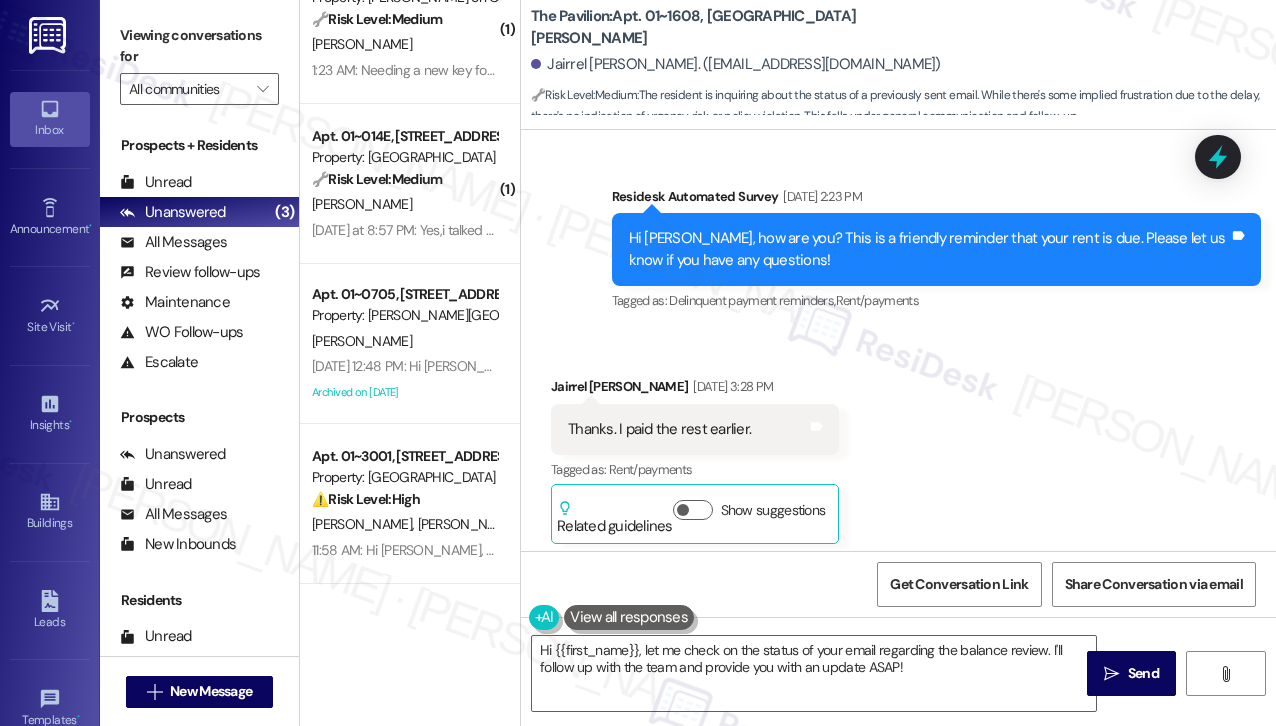 click on "Hi [PERSON_NAME], how are you? This is a friendly reminder that your rent is due. Please let us know if you have any questions!" at bounding box center [929, 249] 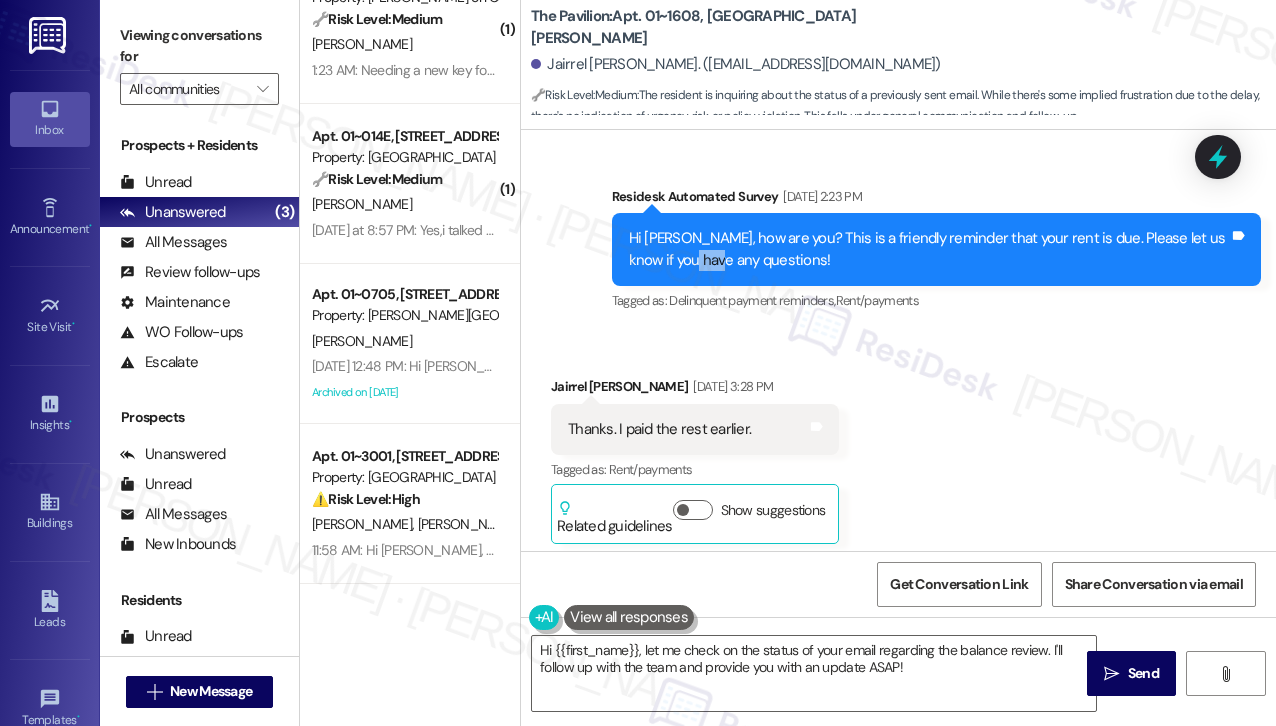 click on "Hi [PERSON_NAME], how are you? This is a friendly reminder that your rent is due. Please let us know if you have any questions!" at bounding box center (929, 249) 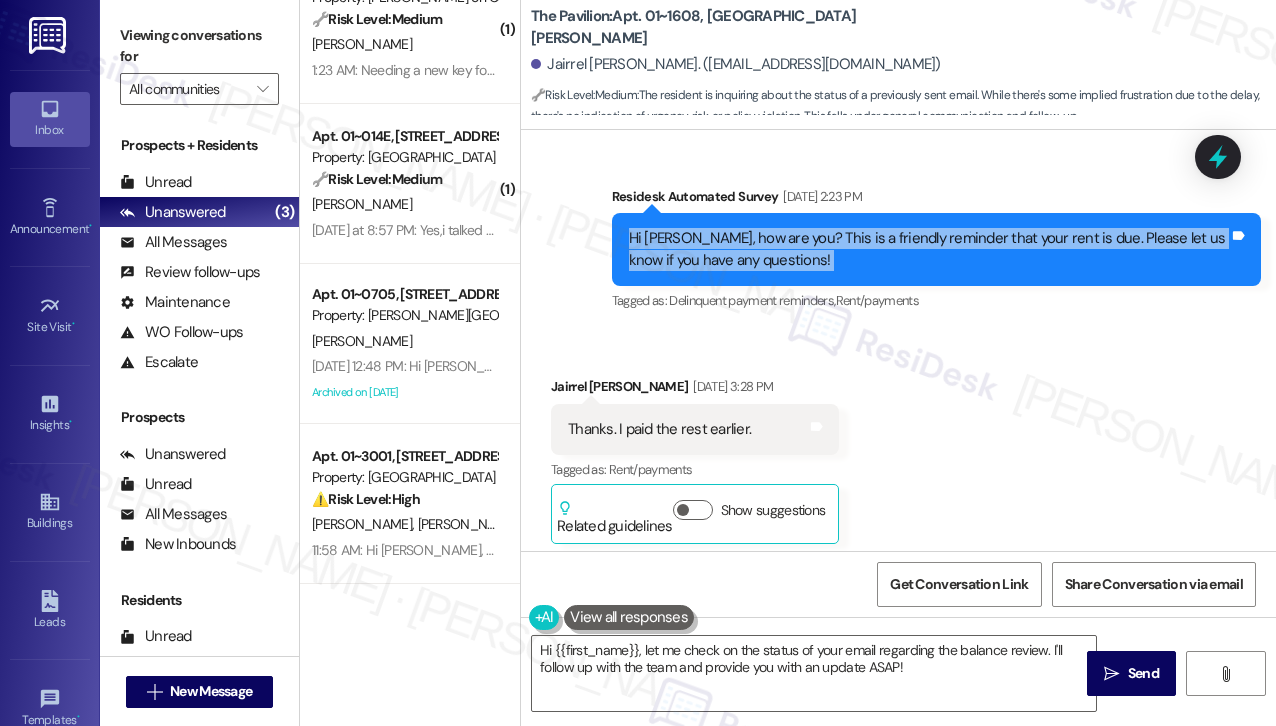 click on "Hi [PERSON_NAME], how are you? This is a friendly reminder that your rent is due. Please let us know if you have any questions!" at bounding box center [929, 249] 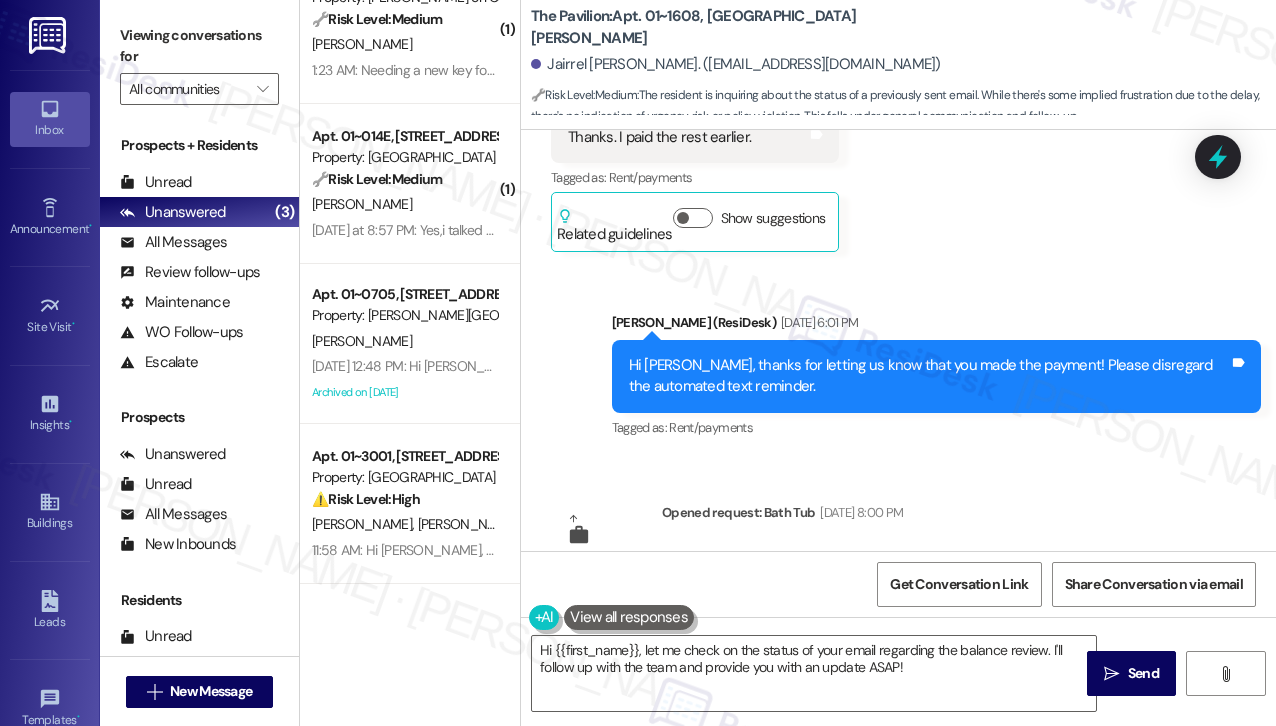 scroll, scrollTop: 13760, scrollLeft: 0, axis: vertical 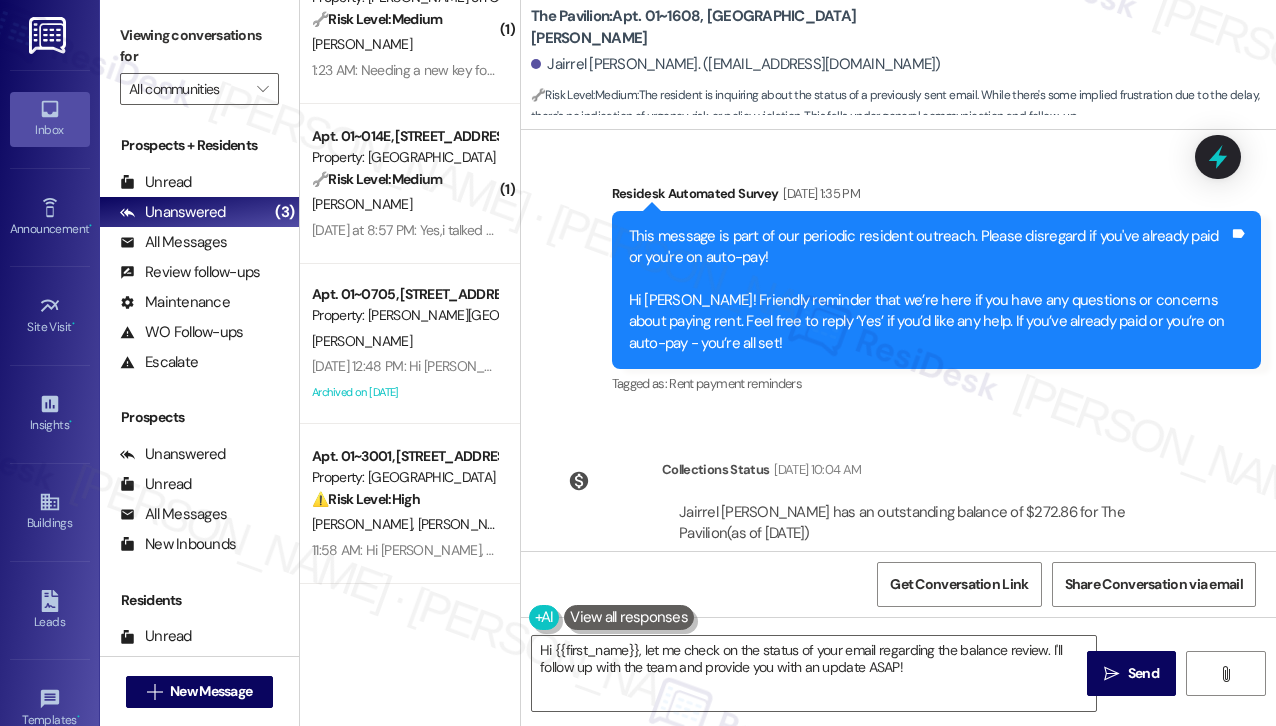 click on "This message is part of our periodic resident outreach. Please disregard if you've already paid or you're on auto-pay!
Hi [PERSON_NAME]! Friendly reminder that we’re here if you have any questions or concerns about paying rent. Feel free to reply ‘Yes’ if you’d like any help. If you’ve already paid or you’re on auto-pay - you’re all set!" at bounding box center [929, 290] 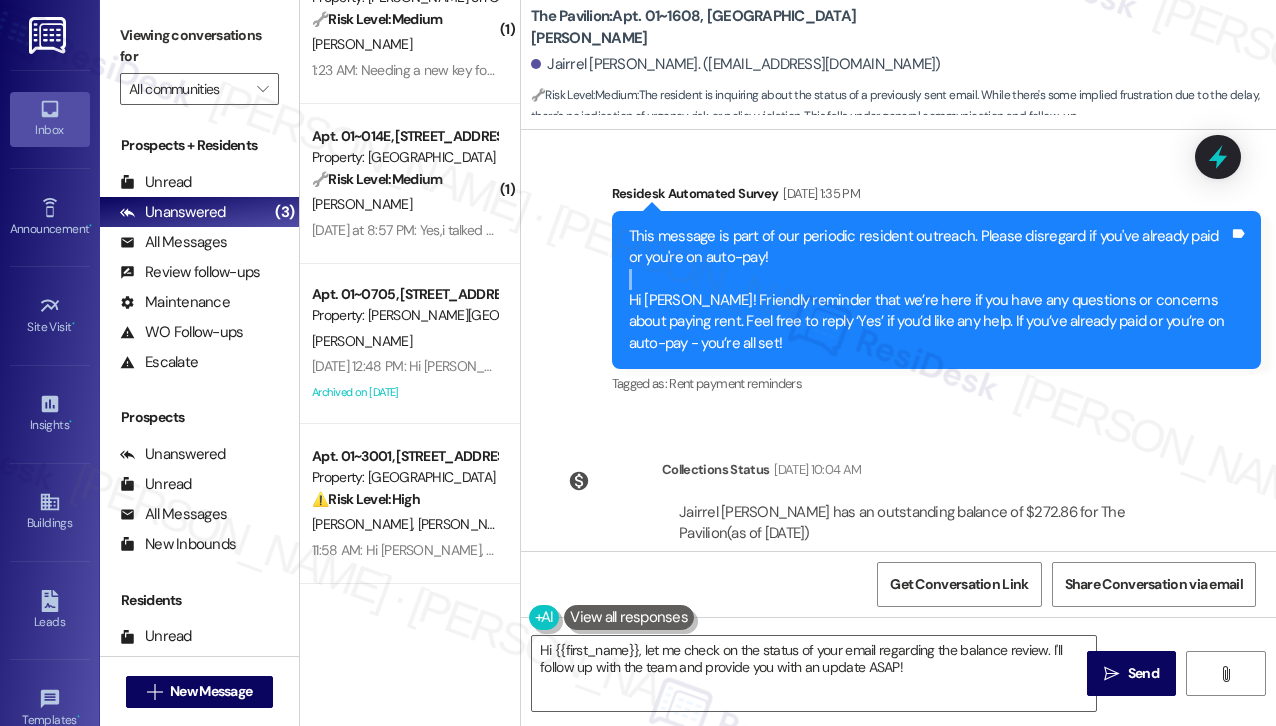 click on "This message is part of our periodic resident outreach. Please disregard if you've already paid or you're on auto-pay!
Hi [PERSON_NAME]! Friendly reminder that we’re here if you have any questions or concerns about paying rent. Feel free to reply ‘Yes’ if you’d like any help. If you’ve already paid or you’re on auto-pay - you’re all set!" at bounding box center (929, 290) 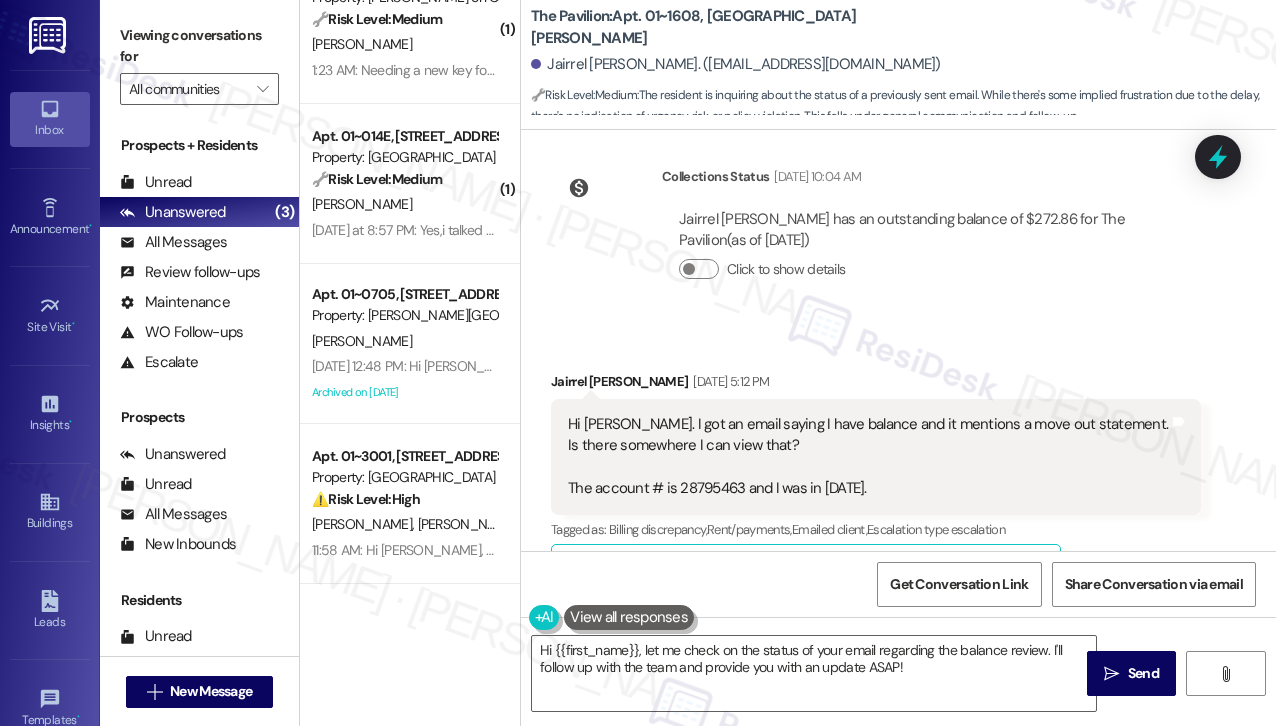 scroll, scrollTop: 14560, scrollLeft: 0, axis: vertical 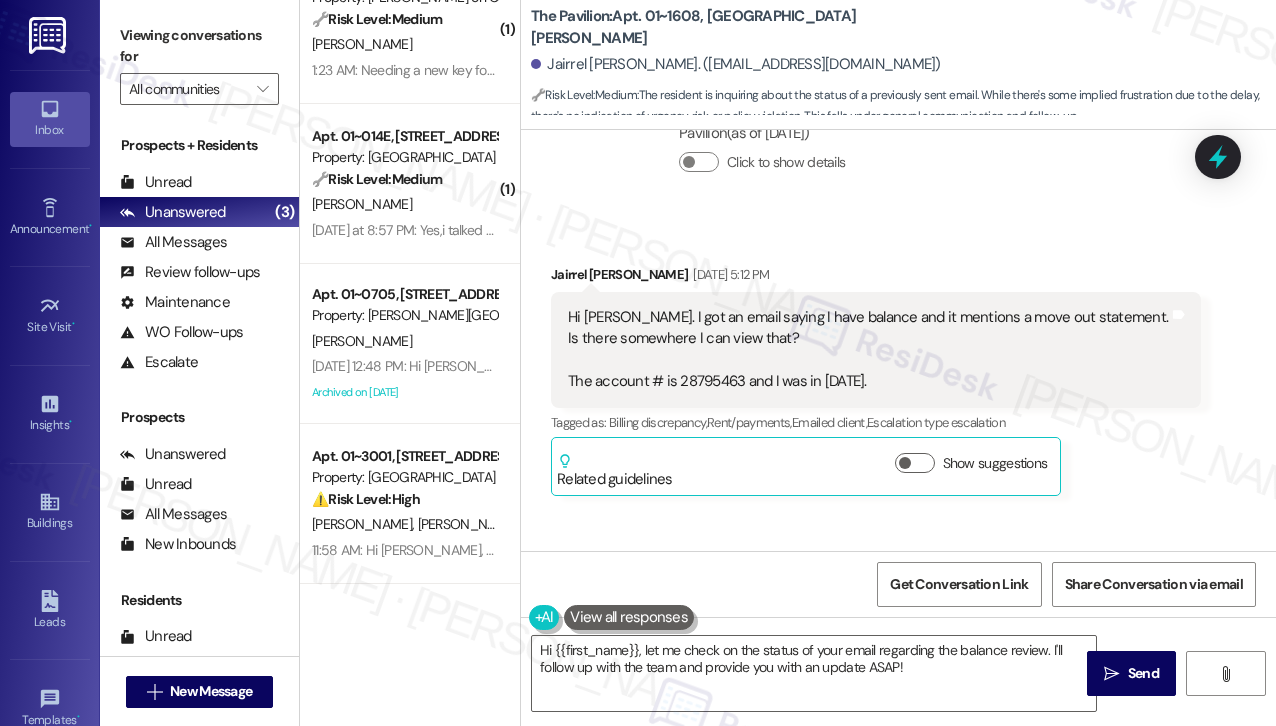 click on "Hi [PERSON_NAME]. I got an email saying I have balance and it mentions a move out statement. Is there somewhere I can view that?
The account # is 28795463 and I was in [DATE]." at bounding box center (868, 350) 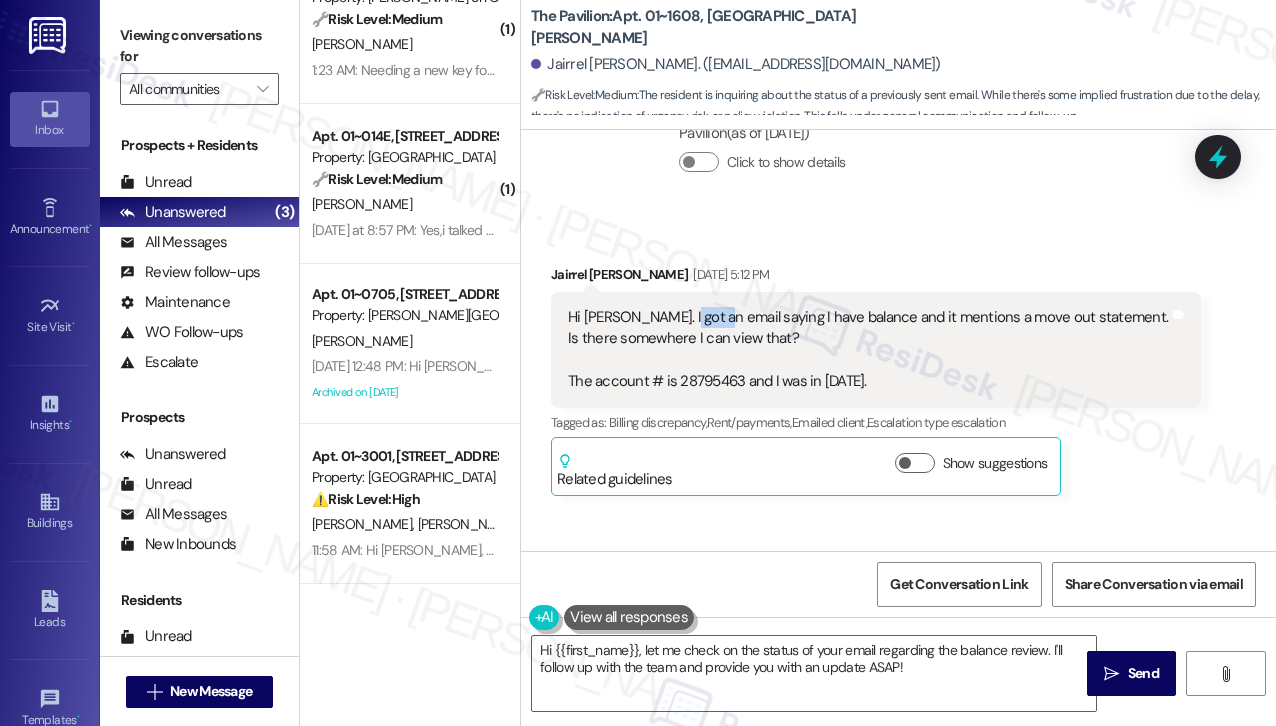 click on "Hi [PERSON_NAME]. I got an email saying I have balance and it mentions a move out statement. Is there somewhere I can view that?
The account # is 28795463 and I was in [DATE]." at bounding box center (868, 350) 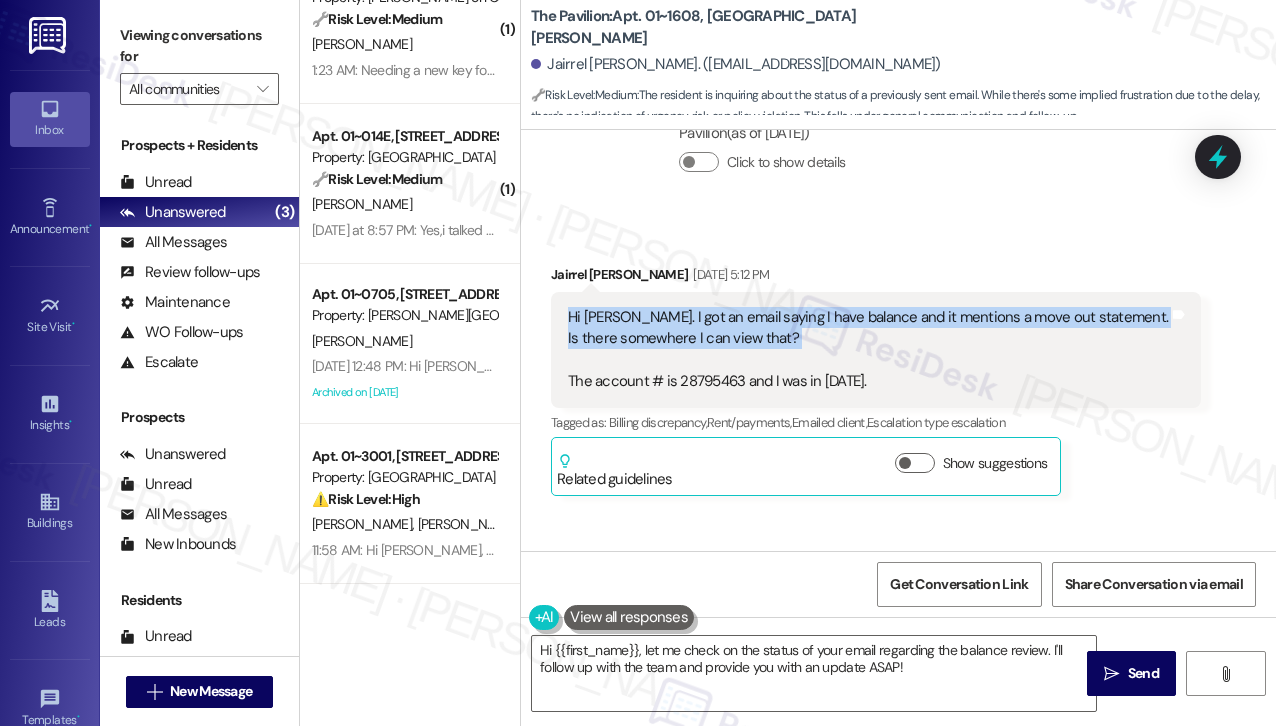 click on "Hi [PERSON_NAME]. I got an email saying I have balance and it mentions a move out statement. Is there somewhere I can view that?
The account # is 28795463 and I was in [DATE]." at bounding box center (868, 350) 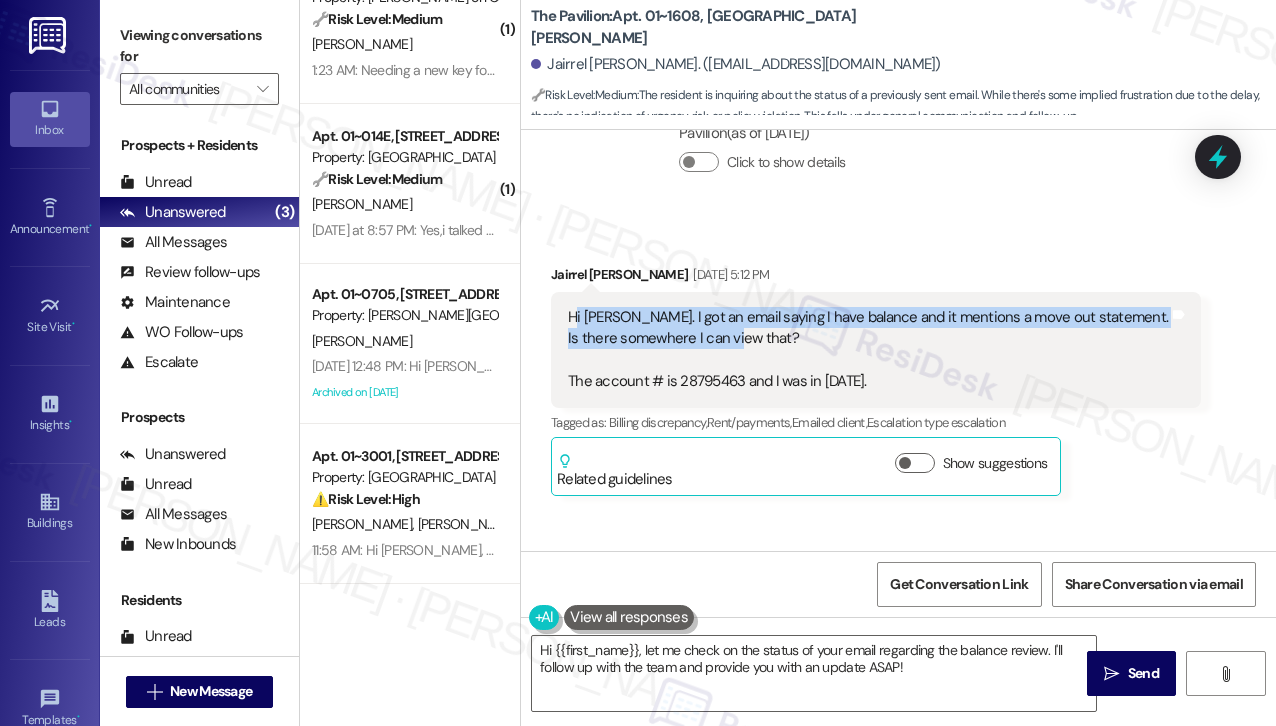 drag, startPoint x: 780, startPoint y: 317, endPoint x: 574, endPoint y: 283, distance: 208.78697 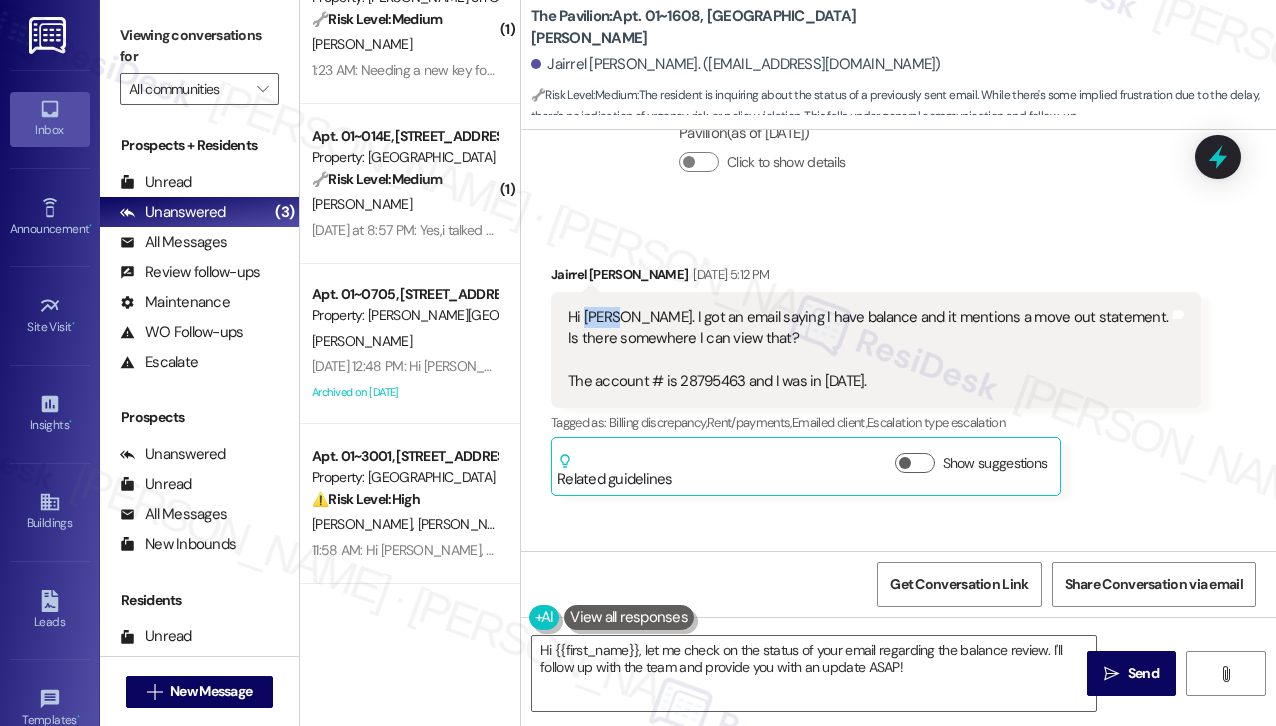click on "Hi [PERSON_NAME]. I got an email saying I have balance and it mentions a move out statement. Is there somewhere I can view that?
The account # is 28795463 and I was in [DATE]." at bounding box center [868, 350] 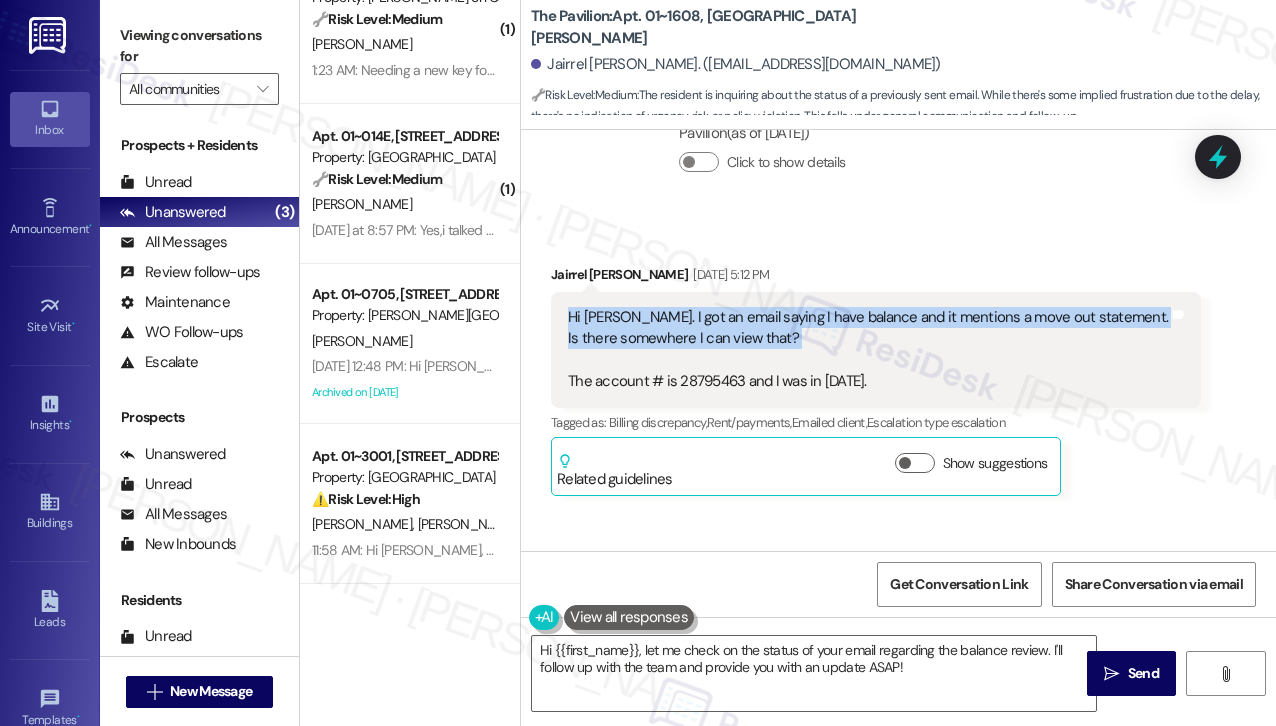 click on "Hi [PERSON_NAME]. I got an email saying I have balance and it mentions a move out statement. Is there somewhere I can view that?
The account # is 28795463 and I was in [DATE]." at bounding box center (868, 350) 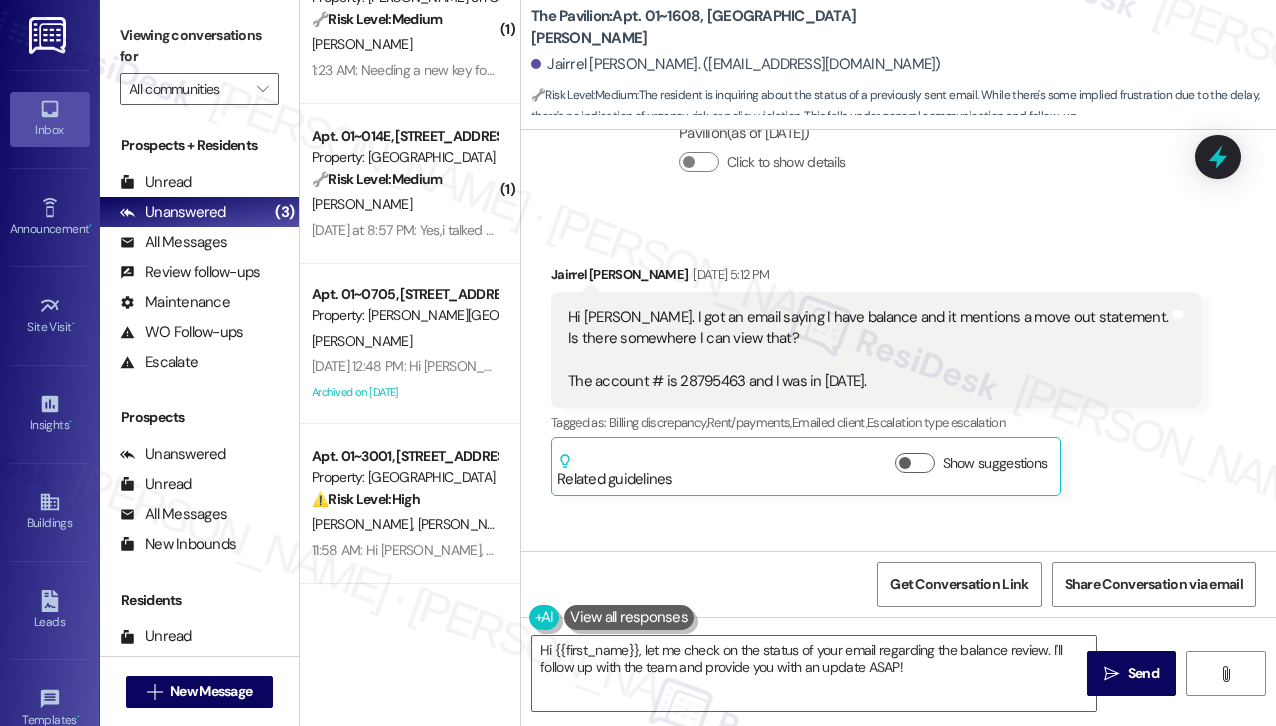 click on "Hi [PERSON_NAME]. I got an email saying I have balance and it mentions a move out statement. Is there somewhere I can view that?
The account # is 28795463 and I was in [DATE]." at bounding box center (868, 350) 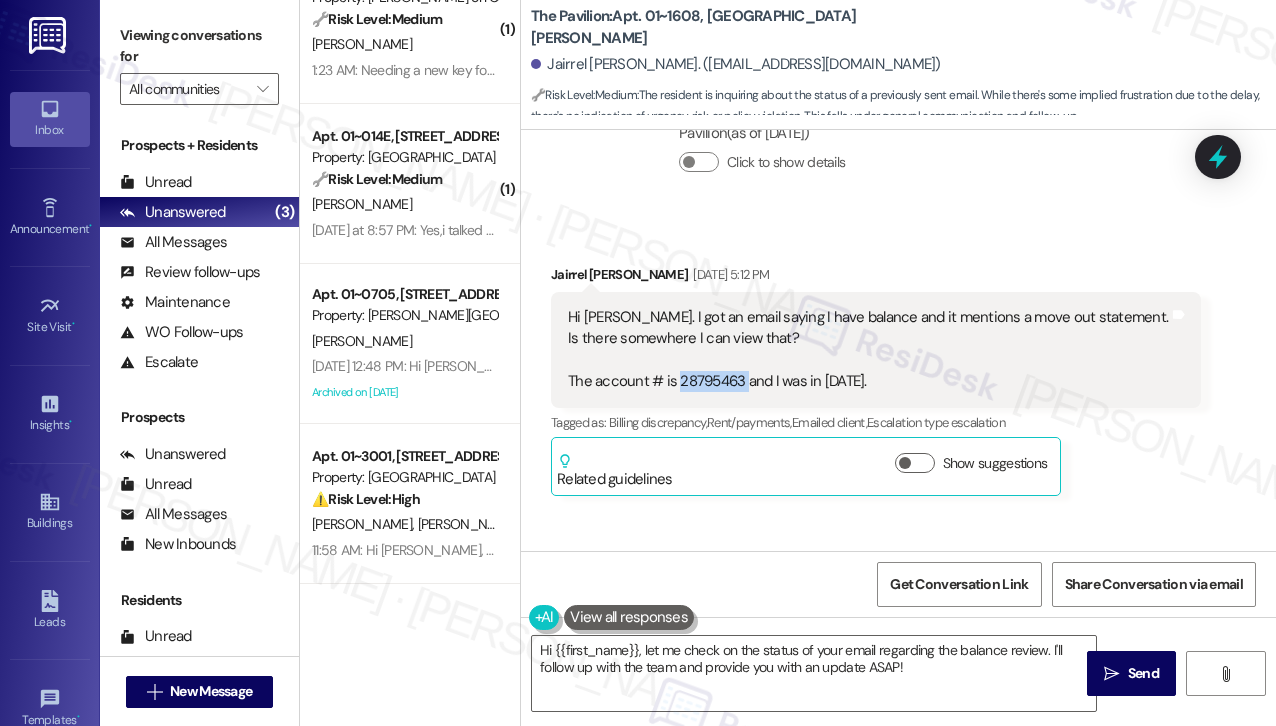 click on "Hi [PERSON_NAME]. I got an email saying I have balance and it mentions a move out statement. Is there somewhere I can view that?
The account # is 28795463 and I was in [DATE]." at bounding box center [868, 350] 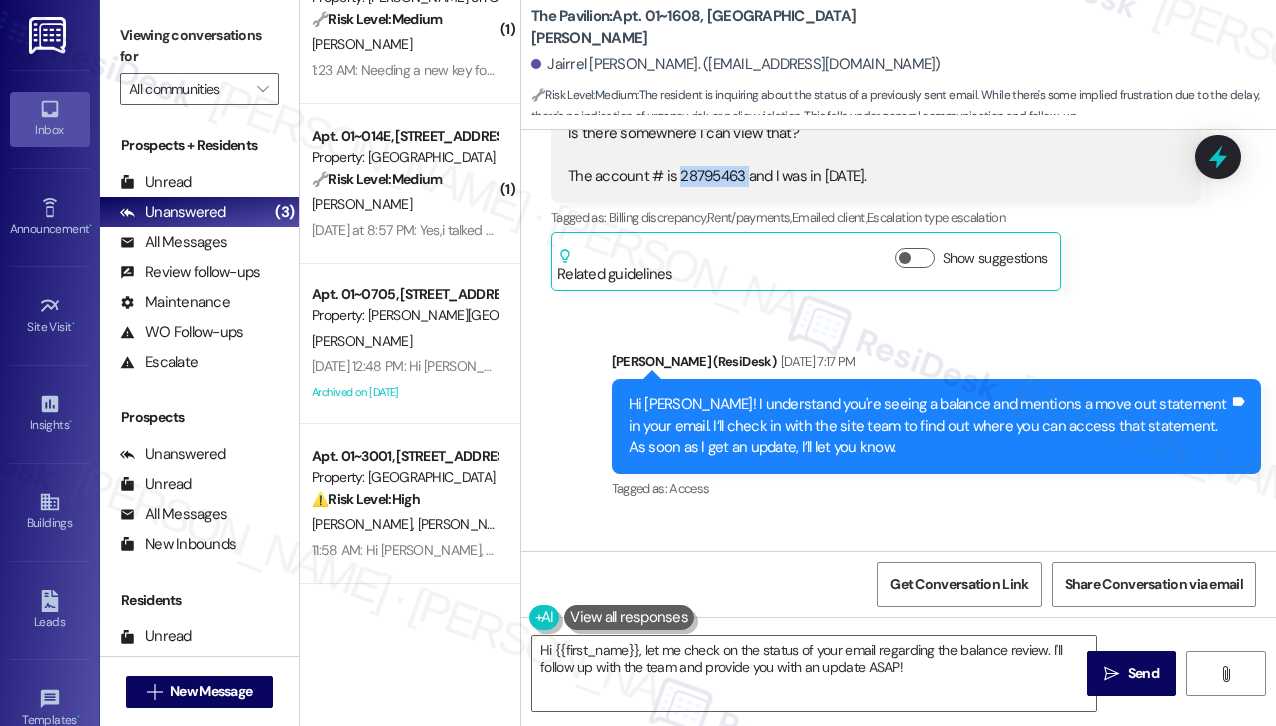 scroll, scrollTop: 14860, scrollLeft: 0, axis: vertical 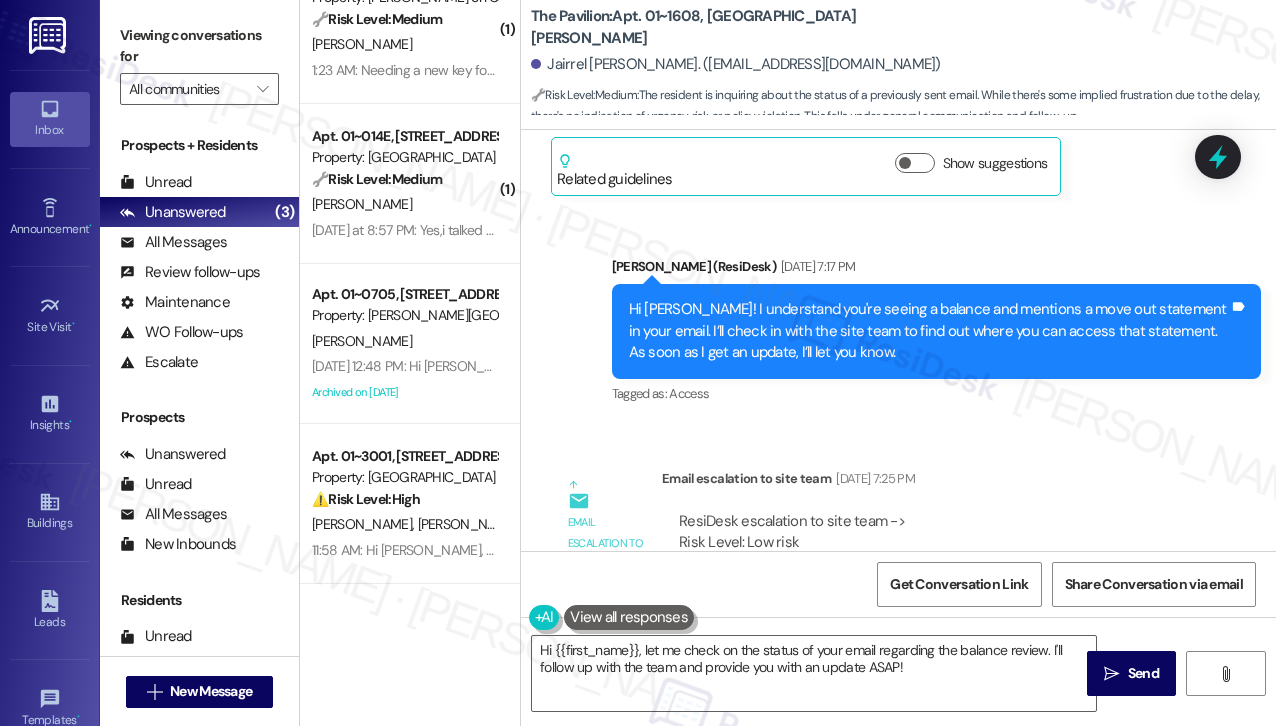 click on "Hi [PERSON_NAME]! I understand you're seeing a balance and mentions a move out statement in your email. I’ll check in with the site team to find out where you can access that statement. As soon as I get an update, I’ll let you know." at bounding box center [929, 331] 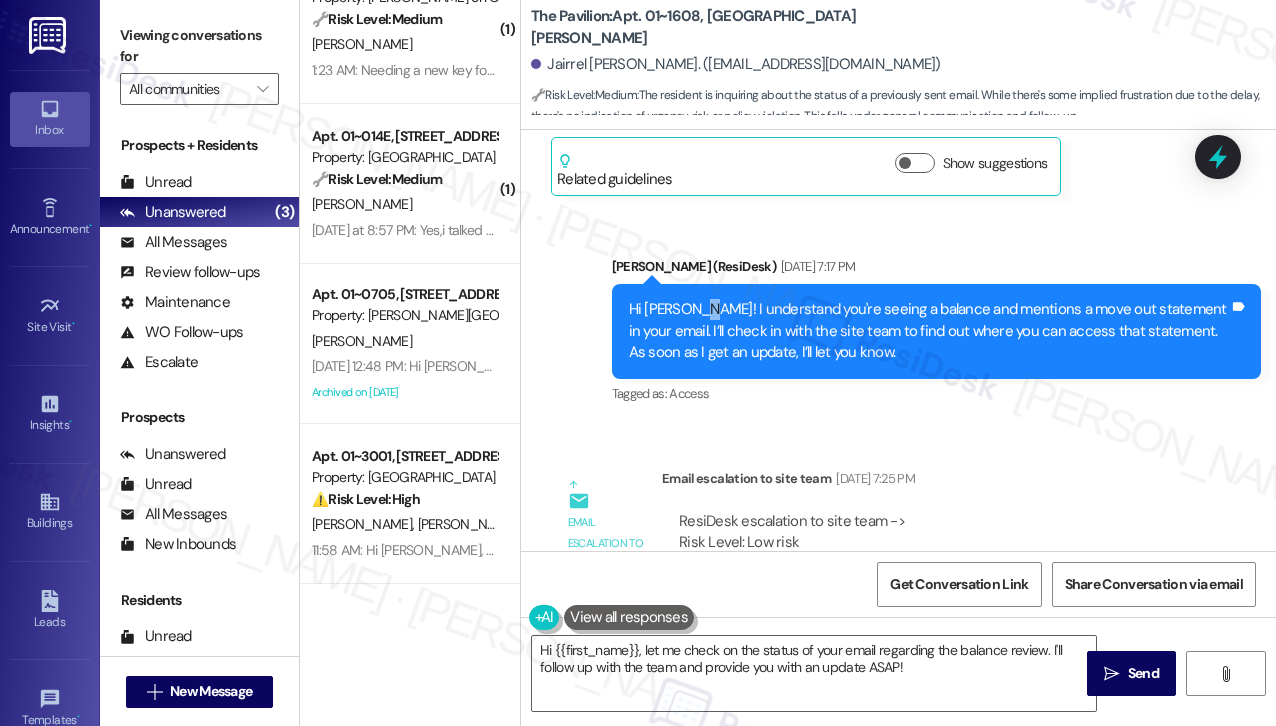 click on "Hi [PERSON_NAME]! I understand you're seeing a balance and mentions a move out statement in your email. I’ll check in with the site team to find out where you can access that statement. As soon as I get an update, I’ll let you know." at bounding box center [929, 331] 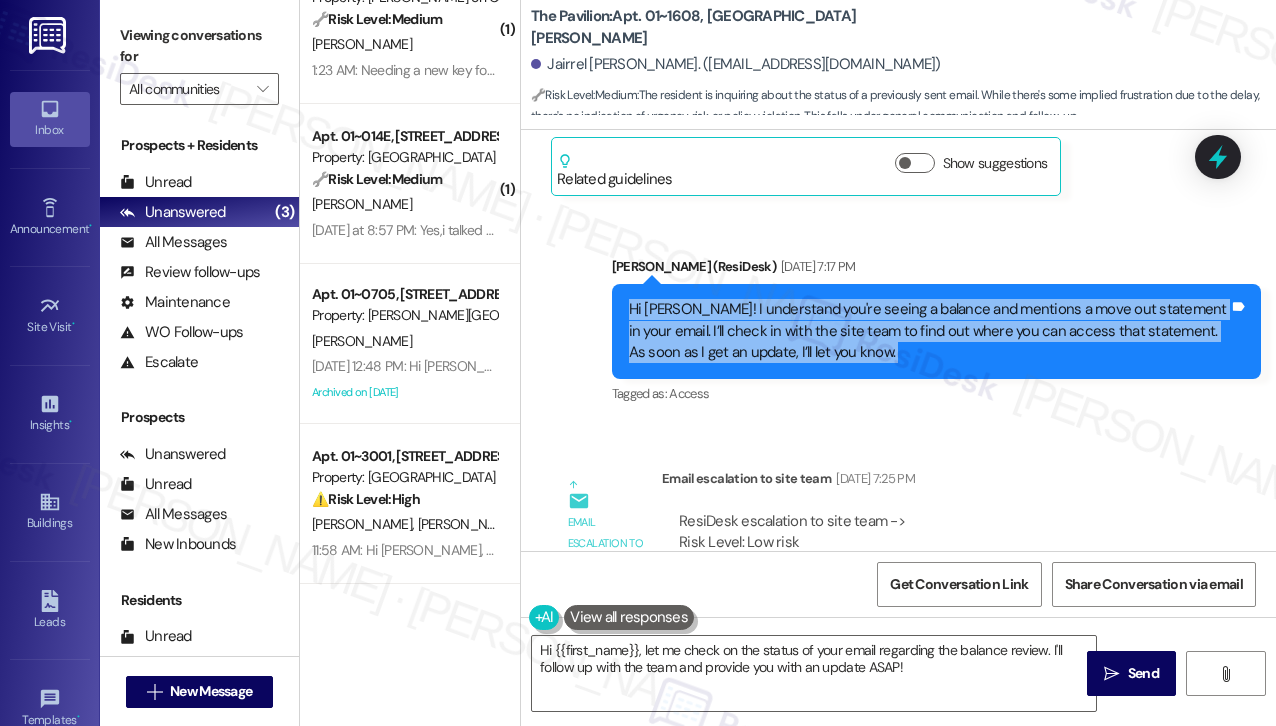 click on "Hi [PERSON_NAME]! I understand you're seeing a balance and mentions a move out statement in your email. I’ll check in with the site team to find out where you can access that statement. As soon as I get an update, I’ll let you know." at bounding box center (929, 331) 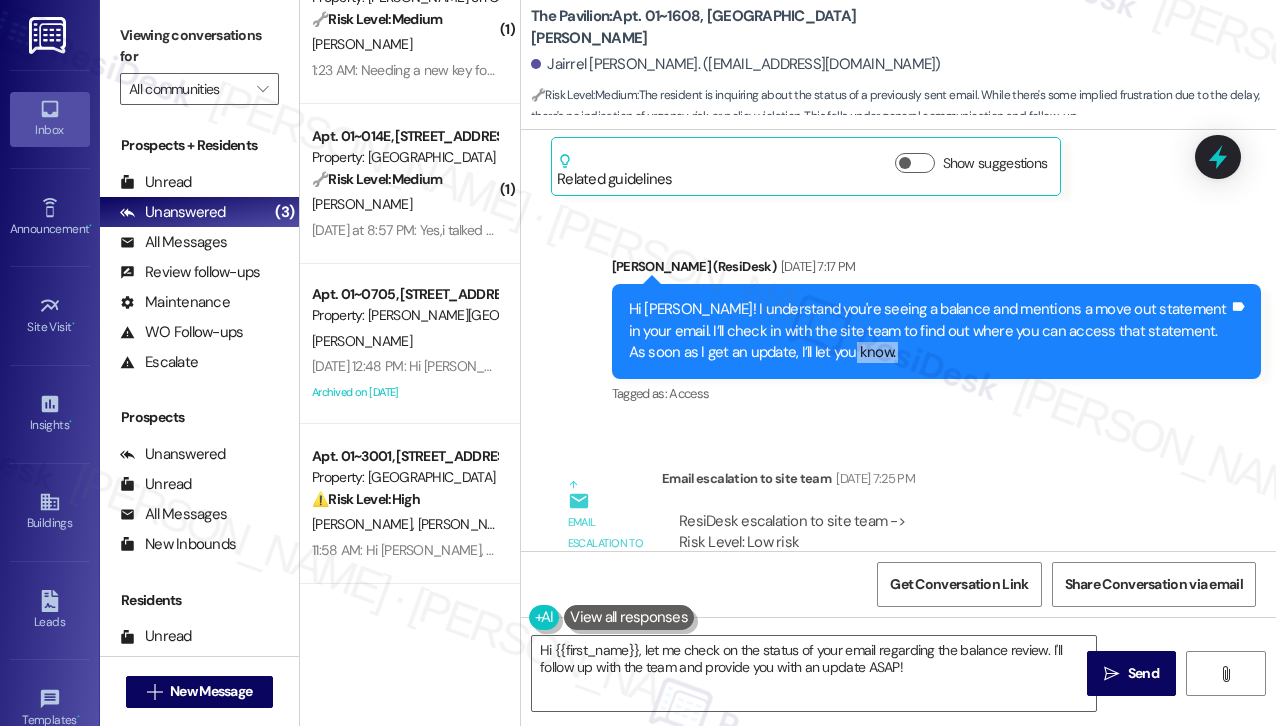click on "Hi [PERSON_NAME]! I understand you're seeing a balance and mentions a move out statement in your email. I’ll check in with the site team to find out where you can access that statement. As soon as I get an update, I’ll let you know." at bounding box center (929, 331) 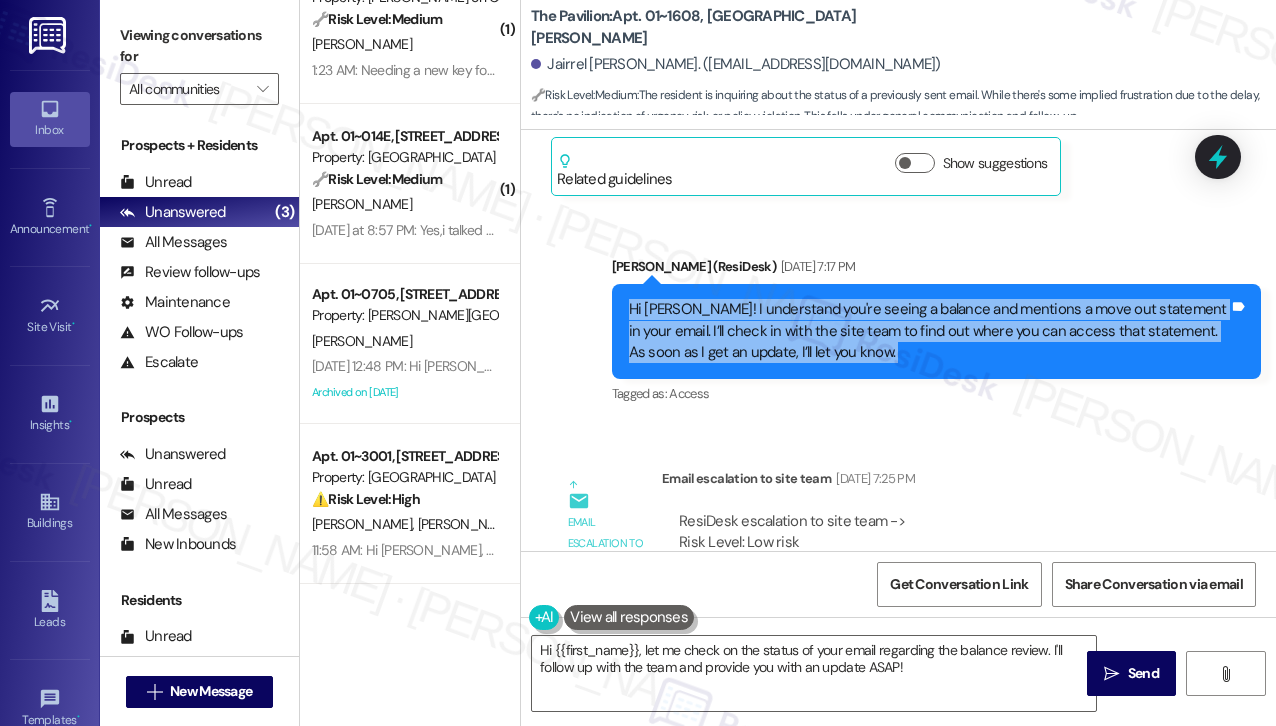 click on "Hi [PERSON_NAME]! I understand you're seeing a balance and mentions a move out statement in your email. I’ll check in with the site team to find out where you can access that statement. As soon as I get an update, I’ll let you know." at bounding box center [929, 331] 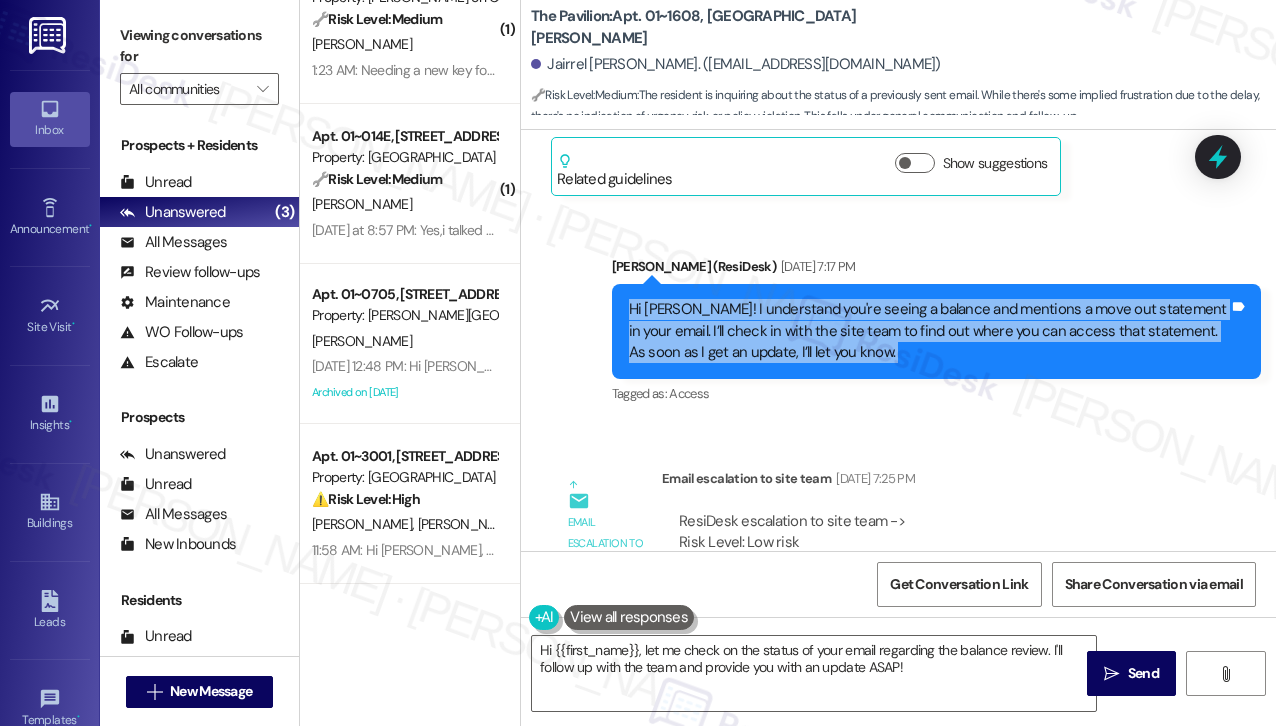 click on "Hi [PERSON_NAME]! I understand you're seeing a balance and mentions a move out statement in your email. I’ll check in with the site team to find out where you can access that statement. As soon as I get an update, I’ll let you know." at bounding box center (929, 331) 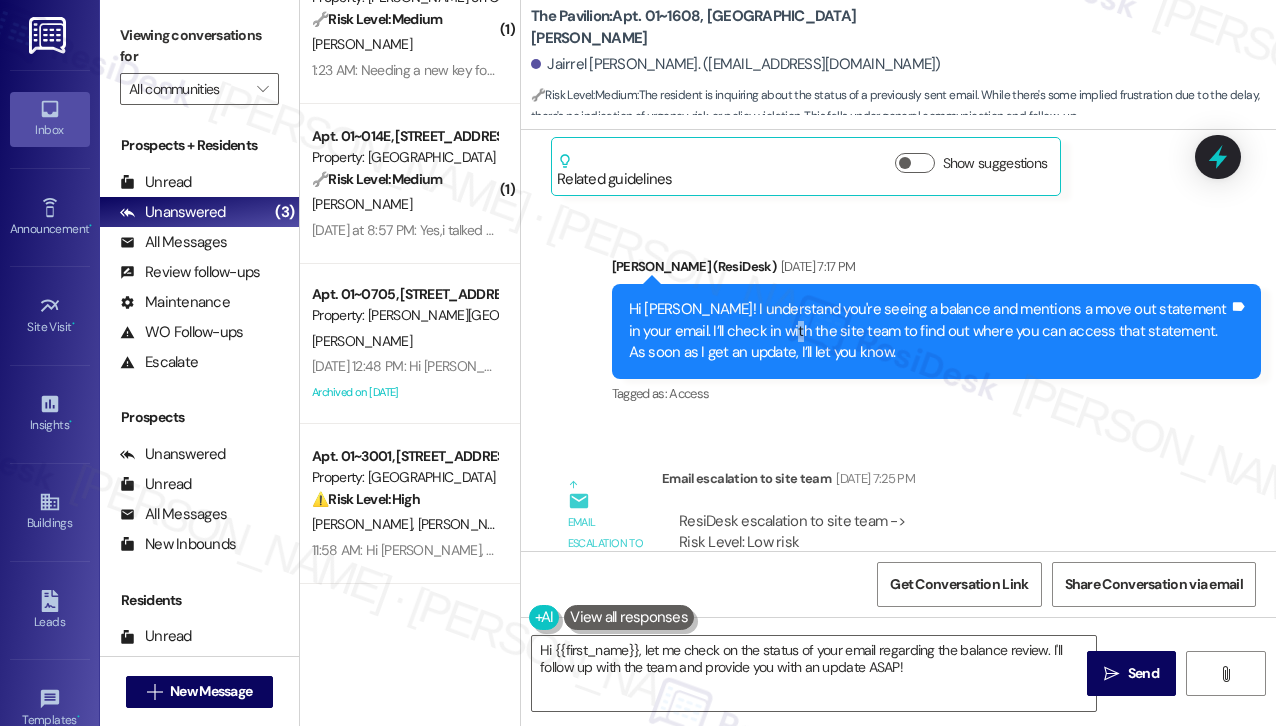 click on "Hi [PERSON_NAME]! I understand you're seeing a balance and mentions a move out statement in your email. I’ll check in with the site team to find out where you can access that statement. As soon as I get an update, I’ll let you know." at bounding box center (929, 331) 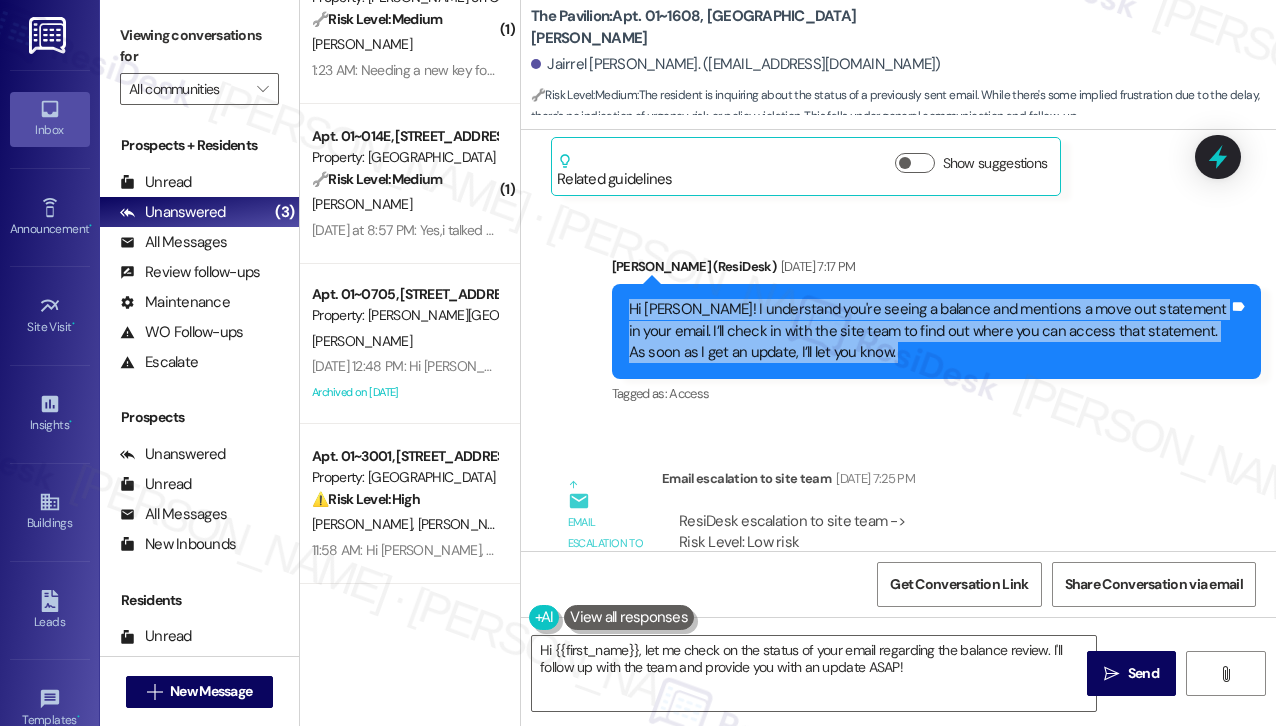 click on "Hi [PERSON_NAME]! I understand you're seeing a balance and mentions a move out statement in your email. I’ll check in with the site team to find out where you can access that statement. As soon as I get an update, I’ll let you know." at bounding box center [929, 331] 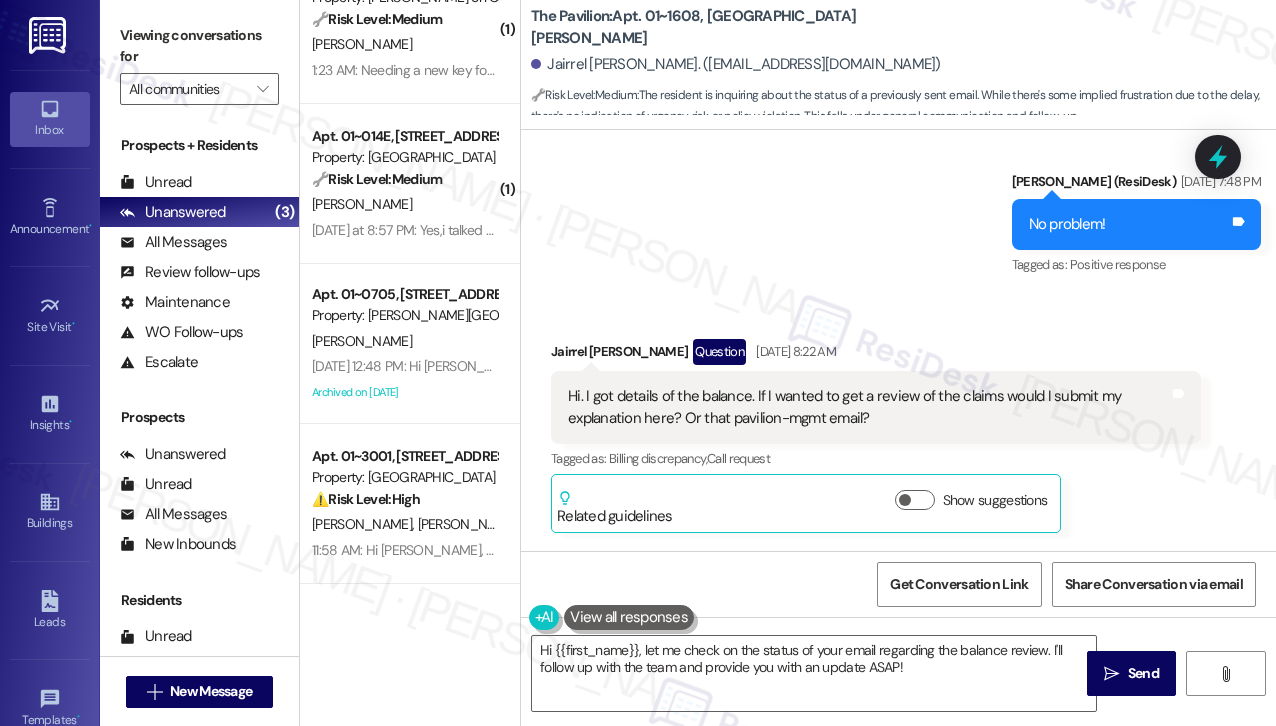 scroll, scrollTop: 15660, scrollLeft: 0, axis: vertical 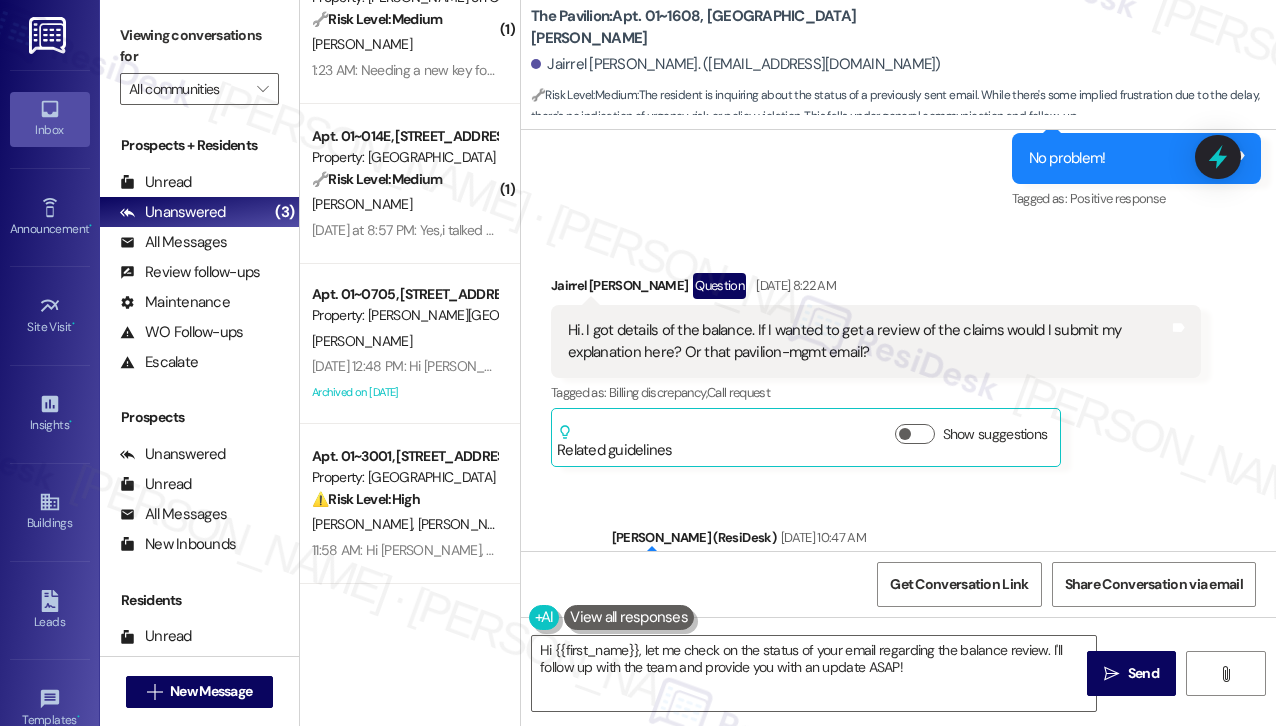 click on "Hi. I got details of the balance. If I wanted to get a review of the claims would I submit my explanation here? Or that pavilion-mgmt email?" at bounding box center (868, 341) 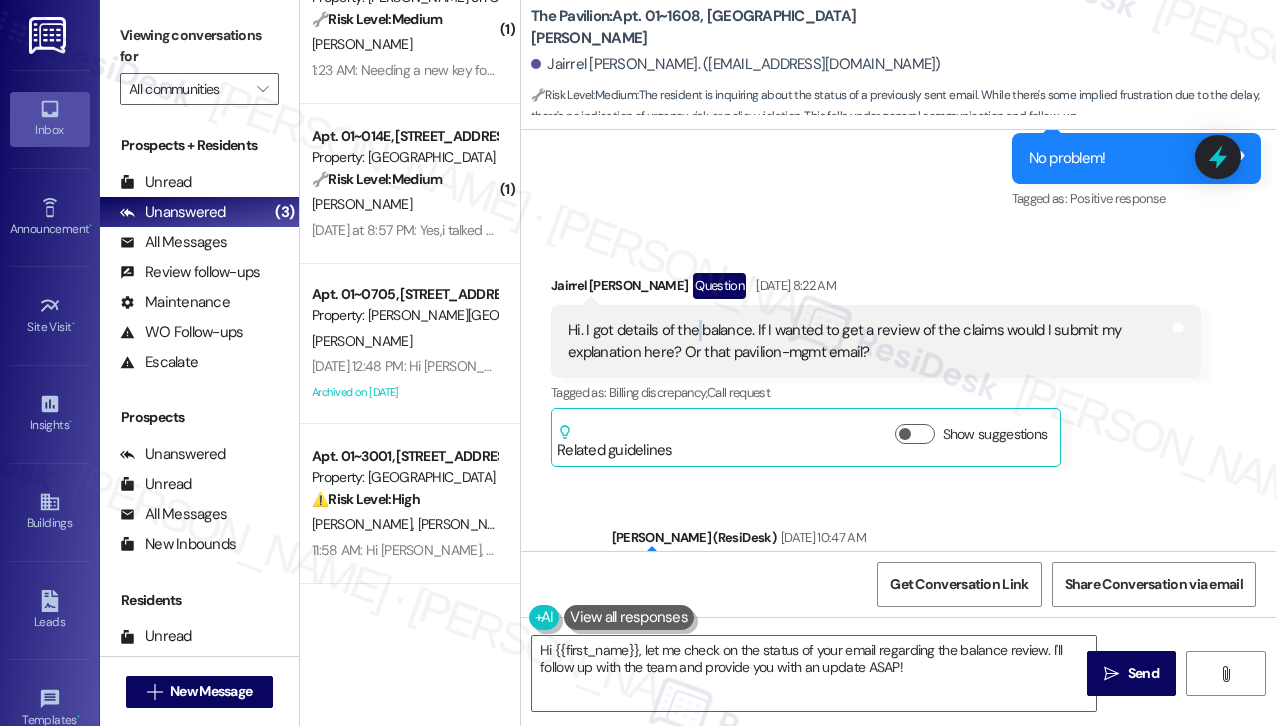 click on "Hi. I got details of the balance. If I wanted to get a review of the claims would I submit my explanation here? Or that pavilion-mgmt email?" at bounding box center [868, 341] 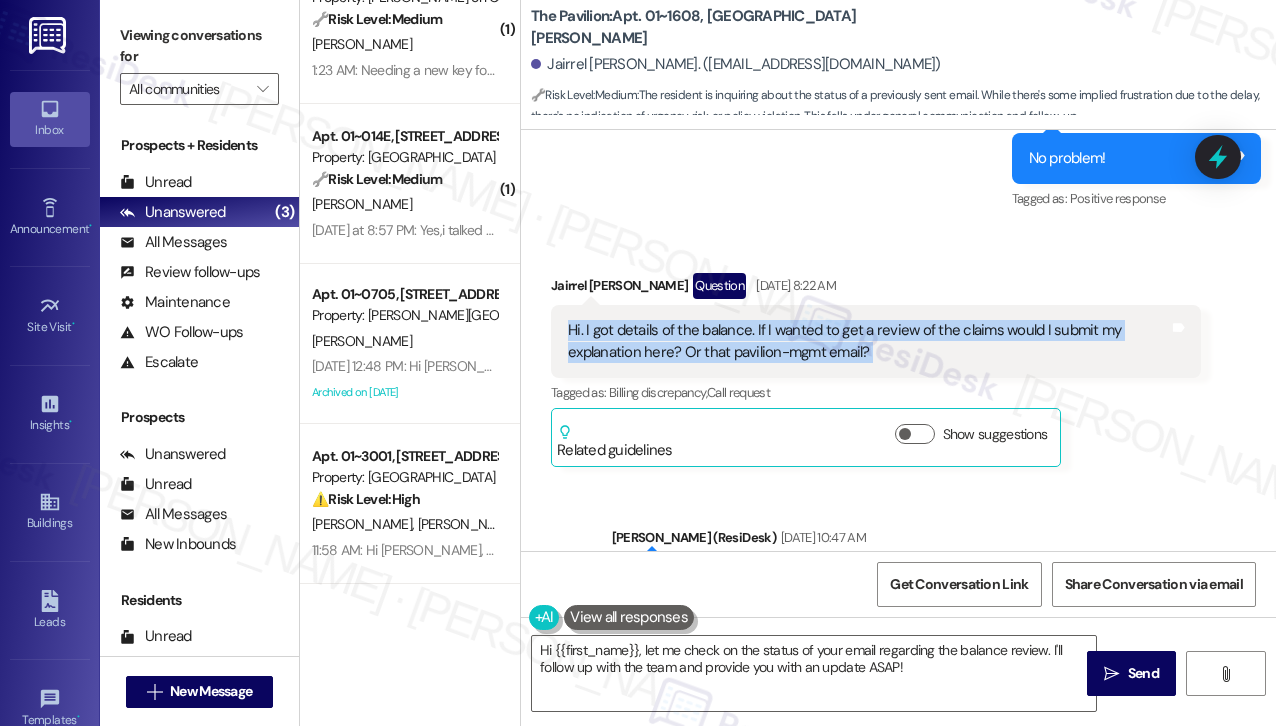 click on "Hi. I got details of the balance. If I wanted to get a review of the claims would I submit my explanation here? Or that pavilion-mgmt email?" at bounding box center (868, 341) 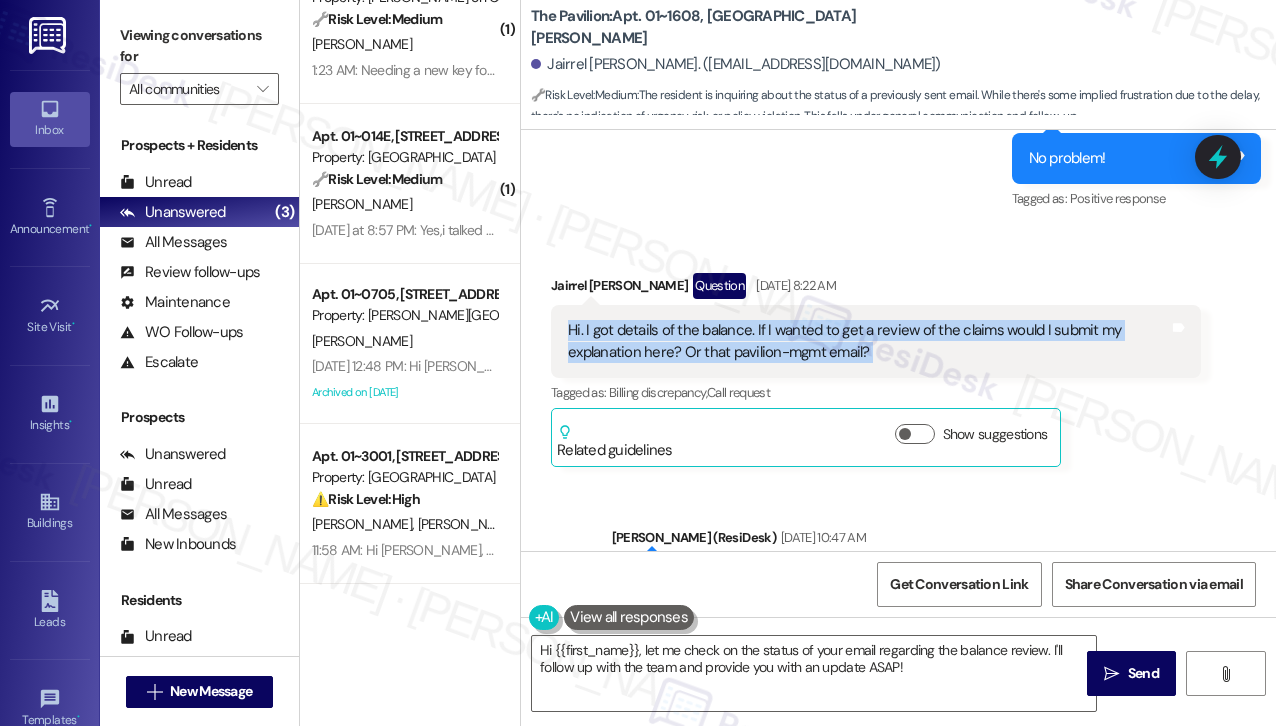 click on "Hi. I got details of the balance. If I wanted to get a review of the claims would I submit my explanation here? Or that pavilion-mgmt email?" at bounding box center (868, 341) 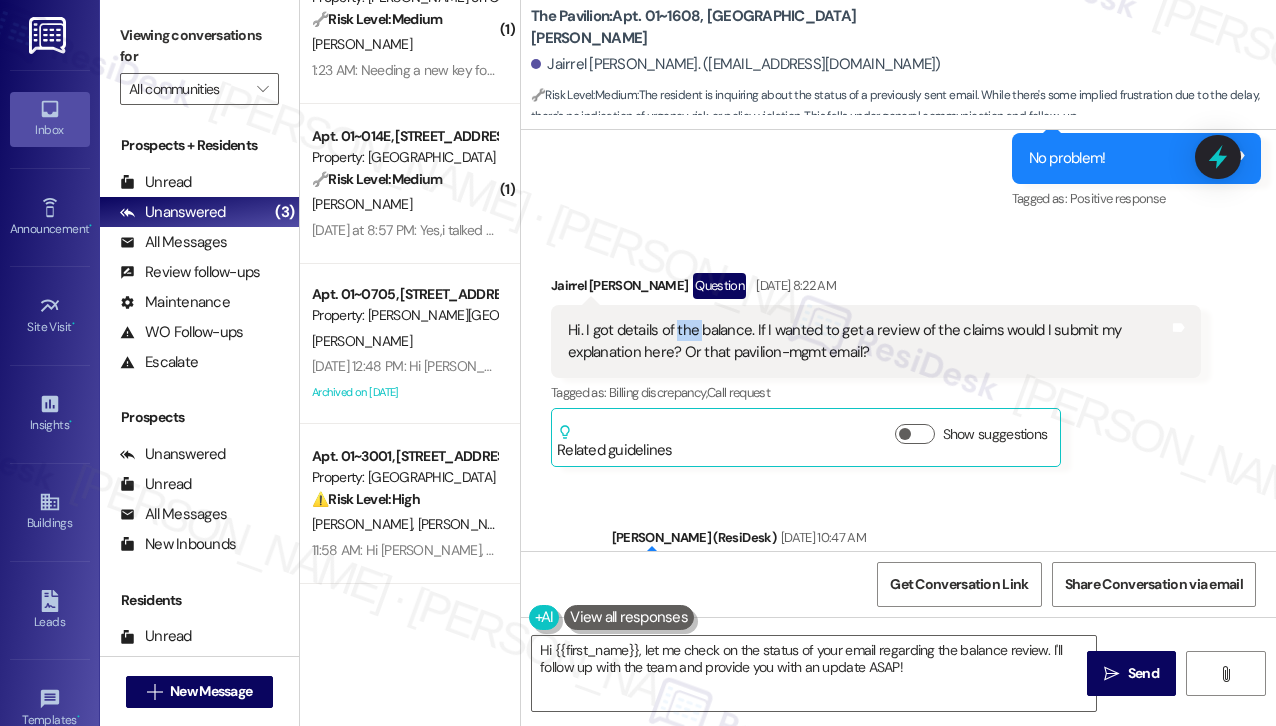 click on "Hi. I got details of the balance. If I wanted to get a review of the claims would I submit my explanation here? Or that pavilion-mgmt email?" at bounding box center (868, 341) 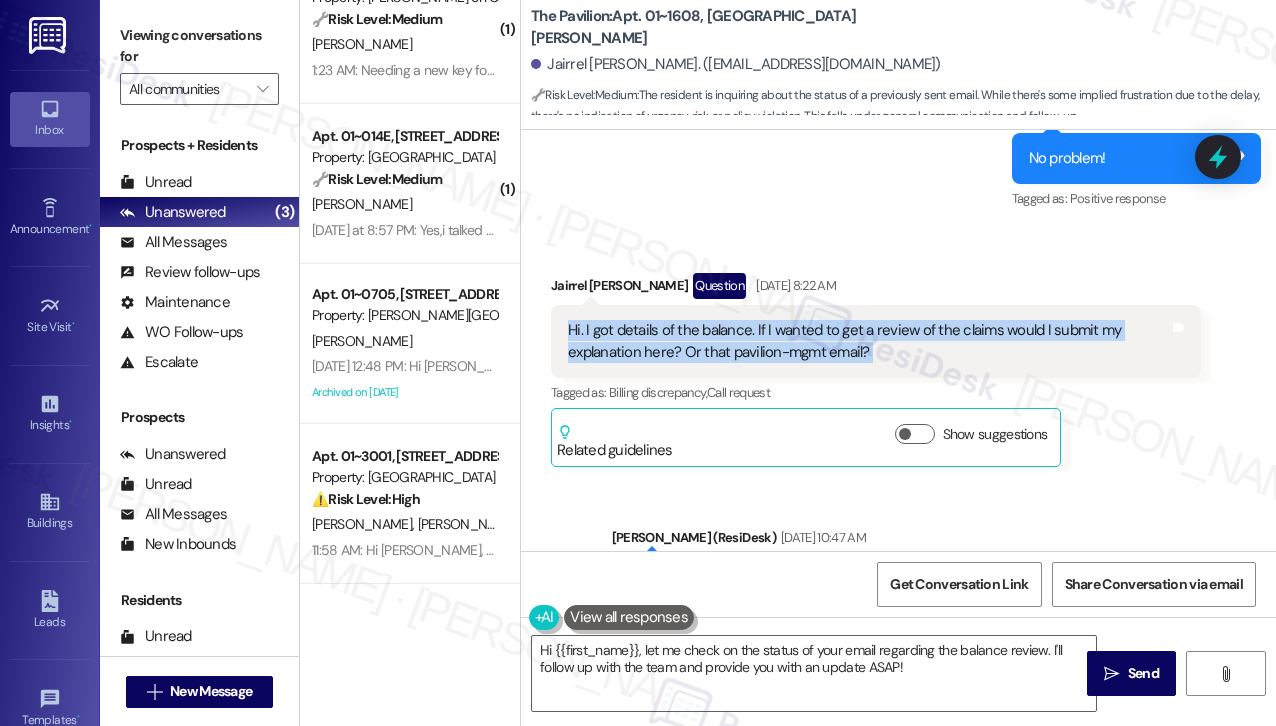 click on "Hi. I got details of the balance. If I wanted to get a review of the claims would I submit my explanation here? Or that pavilion-mgmt email?" at bounding box center [868, 341] 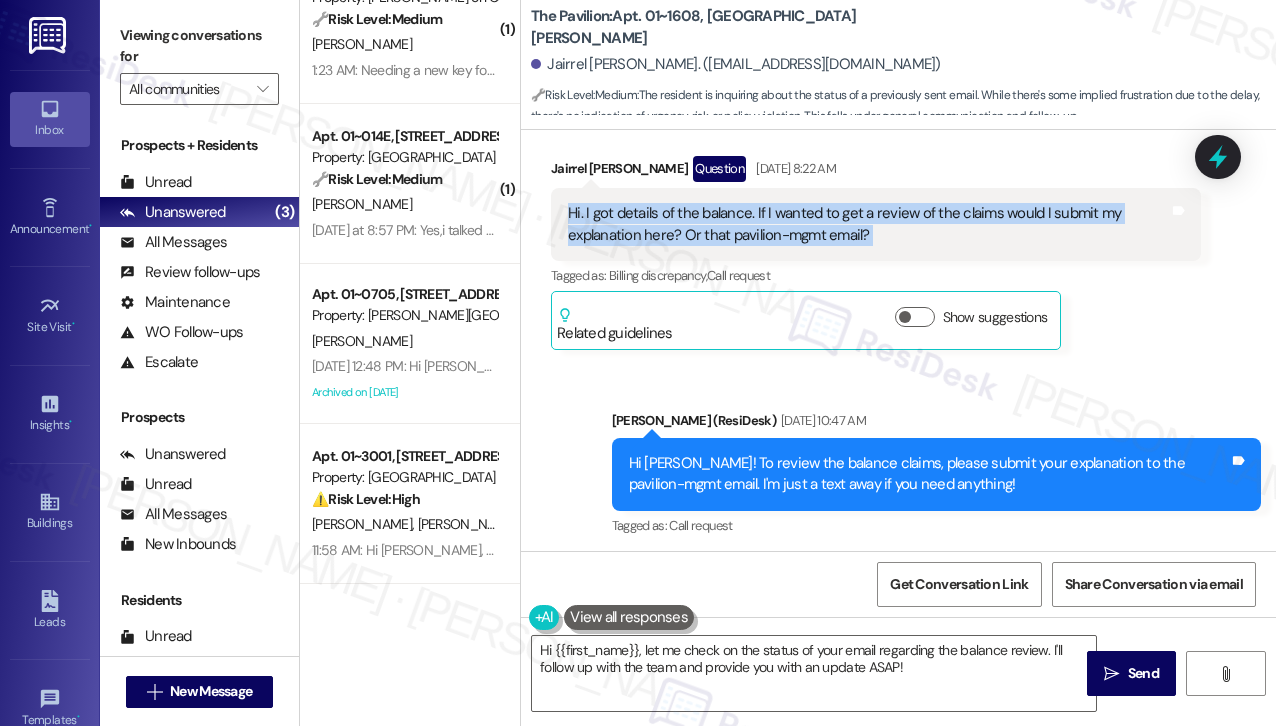 scroll, scrollTop: 15860, scrollLeft: 0, axis: vertical 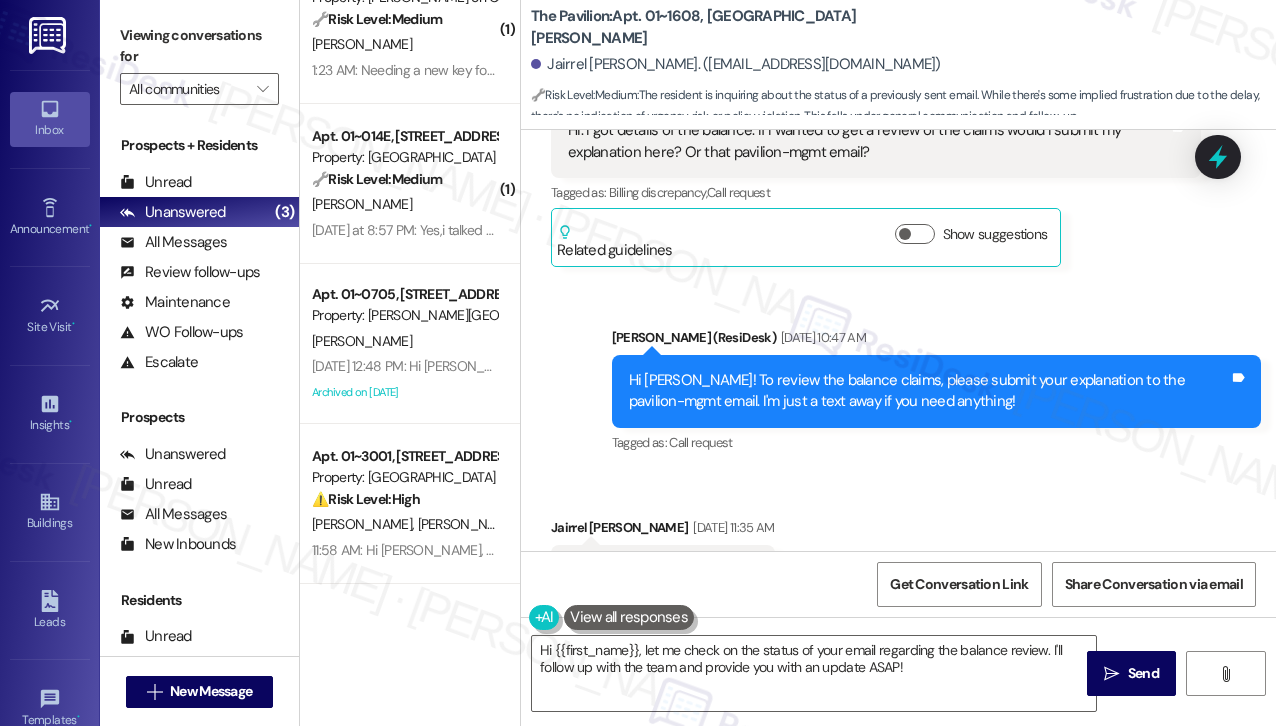 click on "Hi [PERSON_NAME]! To review the balance claims, please submit your explanation to the pavilion-mgmt email. I'm just a text away if you need anything!" at bounding box center [929, 391] 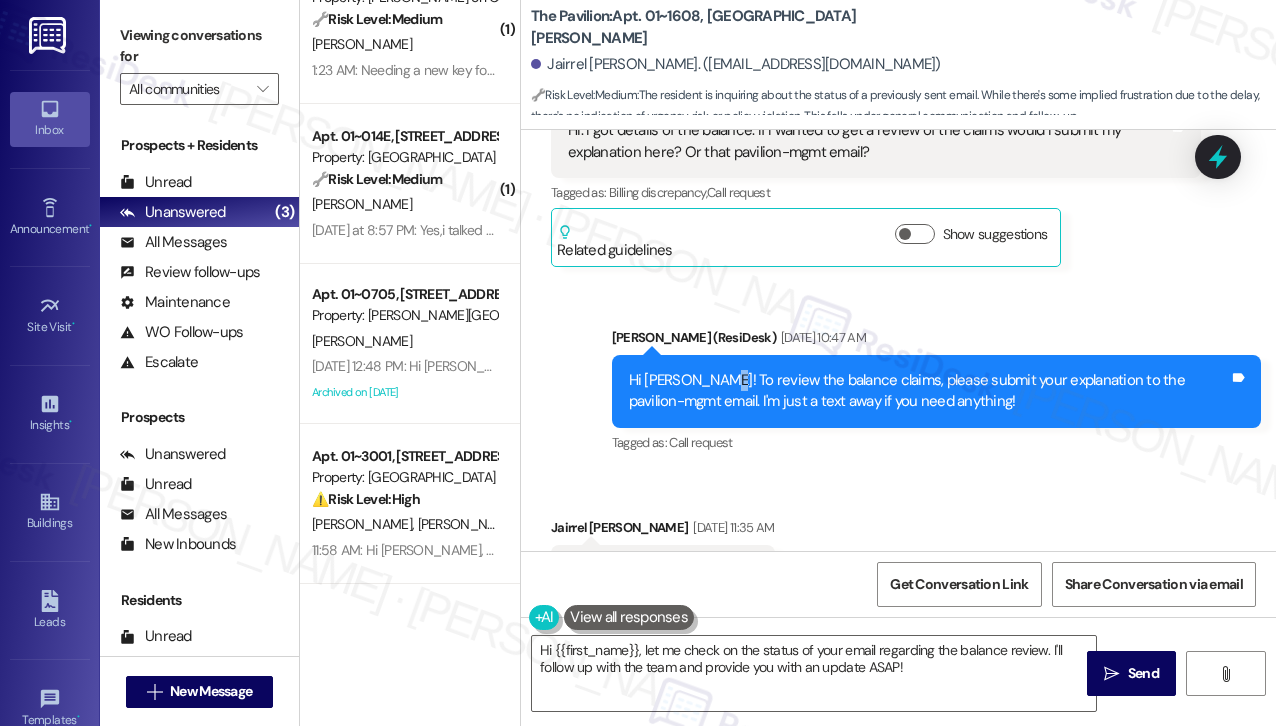 click on "Hi [PERSON_NAME]! To review the balance claims, please submit your explanation to the pavilion-mgmt email. I'm just a text away if you need anything!" at bounding box center (929, 391) 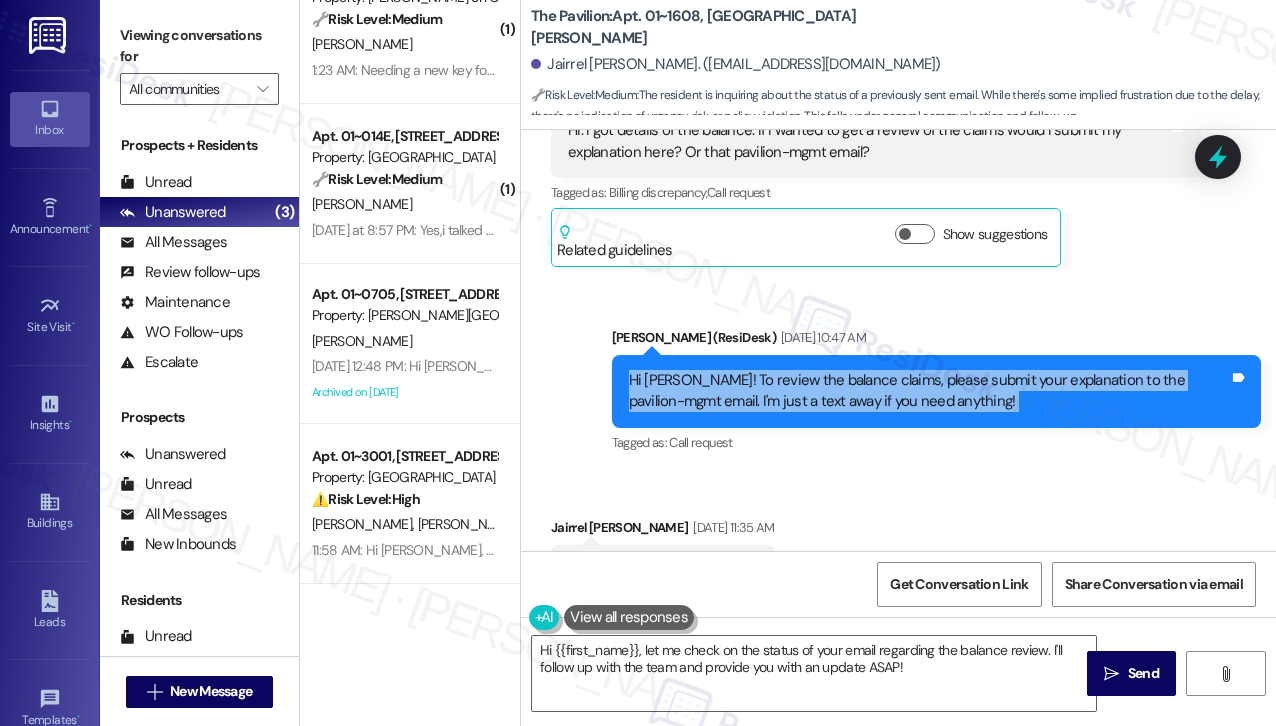 click on "Hi [PERSON_NAME]! To review the balance claims, please submit your explanation to the pavilion-mgmt email. I'm just a text away if you need anything!" at bounding box center [929, 391] 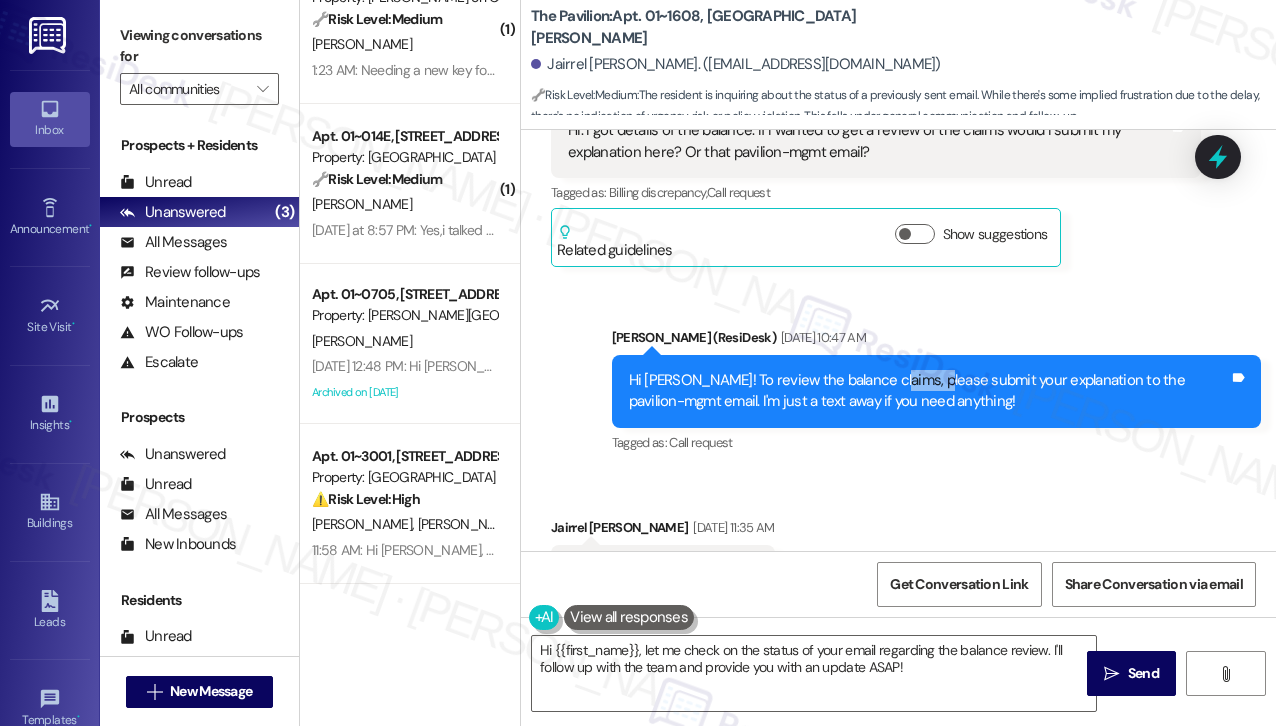 click on "Hi [PERSON_NAME]! To review the balance claims, please submit your explanation to the pavilion-mgmt email. I'm just a text away if you need anything!" at bounding box center (929, 391) 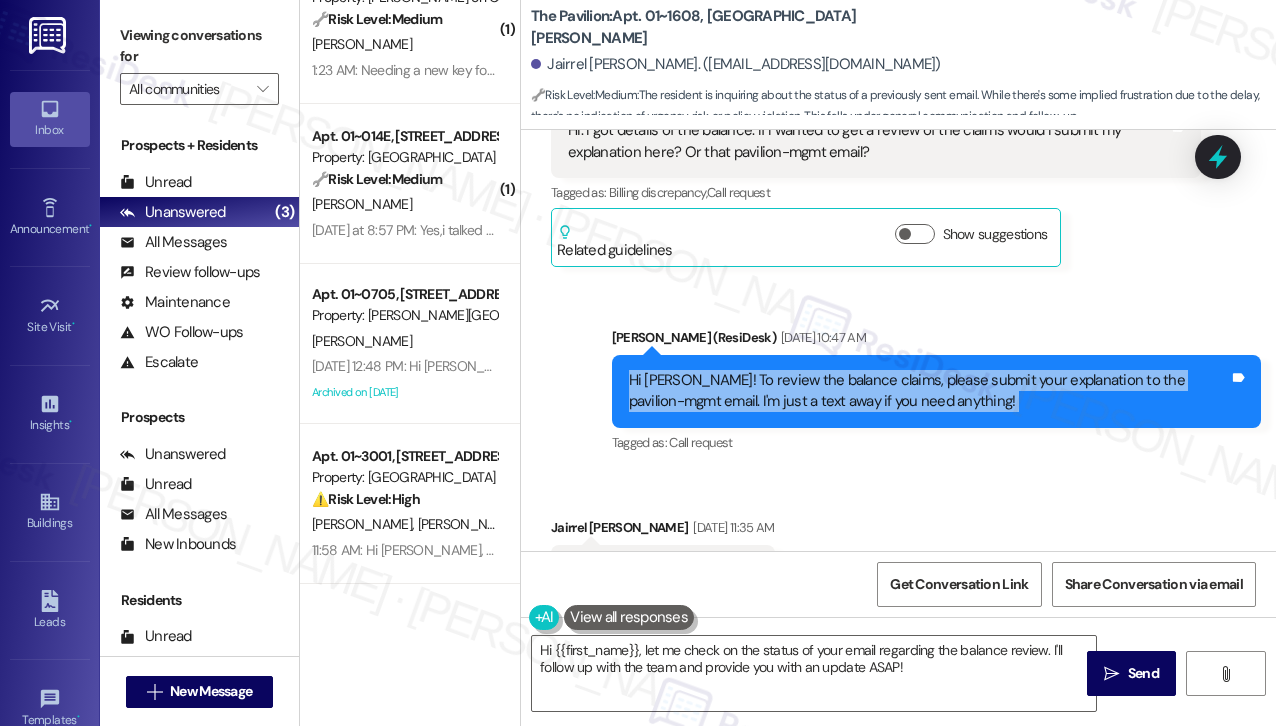 click on "Hi [PERSON_NAME]! To review the balance claims, please submit your explanation to the pavilion-mgmt email. I'm just a text away if you need anything!" at bounding box center (929, 391) 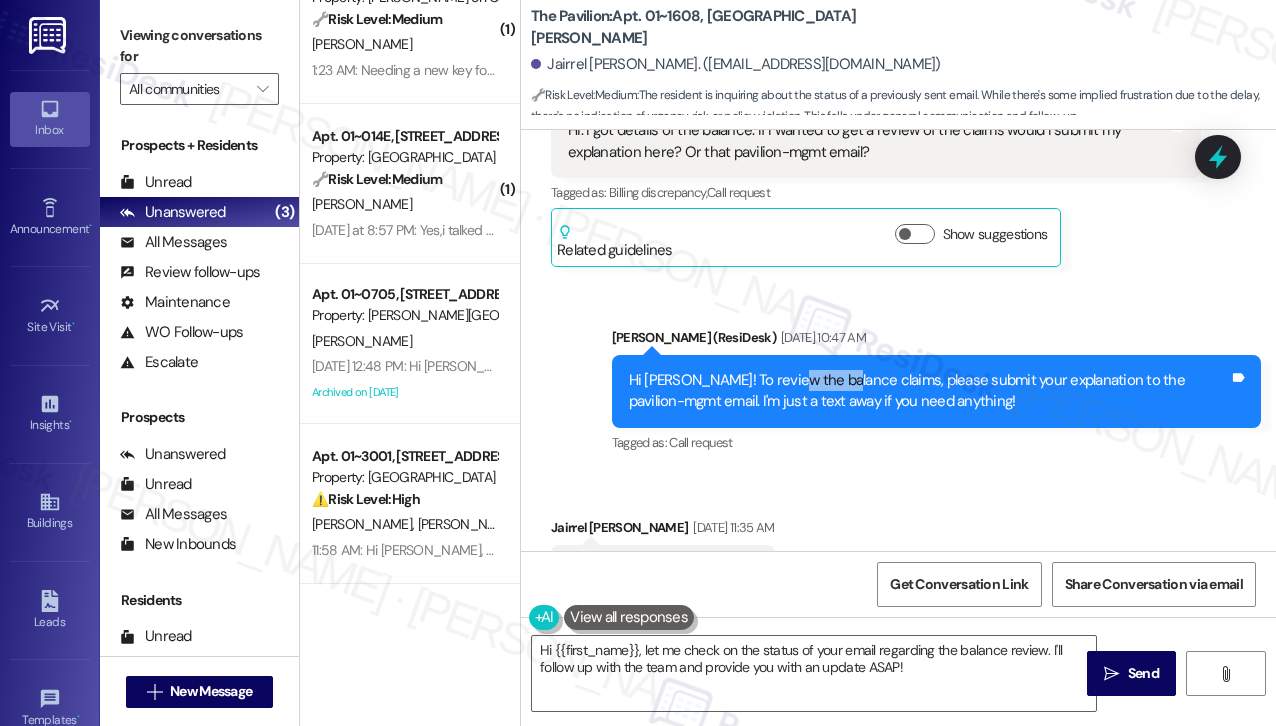 click on "Hi [PERSON_NAME]! To review the balance claims, please submit your explanation to the pavilion-mgmt email. I'm just a text away if you need anything!" at bounding box center [929, 391] 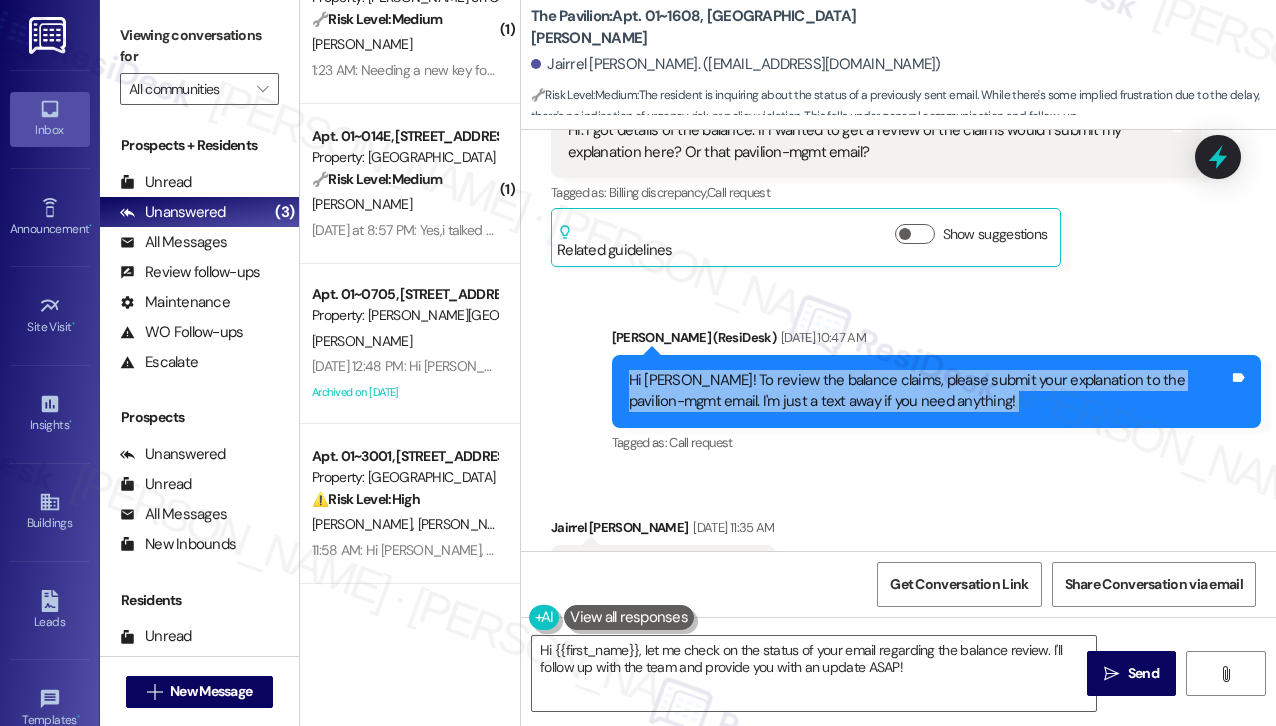 click on "Hi [PERSON_NAME]! To review the balance claims, please submit your explanation to the pavilion-mgmt email. I'm just a text away if you need anything!" at bounding box center (929, 391) 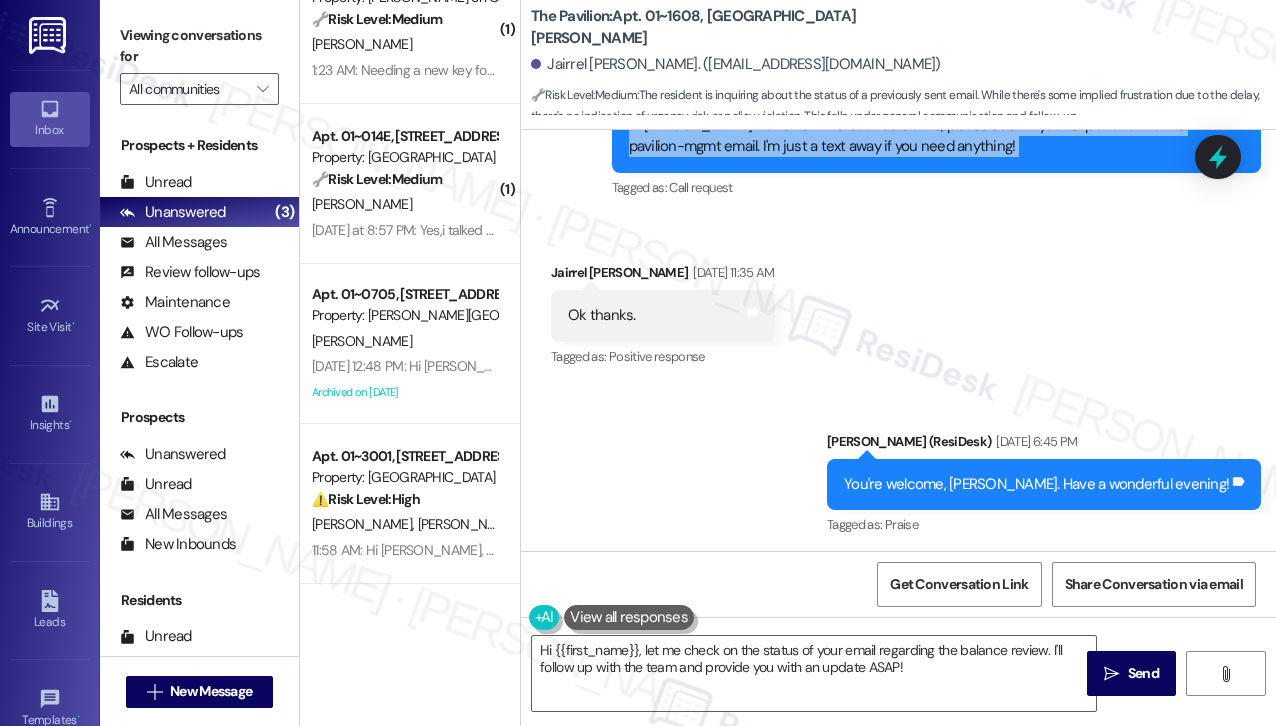 scroll, scrollTop: 16160, scrollLeft: 0, axis: vertical 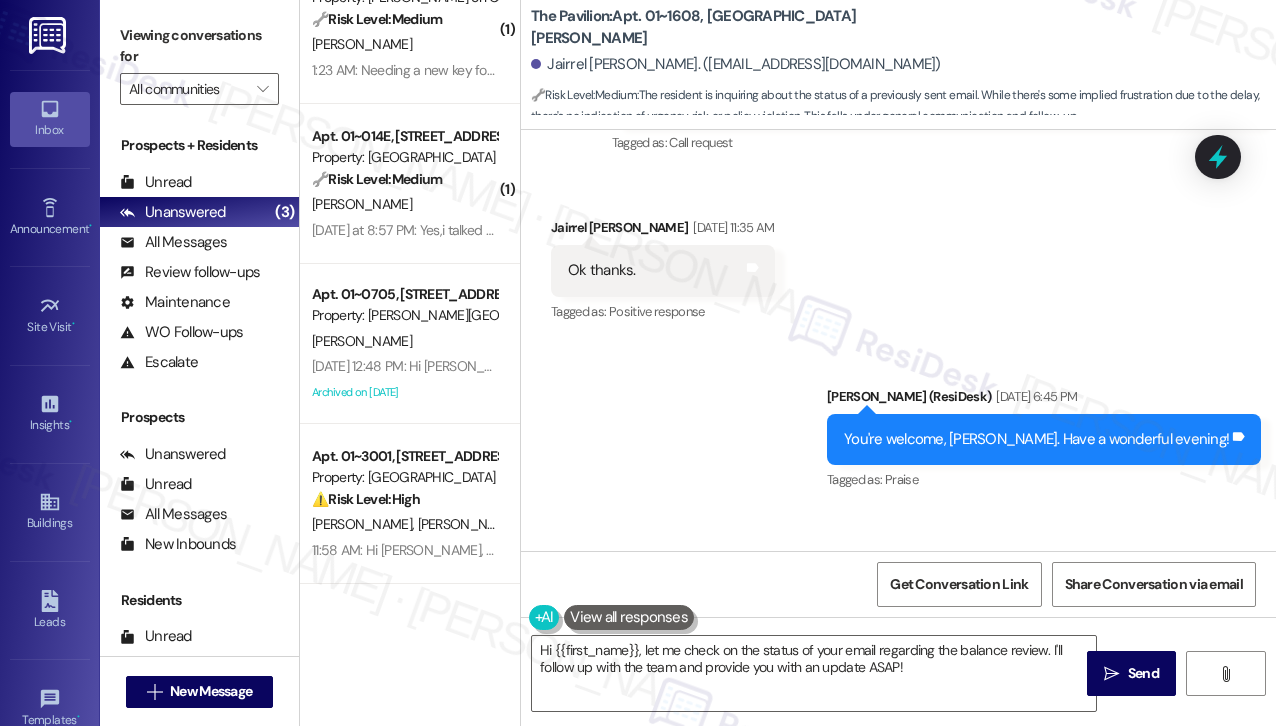 click on "You're welcome, [PERSON_NAME]. Have a wonderful evening!" at bounding box center [1036, 439] 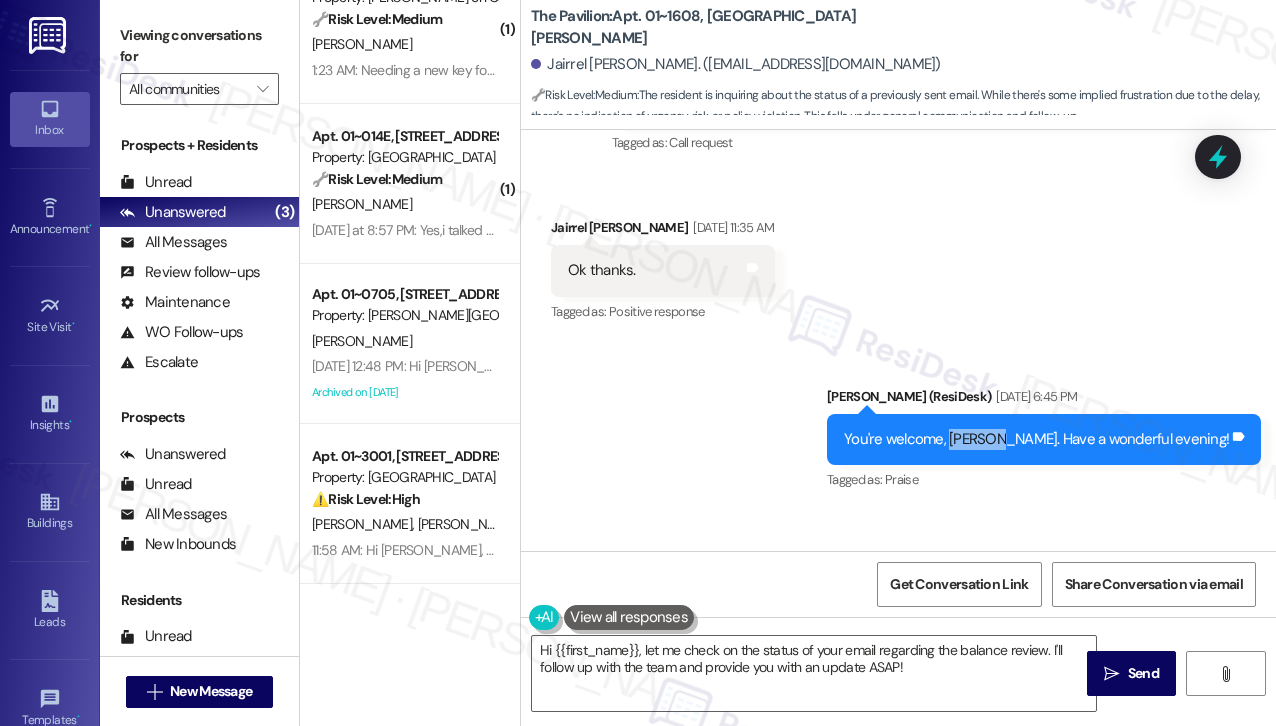 click on "You're welcome, [PERSON_NAME]. Have a wonderful evening!" at bounding box center (1036, 439) 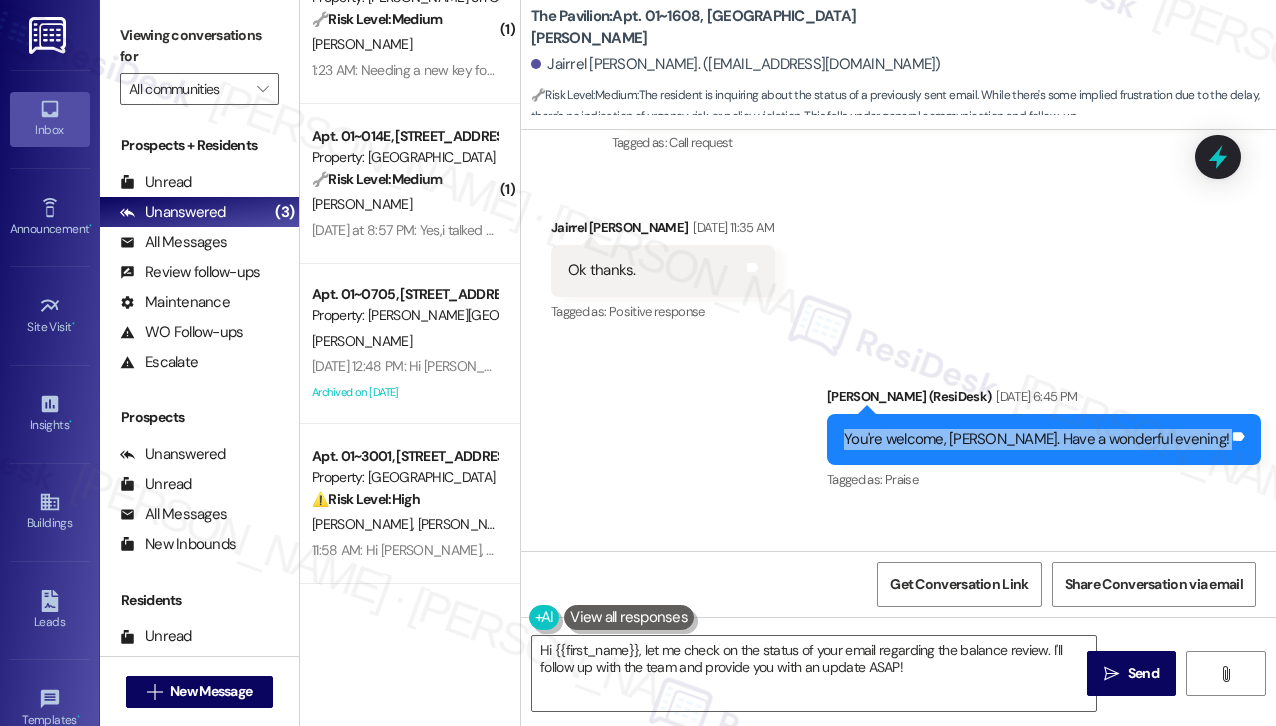 click on "You're welcome, [PERSON_NAME]. Have a wonderful evening!" at bounding box center [1036, 439] 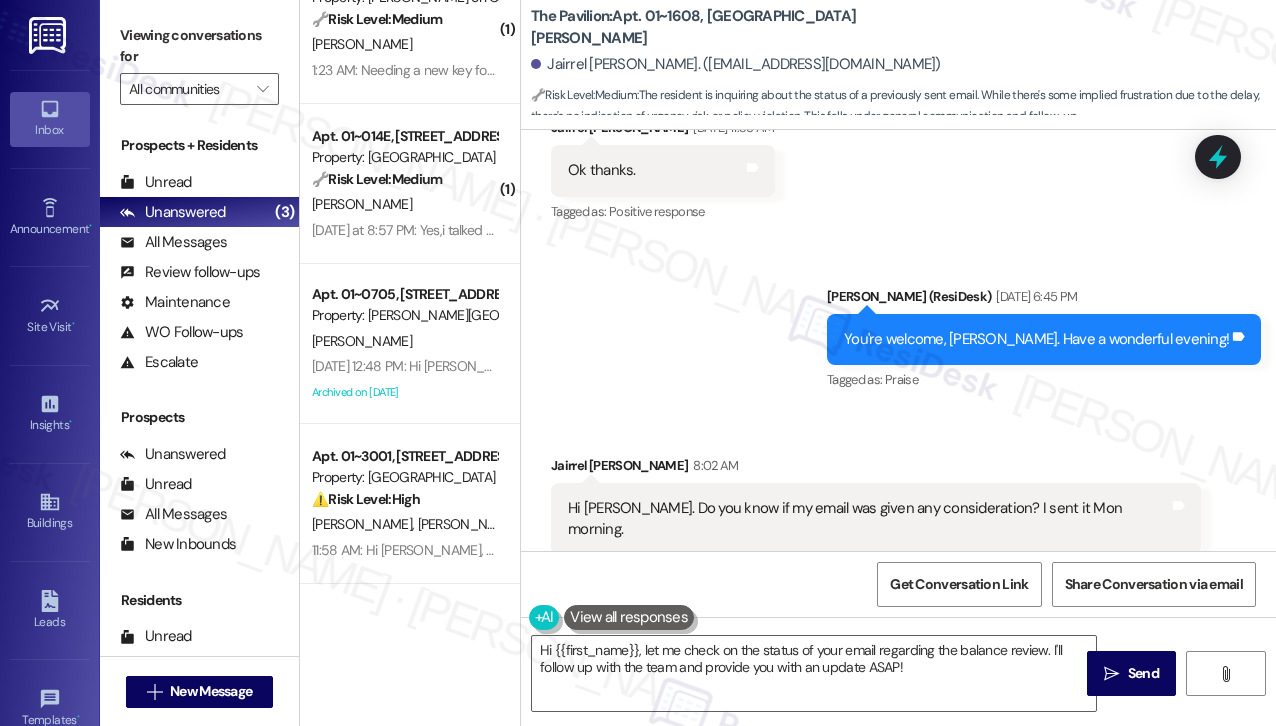 click on "Hi [PERSON_NAME]. Do you know if my email was given any consideration? I sent it Mon morning." at bounding box center (868, 519) 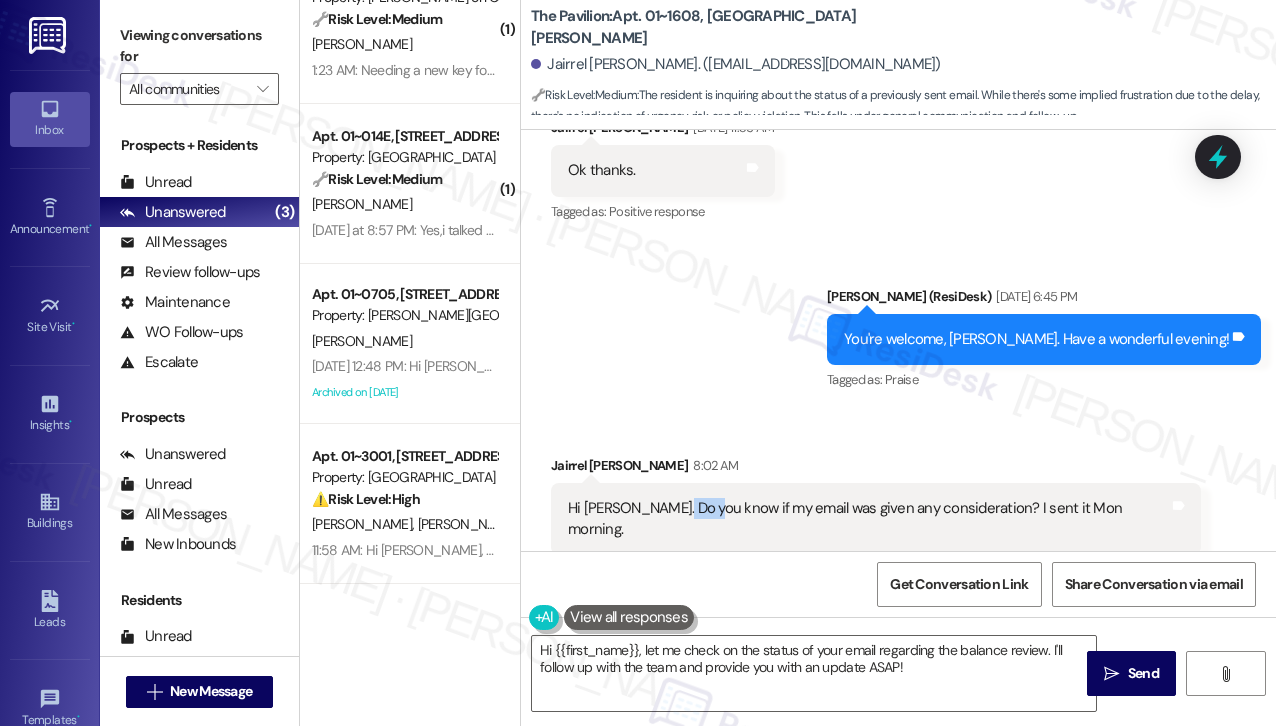 click on "Hi [PERSON_NAME]. Do you know if my email was given any consideration? I sent it Mon morning." at bounding box center [868, 519] 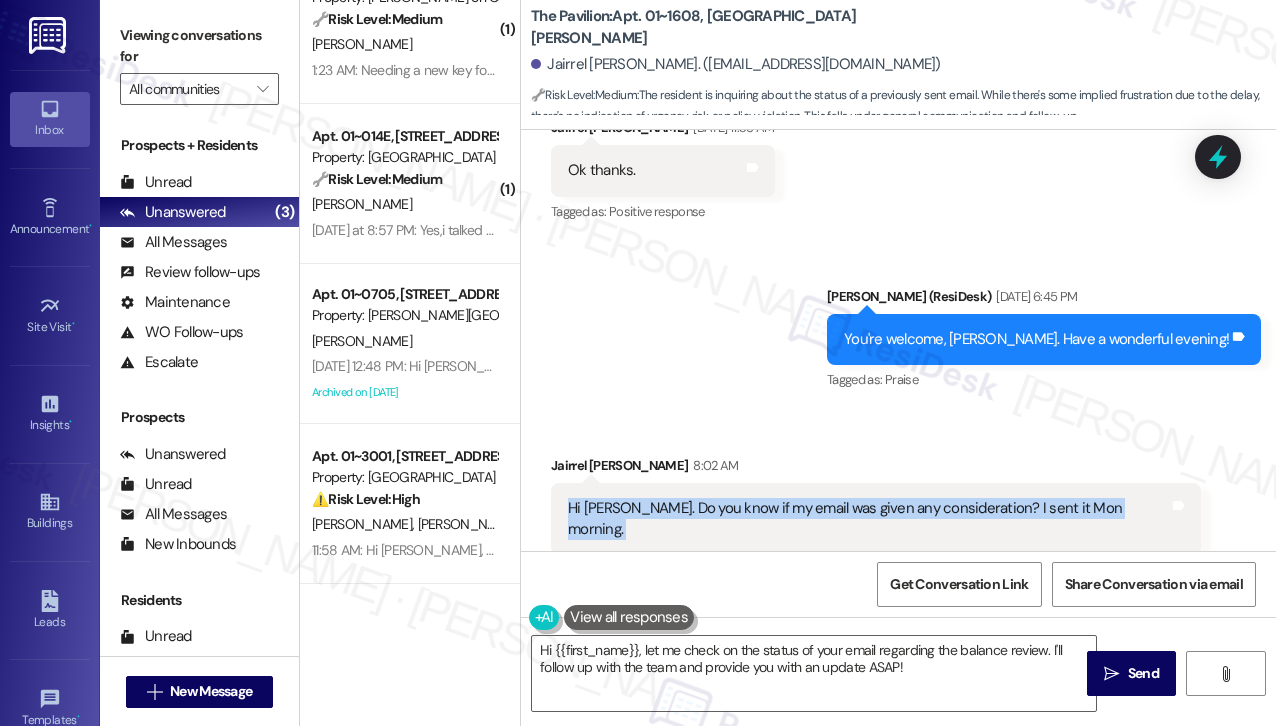 click on "Hi [PERSON_NAME]. Do you know if my email was given any consideration? I sent it Mon morning." at bounding box center [868, 519] 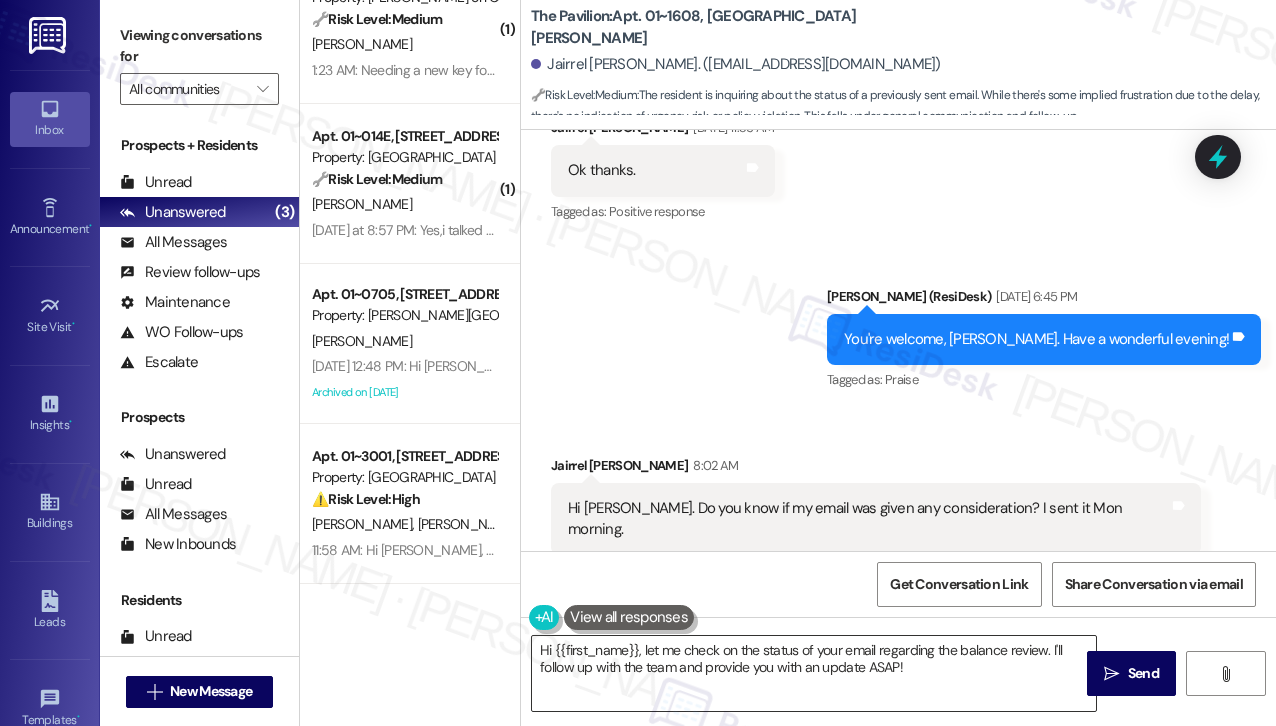 click on "Hi {{first_name}}, let me check on the status of your email regarding the balance review. I'll follow up with the team and provide you with an update ASAP!" at bounding box center [814, 673] 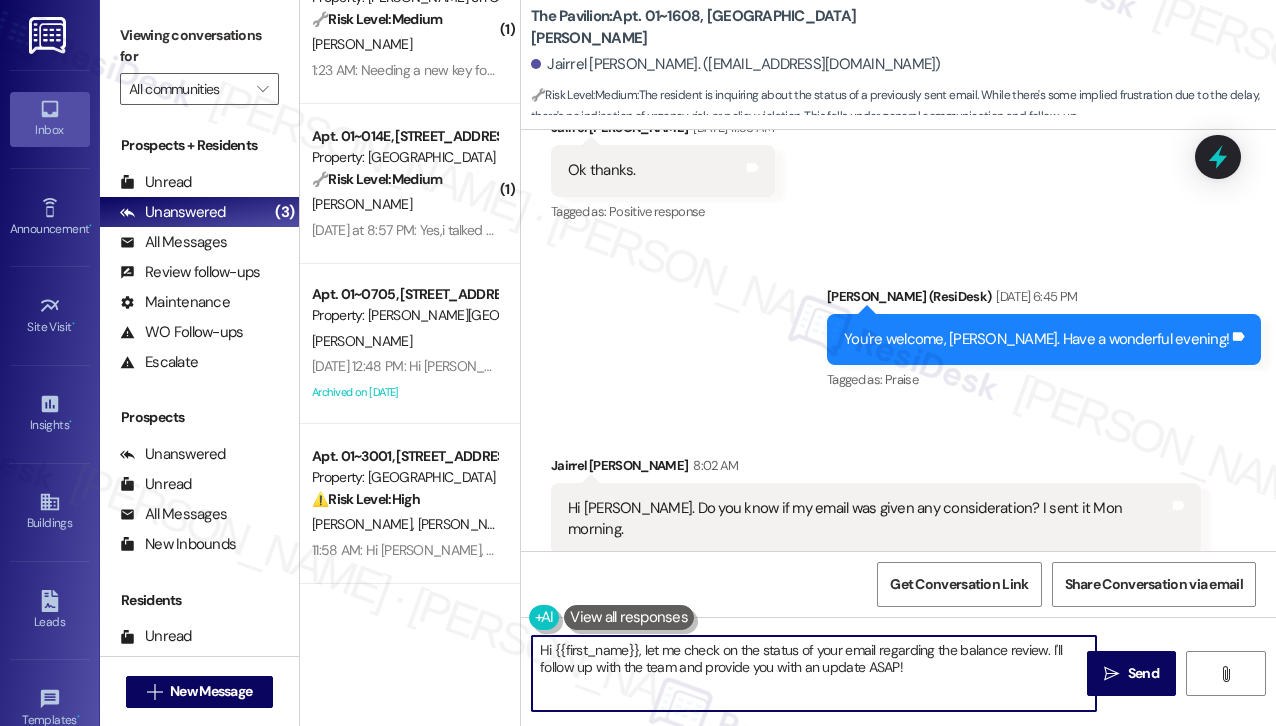click on "Hi {{first_name}}, let me check on the status of your email regarding the balance review. I'll follow up with the team and provide you with an update ASAP!" at bounding box center (814, 673) 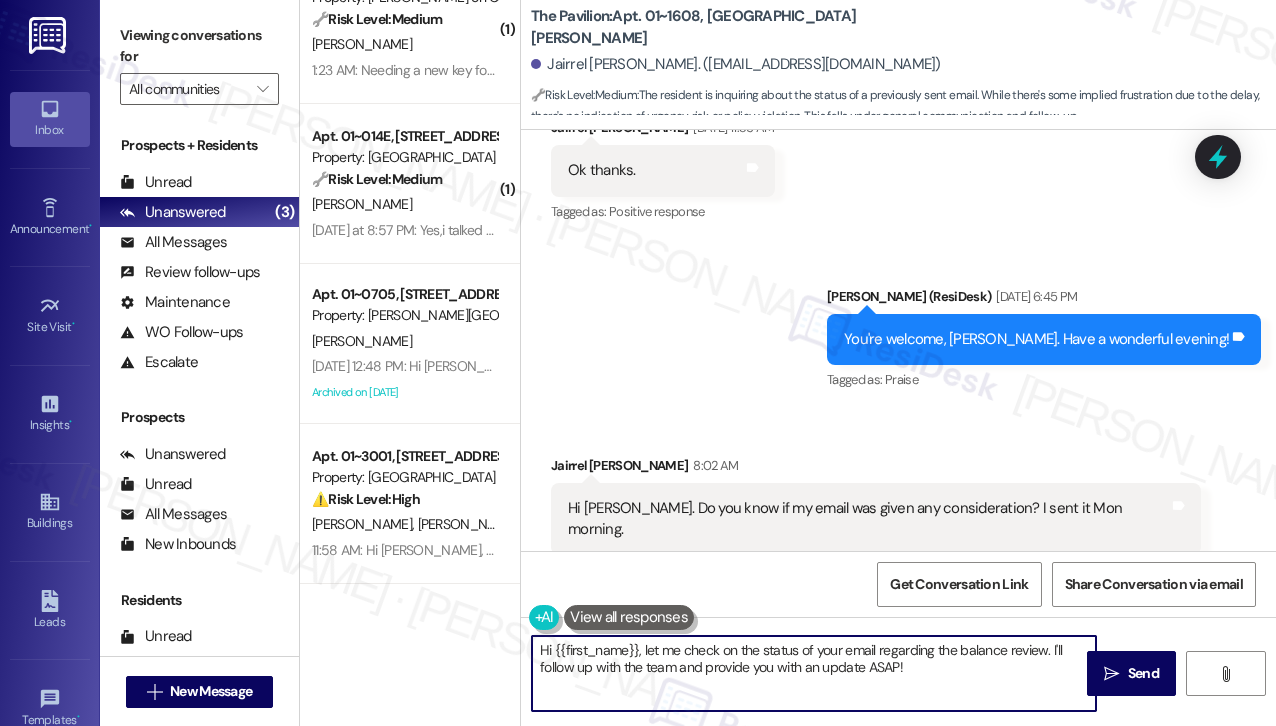 drag, startPoint x: 925, startPoint y: 668, endPoint x: 643, endPoint y: 637, distance: 283.6988 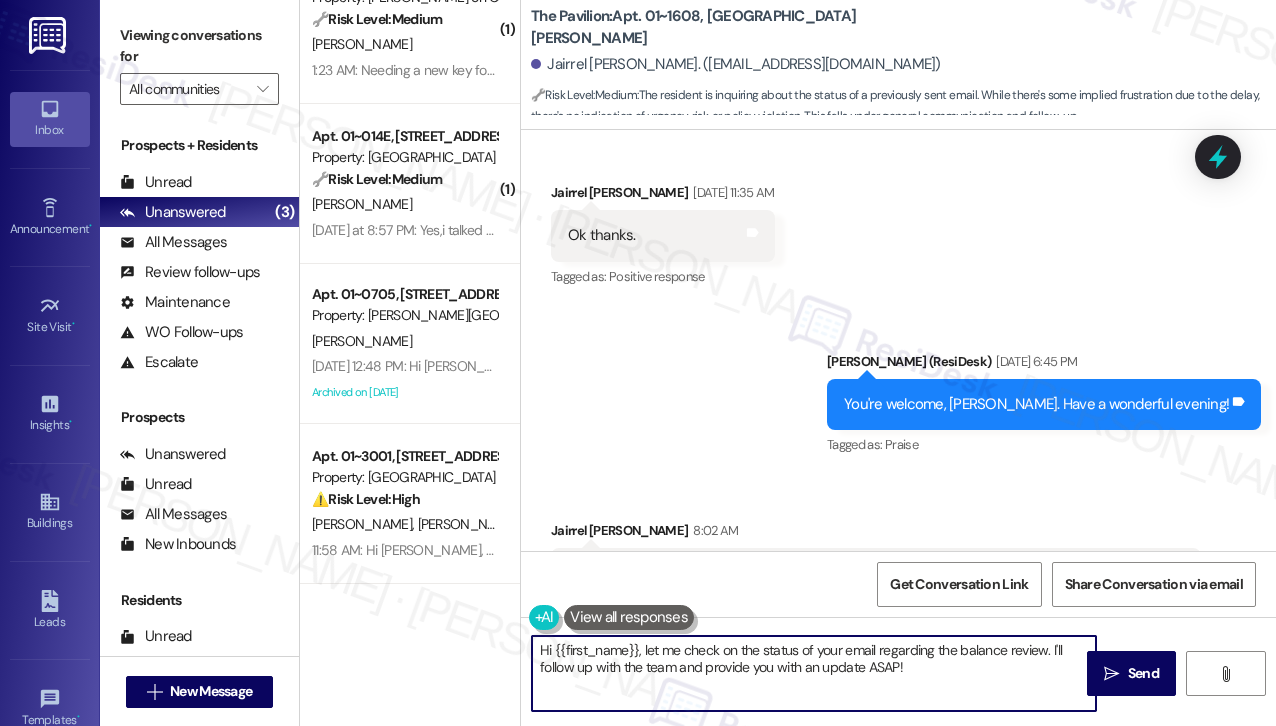 scroll, scrollTop: 16160, scrollLeft: 0, axis: vertical 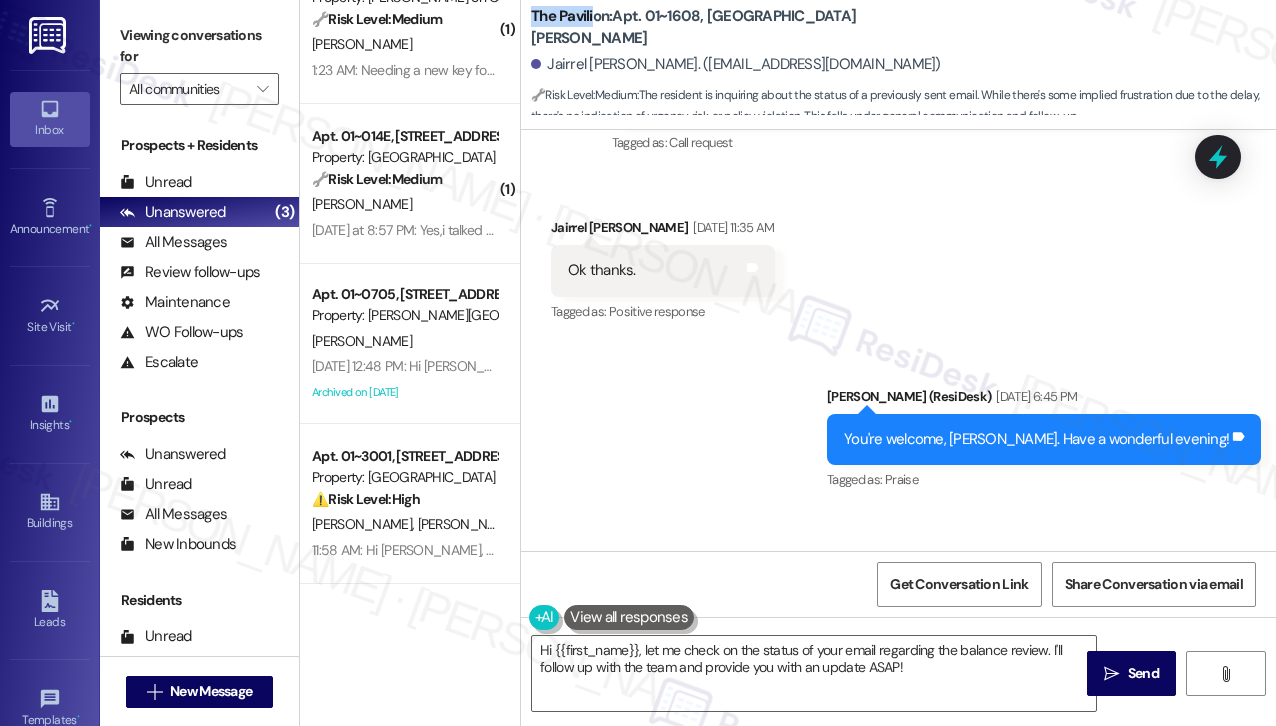 drag, startPoint x: 534, startPoint y: 21, endPoint x: 595, endPoint y: 20, distance: 61.008198 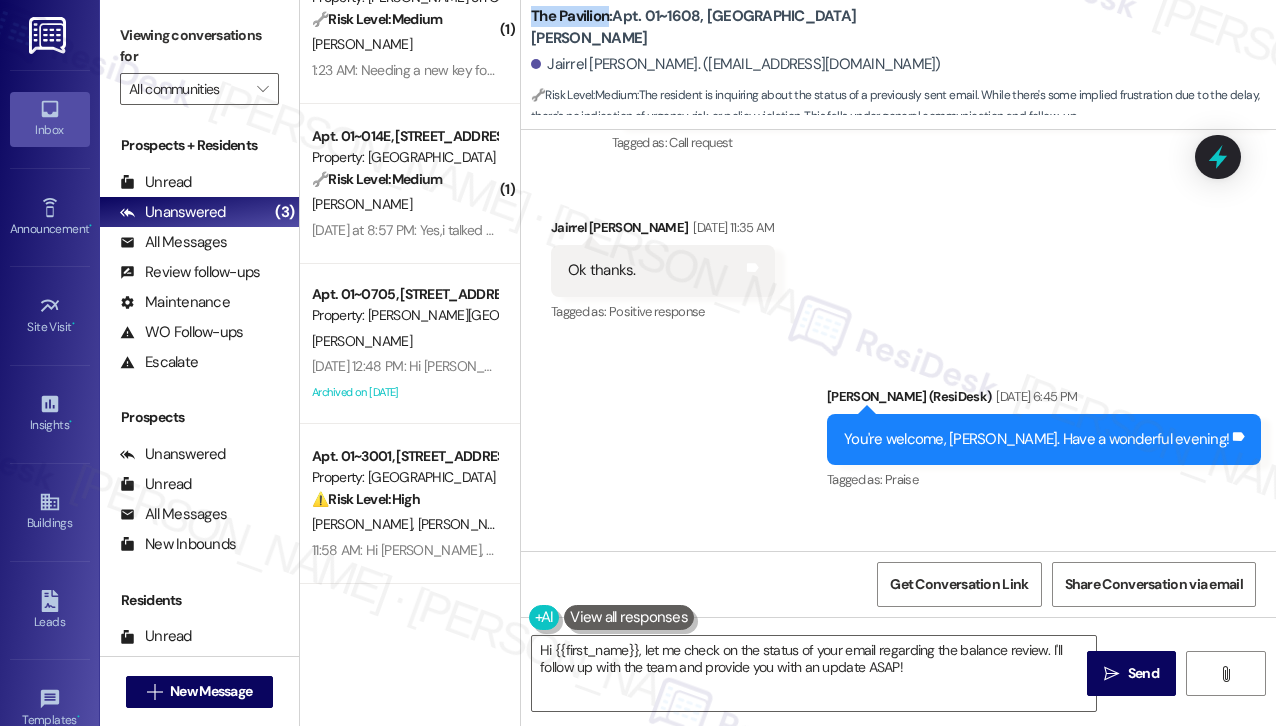 drag, startPoint x: 606, startPoint y: 23, endPoint x: 530, endPoint y: 23, distance: 76 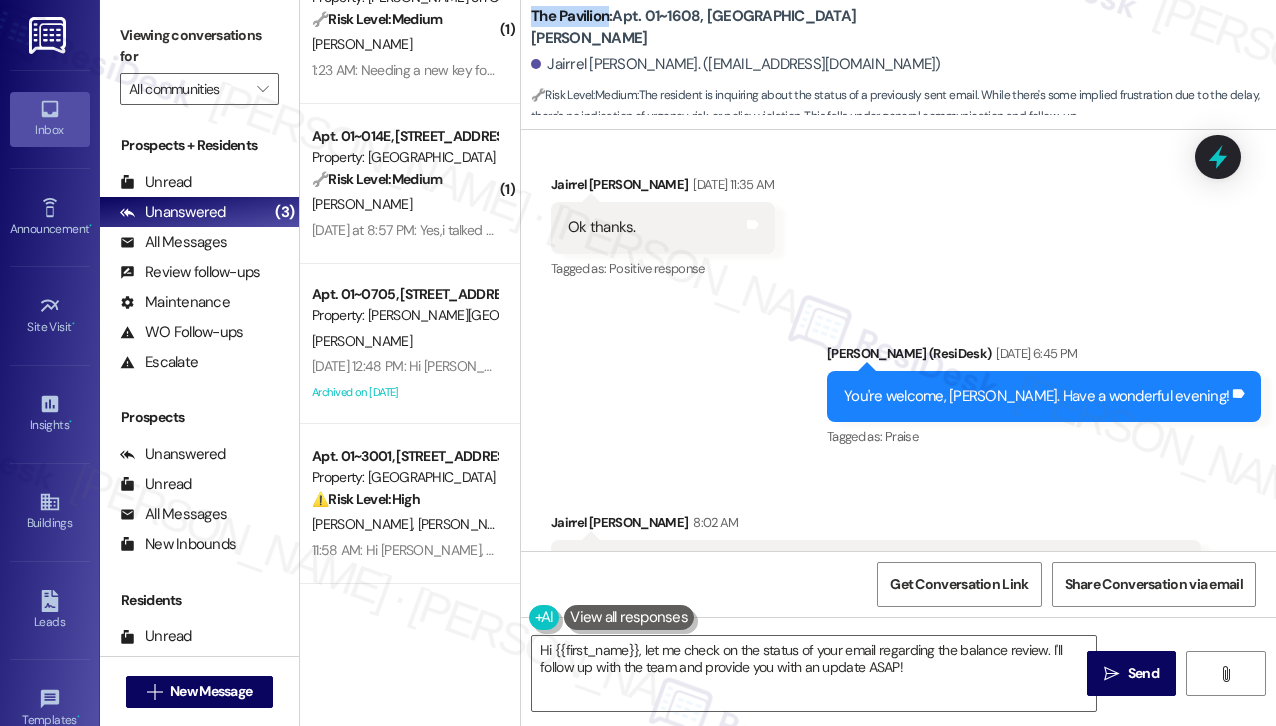 scroll, scrollTop: 16260, scrollLeft: 0, axis: vertical 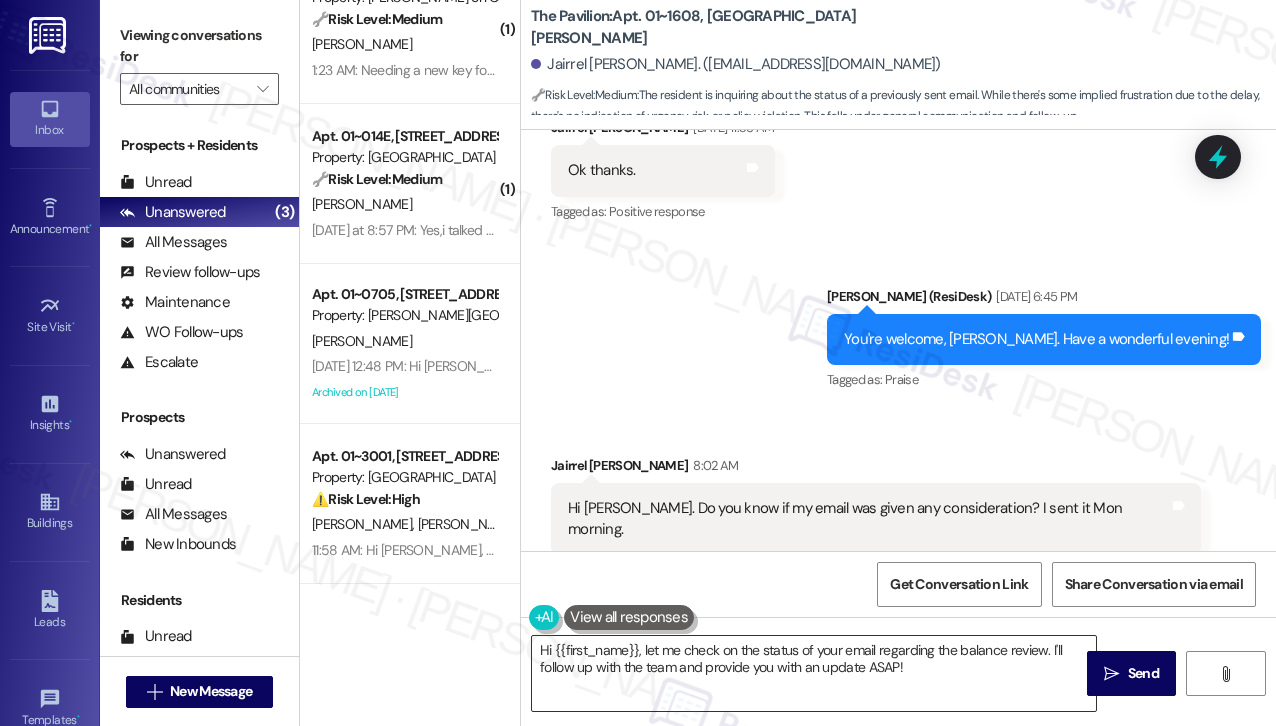 click on "Hi {{first_name}}, let me check on the status of your email regarding the balance review. I'll follow up with the team and provide you with an update ASAP!" at bounding box center [814, 673] 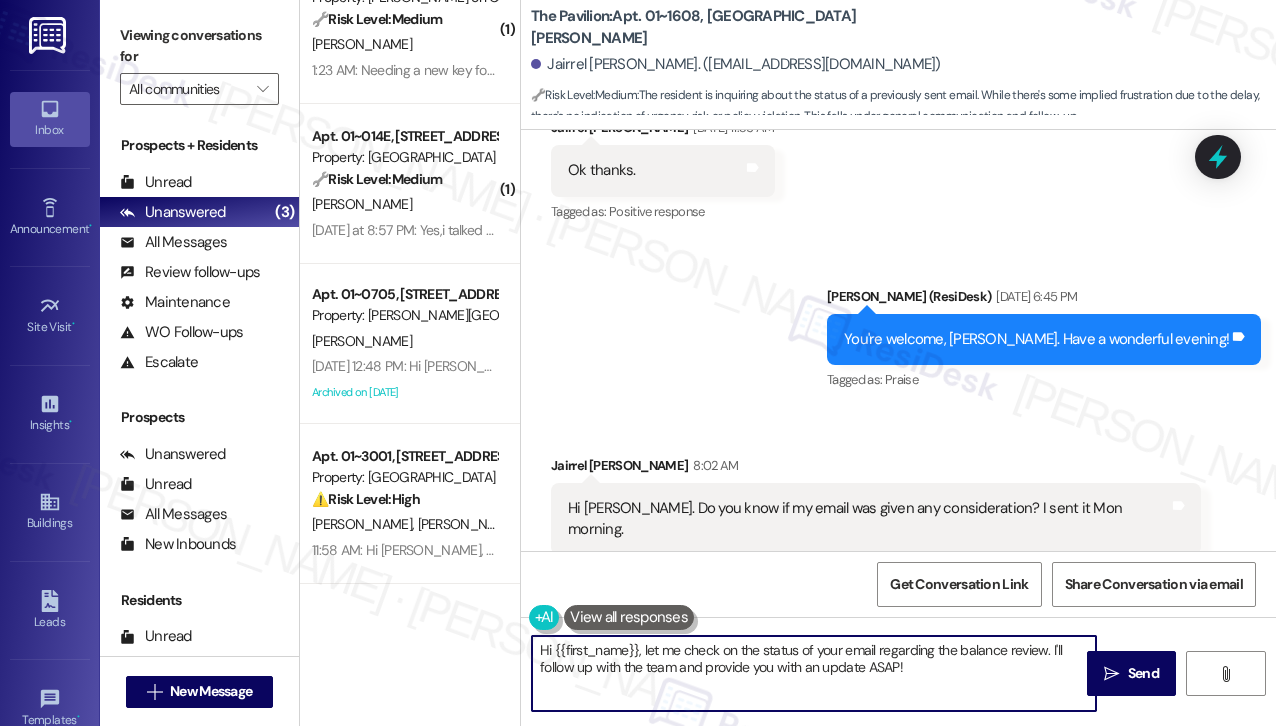 drag, startPoint x: 643, startPoint y: 650, endPoint x: 910, endPoint y: 678, distance: 268.46414 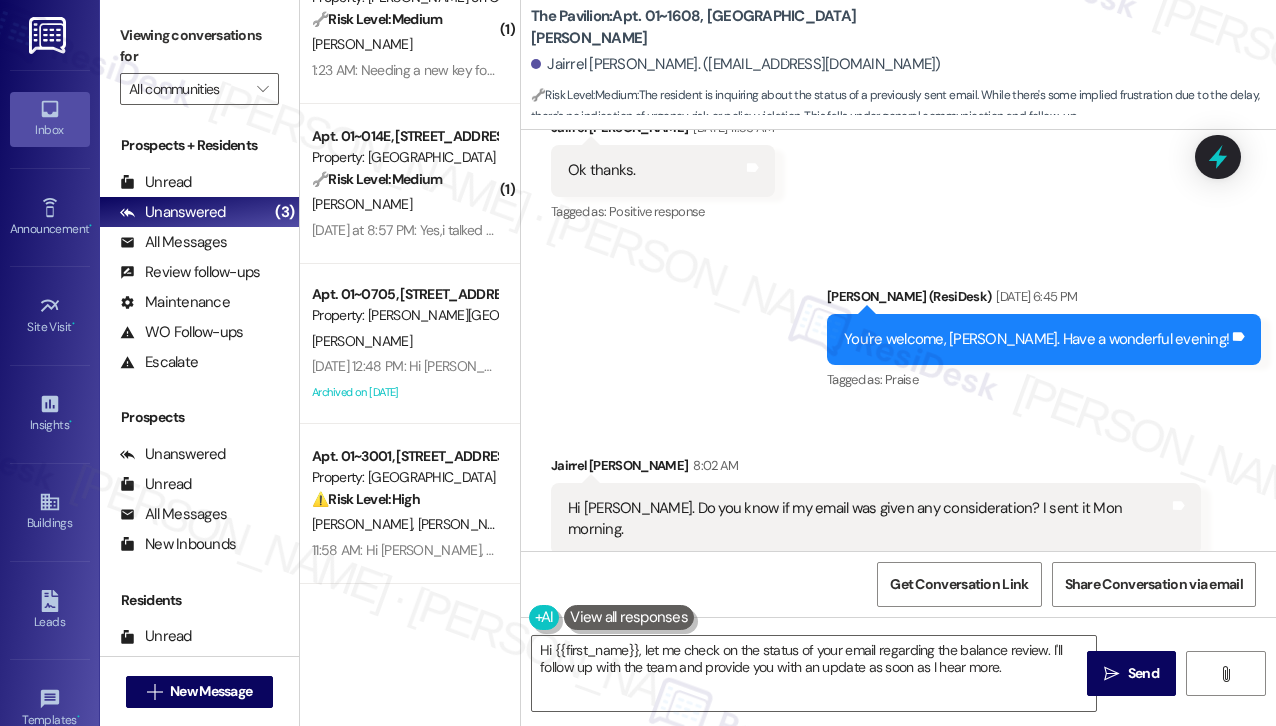 click on "Hi [PERSON_NAME]. Do you know if my email was given any consideration? I sent it Mon morning." at bounding box center (868, 519) 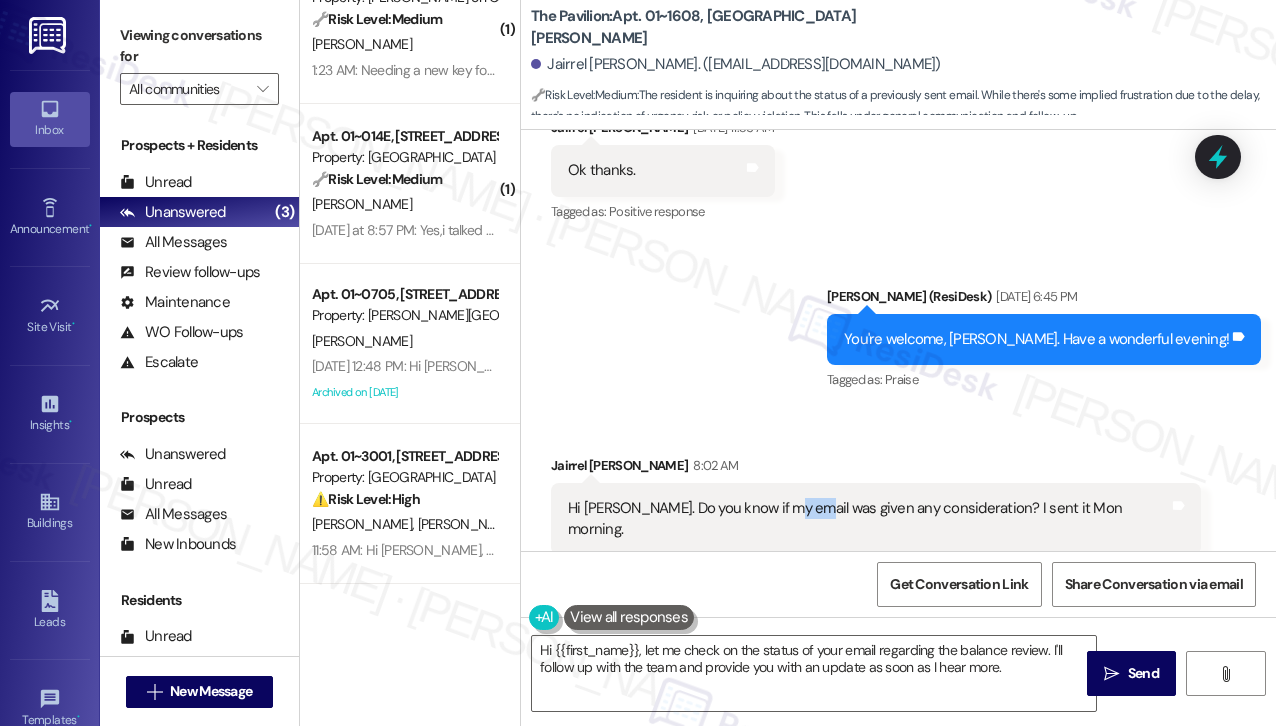 click on "Hi [PERSON_NAME]. Do you know if my email was given any consideration? I sent it Mon morning." at bounding box center (868, 519) 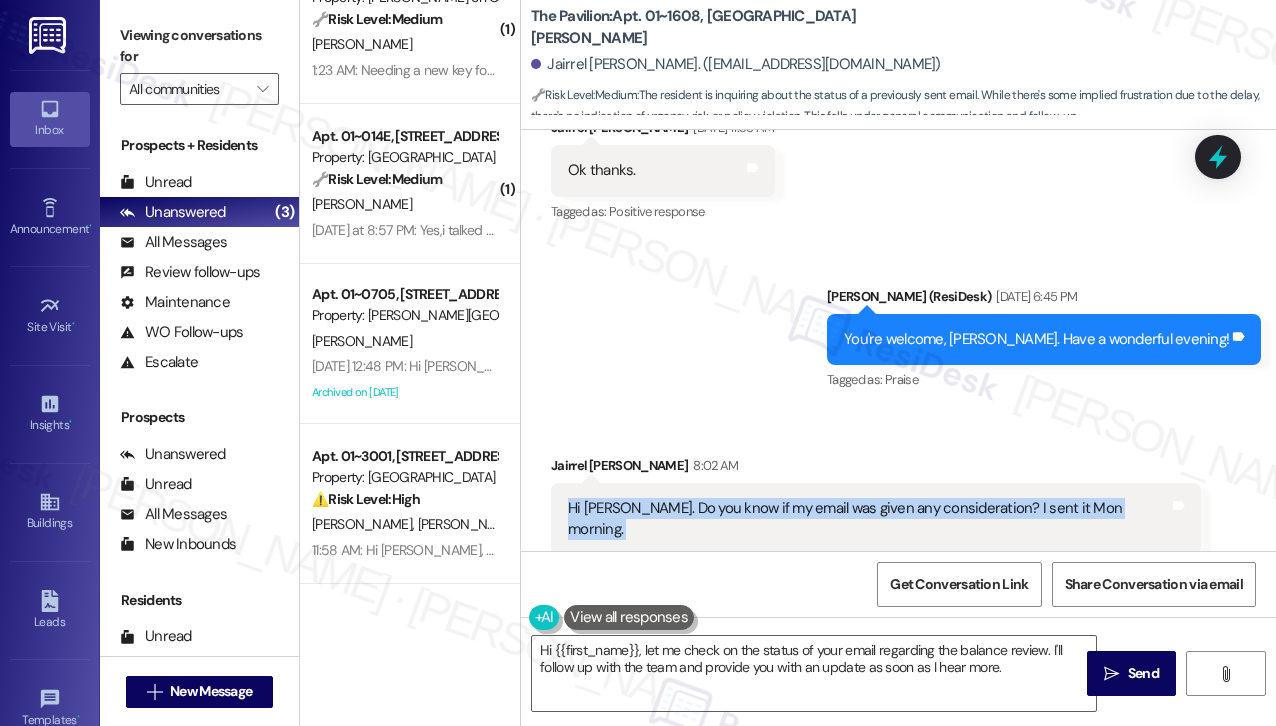 click on "Hi [PERSON_NAME]. Do you know if my email was given any consideration? I sent it Mon morning." at bounding box center [868, 519] 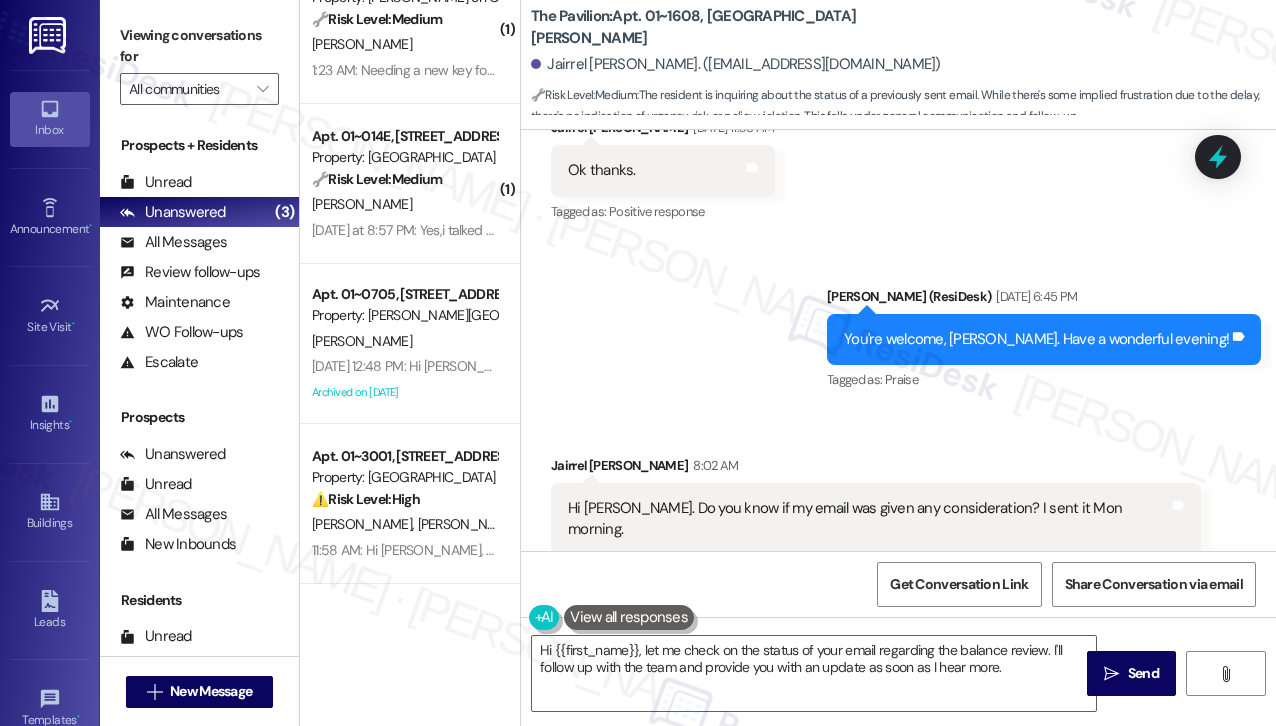 click on "Tagged as:   Praise Click to highlight conversations about Praise" at bounding box center (1044, 379) 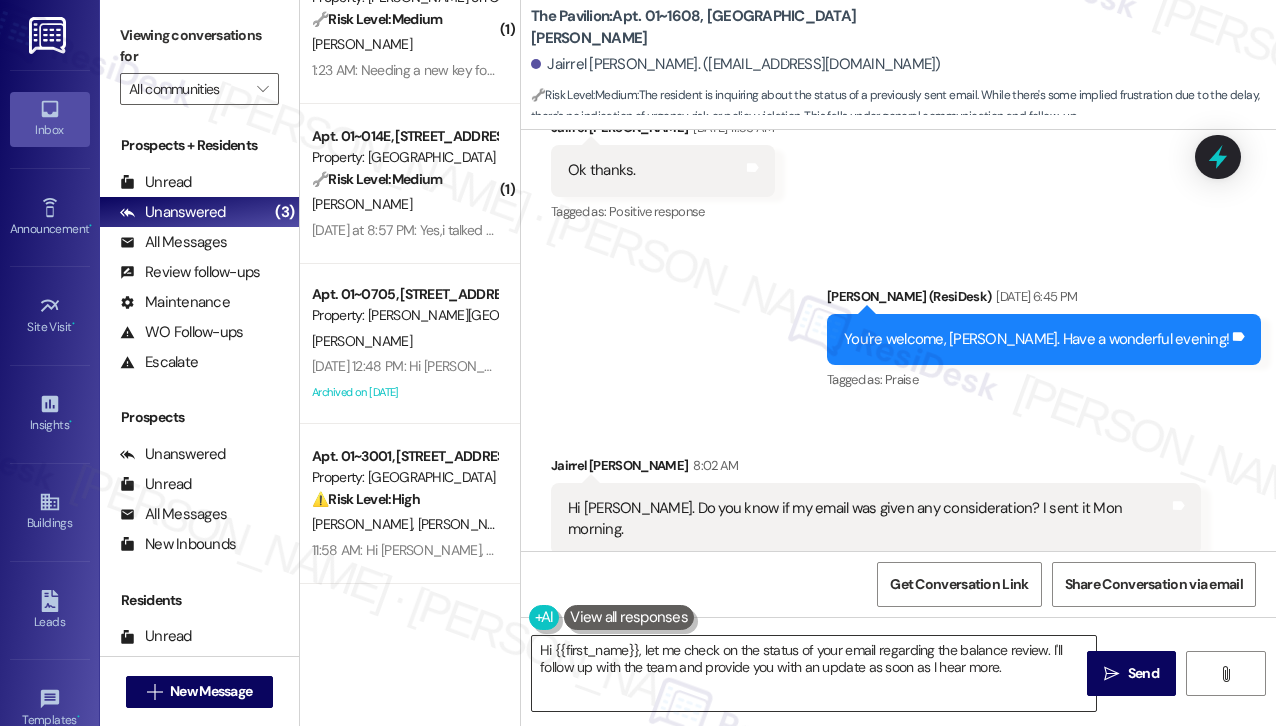 click on "Hi {{first_name}}, let me check on the status of your email regarding the balance review. I'll follow up with the team and provide you with an update as soon as I hear more." at bounding box center [814, 673] 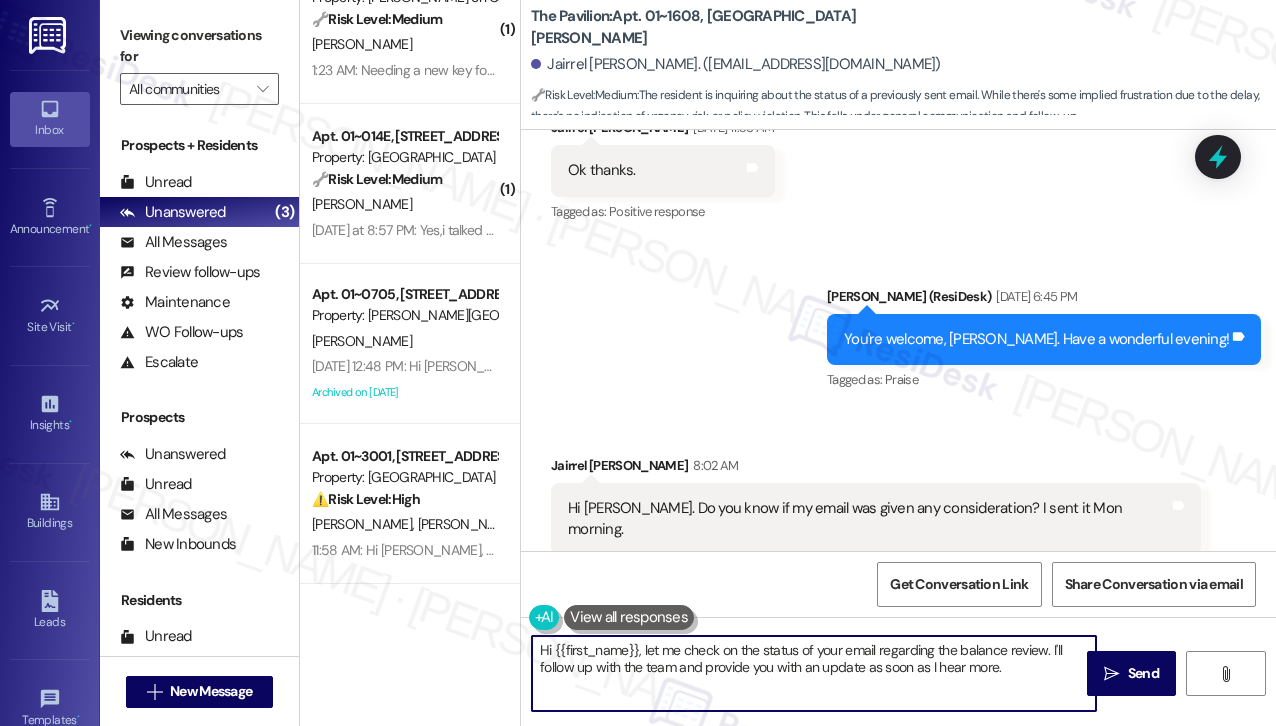 click on "Hi {{first_name}}, let me check on the status of your email regarding the balance review. I'll follow up with the team and provide you with an update as soon as I hear more." at bounding box center (814, 673) 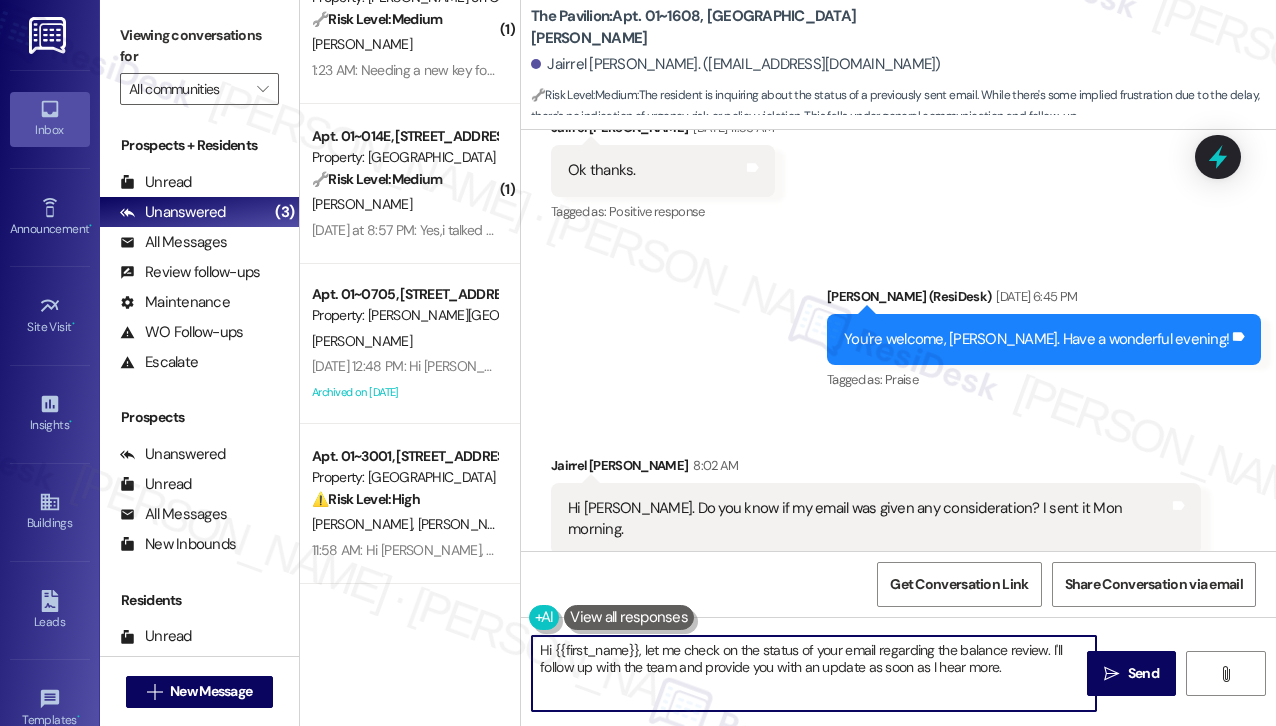 click on "Hi [PERSON_NAME]. Do you know if my email was given any consideration? I sent it Mon morning." at bounding box center [868, 519] 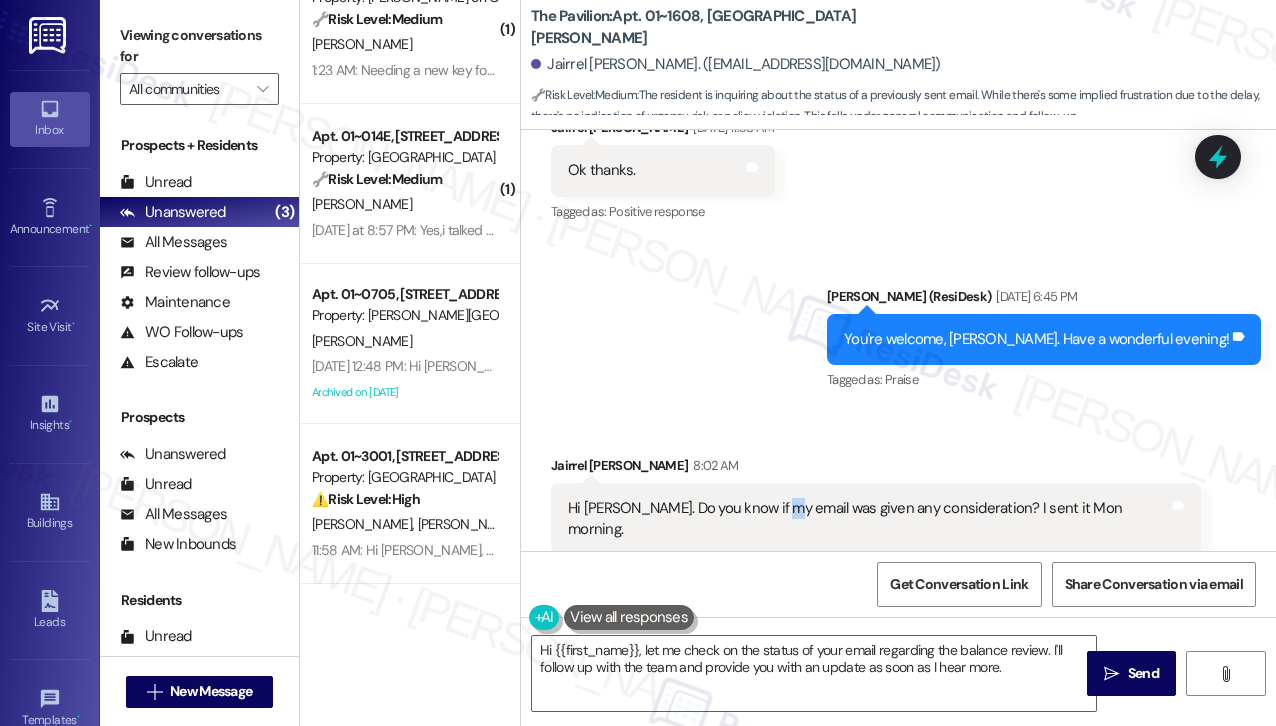 click on "Hi [PERSON_NAME]. Do you know if my email was given any consideration? I sent it Mon morning." at bounding box center [868, 519] 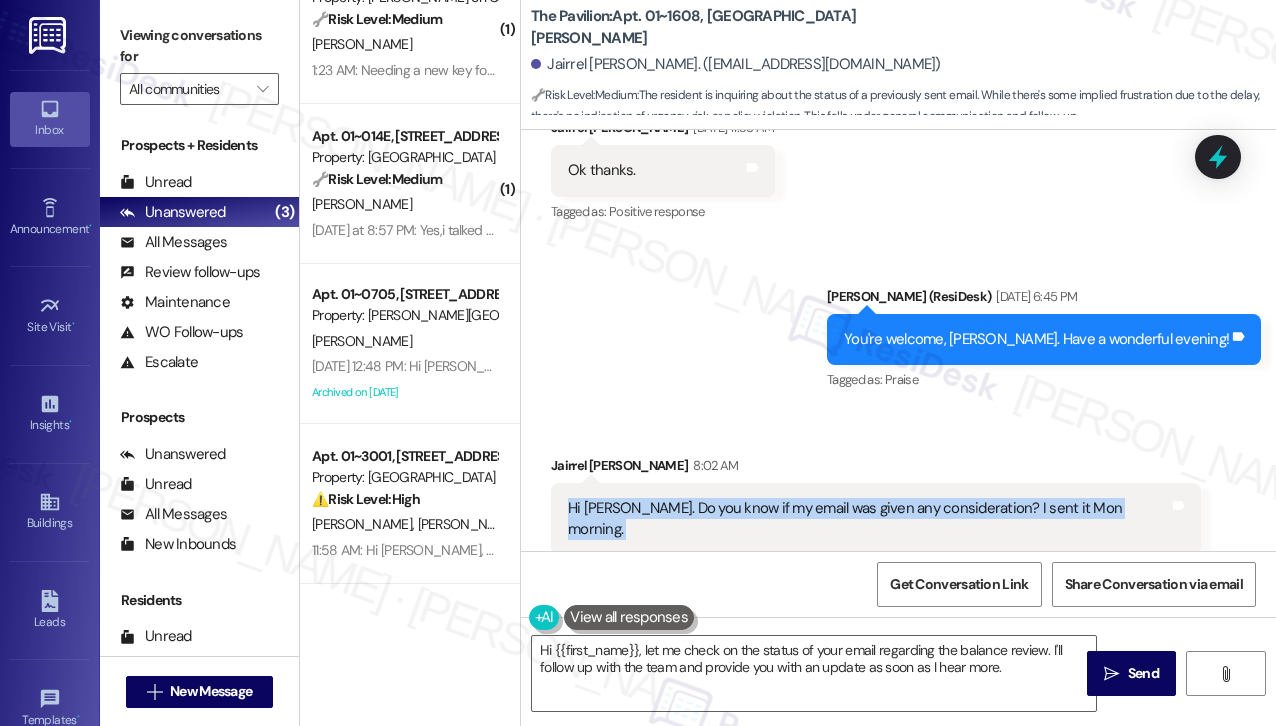 click on "Hi [PERSON_NAME]. Do you know if my email was given any consideration? I sent it Mon morning." at bounding box center (868, 519) 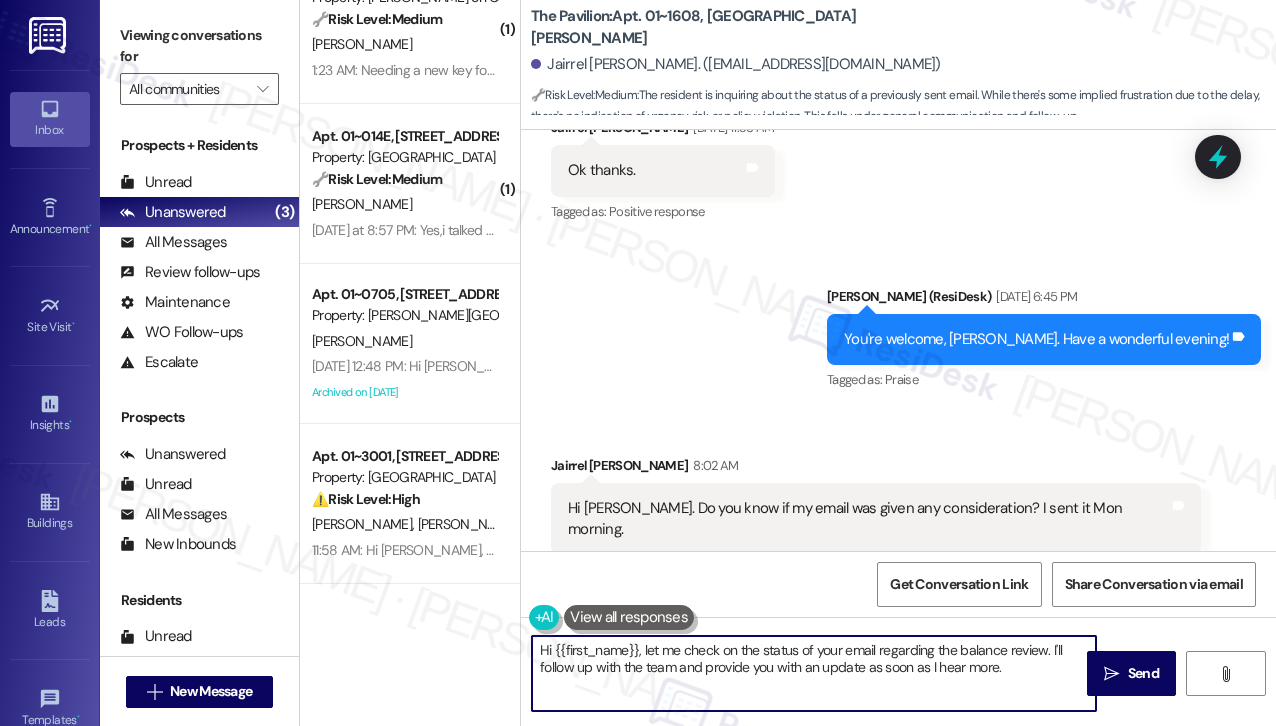 click on "Hi {{first_name}}, let me check on the status of your email regarding the balance review. I'll follow up with the team and provide you with an update as soon as I hear more." at bounding box center [814, 673] 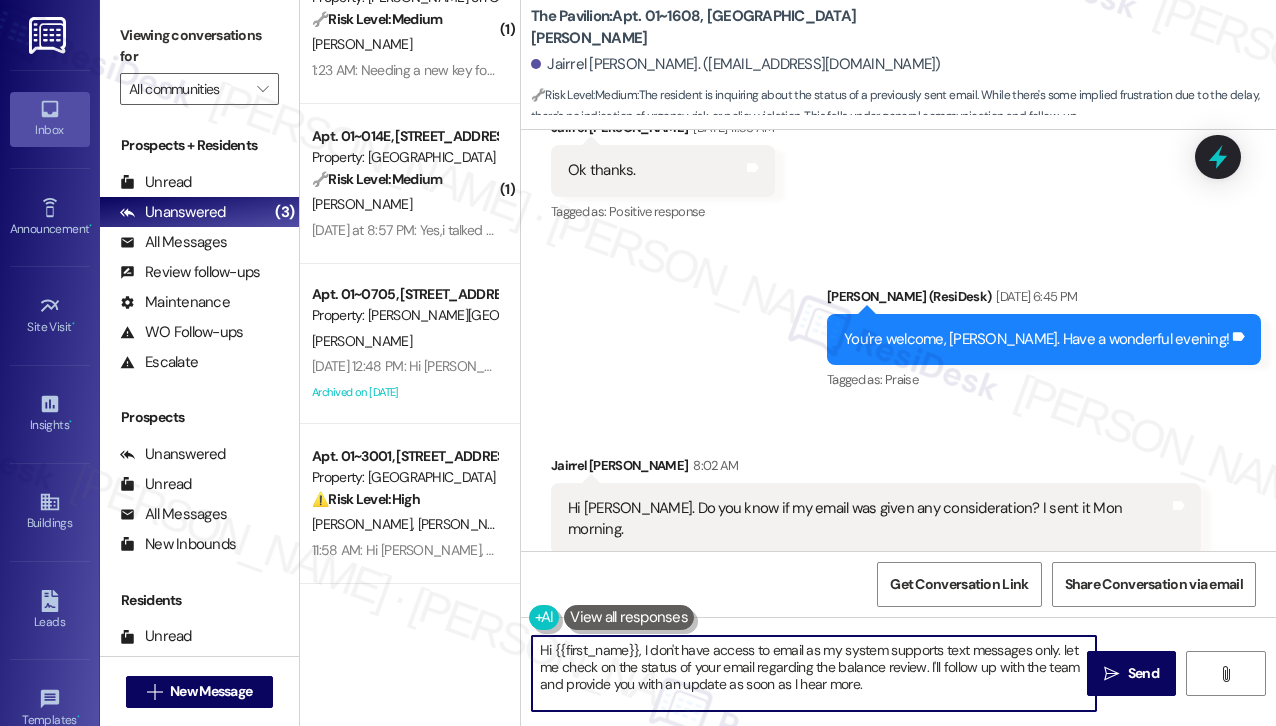 click on "Hi {{first_name}}, I don't have access to email as my system supports text messages only. let me check on the status of your email regarding the balance review. I'll follow up with the team and provide you with an update as soon as I hear more." at bounding box center [814, 673] 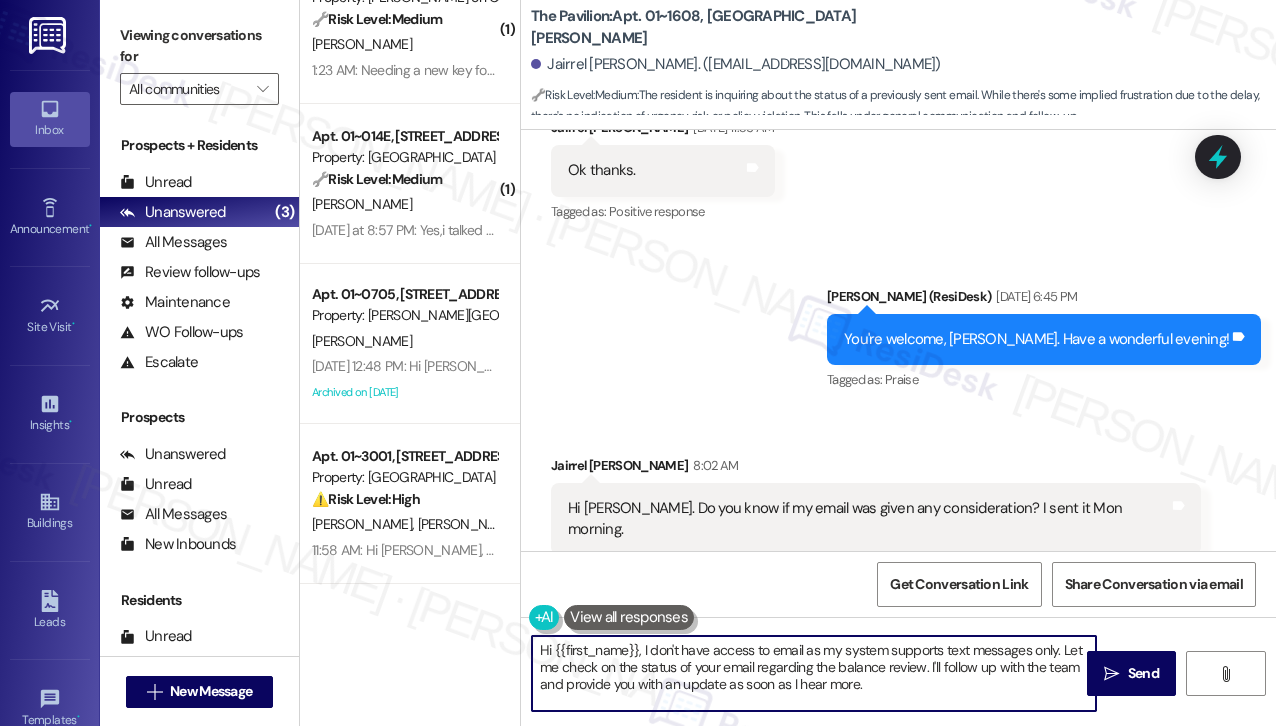 click on "Hi {{first_name}}, I don't have access to email as my system supports text messages only. Let me check on the status of your email regarding the balance review. I'll follow up with the team and provide you with an update as soon as I hear more." at bounding box center [814, 673] 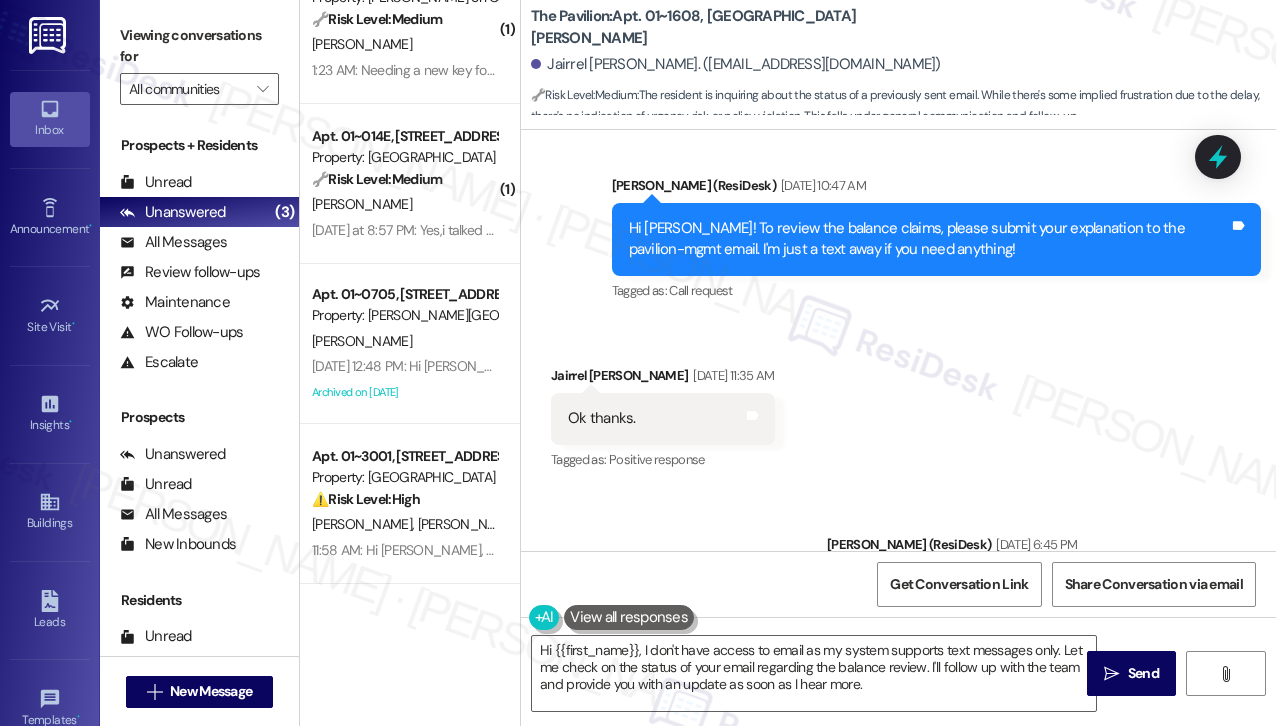 scroll, scrollTop: 15760, scrollLeft: 0, axis: vertical 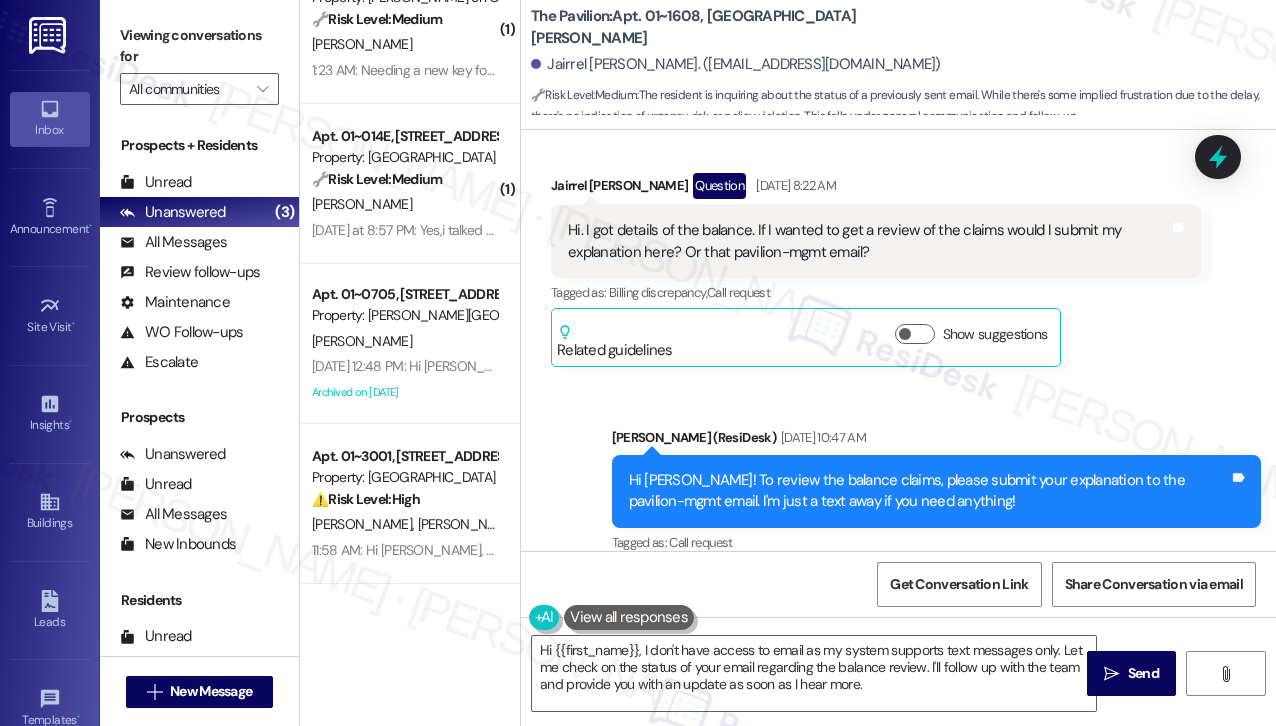click on "Hi [PERSON_NAME]! To review the balance claims, please submit your explanation to the pavilion-mgmt email. I'm just a text away if you need anything!" at bounding box center (929, 491) 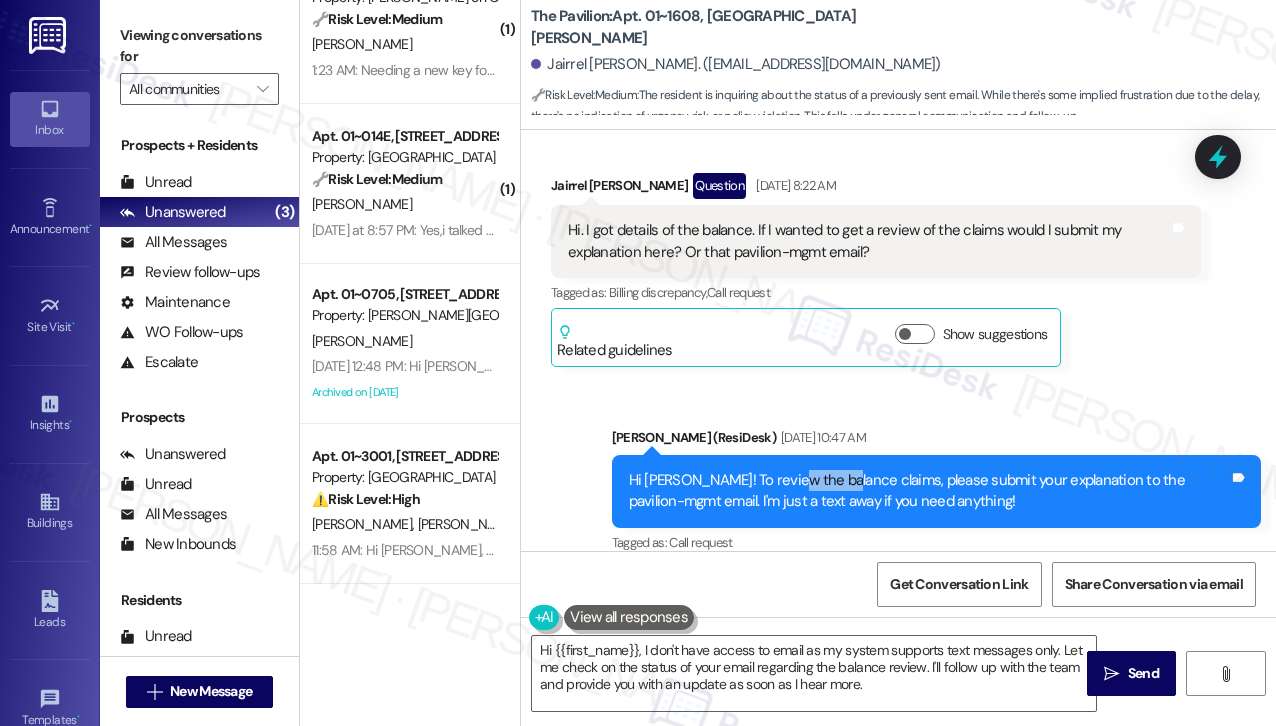 click on "Hi [PERSON_NAME]! To review the balance claims, please submit your explanation to the pavilion-mgmt email. I'm just a text away if you need anything!" at bounding box center (929, 491) 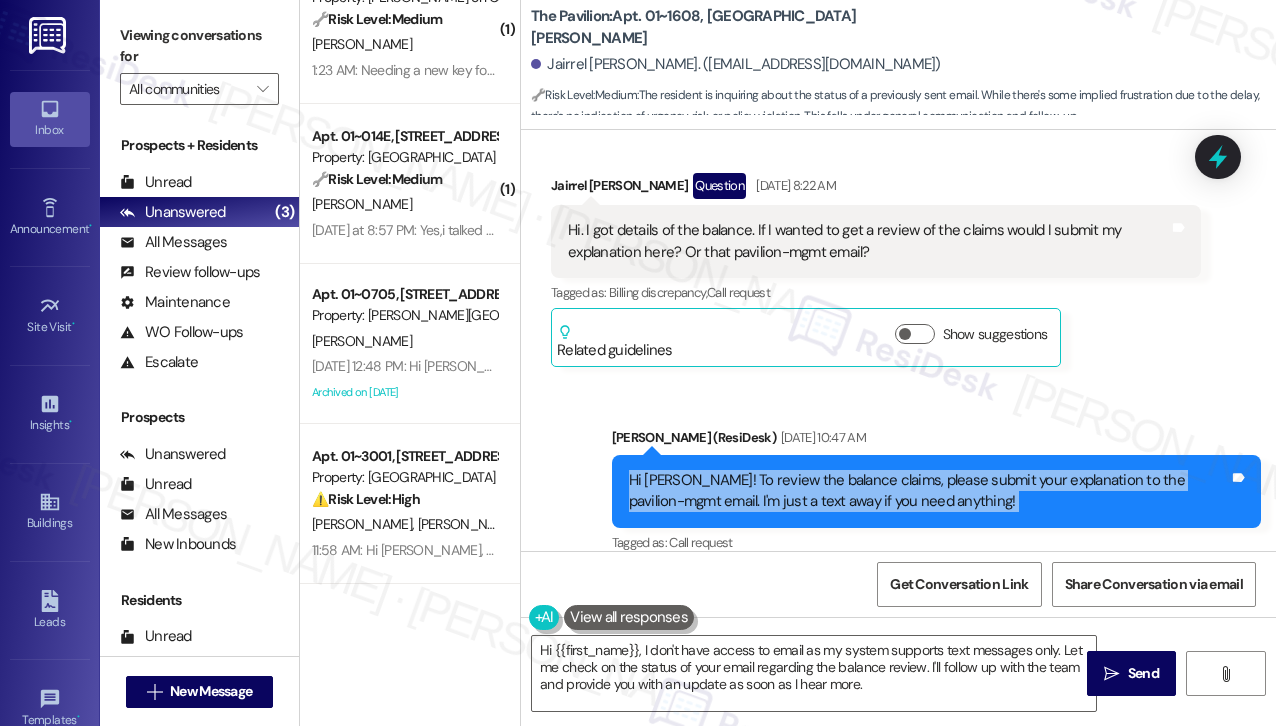 click on "Hi [PERSON_NAME]! To review the balance claims, please submit your explanation to the pavilion-mgmt email. I'm just a text away if you need anything!" at bounding box center [929, 491] 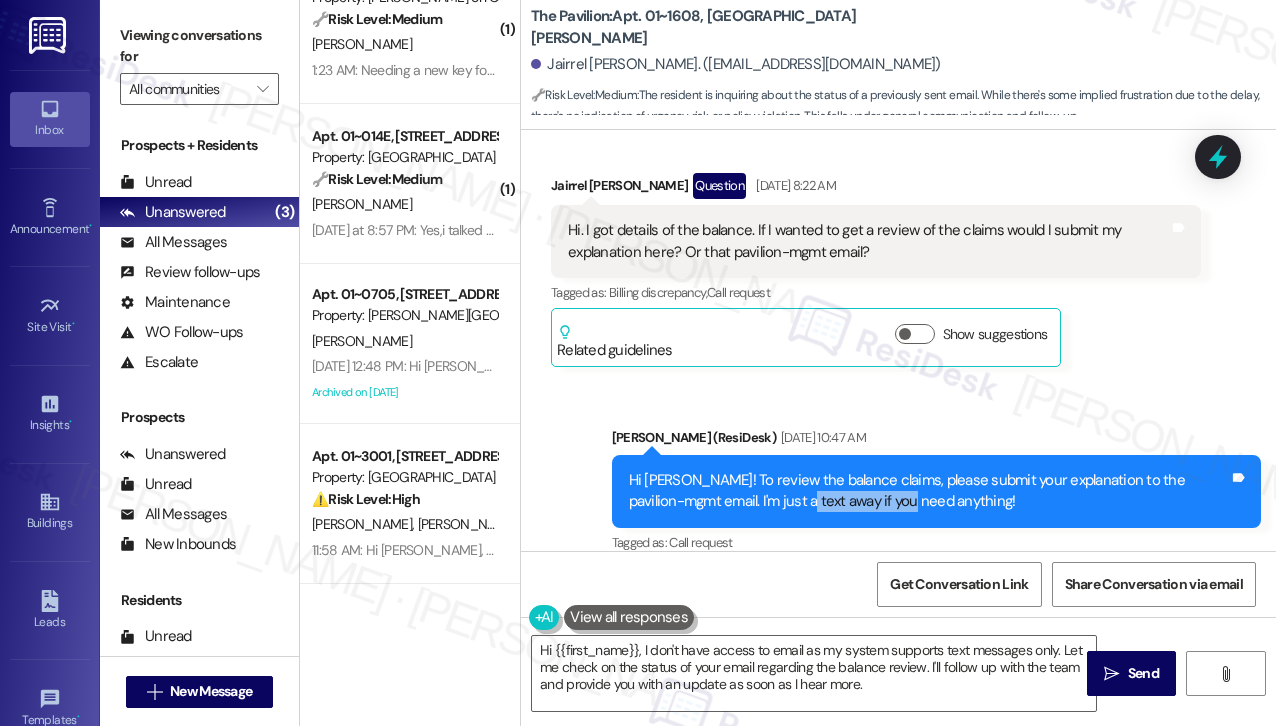 drag, startPoint x: 748, startPoint y: 466, endPoint x: 860, endPoint y: 481, distance: 113 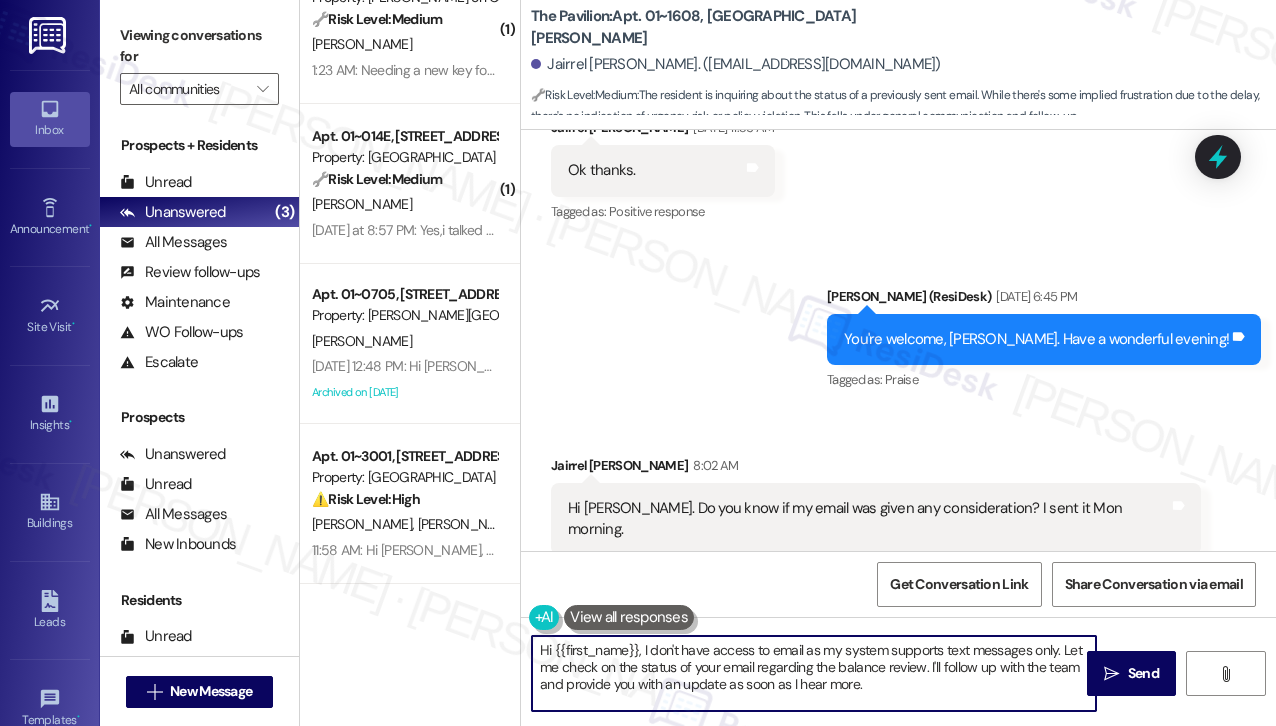 drag, startPoint x: 889, startPoint y: 688, endPoint x: 1063, endPoint y: 637, distance: 181.32016 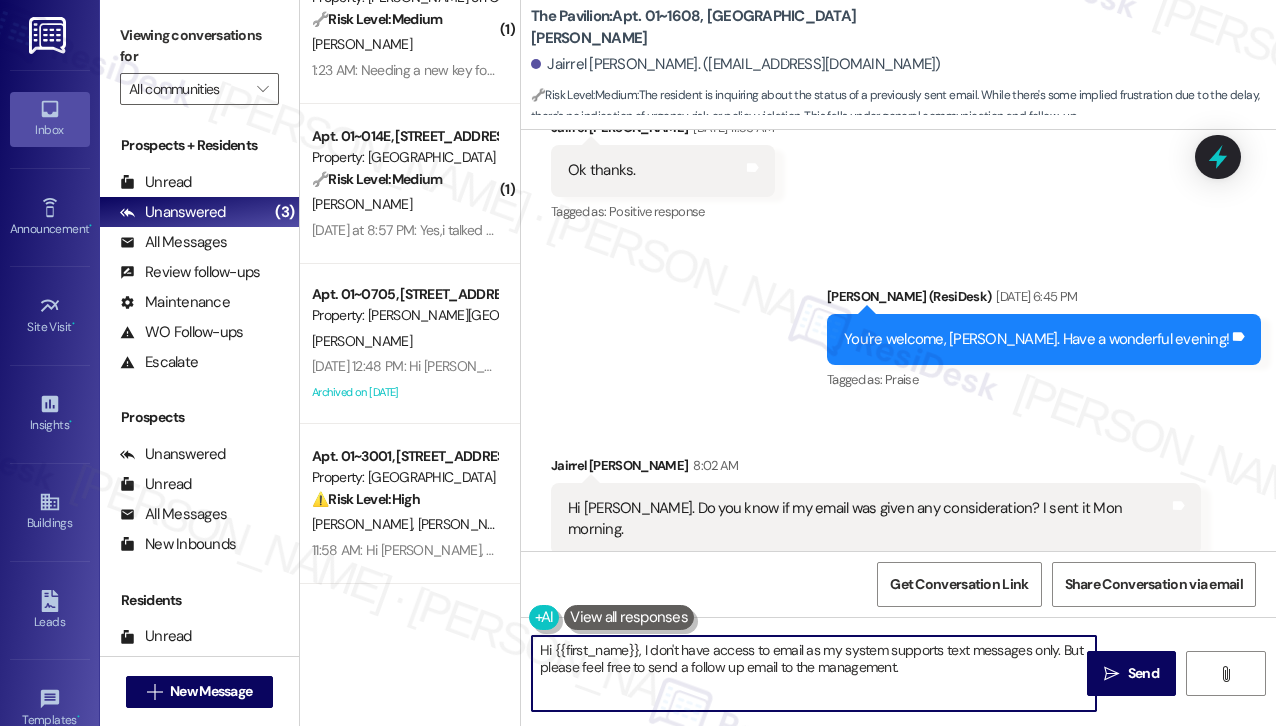 type on "Hi {{first_name}}, I don't have access to email as my system supports text messages only. But please feel free to send a follow up email to the management." 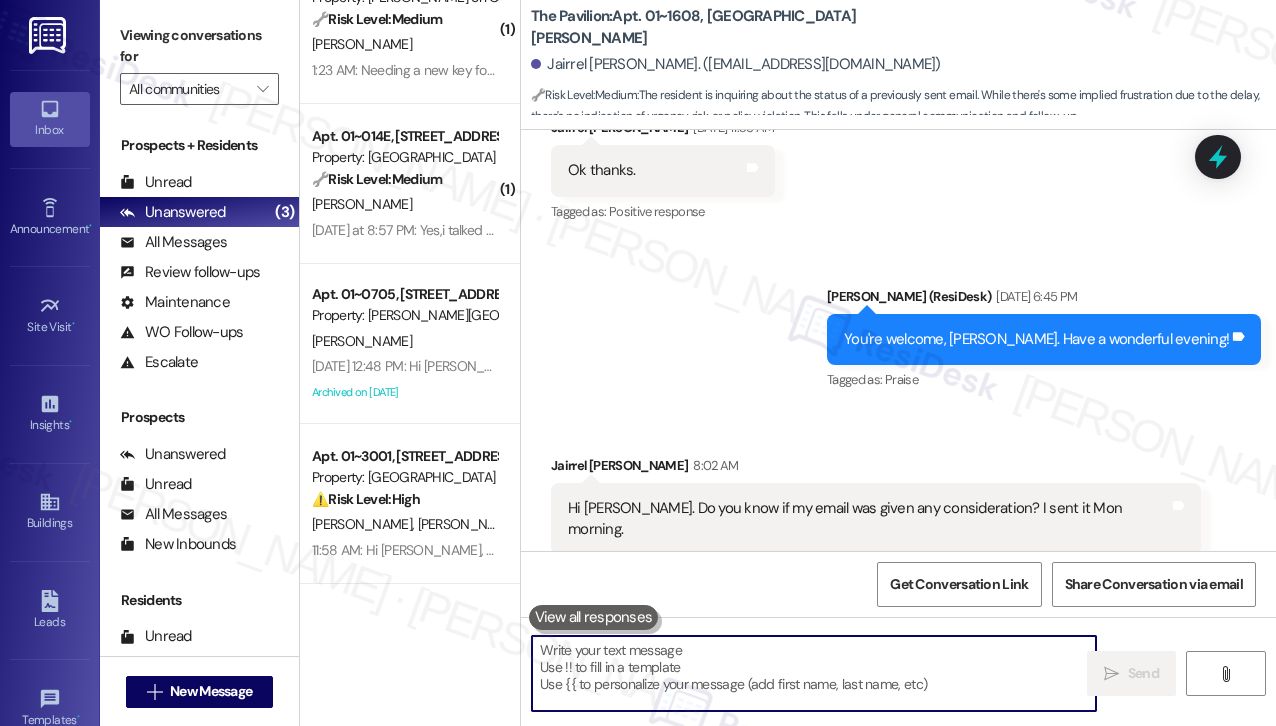 click at bounding box center (814, 673) 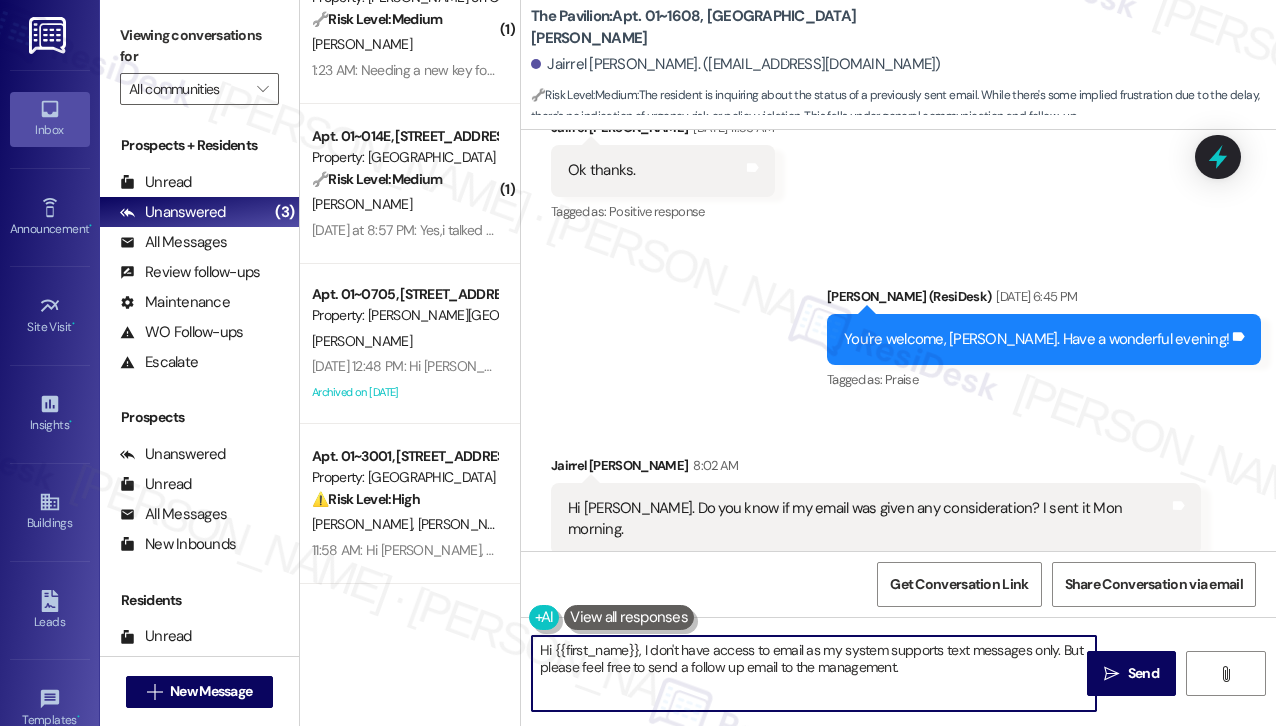 click on "Hi {{first_name}}, I don't have access to email as my system supports text messages only. But please feel free to send a follow up email to the management." at bounding box center [814, 673] 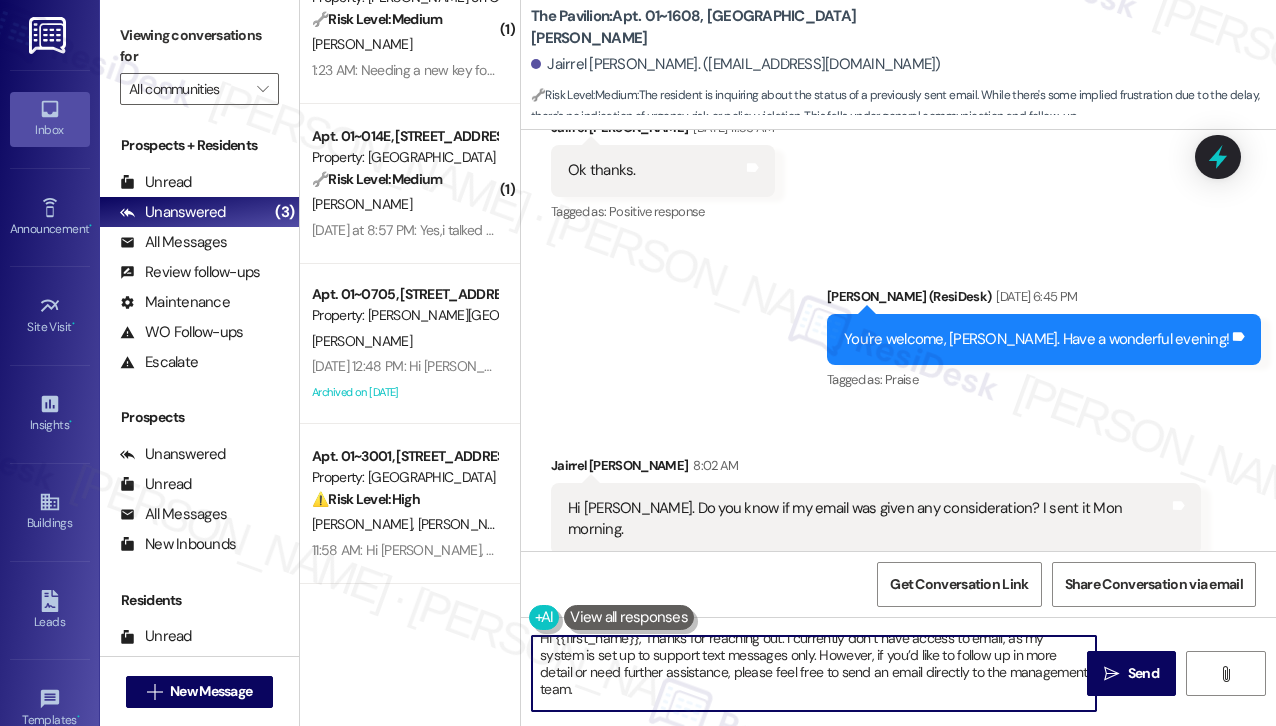 scroll, scrollTop: 0, scrollLeft: 0, axis: both 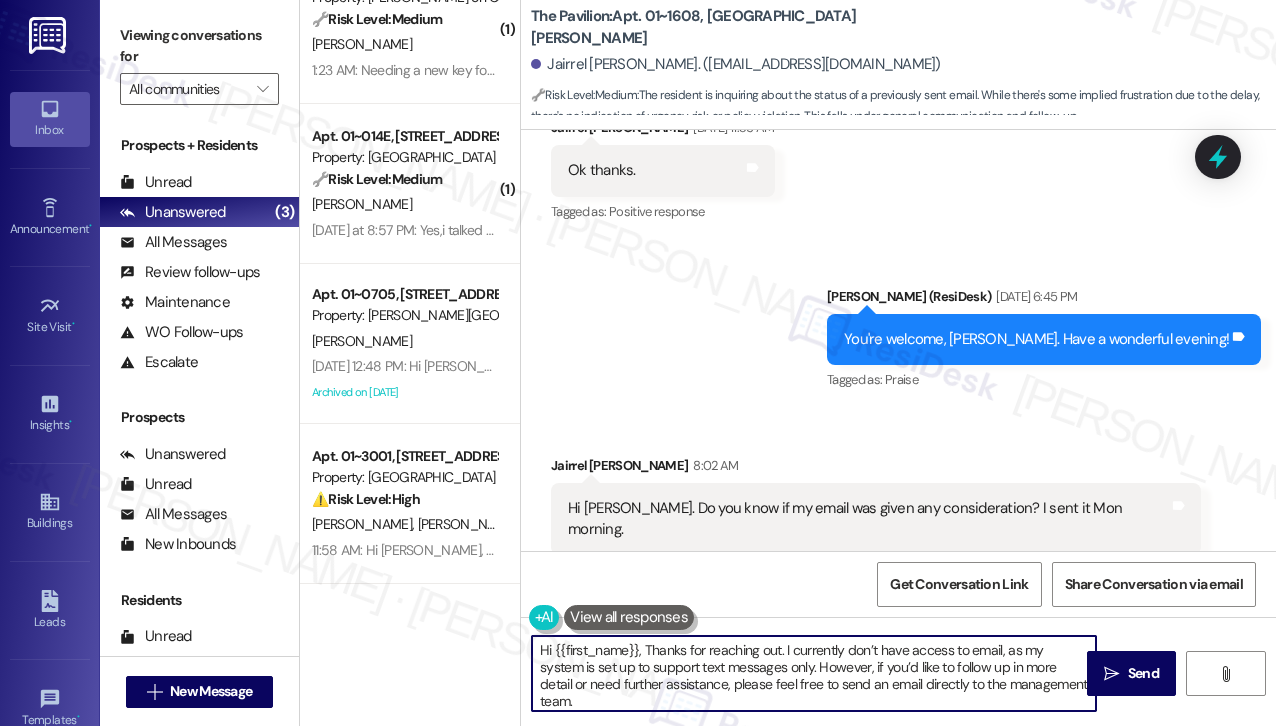 drag, startPoint x: 780, startPoint y: 645, endPoint x: 648, endPoint y: 649, distance: 132.0606 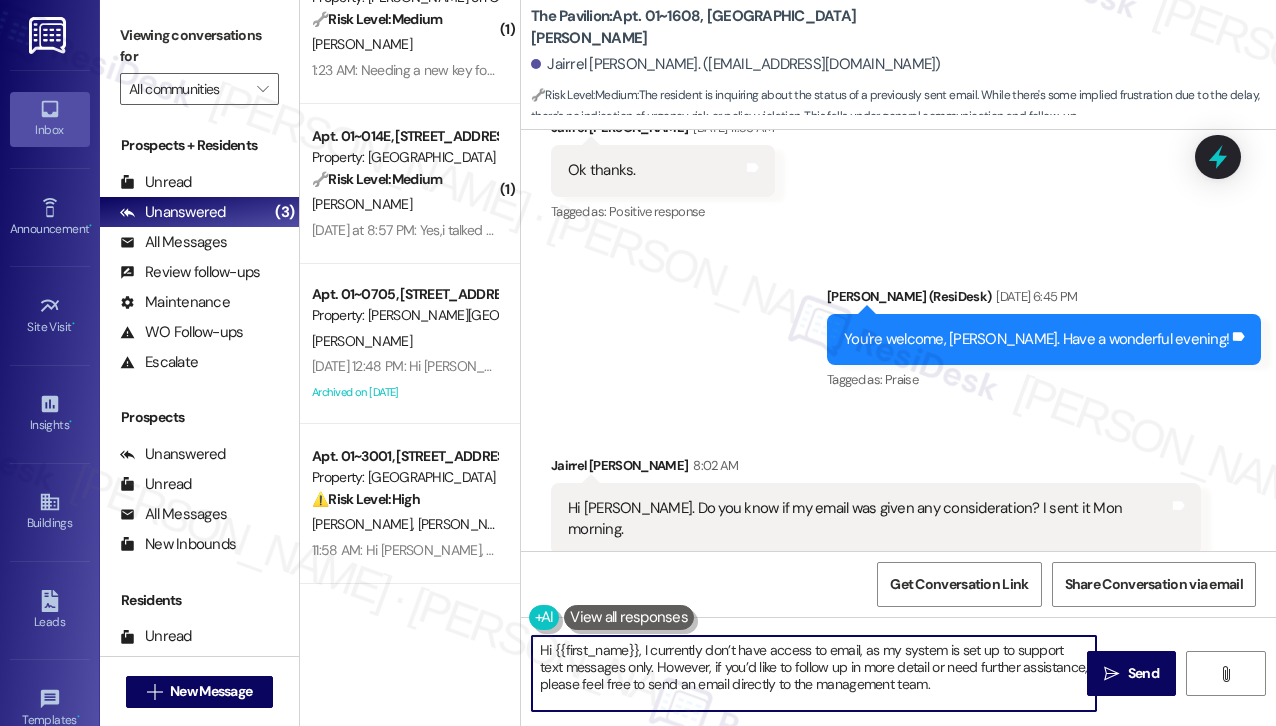 click on "Hi {{first_name}}, I currently don’t have access to email, as my system is set up to support text messages only. However, if you’d like to follow up in more detail or need further assistance, please feel free to send an email directly to the management team.
They’ll be able to review your message and provide any necessary follow-up from their end" at bounding box center (814, 673) 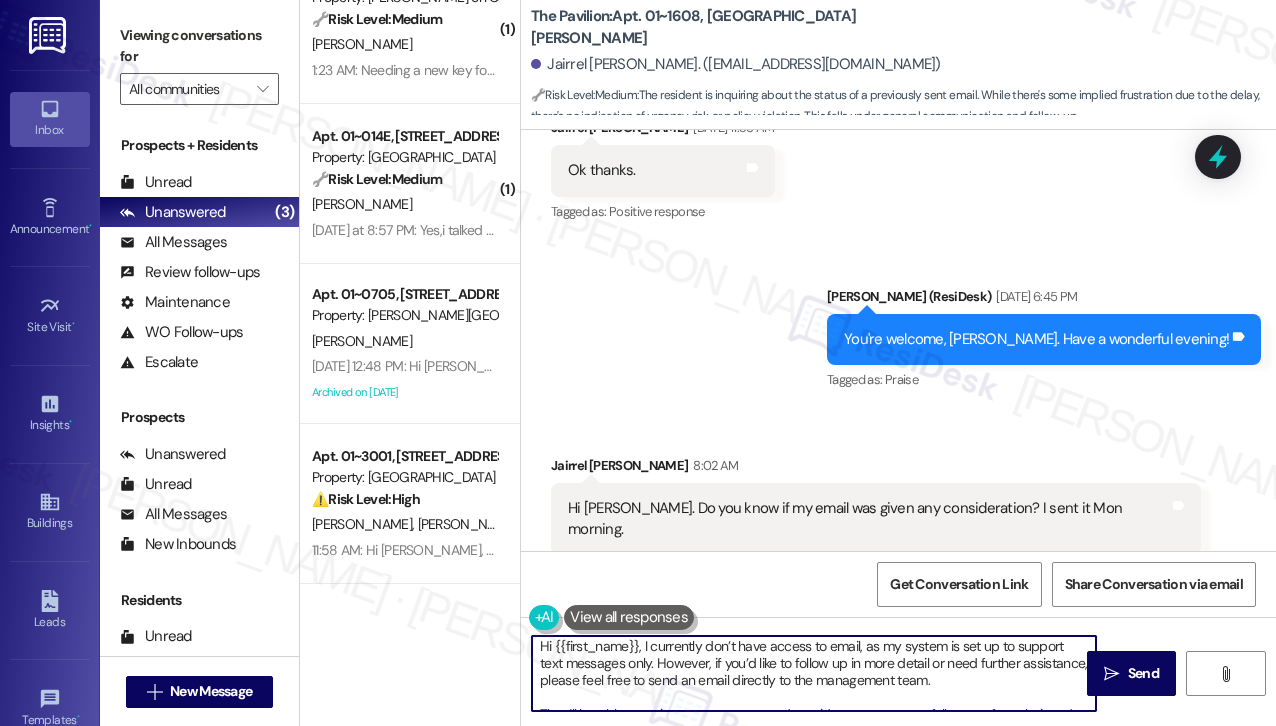 scroll, scrollTop: 0, scrollLeft: 0, axis: both 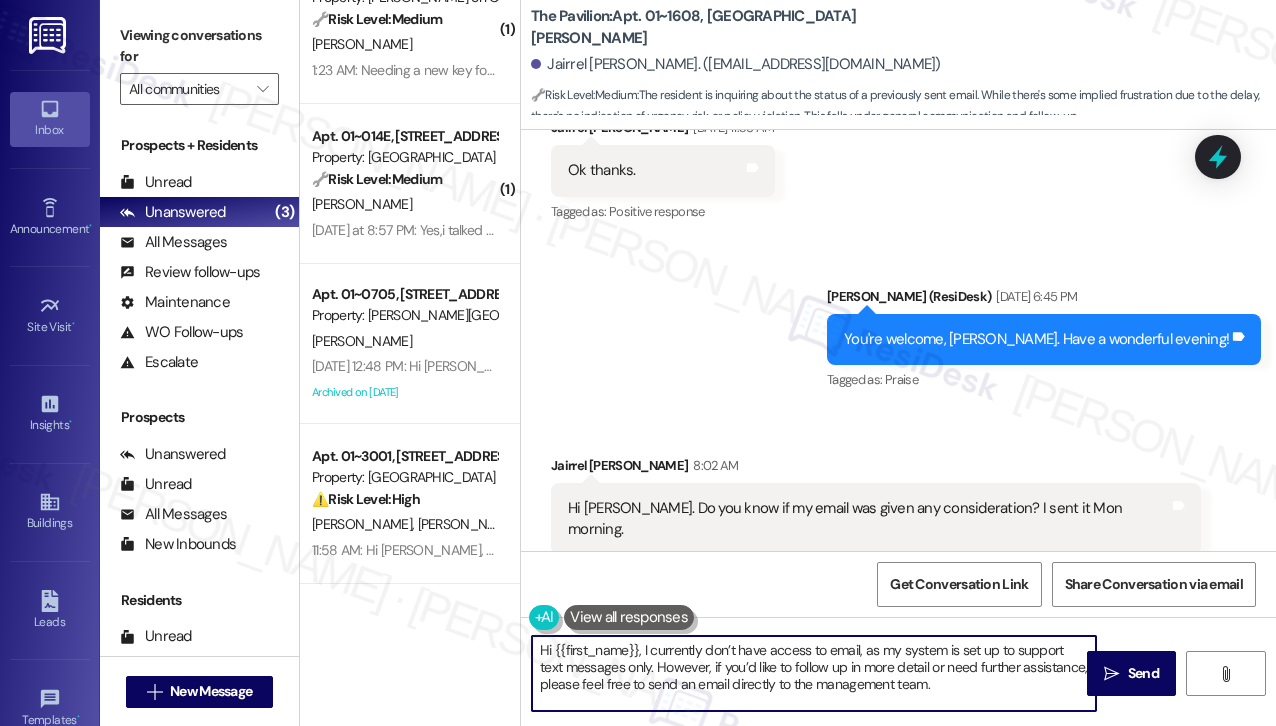 click on "Hi {{first_name}}, I currently don’t have access to email, as my system is set up to support text messages only. However, if you’d like to follow up in more detail or need further assistance, please feel free to send an email directly to the management team.
They’ll be able to review your message and provide any necessary follow-up from their end" at bounding box center [814, 673] 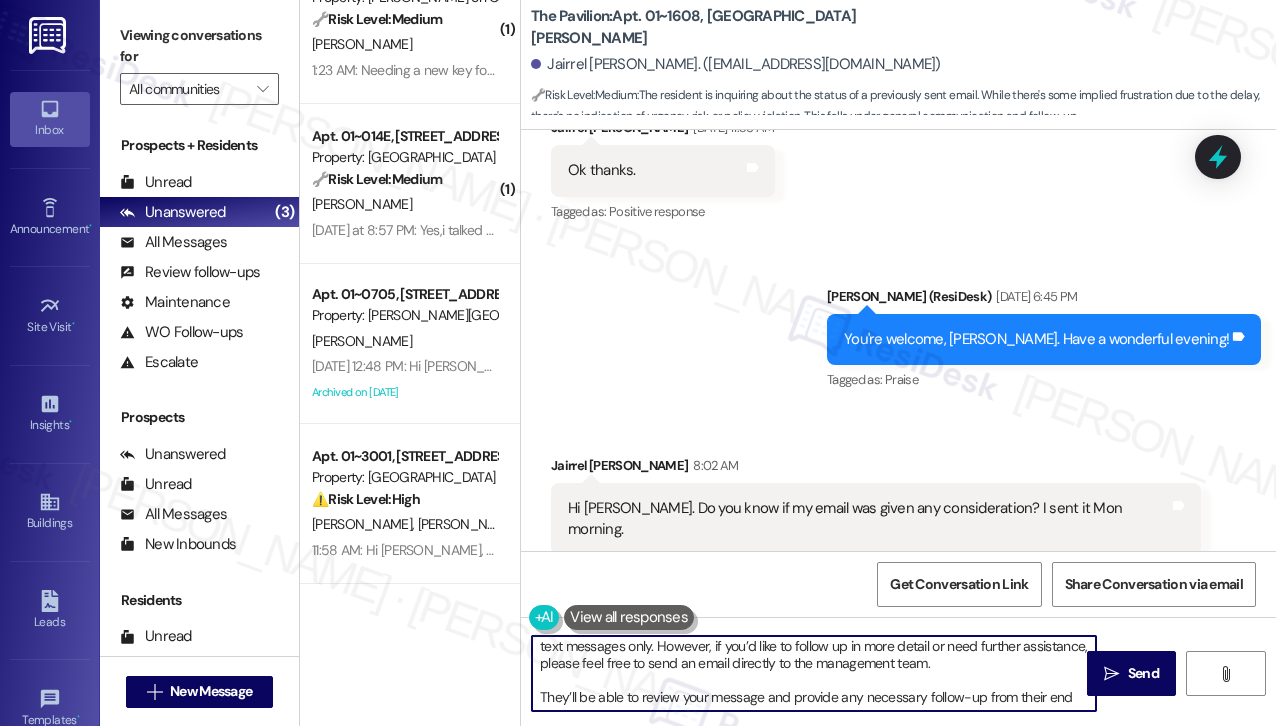 click on "Hi {{first_name}}, I currently don’t have access to email, as my system is set up to support text messages only. However, if you’d like to follow up in more detail or need further assistance, please feel free to send an email directly to the management team.
They’ll be able to review your message and provide any necessary follow-up from their end" at bounding box center (814, 673) 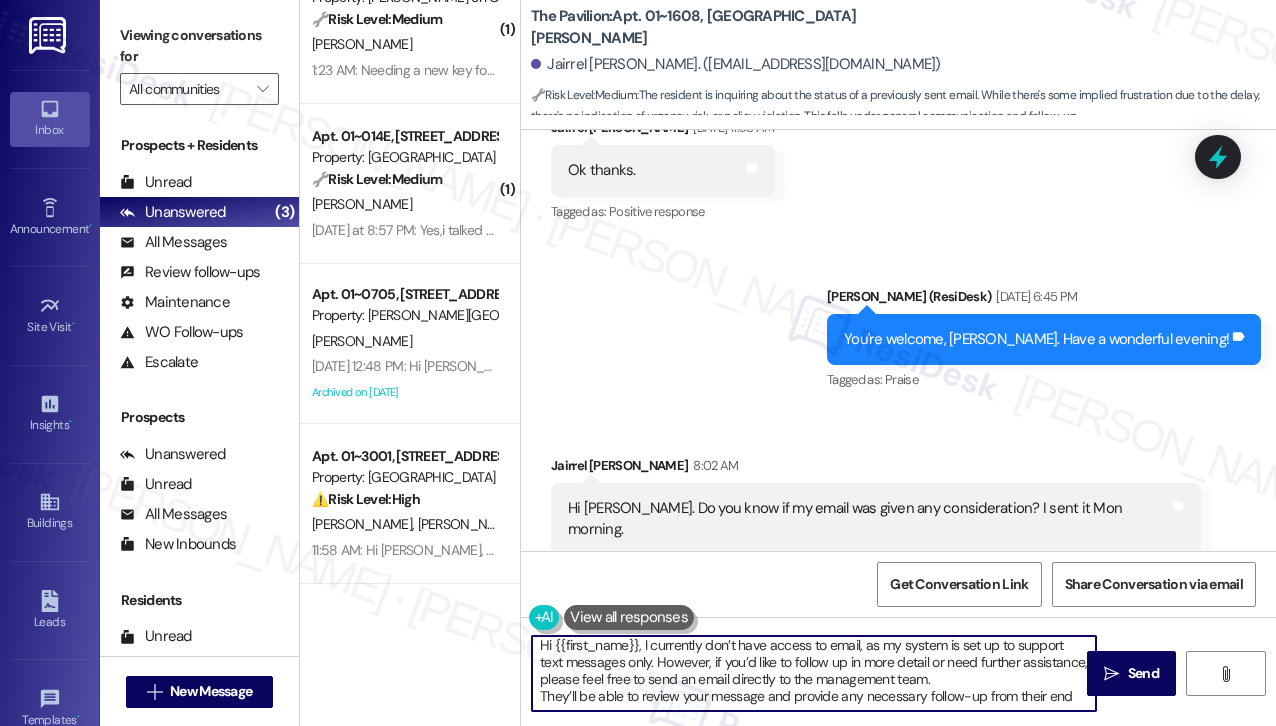 scroll, scrollTop: 4, scrollLeft: 0, axis: vertical 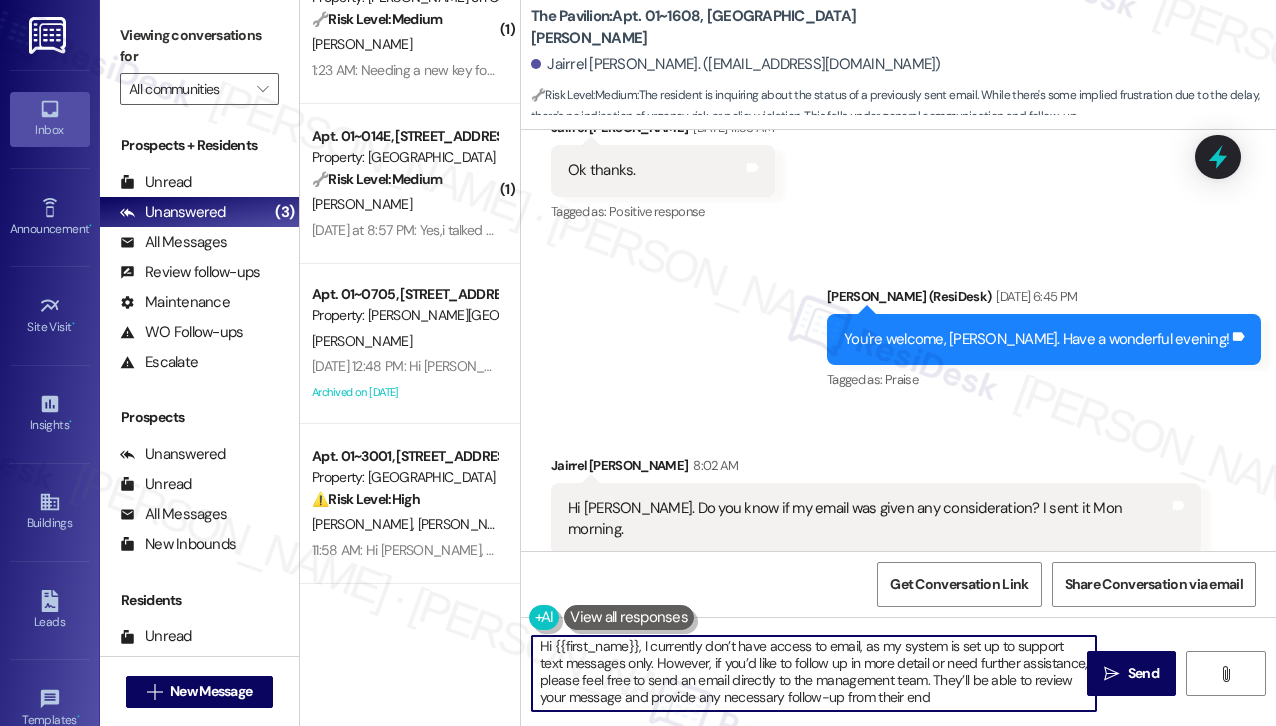 click on "Hi {{first_name}}, I currently don’t have access to email, as my system is set up to support text messages only. However, if you’d like to follow up in more detail or need further assistance, please feel free to send an email directly to the management team. They’ll be able to review your message and provide any necessary follow-up from their end" at bounding box center [814, 673] 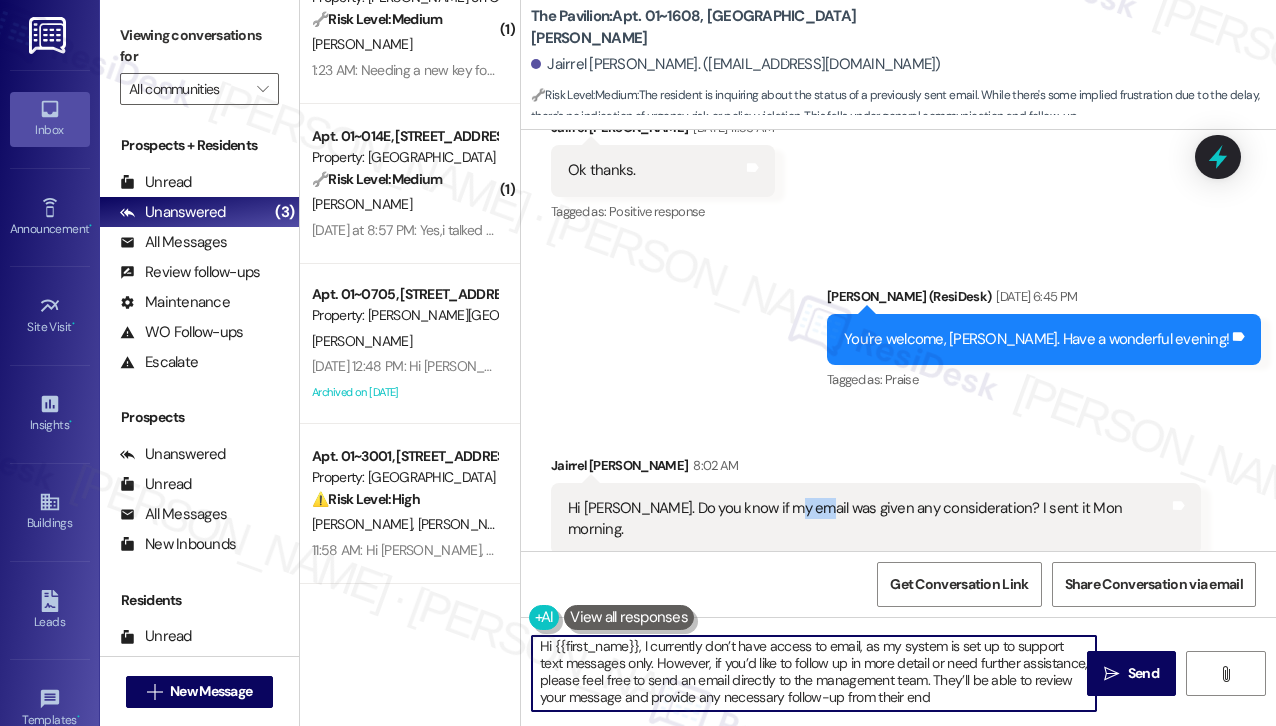 click on "Hi [PERSON_NAME]. Do you know if my email was given any consideration? I sent it Mon morning." at bounding box center (868, 519) 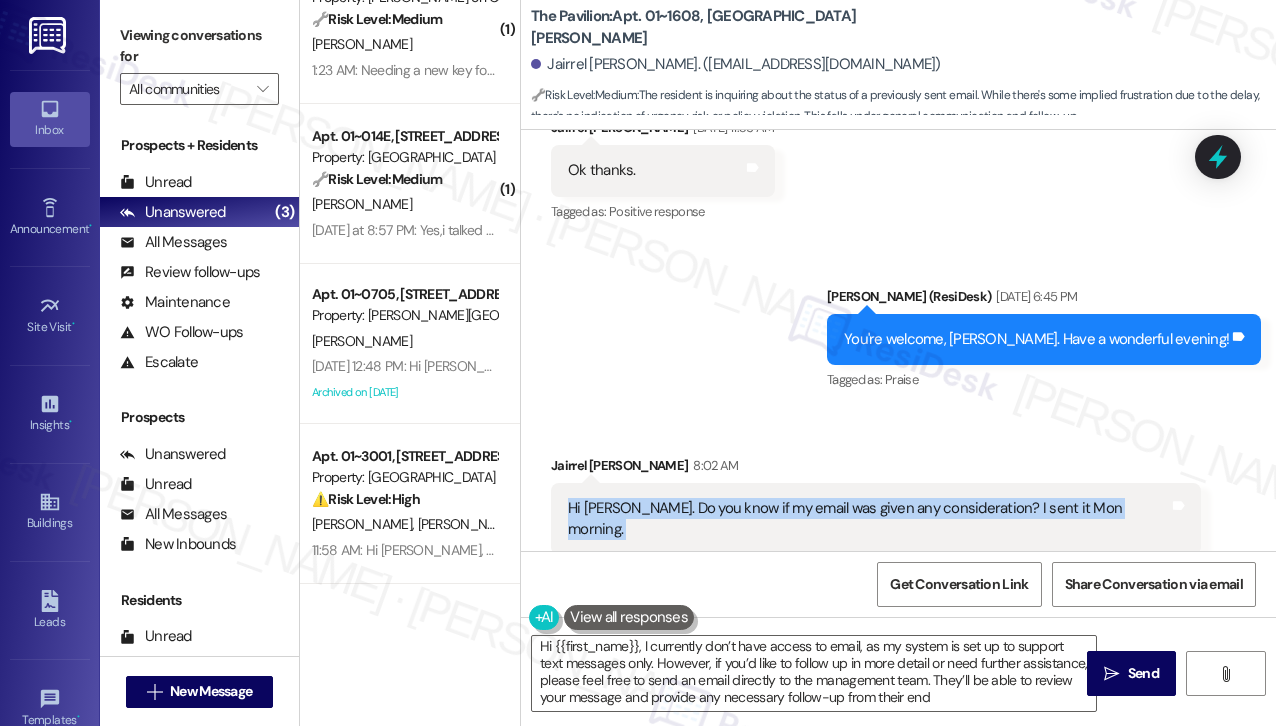 click on "Hi [PERSON_NAME]. Do you know if my email was given any consideration? I sent it Mon morning." at bounding box center [868, 519] 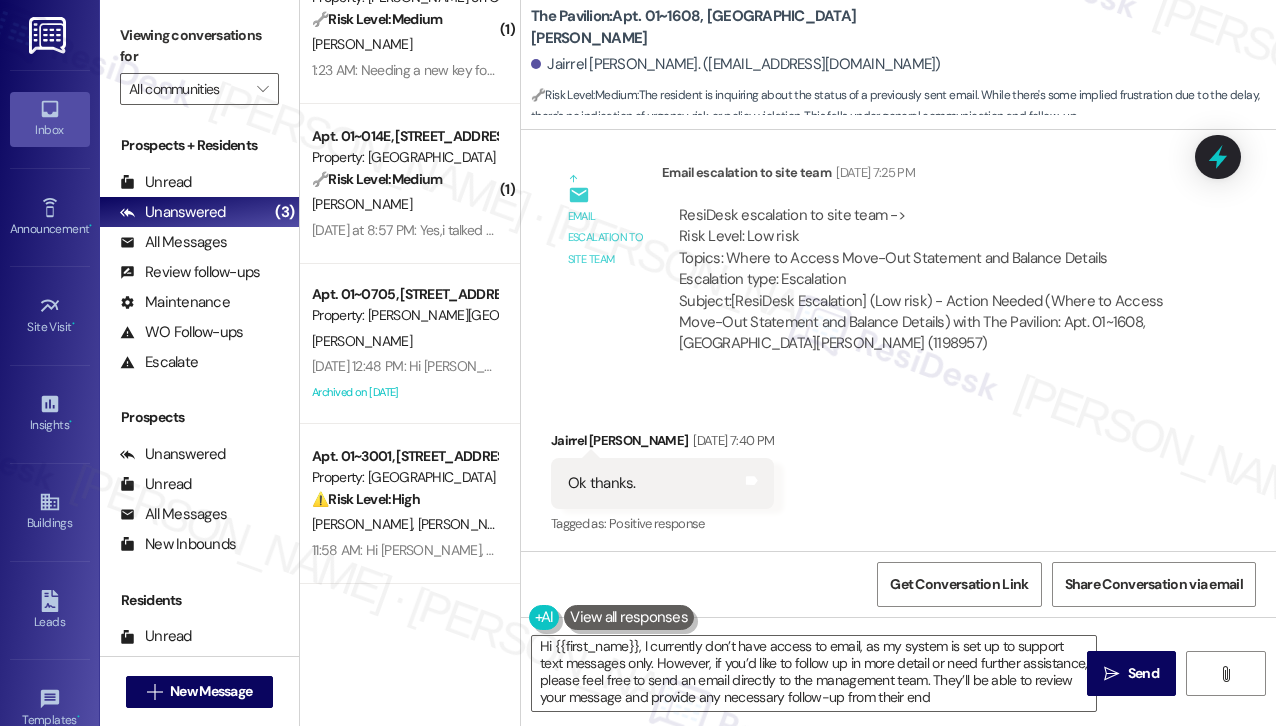 scroll, scrollTop: 14960, scrollLeft: 0, axis: vertical 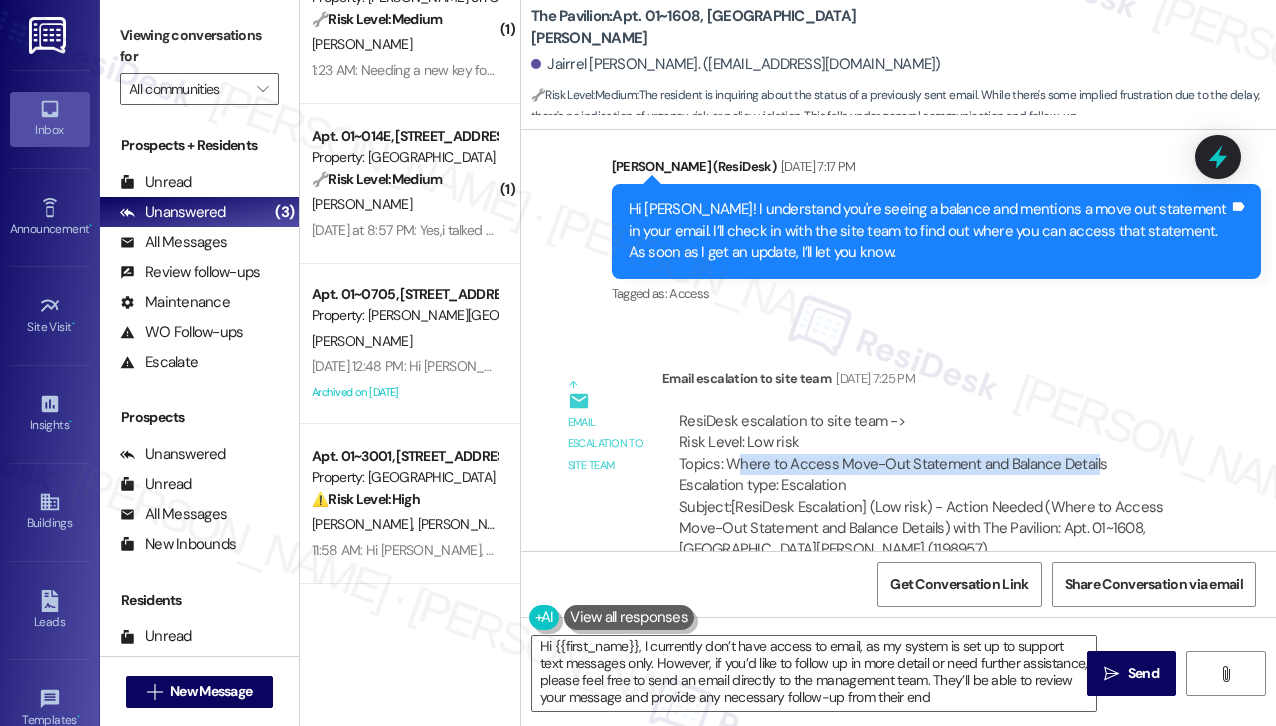 drag, startPoint x: 736, startPoint y: 437, endPoint x: 1087, endPoint y: 444, distance: 351.0698 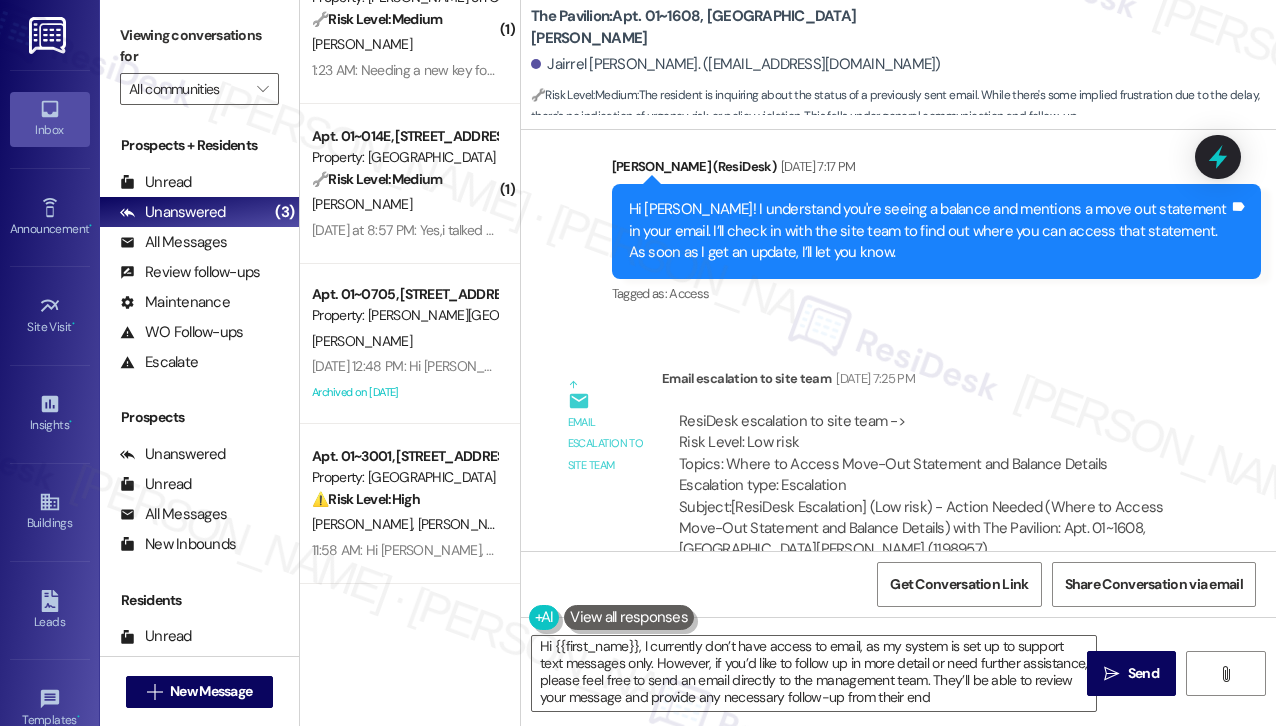 click on "ResiDesk escalation to site team ->
Risk Level: Low risk
Topics: Where to Access Move-Out Statement and Balance Details
Escalation type: Escalation" at bounding box center (931, 454) 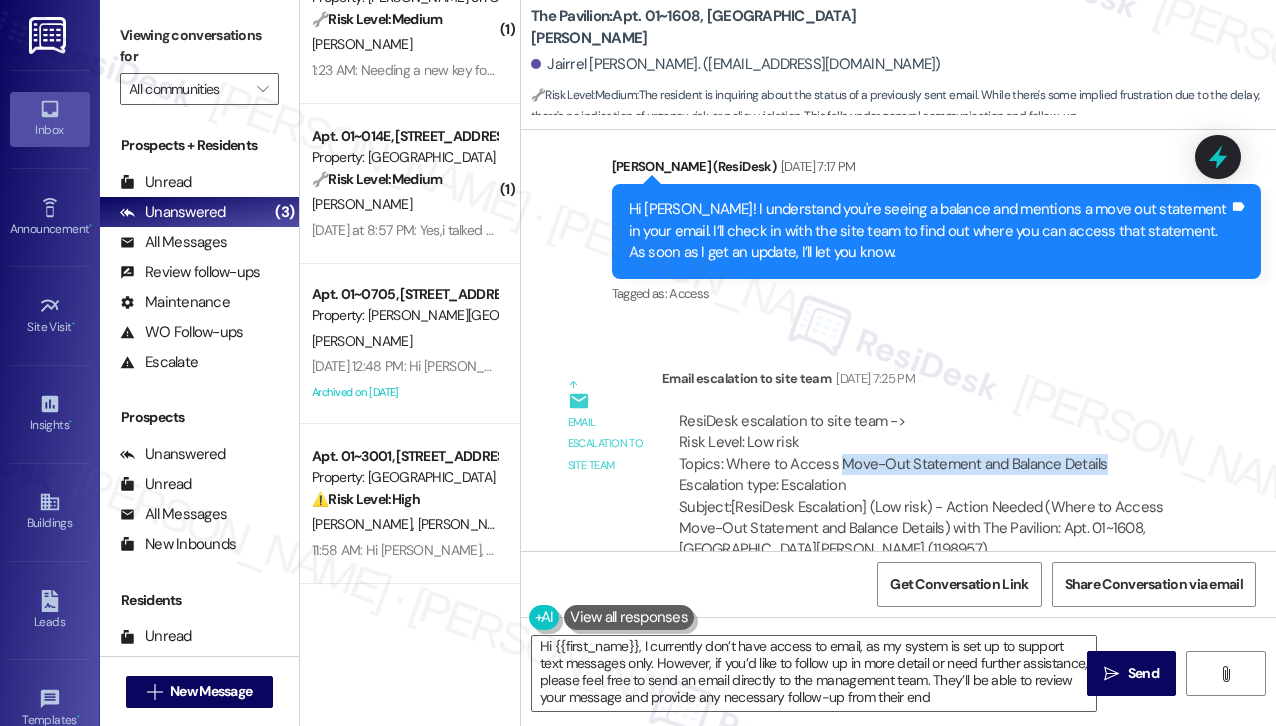 drag, startPoint x: 1104, startPoint y: 434, endPoint x: 835, endPoint y: 431, distance: 269.01672 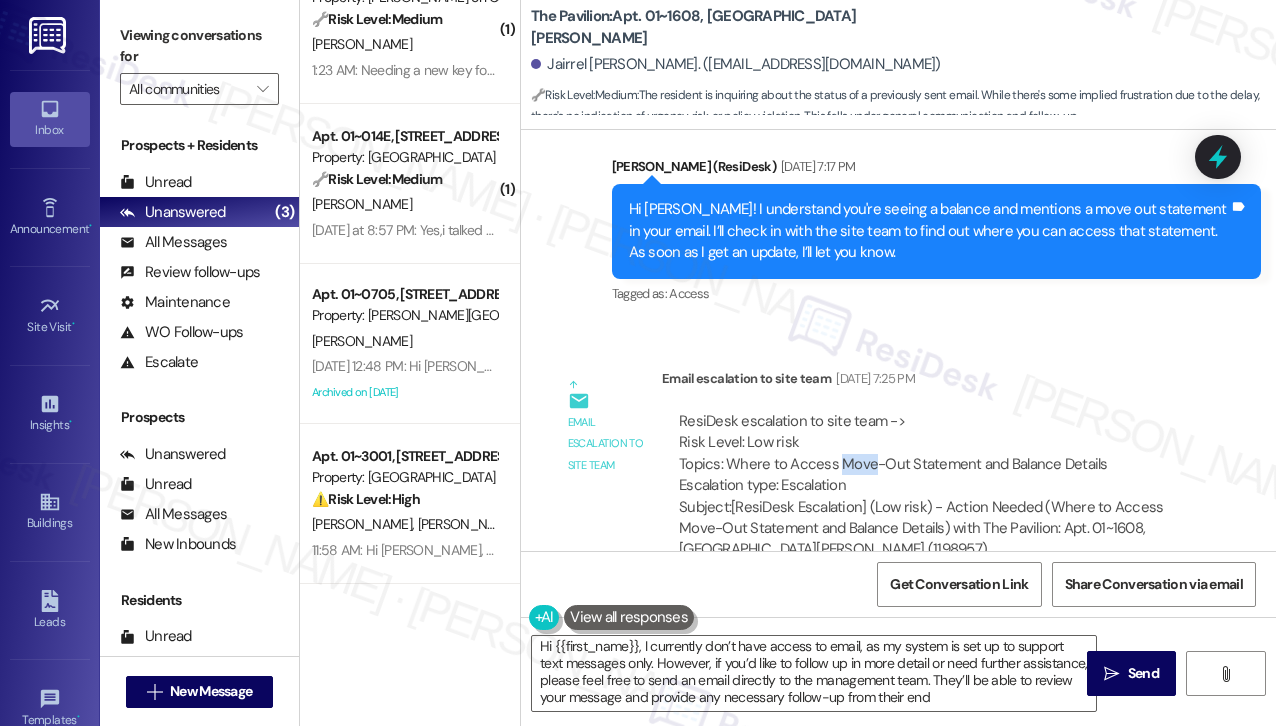 click on "ResiDesk escalation to site team ->
Risk Level: Low risk
Topics: Where to Access Move-Out Statement and Balance Details
Escalation type: Escalation" at bounding box center (931, 454) 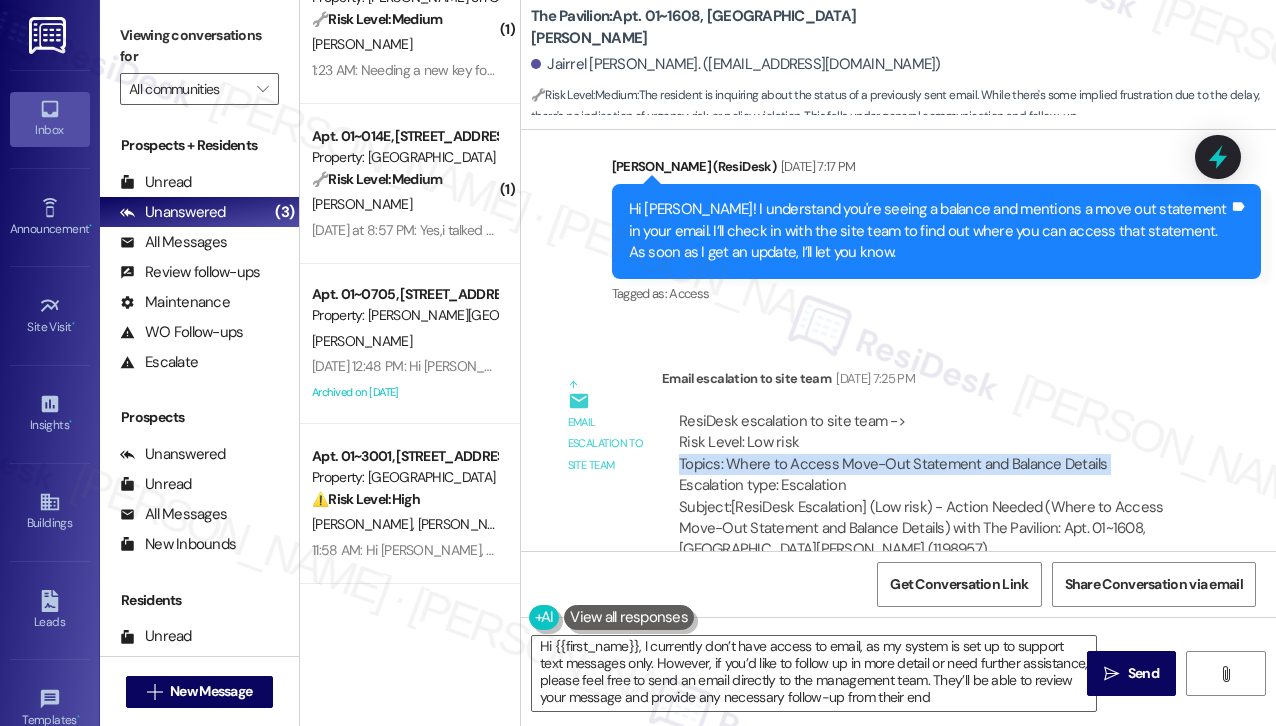 click on "ResiDesk escalation to site team ->
Risk Level: Low risk
Topics: Where to Access Move-Out Statement and Balance Details
Escalation type: Escalation" at bounding box center (931, 454) 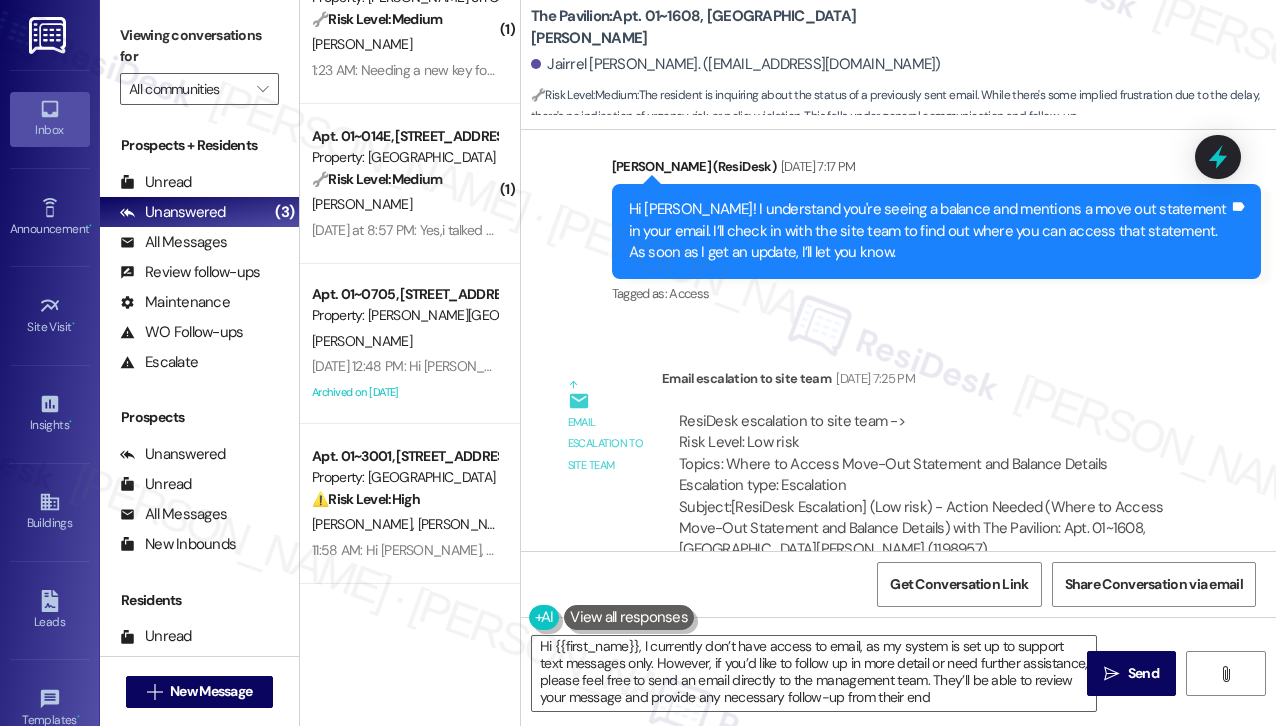 click on "Subject:  [ResiDesk Escalation] (Low risk) - Action Needed (Where to Access Move-Out Statement and Balance Details) with The Pavilion: Apt. 01~1608, [GEOGRAPHIC_DATA][PERSON_NAME] (1198957)" at bounding box center [931, 529] 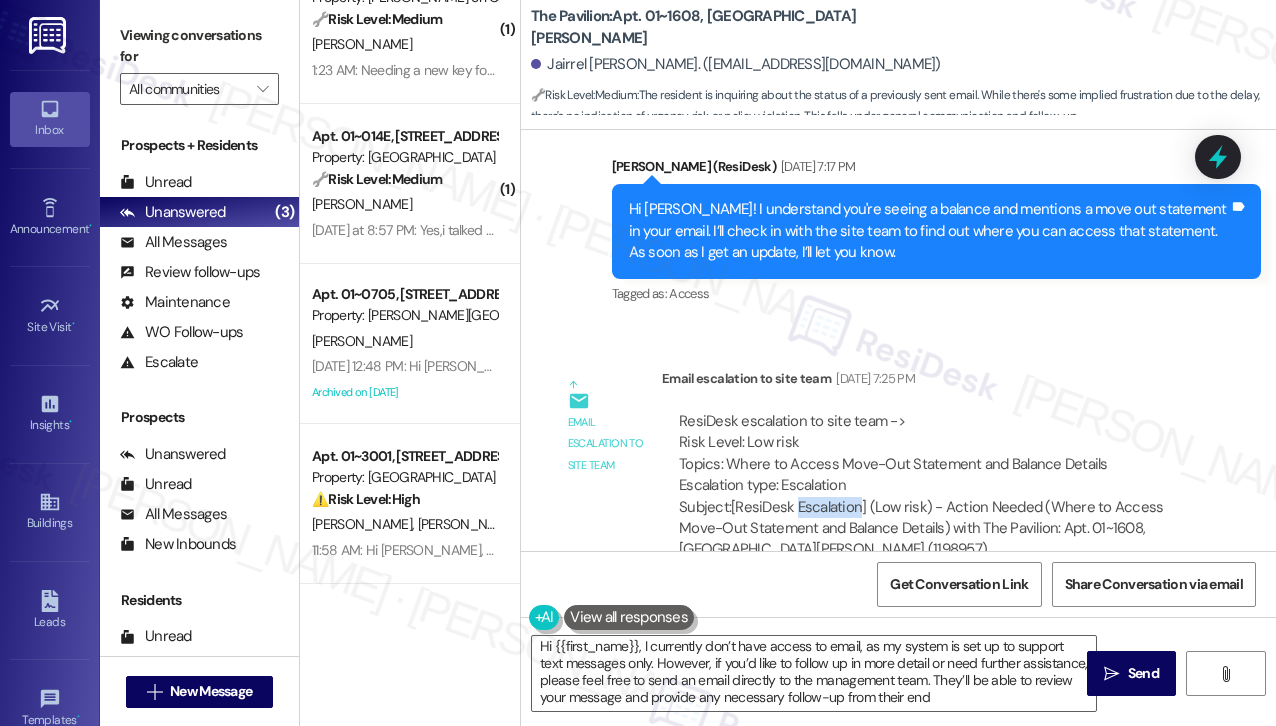 click on "Subject:  [ResiDesk Escalation] (Low risk) - Action Needed (Where to Access Move-Out Statement and Balance Details) with The Pavilion: Apt. 01~1608, [GEOGRAPHIC_DATA][PERSON_NAME] (1198957)" at bounding box center (931, 529) 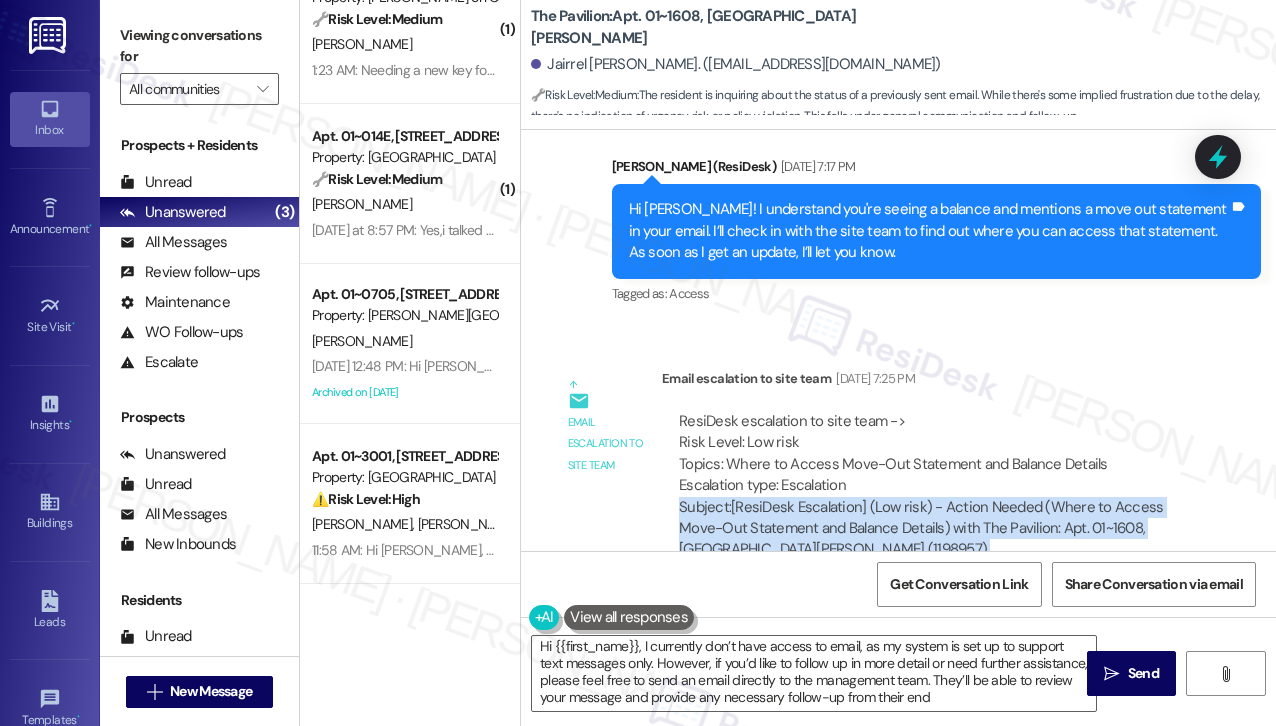 click on "Subject:  [ResiDesk Escalation] (Low risk) - Action Needed (Where to Access Move-Out Statement and Balance Details) with The Pavilion: Apt. 01~1608, [GEOGRAPHIC_DATA][PERSON_NAME] (1198957)" at bounding box center (931, 529) 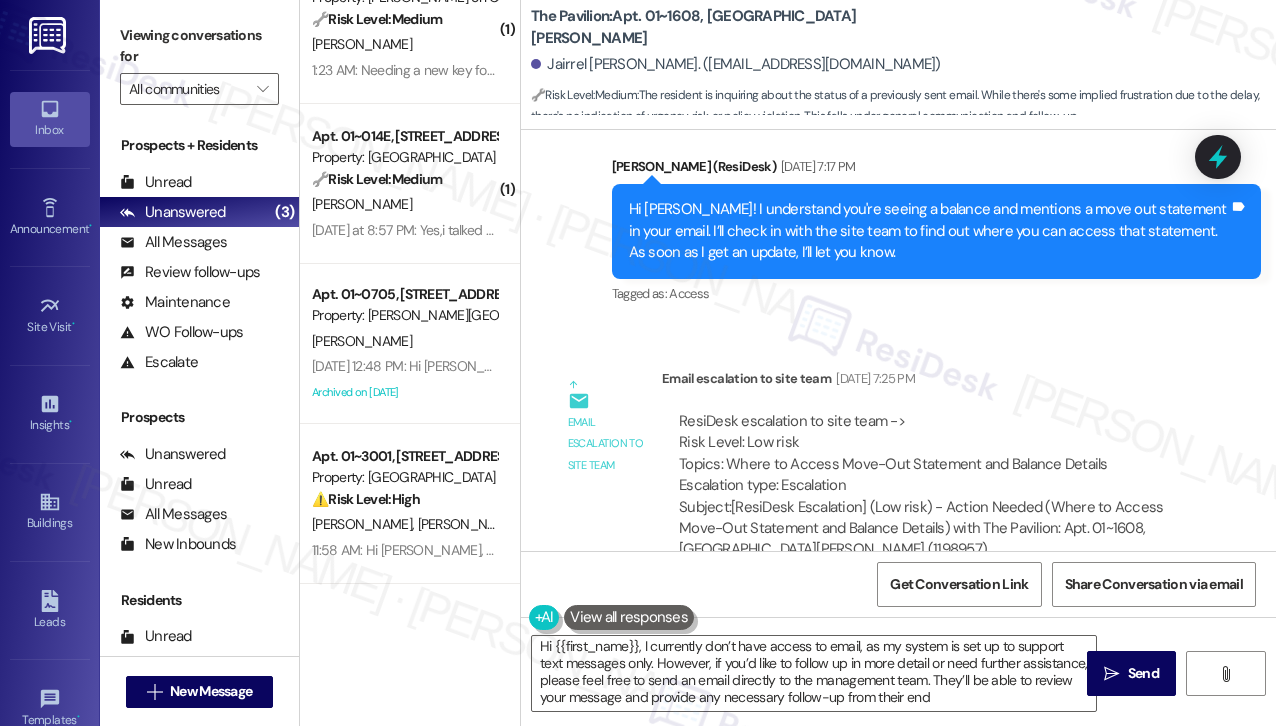 click on "WO Opened request: Window AC Unit [DATE] 8:00 PM Status :  In Progress Show details Survey, sent via SMS Residesk Automated Survey [DATE] 12:20 PM Hi Jairrel! I'm checking in on your latest work order (BLINDS NEED NEW STRING, ID: 1657117). Was everything completed to your satisfaction? You can answer with a quick (Y/N) (You can always reply STOP to opt out of future messages) Tags and notes Tagged as:   Service request review ,  Click to highlight conversations about Service request review Maintenance Click to highlight conversations about Maintenance Survey, sent via SMS Residesk Automated Survey [DATE] 11:33 AM Hi [PERSON_NAME]! I'm checking in on your latest work order (The fan blows but it doesn’..., ID: 1667196). Was everything completed to your satisfaction? You can answer with a quick (Y/N) Tags and notes Tagged as:   Service request review ,  Click to highlight conversations about Service request review Maintenance Click to highlight conversations about Maintenance Y Tagged as:" at bounding box center [898, 340] 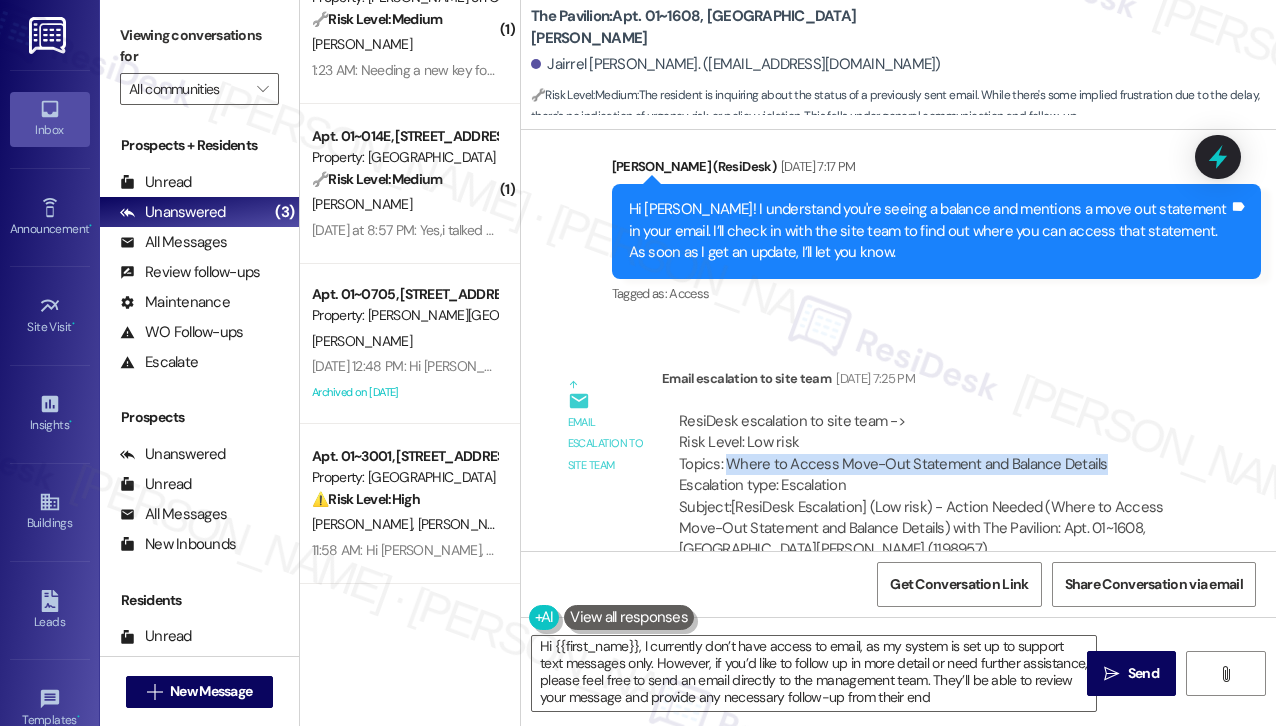 drag, startPoint x: 724, startPoint y: 435, endPoint x: 1117, endPoint y: 434, distance: 393.00128 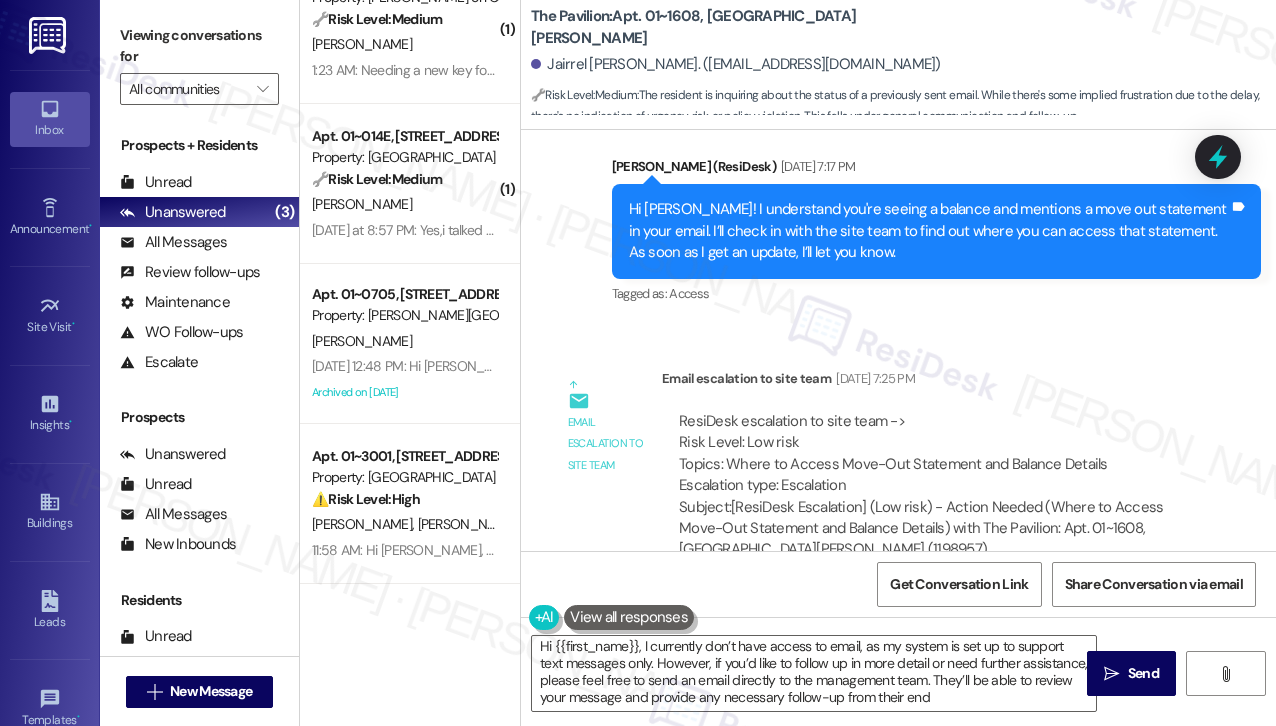 click on "WO Opened request: Window AC Unit [DATE] 8:00 PM Status :  In Progress Show details Survey, sent via SMS Residesk Automated Survey [DATE] 12:20 PM Hi Jairrel! I'm checking in on your latest work order (BLINDS NEED NEW STRING, ID: 1657117). Was everything completed to your satisfaction? You can answer with a quick (Y/N) (You can always reply STOP to opt out of future messages) Tags and notes Tagged as:   Service request review ,  Click to highlight conversations about Service request review Maintenance Click to highlight conversations about Maintenance Survey, sent via SMS Residesk Automated Survey [DATE] 11:33 AM Hi [PERSON_NAME]! I'm checking in on your latest work order (The fan blows but it doesn’..., ID: 1667196). Was everything completed to your satisfaction? You can answer with a quick (Y/N) Tags and notes Tagged as:   Service request review ,  Click to highlight conversations about Service request review Maintenance Click to highlight conversations about Maintenance Y Tagged as:" at bounding box center (898, 340) 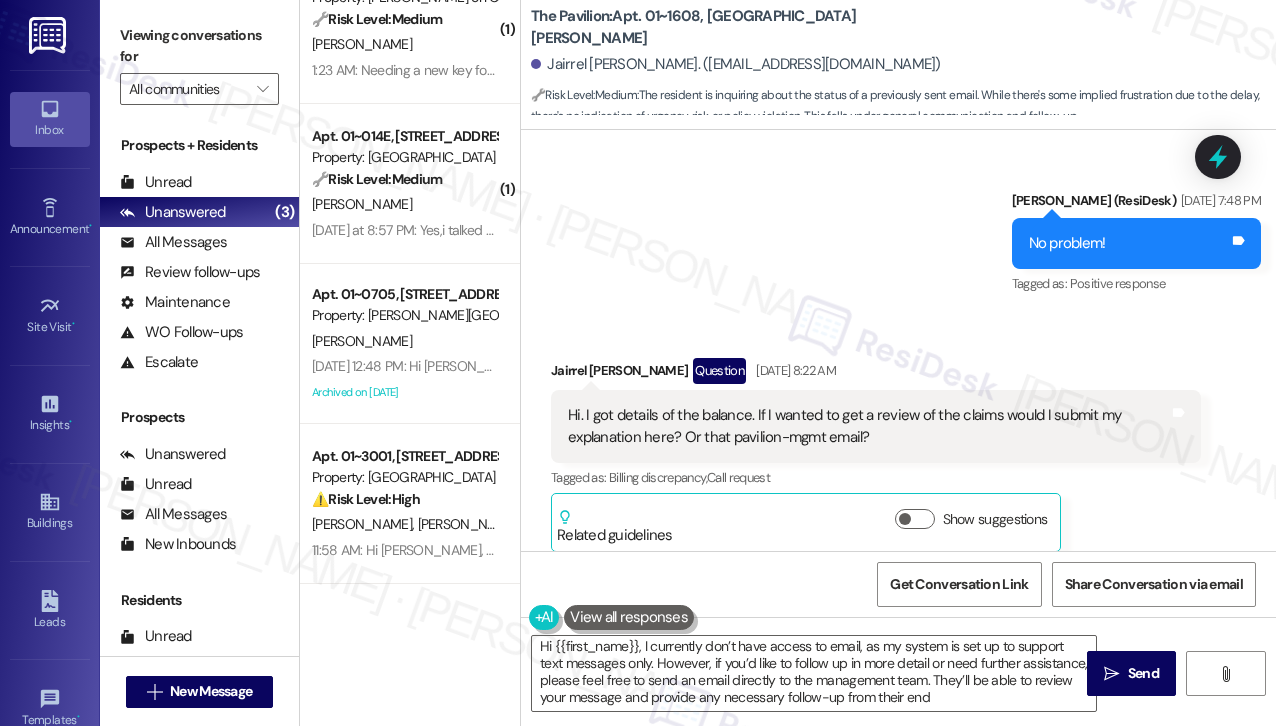 scroll, scrollTop: 15660, scrollLeft: 0, axis: vertical 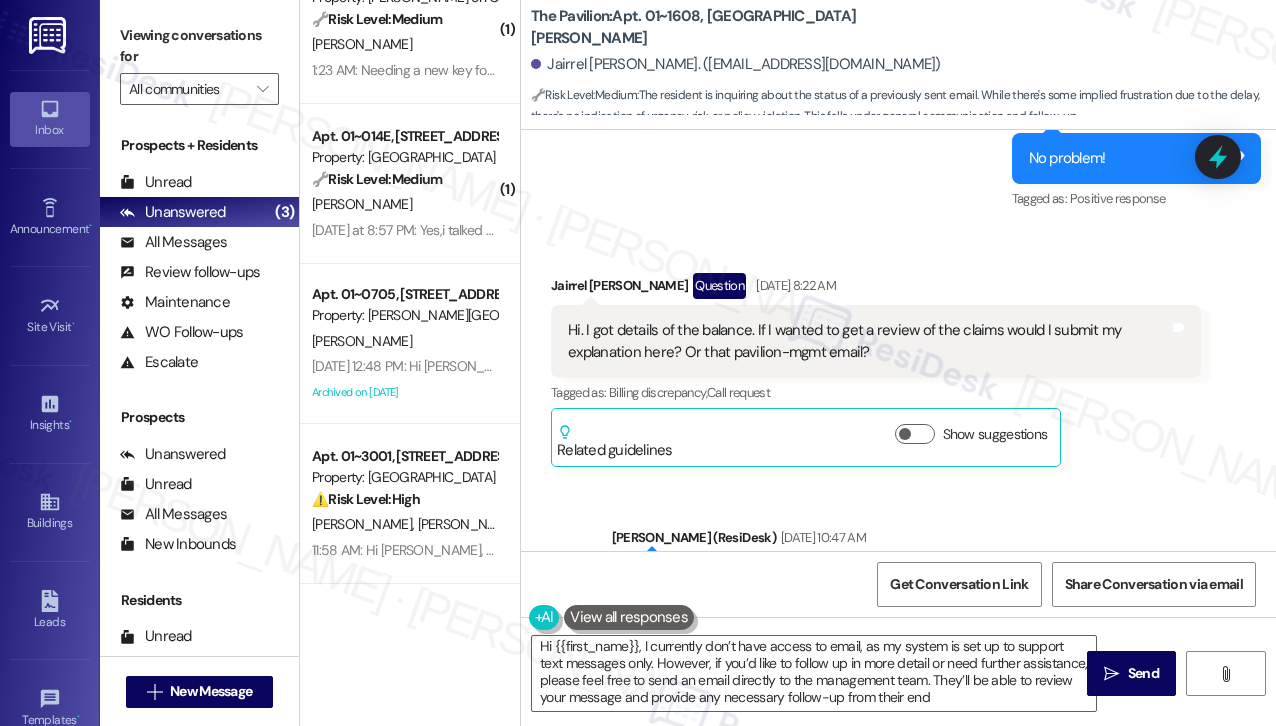 click on "Hi. I got details of the balance. If I wanted to get a review of the claims would I submit my explanation here? Or that pavilion-mgmt email?" at bounding box center (868, 341) 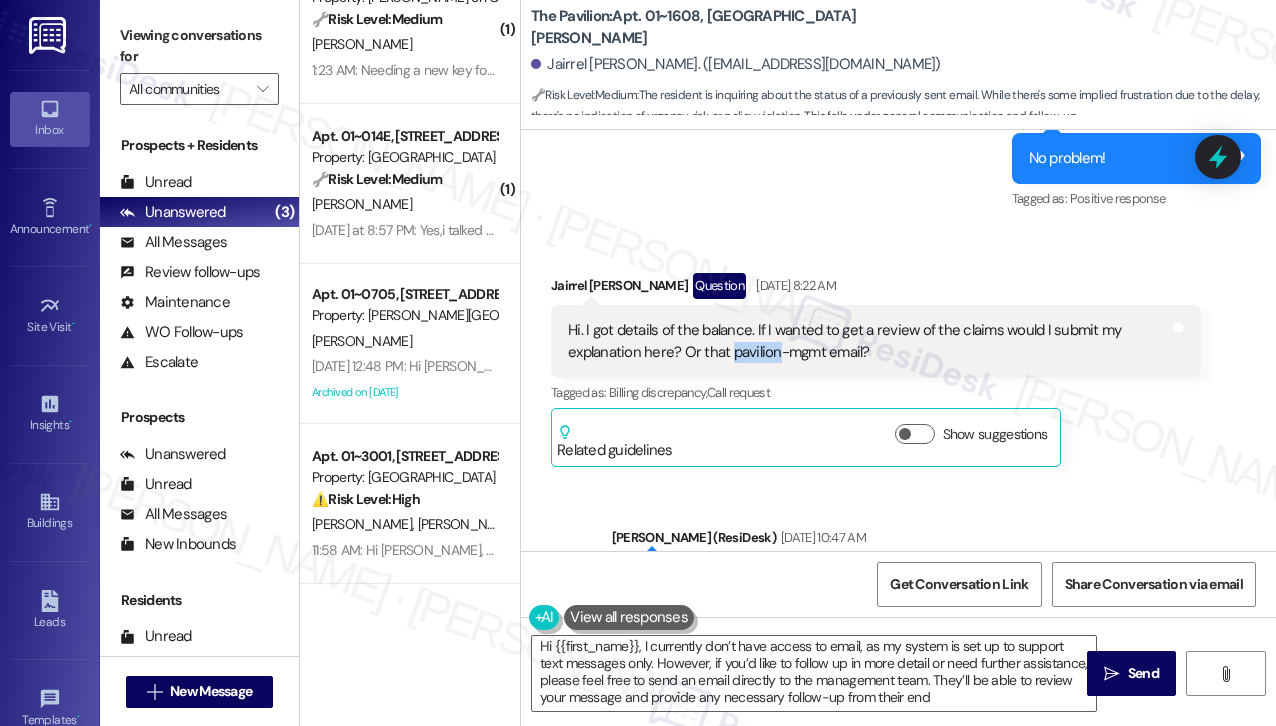 click on "Hi. I got details of the balance. If I wanted to get a review of the claims would I submit my explanation here? Or that pavilion-mgmt email?" at bounding box center [868, 341] 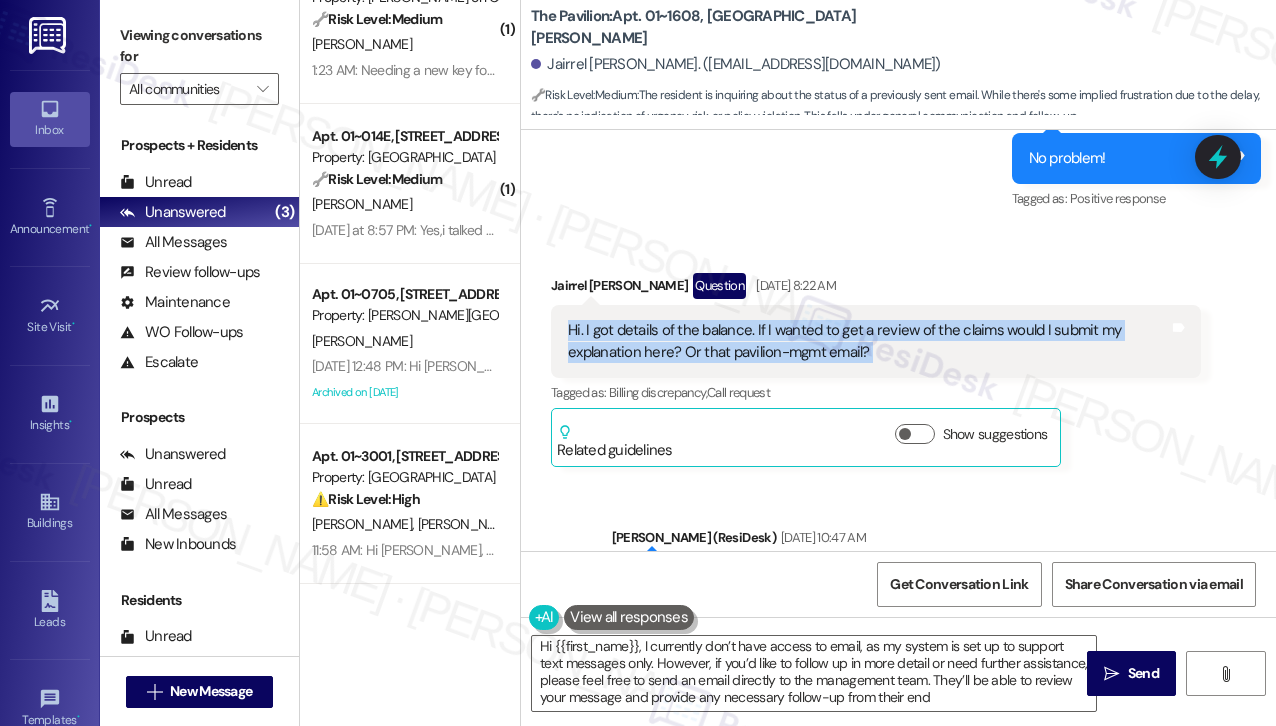 click on "Hi. I got details of the balance. If I wanted to get a review of the claims would I submit my explanation here? Or that pavilion-mgmt email?" at bounding box center [868, 341] 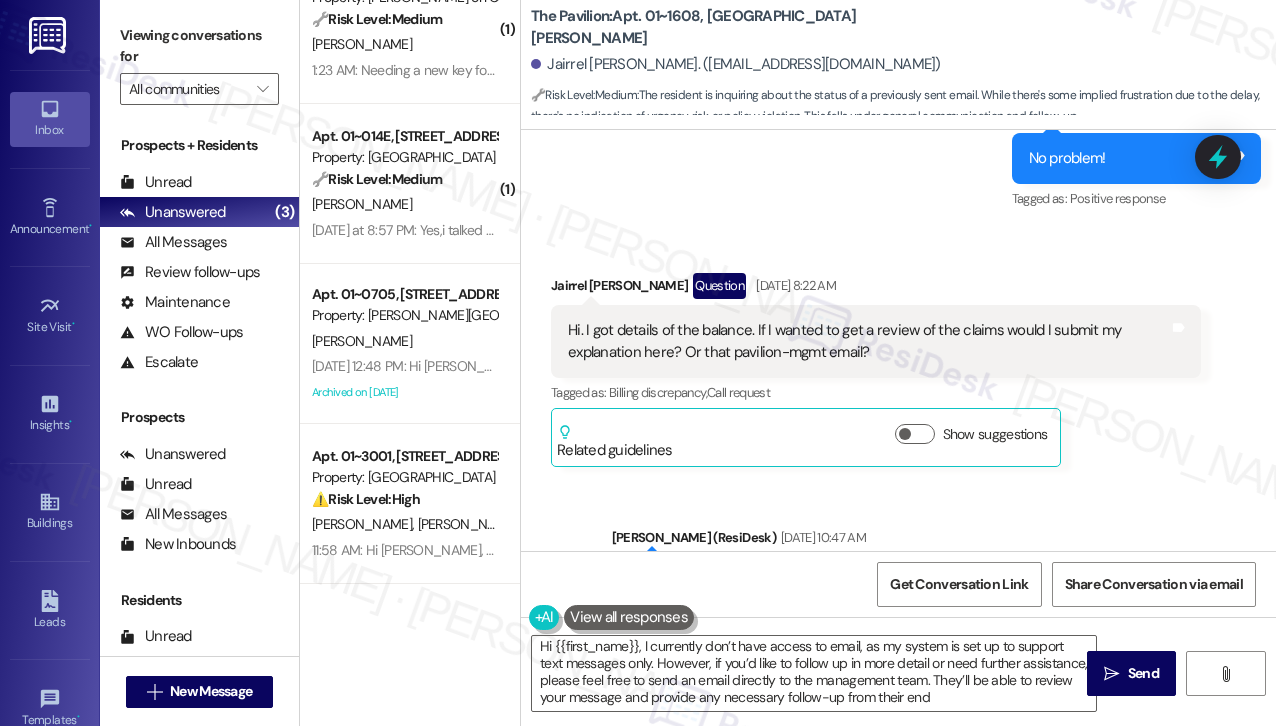 click on "Received via SMS Jairrel [PERSON_NAME] Question [DATE] 8:22 AM Hi. I got details of the balance. If I wanted to get a review of the claims would I submit my explanation here? Or that pavilion-mgmt email? Tags and notes Tagged as:   Billing discrepancy ,  Click to highlight conversations about Billing discrepancy Call request Click to highlight conversations about Call request  Related guidelines Show suggestions" at bounding box center [898, 355] 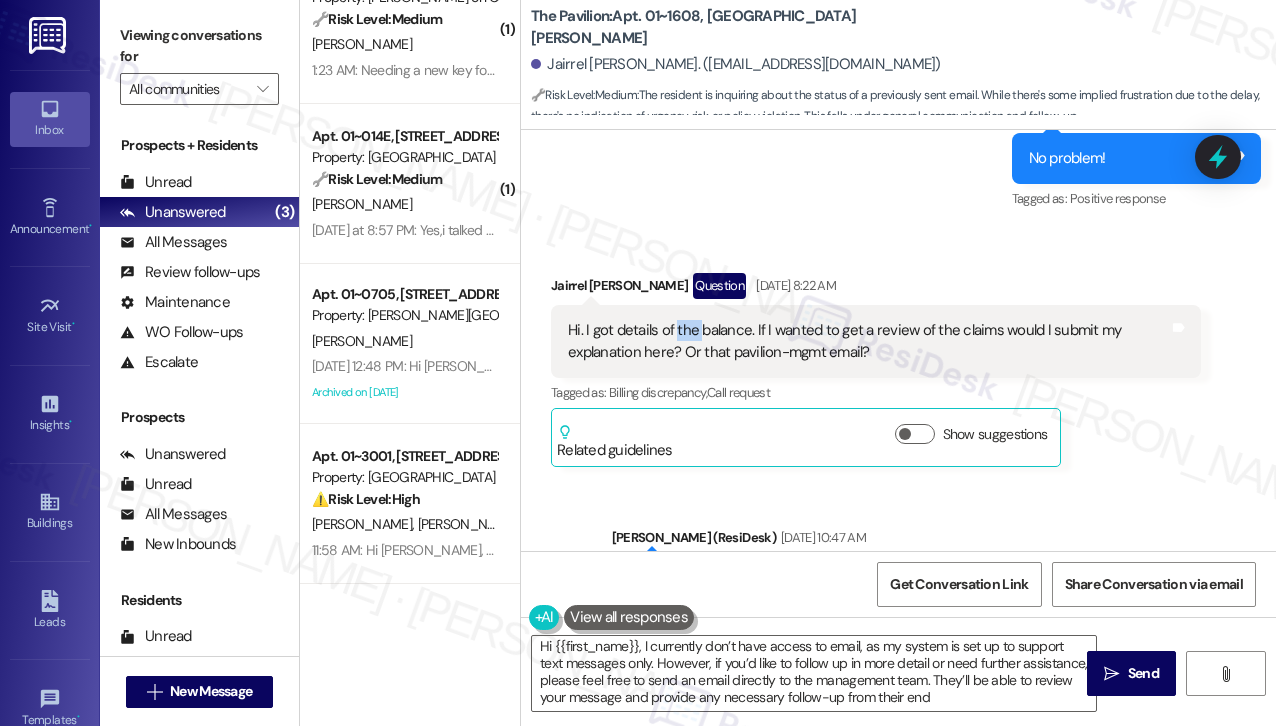 click on "Hi. I got details of the balance. If I wanted to get a review of the claims would I submit my explanation here? Or that pavilion-mgmt email?" at bounding box center [868, 341] 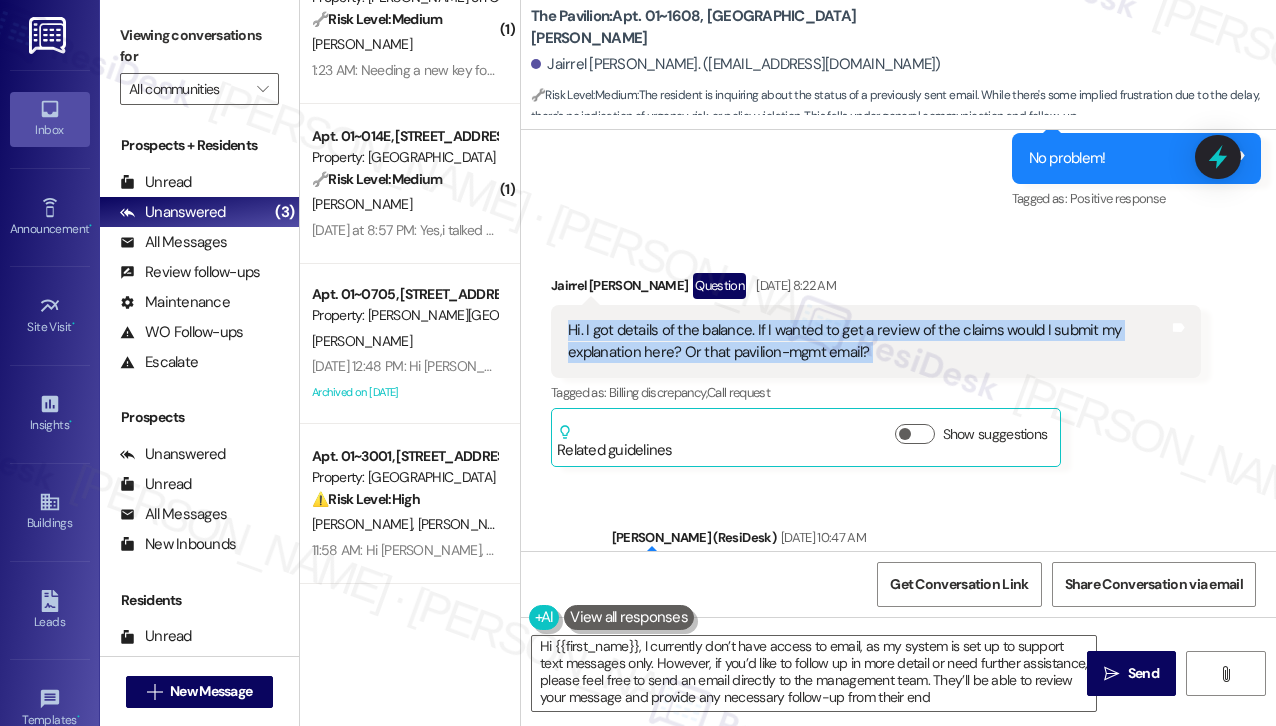 click on "Hi. I got details of the balance. If I wanted to get a review of the claims would I submit my explanation here? Or that pavilion-mgmt email?" at bounding box center [868, 341] 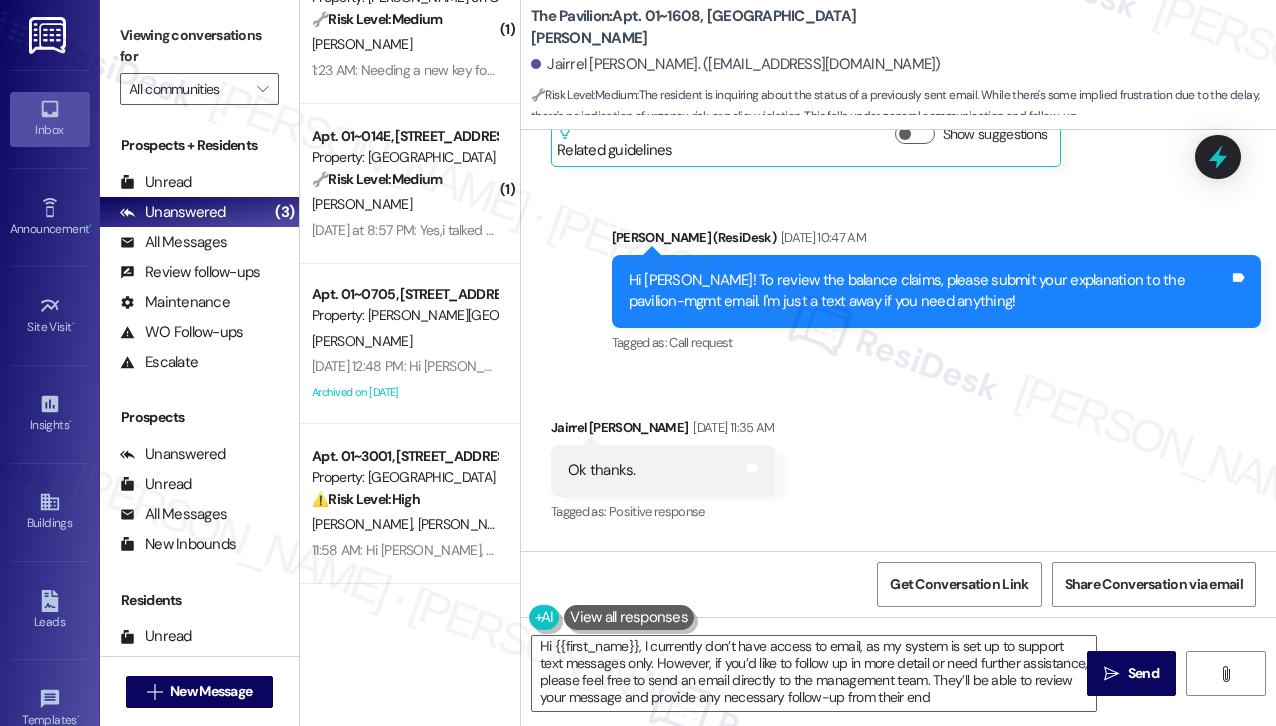 click on "Hi [PERSON_NAME]! To review the balance claims, please submit your explanation to the pavilion-mgmt email. I'm just a text away if you need anything!" at bounding box center [929, 291] 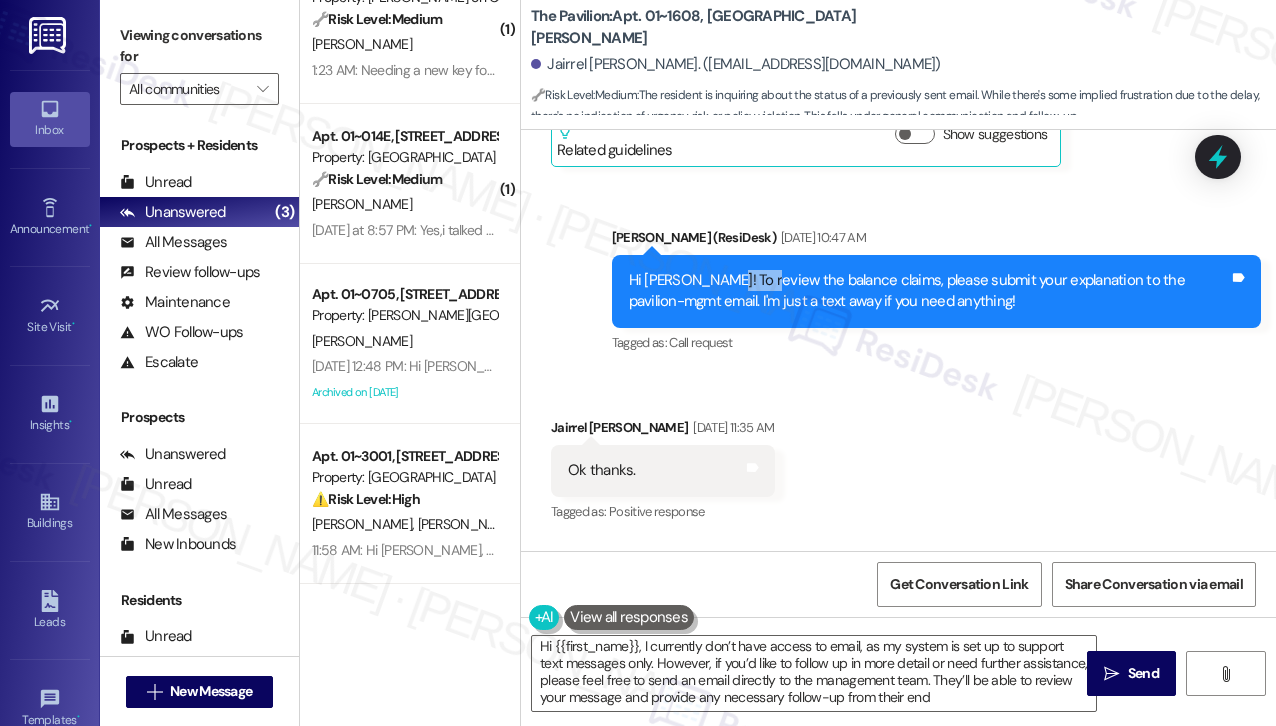 click on "Hi [PERSON_NAME]! To review the balance claims, please submit your explanation to the pavilion-mgmt email. I'm just a text away if you need anything!" at bounding box center [929, 291] 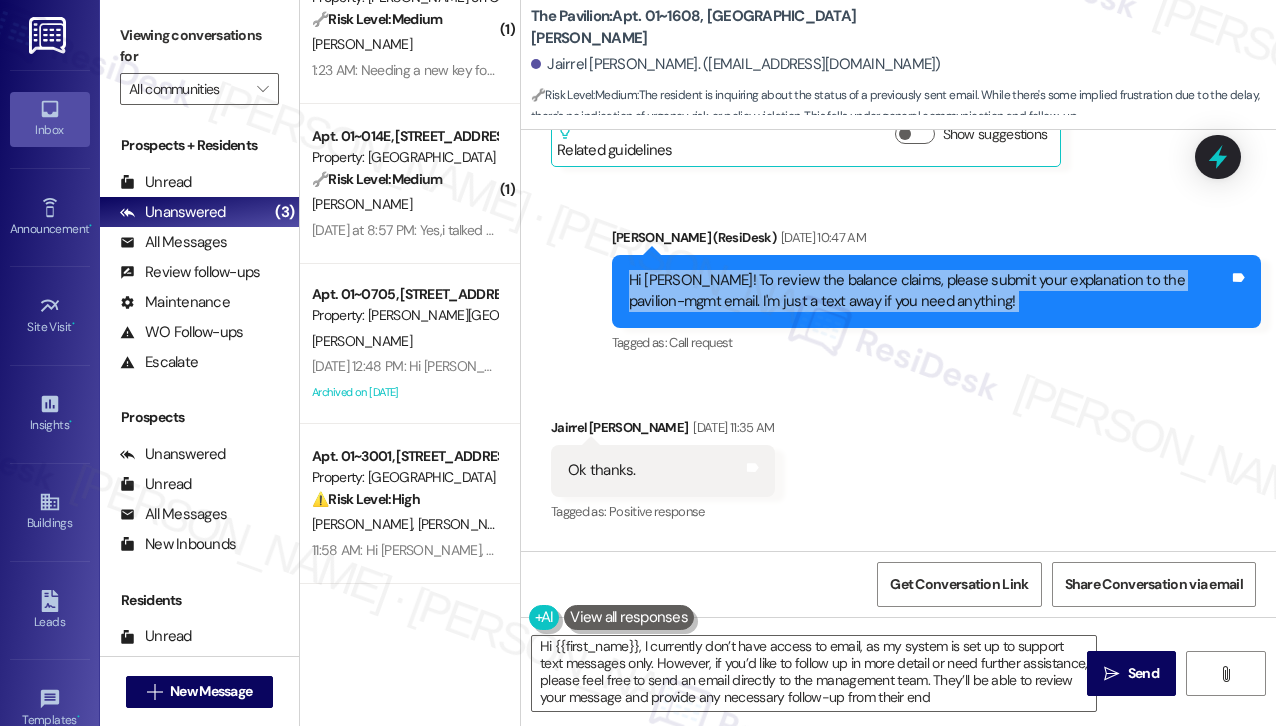 click on "Hi [PERSON_NAME]! To review the balance claims, please submit your explanation to the pavilion-mgmt email. I'm just a text away if you need anything!" at bounding box center [929, 291] 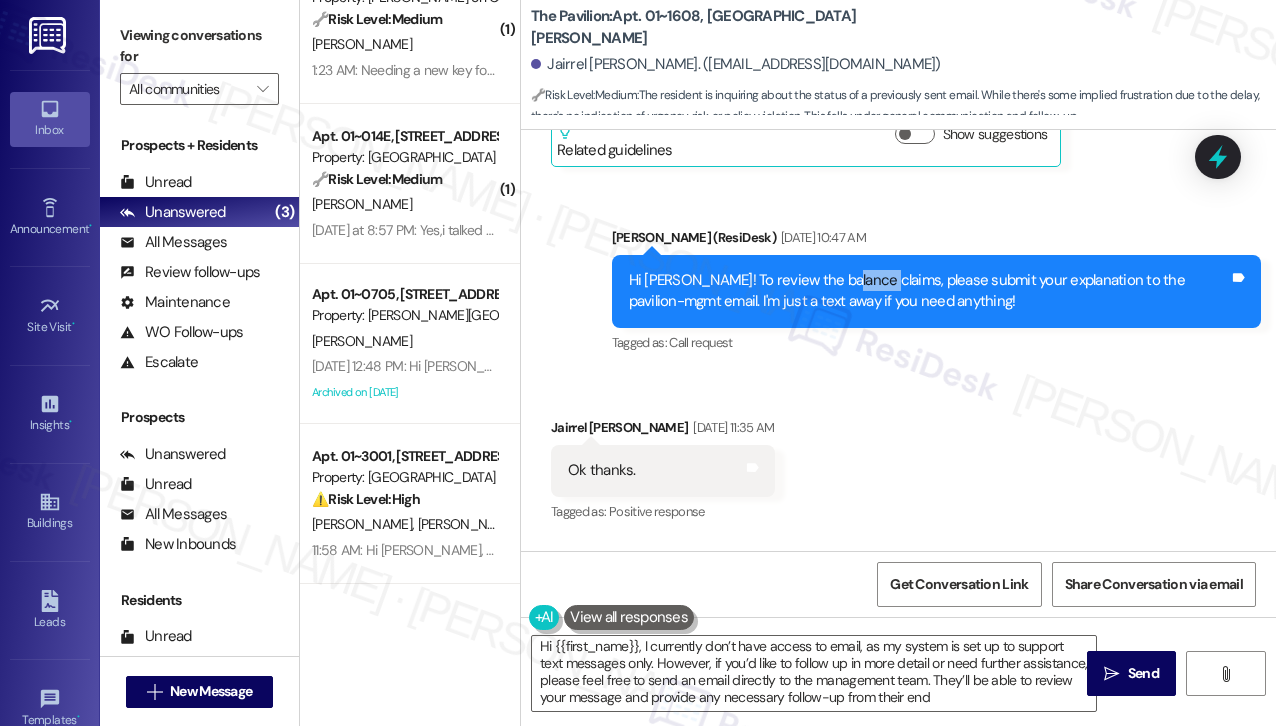 click on "Hi [PERSON_NAME]! To review the balance claims, please submit your explanation to the pavilion-mgmt email. I'm just a text away if you need anything!" at bounding box center (929, 291) 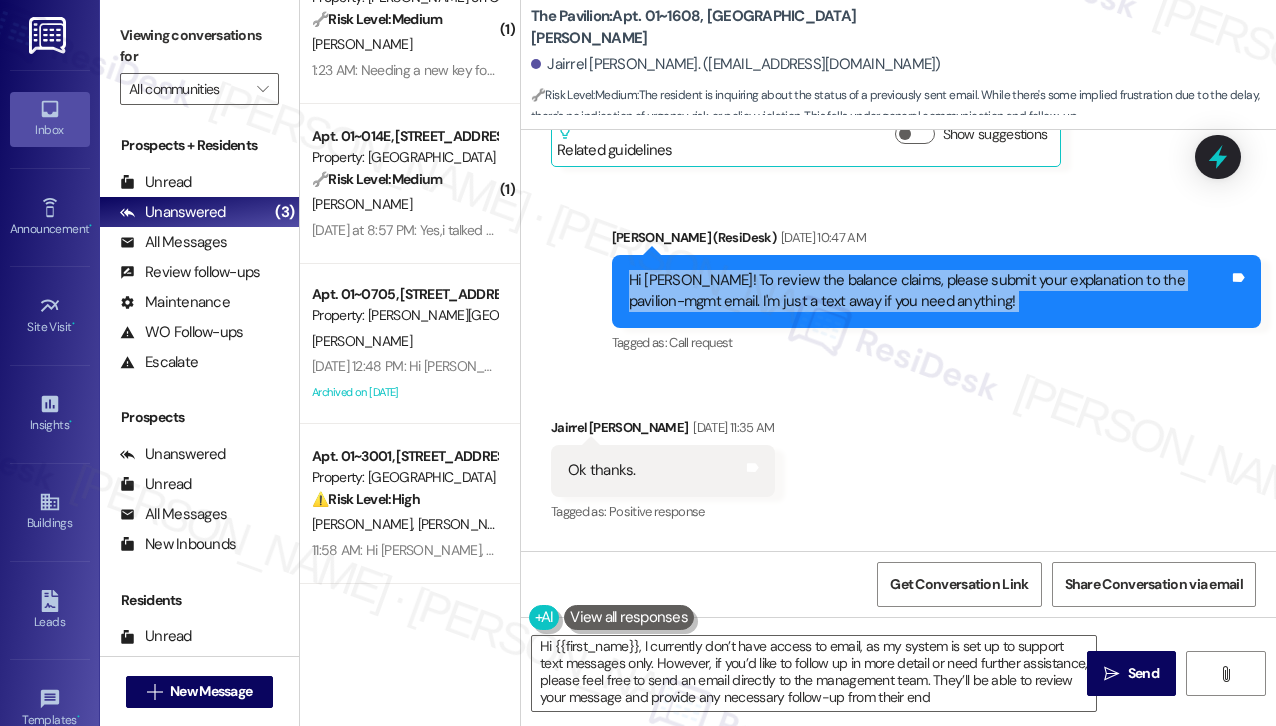 click on "Hi [PERSON_NAME]! To review the balance claims, please submit your explanation to the pavilion-mgmt email. I'm just a text away if you need anything!" at bounding box center (929, 291) 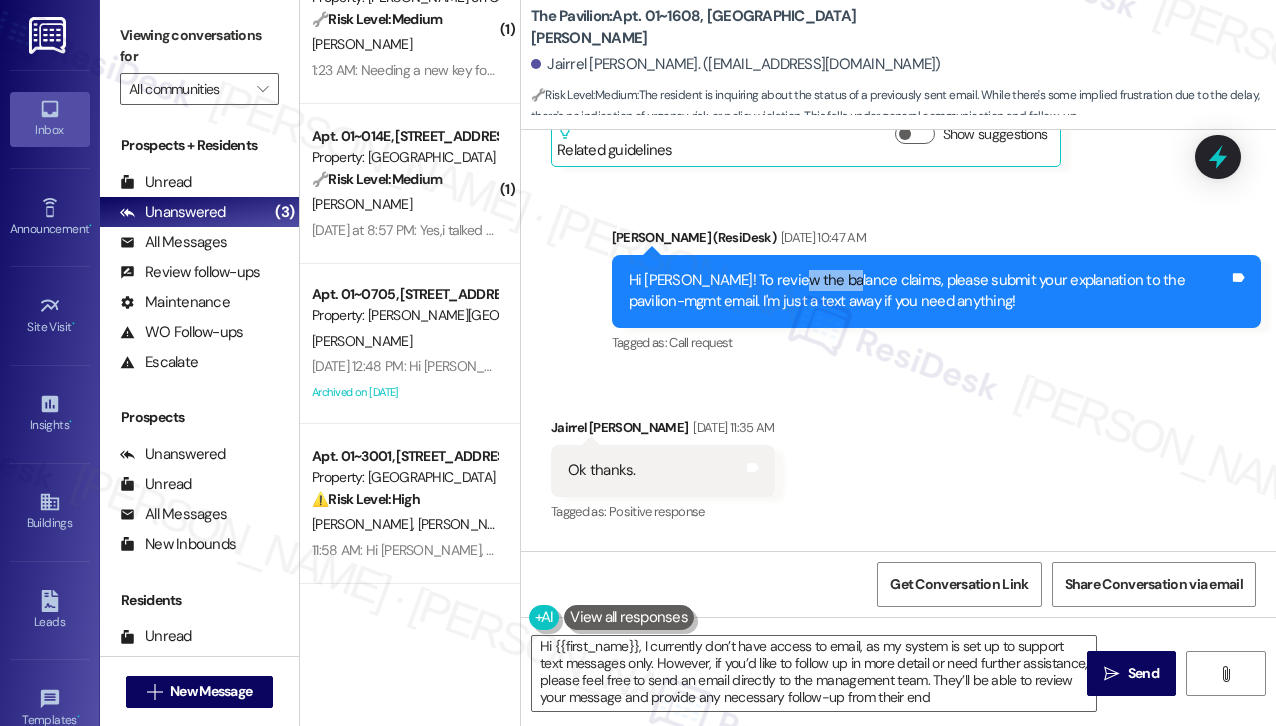 click on "Hi [PERSON_NAME]! To review the balance claims, please submit your explanation to the pavilion-mgmt email. I'm just a text away if you need anything!" at bounding box center [929, 291] 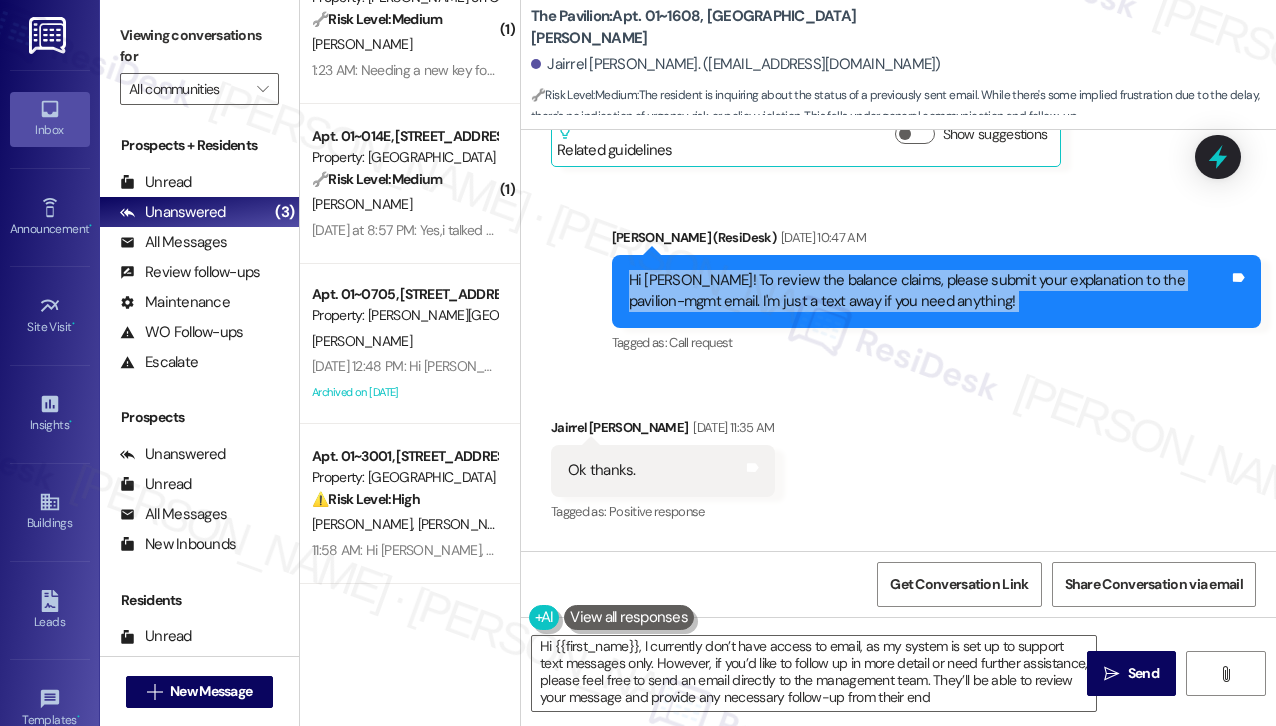 click on "Hi [PERSON_NAME]! To review the balance claims, please submit your explanation to the pavilion-mgmt email. I'm just a text away if you need anything!" at bounding box center [929, 291] 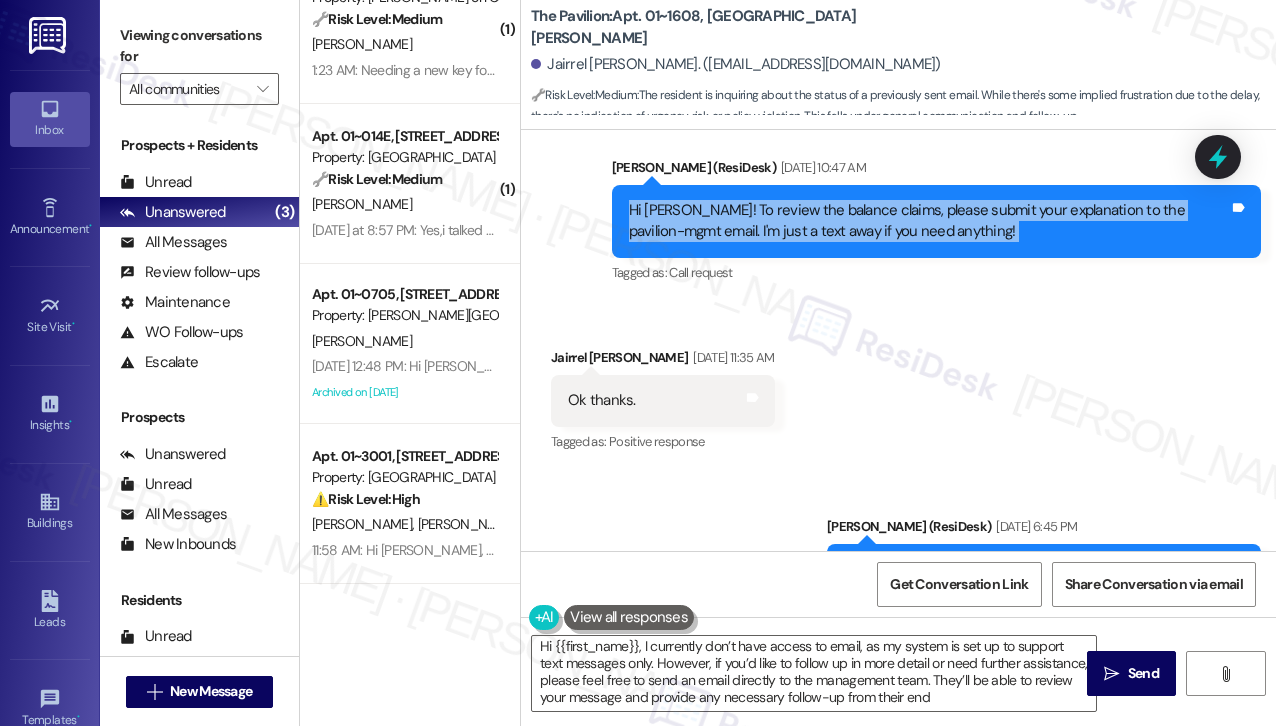 scroll, scrollTop: 16260, scrollLeft: 0, axis: vertical 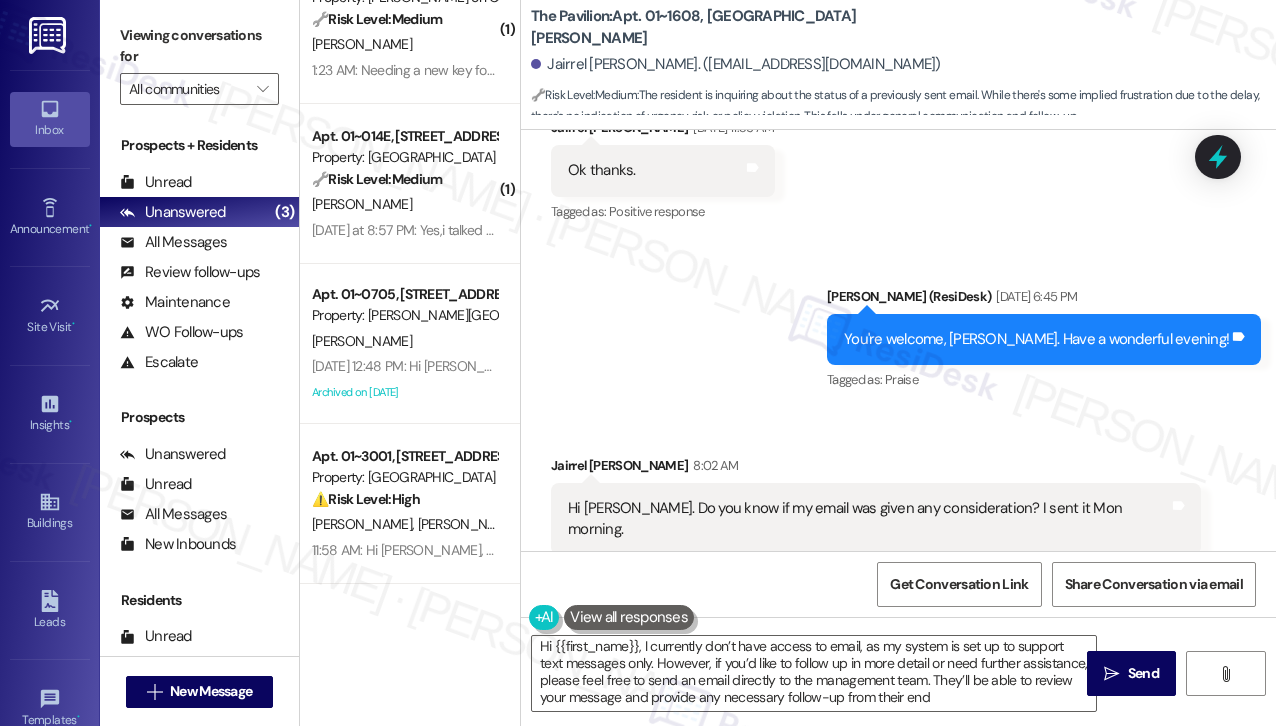 click on "You're welcome, [PERSON_NAME]. Have a wonderful evening!" at bounding box center [1036, 339] 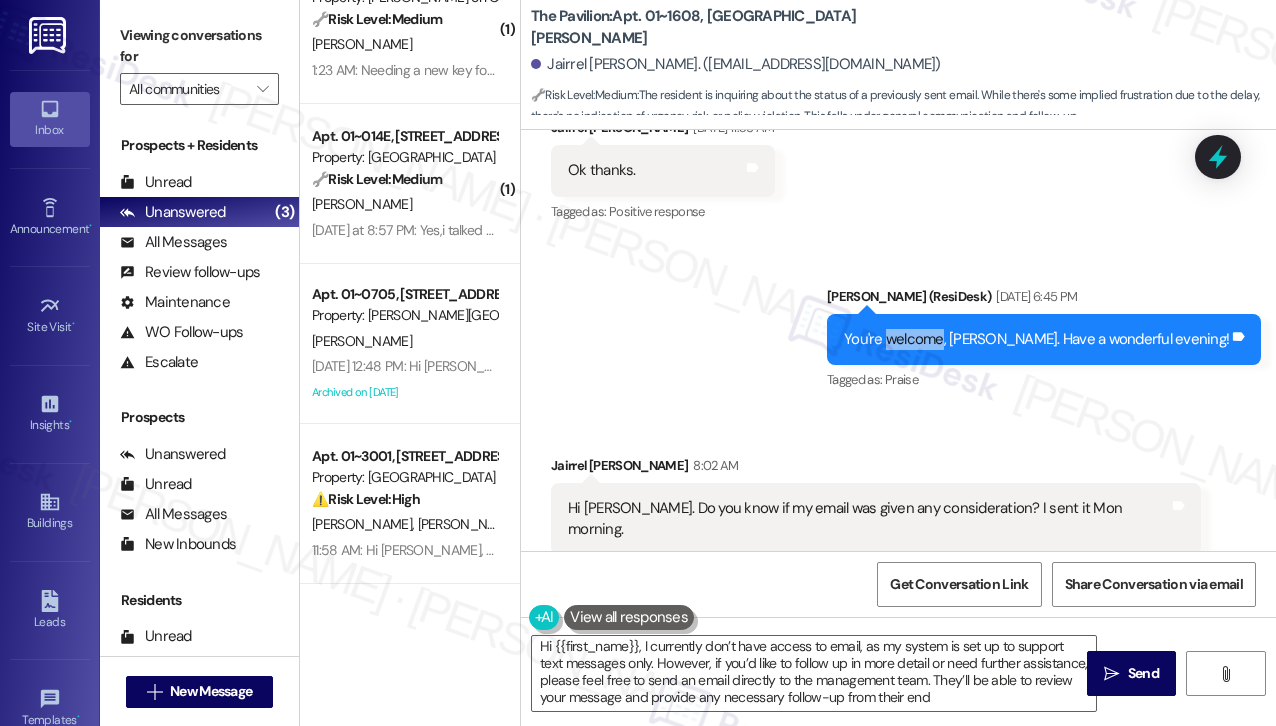click on "You're welcome, [PERSON_NAME]. Have a wonderful evening!" at bounding box center [1036, 339] 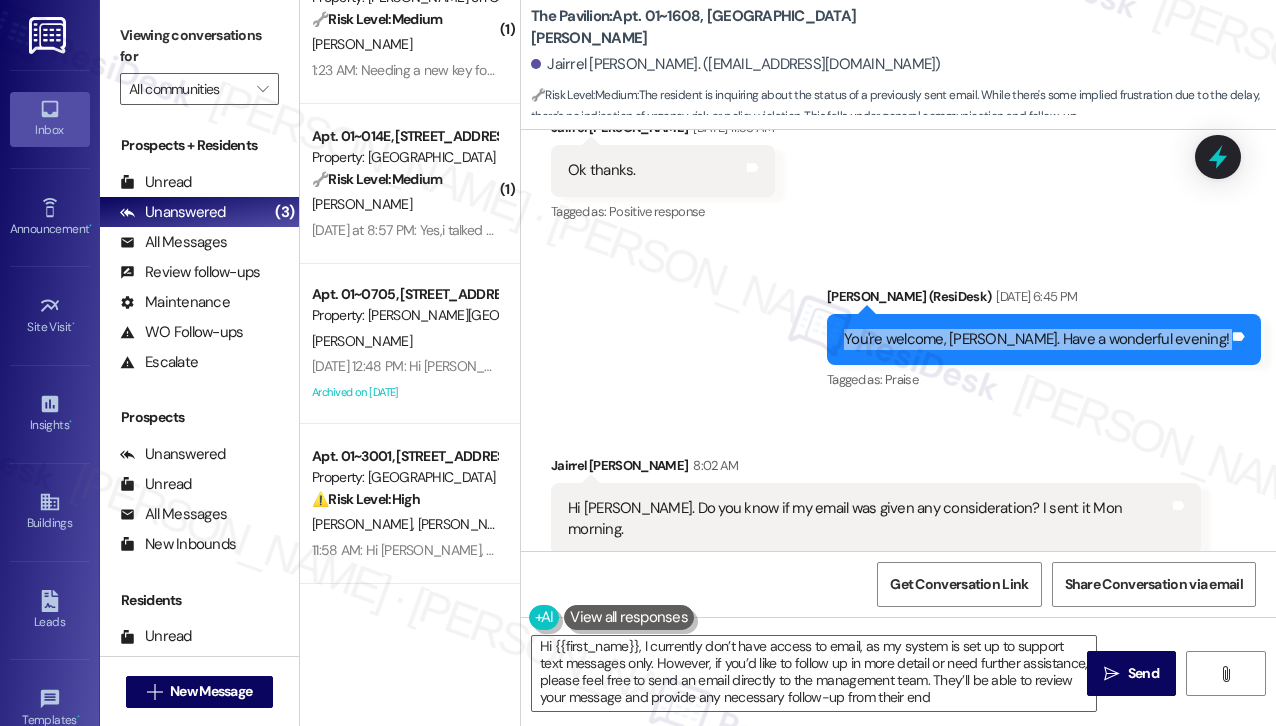 click on "You're welcome, [PERSON_NAME]. Have a wonderful evening!" at bounding box center (1036, 339) 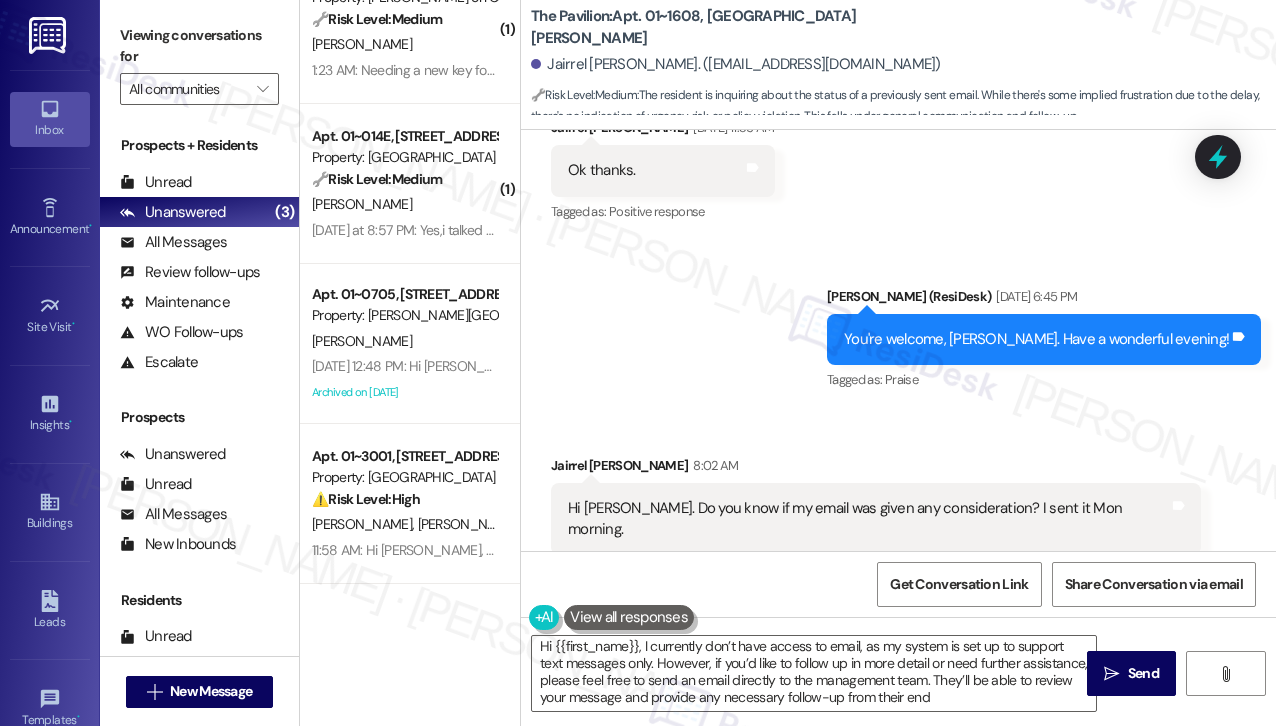 click on "Hi [PERSON_NAME]. Do you know if my email was given any consideration? I sent it Mon morning." at bounding box center (868, 519) 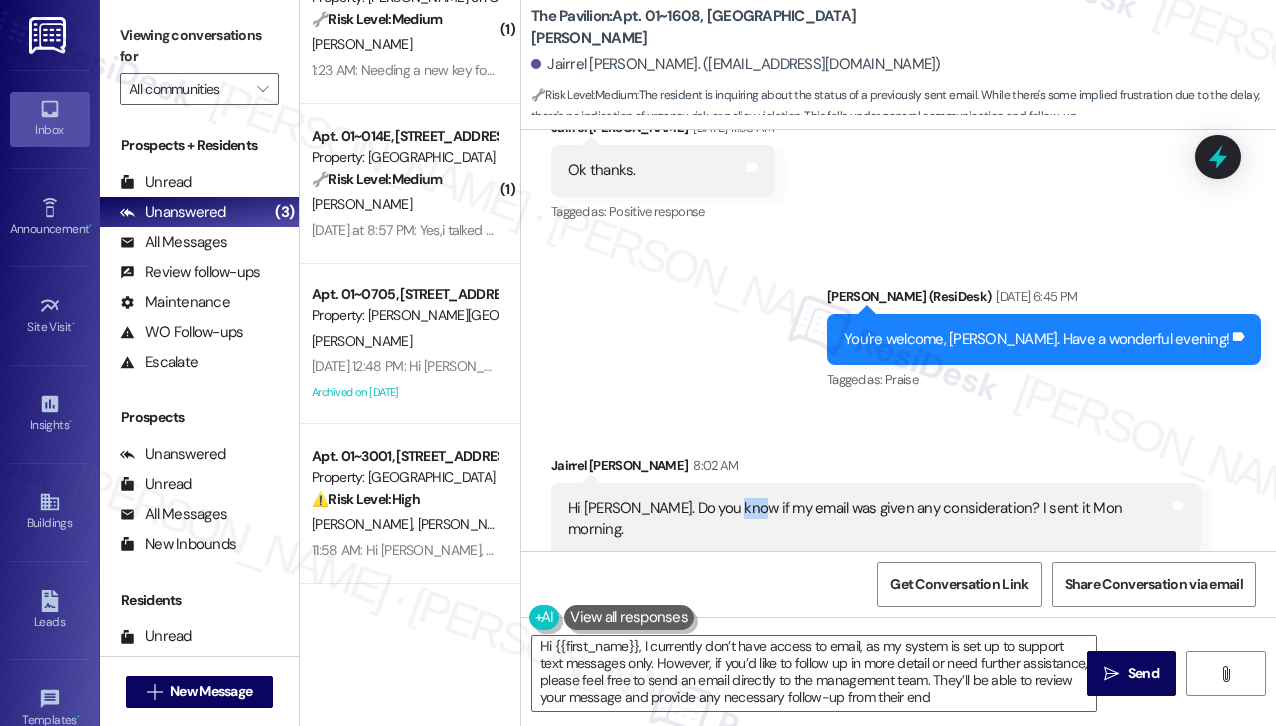 click on "Hi [PERSON_NAME]. Do you know if my email was given any consideration? I sent it Mon morning." at bounding box center (868, 519) 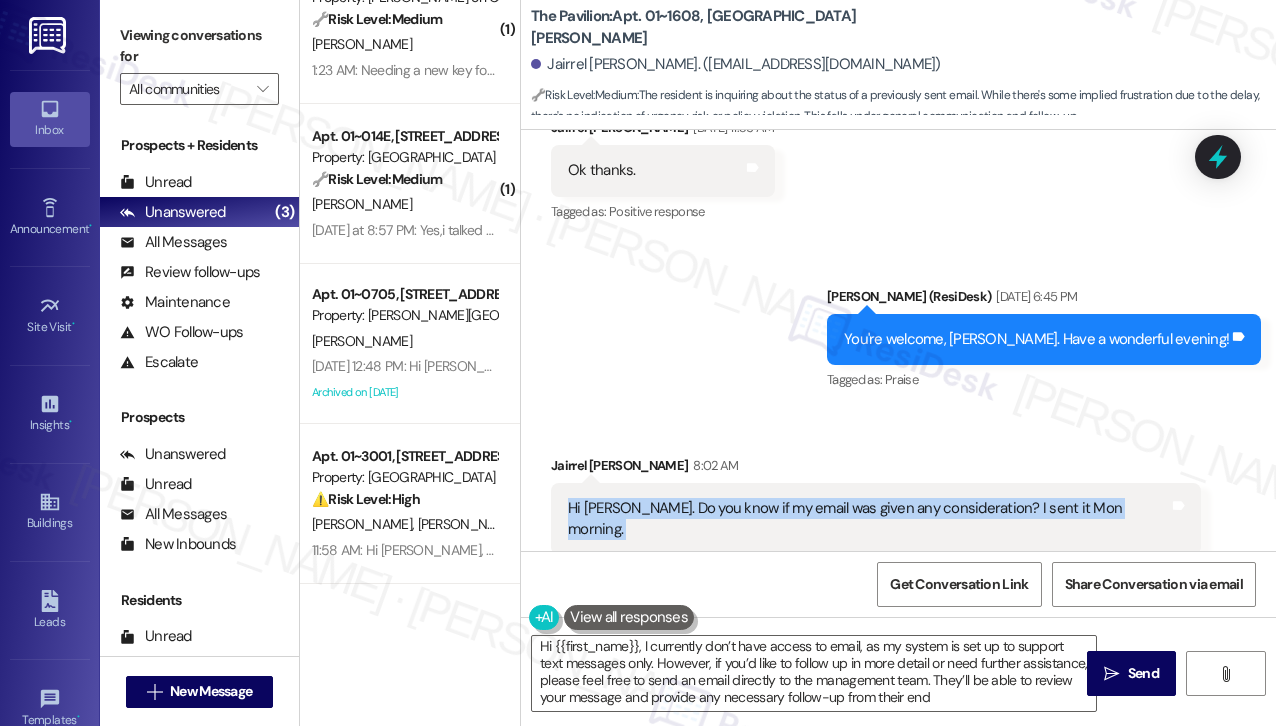 click on "Hi [PERSON_NAME]. Do you know if my email was given any consideration? I sent it Mon morning." at bounding box center (868, 519) 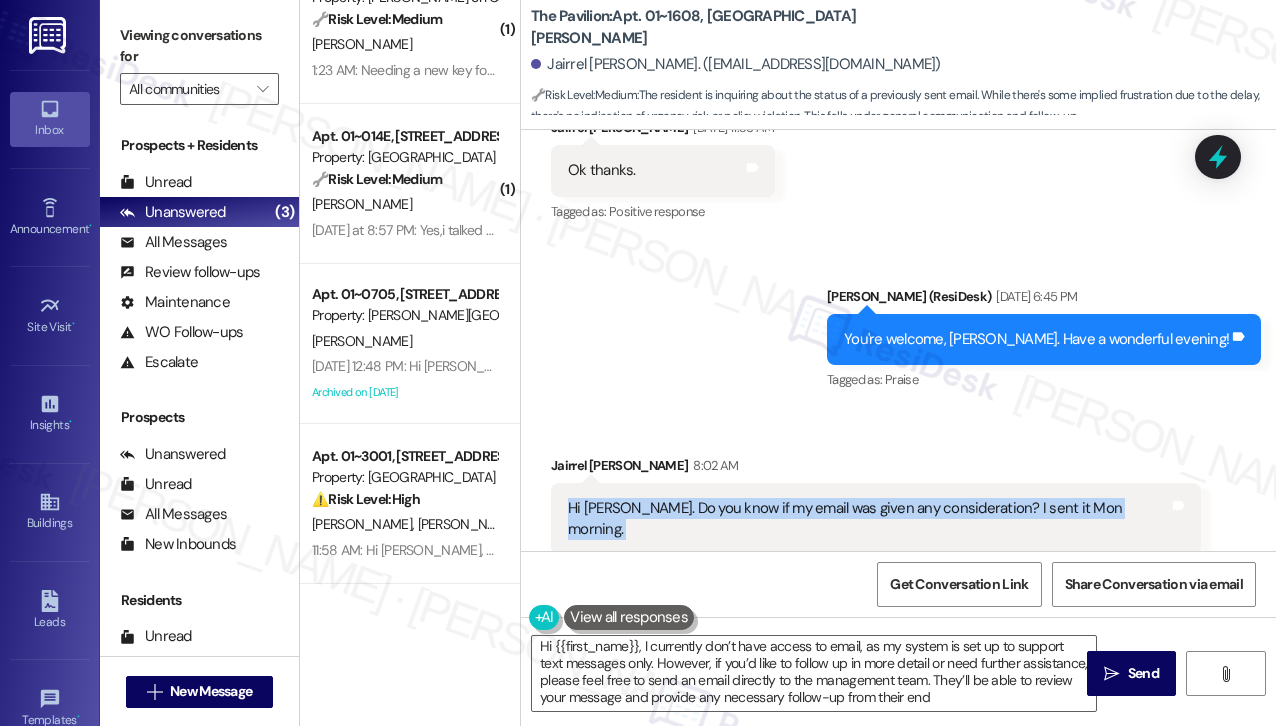 click on "Hi [PERSON_NAME]. Do you know if my email was given any consideration? I sent it Mon morning." at bounding box center [868, 519] 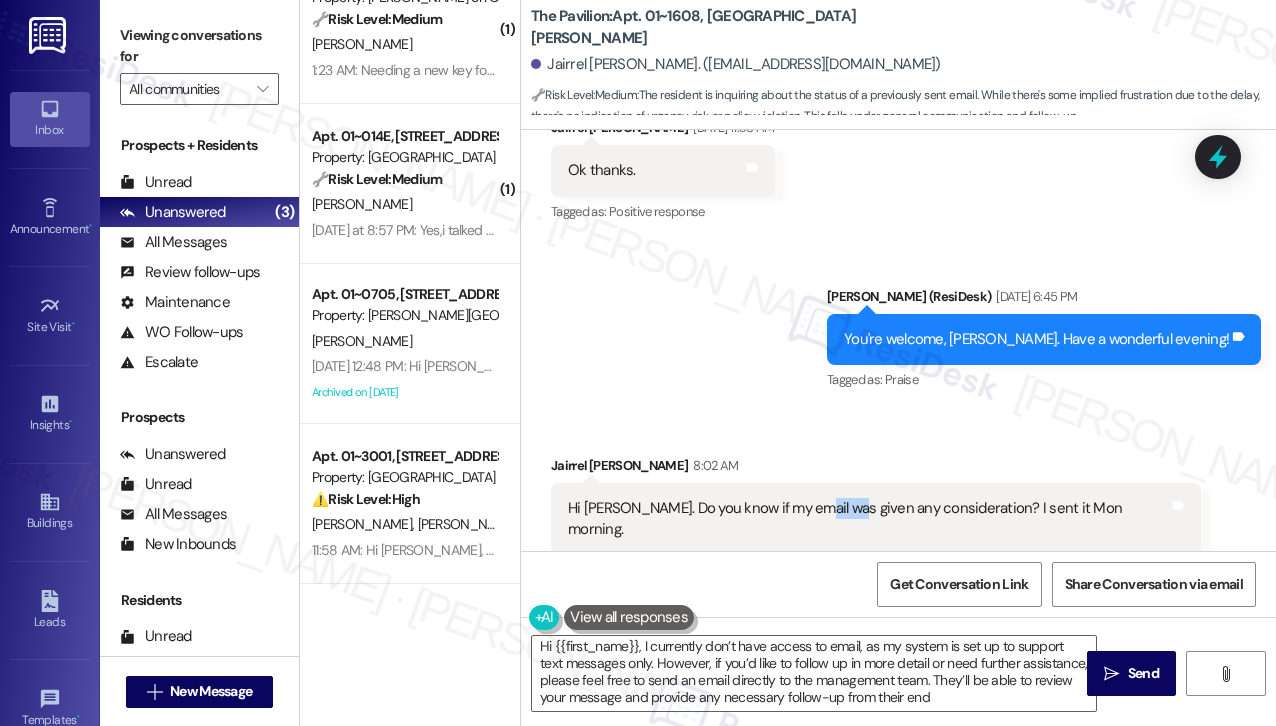 click on "Hi [PERSON_NAME]. Do you know if my email was given any consideration? I sent it Mon morning." at bounding box center [868, 519] 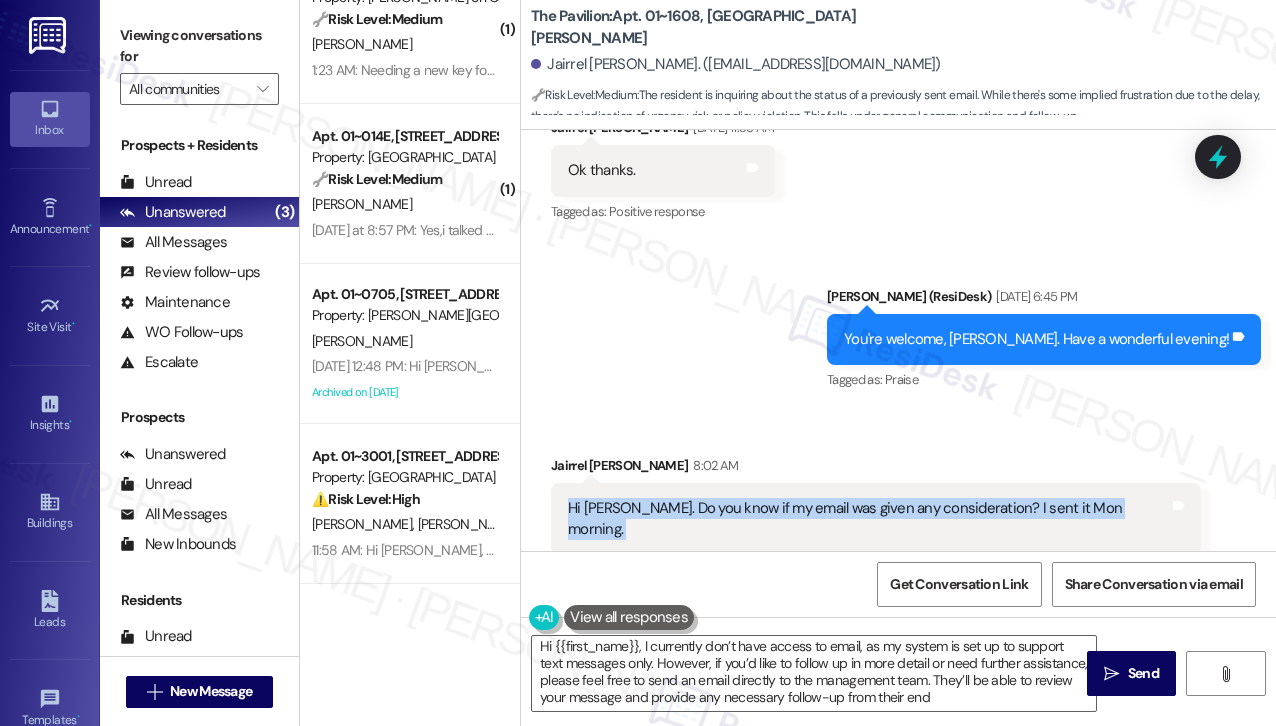 click on "Hi [PERSON_NAME]. Do you know if my email was given any consideration? I sent it Mon morning." at bounding box center [868, 519] 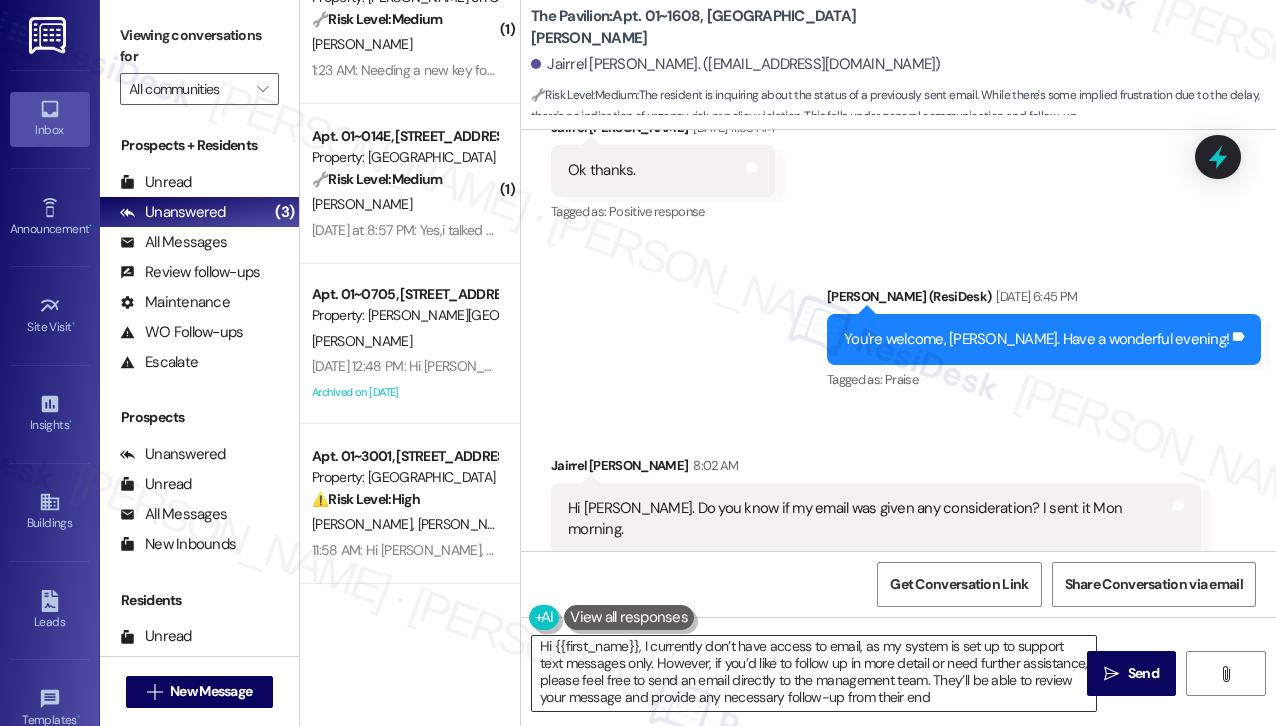 click on "Hi {{first_name}}, I currently don’t have access to email, as my system is set up to support text messages only. However, if you’d like to follow up in more detail or need further assistance, please feel free to send an email directly to the management team. They’ll be able to review your message and provide any necessary follow-up from their end" at bounding box center [814, 673] 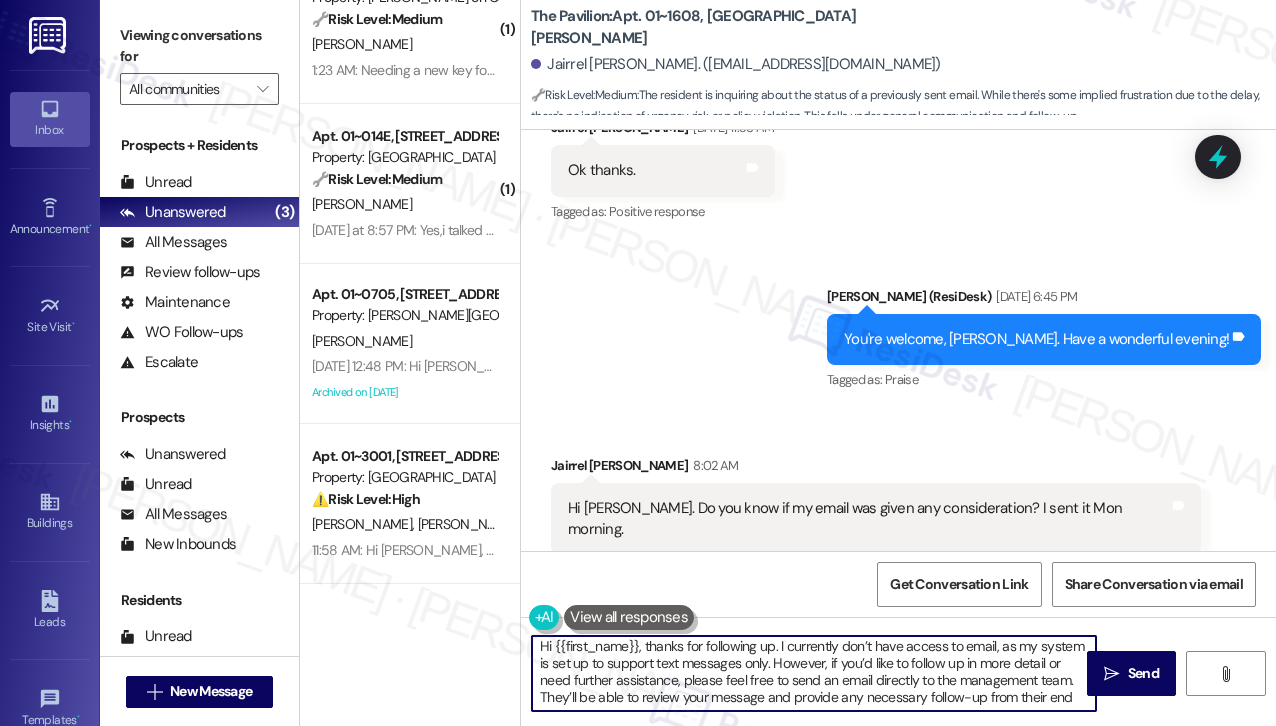 click on "Hi {{first_name}}, thanks for following up. I currently don’t have access to email, as my system is set up to support text messages only. However, if you’d like to follow up in more detail or need further assistance, please feel free to send an email directly to the management team. They’ll be able to review your message and provide any necessary follow-up from their end" at bounding box center (814, 673) 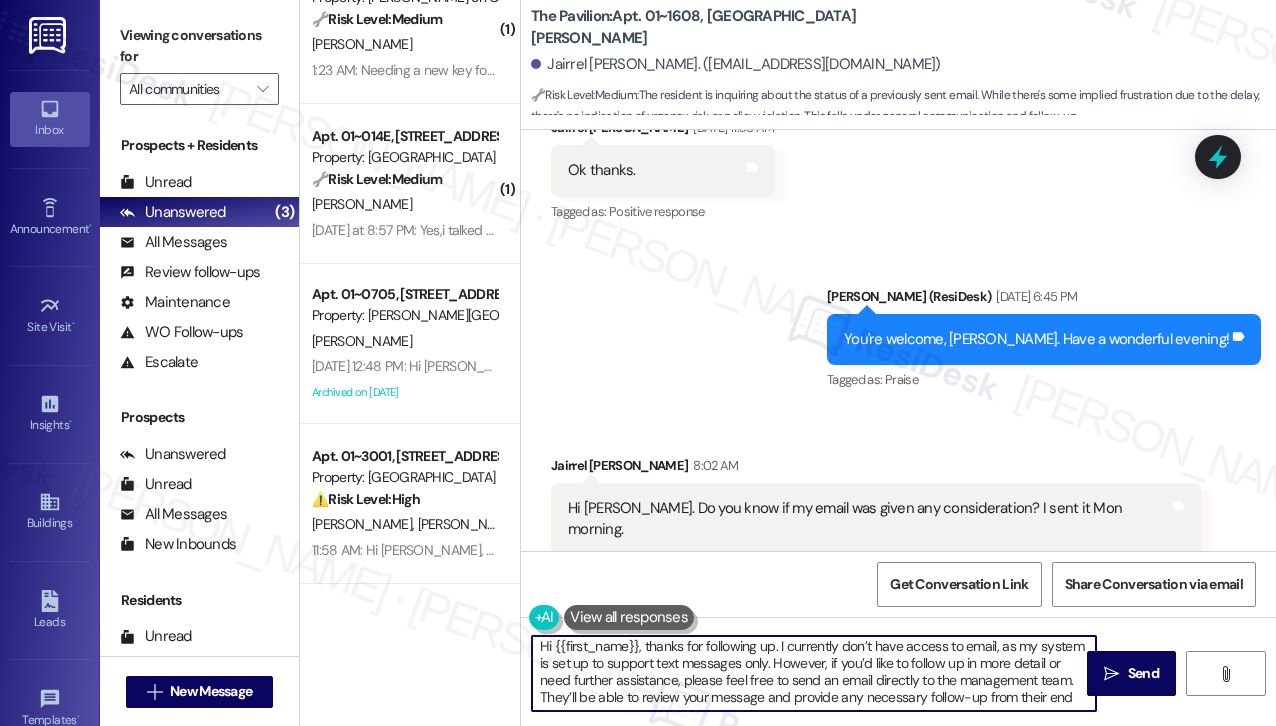 click on "Hi {{first_name}}, thanks for following up. I currently don’t have access to email, as my system is set up to support text messages only. However, if you’d like to follow up in more detail or need further assistance, please feel free to send an email directly to the management team. They’ll be able to review your message and provide any necessary follow-up from their end" at bounding box center (814, 673) 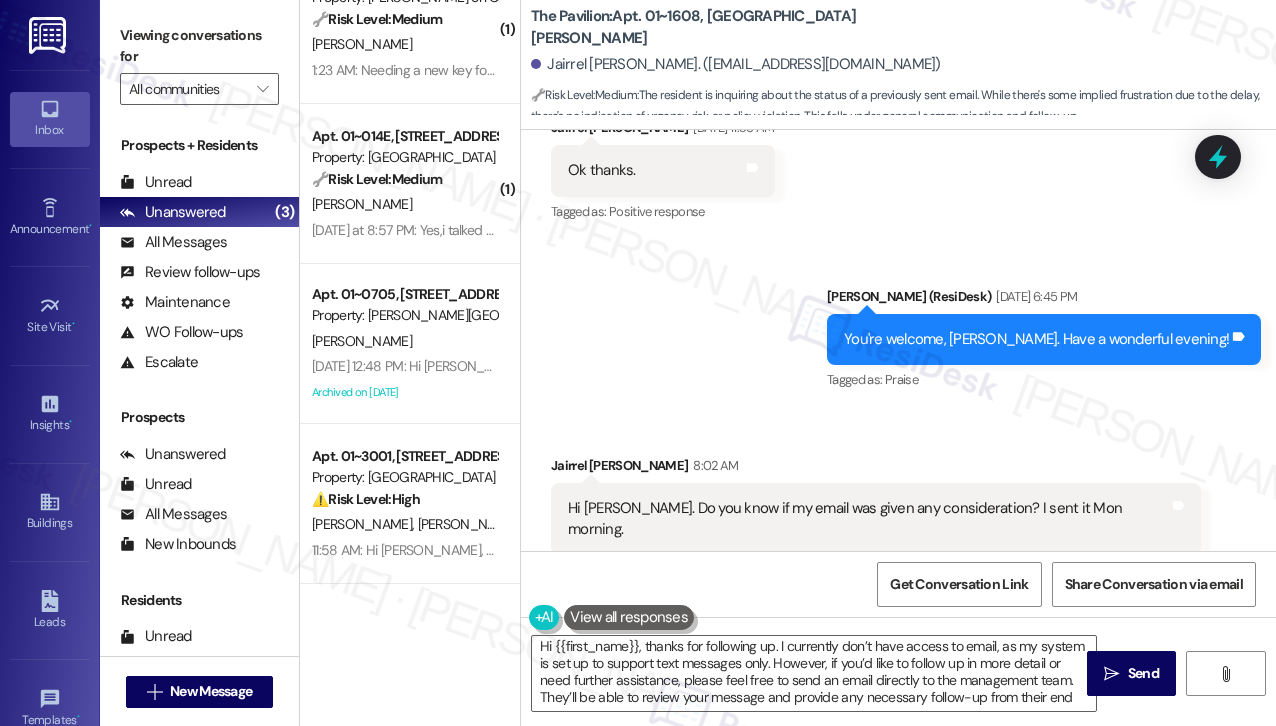 click on "Hi [PERSON_NAME]. Do you know if my email was given any consideration? I sent it Mon morning. Tags and notes" at bounding box center [876, 519] 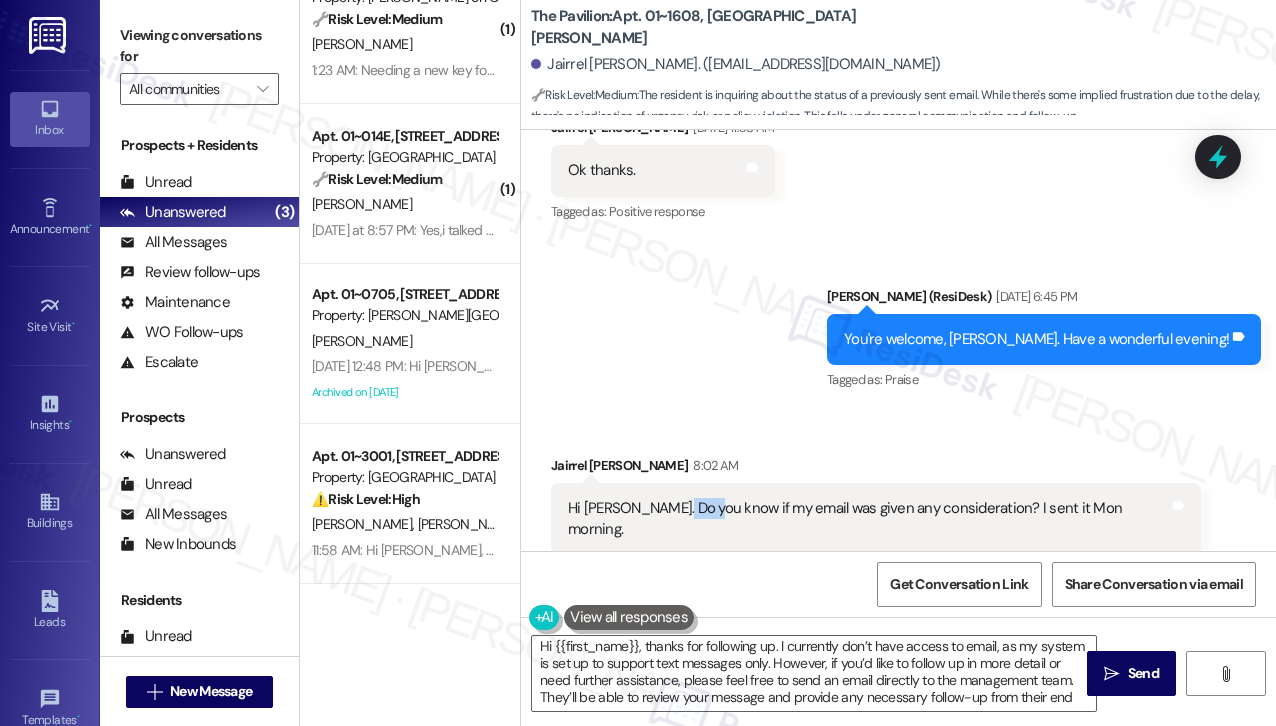 click on "Hi [PERSON_NAME]. Do you know if my email was given any consideration? I sent it Mon morning. Tags and notes" at bounding box center (876, 519) 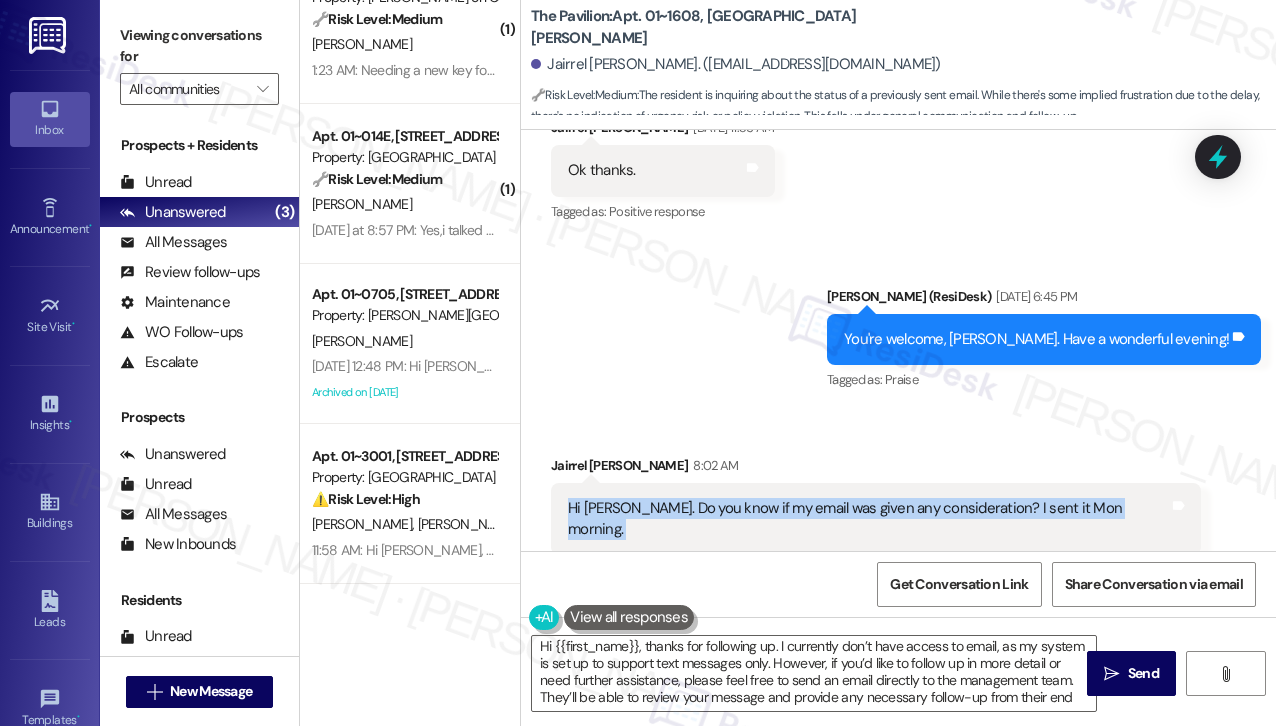 click on "Hi [PERSON_NAME]. Do you know if my email was given any consideration? I sent it Mon morning. Tags and notes" at bounding box center [876, 519] 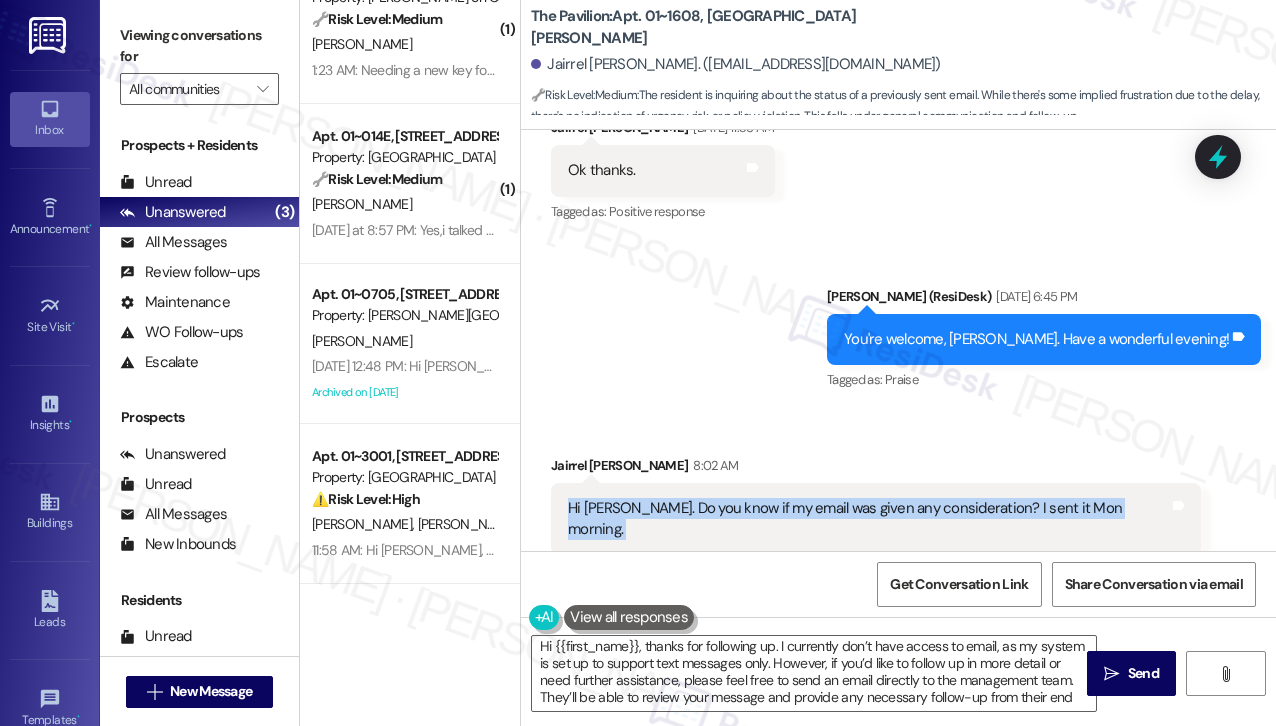 click on "Hi [PERSON_NAME]. Do you know if my email was given any consideration? I sent it Mon morning. Tags and notes" at bounding box center [876, 519] 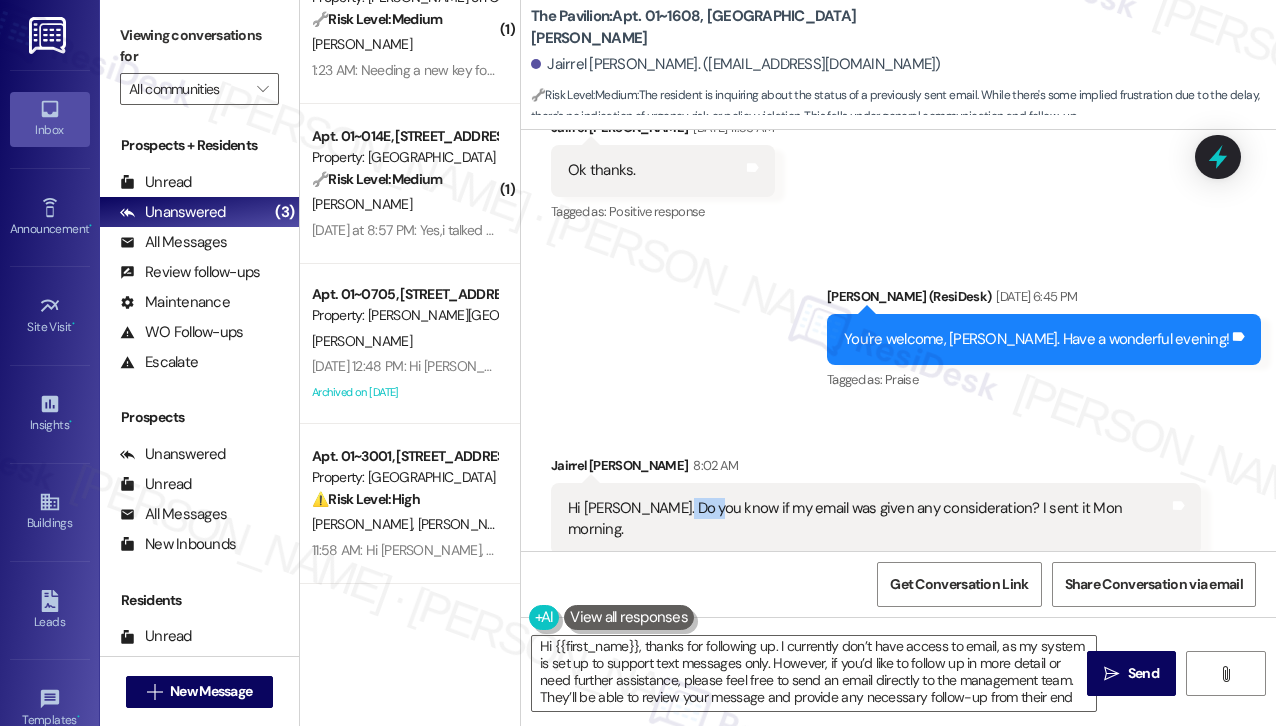 click on "Hi [PERSON_NAME]. Do you know if my email was given any consideration? I sent it Mon morning. Tags and notes" at bounding box center [876, 519] 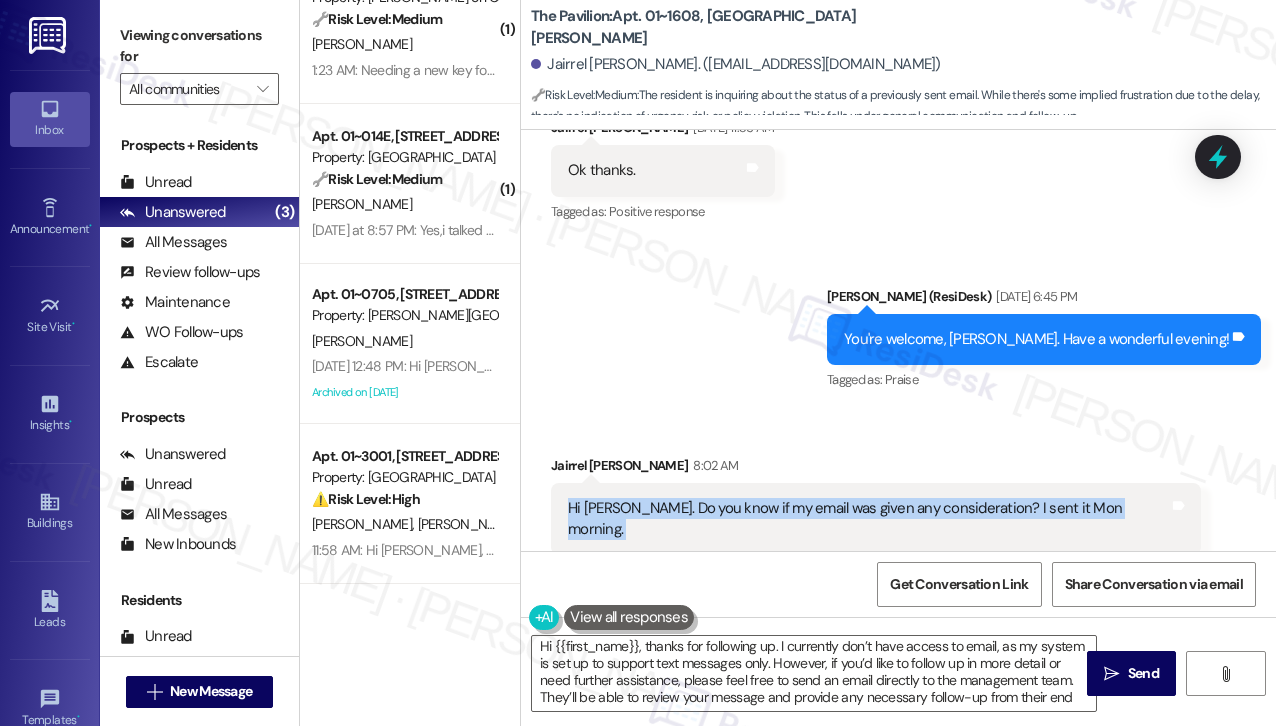 click on "Hi [PERSON_NAME]. Do you know if my email was given any consideration? I sent it Mon morning. Tags and notes" at bounding box center (876, 519) 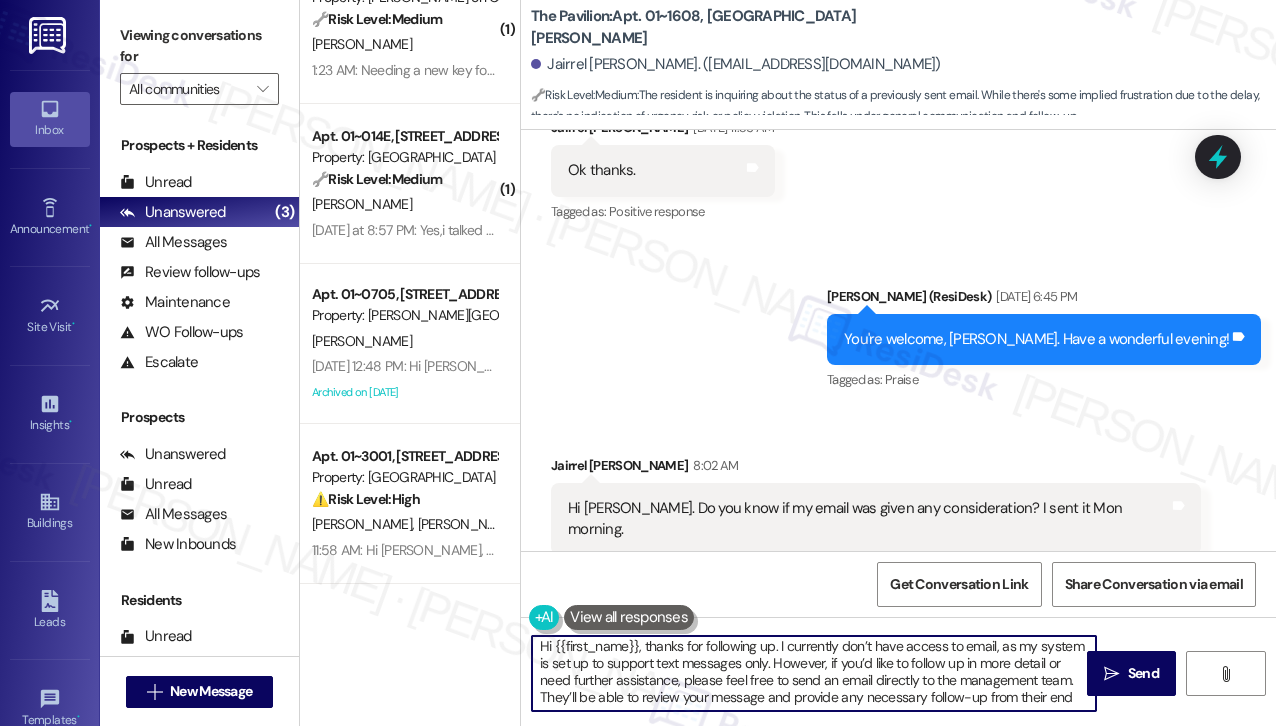 click on "Hi {{first_name}}, thanks for following up. I currently don’t have access to email, as my system is set up to support text messages only. However, if you’d like to follow up in more detail or need further assistance, please feel free to send an email directly to the management team. They’ll be able to review your message and provide any necessary follow-up from their end" at bounding box center [814, 673] 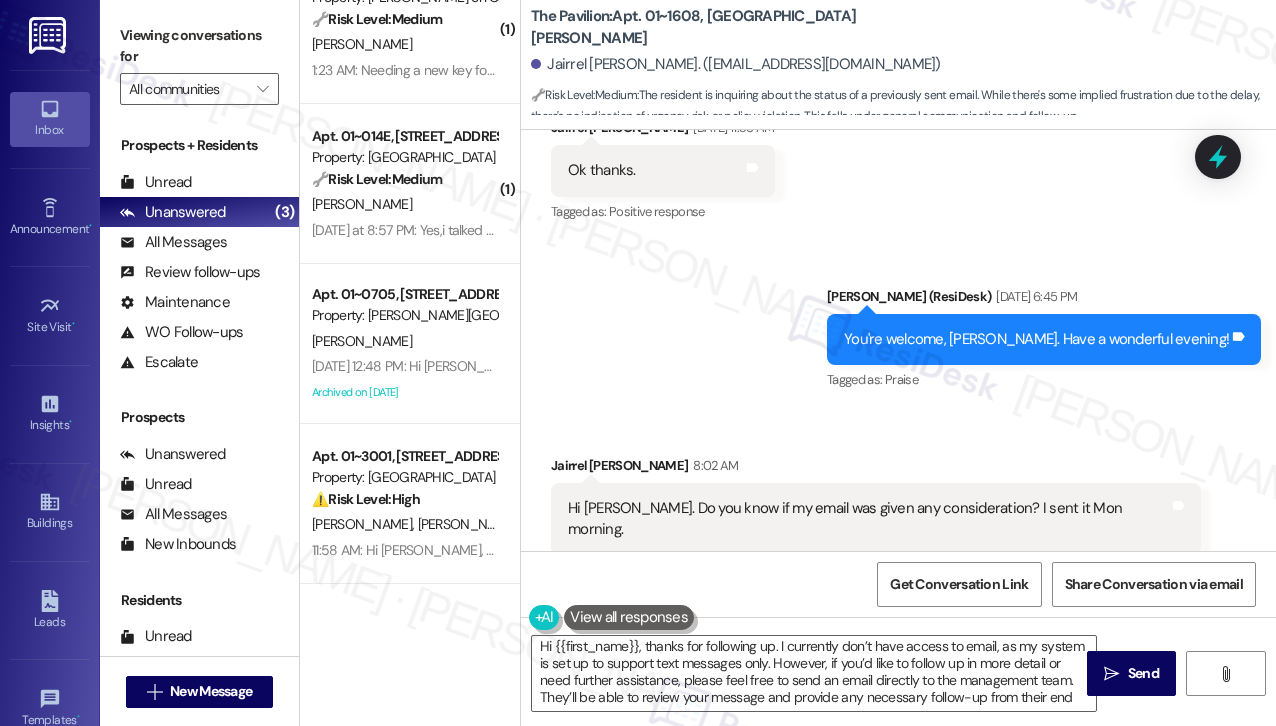 click on "Received via SMS [PERSON_NAME] 8:02 AM Hi [PERSON_NAME]. Do you know if my email was given any consideration? I sent it Mon morning. Tags and notes Tagged as:   Call request Click to highlight conversations about Call request" at bounding box center [898, 505] 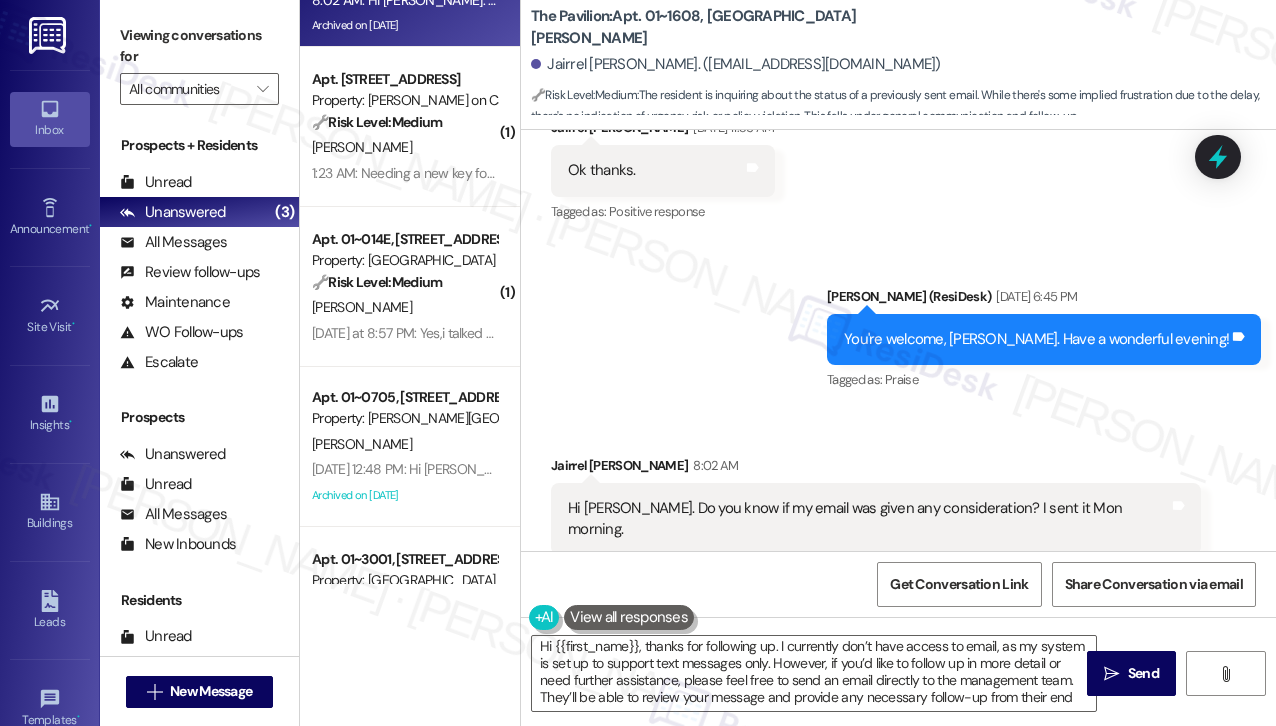 scroll, scrollTop: 0, scrollLeft: 0, axis: both 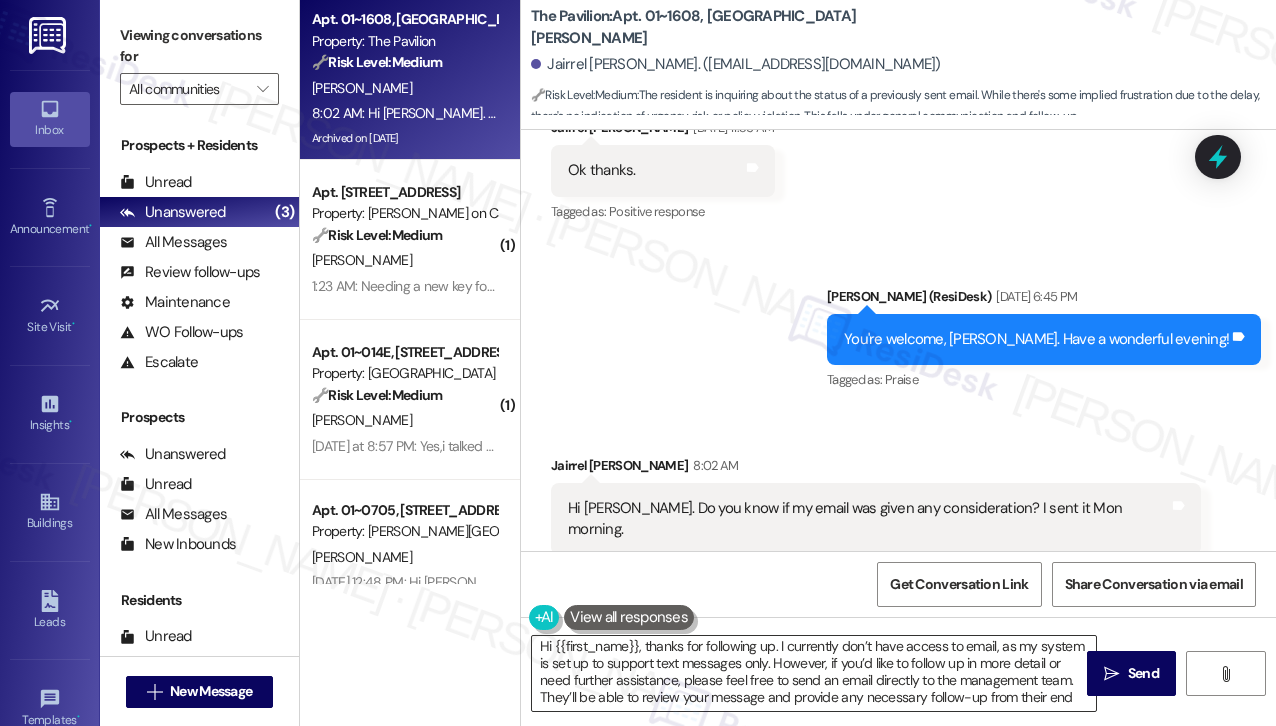 click on "Hi {{first_name}}, thanks for following up. I currently don’t have access to email, as my system is set up to support text messages only. However, if you’d like to follow up in more detail or need further assistance, please feel free to send an email directly to the management team. They’ll be able to review your message and provide any necessary follow-up from their end" at bounding box center [814, 673] 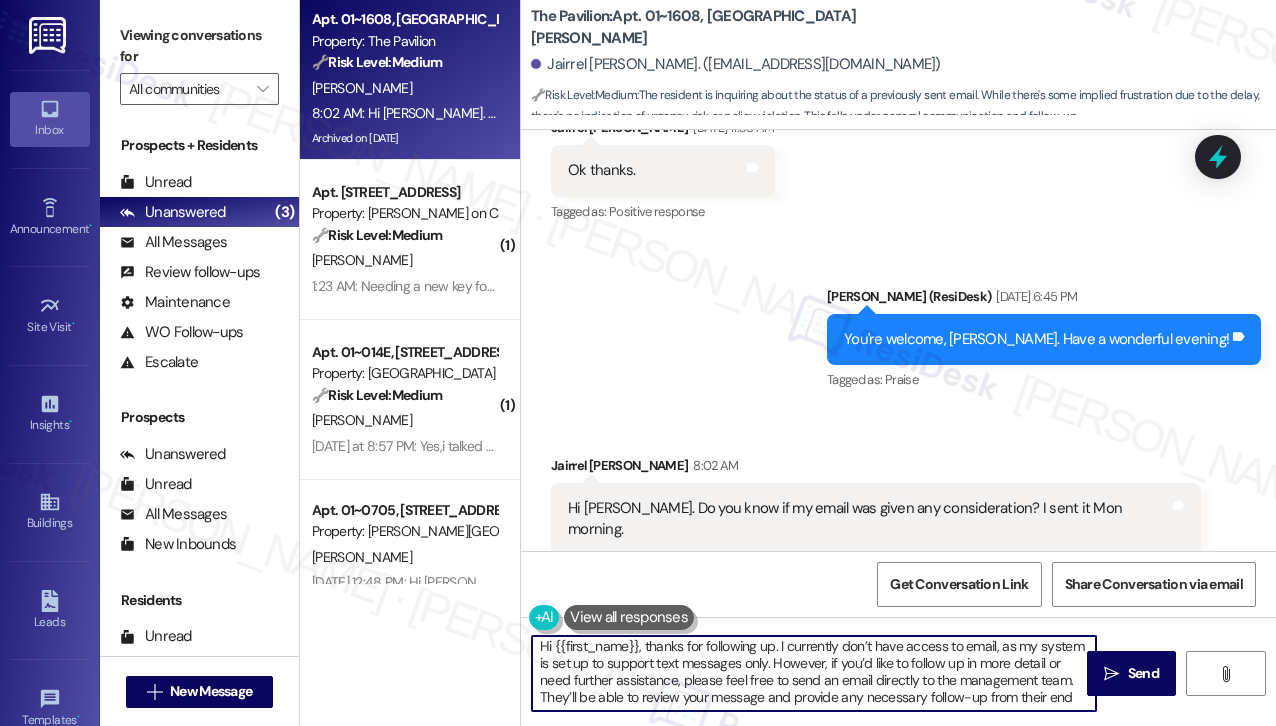 click on "Hi {{first_name}}, thanks for following up. I currently don’t have access to email, as my system is set up to support text messages only. However, if you’d like to follow up in more detail or need further assistance, please feel free to send an email directly to the management team. They’ll be able to review your message and provide any necessary follow-up from their end" at bounding box center (814, 673) 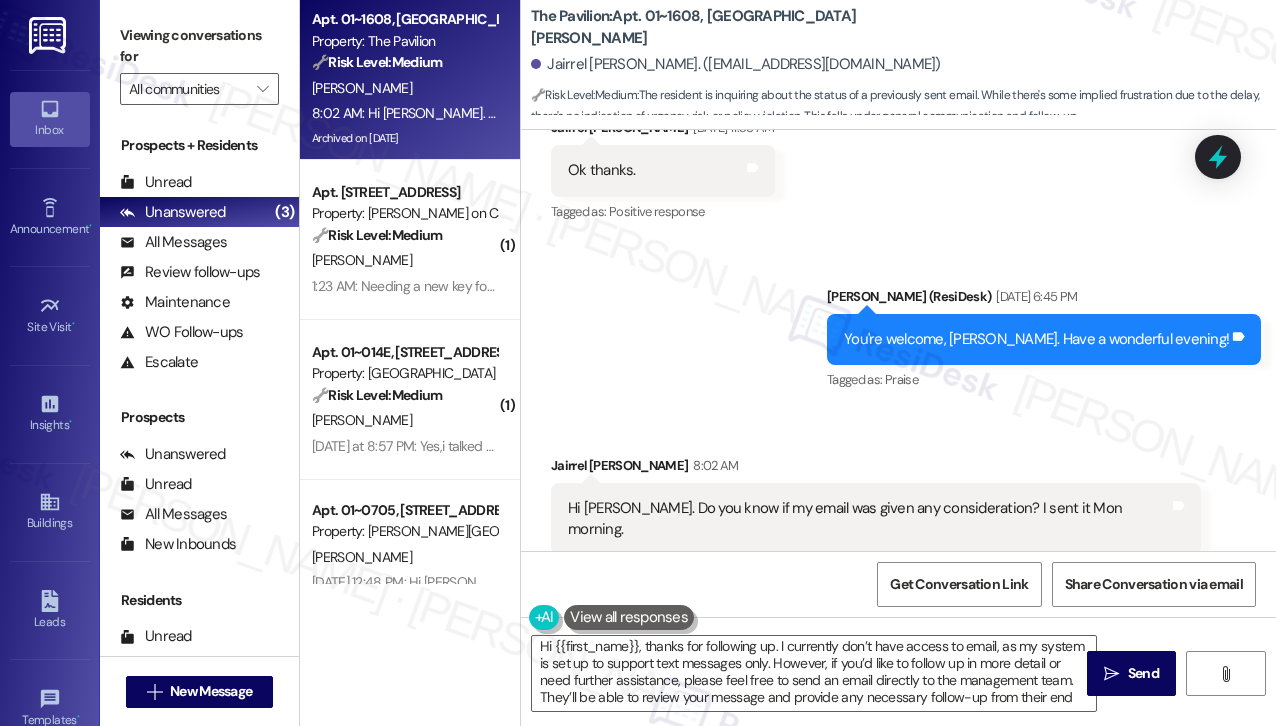 click on "Hi [PERSON_NAME]. Do you know if my email was given any consideration? I sent it Mon morning. Tags and notes" at bounding box center [876, 519] 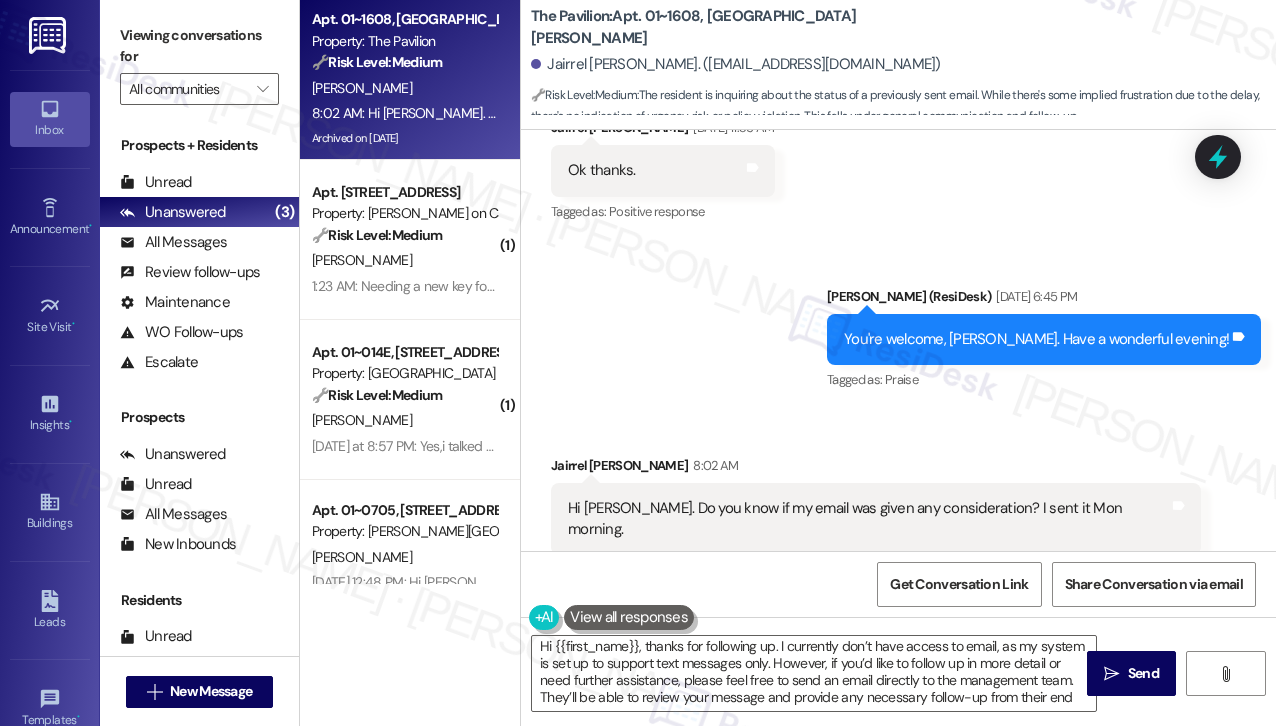 click on "Hi [PERSON_NAME]. Do you know if my email was given any consideration? I sent it Mon morning." at bounding box center [868, 519] 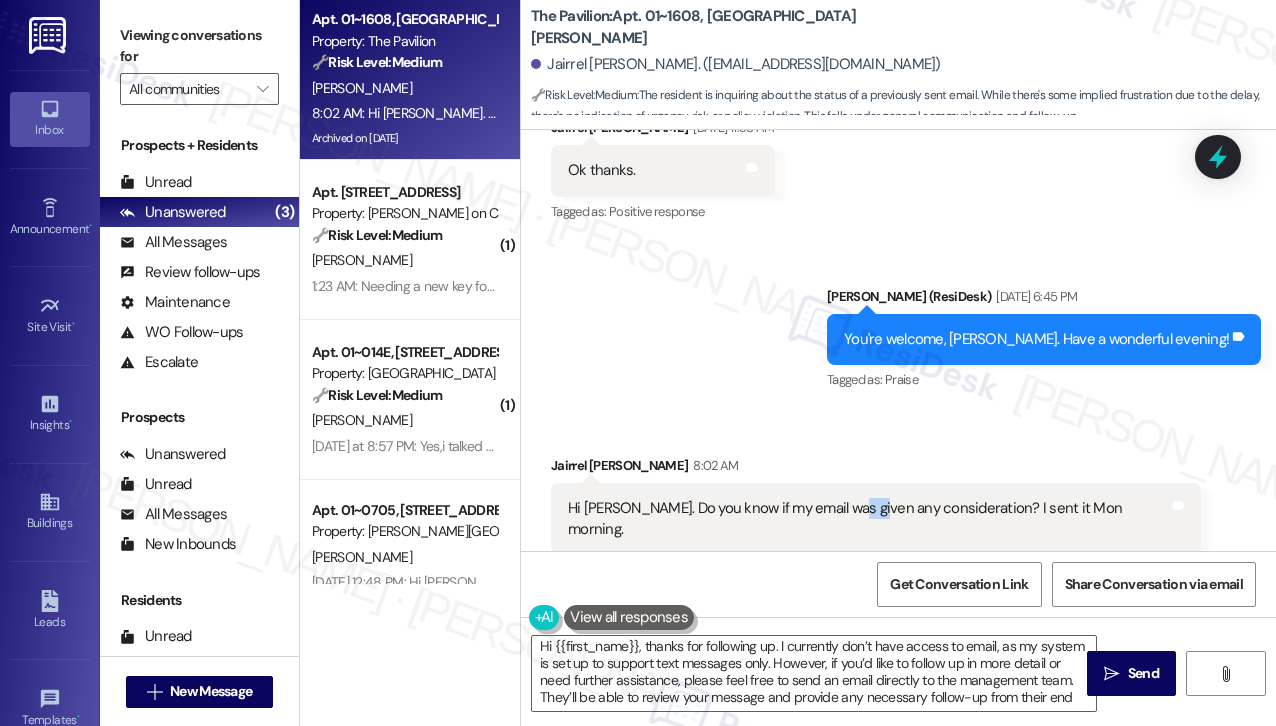 click on "Hi [PERSON_NAME]. Do you know if my email was given any consideration? I sent it Mon morning." at bounding box center (868, 519) 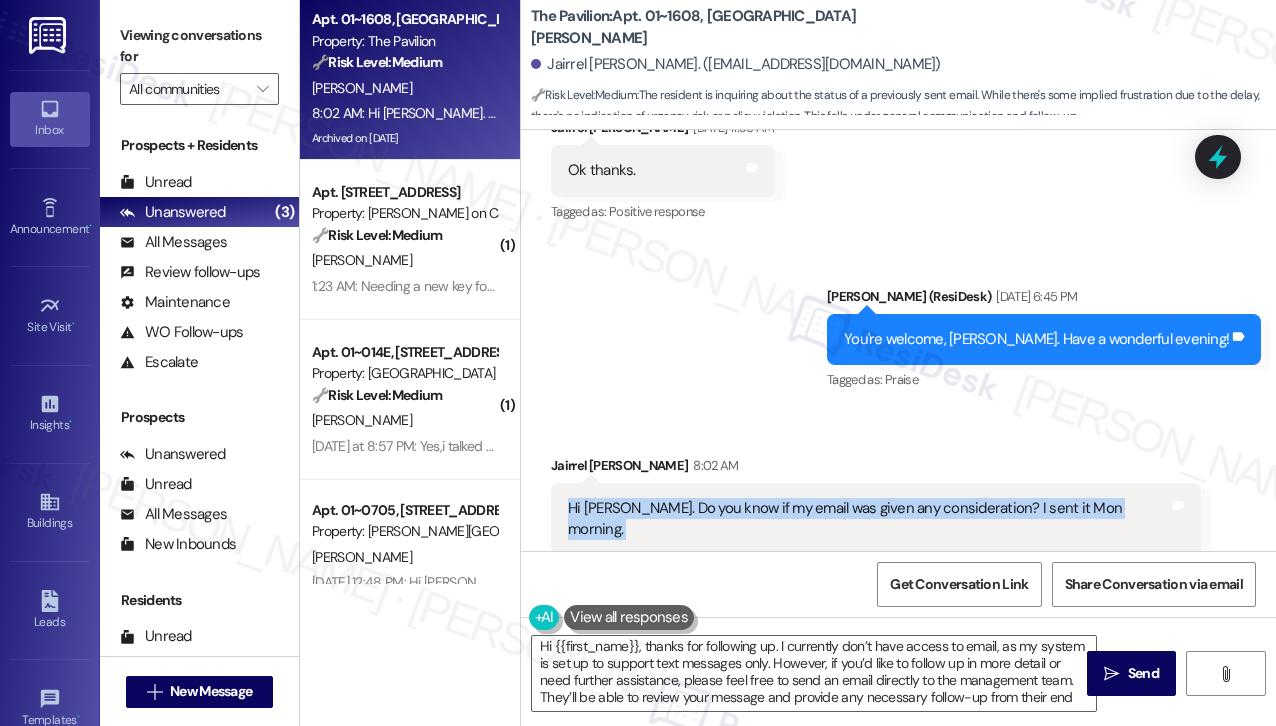 click on "Hi [PERSON_NAME]. Do you know if my email was given any consideration? I sent it Mon morning." at bounding box center [868, 519] 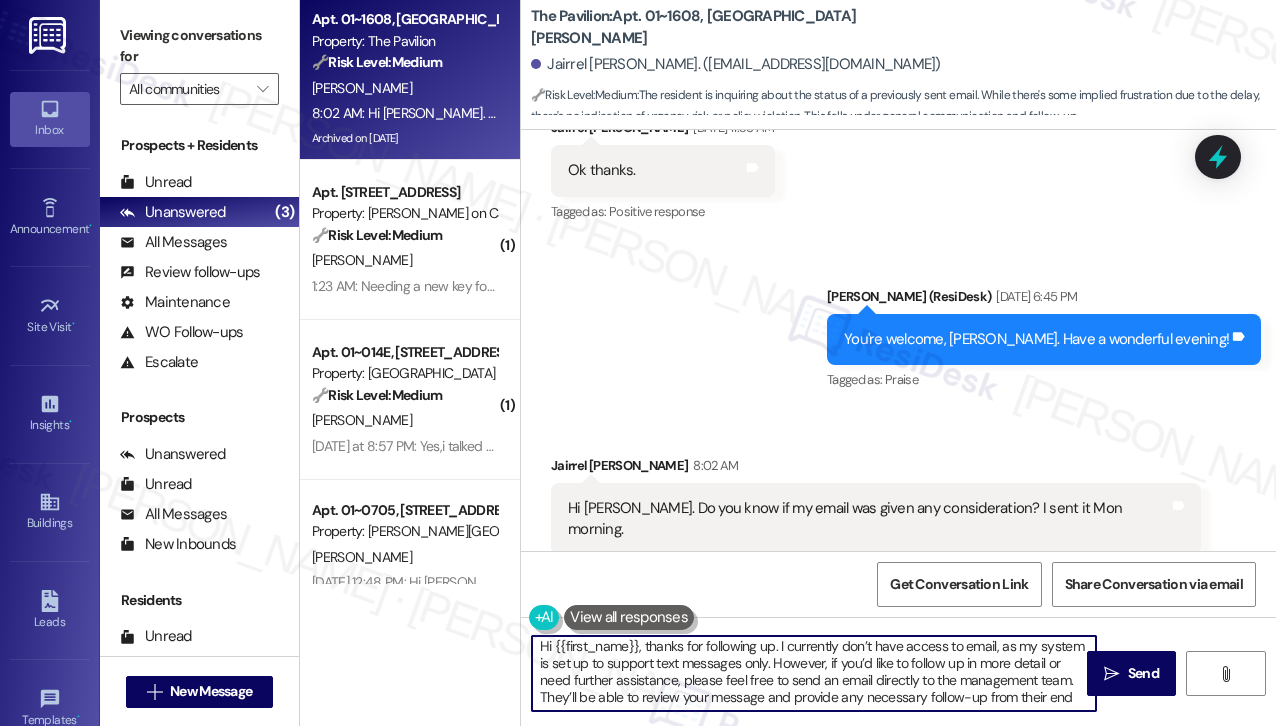 scroll, scrollTop: 0, scrollLeft: 0, axis: both 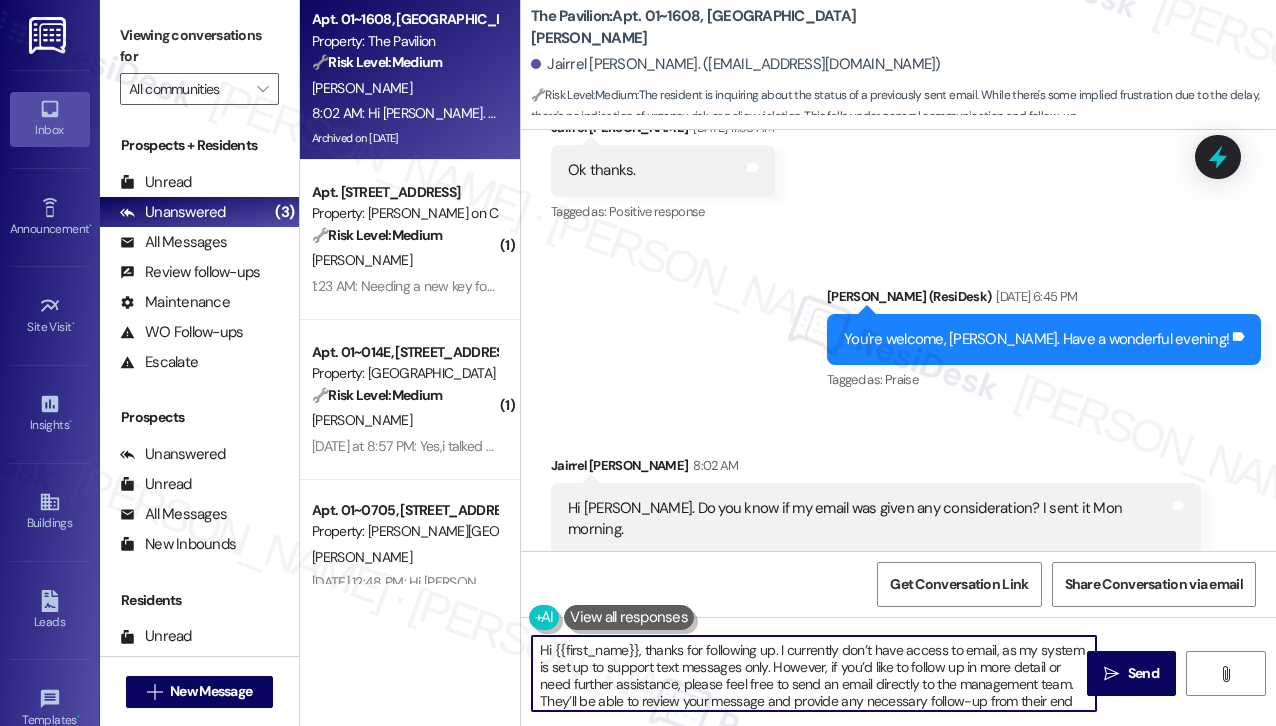 drag, startPoint x: 776, startPoint y: 641, endPoint x: 925, endPoint y: 660, distance: 150.20653 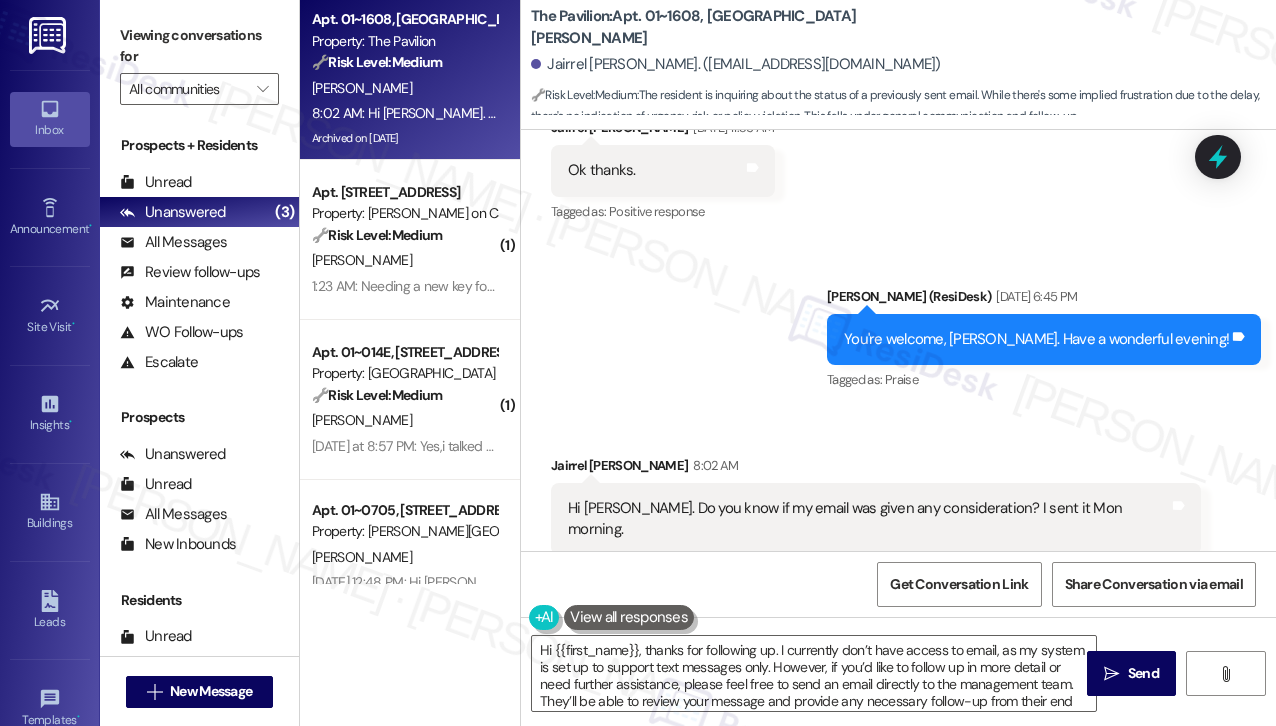 click on "Hi [PERSON_NAME]. Do you know if my email was given any consideration? I sent it Mon morning. Tags and notes" at bounding box center [876, 519] 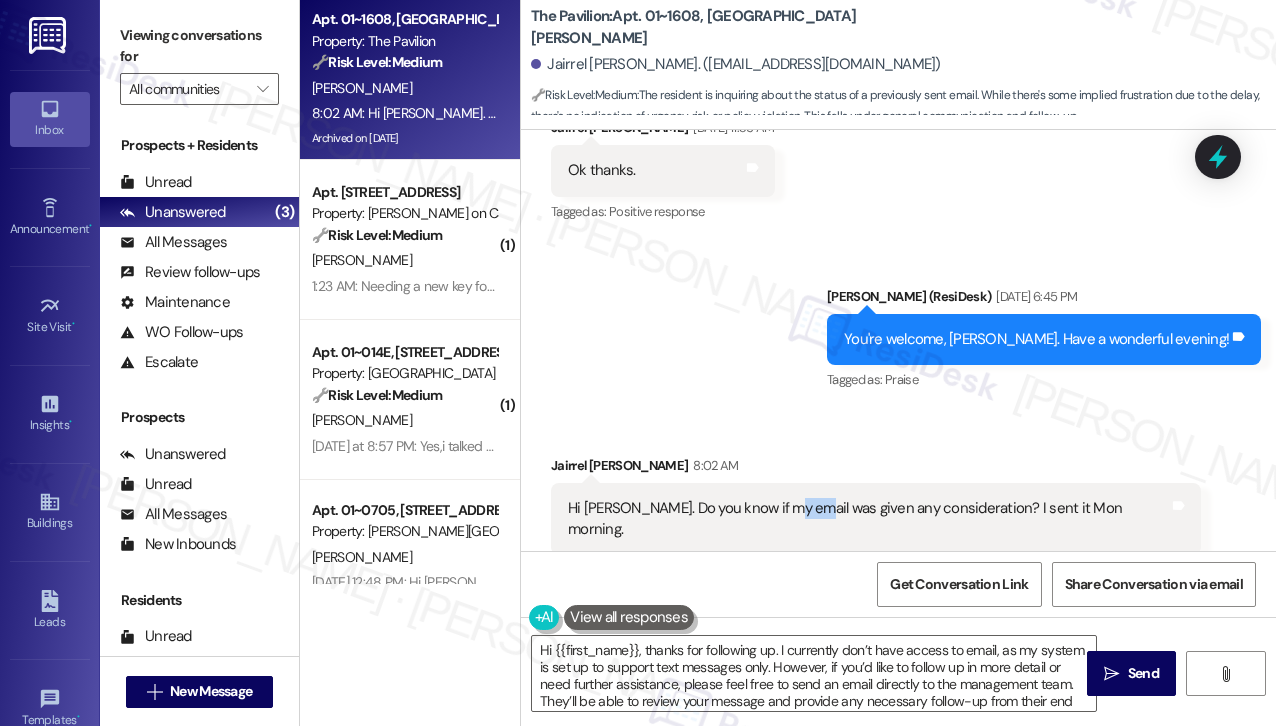 click on "Hi [PERSON_NAME]. Do you know if my email was given any consideration? I sent it Mon morning. Tags and notes" at bounding box center (876, 519) 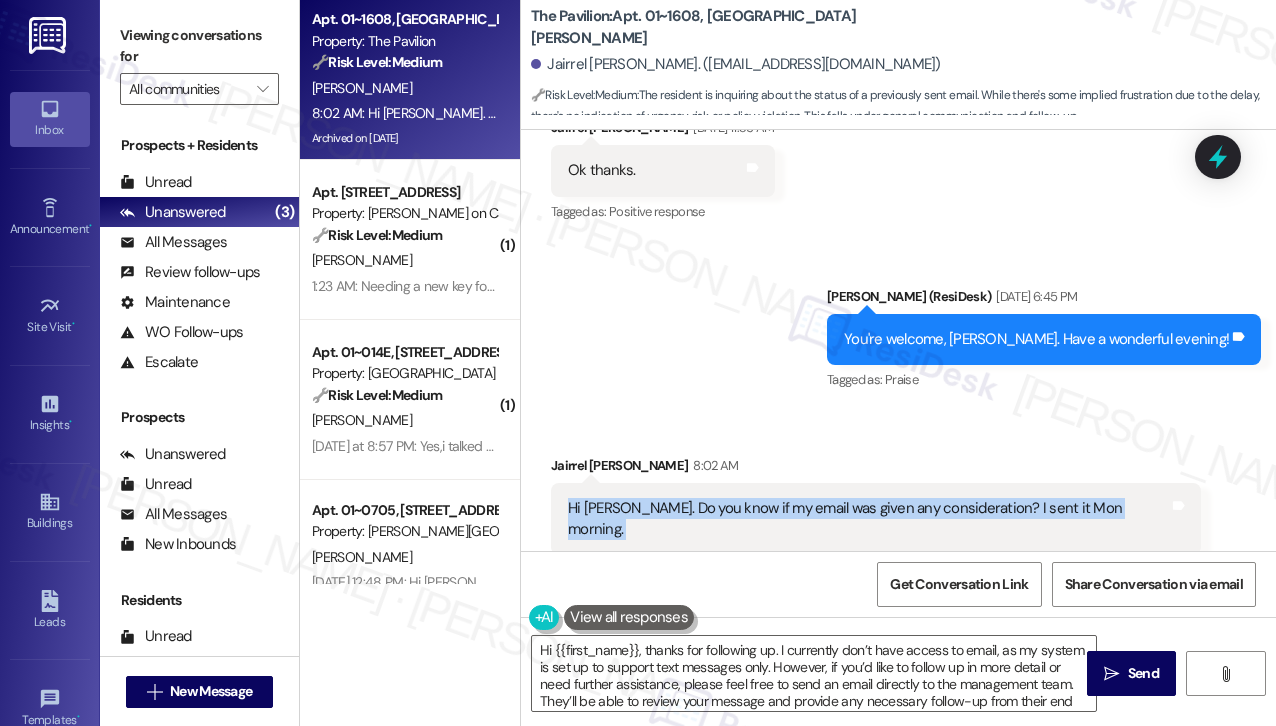 click on "Hi [PERSON_NAME]. Do you know if my email was given any consideration? I sent it Mon morning. Tags and notes" at bounding box center (876, 519) 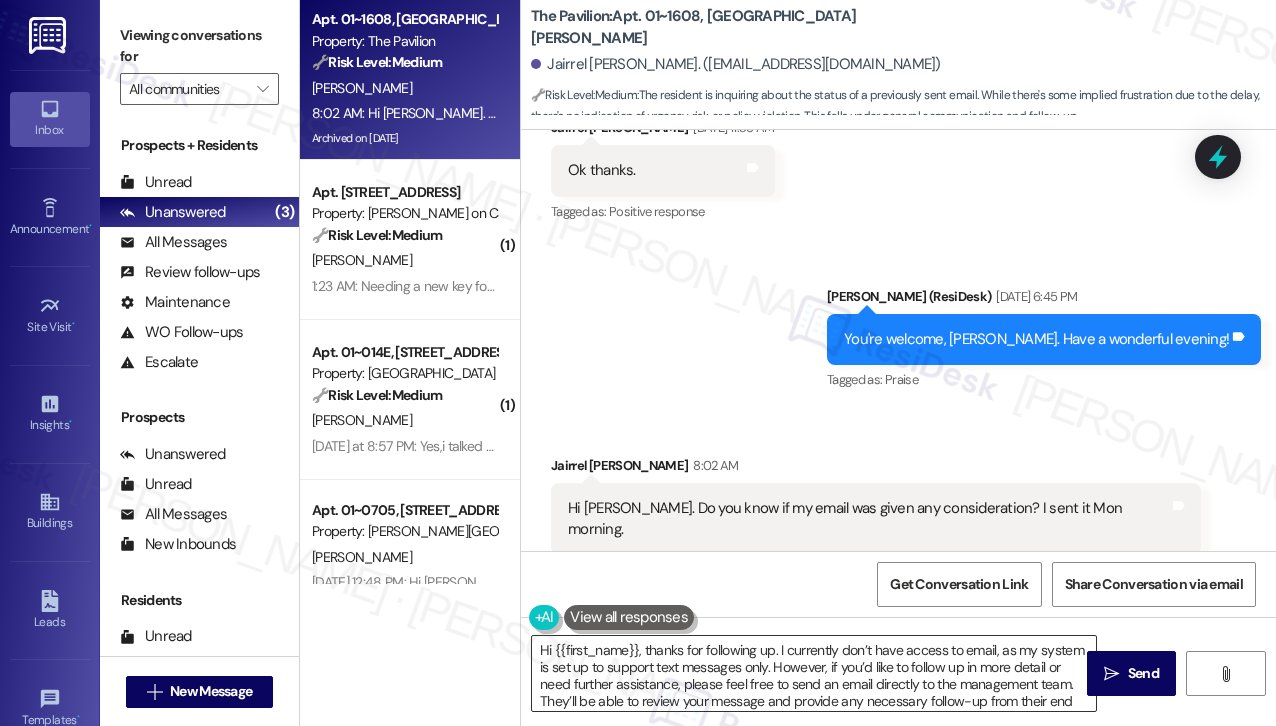 click on "Hi {{first_name}}, thanks for following up. I currently don’t have access to email, as my system is set up to support text messages only. However, if you’d like to follow up in more detail or need further assistance, please feel free to send an email directly to the management team. They’ll be able to review your message and provide any necessary follow-up from their end" at bounding box center (814, 673) 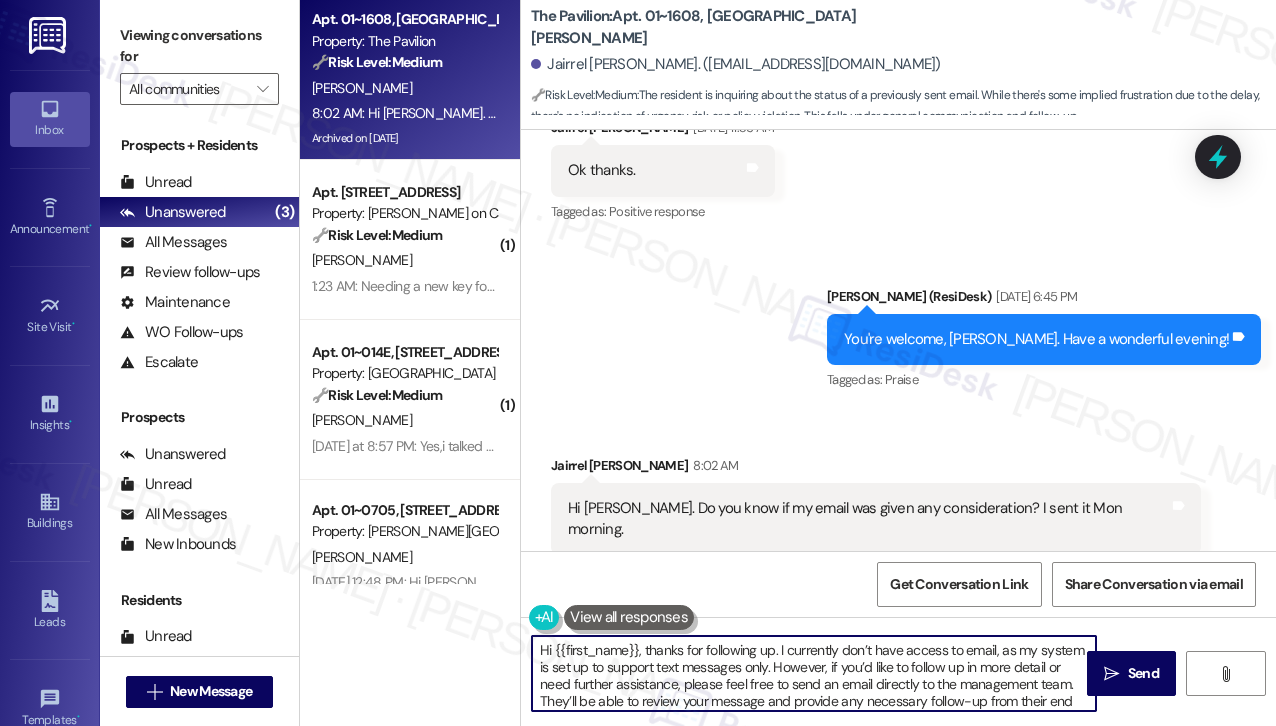 drag, startPoint x: 791, startPoint y: 659, endPoint x: 900, endPoint y: 674, distance: 110.02727 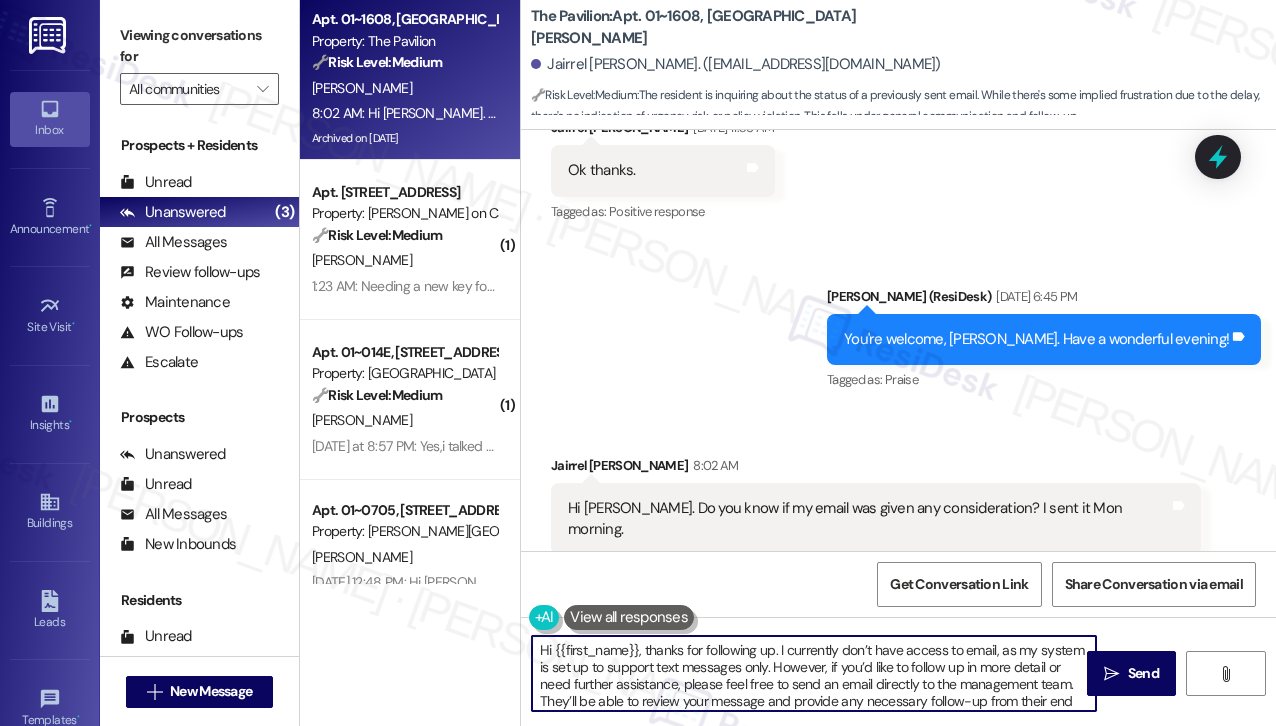 click on "Hi {{first_name}}, thanks for following up. I currently don’t have access to email, as my system is set up to support text messages only. However, if you’d like to follow up in more detail or need further assistance, please feel free to send an email directly to the management team. They’ll be able to review your message and provide any necessary follow-up from their end" at bounding box center (814, 673) 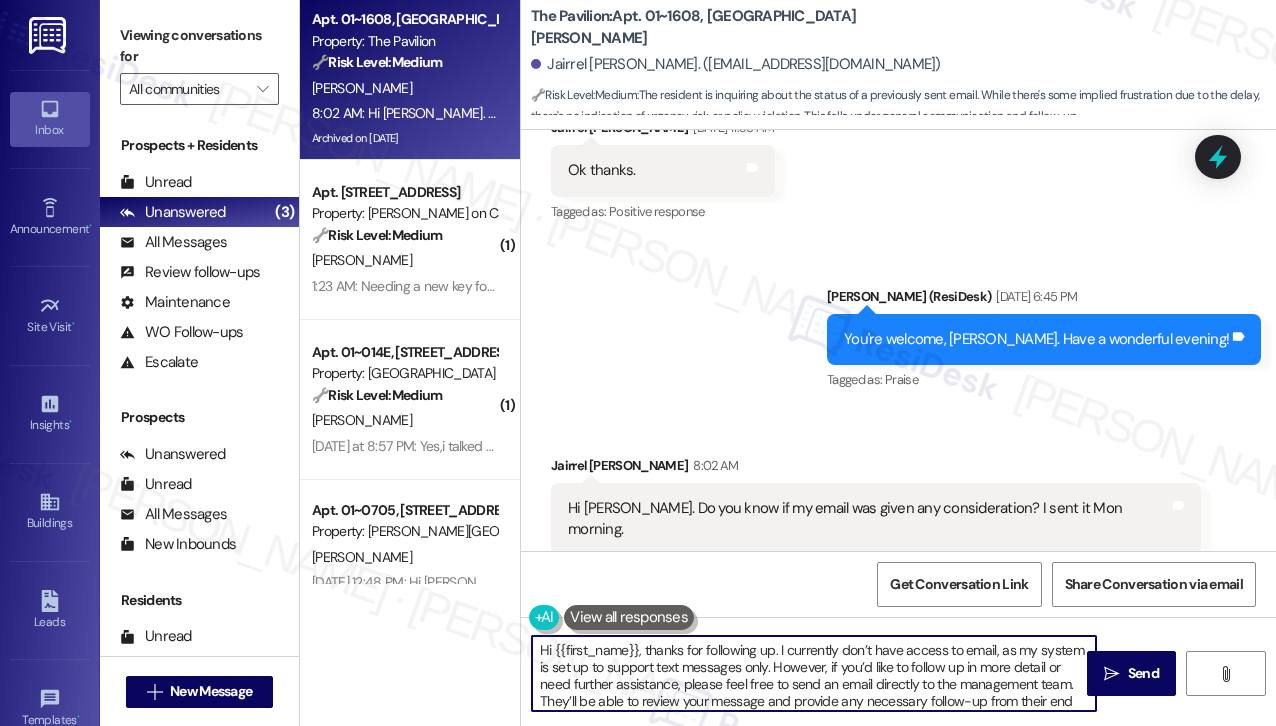 drag, startPoint x: 771, startPoint y: 649, endPoint x: 705, endPoint y: 649, distance: 66 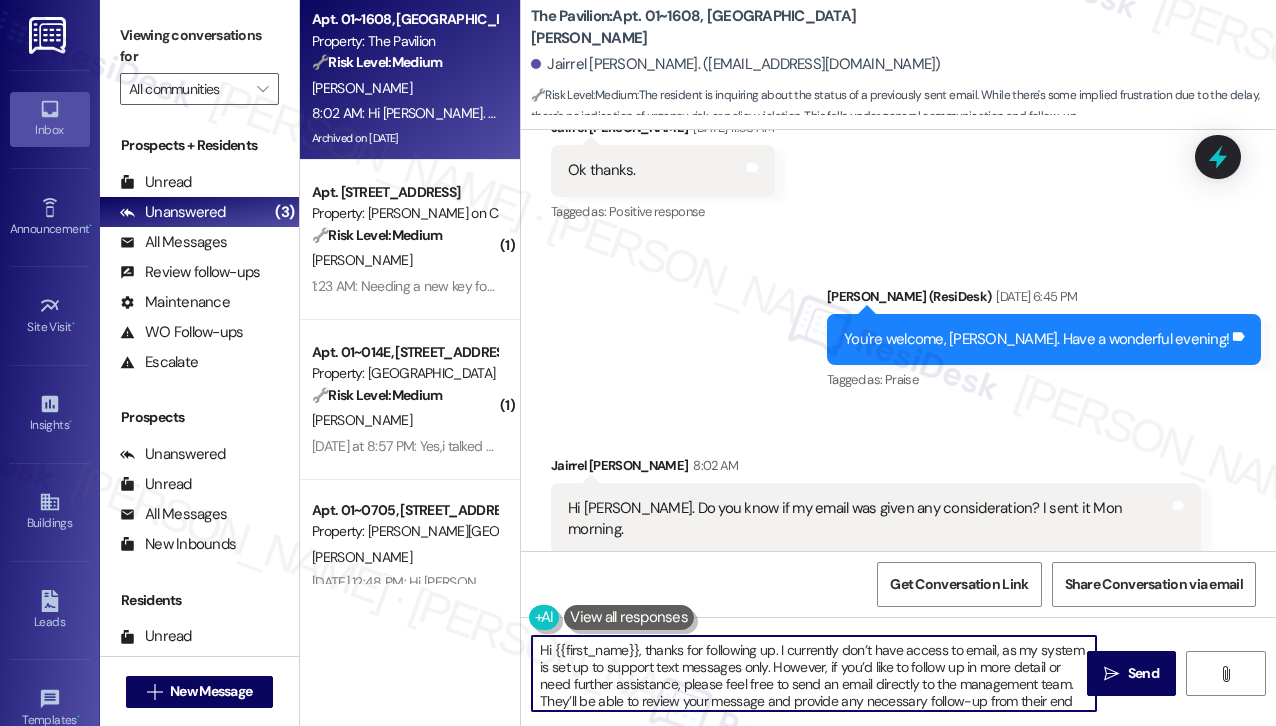 click on "Hi {{first_name}}, thanks for following up. I currently don’t have access to email, as my system is set up to support text messages only. However, if you’d like to follow up in more detail or need further assistance, please feel free to send an email directly to the management team. They’ll be able to review your message and provide any necessary follow-up from their end" at bounding box center (814, 673) 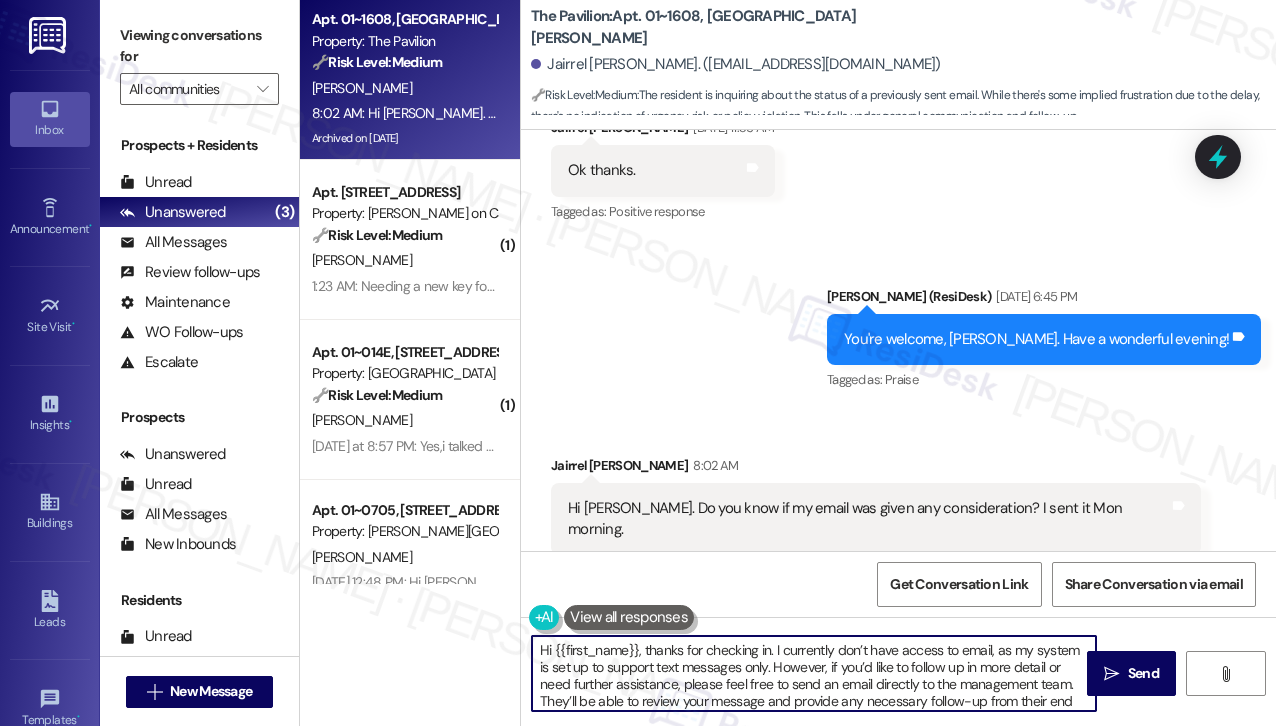 click on "Hi {{first_name}}, thanks for checking in. I currently don’t have access to email, as my system is set up to support text messages only. However, if you’d like to follow up in more detail or need further assistance, please feel free to send an email directly to the management team. They’ll be able to review your message and provide any necessary follow-up from their end" at bounding box center [814, 673] 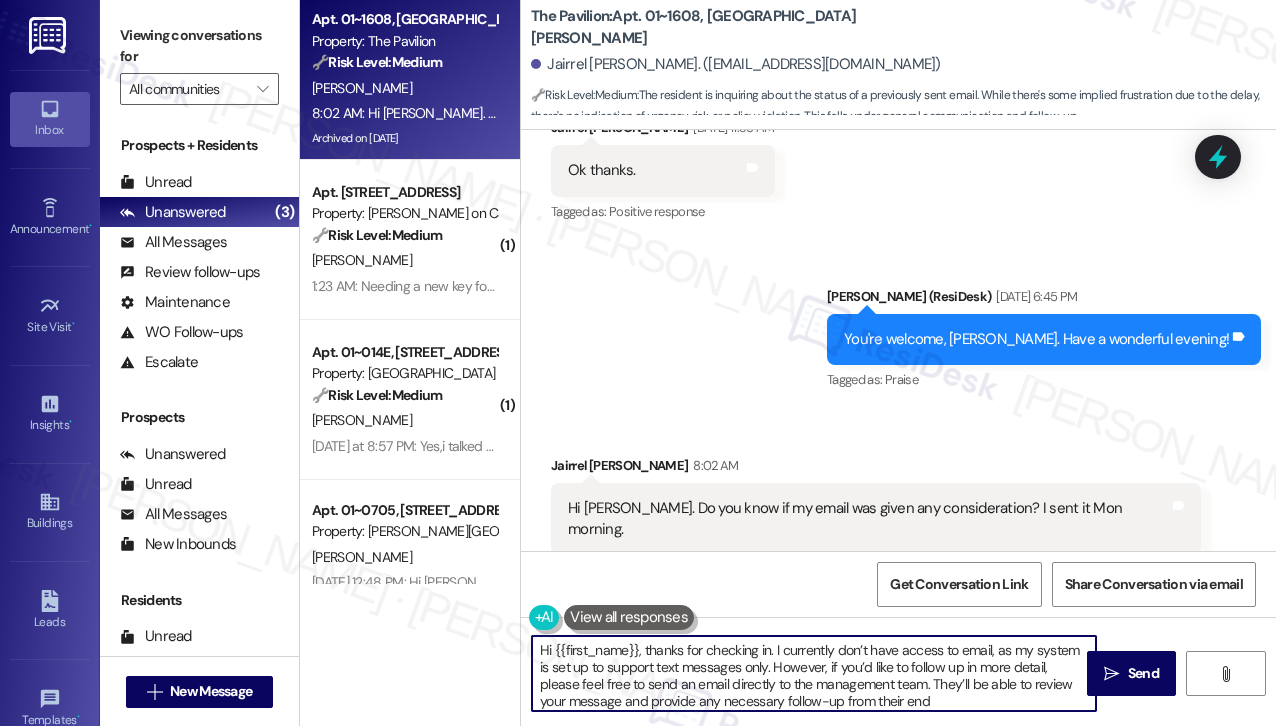 click on "Hi {{first_name}}, thanks for checking in. I currently don’t have access to email, as my system is set up to support text messages only. However, if you’d like to follow up in more detail, please feel free to send an email directly to the management team. They’ll be able to review your message and provide any necessary follow-up from their end" at bounding box center [814, 673] 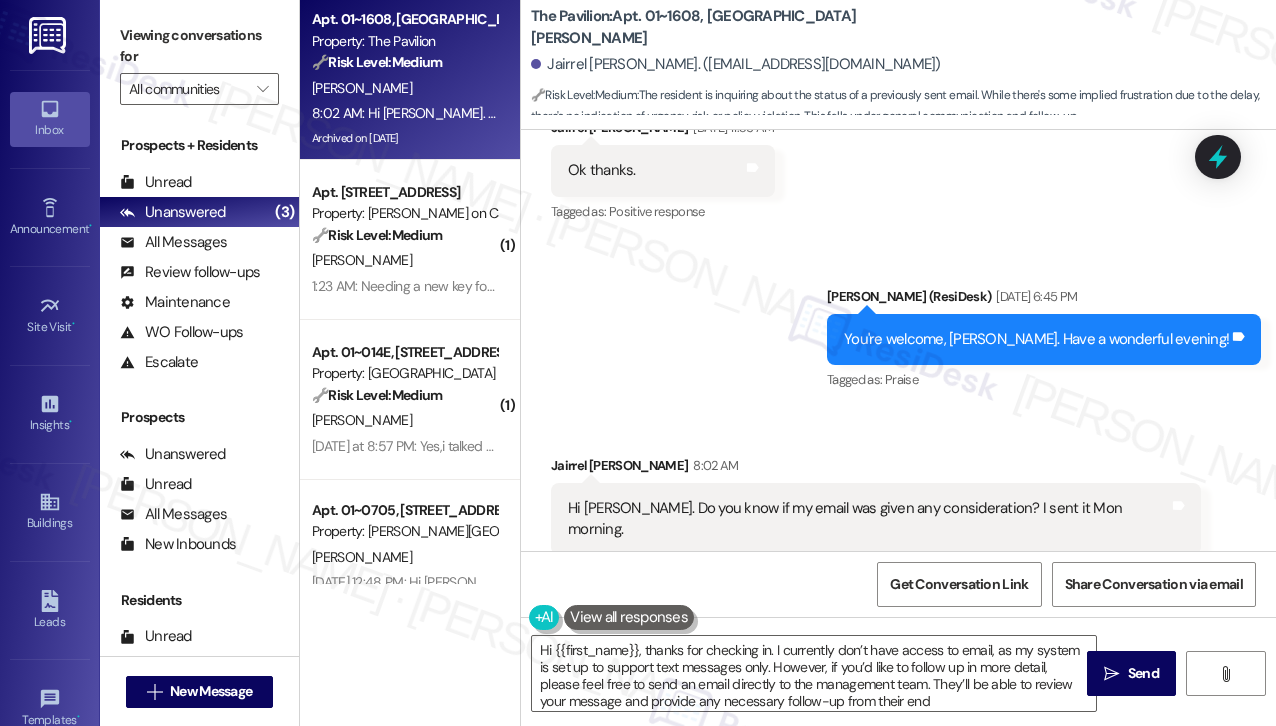 click on "Sent via SMS [PERSON_NAME]   (ResiDesk) [DATE] 6:45 PM You're welcome, [PERSON_NAME]. Have a wonderful evening! Tags and notes Tagged as:   Praise Click to highlight conversations about Praise" at bounding box center (898, 325) 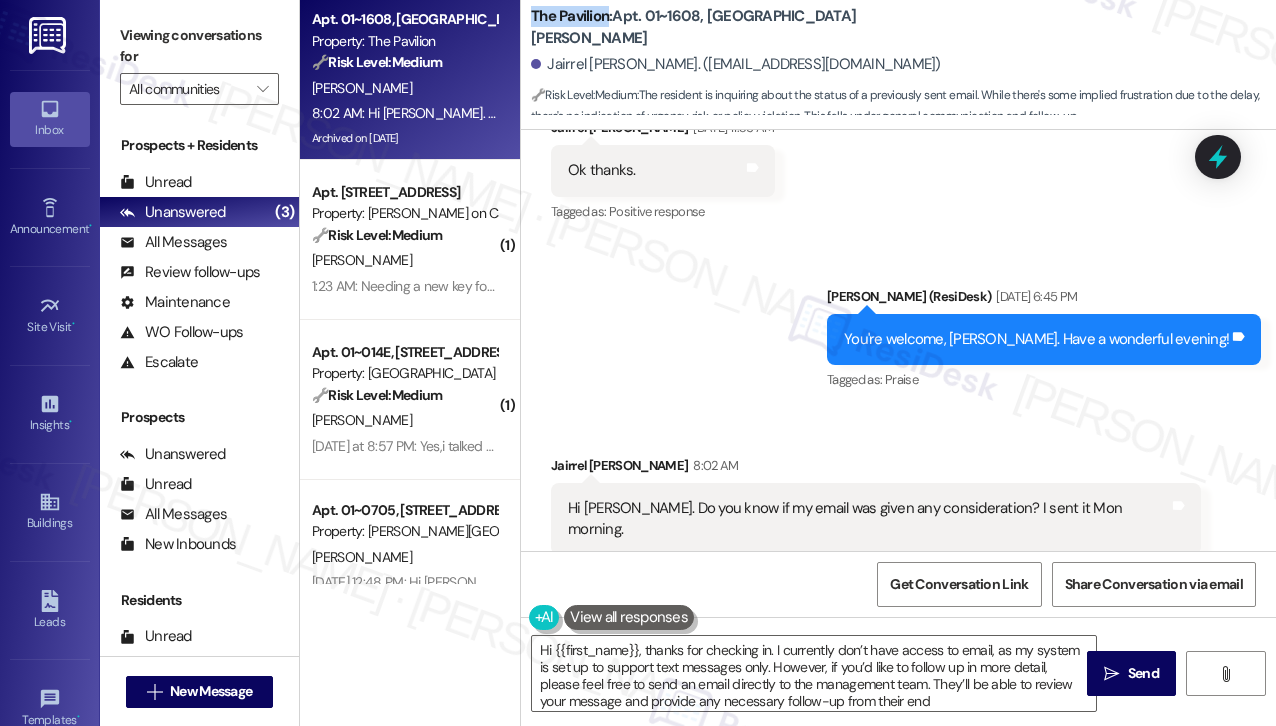 drag, startPoint x: 528, startPoint y: 33, endPoint x: 608, endPoint y: 37, distance: 80.09994 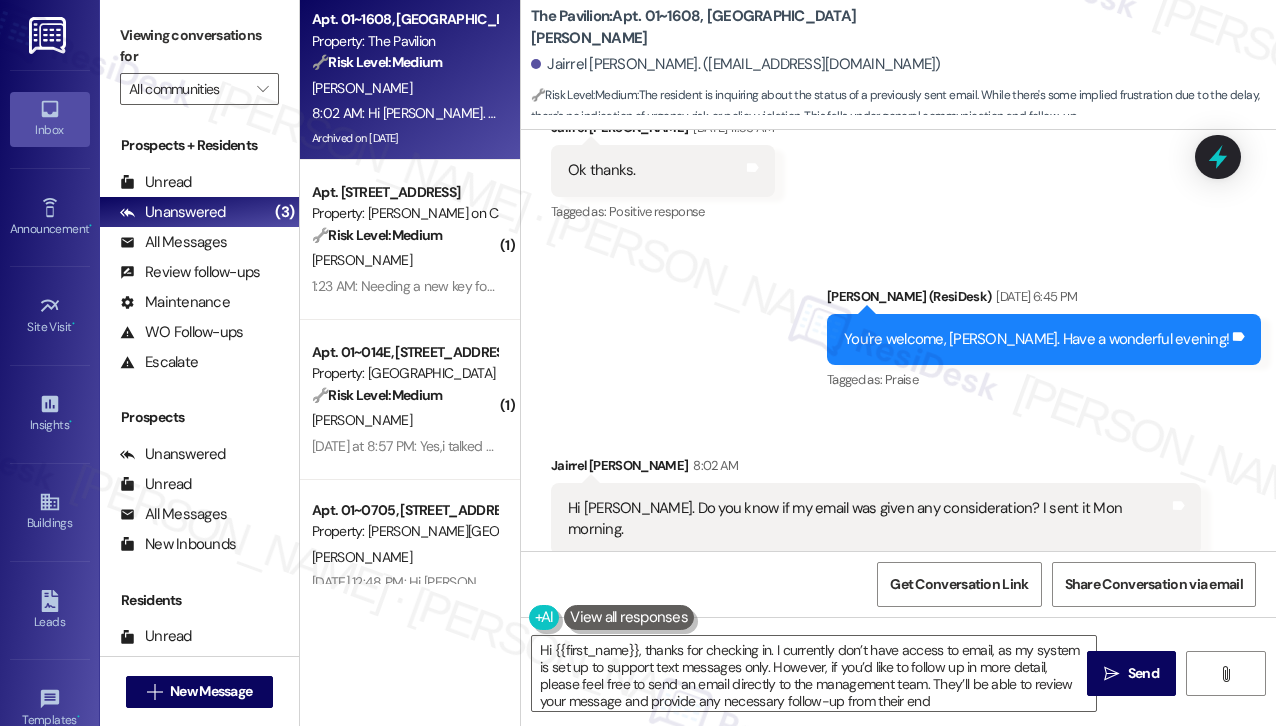 click on "Sent via SMS [PERSON_NAME]   (ResiDesk) [DATE] 6:45 PM You're welcome, [PERSON_NAME]. Have a wonderful evening! Tags and notes Tagged as:   Praise Click to highlight conversations about Praise" at bounding box center (1044, 340) 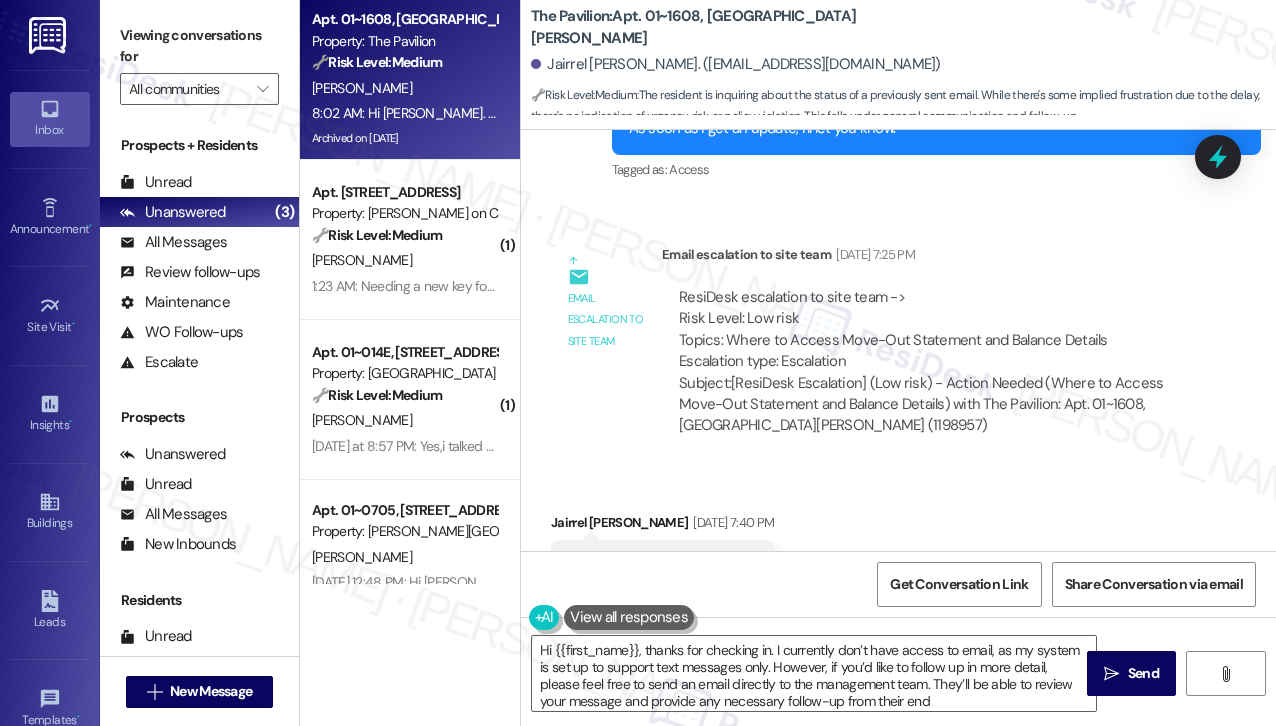 scroll, scrollTop: 15160, scrollLeft: 0, axis: vertical 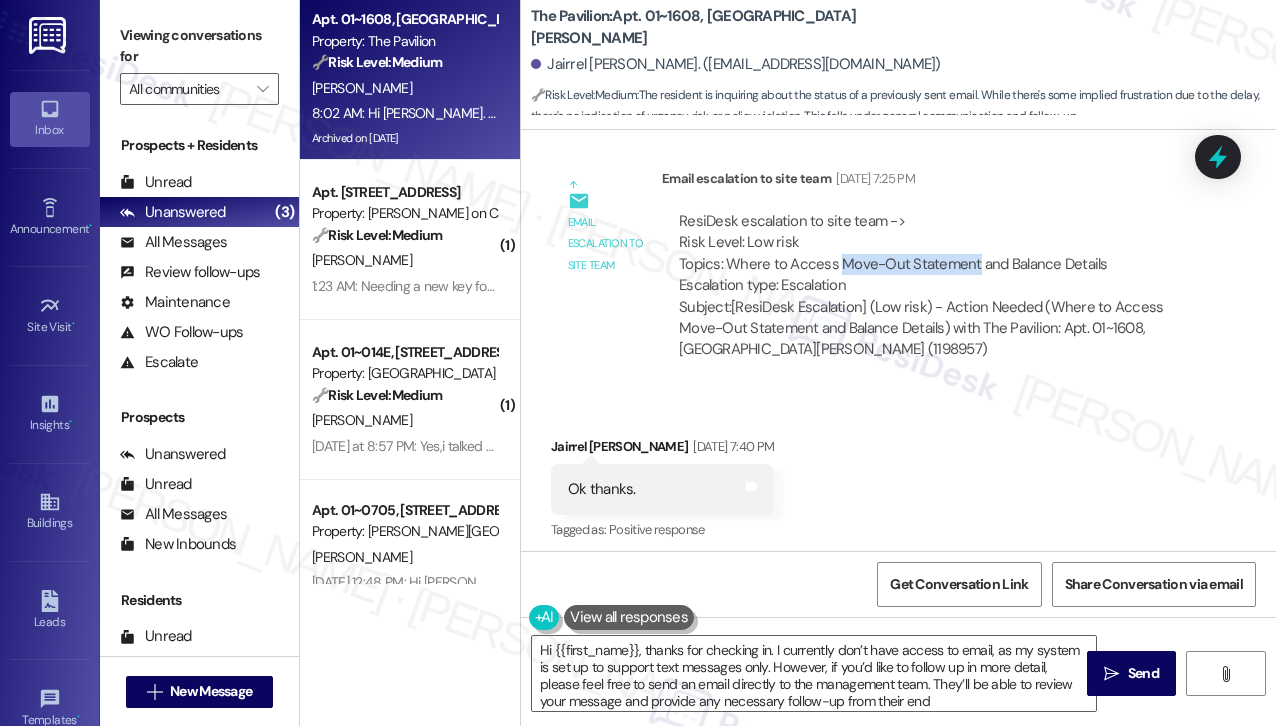 drag, startPoint x: 836, startPoint y: 234, endPoint x: 968, endPoint y: 239, distance: 132.09467 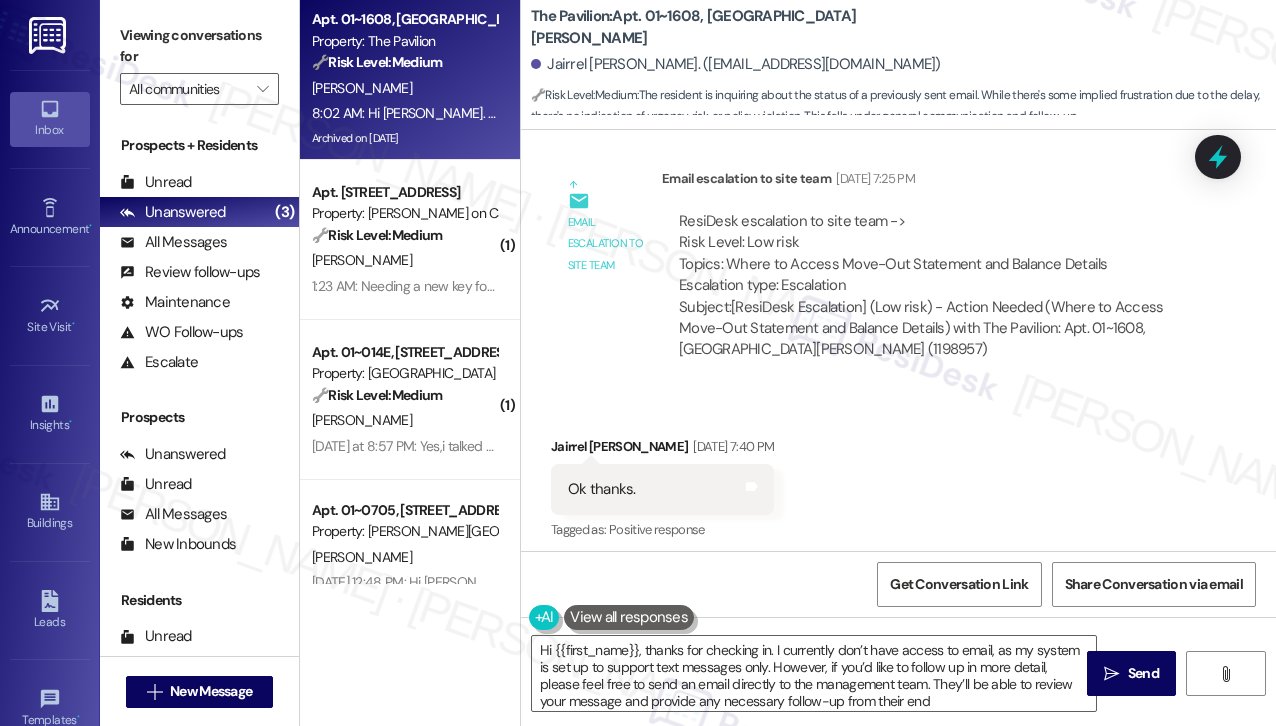 click on "Email escalation to site team Email escalation to site team [DATE] 7:25 PM ResiDesk escalation to site team ->
Risk Level: Low risk
Topics: Where to Access Move-Out Statement and Balance Details
Escalation type: Escalation Subject:  [ResiDesk Escalation] (Low risk) - Action Needed (Where to Access Move-Out Statement and Balance Details) with The Pavilion: Apt. 01~1608, One [PERSON_NAME] (1198957)" at bounding box center [876, 272] 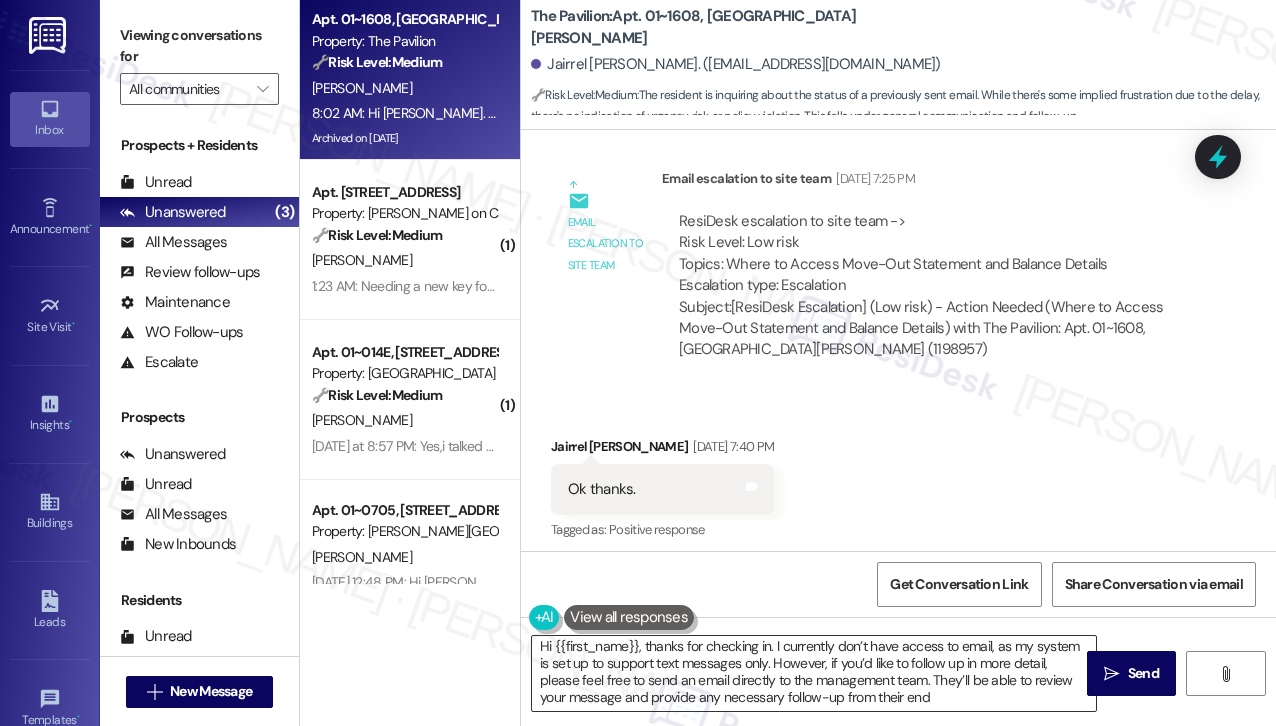 scroll, scrollTop: 4, scrollLeft: 0, axis: vertical 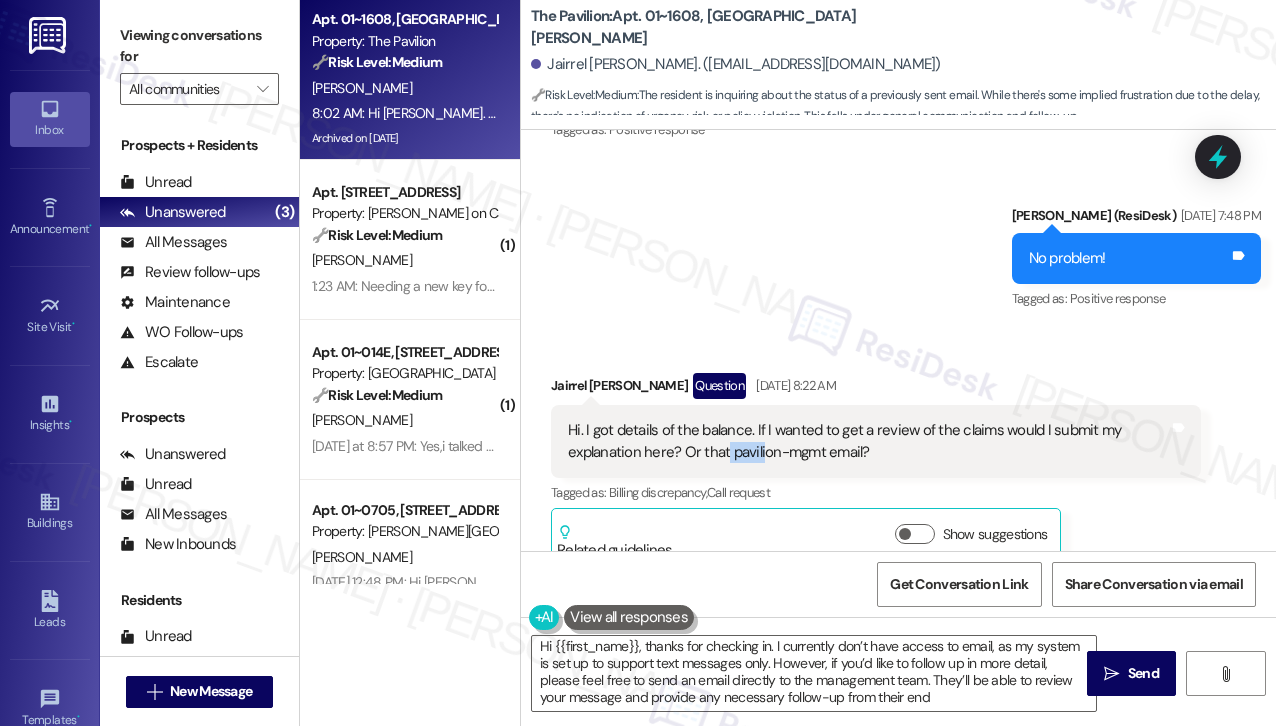 drag, startPoint x: 726, startPoint y: 422, endPoint x: 760, endPoint y: 421, distance: 34.0147 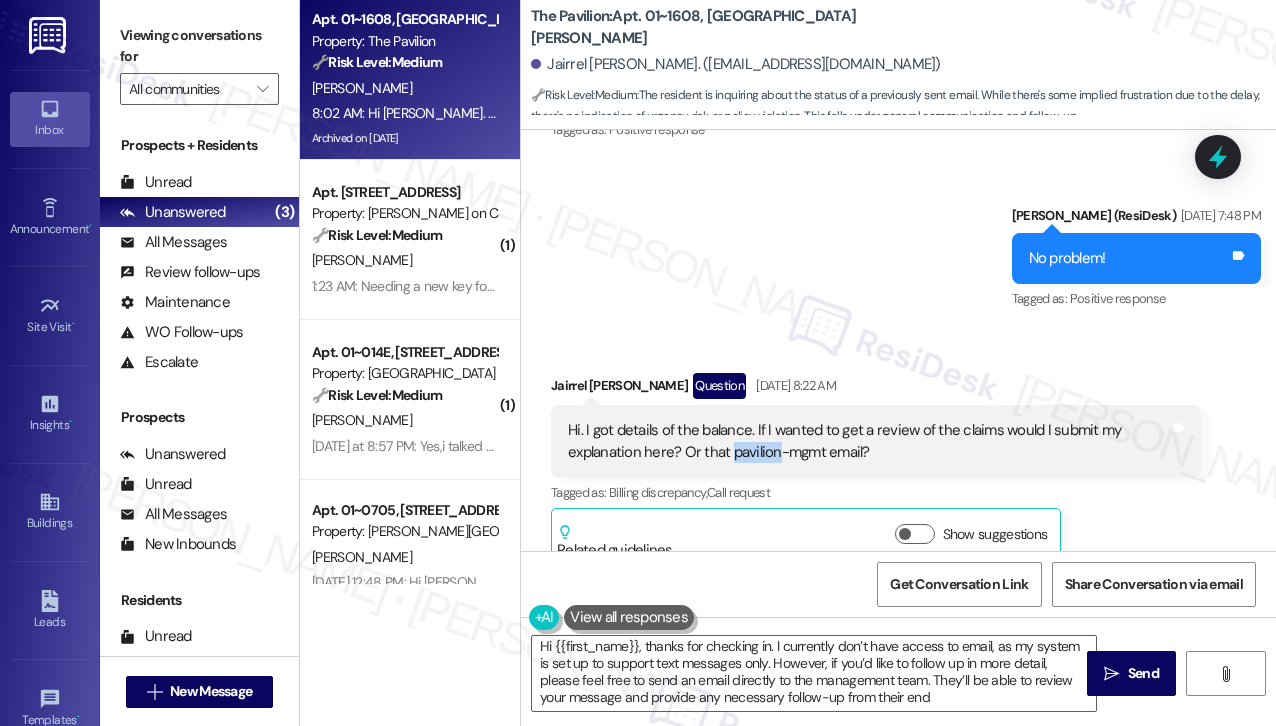 click on "Hi. I got details of the balance. If I wanted to get a review of the claims would I submit my explanation here? Or that pavilion-mgmt email?" at bounding box center (868, 441) 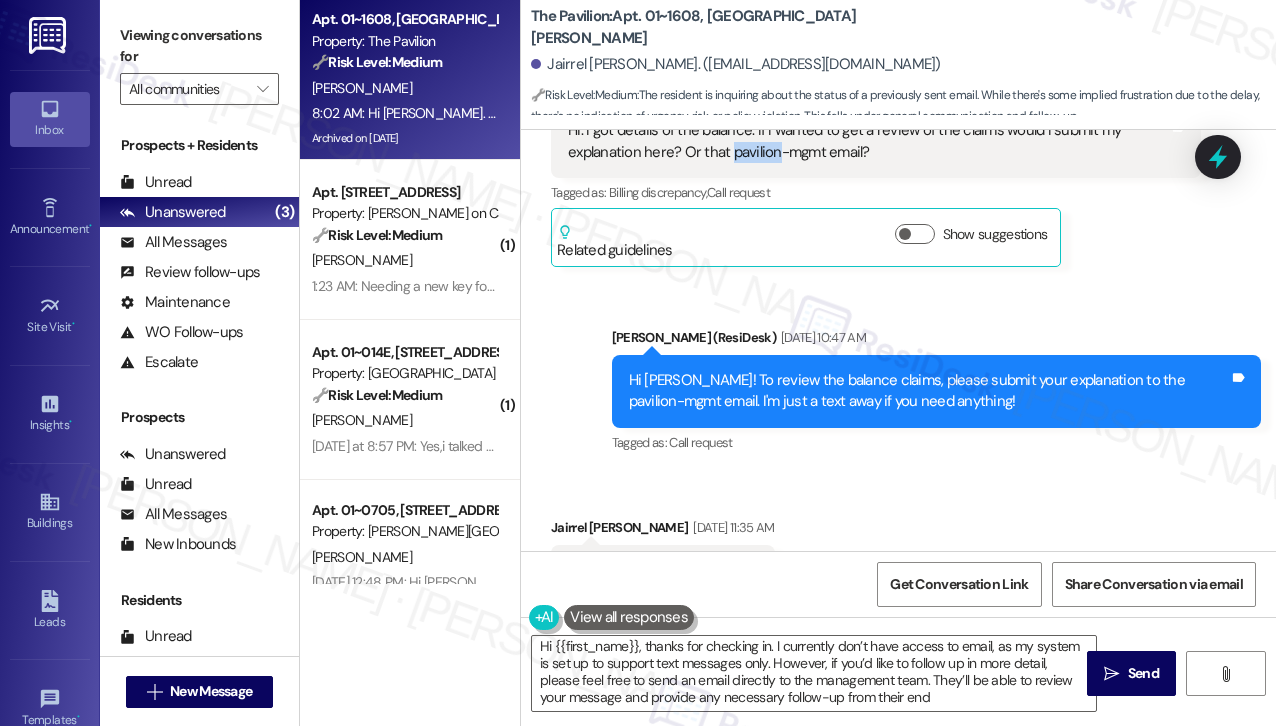scroll, scrollTop: 15760, scrollLeft: 0, axis: vertical 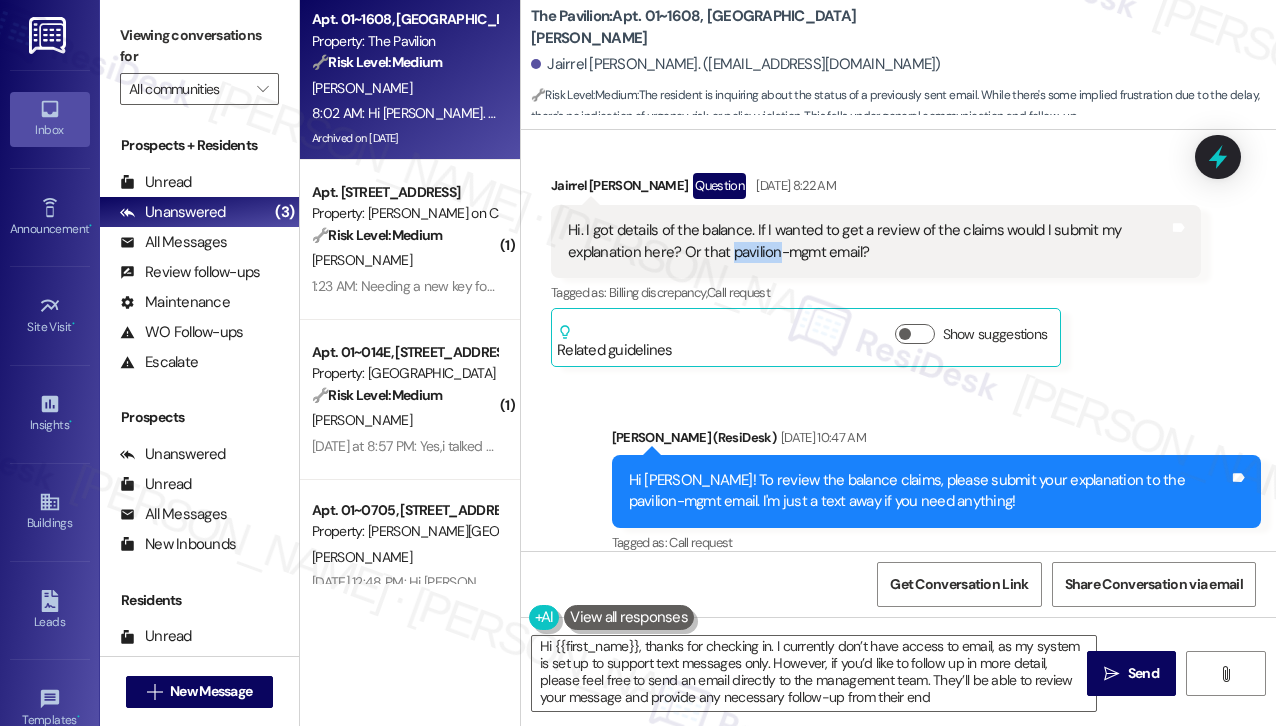 click on "Hi. I got details of the balance. If I wanted to get a review of the claims would I submit my explanation here? Or that pavilion-mgmt email?" at bounding box center [868, 241] 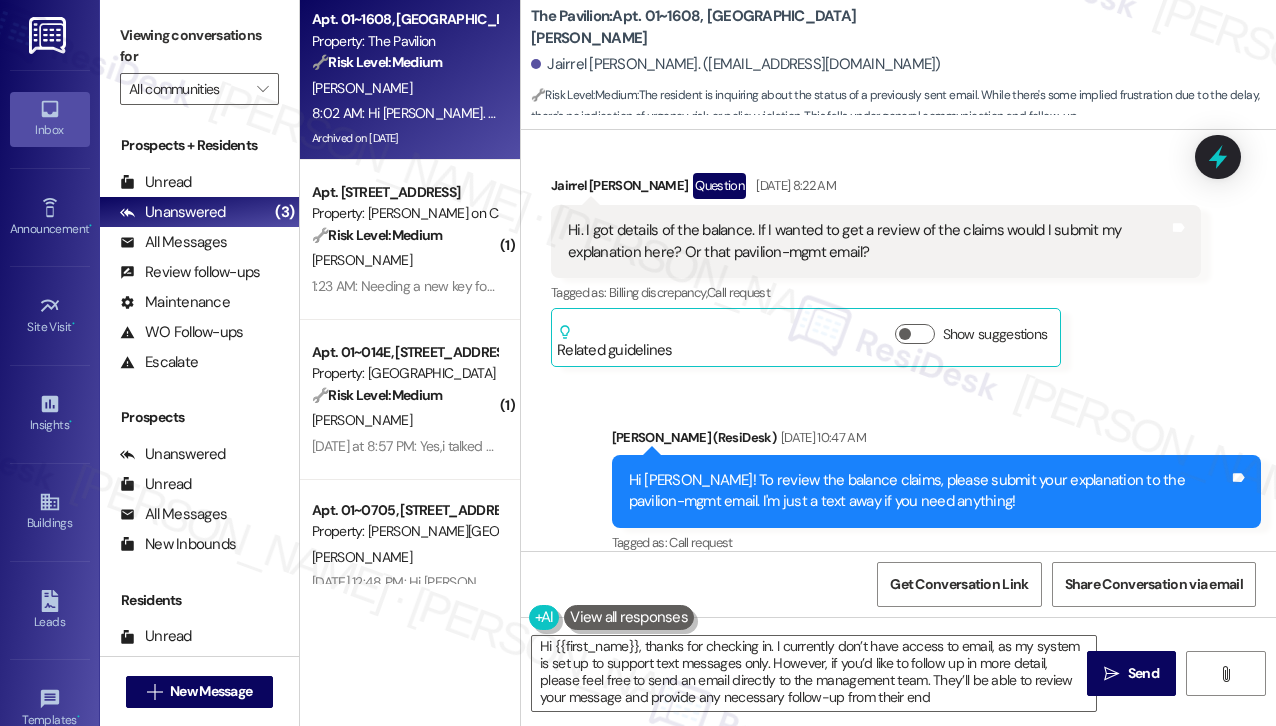 click on "Hi [PERSON_NAME]! To review the balance claims, please submit your explanation to the pavilion-mgmt email. I'm just a text away if you need anything!" at bounding box center (929, 491) 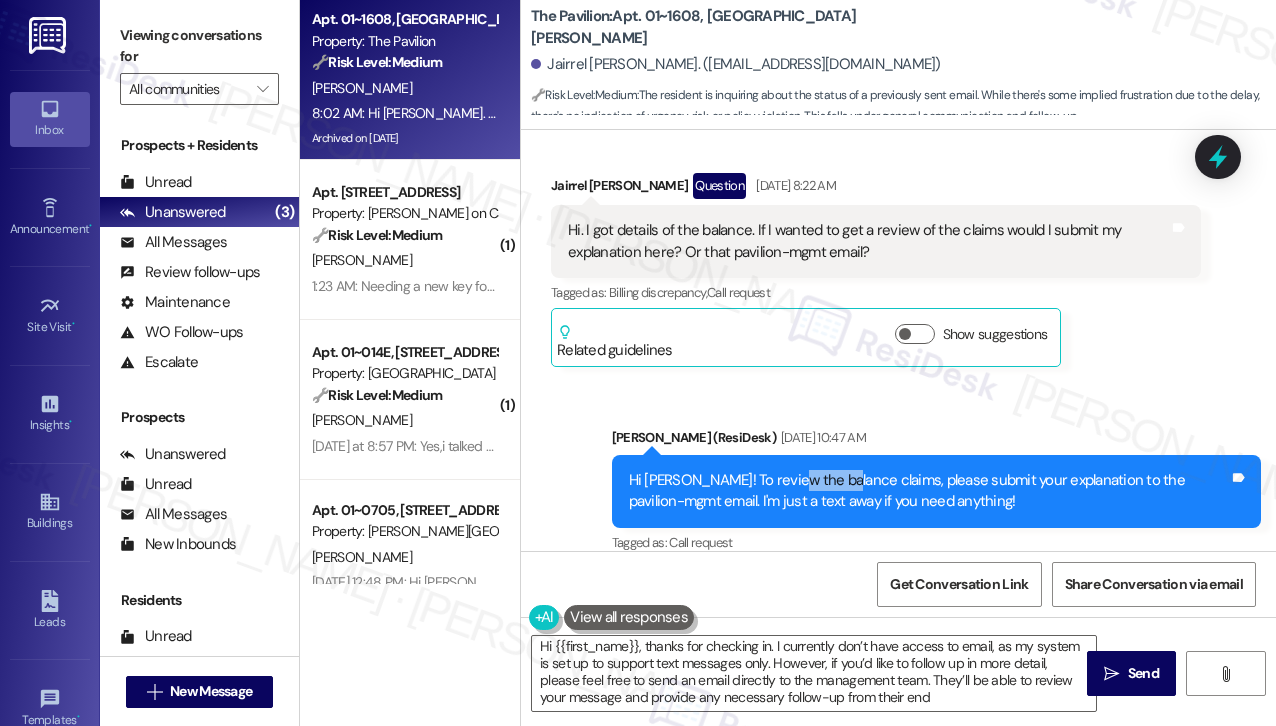click on "Hi [PERSON_NAME]! To review the balance claims, please submit your explanation to the pavilion-mgmt email. I'm just a text away if you need anything!" at bounding box center (929, 491) 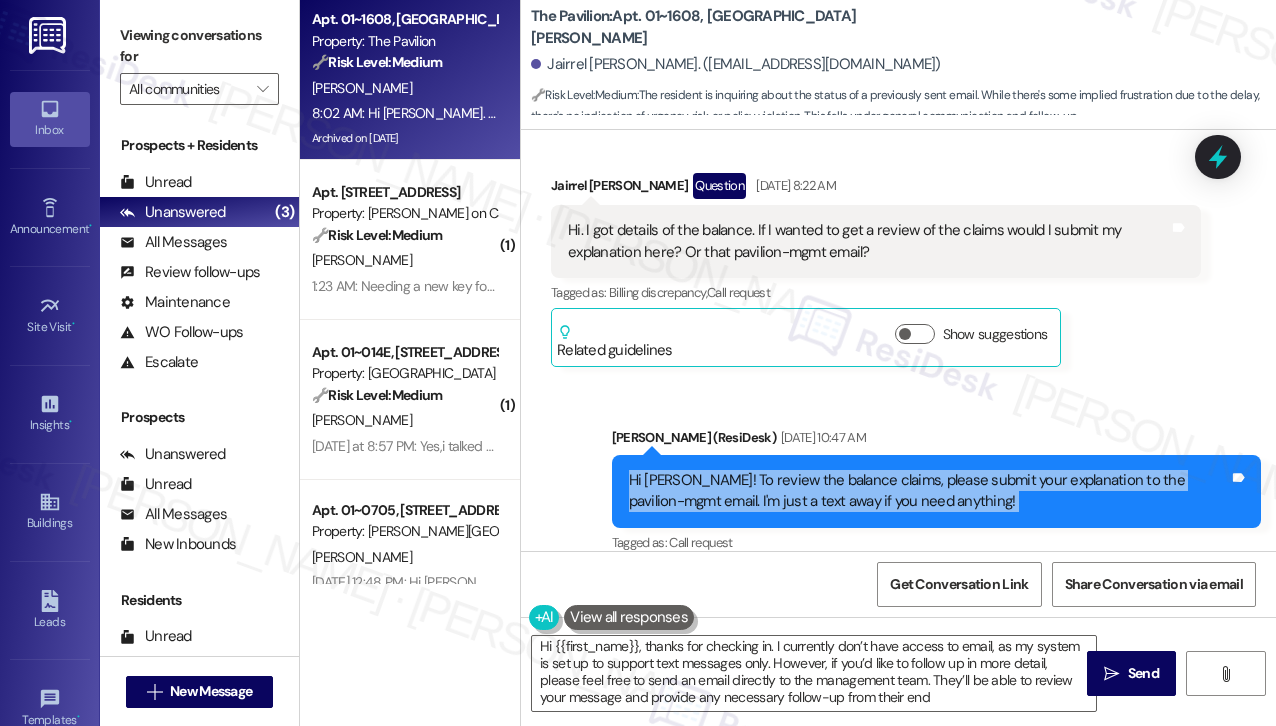 click on "Hi [PERSON_NAME]! To review the balance claims, please submit your explanation to the pavilion-mgmt email. I'm just a text away if you need anything!" at bounding box center [929, 491] 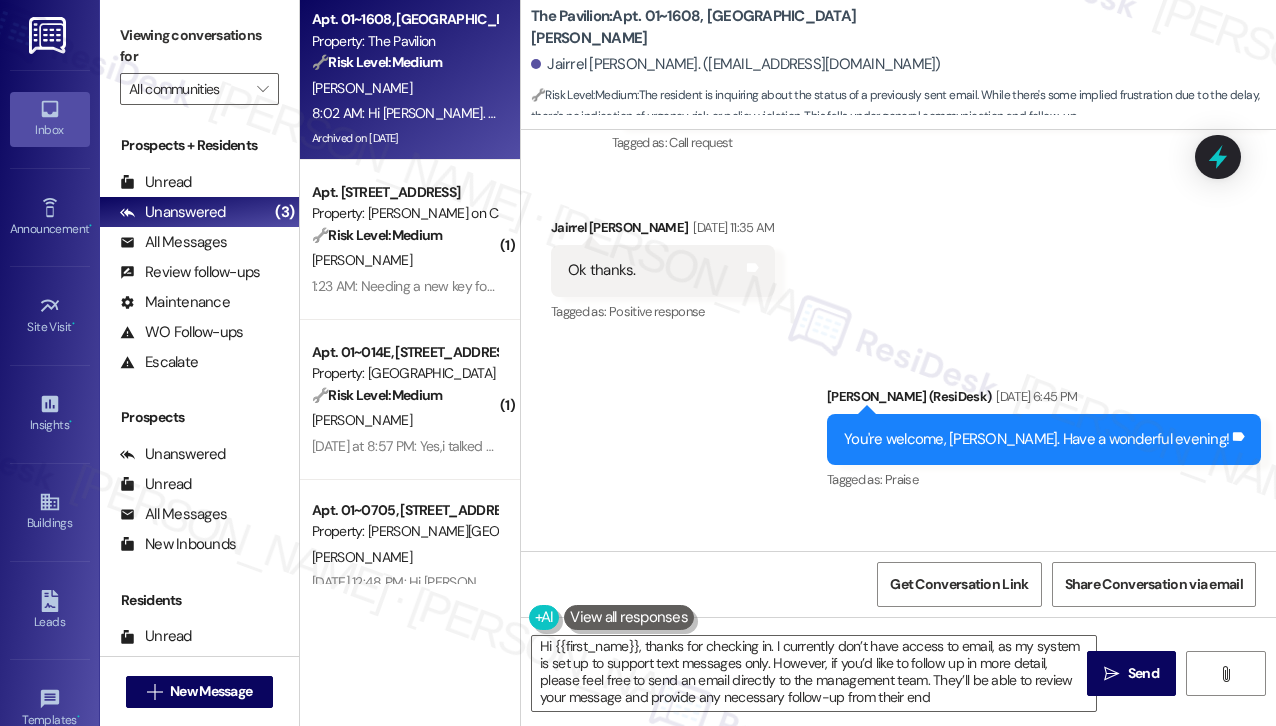 scroll, scrollTop: 16260, scrollLeft: 0, axis: vertical 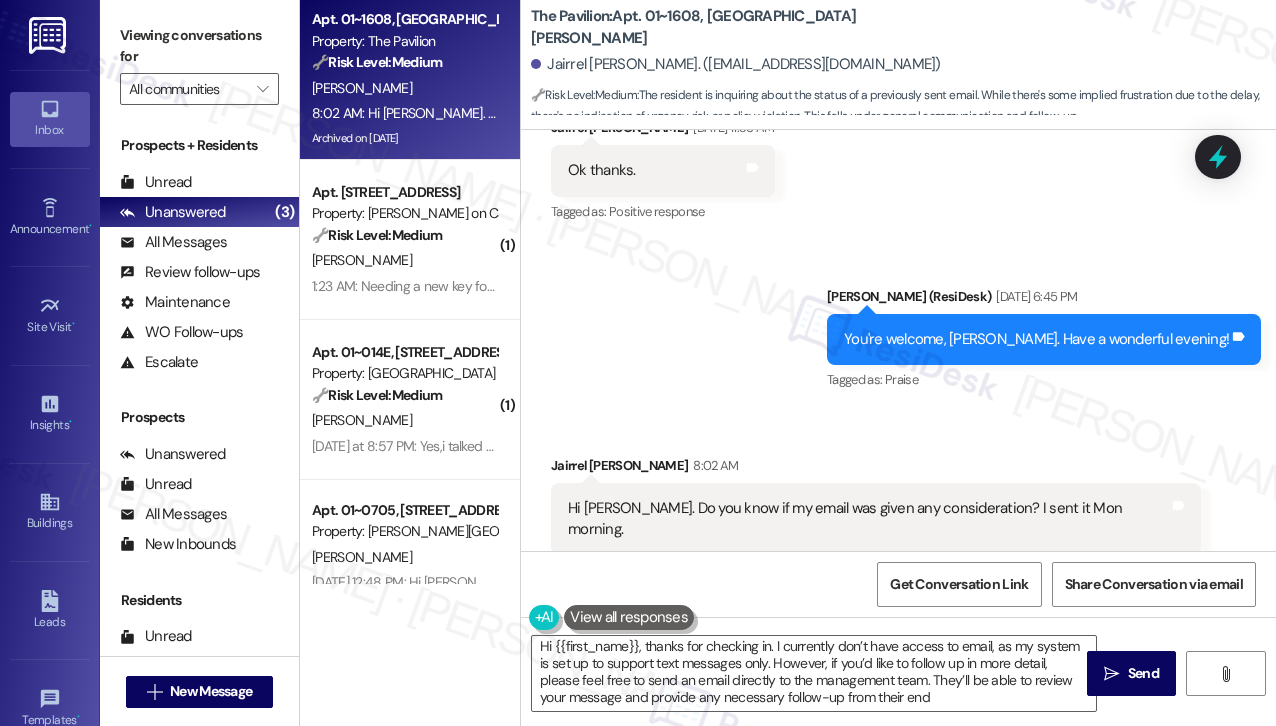 click on "You're welcome, [PERSON_NAME]. Have a wonderful evening!" at bounding box center (1036, 339) 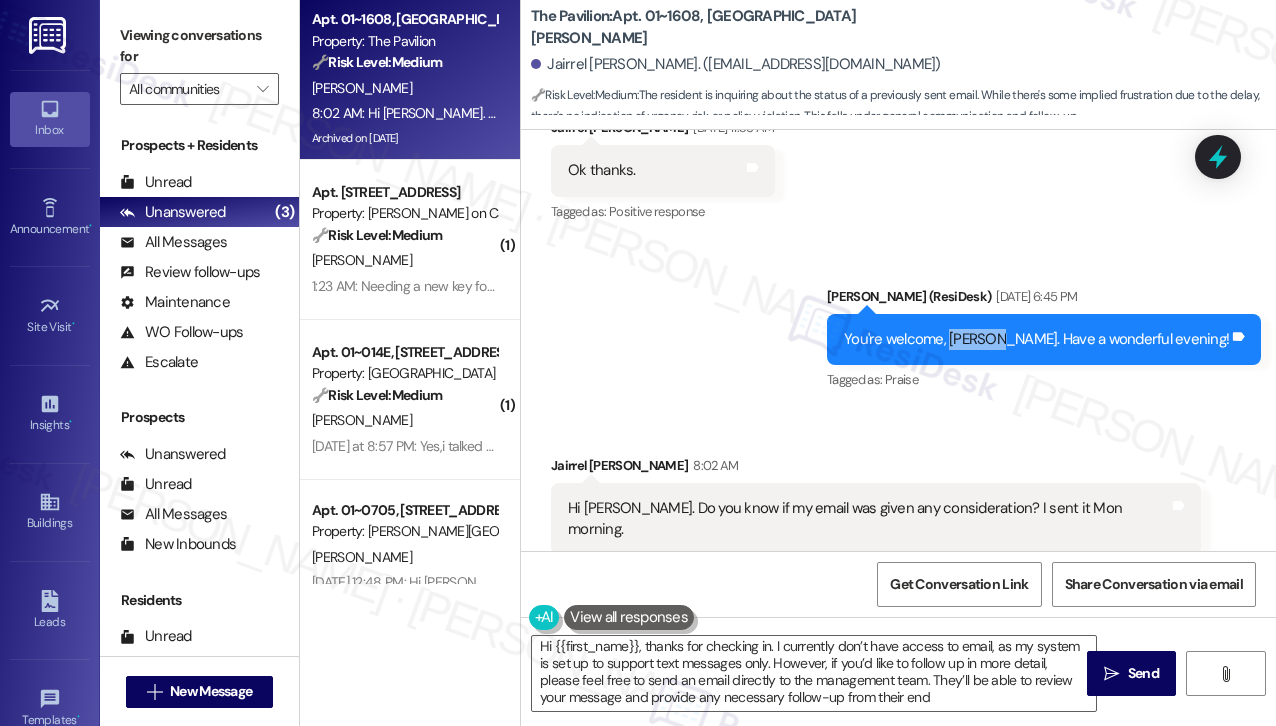 click on "You're welcome, [PERSON_NAME]. Have a wonderful evening!" at bounding box center [1036, 339] 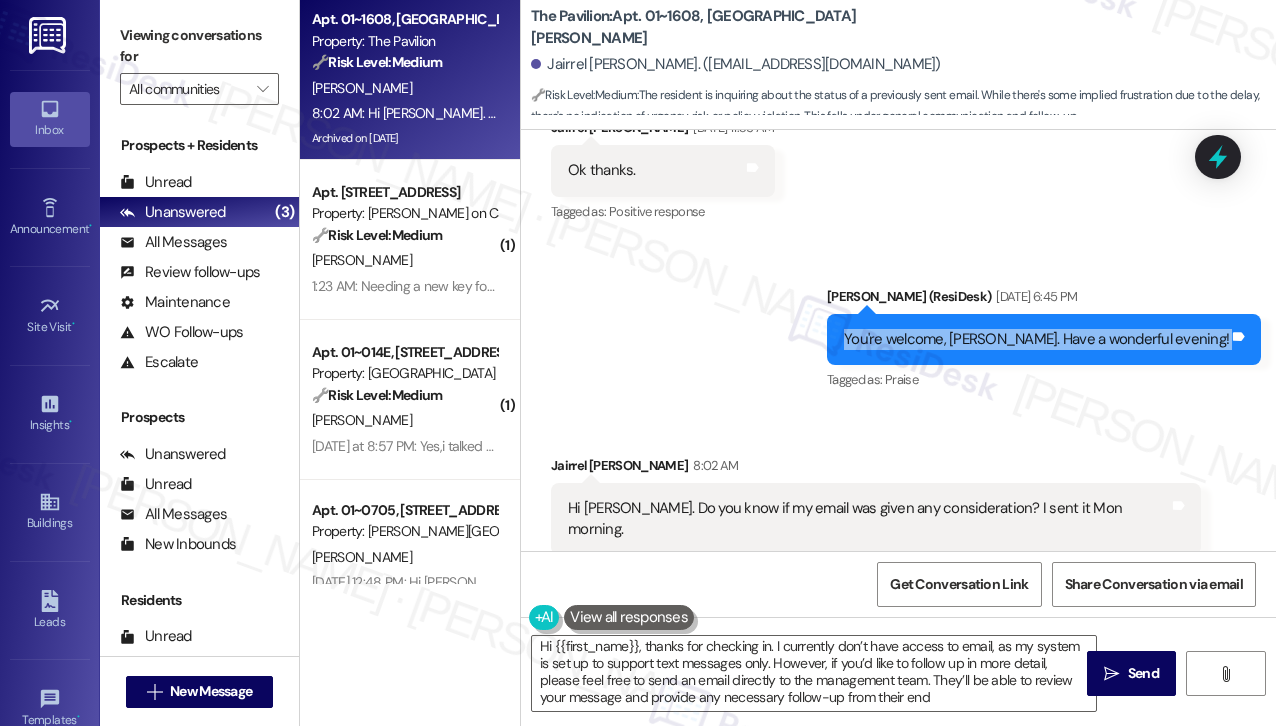 click on "You're welcome, [PERSON_NAME]. Have a wonderful evening!" at bounding box center (1036, 339) 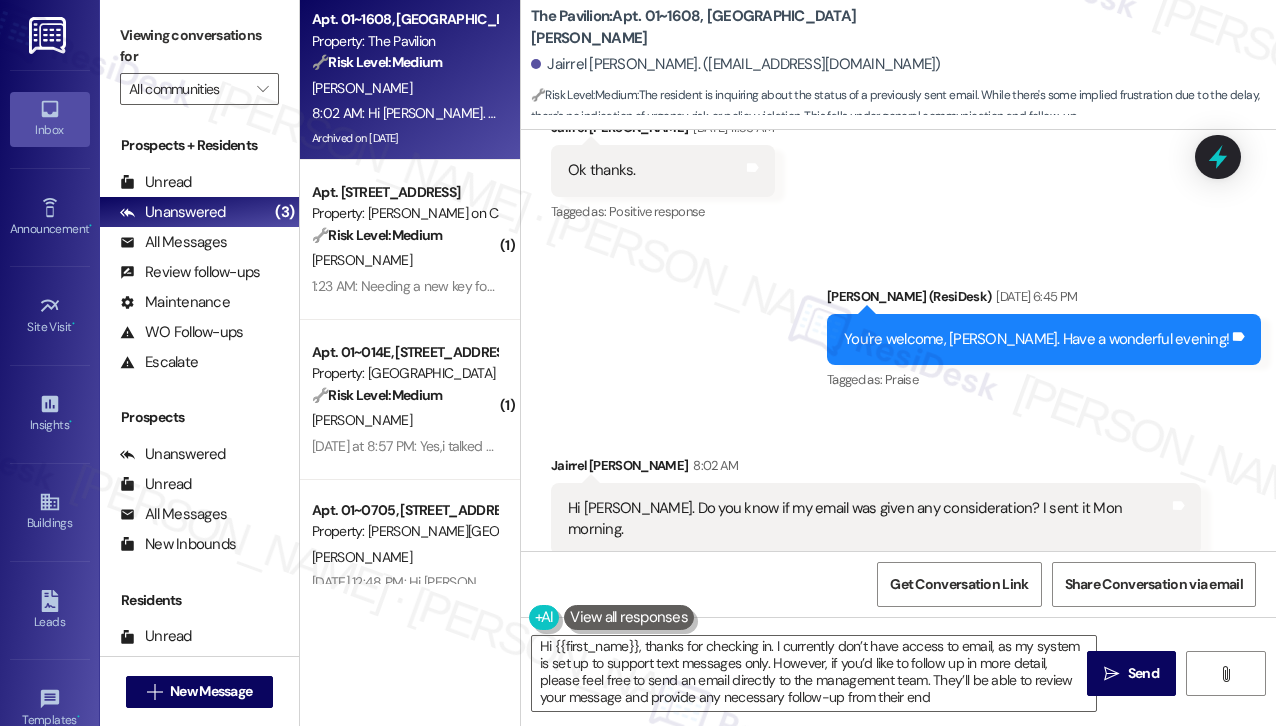 click on "Hi [PERSON_NAME]. Do you know if my email was given any consideration? I sent it Mon morning." at bounding box center (868, 519) 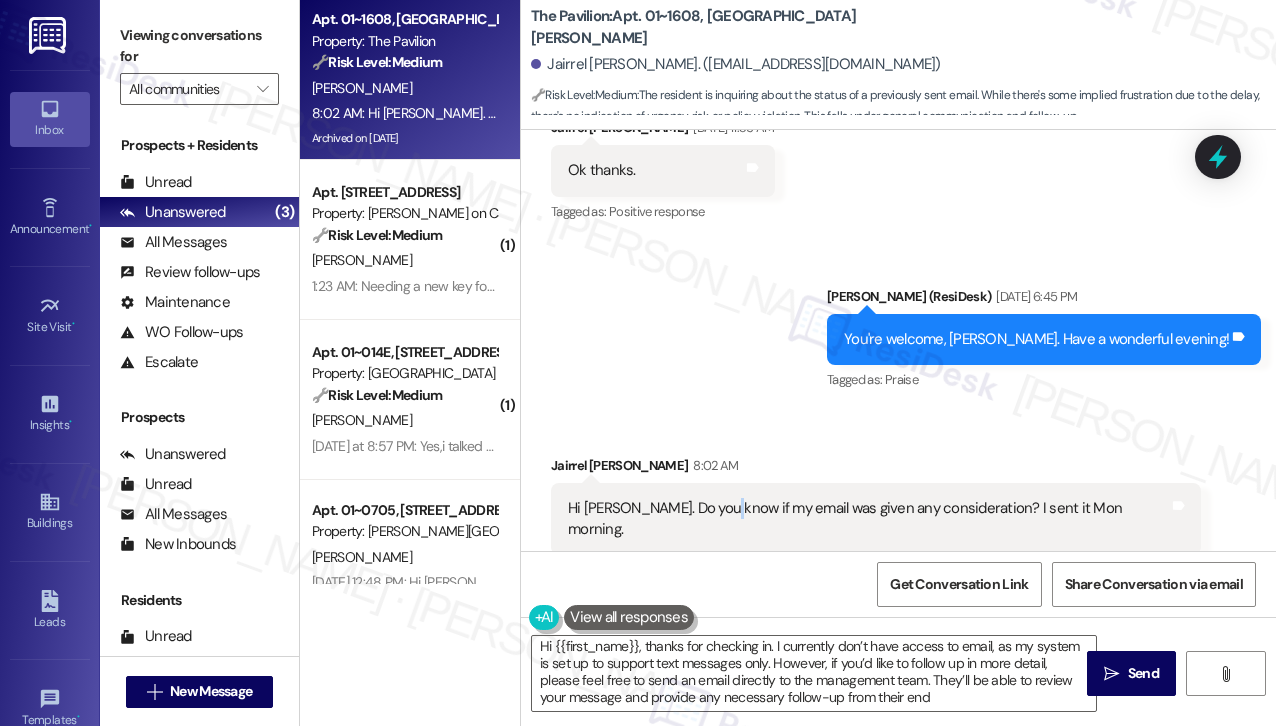 click on "Hi [PERSON_NAME]. Do you know if my email was given any consideration? I sent it Mon morning." at bounding box center [868, 519] 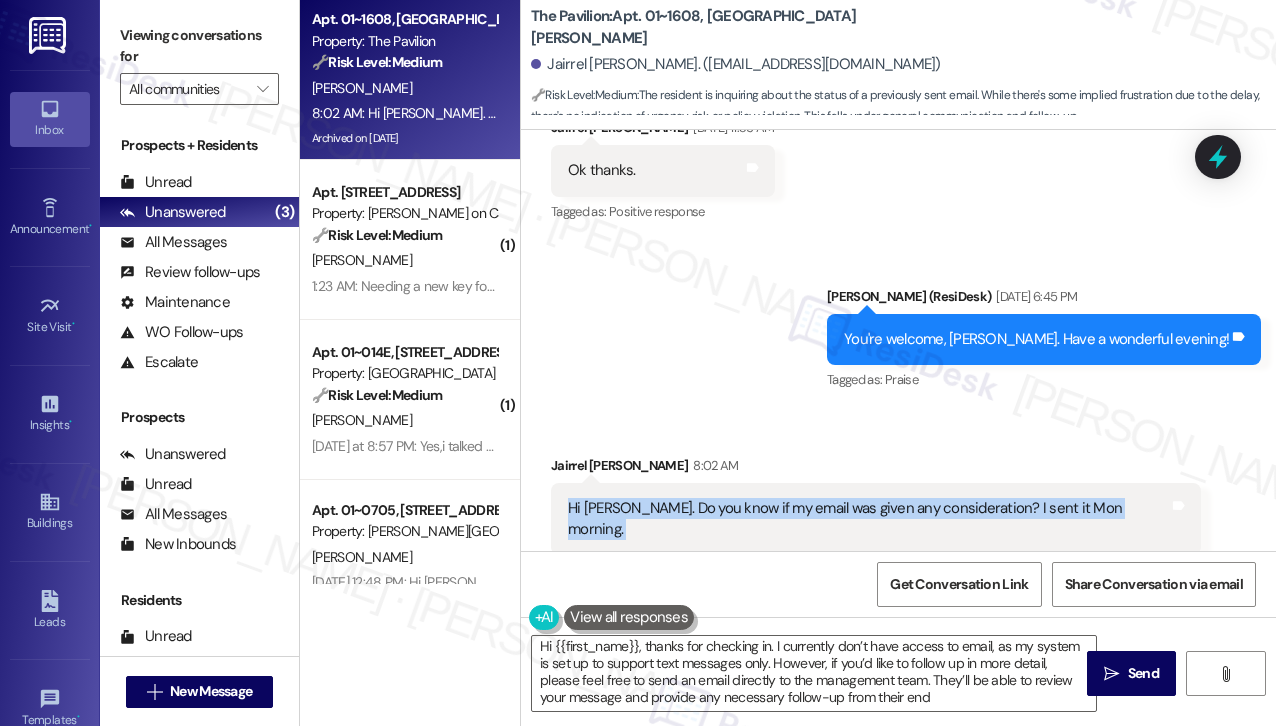 click on "Hi [PERSON_NAME]. Do you know if my email was given any consideration? I sent it Mon morning." at bounding box center [868, 519] 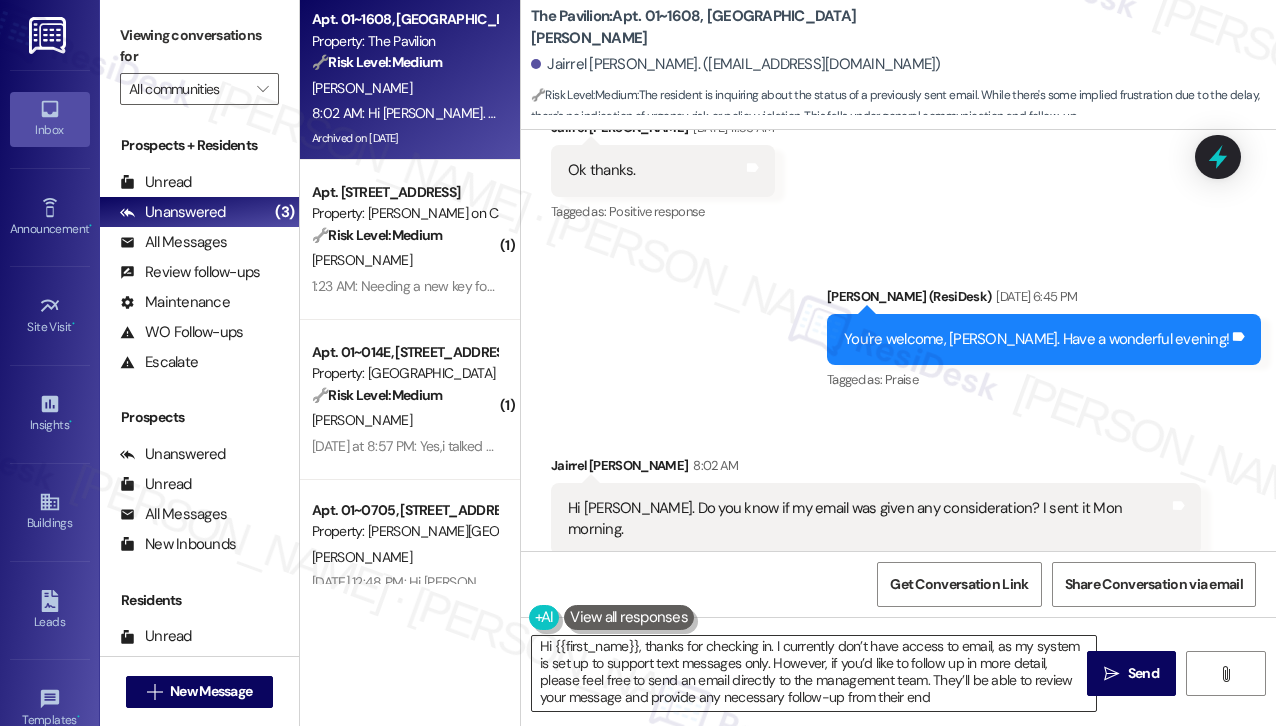 click on "Hi {{first_name}}, thanks for checking in. I currently don’t have access to email, as my system is set up to support text messages only. However, if you’d like to follow up in more detail, please feel free to send an email directly to the management team. They’ll be able to review your message and provide any necessary follow-up from their end" at bounding box center [814, 673] 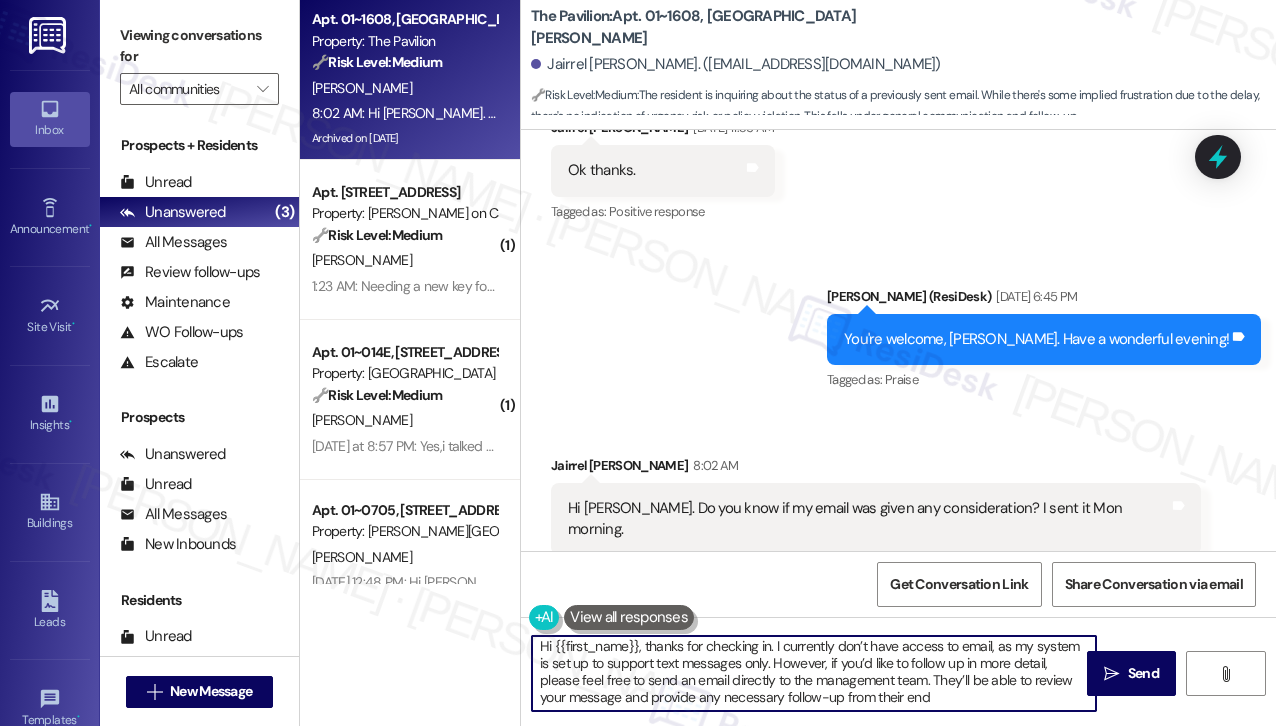 scroll, scrollTop: 0, scrollLeft: 0, axis: both 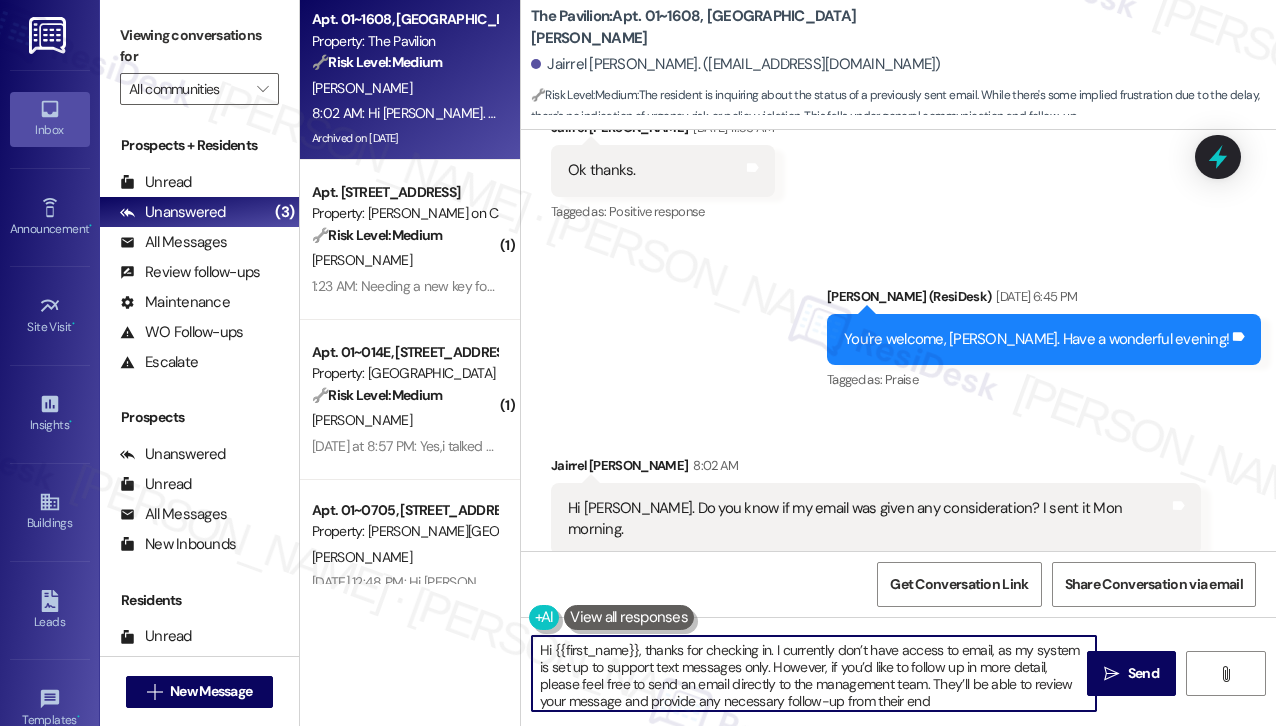 drag, startPoint x: 638, startPoint y: 645, endPoint x: 804, endPoint y: 664, distance: 167.08382 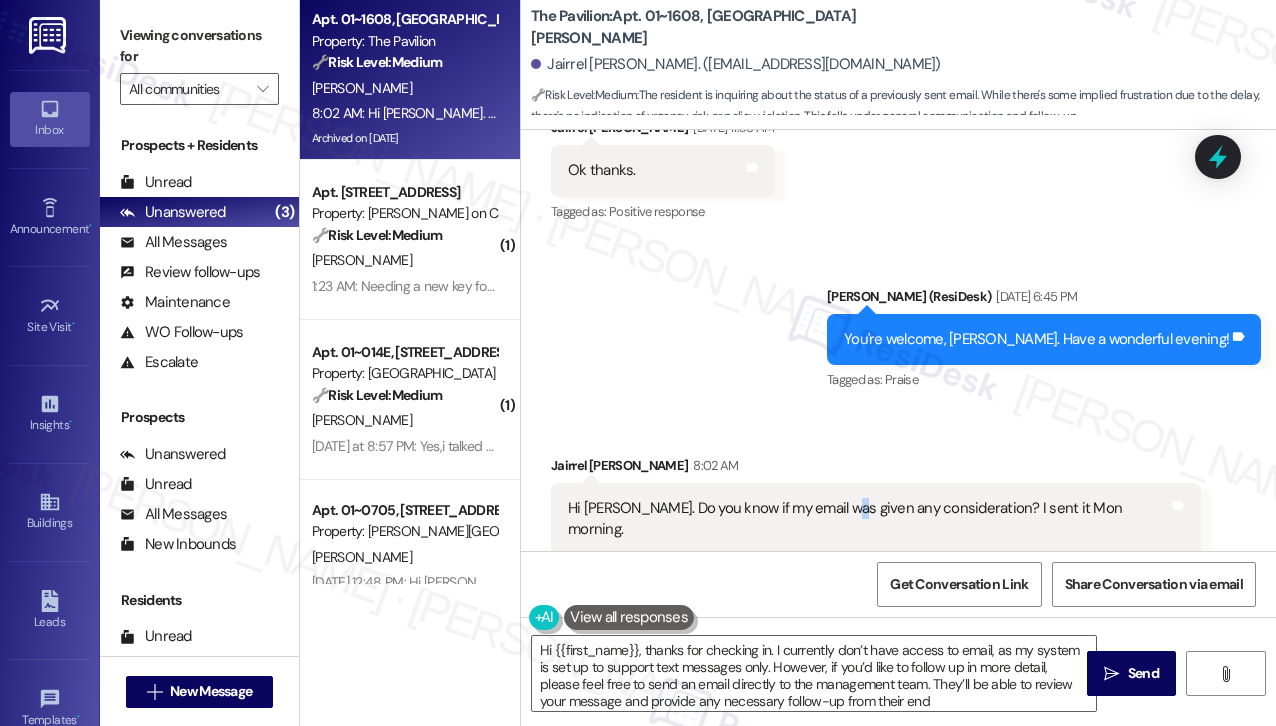 click on "Hi [PERSON_NAME]. Do you know if my email was given any consideration? I sent it Mon morning." at bounding box center (868, 519) 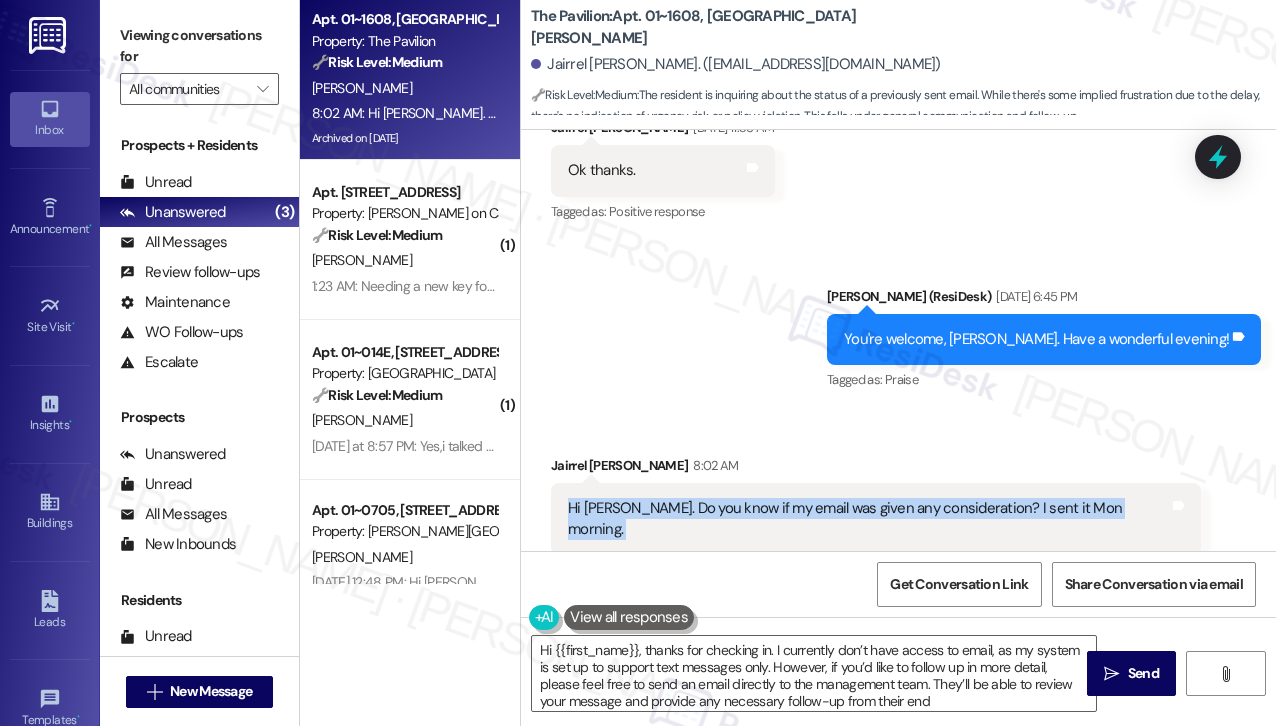 click on "Hi [PERSON_NAME]. Do you know if my email was given any consideration? I sent it Mon morning." at bounding box center [868, 519] 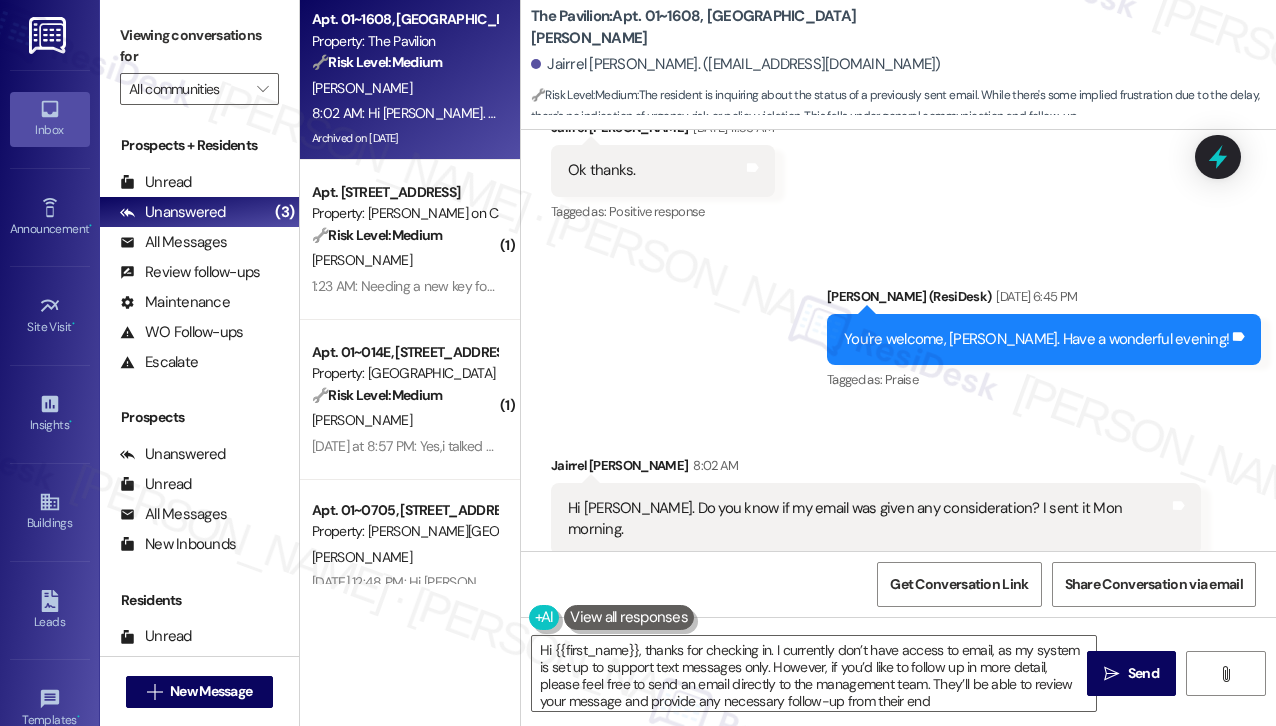 click on "Sent via SMS [PERSON_NAME]   (ResiDesk) [DATE] 6:45 PM You're welcome, [PERSON_NAME]. Have a wonderful evening! Tags and notes Tagged as:   Praise Click to highlight conversations about Praise" at bounding box center (898, 325) 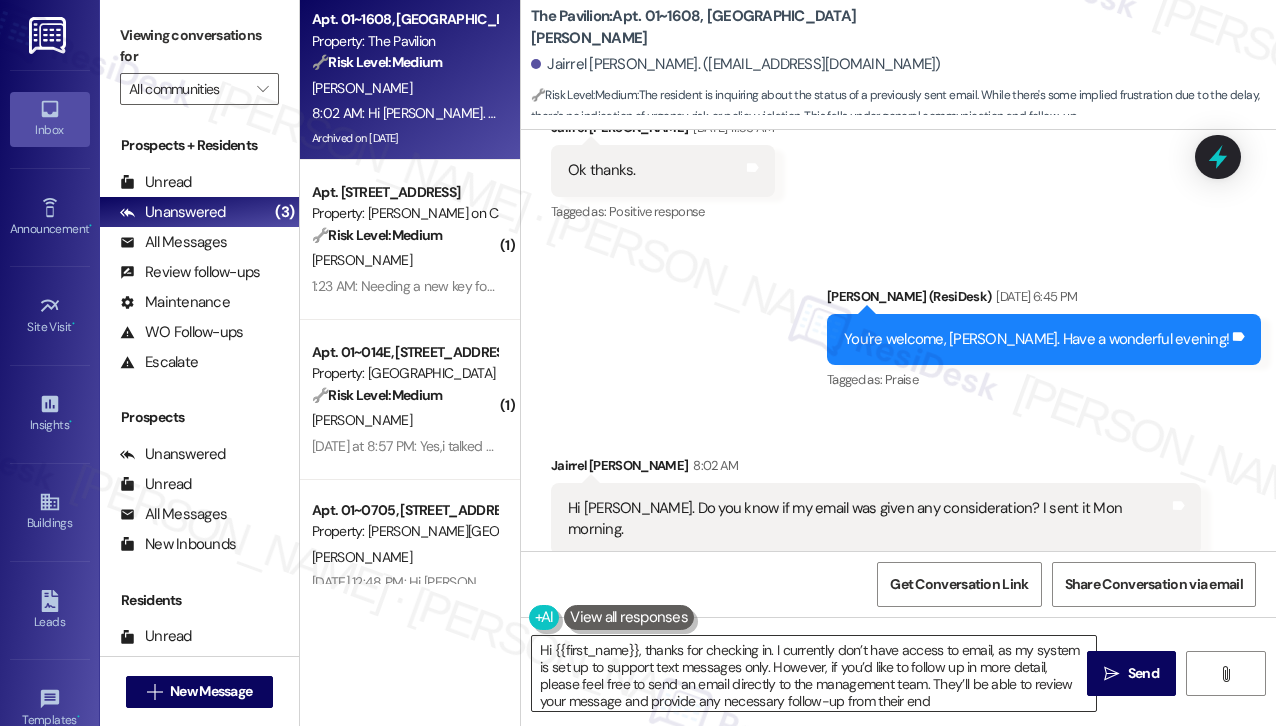 click on "Hi {{first_name}}, thanks for checking in. I currently don’t have access to email, as my system is set up to support text messages only. However, if you’d like to follow up in more detail, please feel free to send an email directly to the management team. They’ll be able to review your message and provide any necessary follow-up from their end" at bounding box center (814, 673) 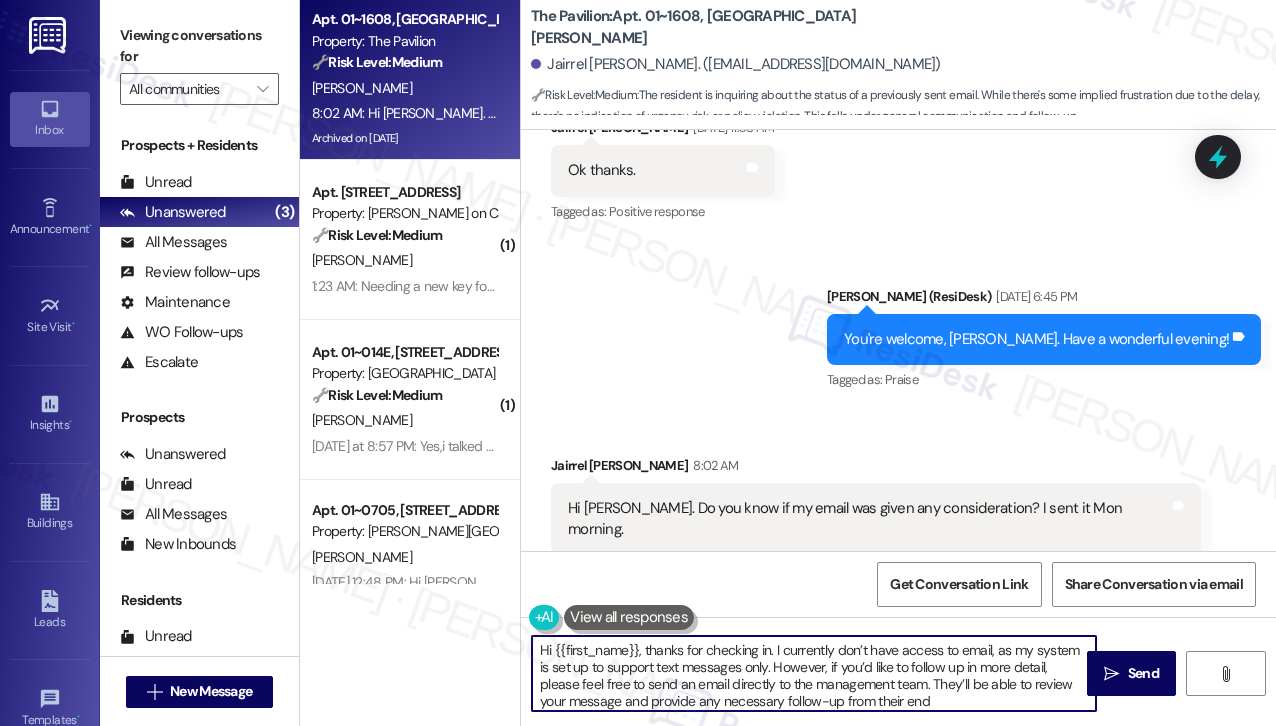click on "Hi {{first_name}}, thanks for checking in. I currently don’t have access to email, as my system is set up to support text messages only. However, if you’d like to follow up in more detail, please feel free to send an email directly to the management team. They’ll be able to review your message and provide any necessary follow-up from their end" at bounding box center (814, 673) 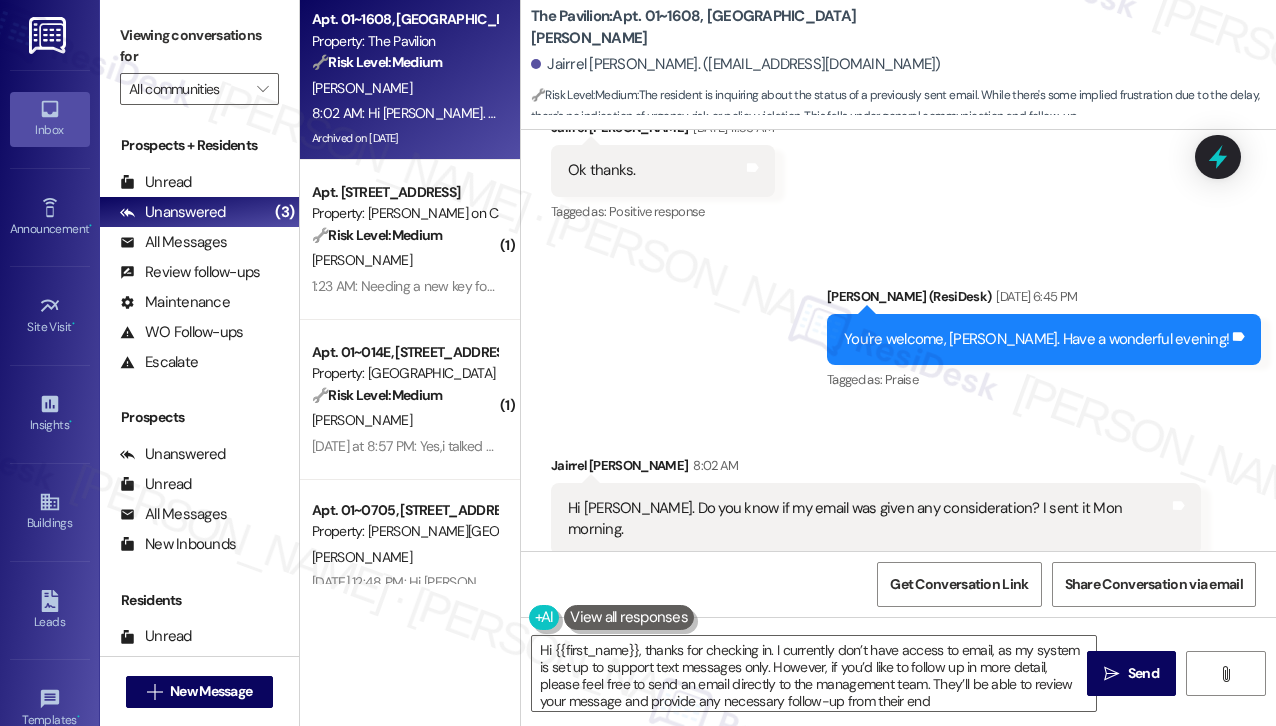 click on "Hi [PERSON_NAME]. Do you know if my email was given any consideration? I sent it Mon morning." at bounding box center (868, 519) 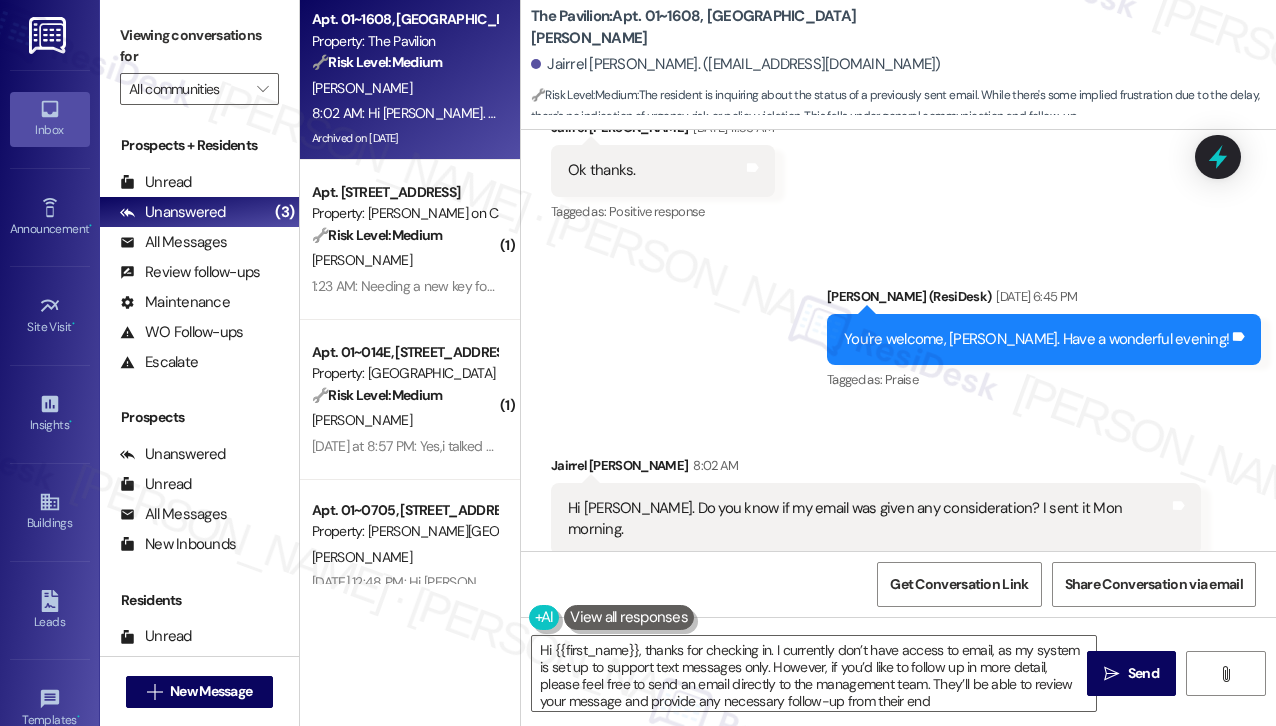 click on "Sent via SMS [PERSON_NAME]   (ResiDesk) [DATE] 6:45 PM You're welcome, [PERSON_NAME]. Have a wonderful evening! Tags and notes Tagged as:   Praise Click to highlight conversations about Praise" at bounding box center [898, 325] 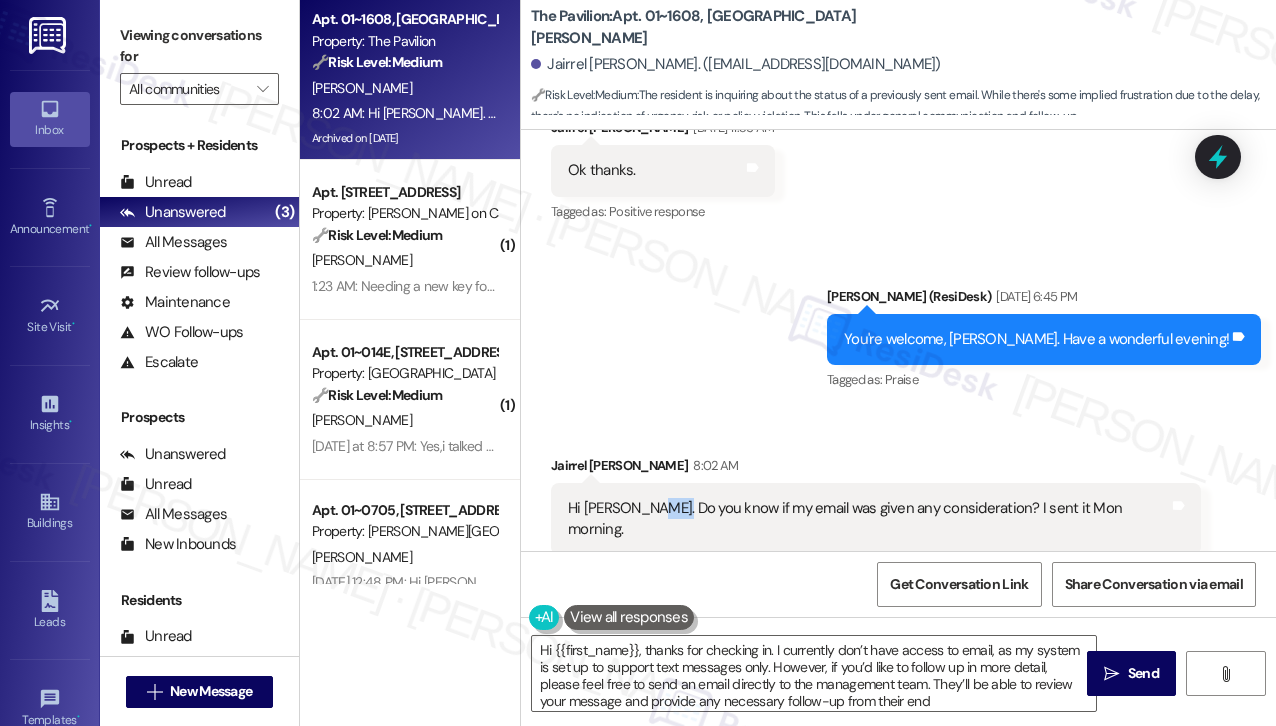 click on "Hi [PERSON_NAME]. Do you know if my email was given any consideration? I sent it Mon morning. Tags and notes" at bounding box center (876, 519) 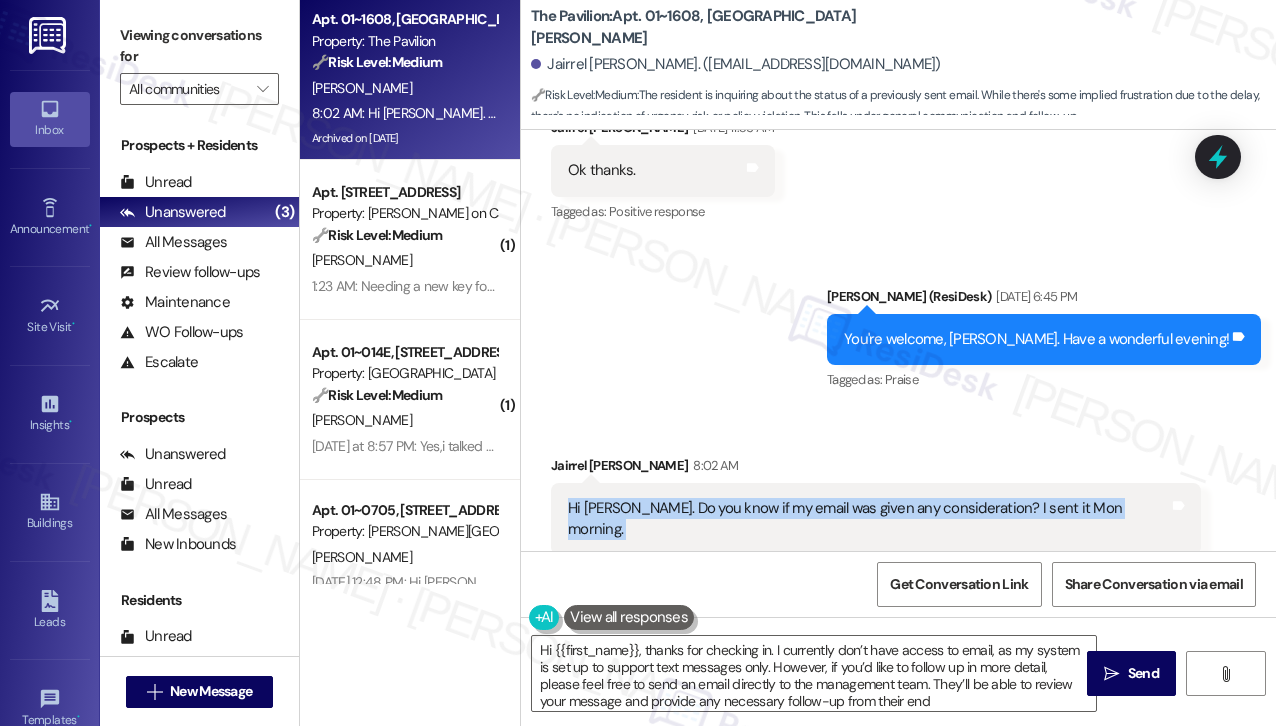 click on "Hi [PERSON_NAME]. Do you know if my email was given any consideration? I sent it Mon morning. Tags and notes" at bounding box center (876, 519) 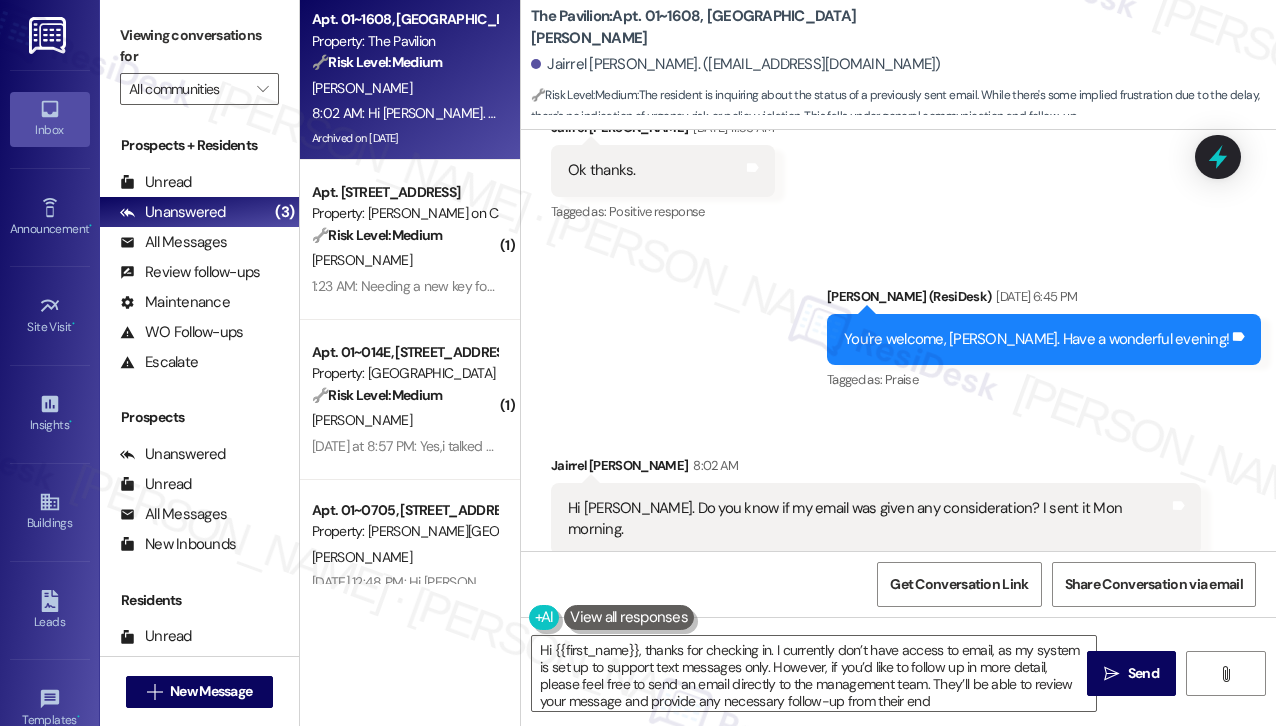click on "Hi [PERSON_NAME]. Do you know if my email was given any consideration? I sent it Mon morning." at bounding box center [868, 519] 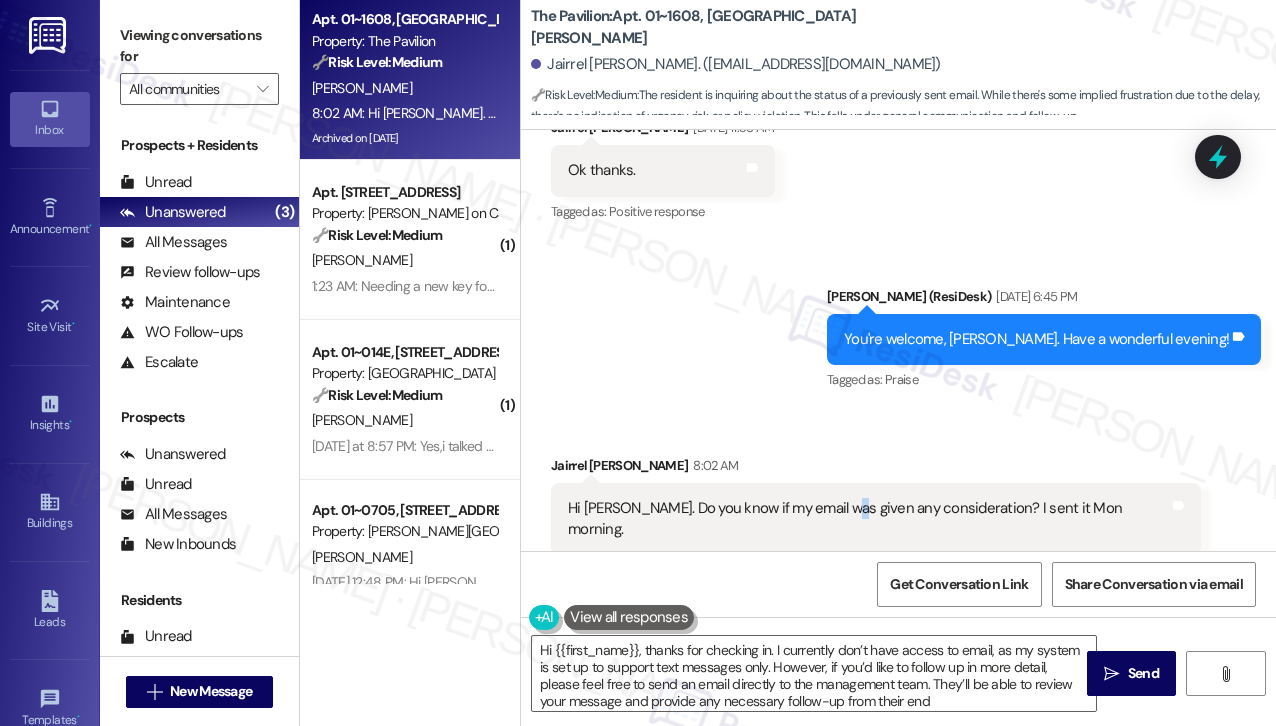 click on "Hi [PERSON_NAME]. Do you know if my email was given any consideration? I sent it Mon morning." at bounding box center (868, 519) 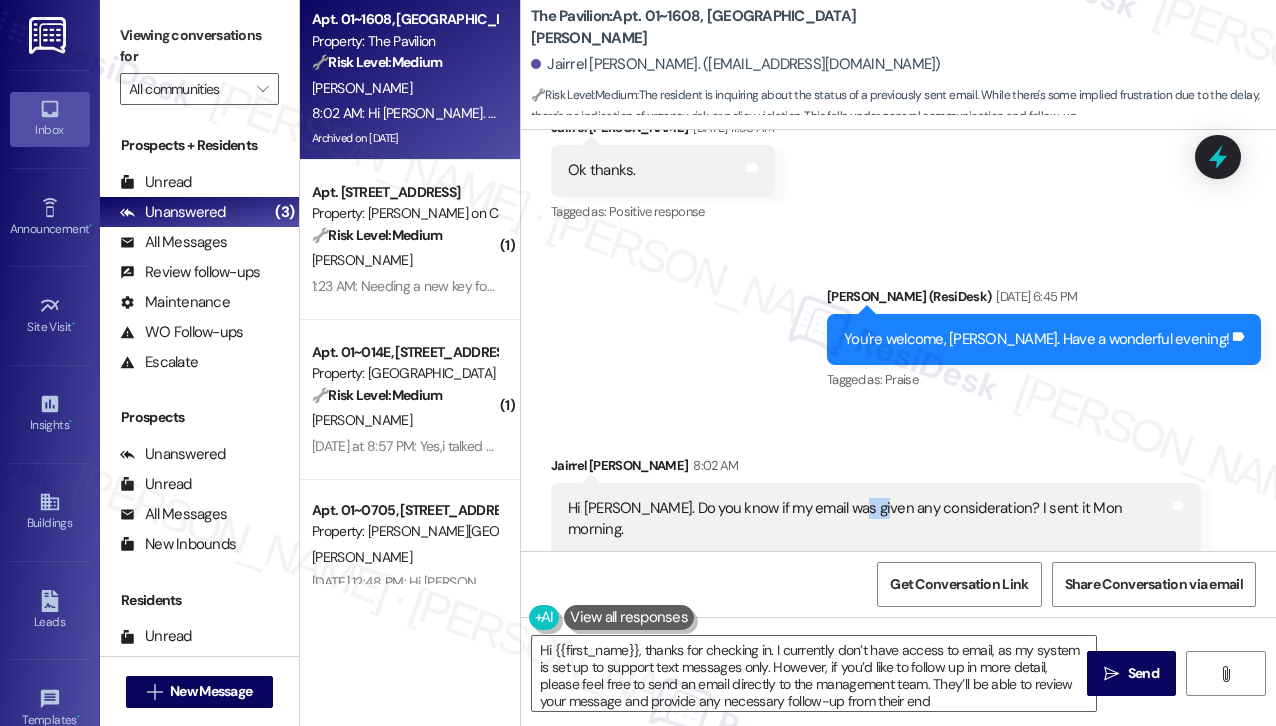 click on "Hi [PERSON_NAME]. Do you know if my email was given any consideration? I sent it Mon morning." at bounding box center [868, 519] 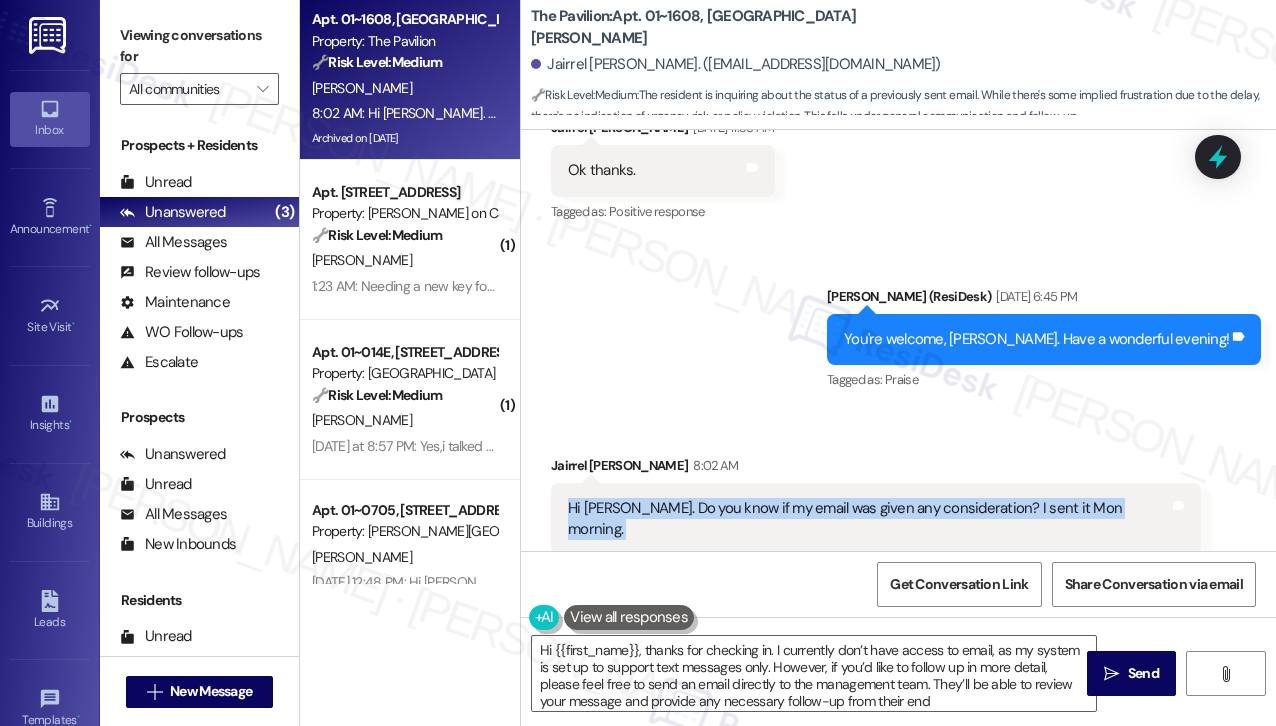 click on "Hi [PERSON_NAME]. Do you know if my email was given any consideration? I sent it Mon morning." at bounding box center [868, 519] 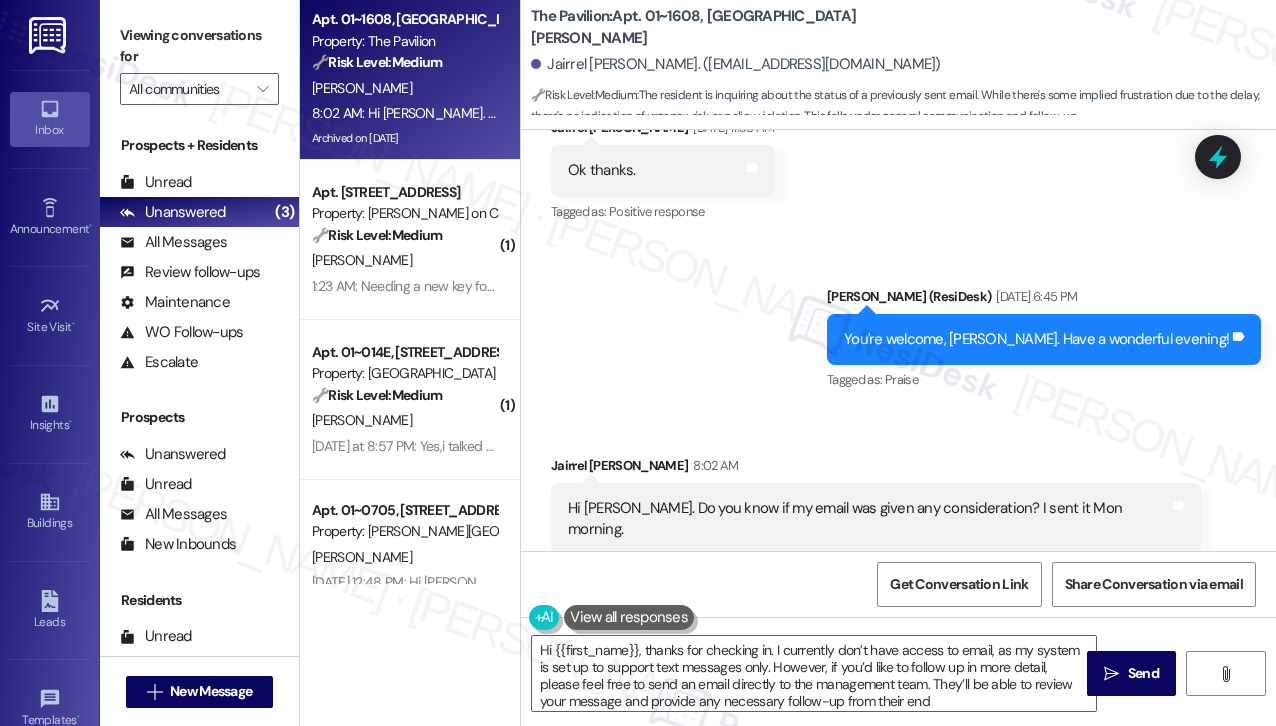 drag, startPoint x: 1227, startPoint y: 231, endPoint x: 1200, endPoint y: 225, distance: 27.658634 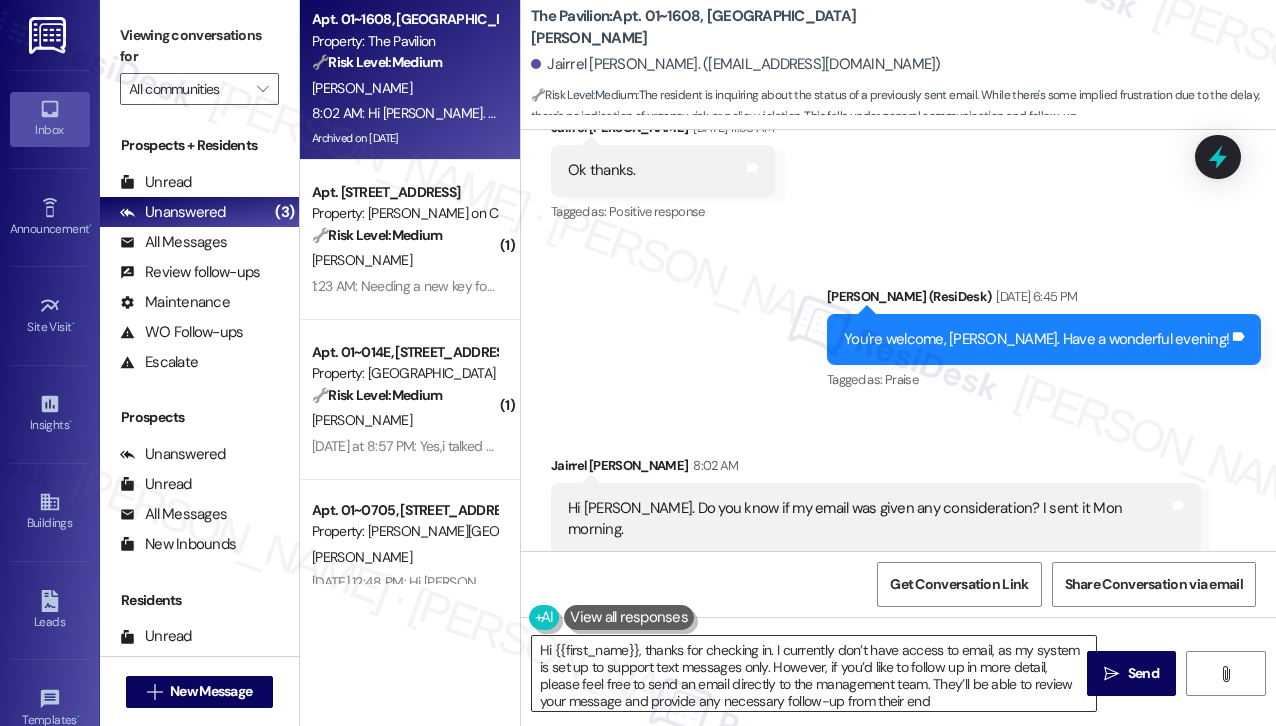 click on "Hi {{first_name}}, thanks for checking in. I currently don’t have access to email, as my system is set up to support text messages only. However, if you’d like to follow up in more detail, please feel free to send an email directly to the management team. They’ll be able to review your message and provide any necessary follow-up from their end" at bounding box center [814, 673] 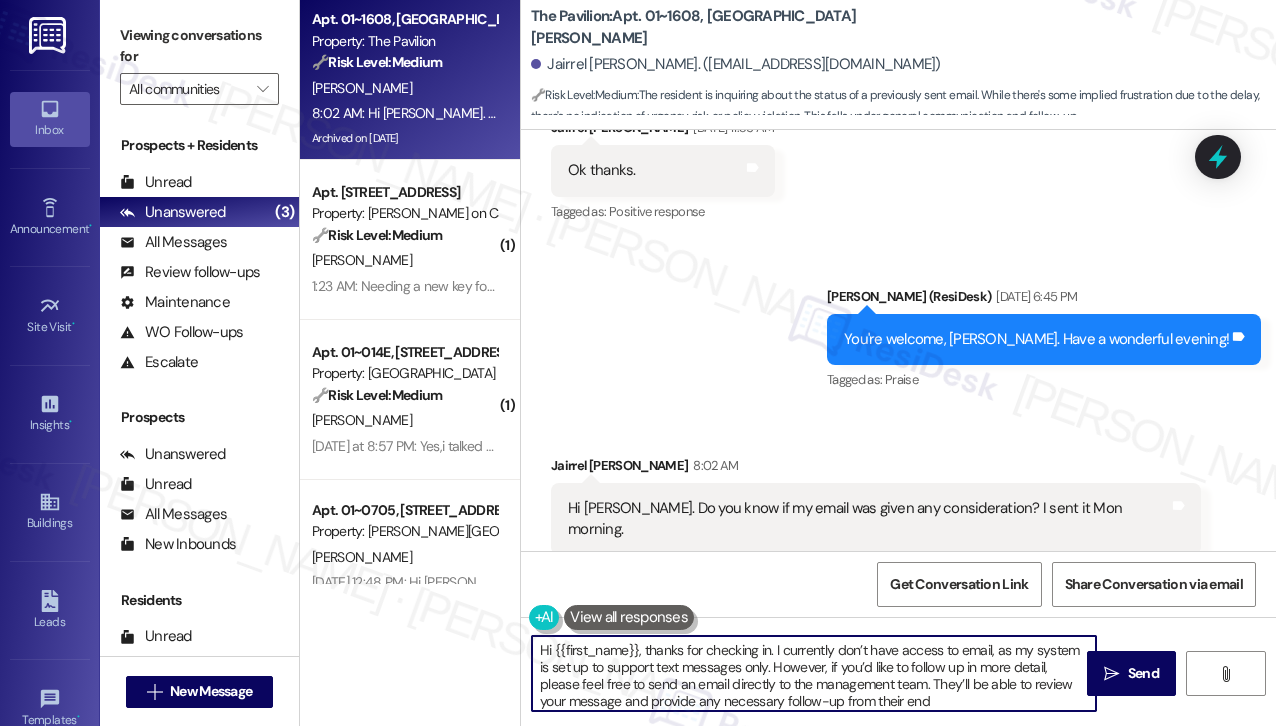 scroll, scrollTop: 1, scrollLeft: 0, axis: vertical 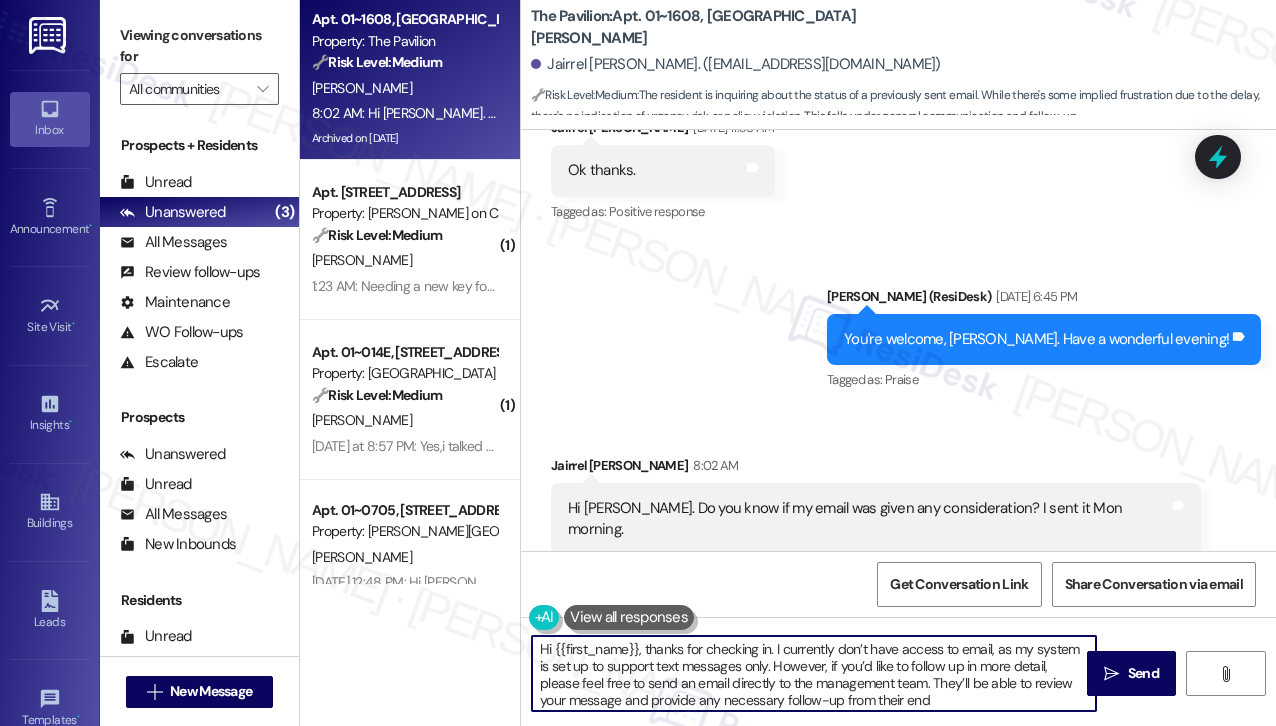 drag, startPoint x: 952, startPoint y: 702, endPoint x: 832, endPoint y: 681, distance: 121.82365 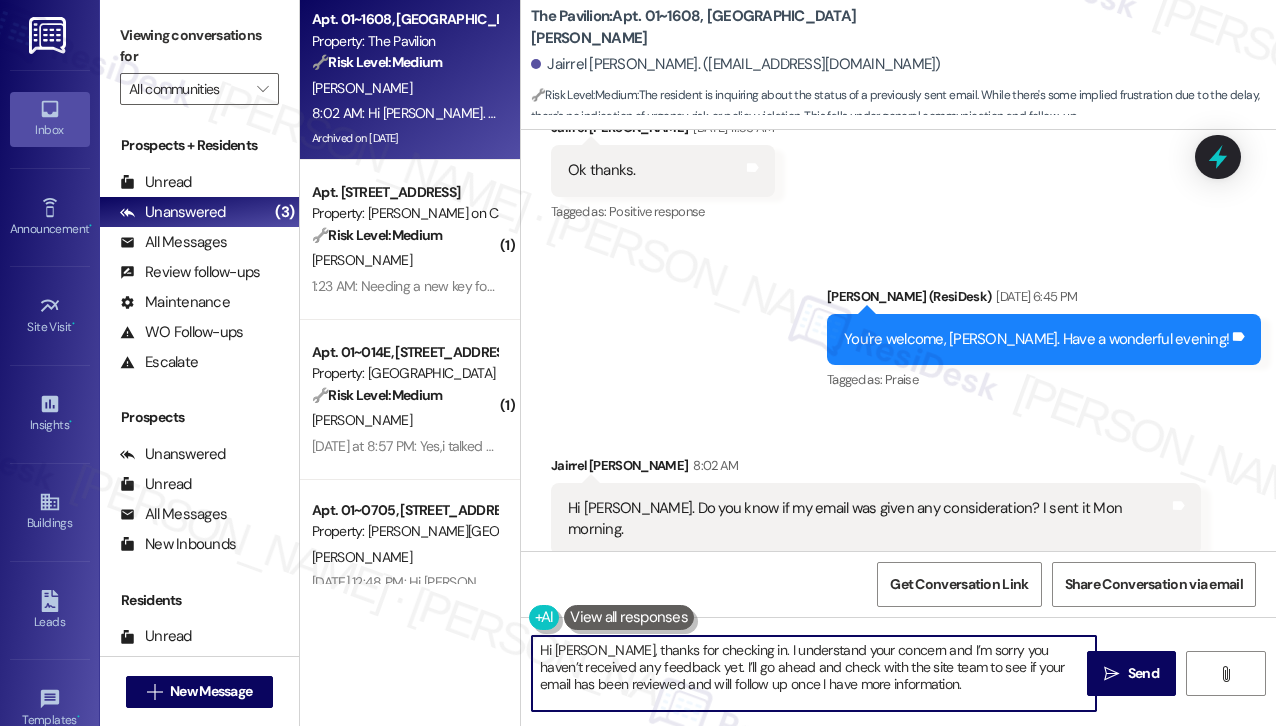 scroll, scrollTop: 0, scrollLeft: 0, axis: both 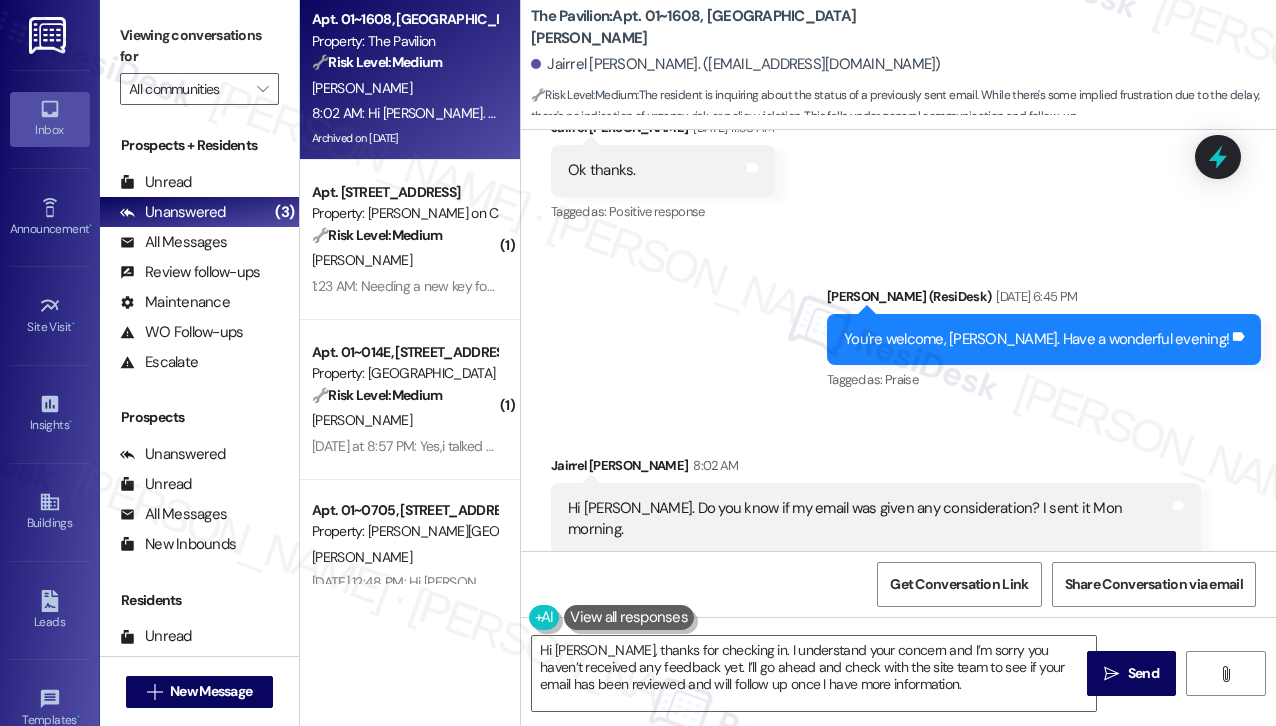 click on "Jairrel [PERSON_NAME] 8:02 AM" at bounding box center (876, 469) 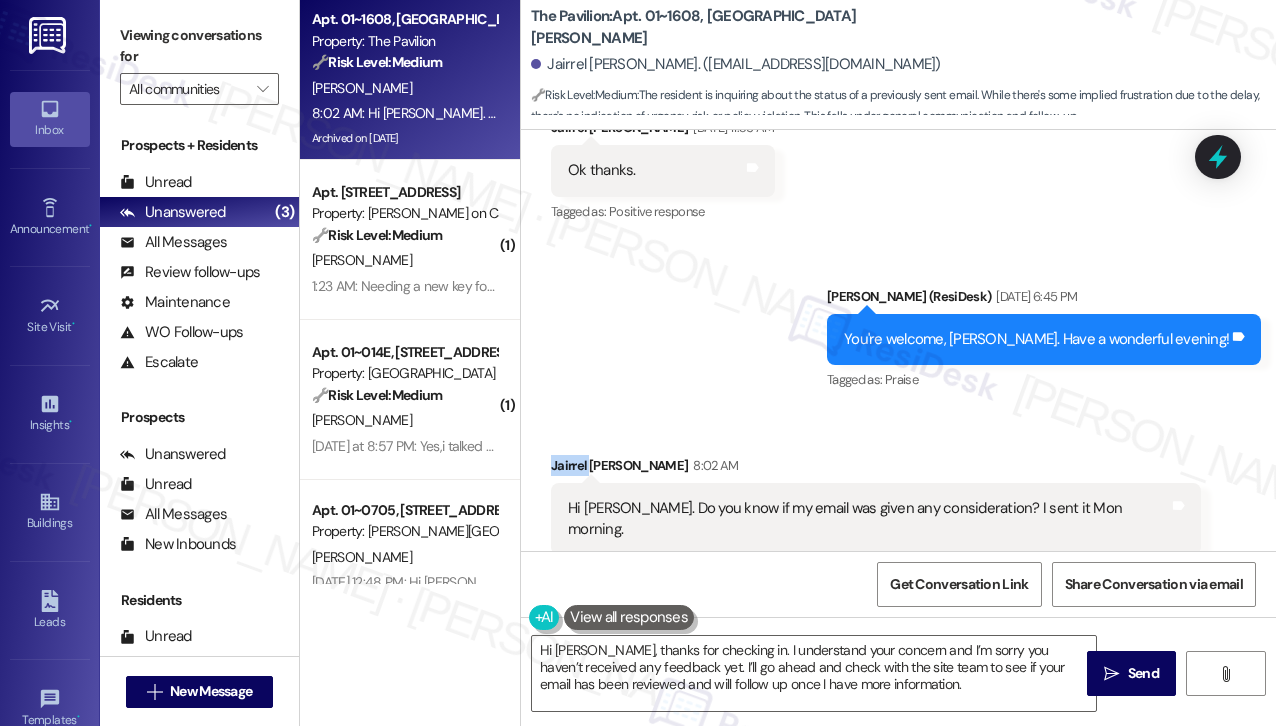 click on "Jairrel [PERSON_NAME] 8:02 AM" at bounding box center (876, 469) 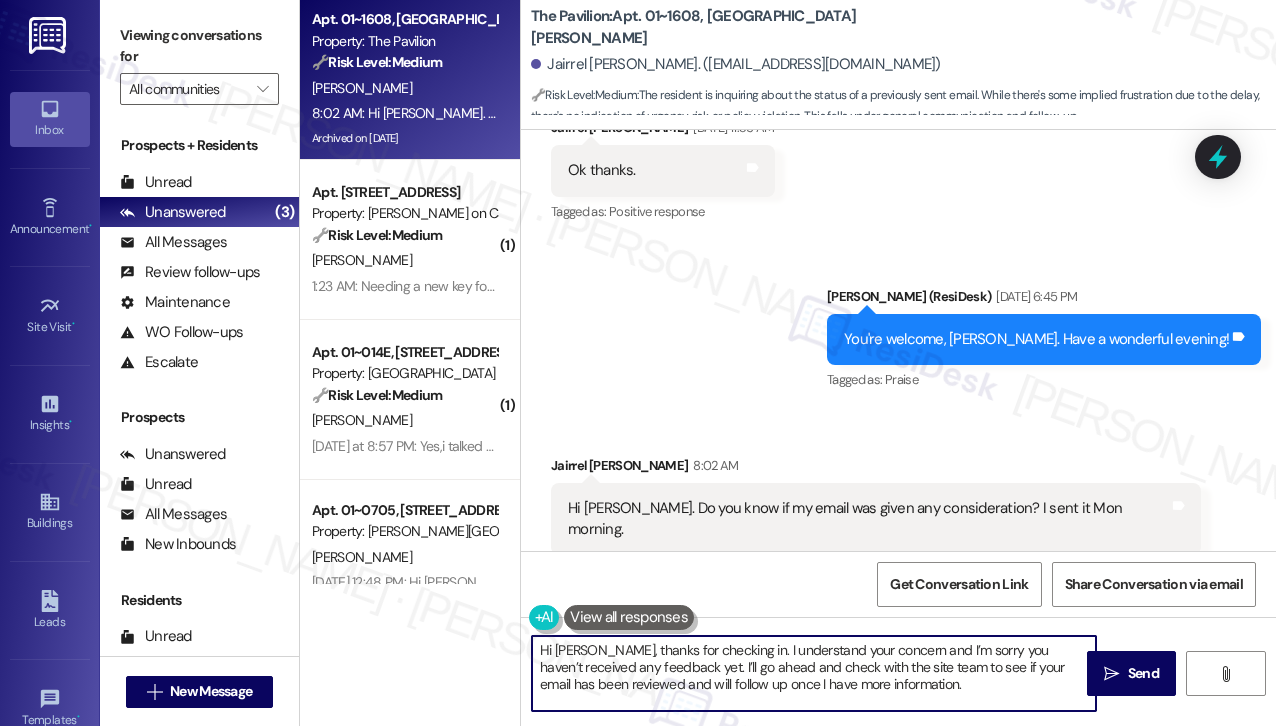 click on "Hi [PERSON_NAME], thanks for checking in. I understand your concern and I’m sorry you haven’t received any feedback yet. I’ll go ahead and check with the site team to see if your email has been reviewed and will follow up once I have more information." at bounding box center (814, 673) 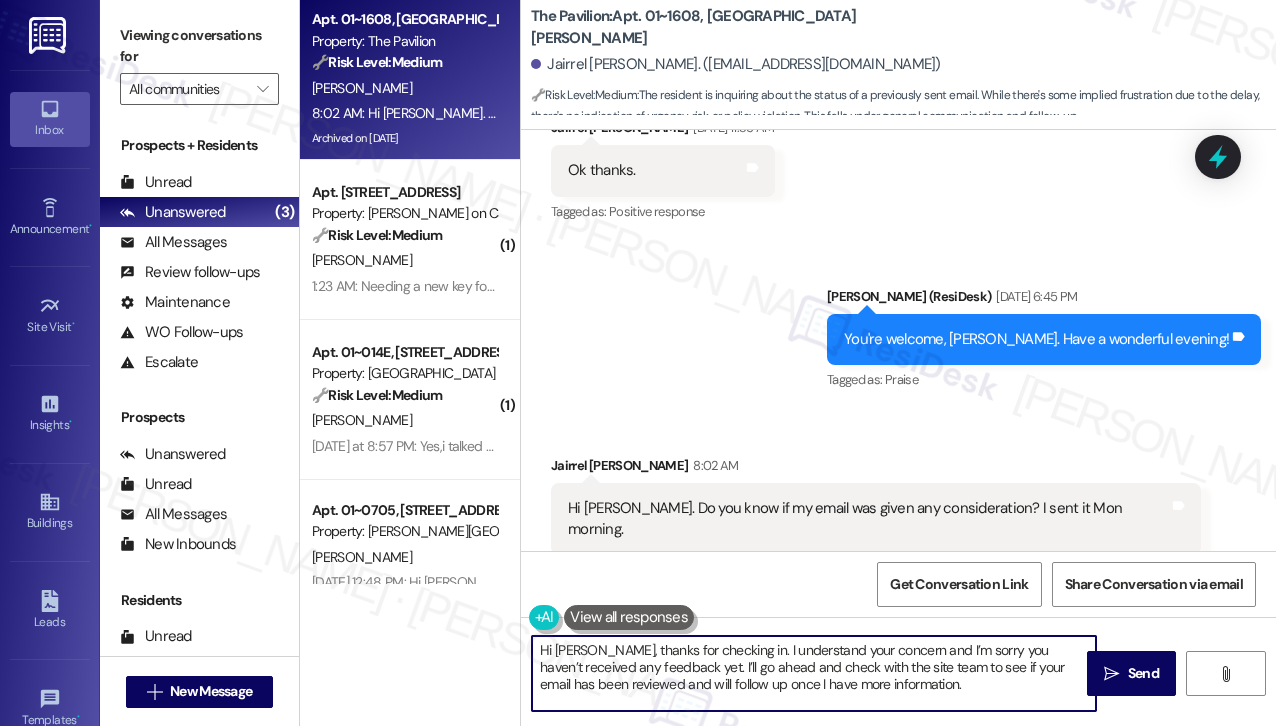 drag, startPoint x: 723, startPoint y: 651, endPoint x: 900, endPoint y: 649, distance: 177.01129 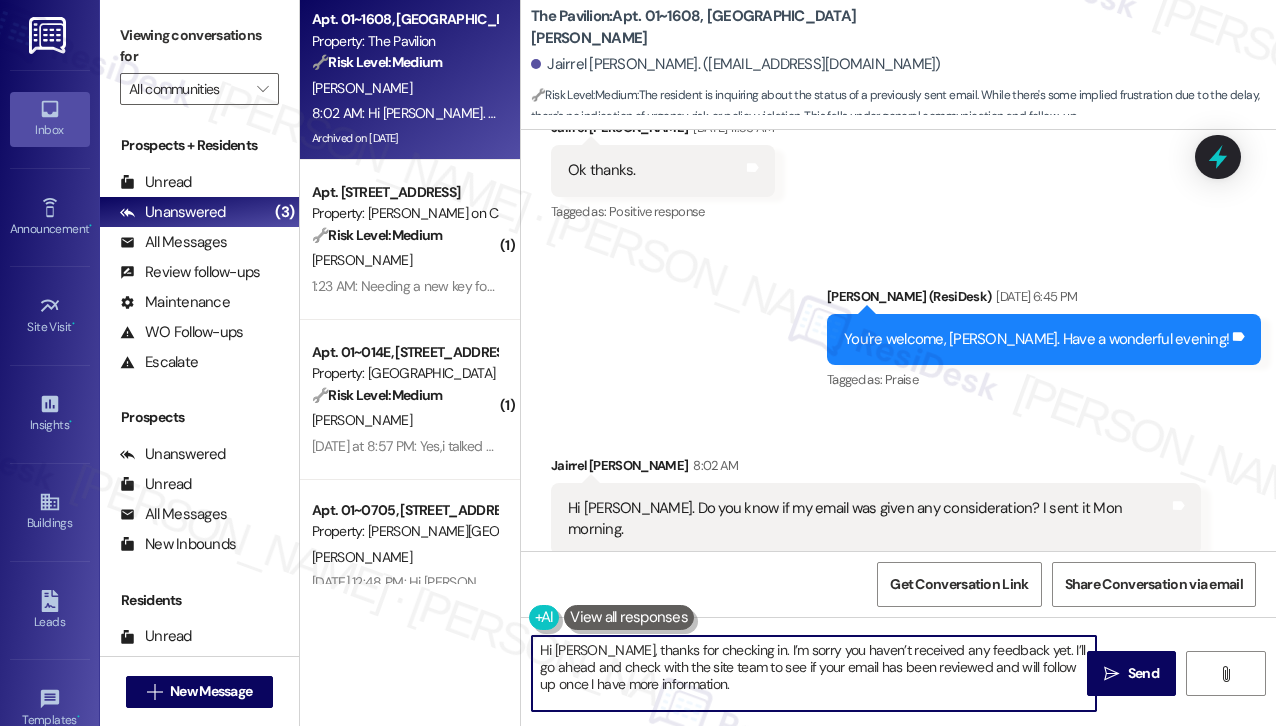 click on "Hi [PERSON_NAME], thanks for checking in. I’m sorry you haven’t received any feedback yet. I’ll go ahead and check with the site team to see if your email has been reviewed and will follow up once I have more information." at bounding box center [814, 673] 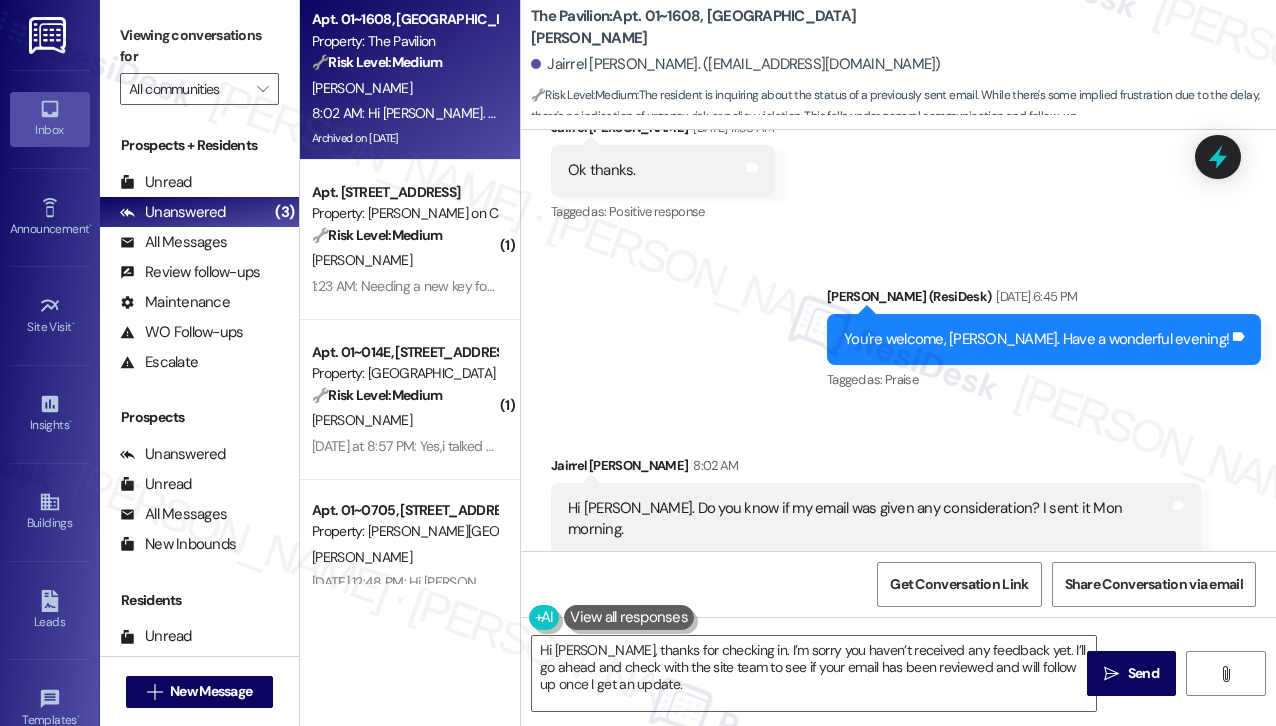 click on "Hi [PERSON_NAME]. Do you know if my email was given any consideration? I sent it Mon morning." at bounding box center (868, 519) 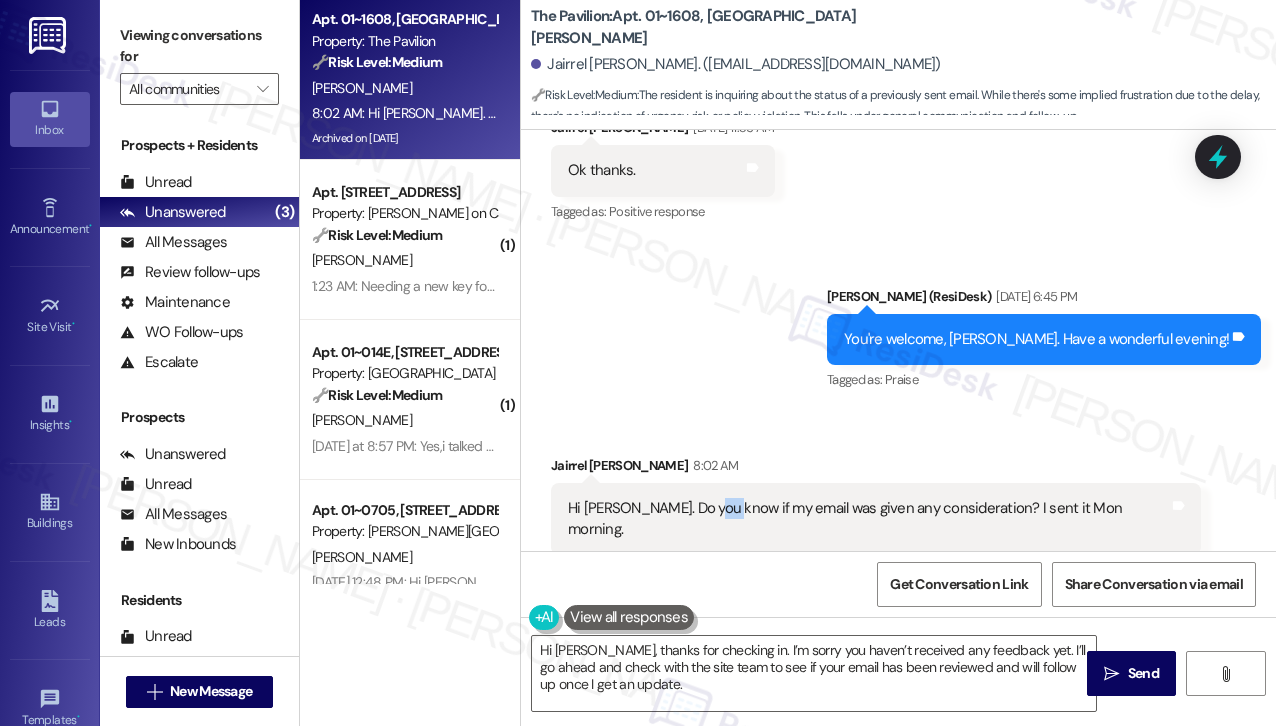click on "Hi [PERSON_NAME]. Do you know if my email was given any consideration? I sent it Mon morning." at bounding box center [868, 519] 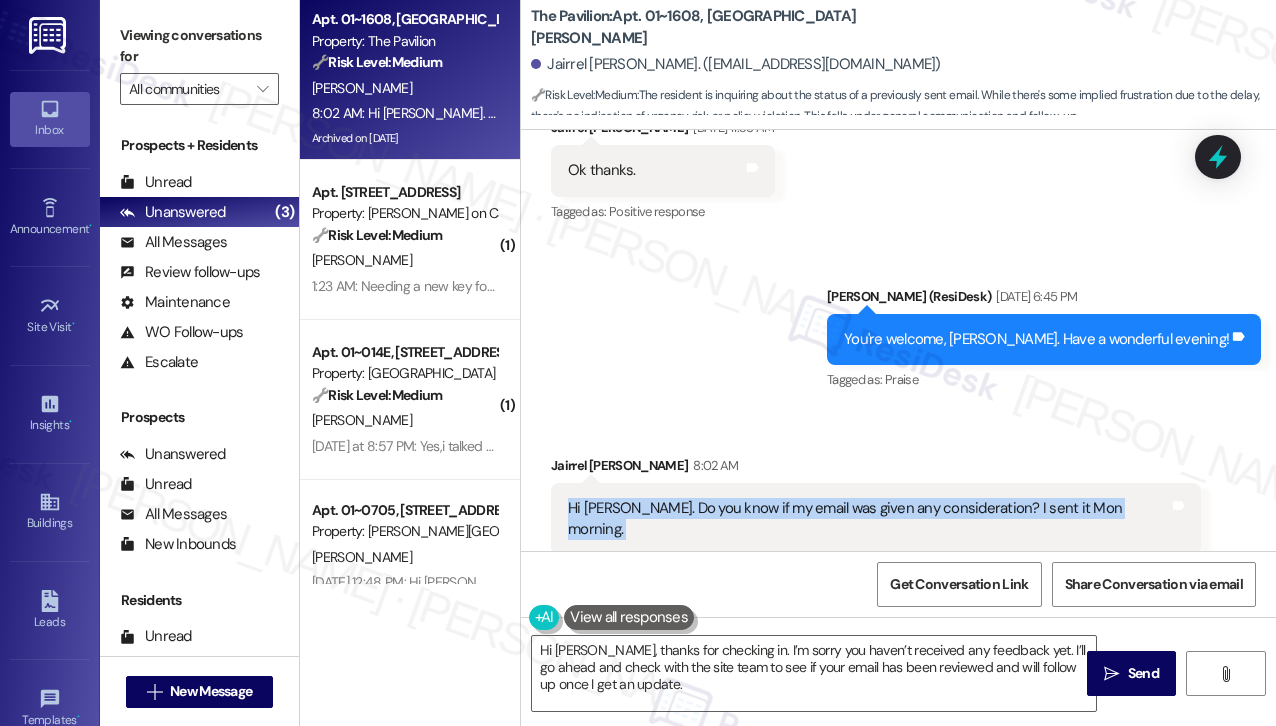 click on "Hi [PERSON_NAME]. Do you know if my email was given any consideration? I sent it Mon morning." at bounding box center [868, 519] 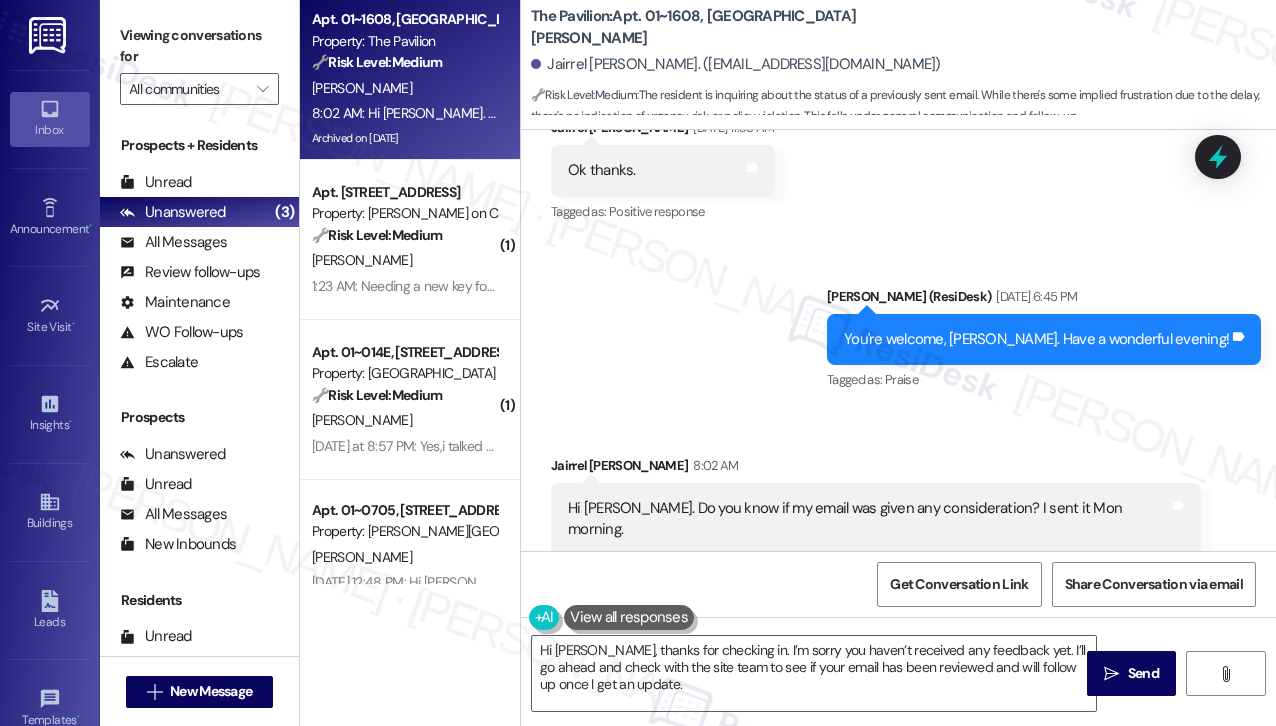 click on "Sent via SMS [PERSON_NAME]   (ResiDesk) [DATE] 6:45 PM You're welcome, [PERSON_NAME]. Have a wonderful evening! Tags and notes Tagged as:   Praise Click to highlight conversations about Praise" at bounding box center [898, 325] 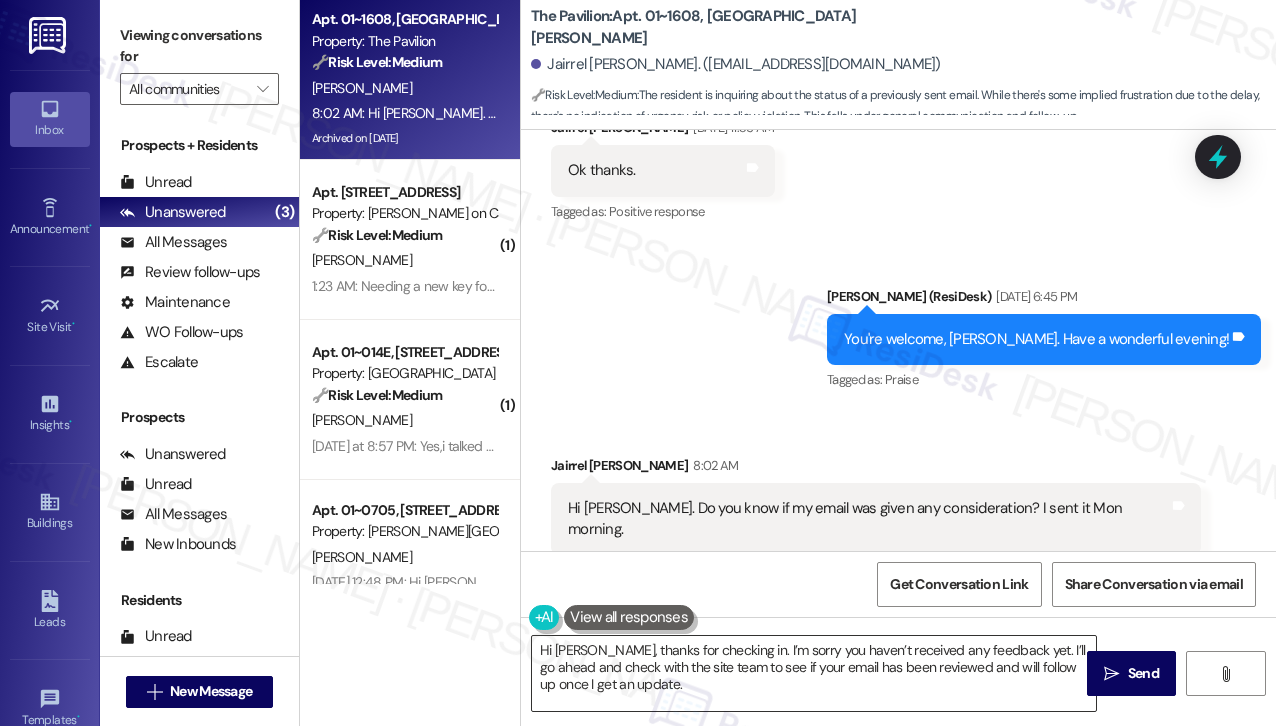 click on "Hi [PERSON_NAME], thanks for checking in. I’m sorry you haven’t received any feedback yet. I’ll go ahead and check with the site team to see if your email has been reviewed and will follow up once I get an update." at bounding box center [814, 673] 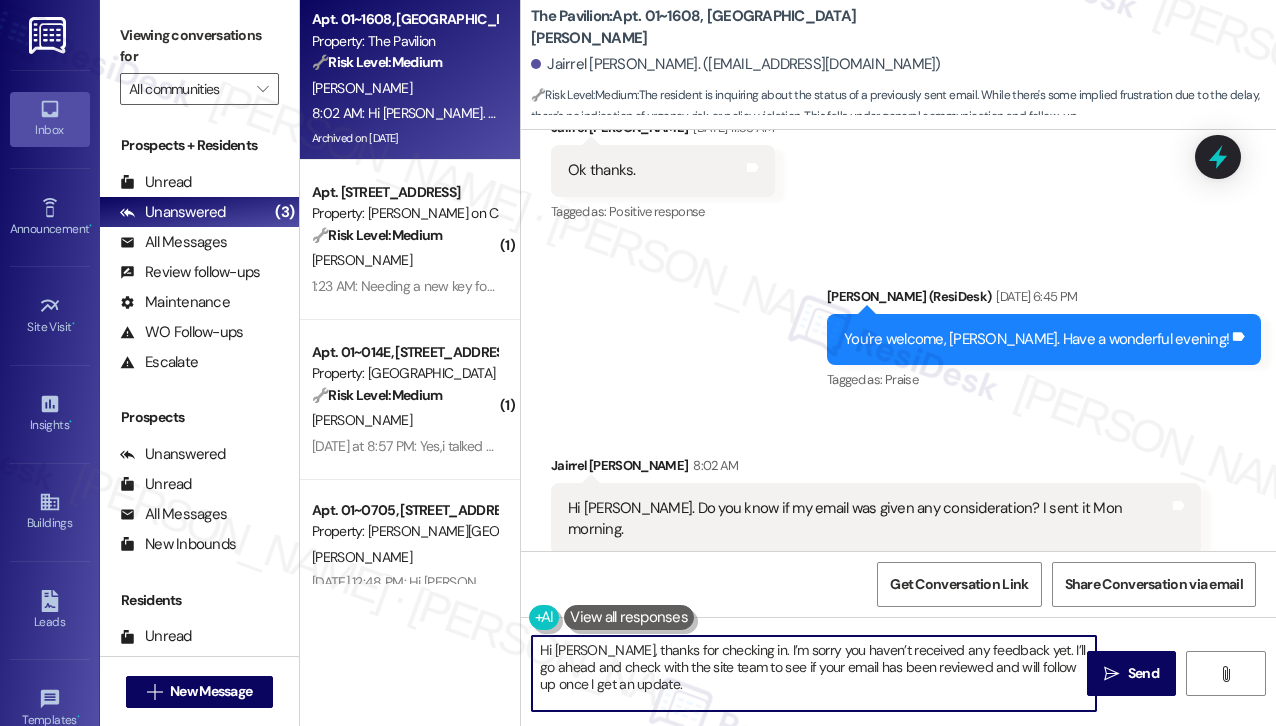 click on "Hi [PERSON_NAME], thanks for checking in. I’m sorry you haven’t received any feedback yet. I’ll go ahead and check with the site team to see if your email has been reviewed and will follow up once I get an update." at bounding box center (814, 673) 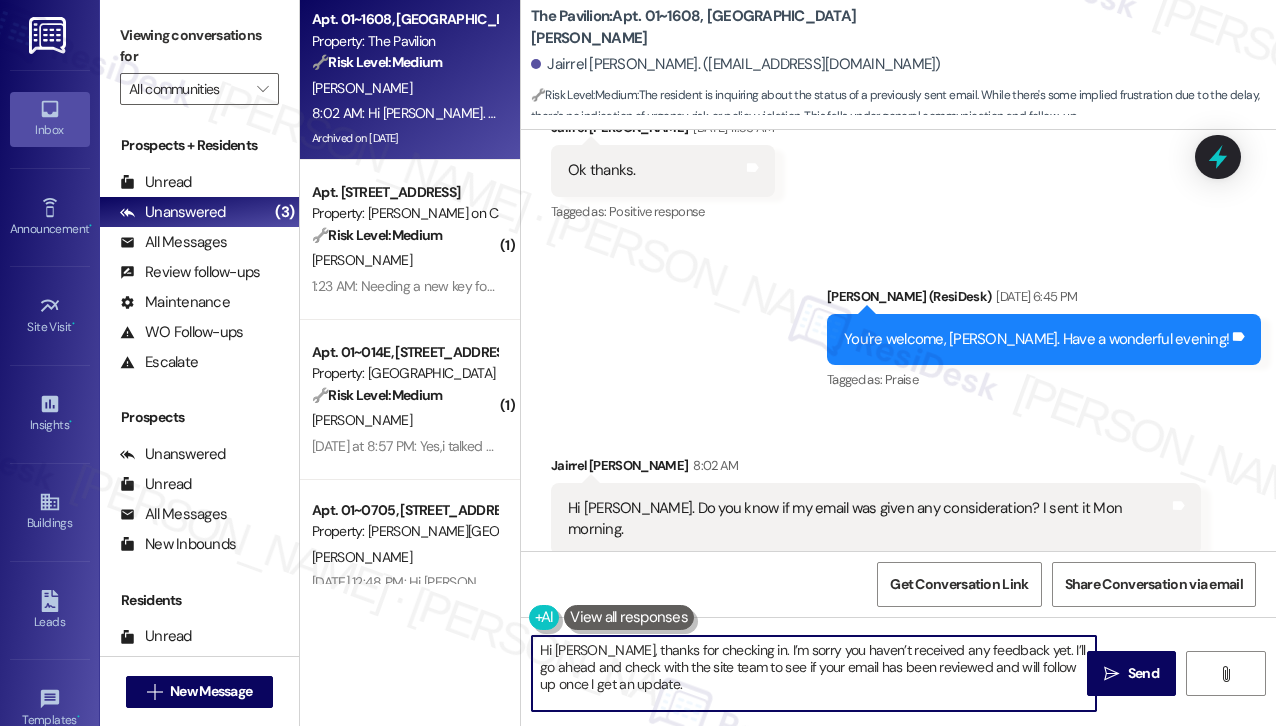 click on "Hi [PERSON_NAME], thanks for checking in. I’m sorry you haven’t received any feedback yet. I’ll go ahead and check with the site team to see if your email has been reviewed and will follow up once I get an update." at bounding box center (814, 673) 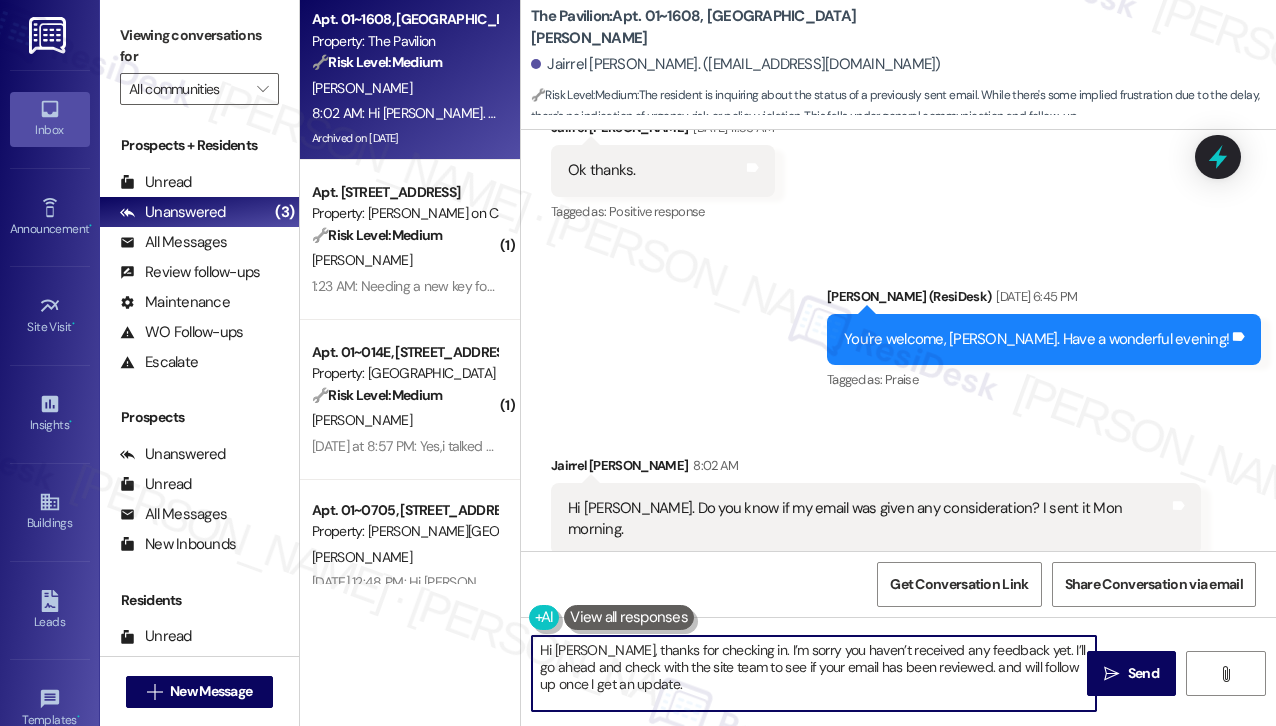 click on "Hi [PERSON_NAME], thanks for checking in. I’m sorry you haven’t received any feedback yet. I’ll go ahead and check with the site team to see if your email has been reviewed. and will follow up once I get an update." at bounding box center (814, 673) 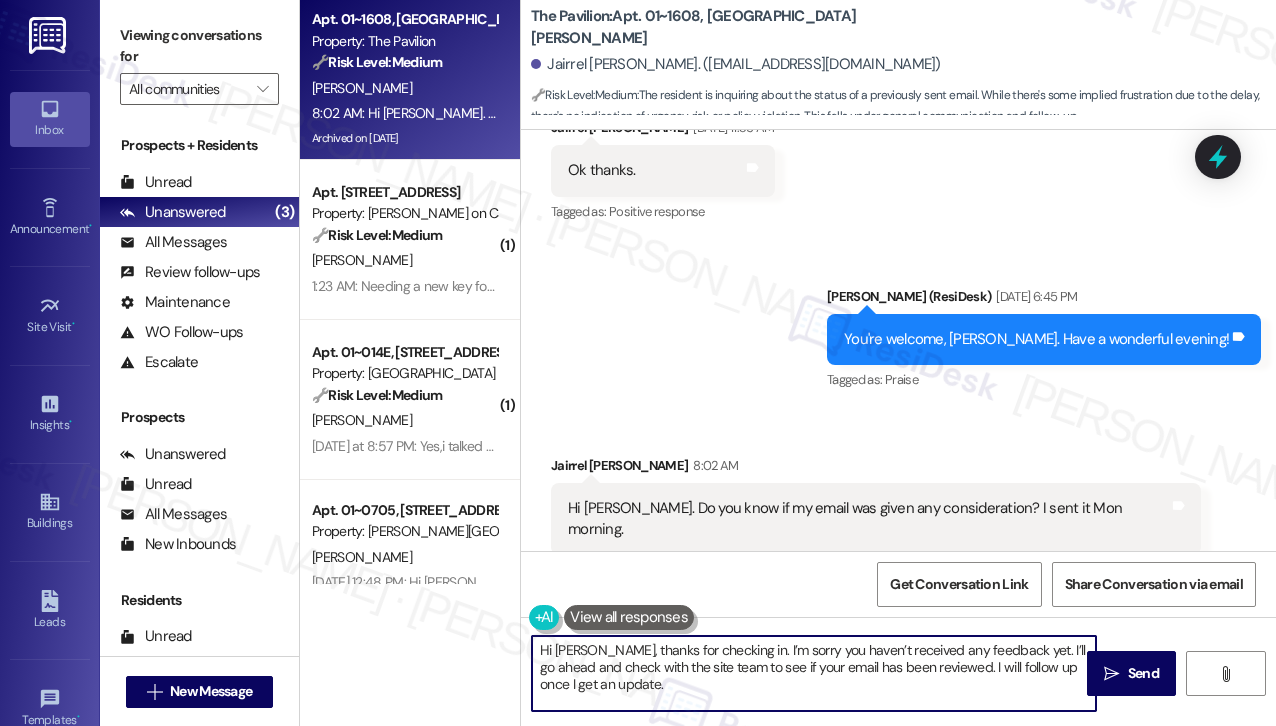 click on "Hi [PERSON_NAME], thanks for checking in. I’m sorry you haven’t received any feedback yet. I’ll go ahead and check with the site team to see if your email has been reviewed. I will follow up once I get an update." at bounding box center [814, 673] 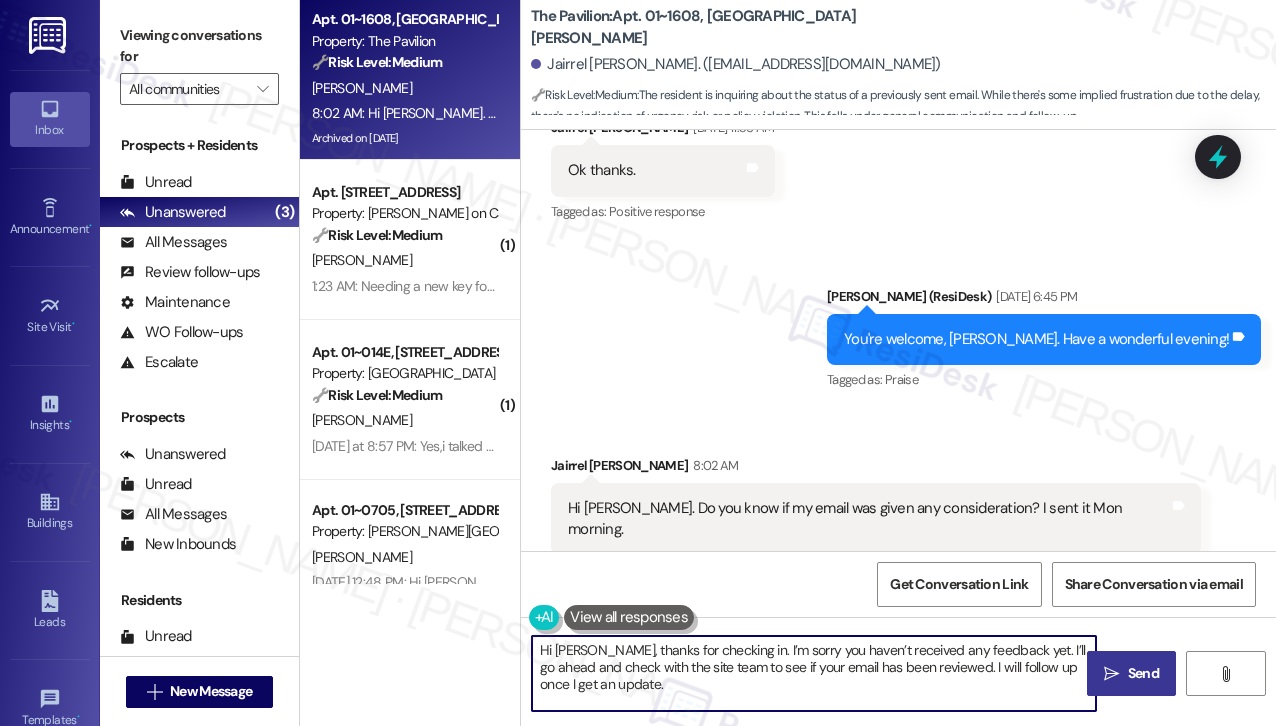 type on "Hi [PERSON_NAME], thanks for checking in. I’m sorry you haven’t received any feedback yet. I’ll go ahead and check with the site team to see if your email has been reviewed. I will follow up once I get an update." 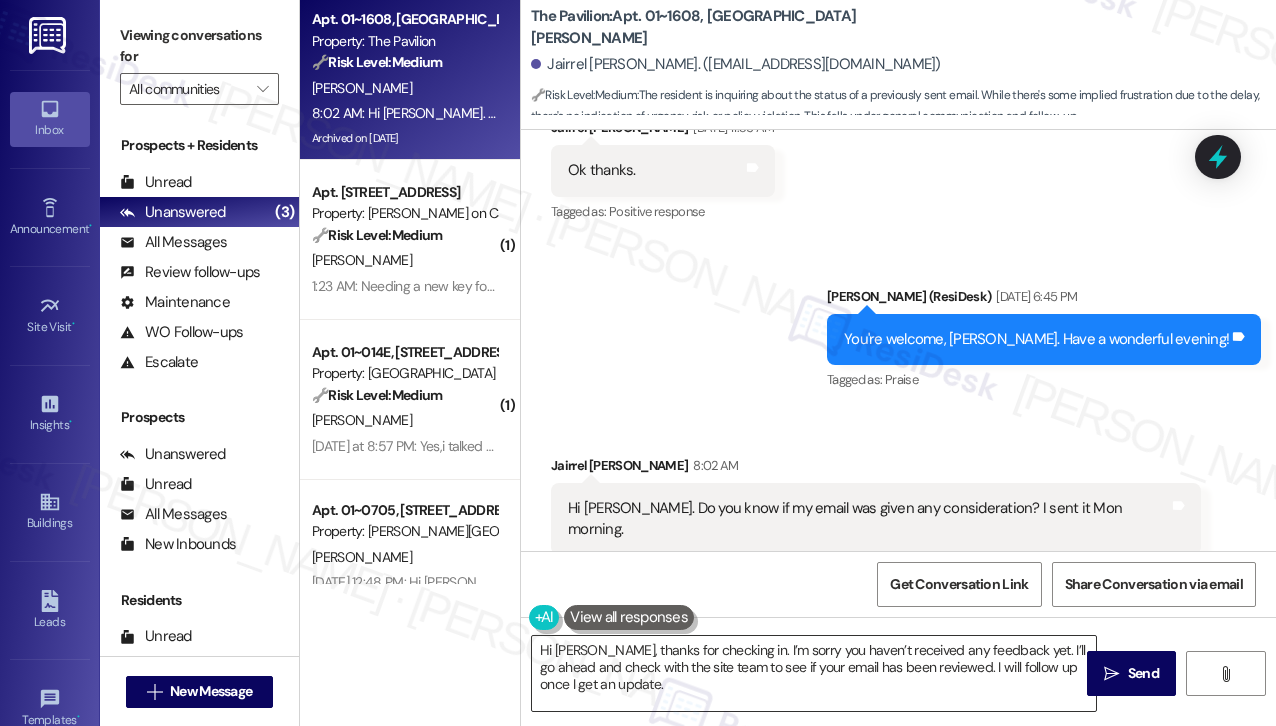 click on "Hi [PERSON_NAME], thanks for checking in. I’m sorry you haven’t received any feedback yet. I’ll go ahead and check with the site team to see if your email has been reviewed. I will follow up once I get an update." at bounding box center (814, 673) 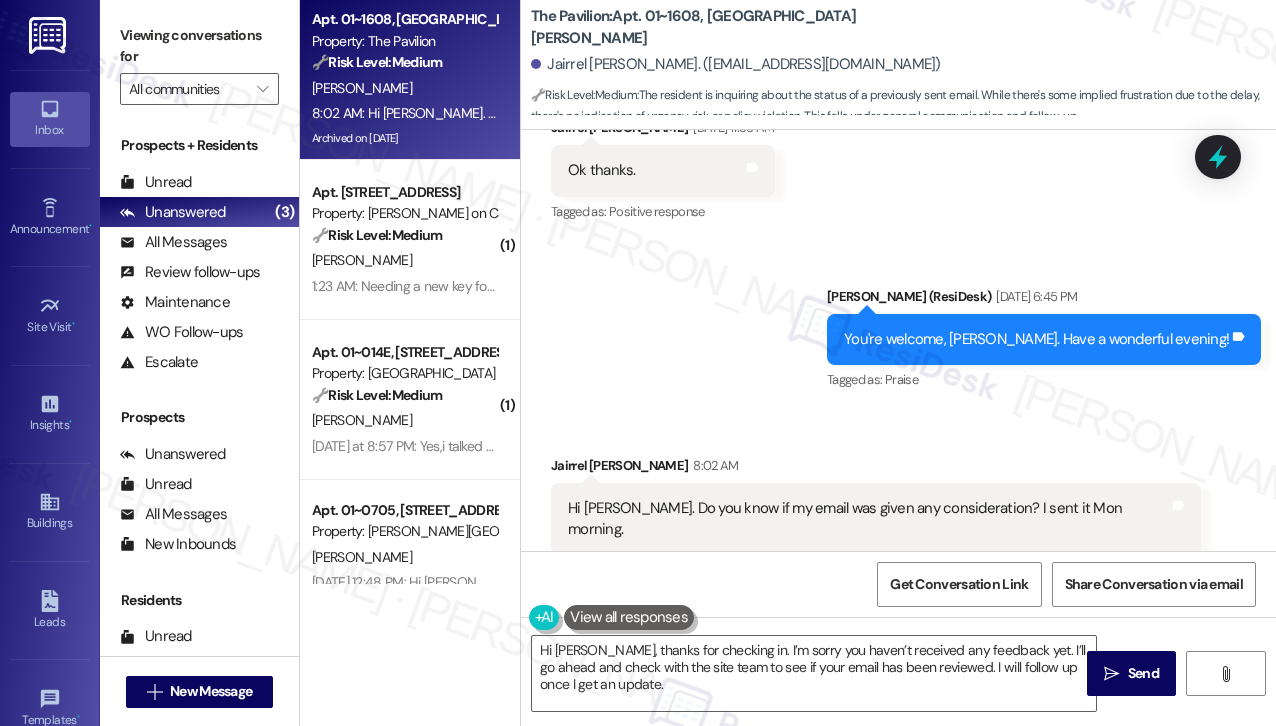 click on "Received via SMS [PERSON_NAME] 8:02 AM Hi [PERSON_NAME]. Do you know if my email was given any consideration? I sent it Mon morning. Tags and notes Tagged as:   Call request Click to highlight conversations about Call request" at bounding box center (898, 505) 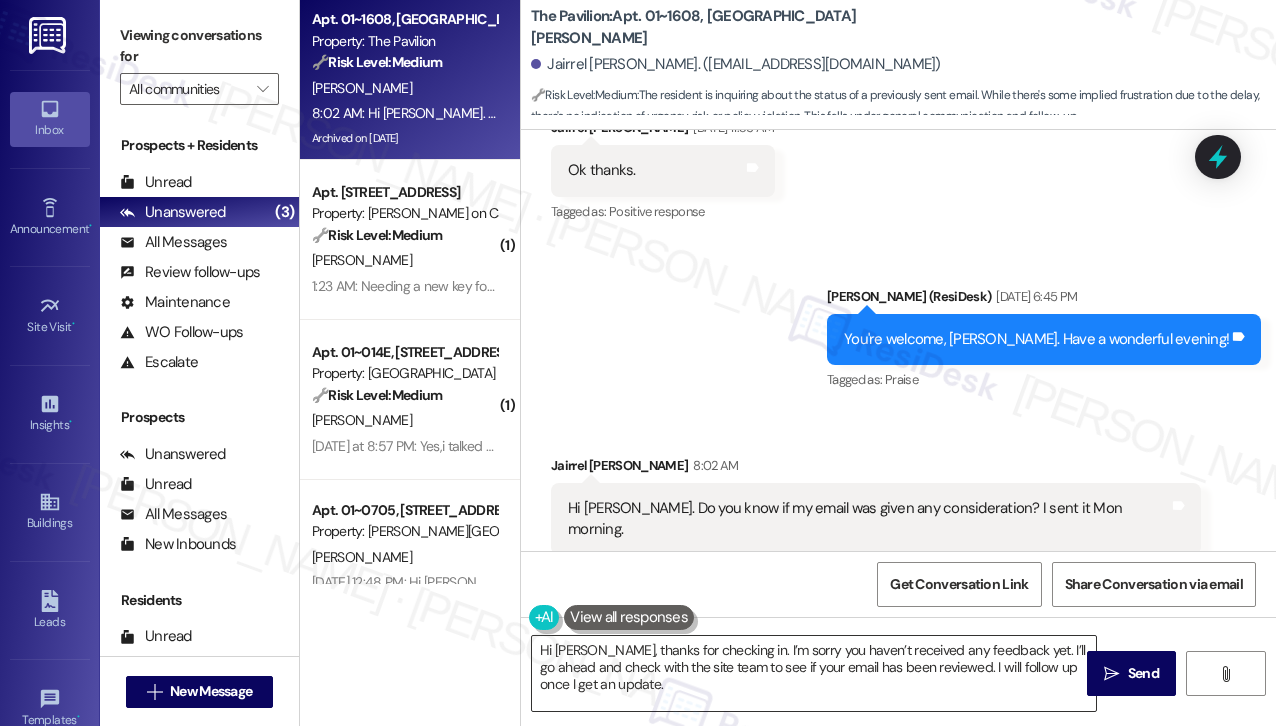 click on "Hi [PERSON_NAME], thanks for checking in. I’m sorry you haven’t received any feedback yet. I’ll go ahead and check with the site team to see if your email has been reviewed. I will follow up once I get an update." at bounding box center [814, 673] 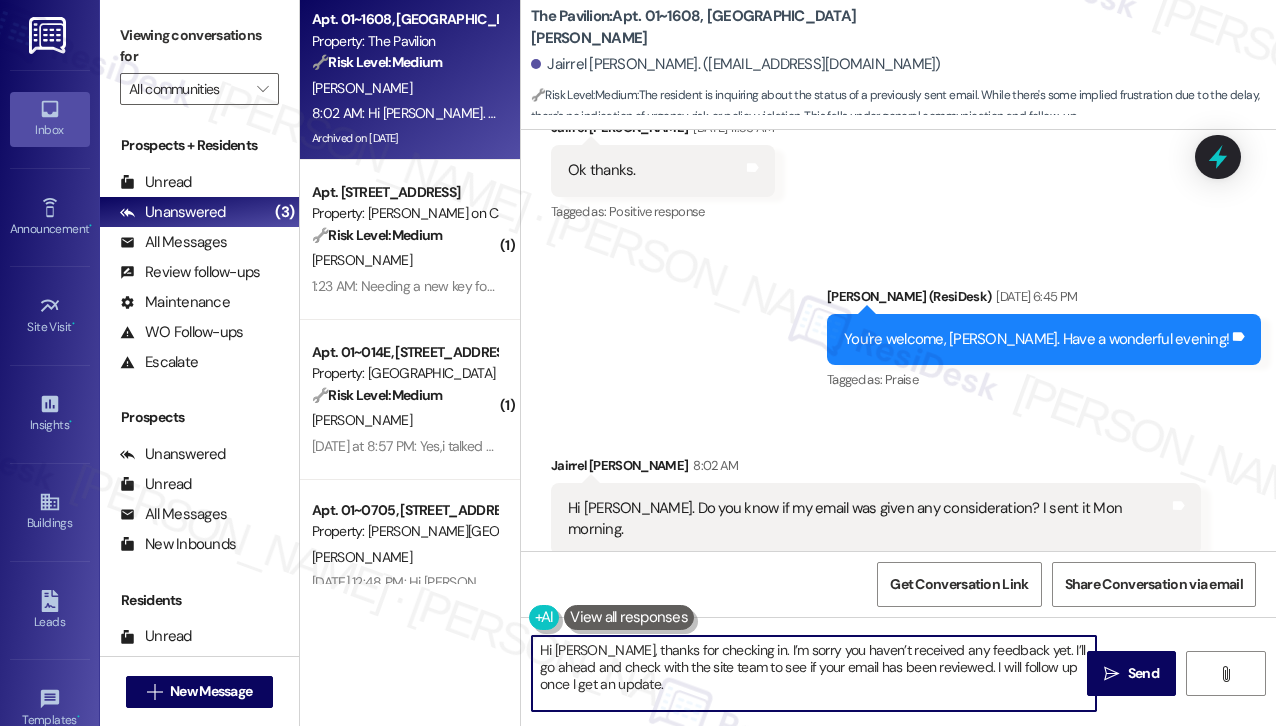 click on "Hi [PERSON_NAME]. Do you know if my email was given any consideration? I sent it Mon morning." at bounding box center (868, 519) 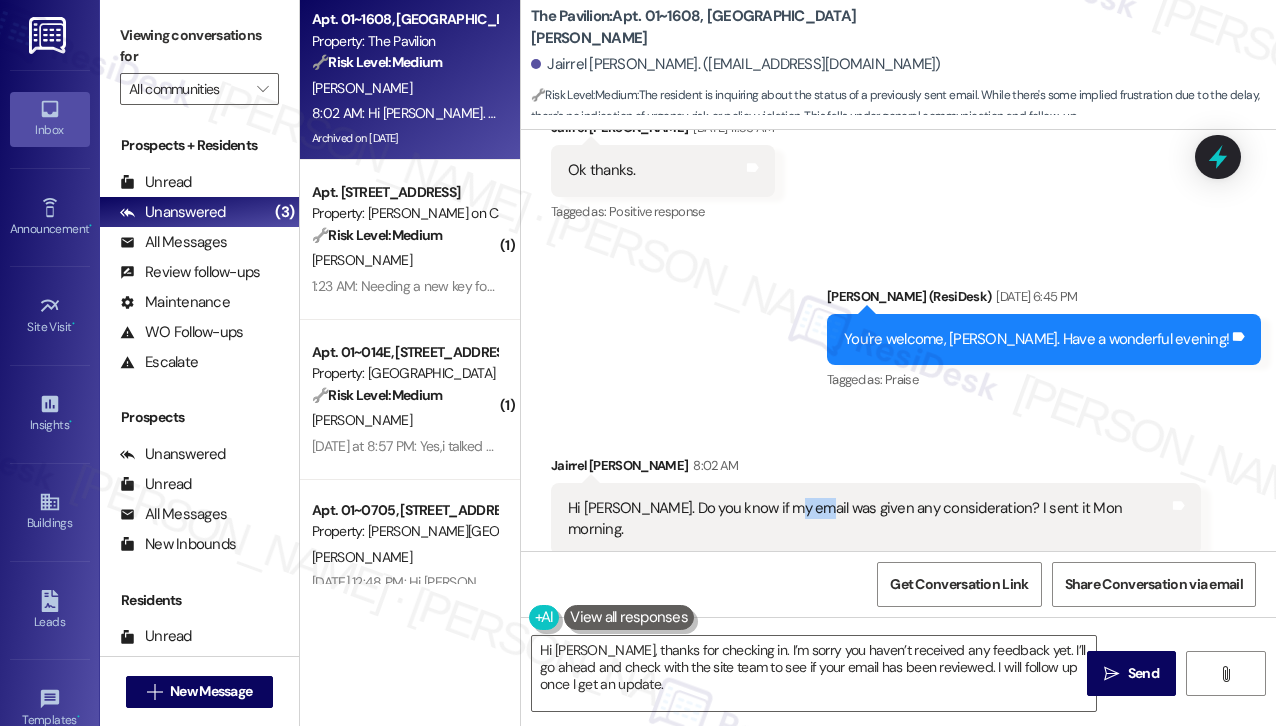 click on "Hi [PERSON_NAME]. Do you know if my email was given any consideration? I sent it Mon morning." at bounding box center (868, 519) 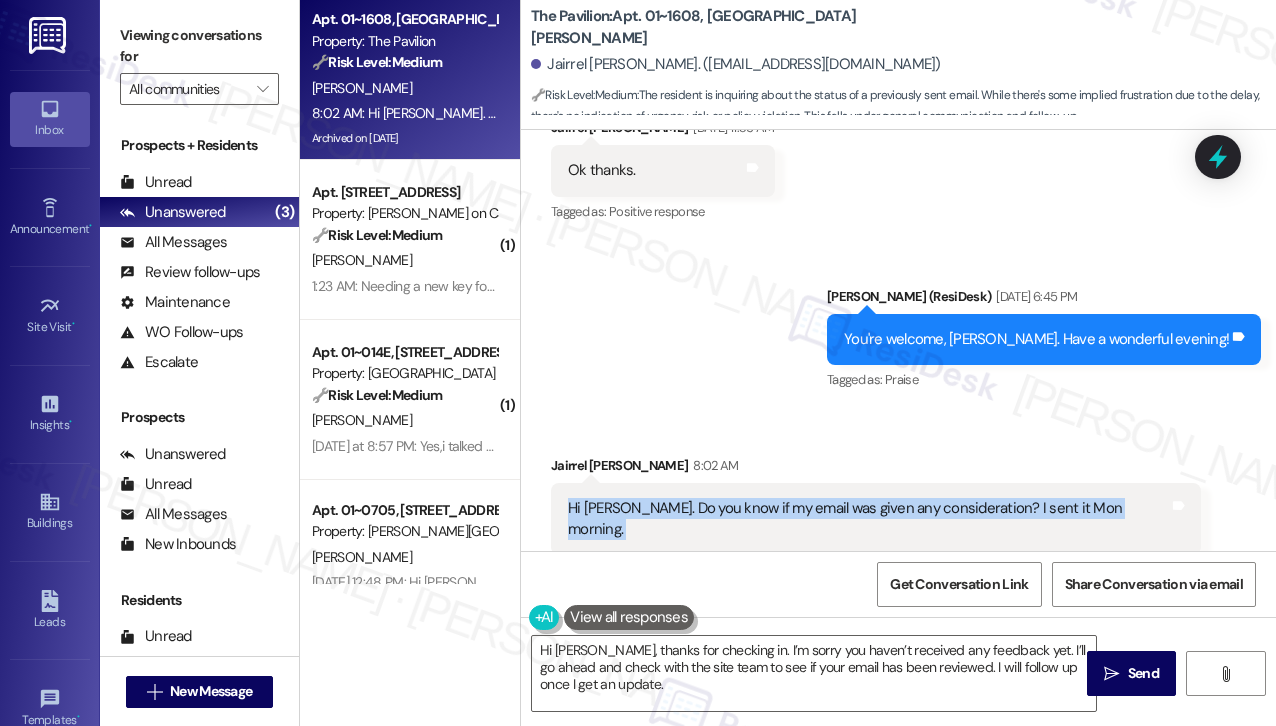 click on "Hi [PERSON_NAME]. Do you know if my email was given any consideration? I sent it Mon morning." at bounding box center (868, 519) 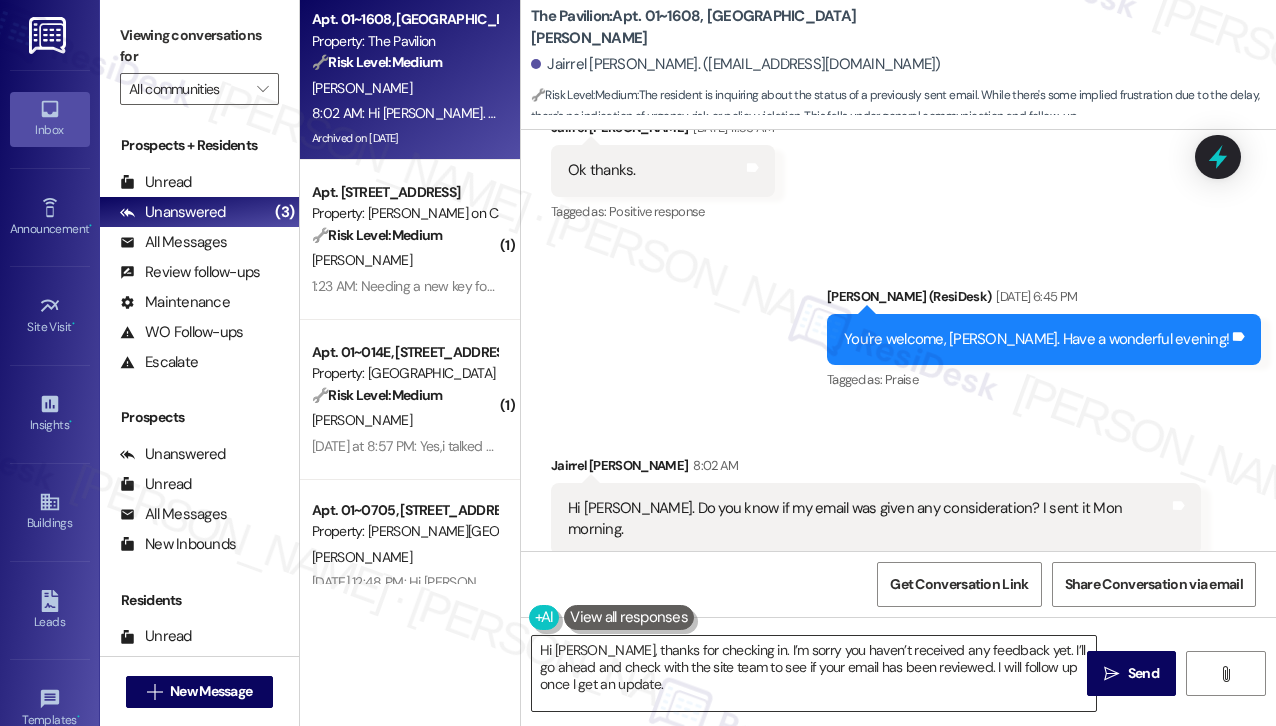 click on "Hi [PERSON_NAME], thanks for checking in. I’m sorry you haven’t received any feedback yet. I’ll go ahead and check with the site team to see if your email has been reviewed. I will follow up once I get an update." at bounding box center [814, 673] 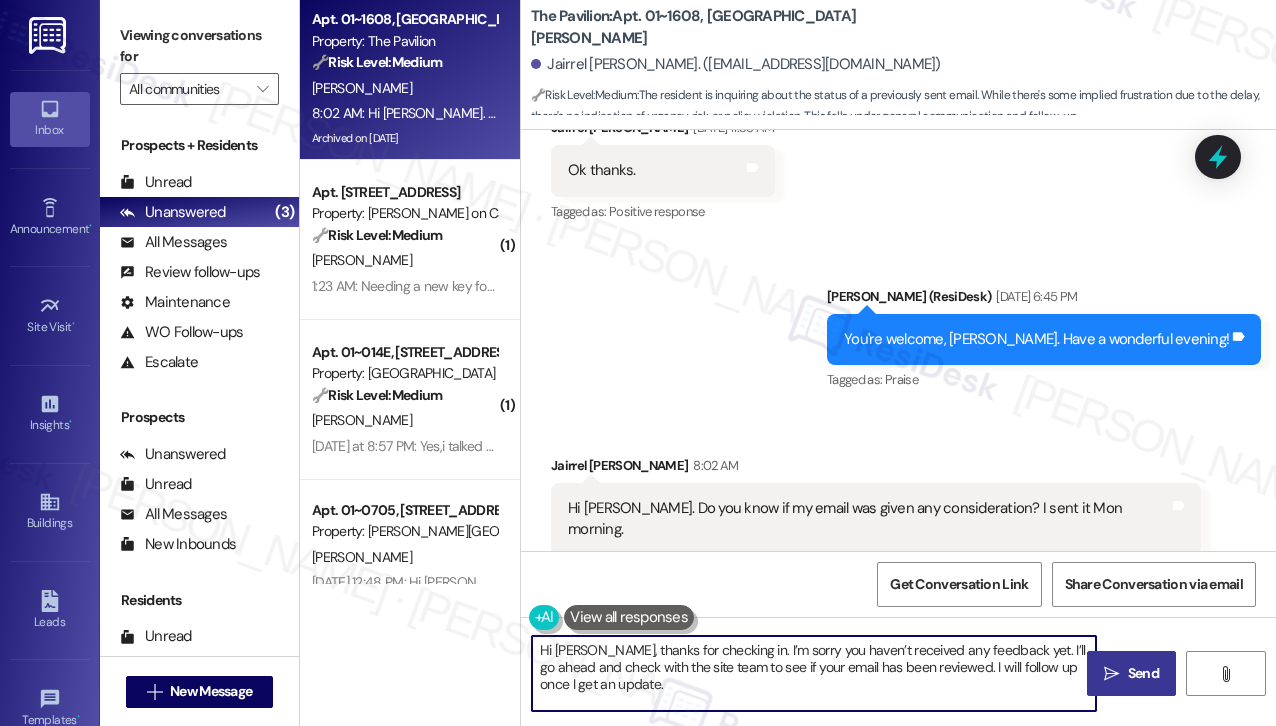 click on "Send" at bounding box center [1143, 673] 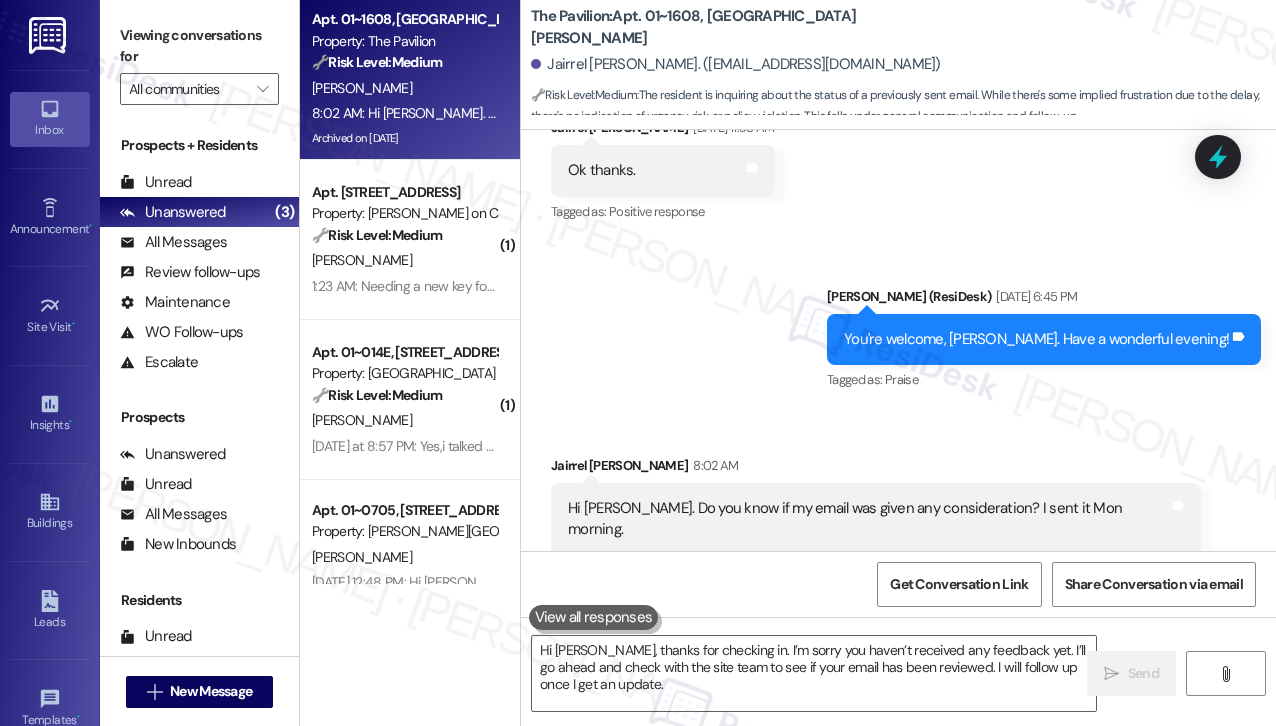 type 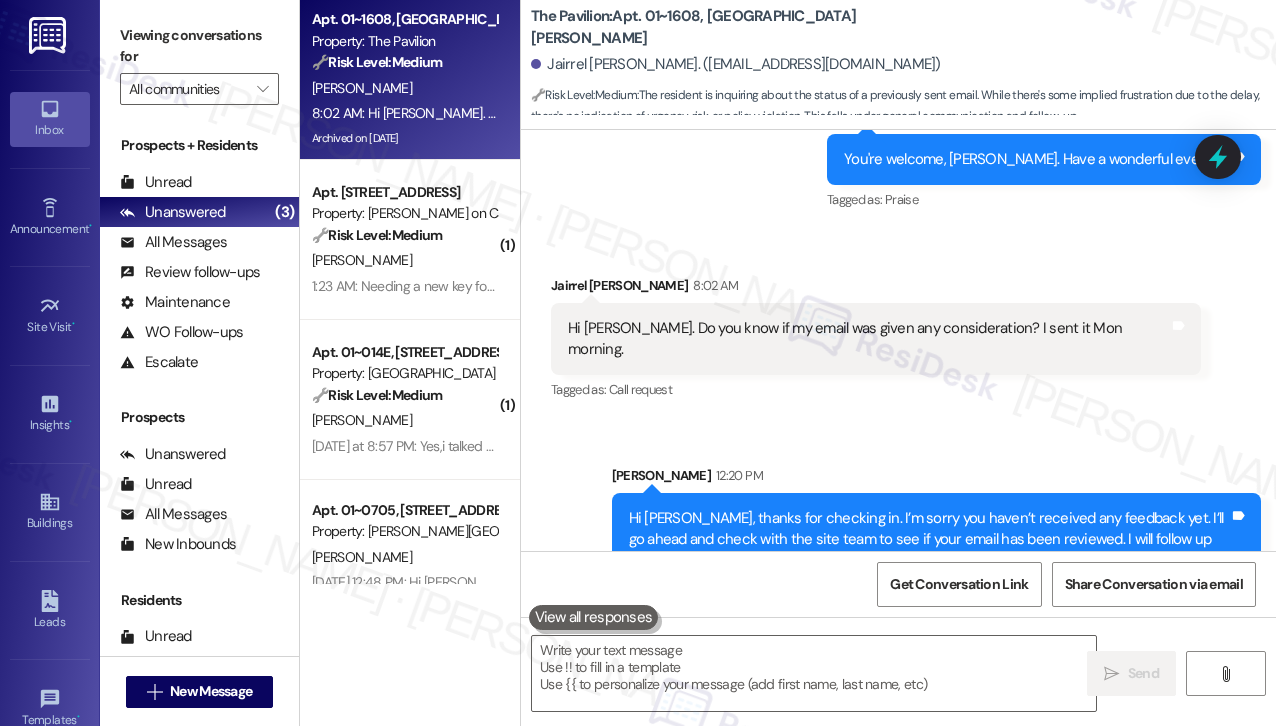 scroll, scrollTop: 16443, scrollLeft: 0, axis: vertical 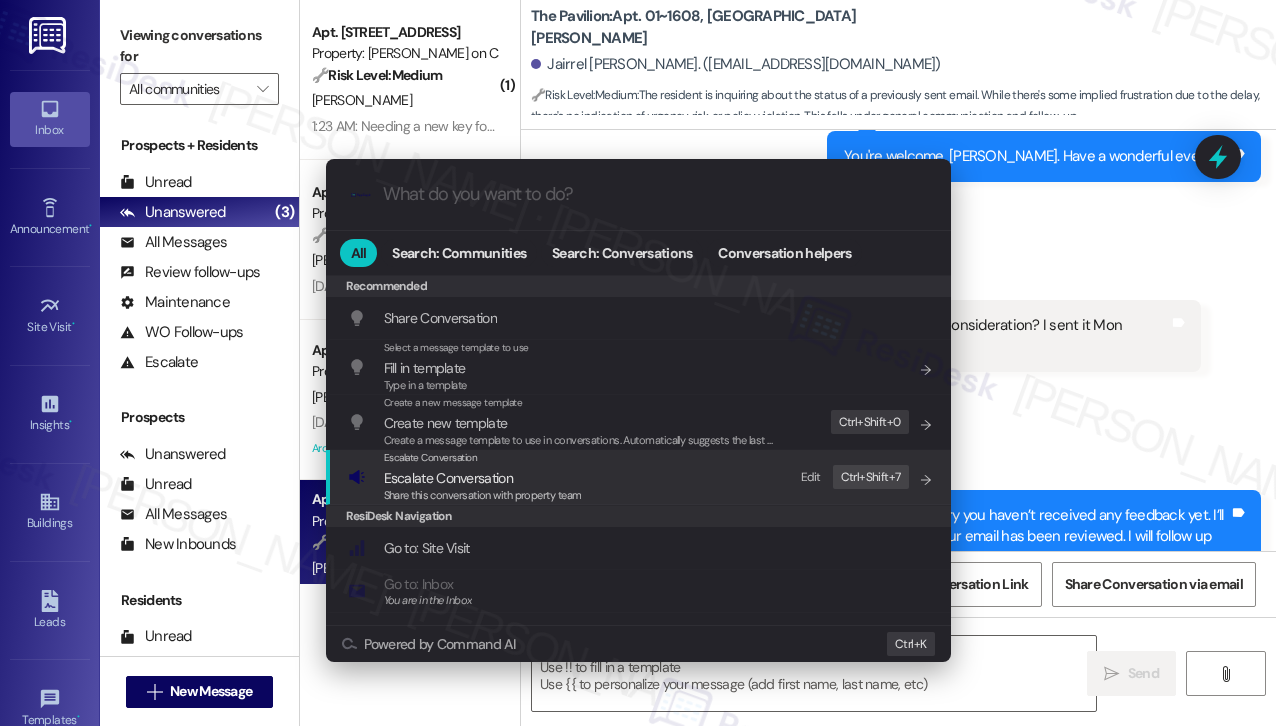 click on "Escalate Conversation Escalate Conversation Share this conversation with property team Edit Ctrl+ Shift+ 7" at bounding box center [640, 477] 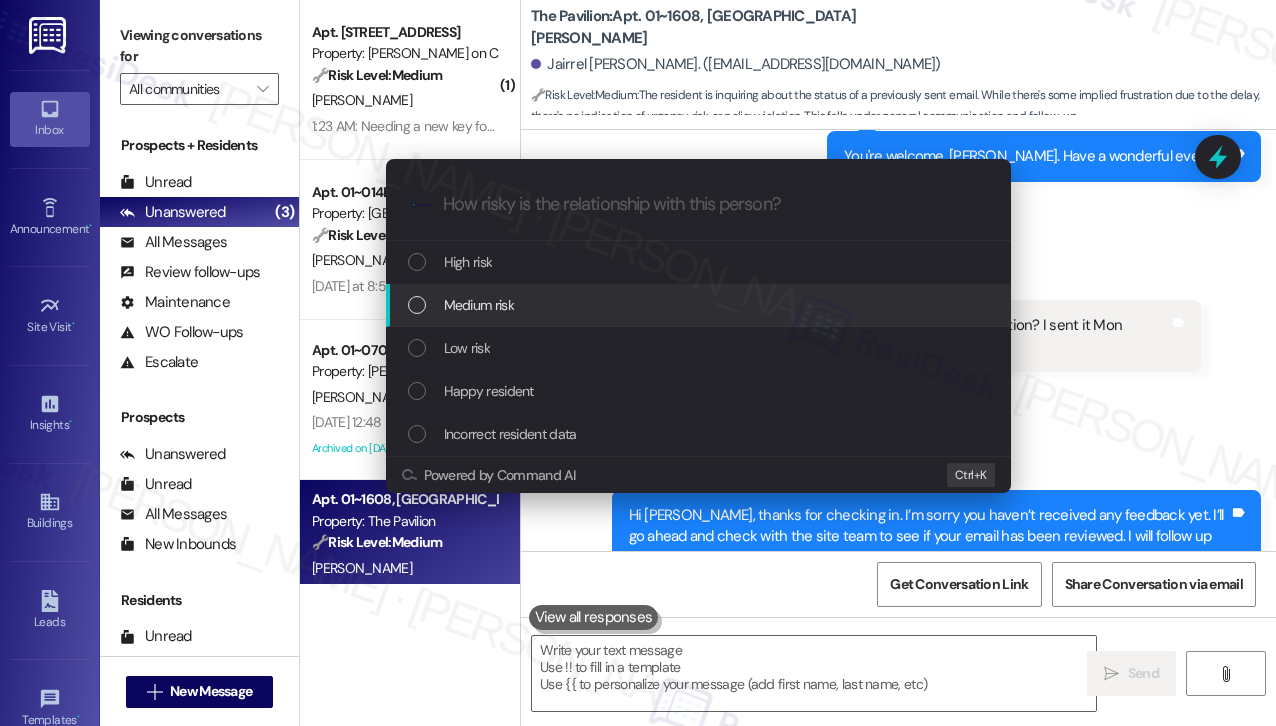 click on "Escalate Conversation How risky is the relationship with this person? Topics (e.g. broken fridge, delayed service) Any messages to highlight in the email? .cls-1{fill:#0a055f;}.cls-2{fill:#0cc4c4;} resideskLogoBlueOrange High risk Medium risk Low risk Happy resident Incorrect resident data Powered by Command AI Ctrl+ K" at bounding box center [638, 363] 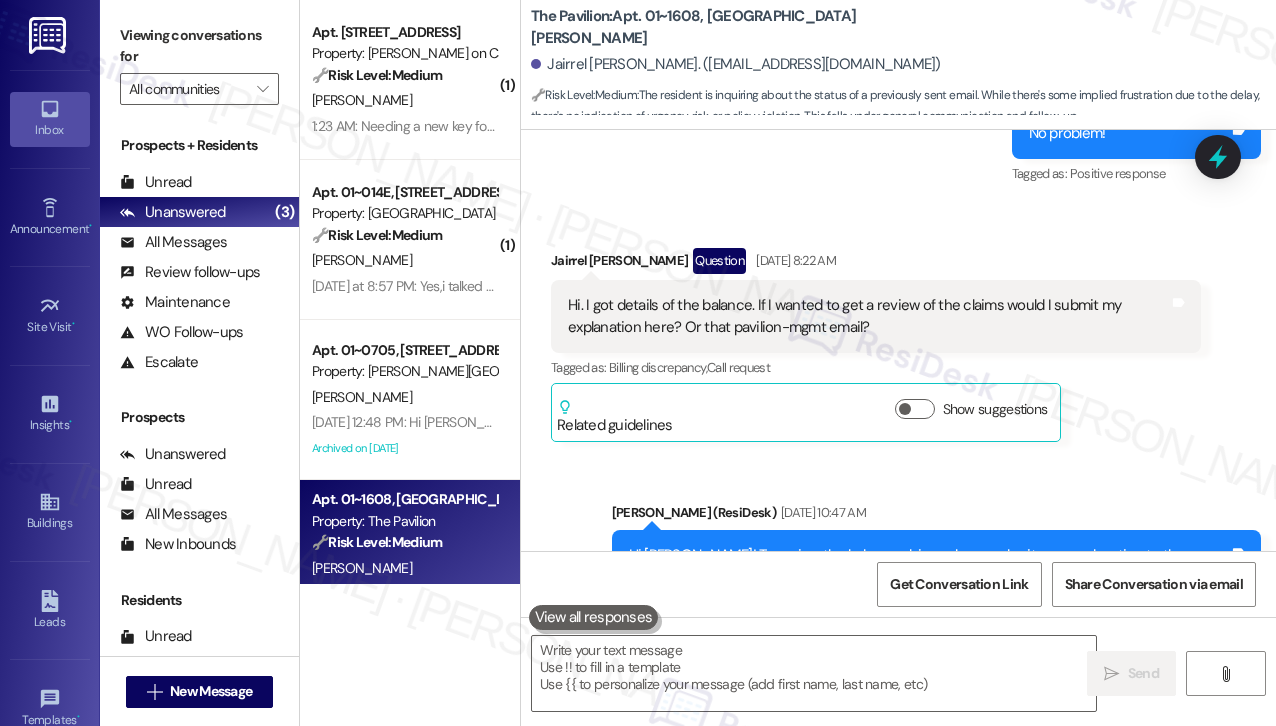 scroll, scrollTop: 15743, scrollLeft: 0, axis: vertical 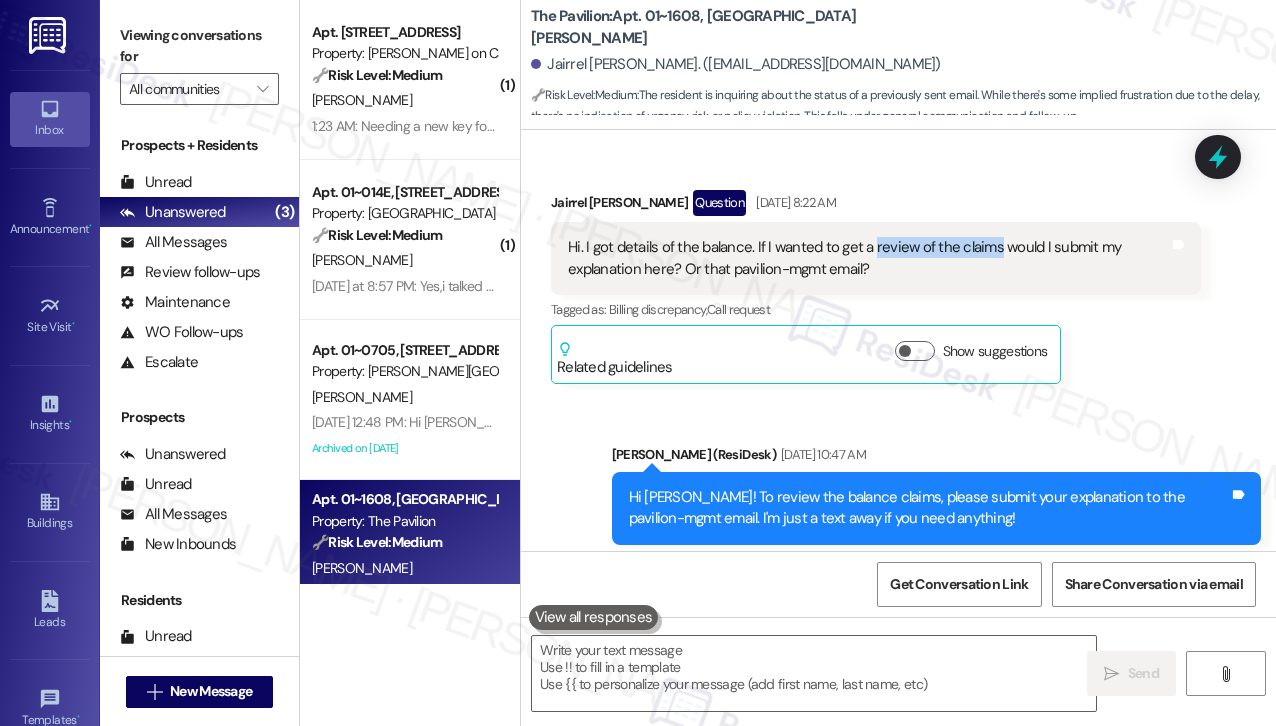 drag, startPoint x: 872, startPoint y: 220, endPoint x: 995, endPoint y: 220, distance: 123 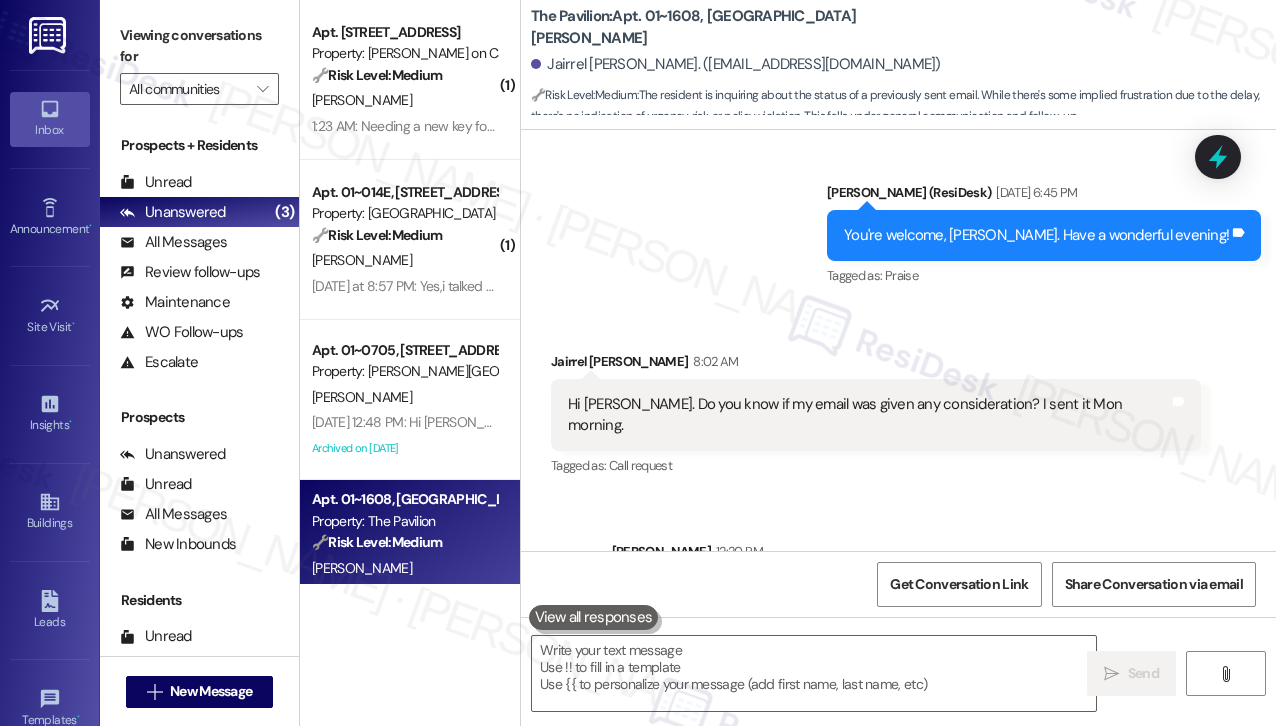 scroll, scrollTop: 16443, scrollLeft: 0, axis: vertical 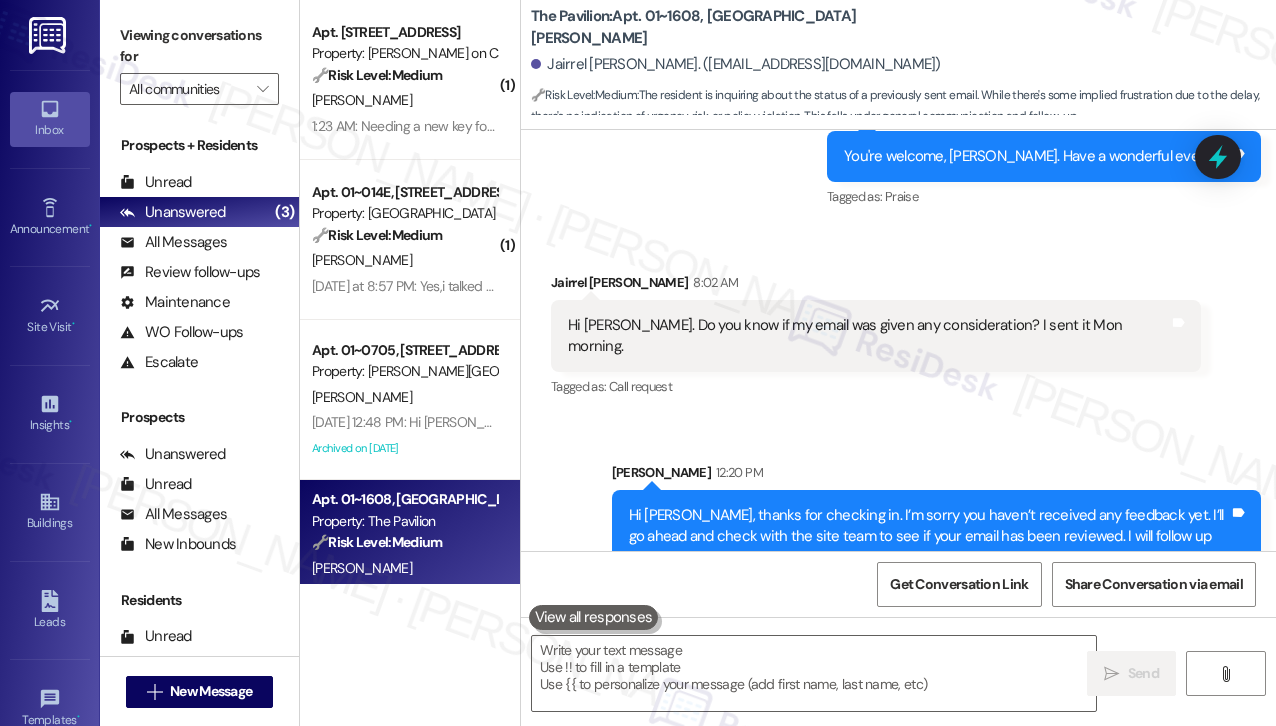 click on "Hi [PERSON_NAME]. Do you know if my email was given any consideration? I sent it Mon morning. Tags and notes" at bounding box center [876, 336] 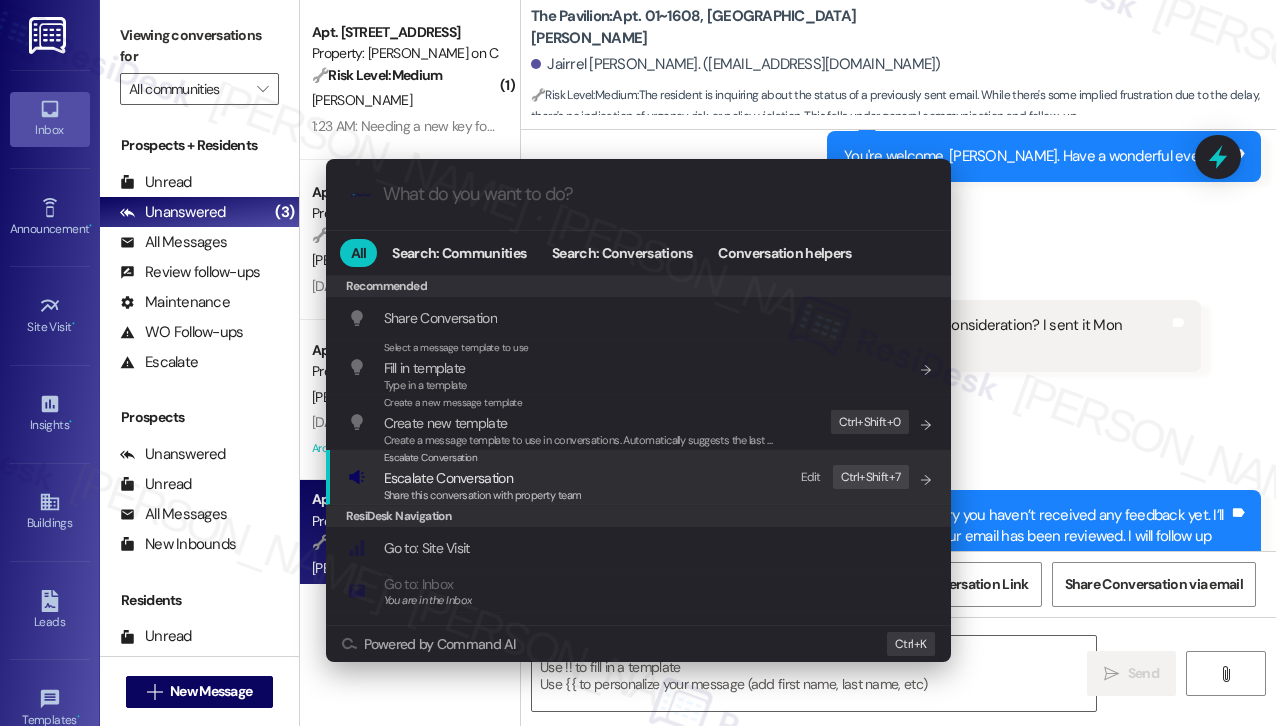 click on "Escalate Conversation Escalate Conversation Share this conversation with property team Edit Ctrl+ Shift+ 7" at bounding box center [640, 477] 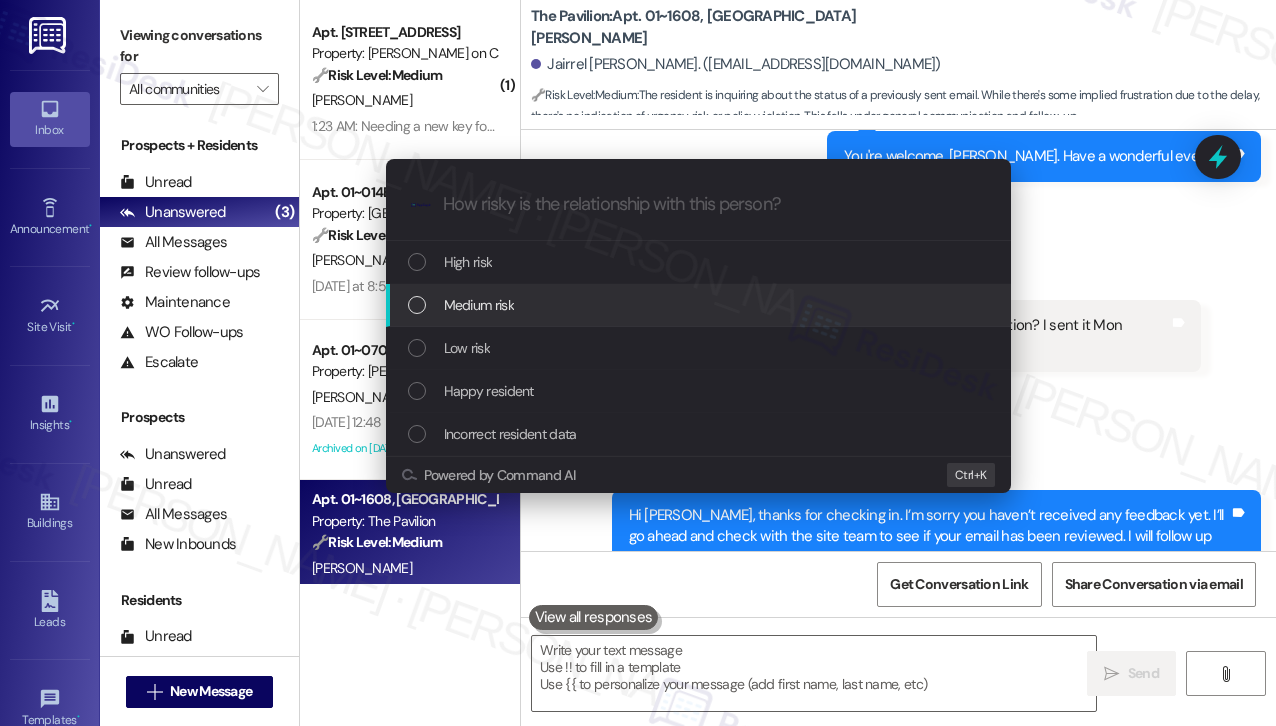 click on "Medium risk" at bounding box center [698, 305] 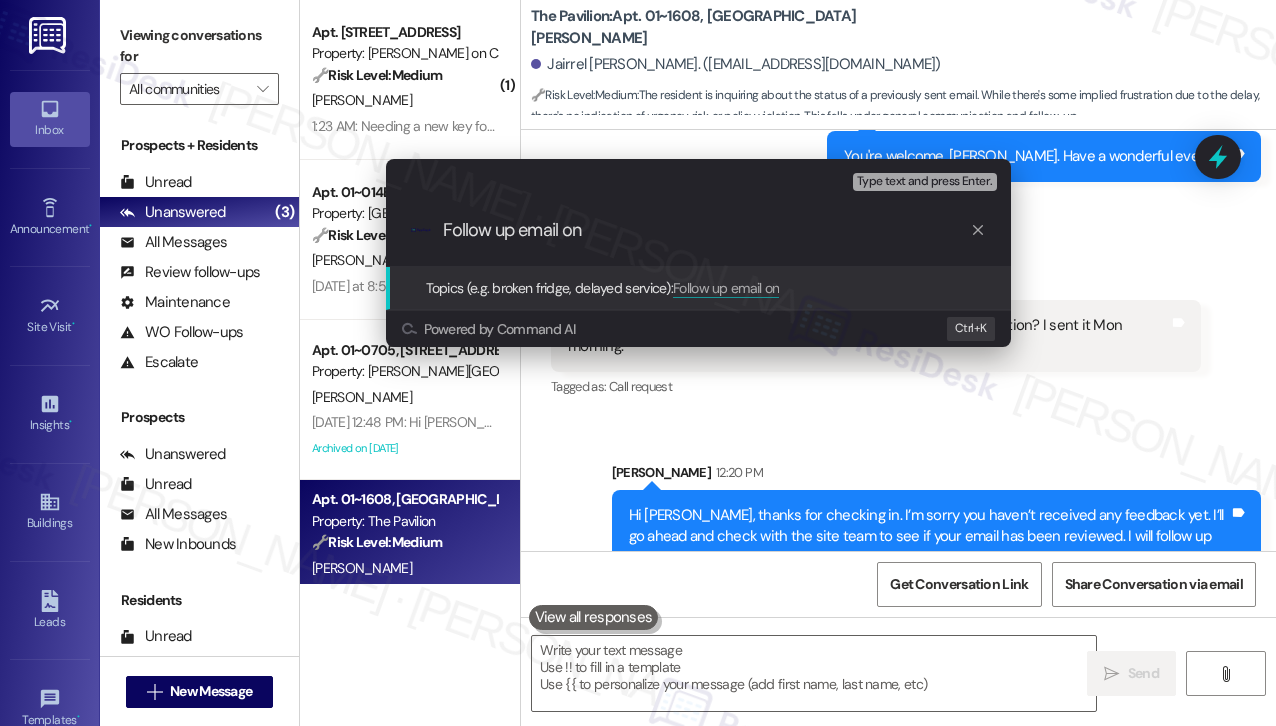 paste on "review of the claims" 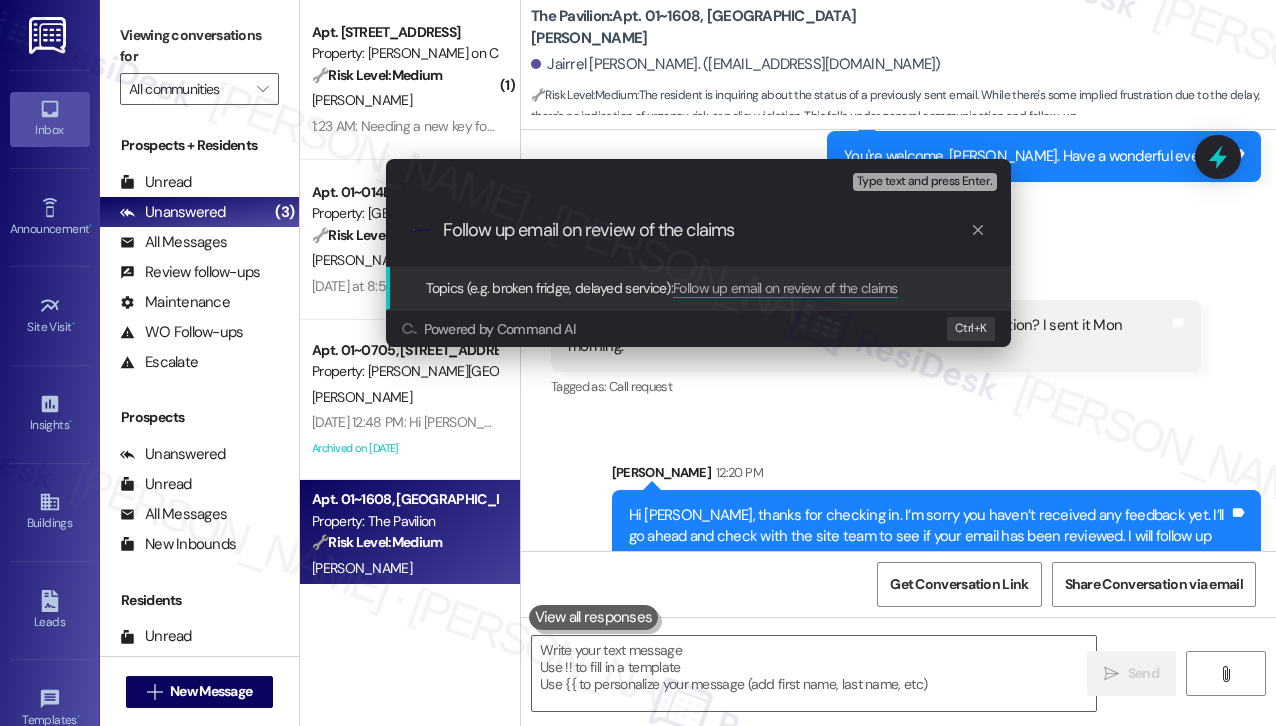 type on "Follow up email on review of the claims" 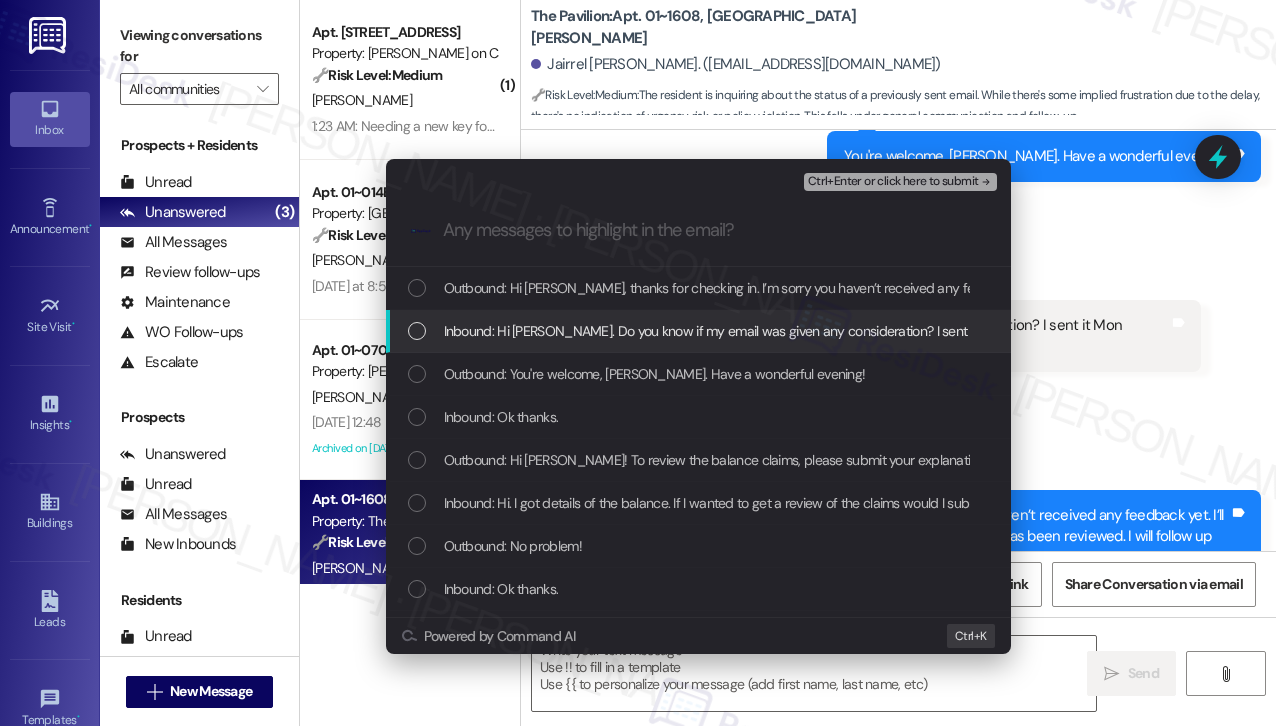click on "Inbound: Hi [PERSON_NAME]. Do you know if my email was given any consideration? I sent it Mon morning." at bounding box center (752, 331) 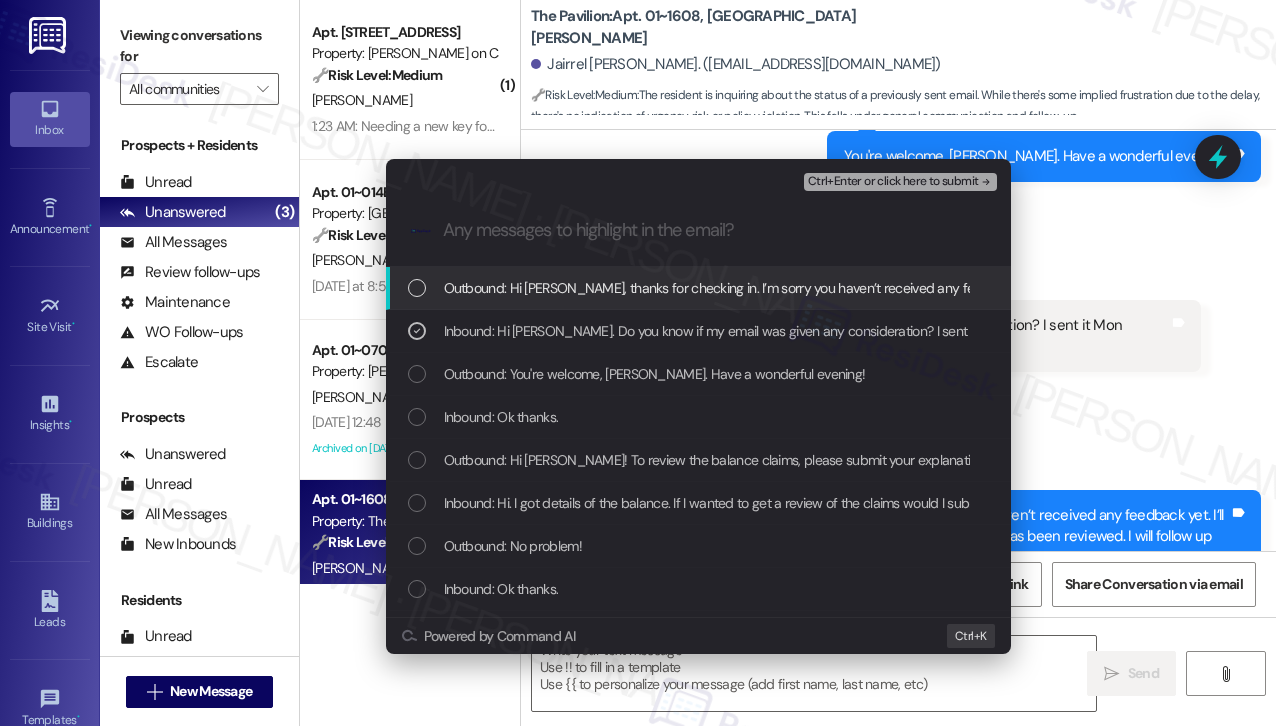 click on "Ctrl+Enter or click here to submit" at bounding box center (893, 182) 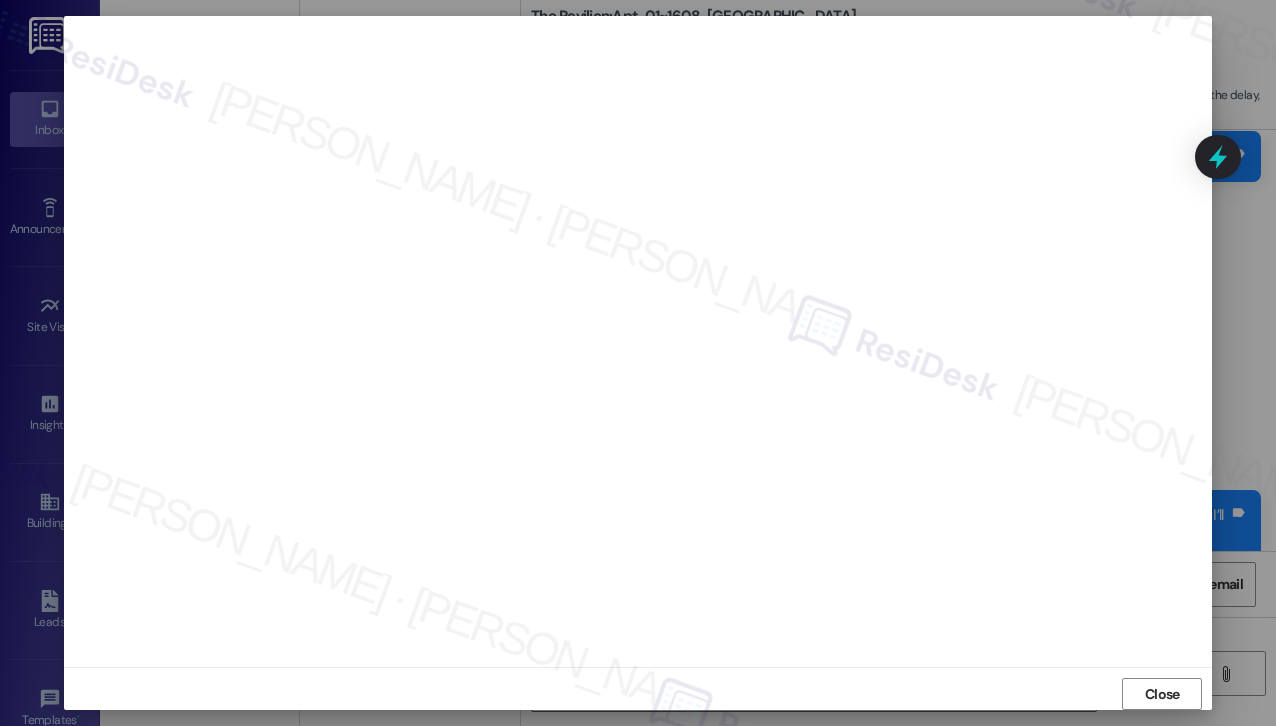 scroll, scrollTop: 0, scrollLeft: 0, axis: both 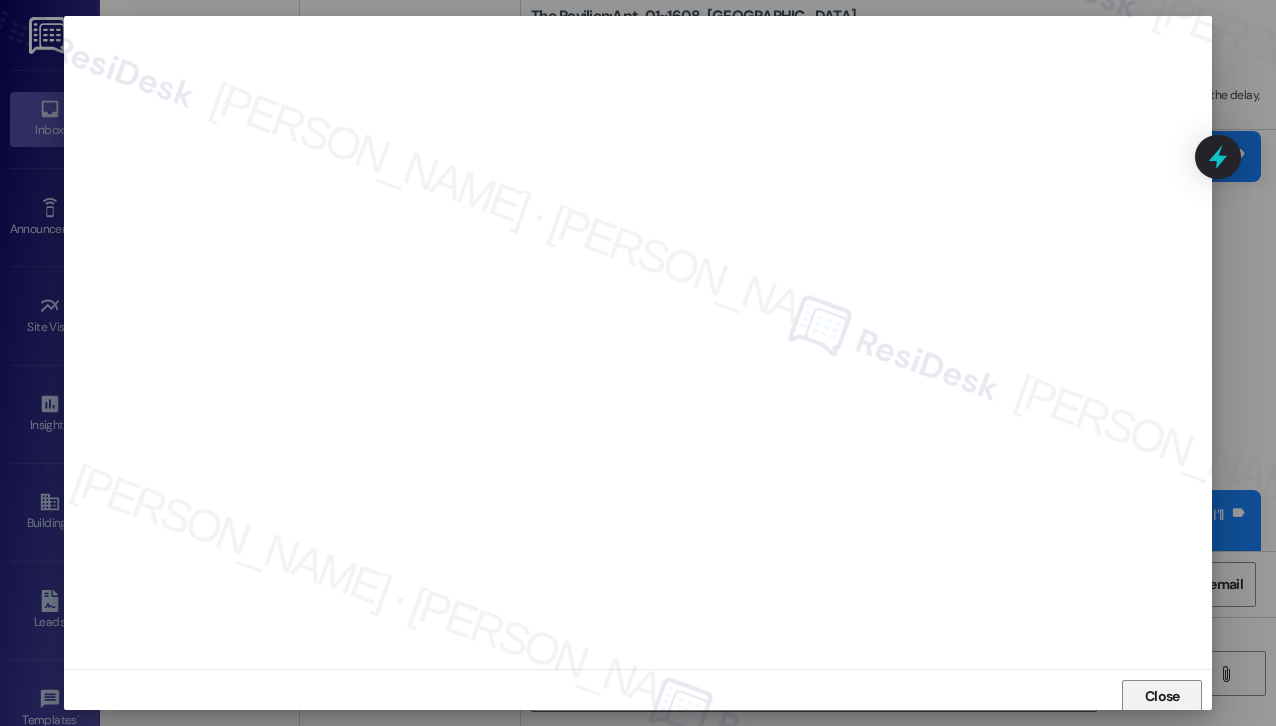 click on "Close" at bounding box center [1162, 696] 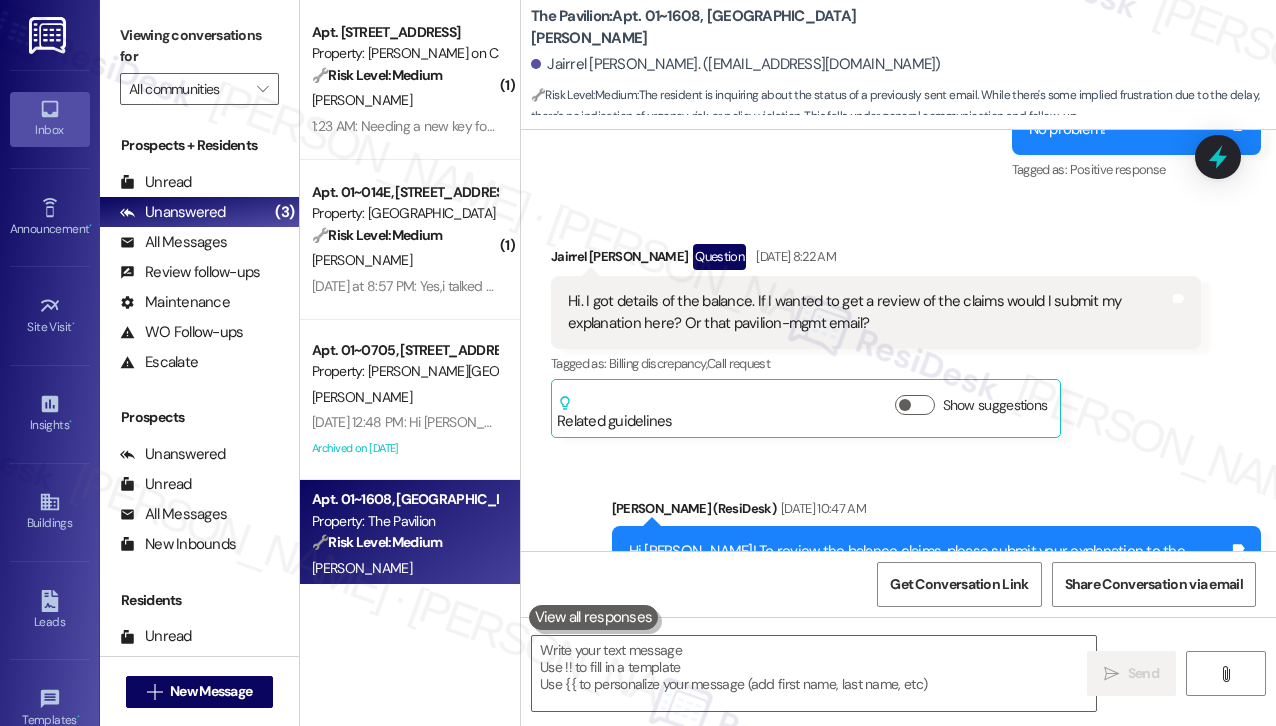 scroll, scrollTop: 15543, scrollLeft: 0, axis: vertical 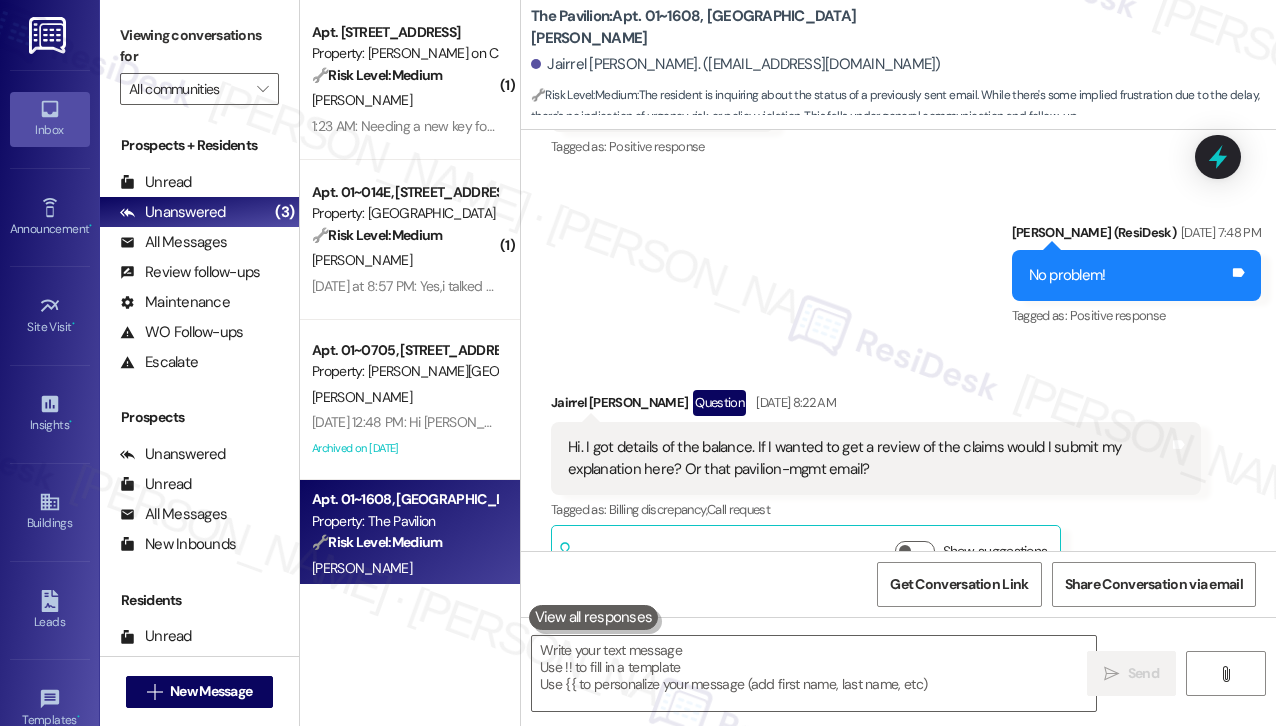 click on "Hi. I got details of the balance. If I wanted to get a review of the claims would I submit my explanation here? Or that pavilion-mgmt email?" at bounding box center (868, 458) 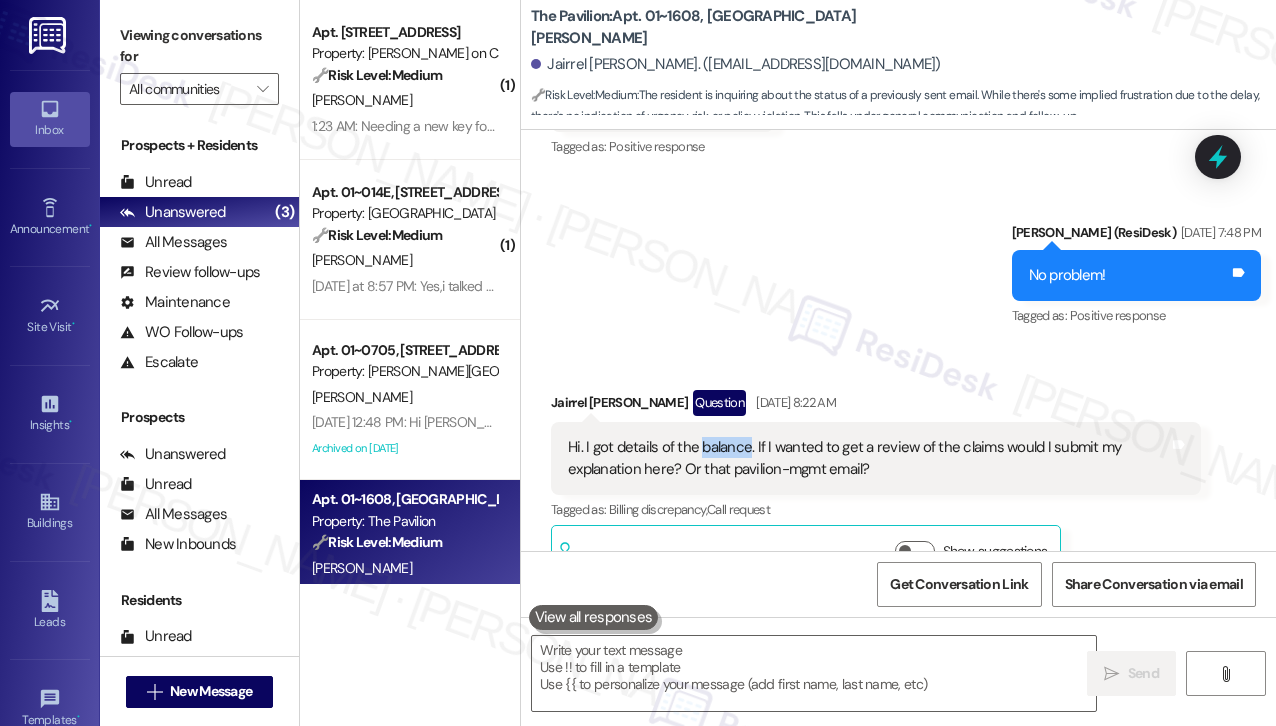 click on "Hi. I got details of the balance. If I wanted to get a review of the claims would I submit my explanation here? Or that pavilion-mgmt email?" at bounding box center (868, 458) 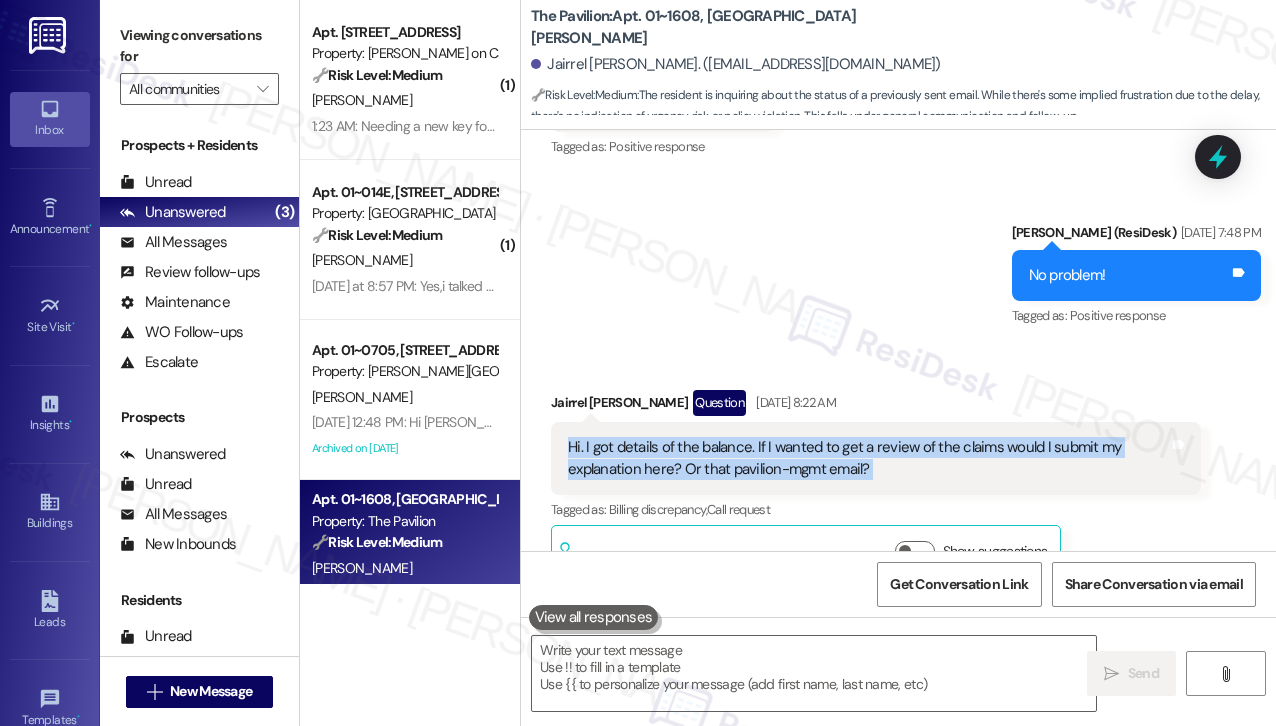 click on "Hi. I got details of the balance. If I wanted to get a review of the claims would I submit my explanation here? Or that pavilion-mgmt email?" at bounding box center [868, 458] 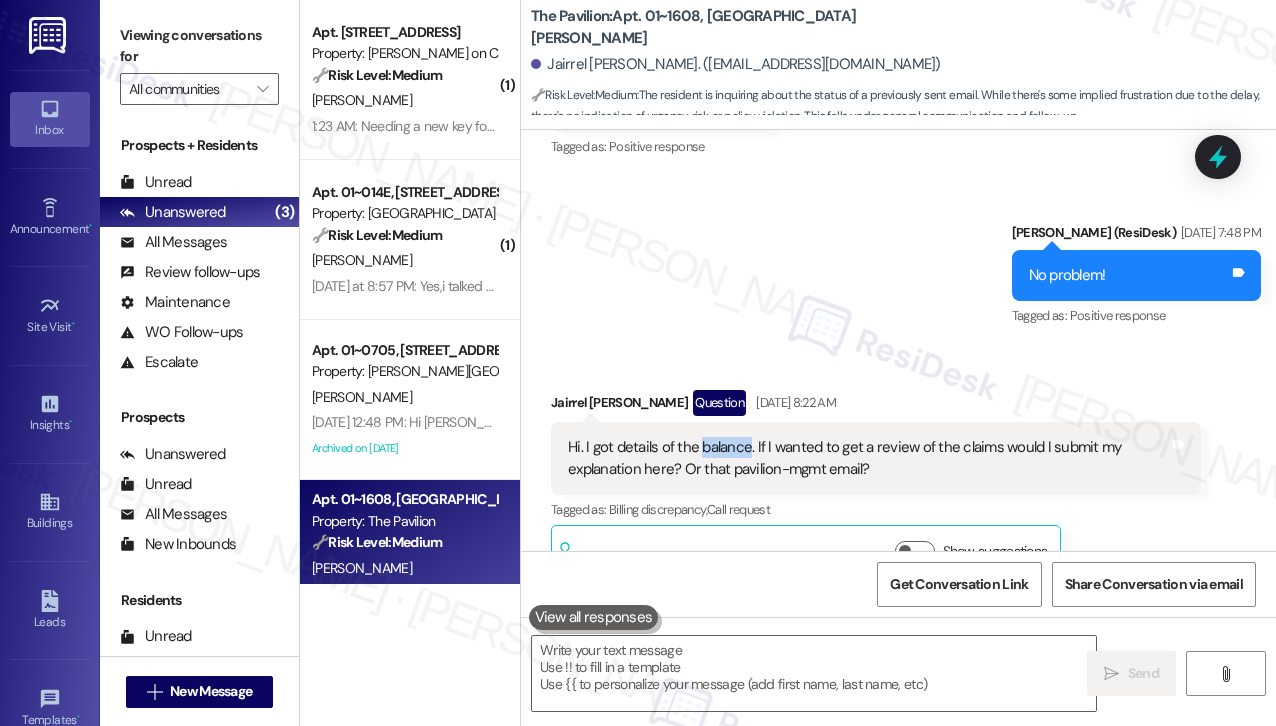click on "Hi. I got details of the balance. If I wanted to get a review of the claims would I submit my explanation here? Or that pavilion-mgmt email?" at bounding box center [868, 458] 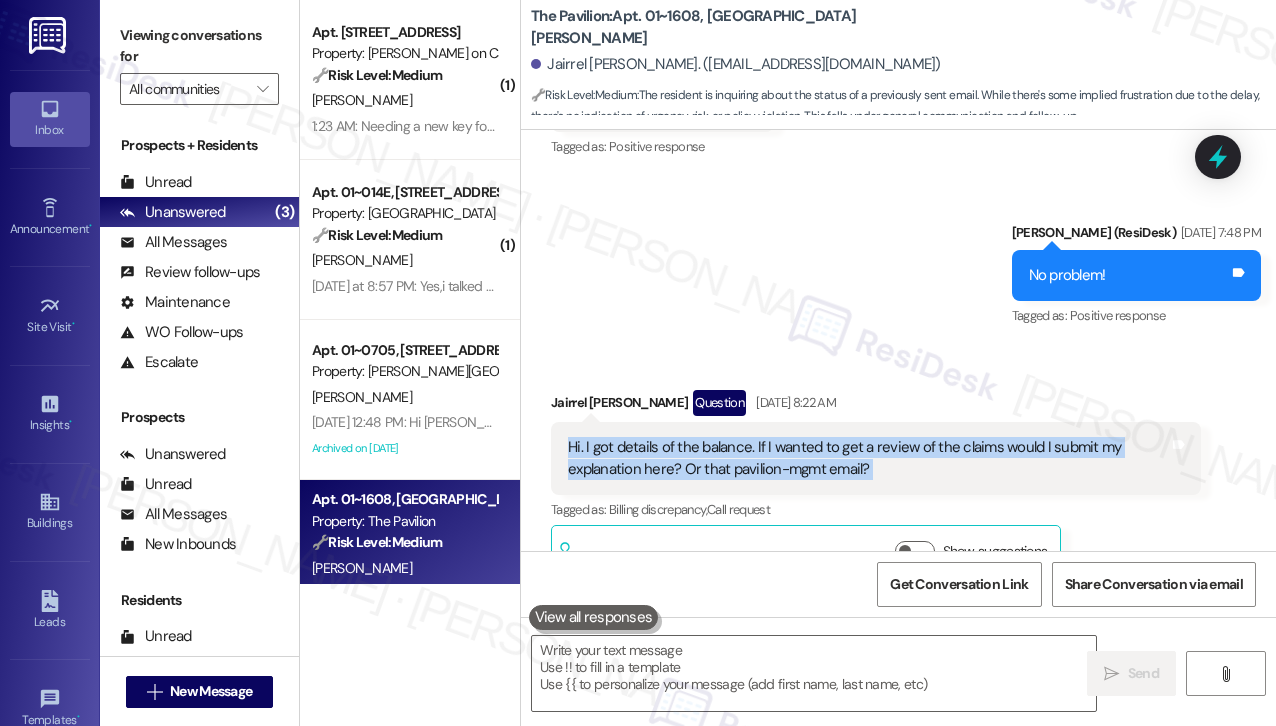 click on "Hi. I got details of the balance. If I wanted to get a review of the claims would I submit my explanation here? Or that pavilion-mgmt email?" at bounding box center (868, 458) 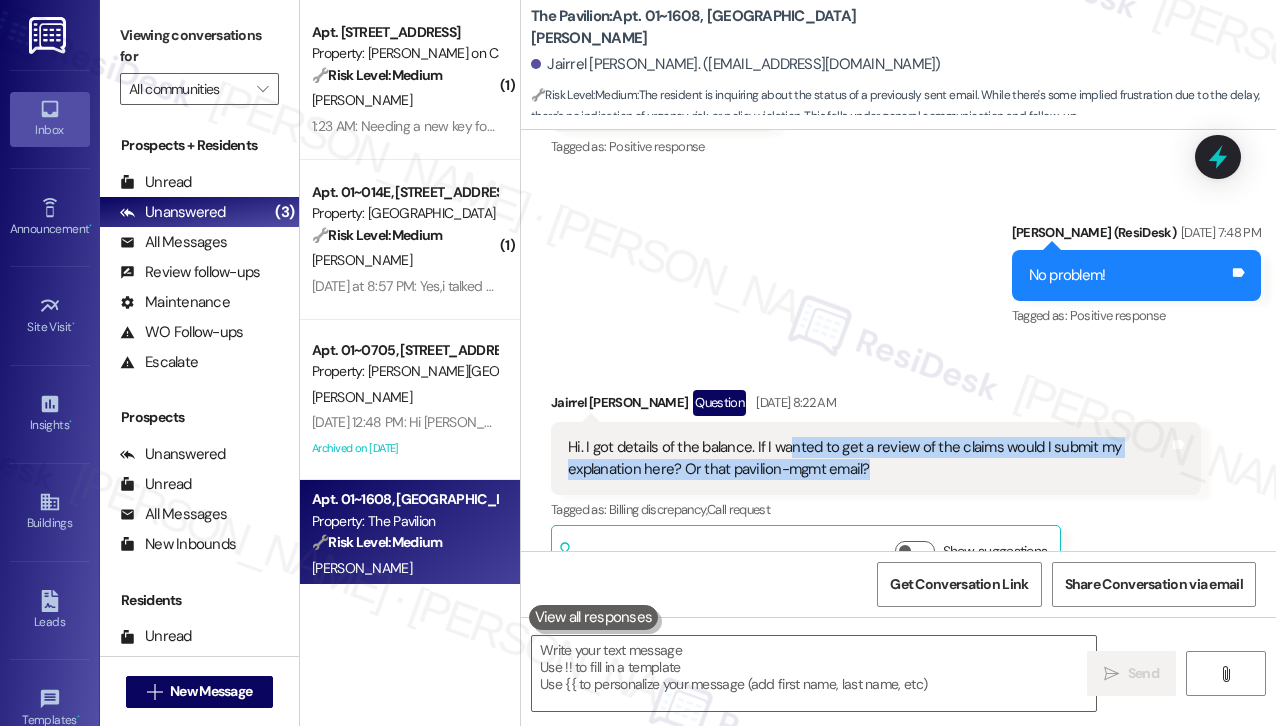 drag, startPoint x: 785, startPoint y: 419, endPoint x: 898, endPoint y: 440, distance: 114.93476 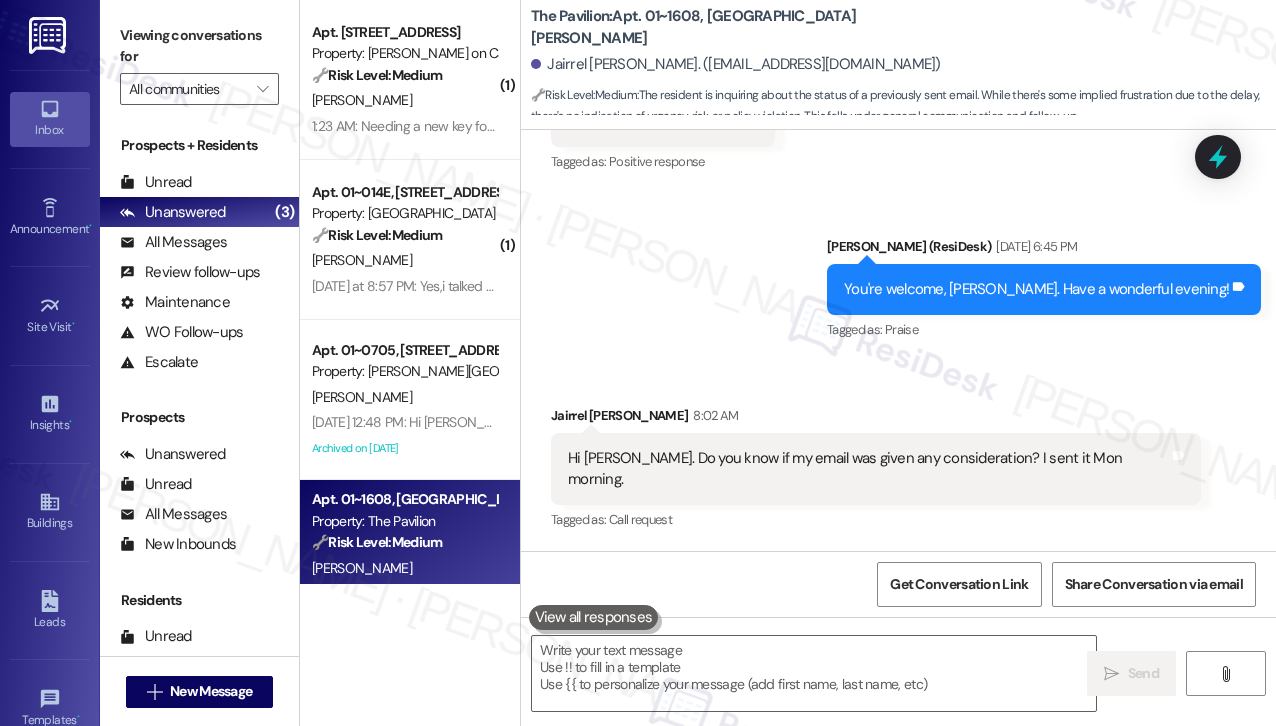 scroll, scrollTop: 16443, scrollLeft: 0, axis: vertical 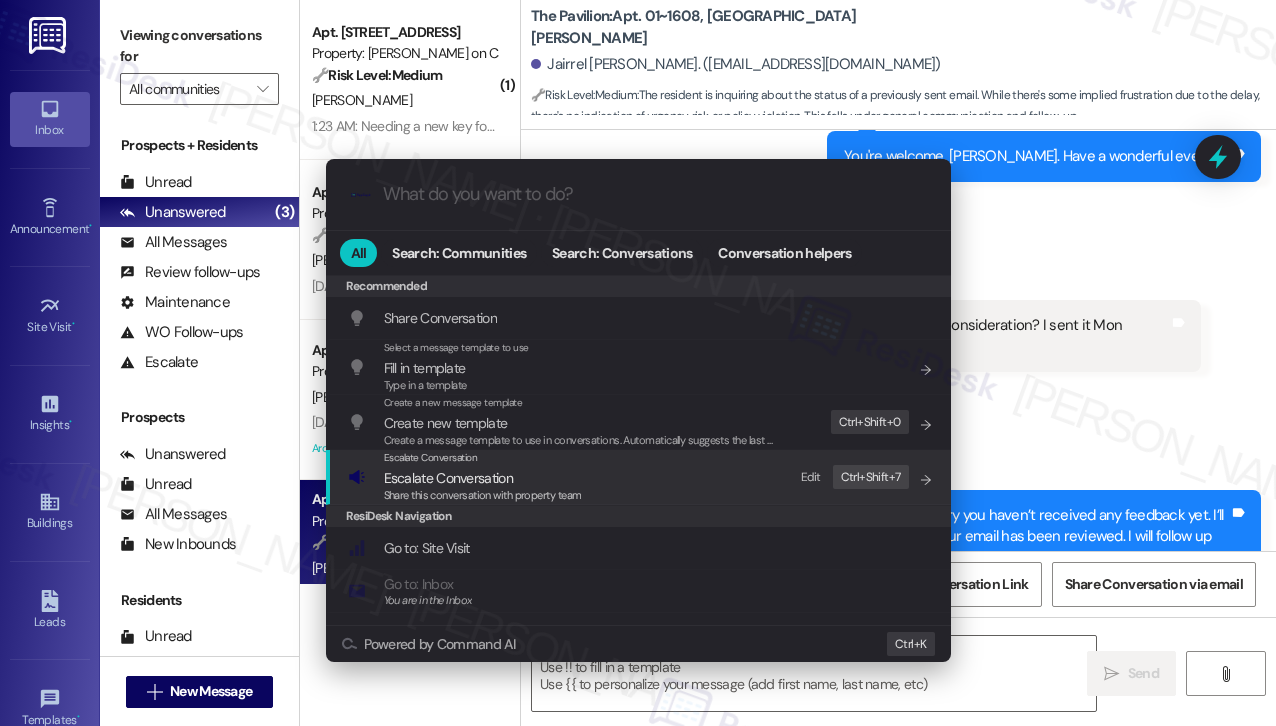 click on "Escalate Conversation Escalate Conversation Share this conversation with property team Edit Ctrl+ Shift+ 7" at bounding box center (640, 477) 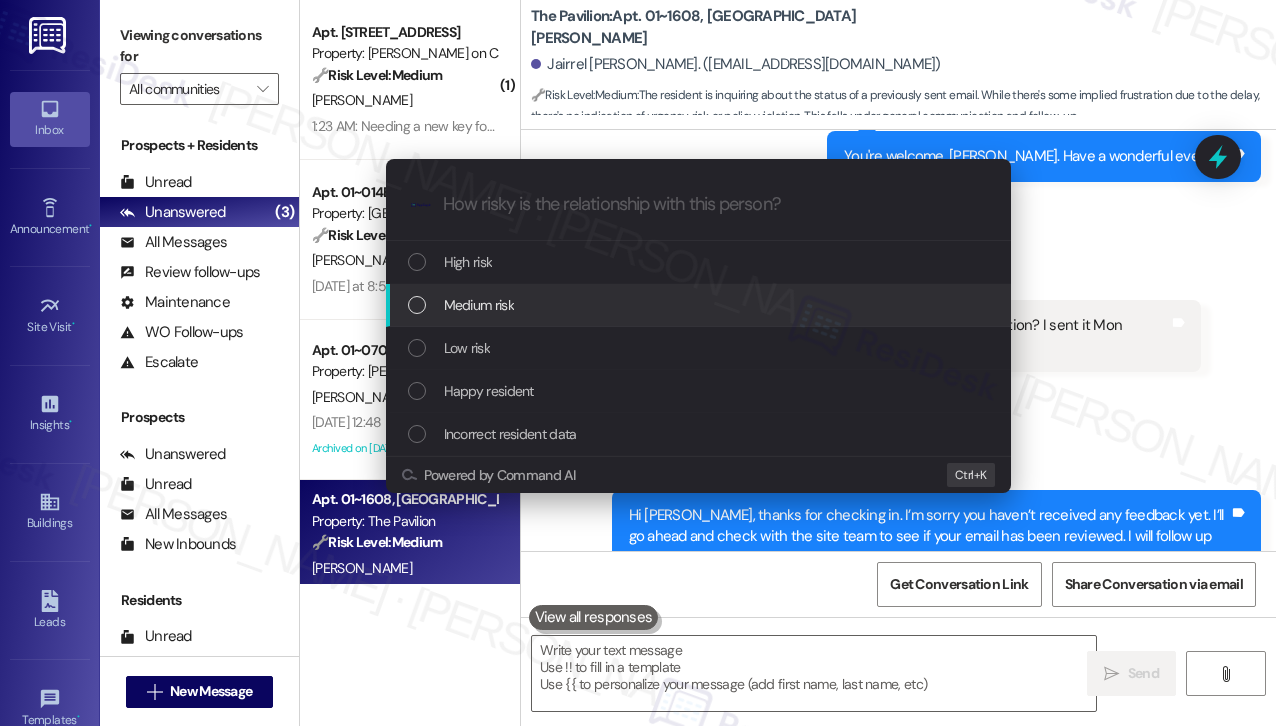 click on "Medium risk" at bounding box center [698, 305] 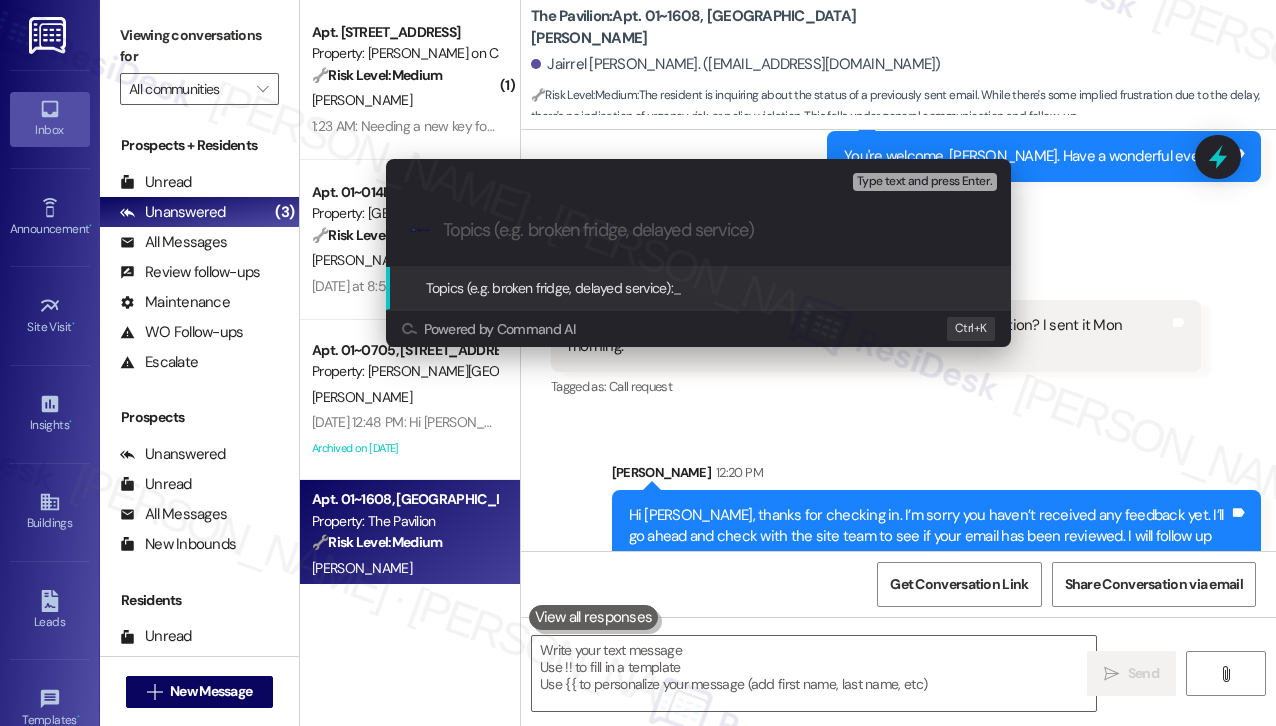 paste on "Follow up email on review of the claims" 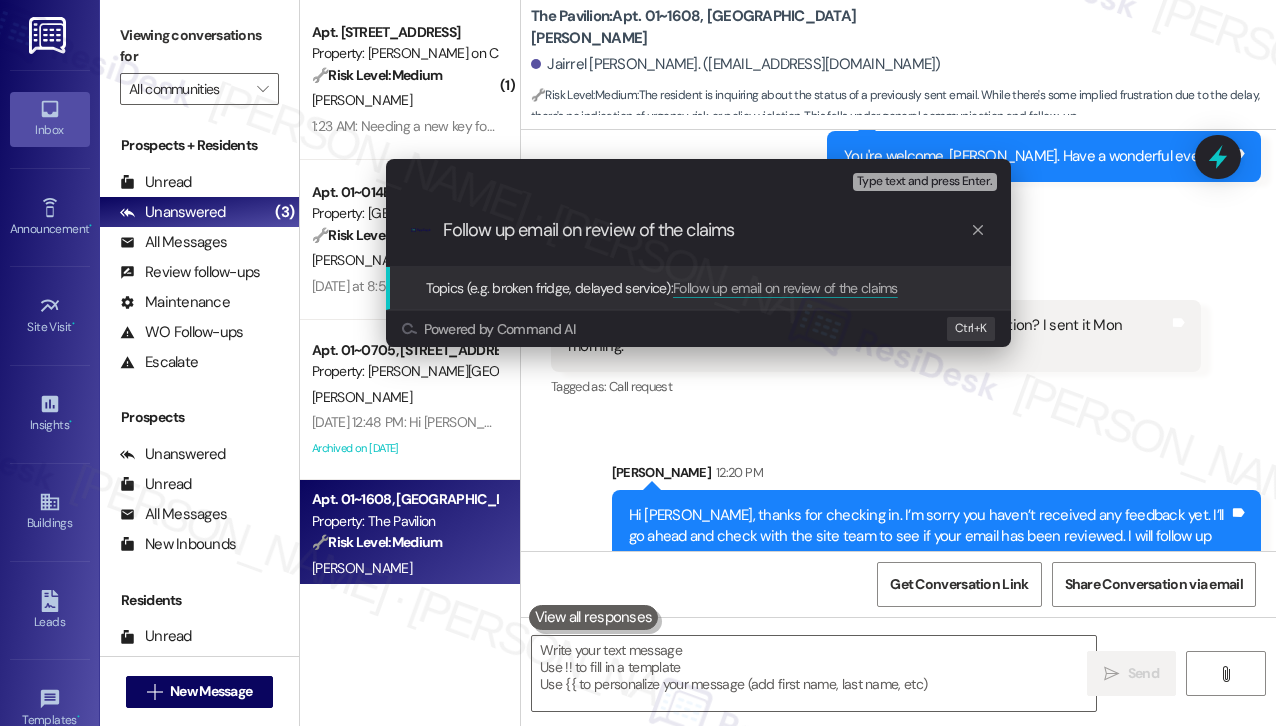 click on "Escalate Conversation Medium risk Topics (e.g. broken fridge, delayed service) Any messages to highlight in the email? Type text and press Enter. .cls-1{fill:#0a055f;}.cls-2{fill:#0cc4c4;} resideskLogoBlueOrange Follow up email on review of the claims Topics (e.g. broken fridge, delayed service):  Follow up email on review of the claims Powered by Command AI Ctrl+ K" at bounding box center [638, 363] 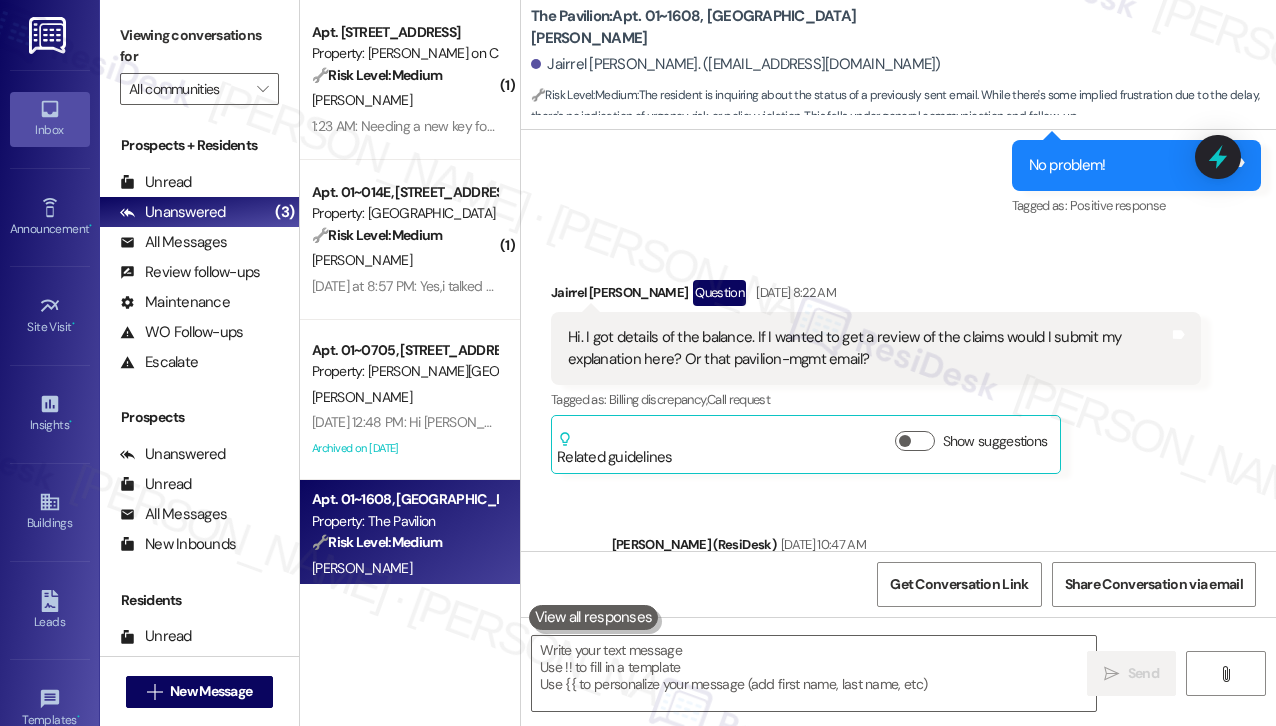 scroll, scrollTop: 15643, scrollLeft: 0, axis: vertical 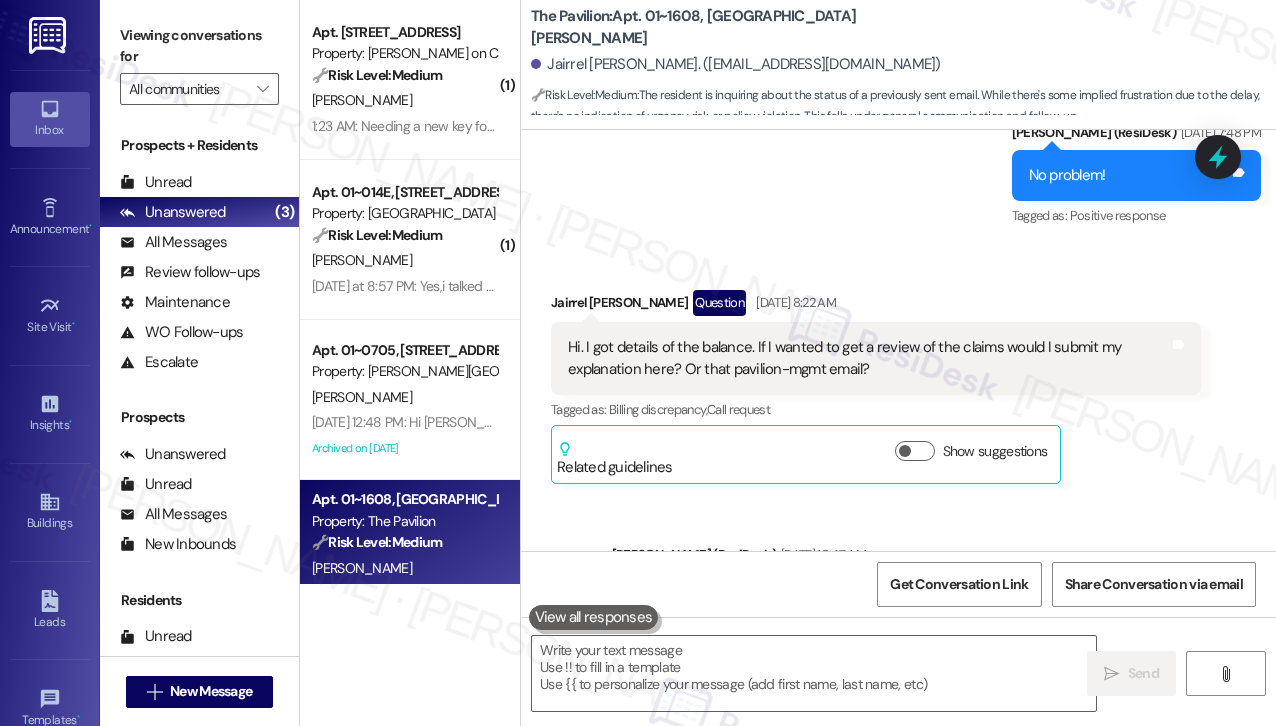 click on "Hi. I got details of the balance. If I wanted to get a review of the claims would I submit my explanation here? Or that pavilion-mgmt email?" at bounding box center [868, 358] 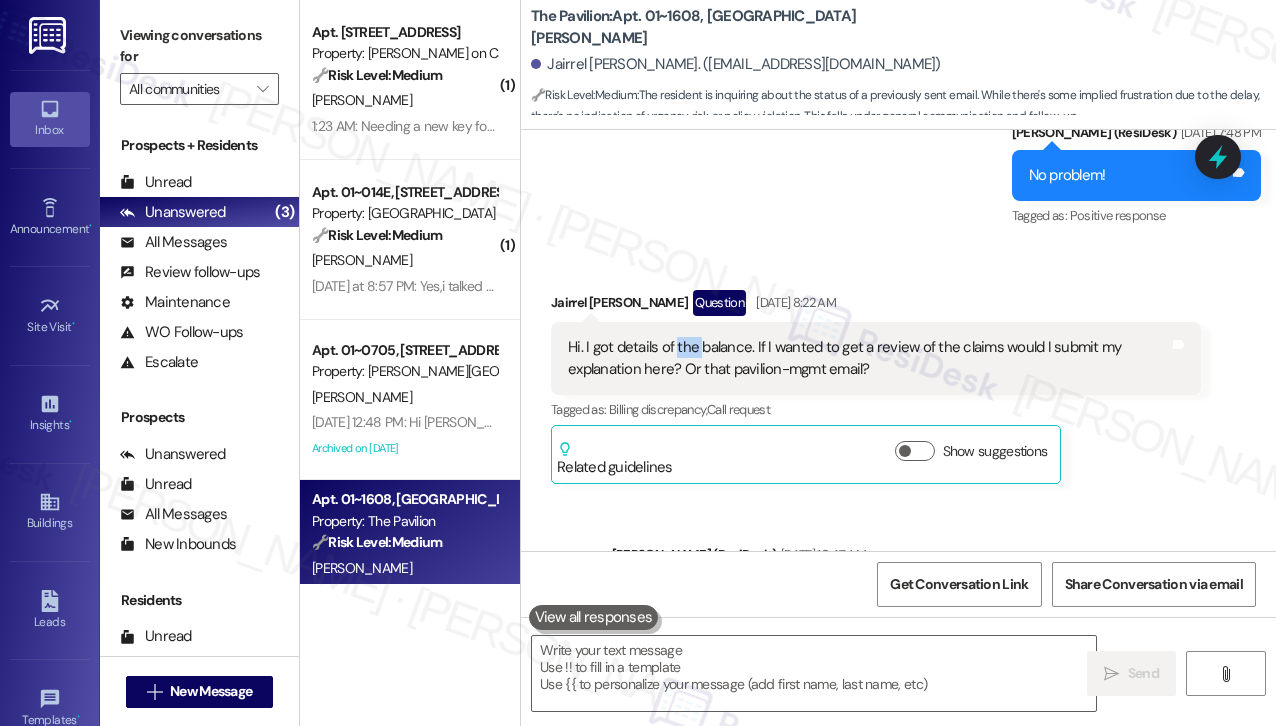 click on "Hi. I got details of the balance. If I wanted to get a review of the claims would I submit my explanation here? Or that pavilion-mgmt email?" at bounding box center (868, 358) 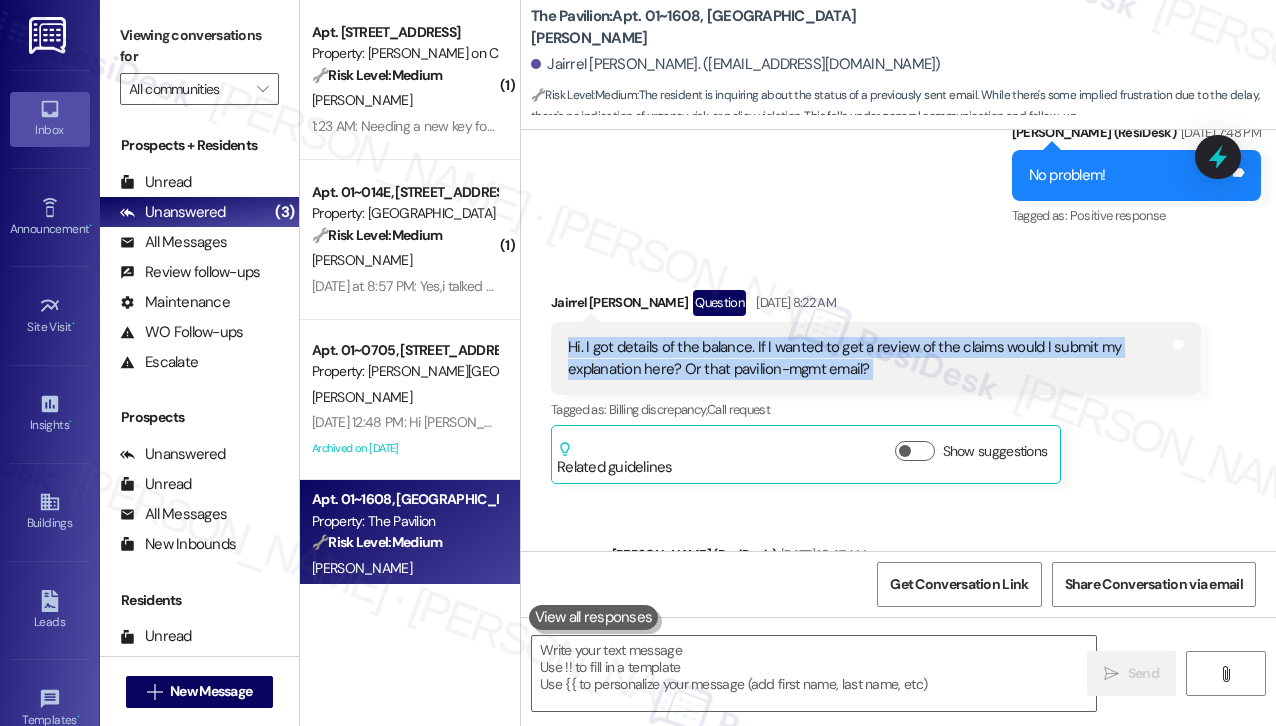 click on "Hi. I got details of the balance. If I wanted to get a review of the claims would I submit my explanation here? Or that pavilion-mgmt email?" at bounding box center [868, 358] 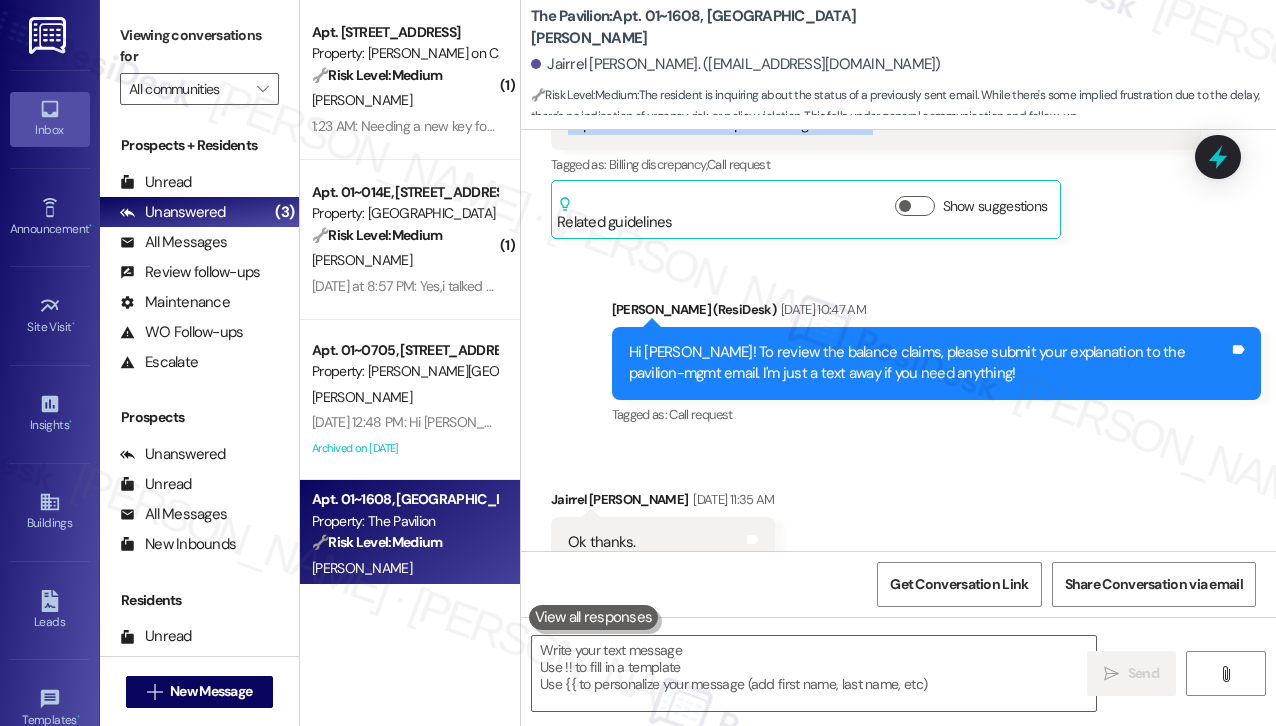 scroll, scrollTop: 16043, scrollLeft: 0, axis: vertical 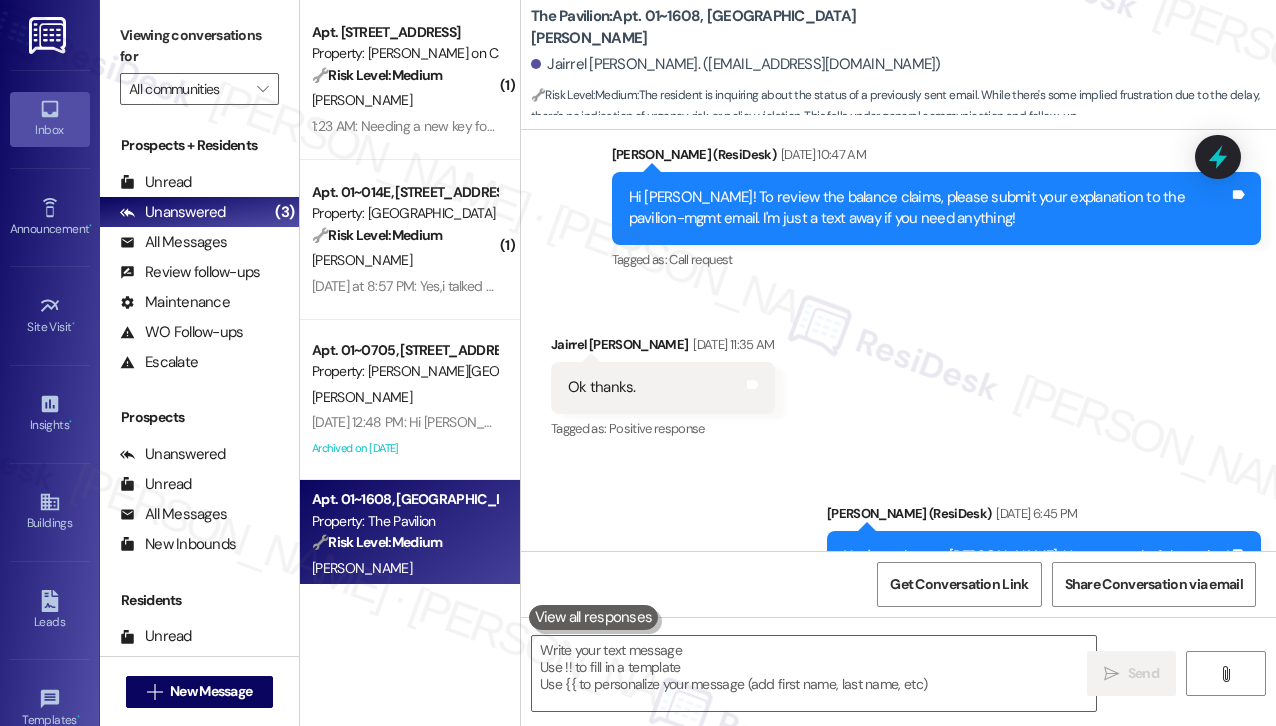 click on "Hi [PERSON_NAME]! To review the balance claims, please submit your explanation to the pavilion-mgmt email. I'm just a text away if you need anything!" at bounding box center [929, 208] 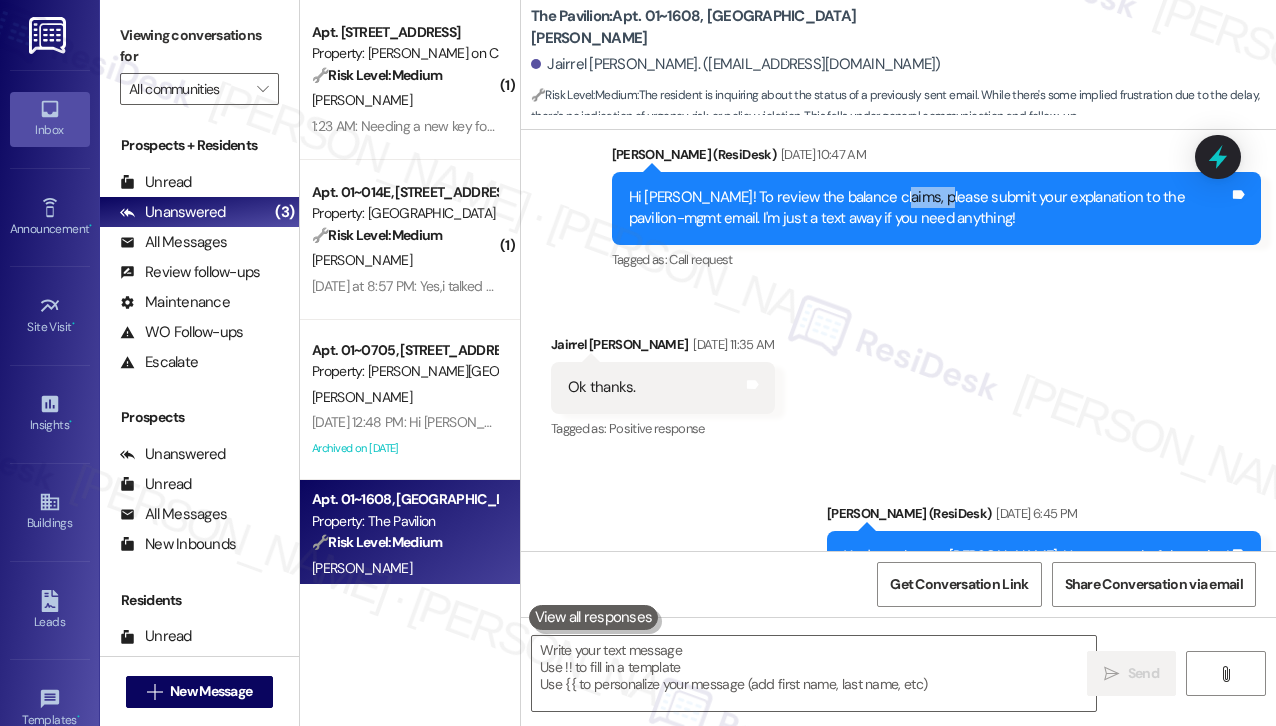 click on "Hi [PERSON_NAME]! To review the balance claims, please submit your explanation to the pavilion-mgmt email. I'm just a text away if you need anything!" at bounding box center [929, 208] 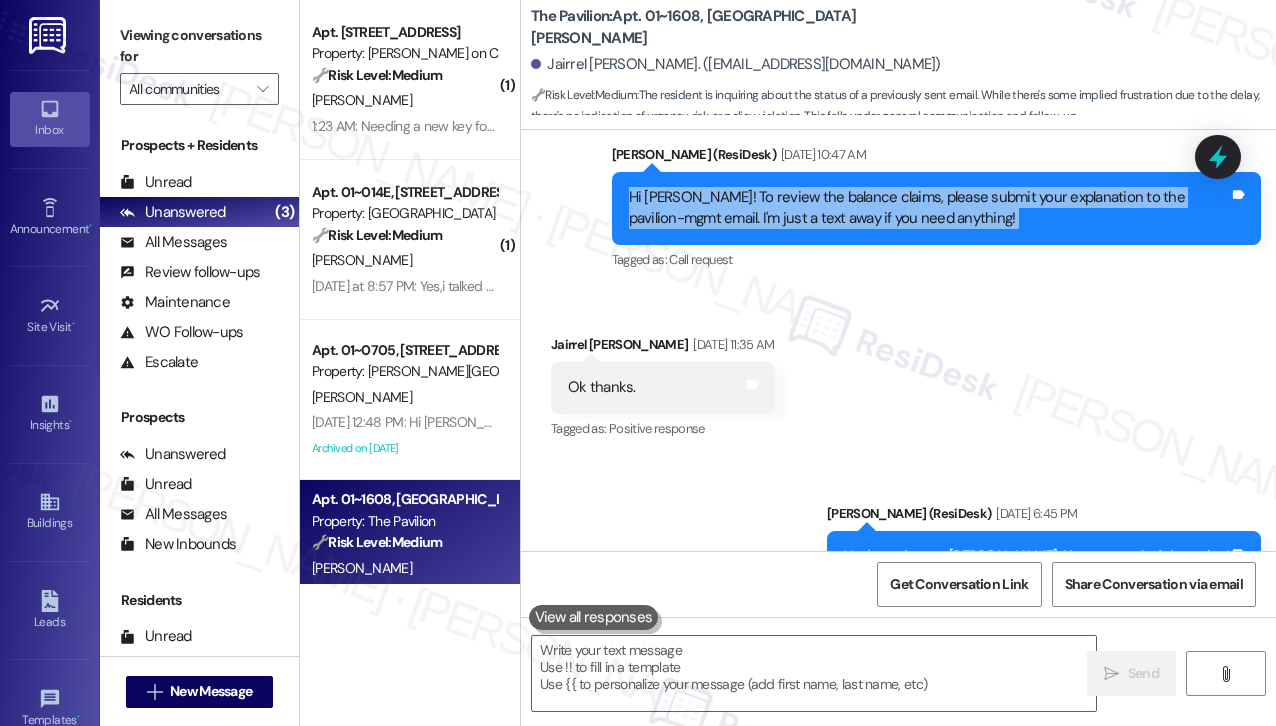 click on "Hi [PERSON_NAME]! To review the balance claims, please submit your explanation to the pavilion-mgmt email. I'm just a text away if you need anything!" at bounding box center [929, 208] 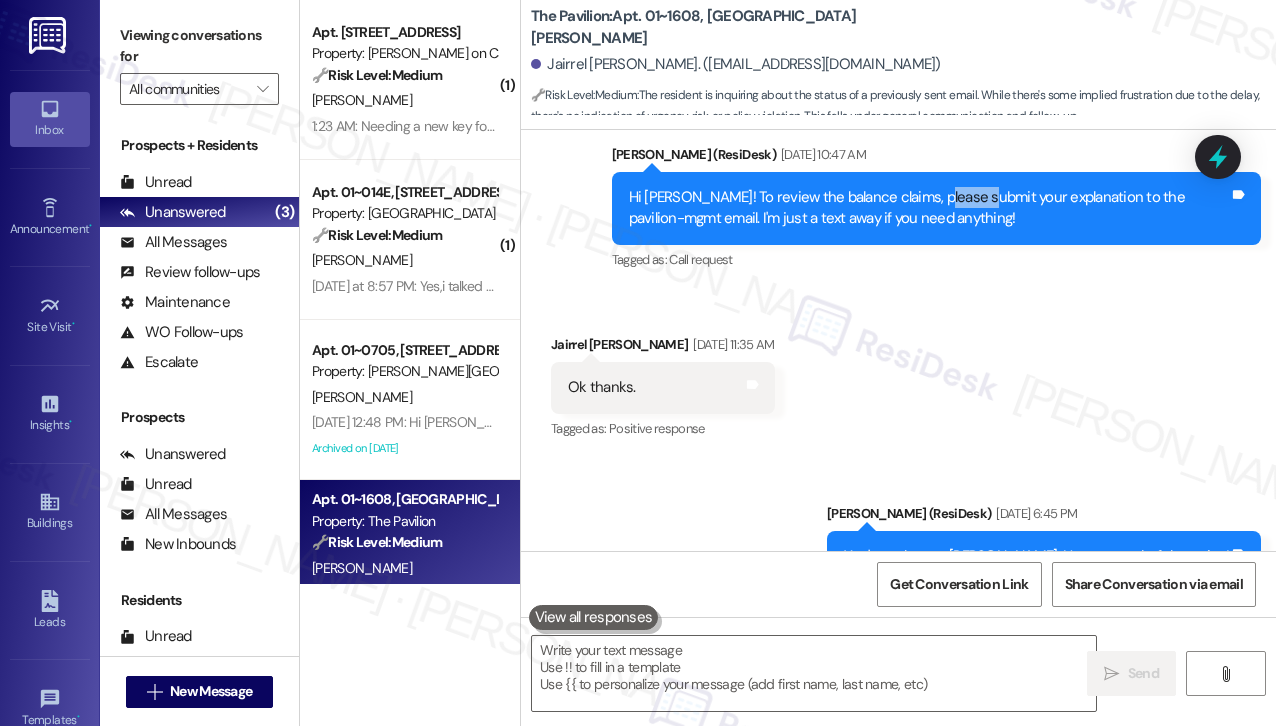 click on "Hi [PERSON_NAME]! To review the balance claims, please submit your explanation to the pavilion-mgmt email. I'm just a text away if you need anything!" at bounding box center [929, 208] 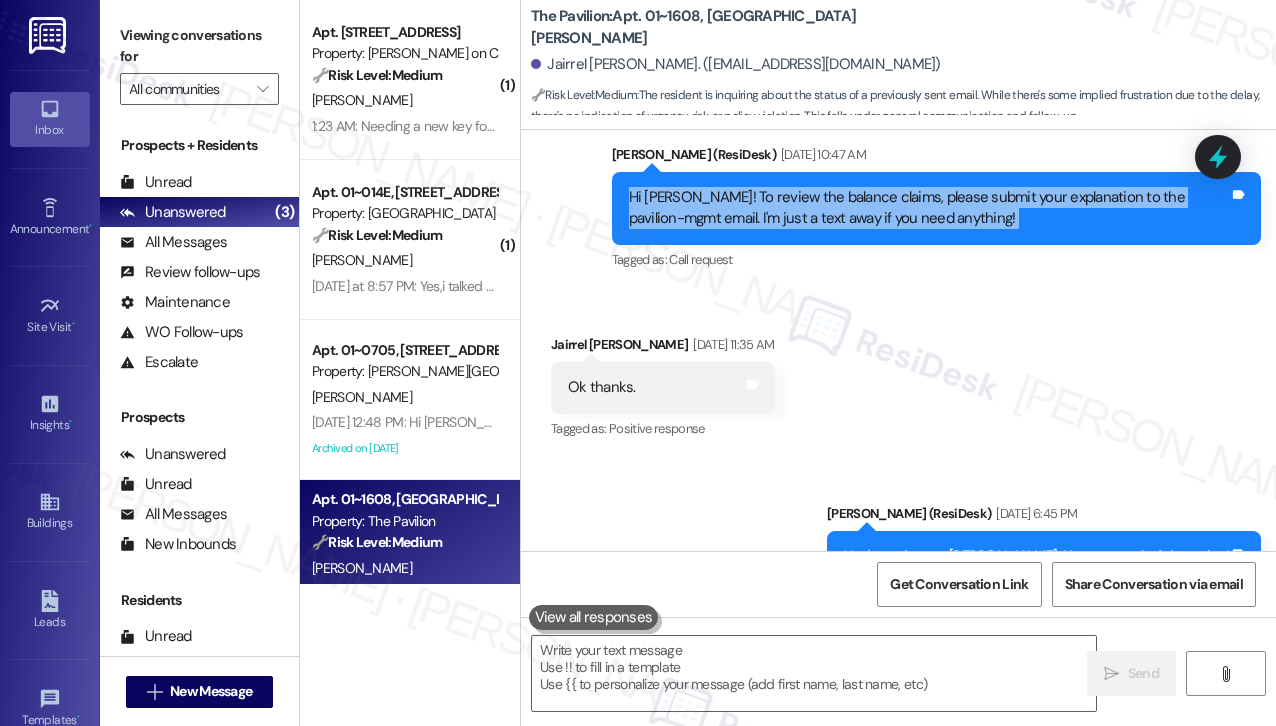 click on "Hi [PERSON_NAME]! To review the balance claims, please submit your explanation to the pavilion-mgmt email. I'm just a text away if you need anything!" at bounding box center [929, 208] 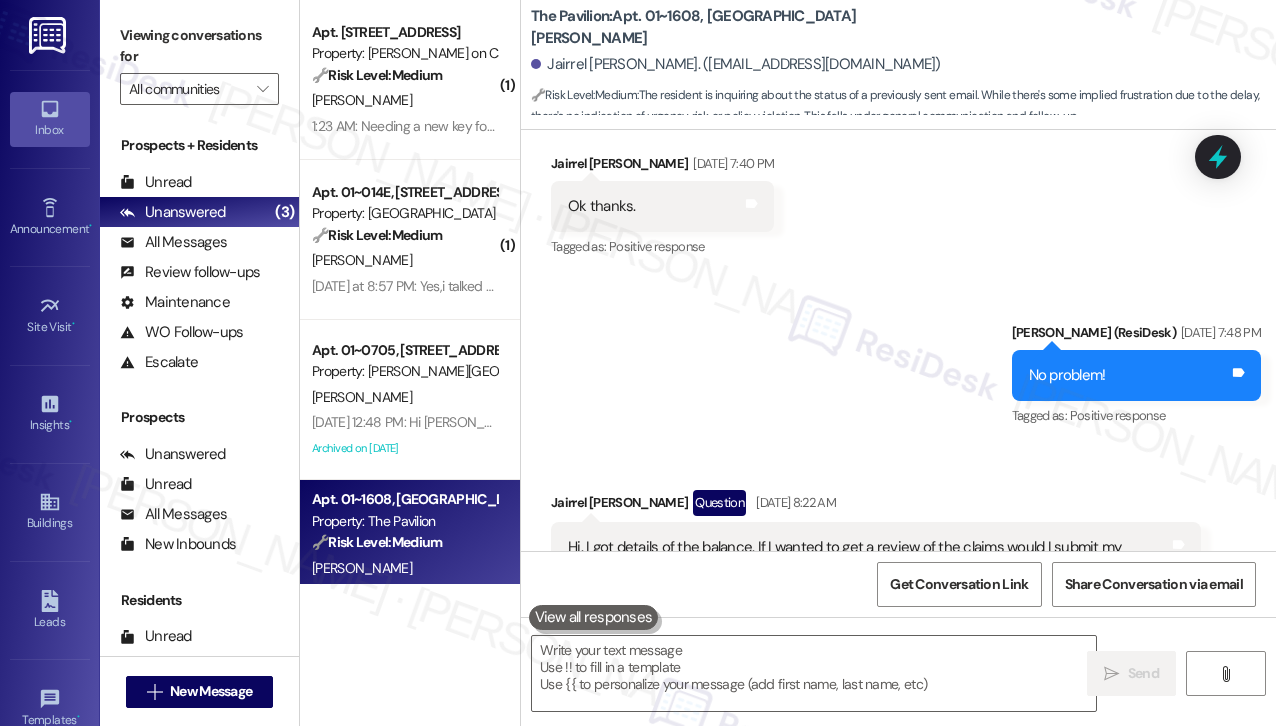 scroll, scrollTop: 15643, scrollLeft: 0, axis: vertical 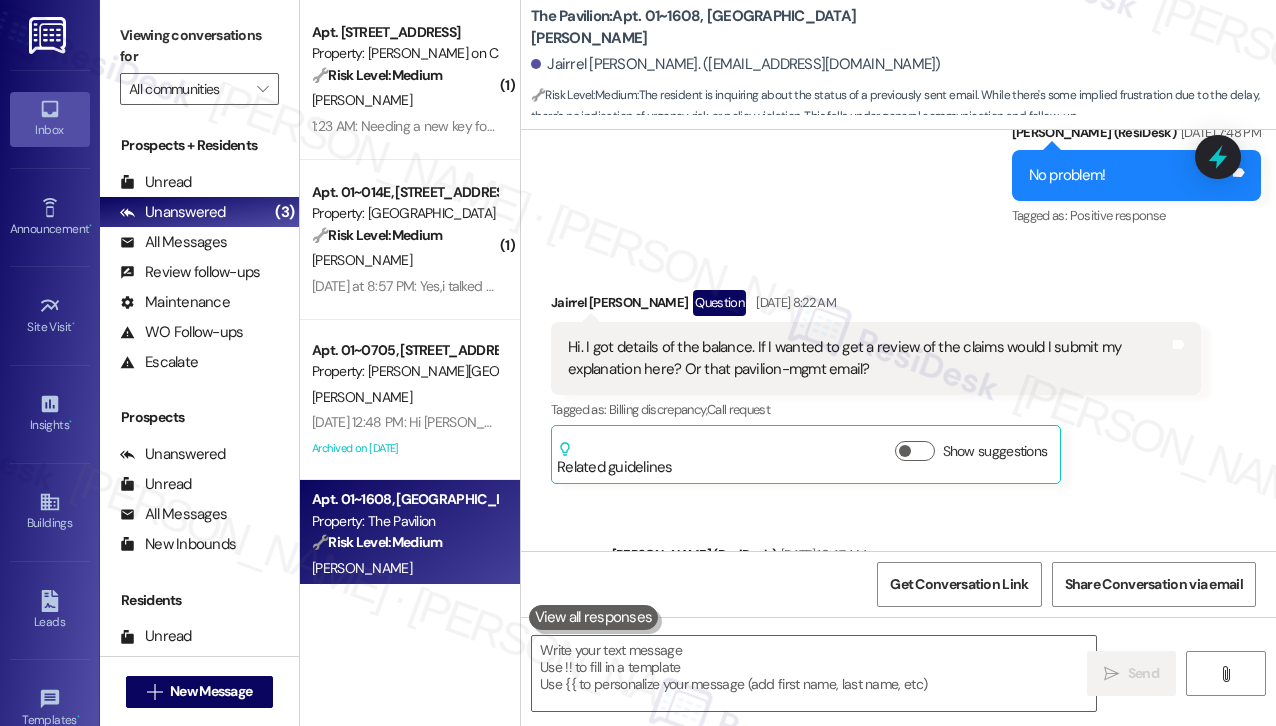 click on "Hi. I got details of the balance. If I wanted to get a review of the claims would I submit my explanation here? Or that pavilion-mgmt email?" at bounding box center (868, 358) 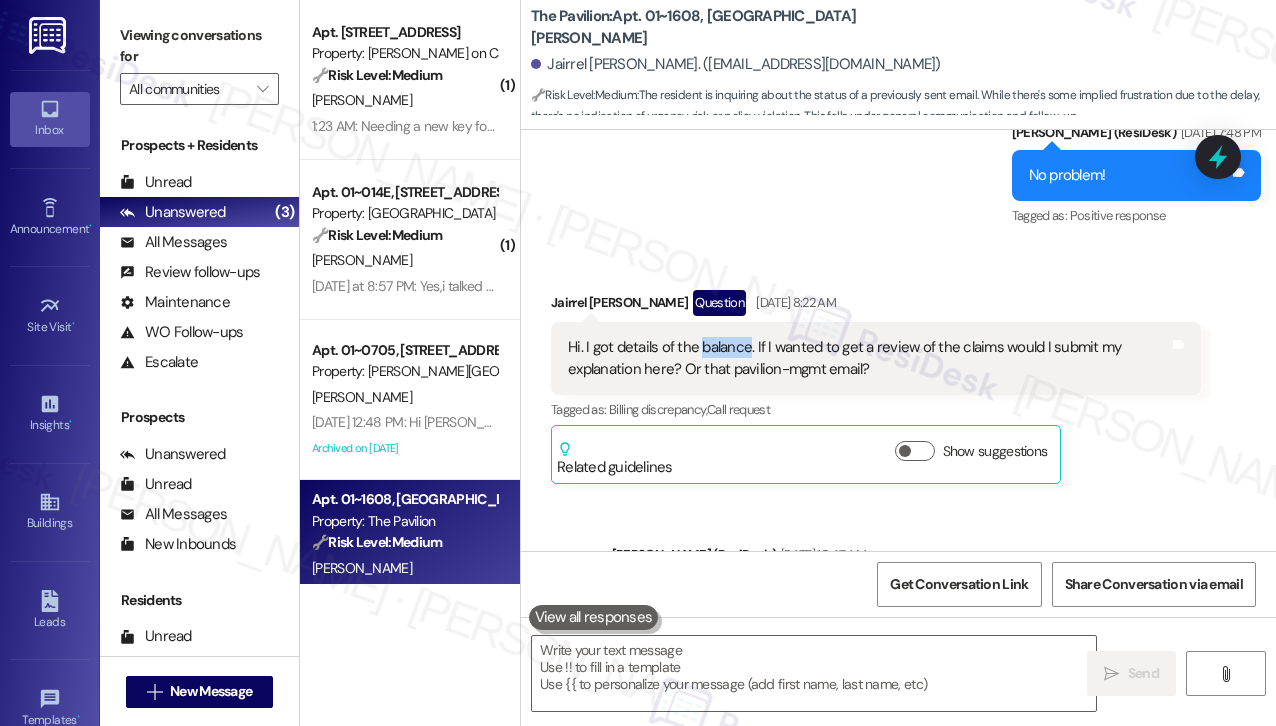 click on "Hi. I got details of the balance. If I wanted to get a review of the claims would I submit my explanation here? Or that pavilion-mgmt email?" at bounding box center (868, 358) 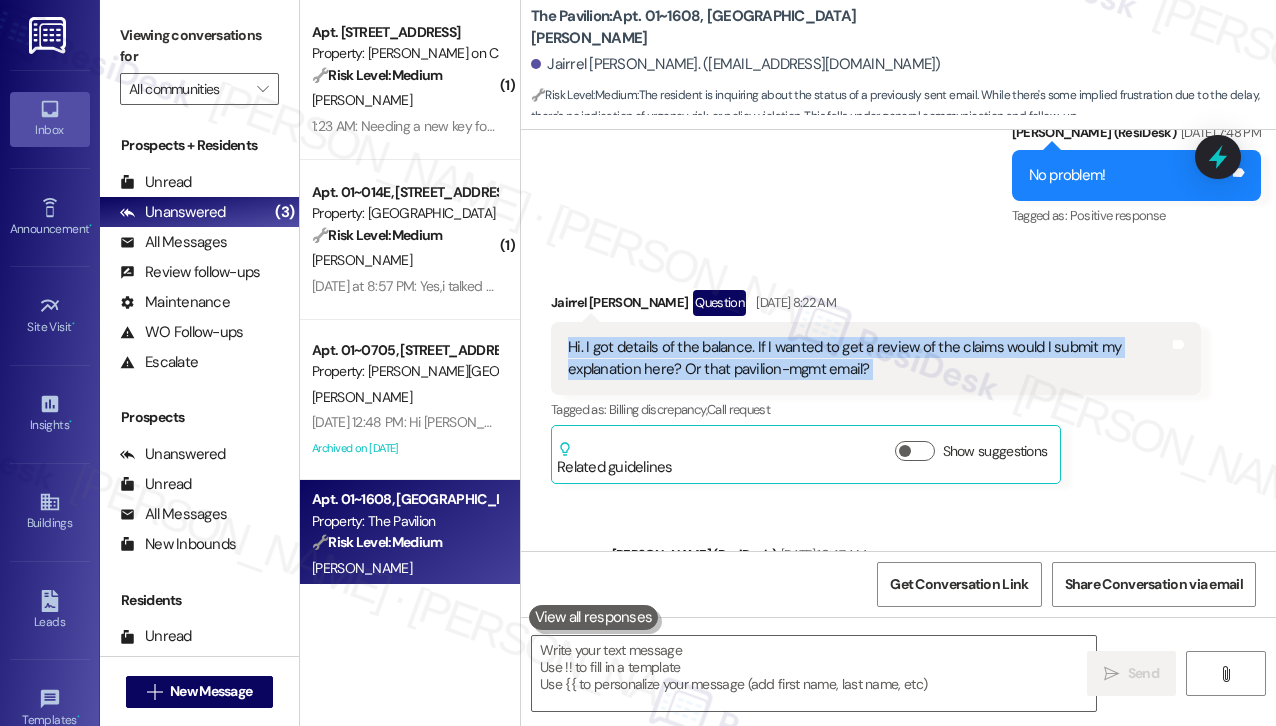 click on "Hi. I got details of the balance. If I wanted to get a review of the claims would I submit my explanation here? Or that pavilion-mgmt email?" at bounding box center (868, 358) 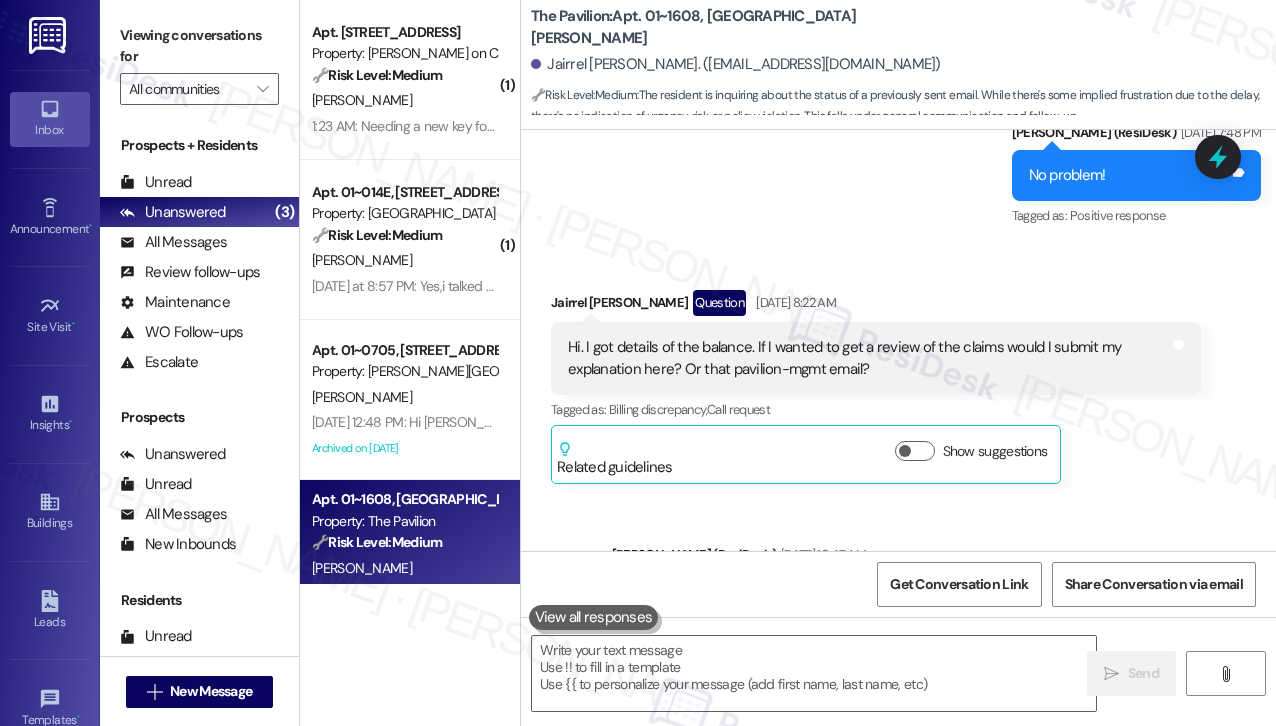 click on "Received via SMS Jairrel [PERSON_NAME] Question [DATE] 8:22 AM Hi. I got details of the balance. If I wanted to get a review of the claims would I submit my explanation here? Or that pavilion-mgmt email? Tags and notes Tagged as:   Billing discrepancy ,  Click to highlight conversations about Billing discrepancy Call request Click to highlight conversations about Call request  Related guidelines Show suggestions" at bounding box center (876, 387) 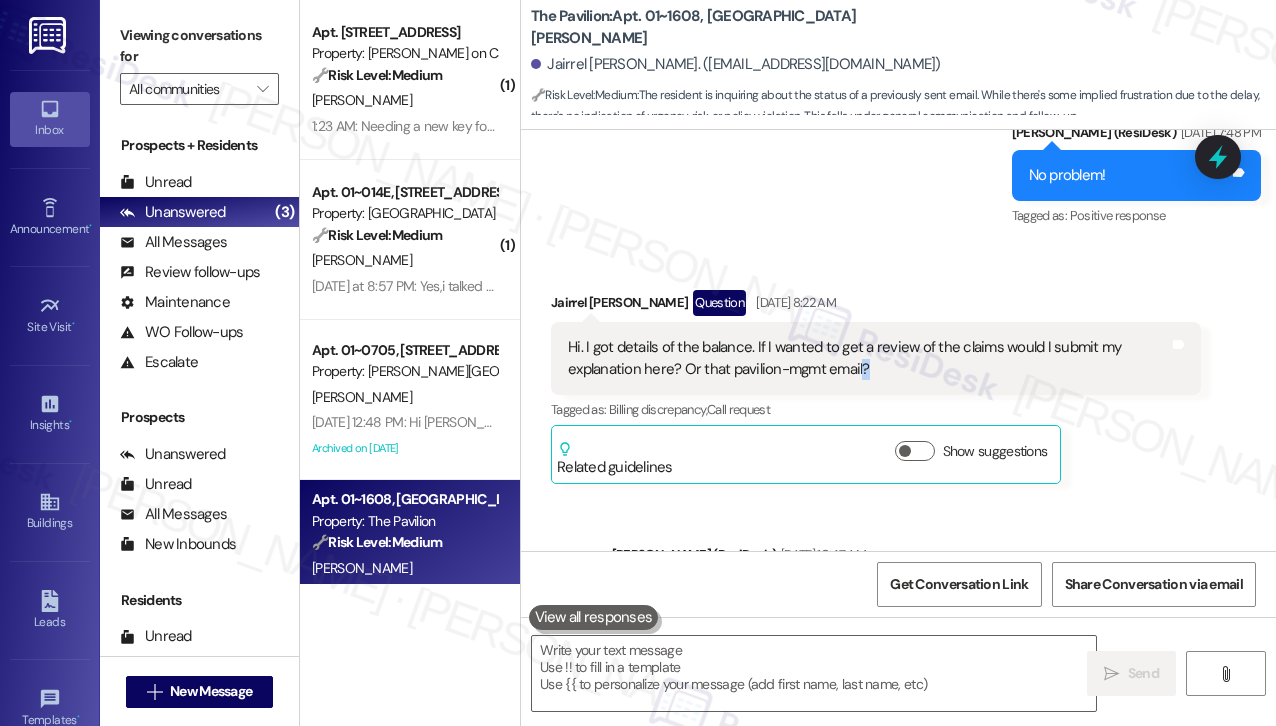 click on "Hi. I got details of the balance. If I wanted to get a review of the claims would I submit my explanation here? Or that pavilion-mgmt email?" at bounding box center (868, 358) 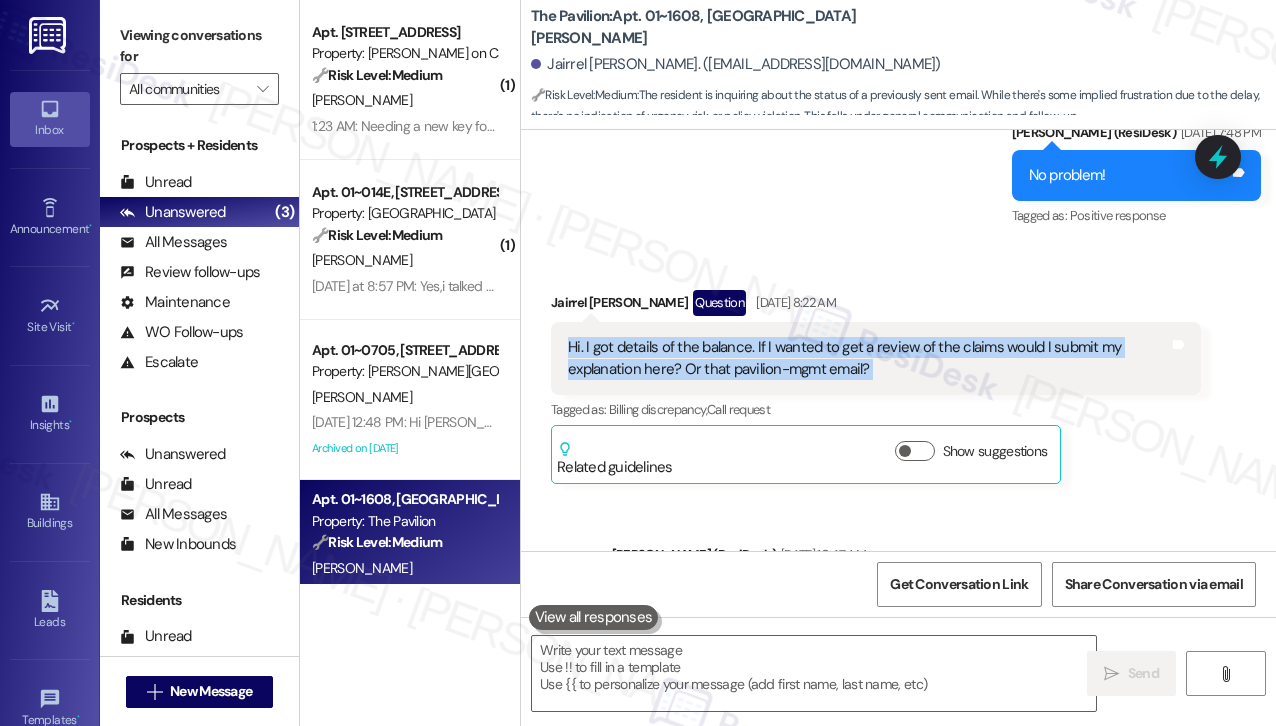 click on "Hi. I got details of the balance. If I wanted to get a review of the claims would I submit my explanation here? Or that pavilion-mgmt email?" at bounding box center (868, 358) 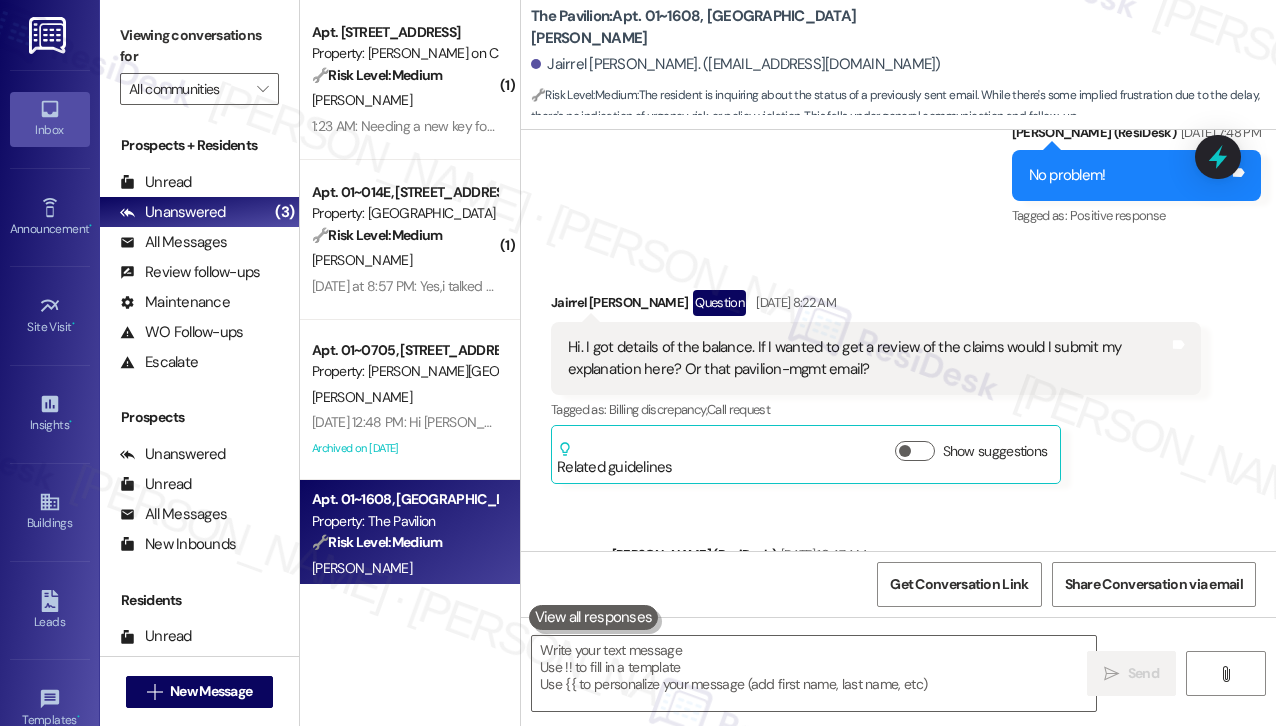 click on "Received via SMS Jairrel [PERSON_NAME] Question [DATE] 8:22 AM Hi. I got details of the balance. If I wanted to get a review of the claims would I submit my explanation here? Or that pavilion-mgmt email? Tags and notes Tagged as:   Billing discrepancy ,  Click to highlight conversations about Billing discrepancy Call request Click to highlight conversations about Call request  Related guidelines Show suggestions" at bounding box center (876, 387) 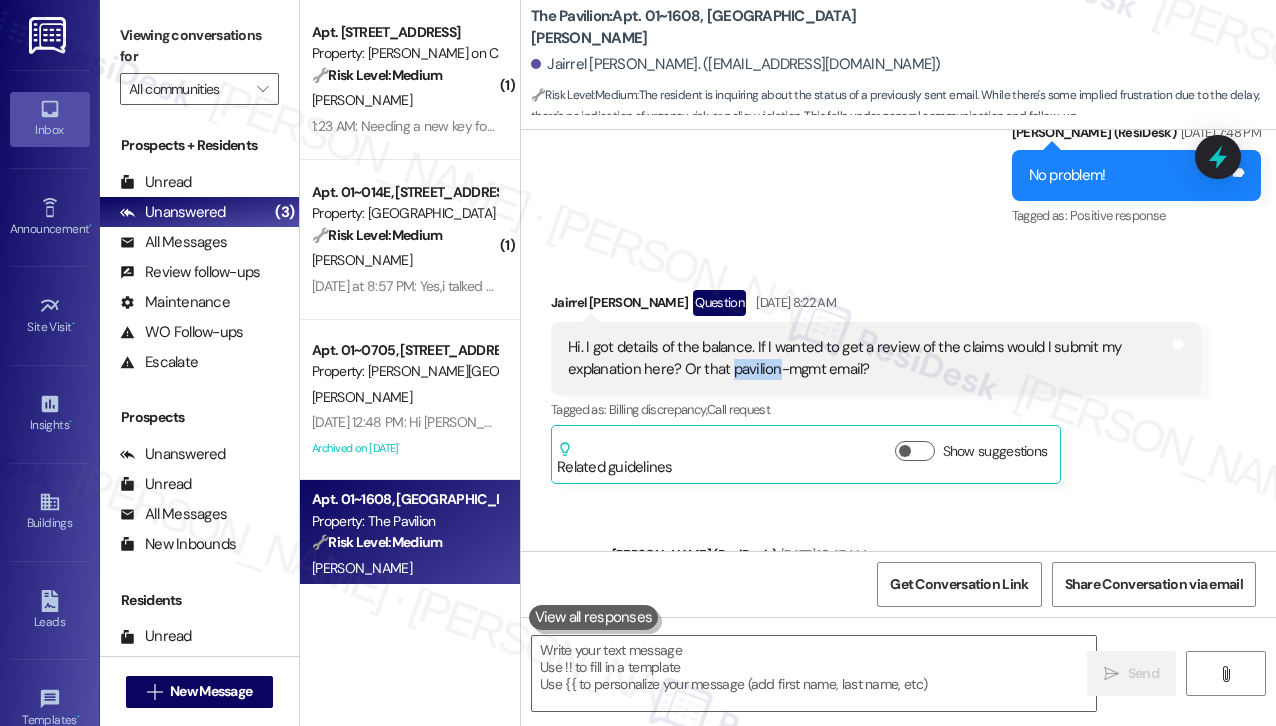 click on "Hi. I got details of the balance. If I wanted to get a review of the claims would I submit my explanation here? Or that pavilion-mgmt email?" at bounding box center (868, 358) 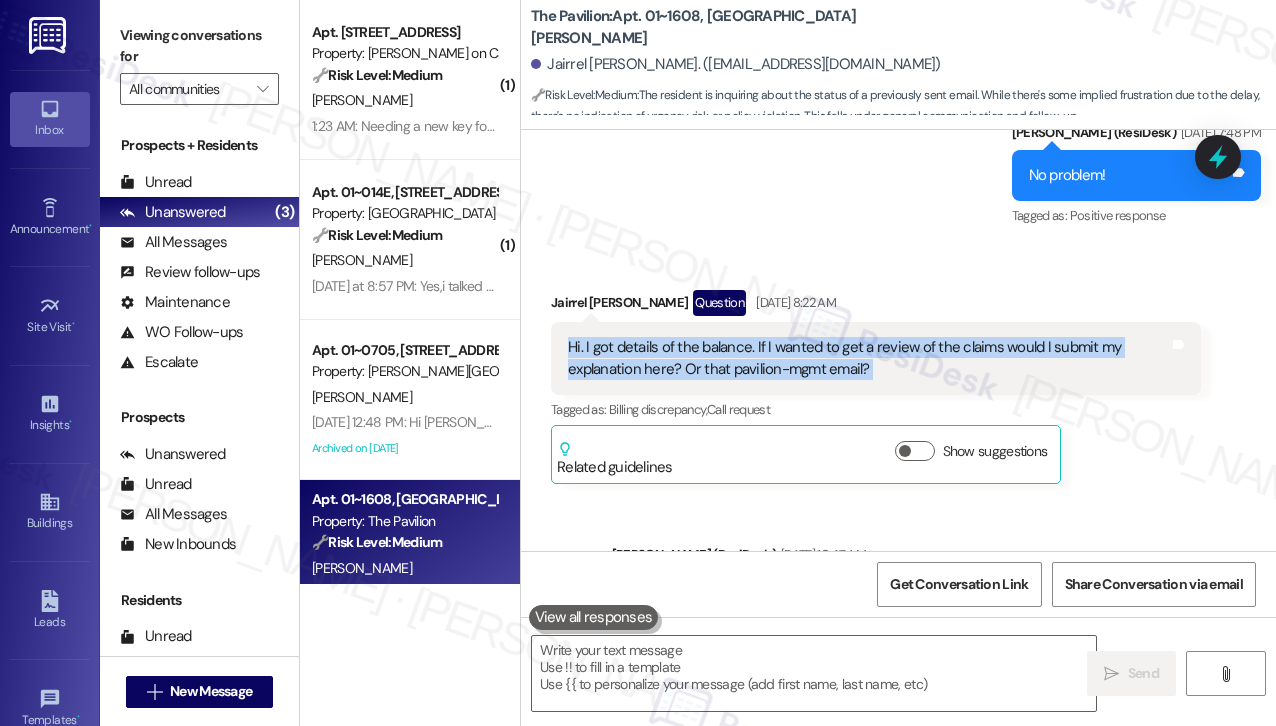 click on "Hi. I got details of the balance. If I wanted to get a review of the claims would I submit my explanation here? Or that pavilion-mgmt email?" at bounding box center [868, 358] 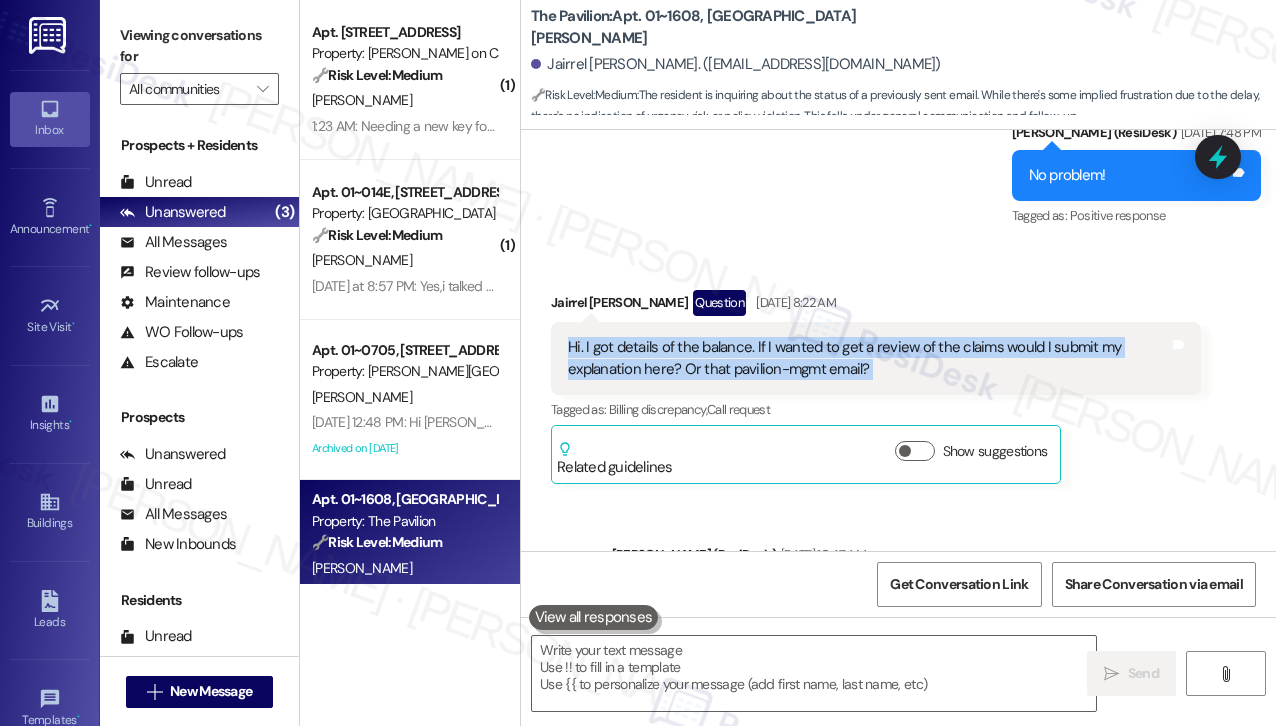 click on "Hi. I got details of the balance. If I wanted to get a review of the claims would I submit my explanation here? Or that pavilion-mgmt email?" at bounding box center [868, 358] 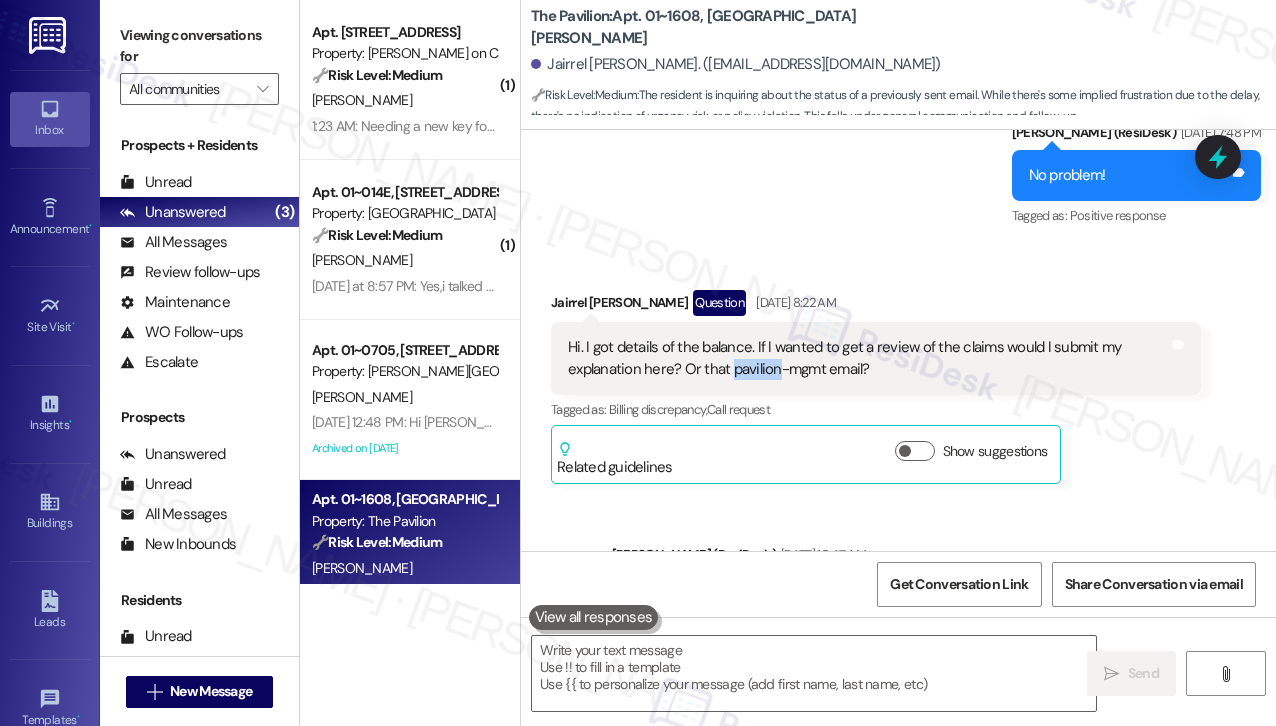 click on "Hi. I got details of the balance. If I wanted to get a review of the claims would I submit my explanation here? Or that pavilion-mgmt email?" at bounding box center [868, 358] 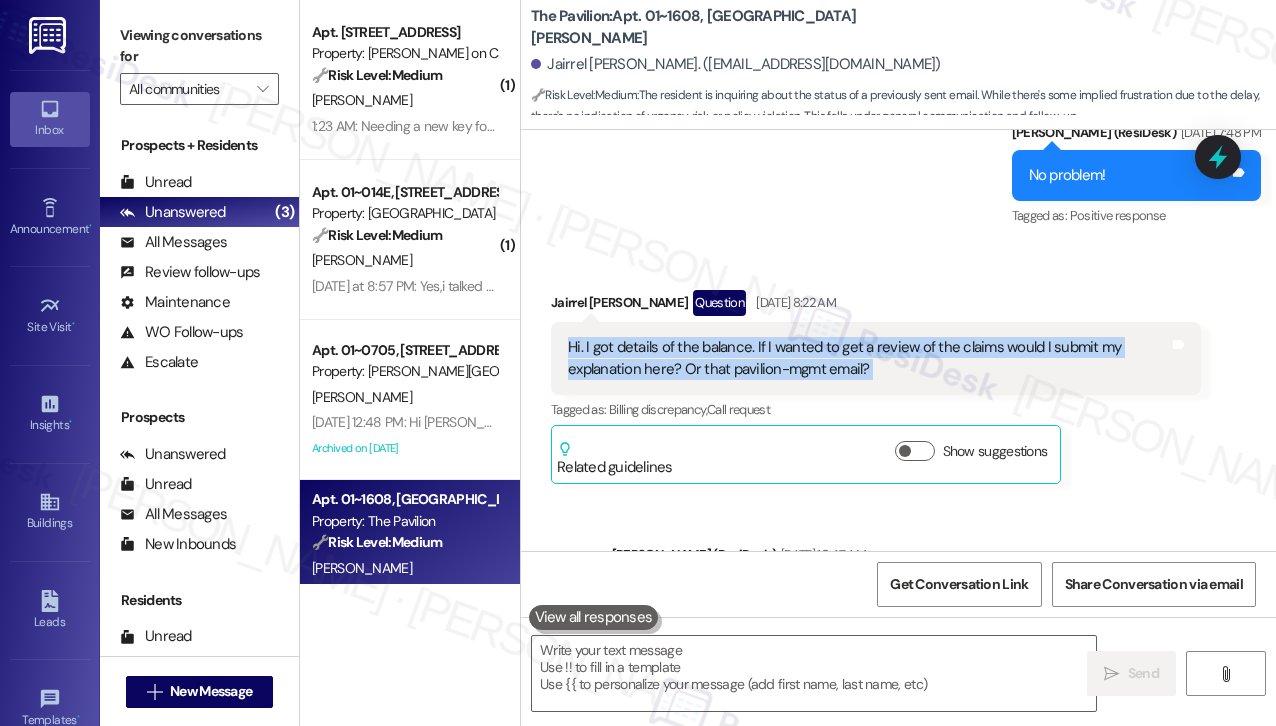 click on "Hi. I got details of the balance. If I wanted to get a review of the claims would I submit my explanation here? Or that pavilion-mgmt email?" at bounding box center (868, 358) 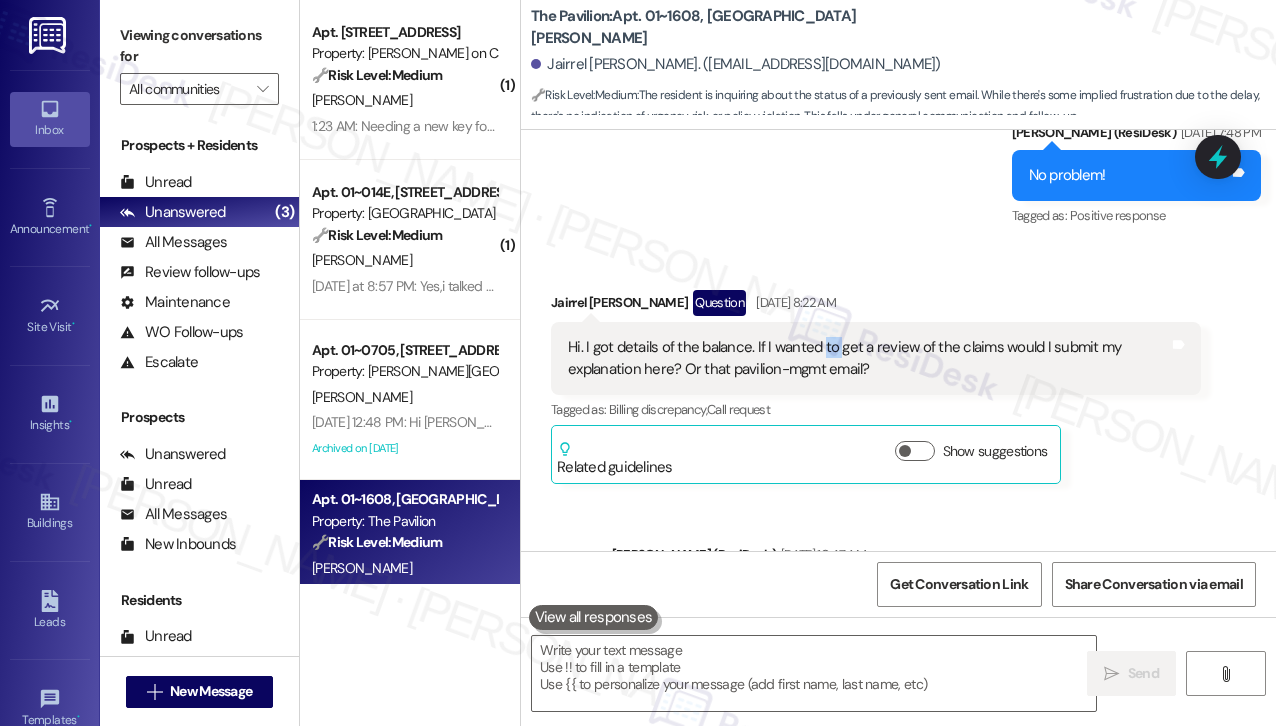 click on "Hi. I got details of the balance. If I wanted to get a review of the claims would I submit my explanation here? Or that pavilion-mgmt email?" at bounding box center (868, 358) 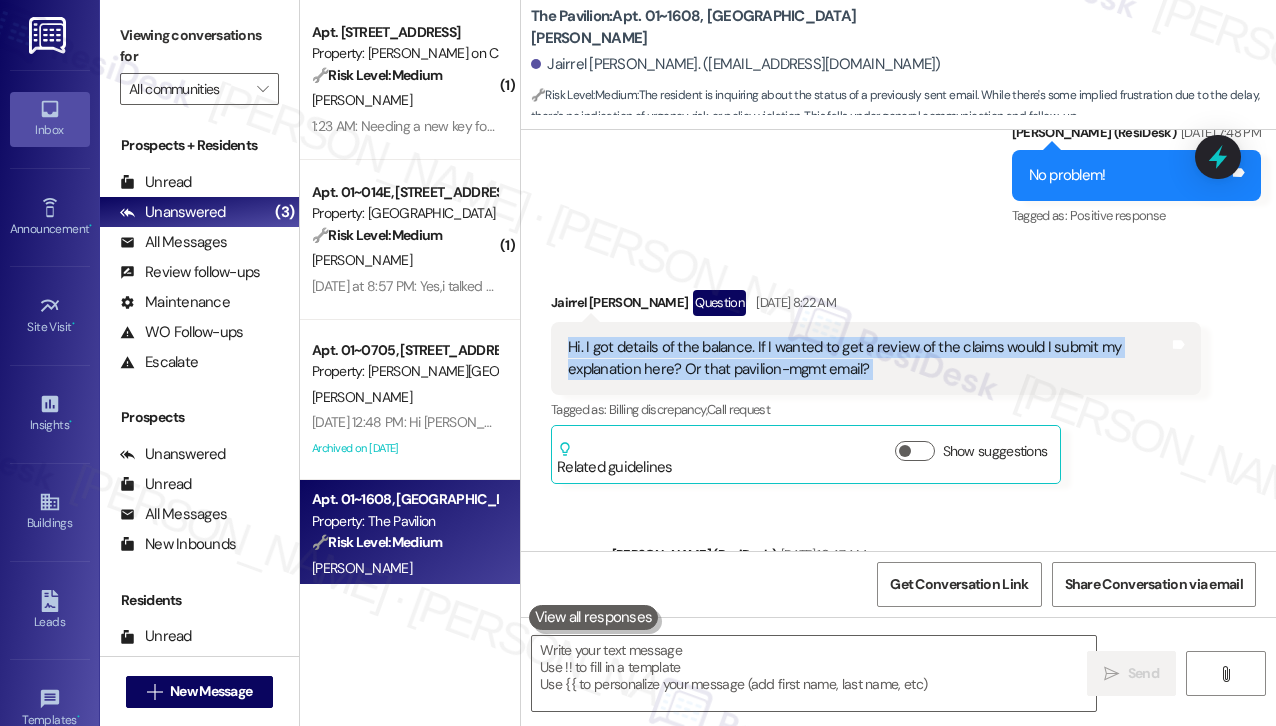 click on "Hi. I got details of the balance. If I wanted to get a review of the claims would I submit my explanation here? Or that pavilion-mgmt email?" at bounding box center (868, 358) 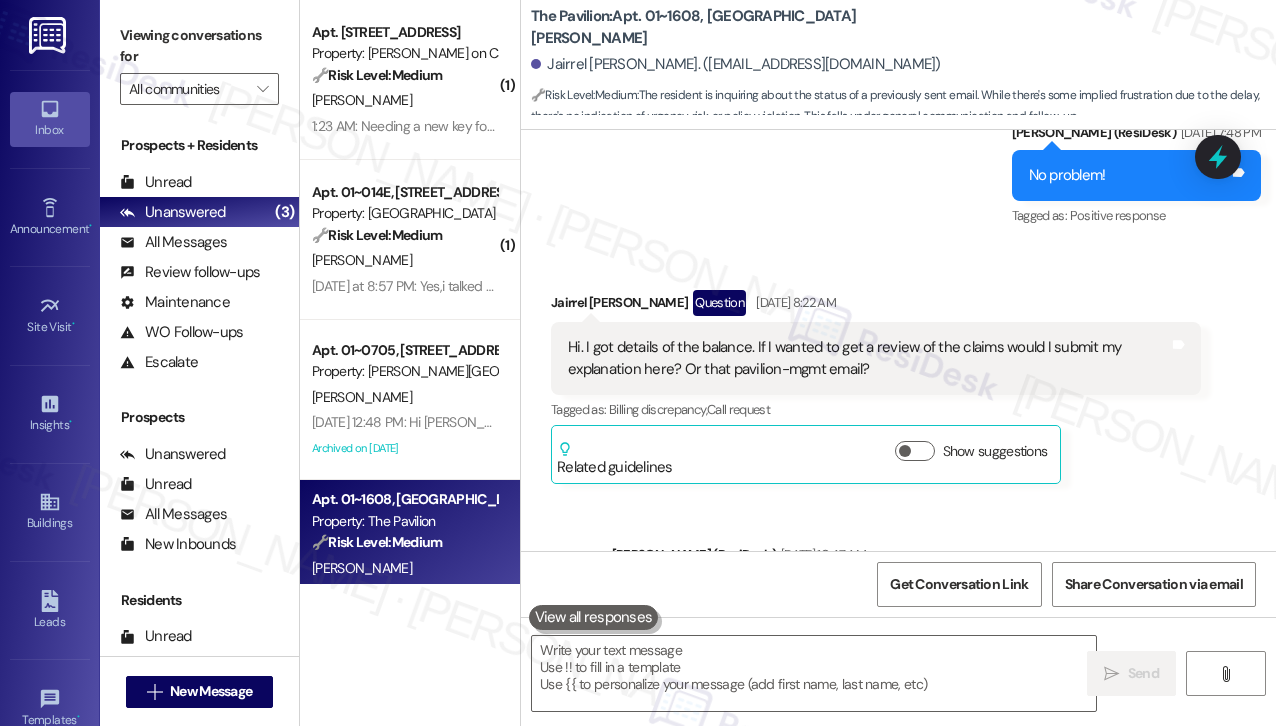 click on "Jairrel [PERSON_NAME] Question [DATE] 8:22 AM" at bounding box center (876, 306) 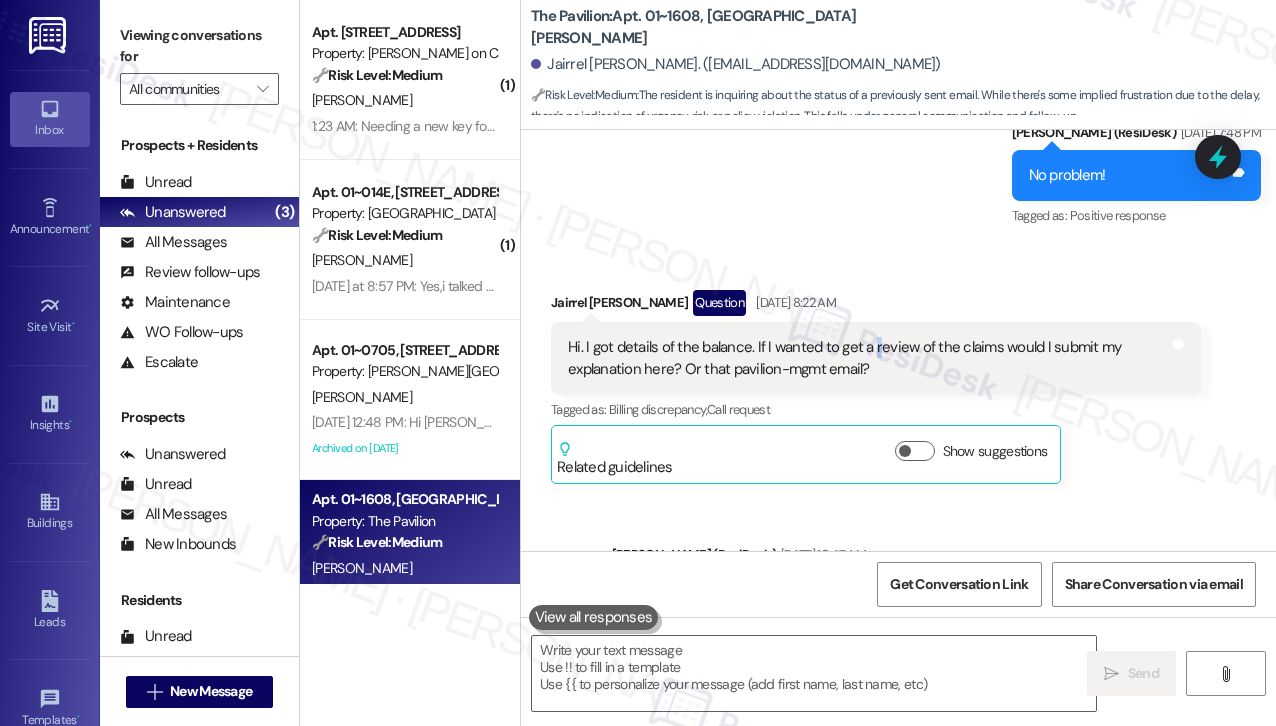 click on "Hi. I got details of the balance. If I wanted to get a review of the claims would I submit my explanation here? Or that pavilion-mgmt email?" at bounding box center (868, 358) 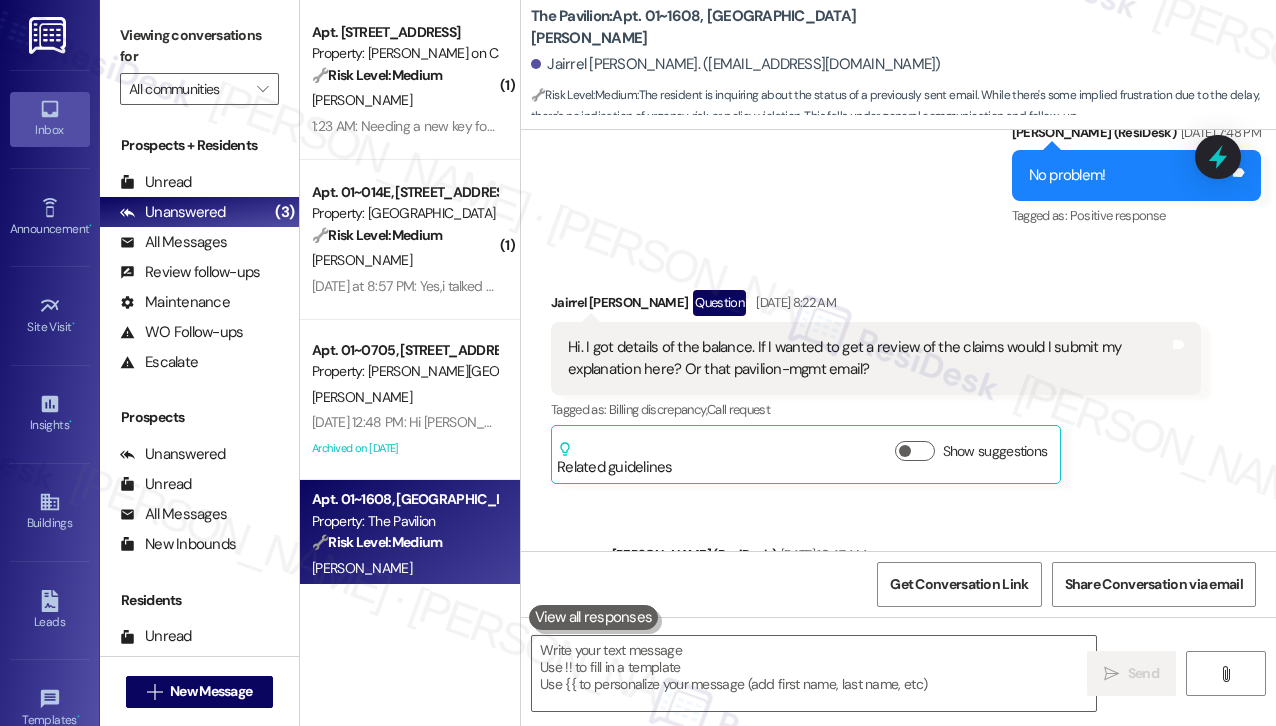 click on "Hi. I got details of the balance. If I wanted to get a review of the claims would I submit my explanation here? Or that pavilion-mgmt email?" at bounding box center (868, 358) 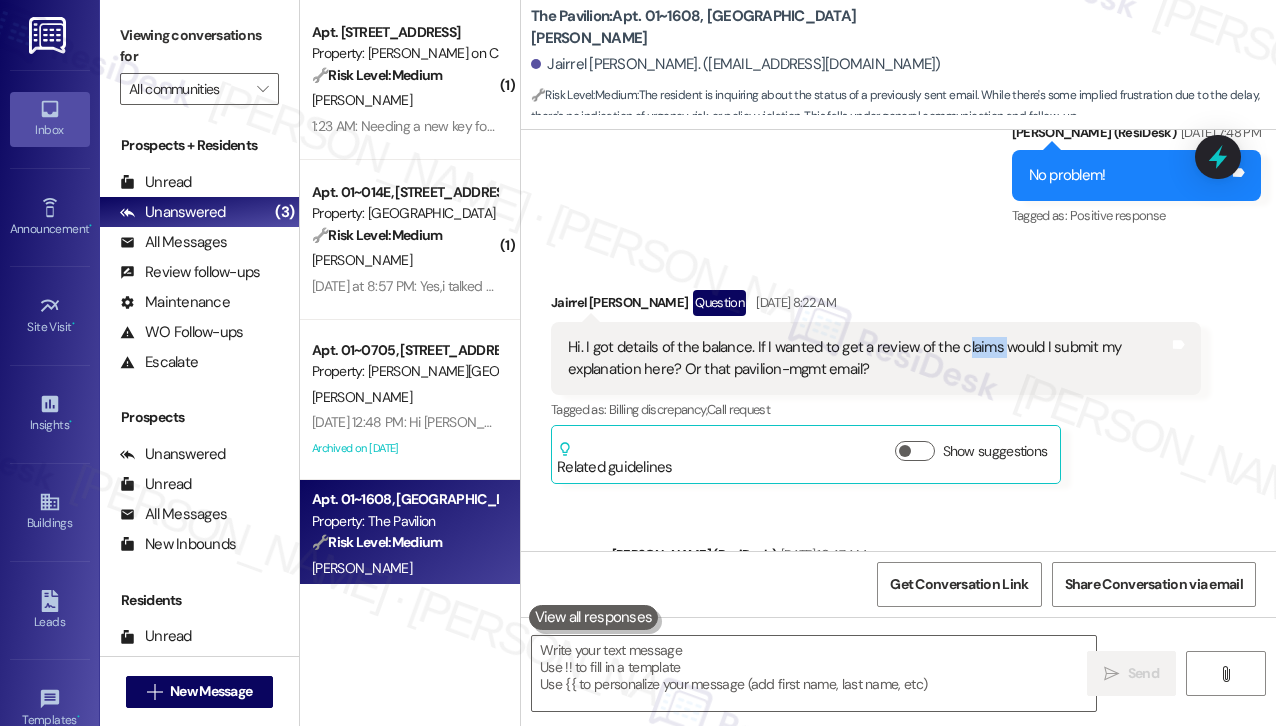 drag, startPoint x: 959, startPoint y: 318, endPoint x: 1000, endPoint y: 315, distance: 41.109608 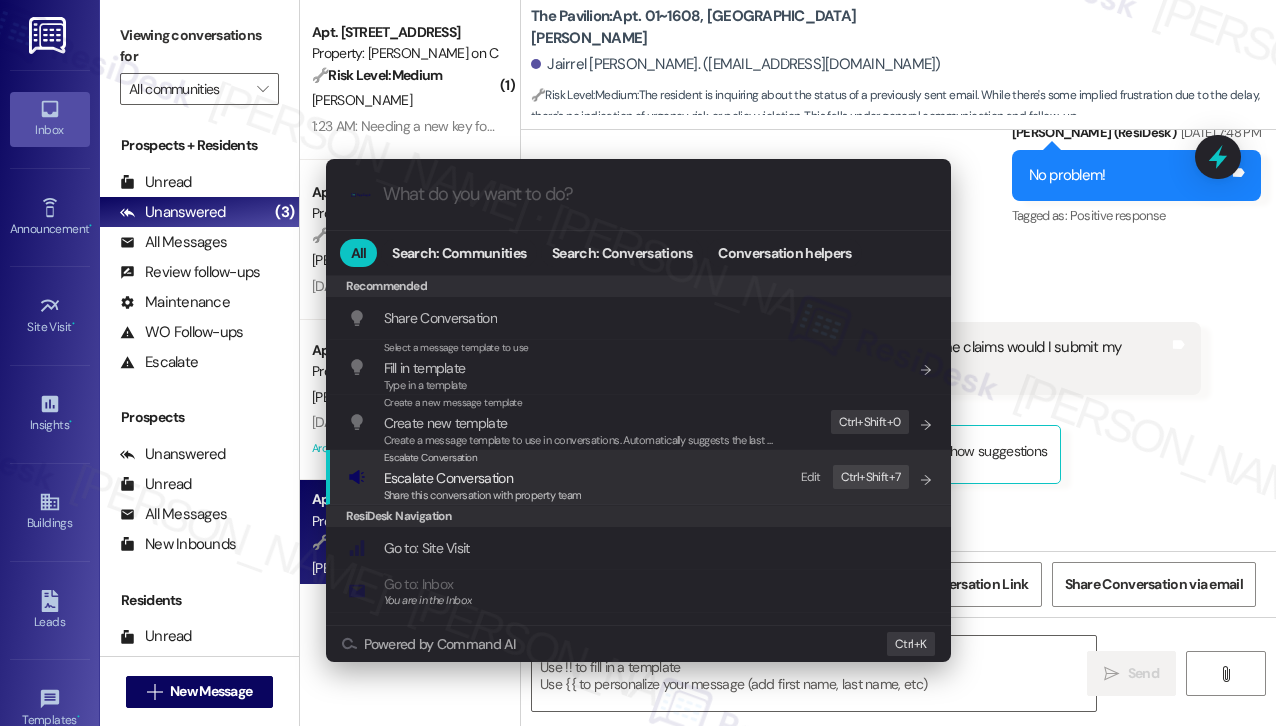 click on "Escalate Conversation" at bounding box center (483, 478) 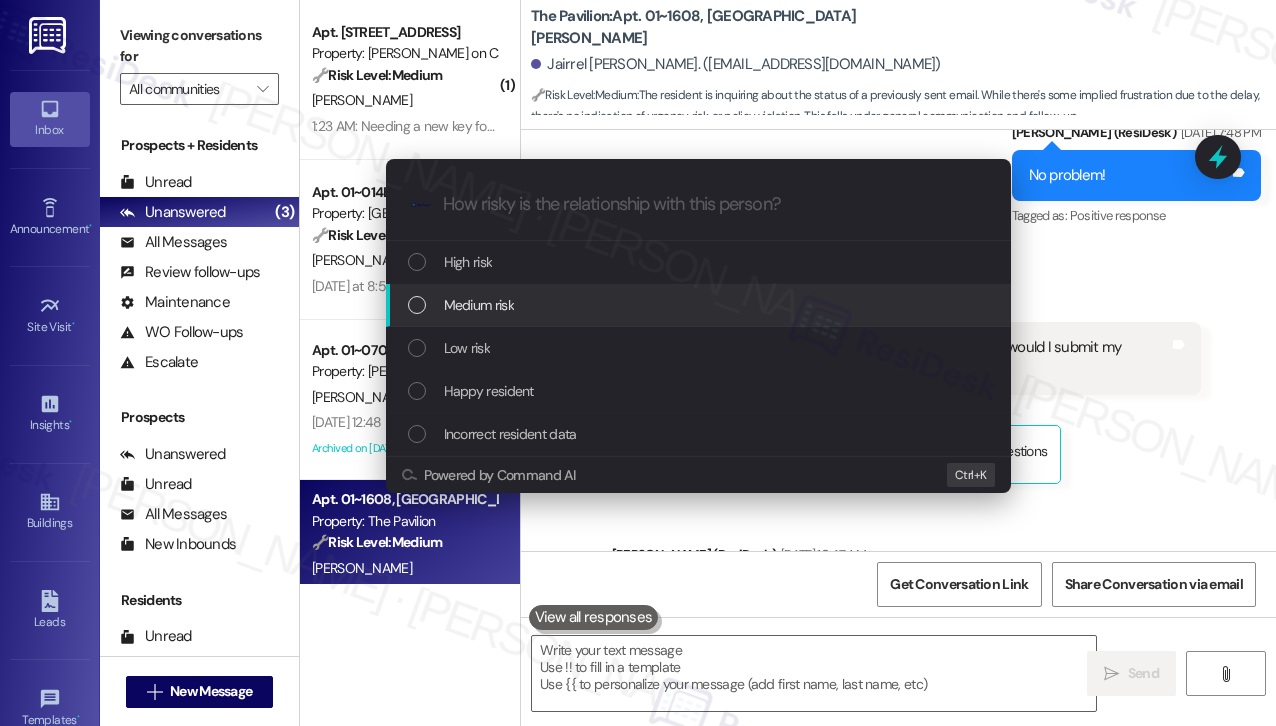 click on "Medium risk" at bounding box center (700, 305) 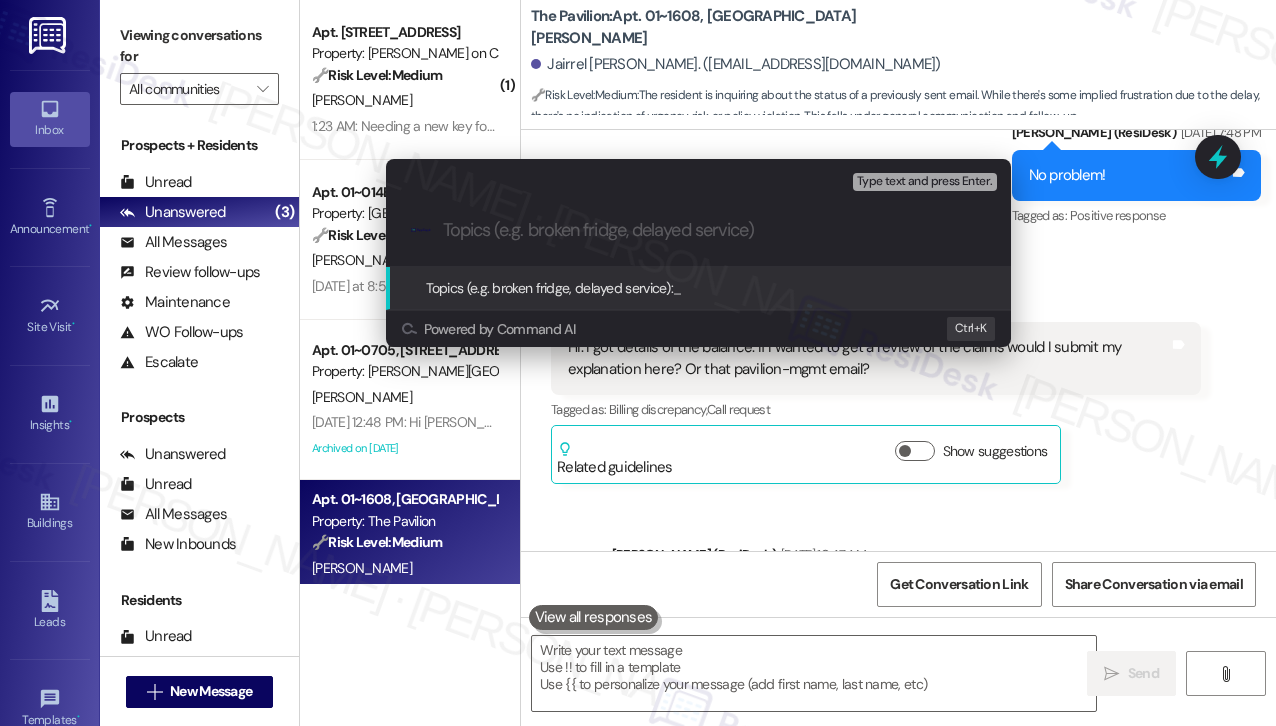 paste on "Follow up email on review of the claims" 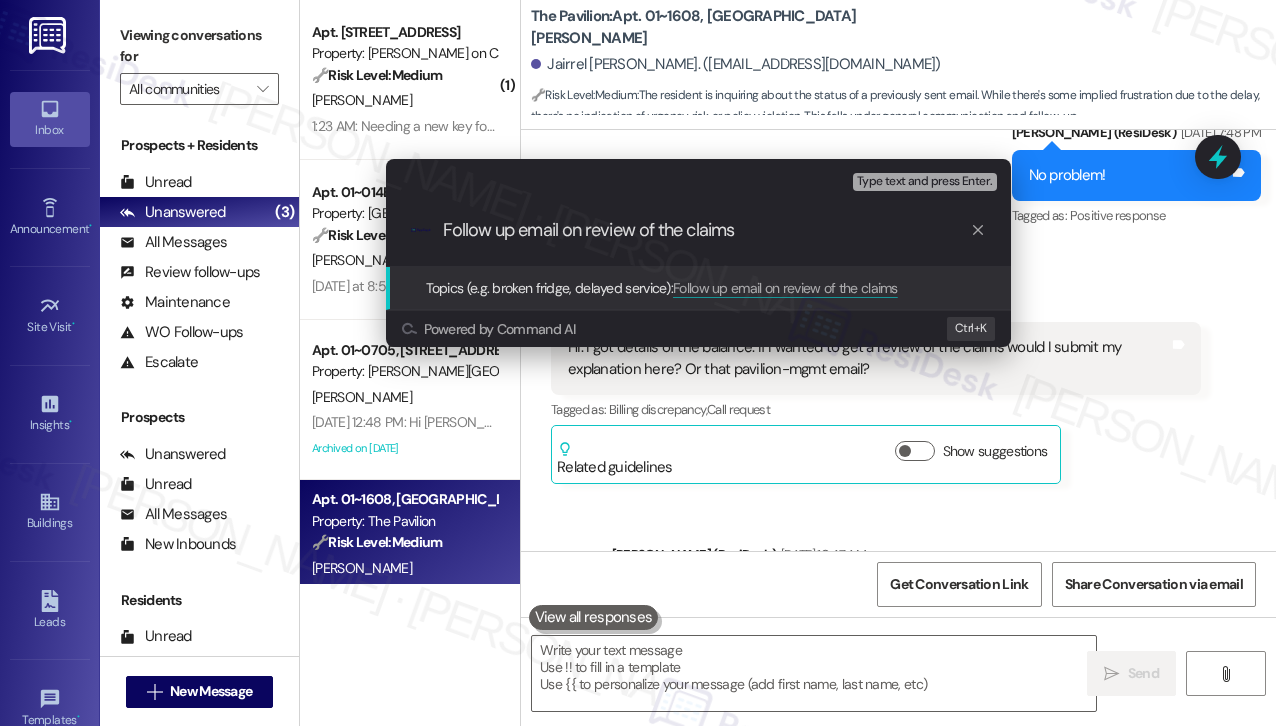 type on "Follow up email on review of the claims" 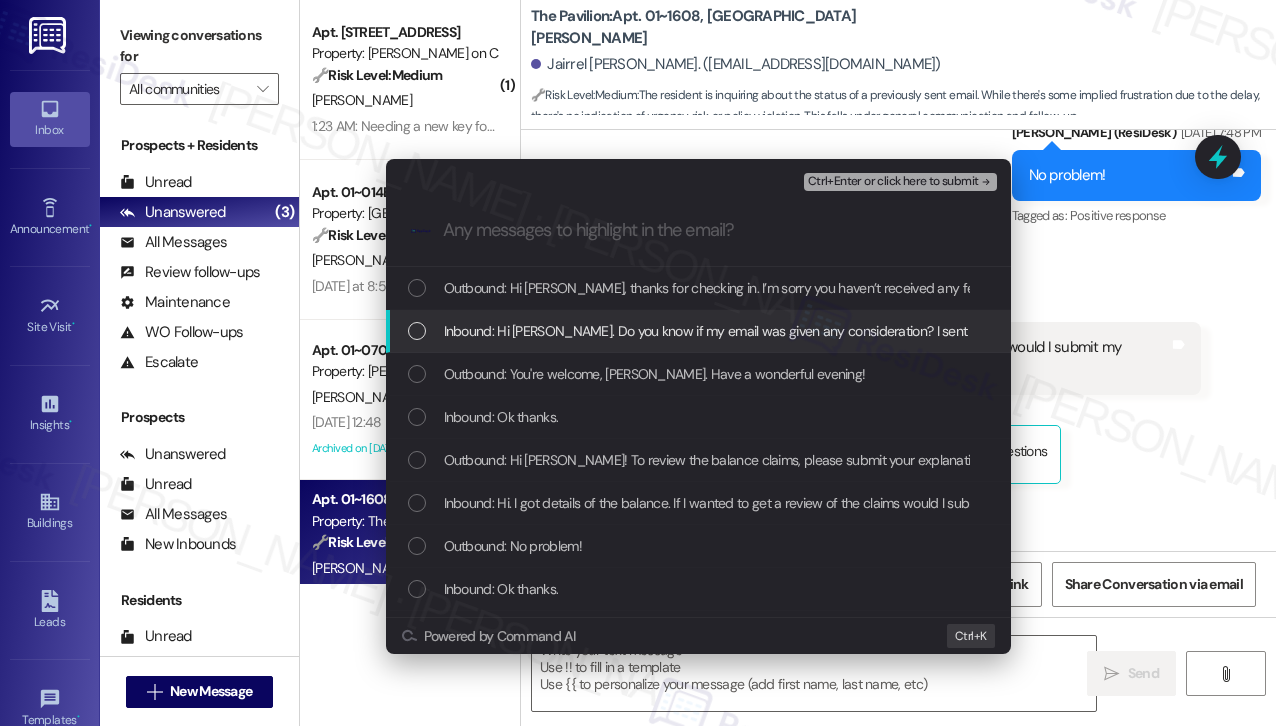 click on "Inbound: Hi [PERSON_NAME]. Do you know if my email was given any consideration? I sent it Mon morning." at bounding box center (698, 331) 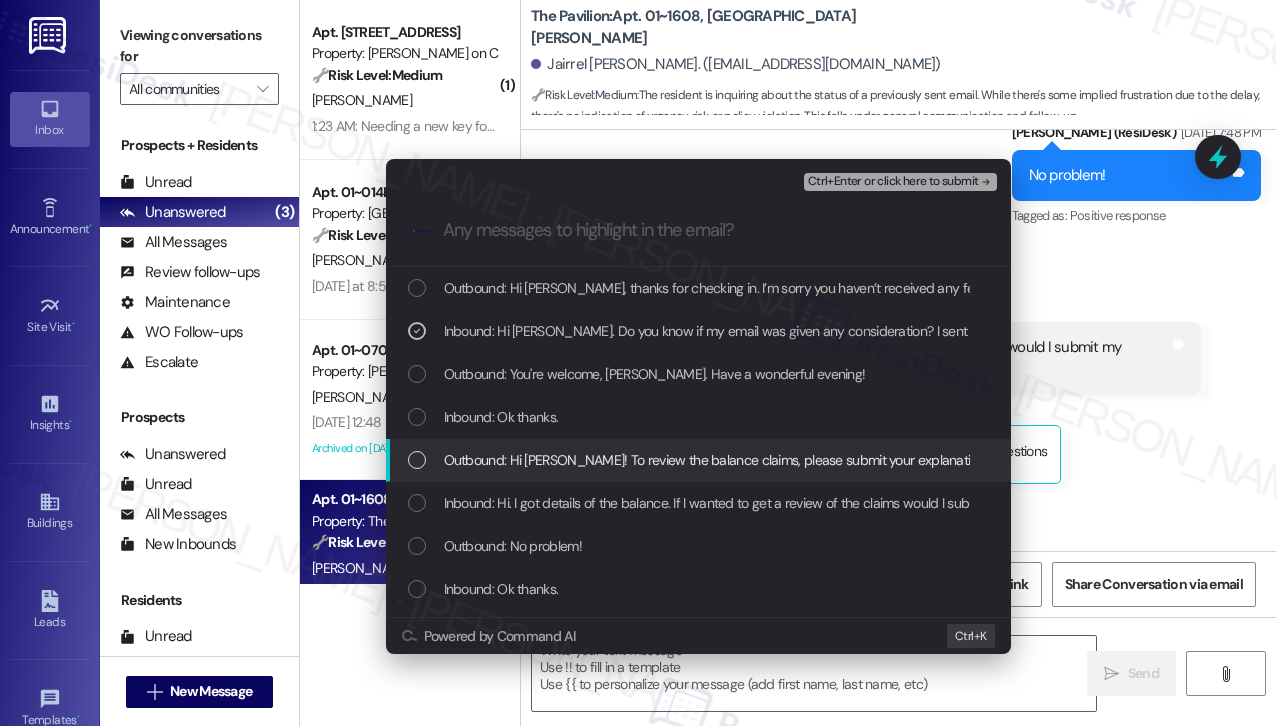 click on "Outbound: Hi [PERSON_NAME]! To review the balance claims, please submit your explanation to the pavilion-mgmt email. I'm just a text away if you need anything!" at bounding box center (914, 460) 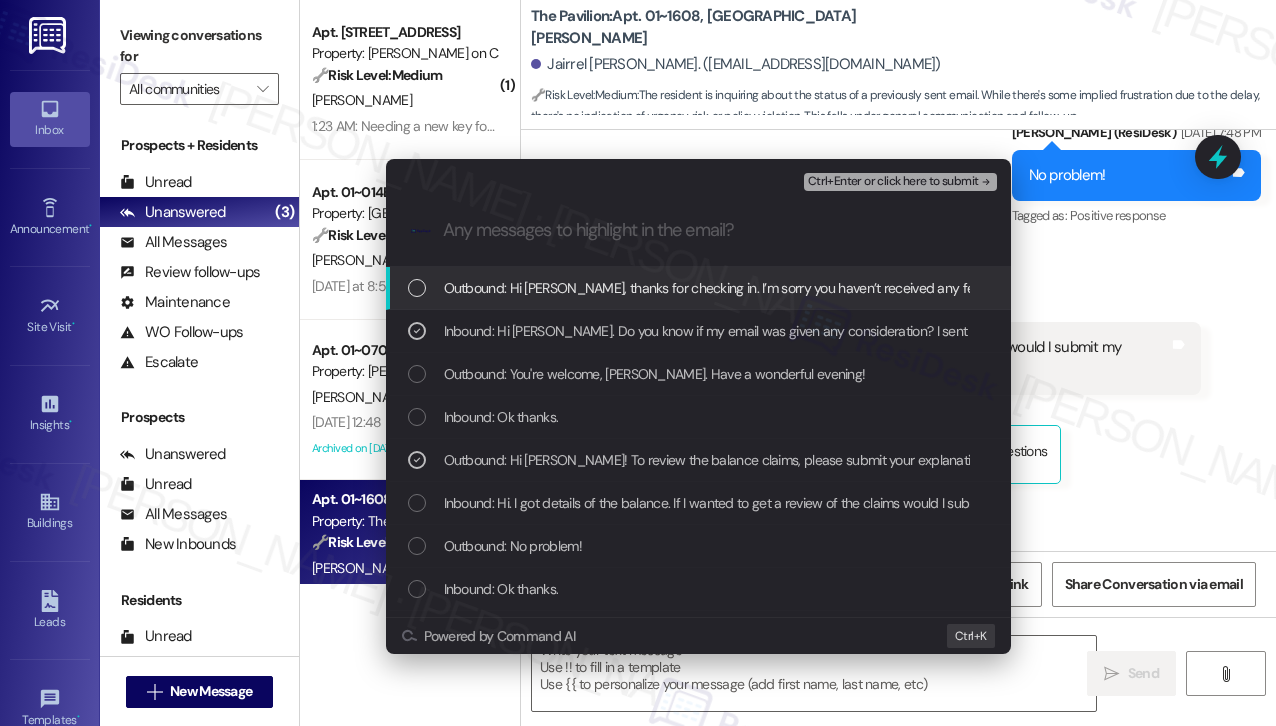 click on "Ctrl+Enter or click here to submit" at bounding box center (893, 182) 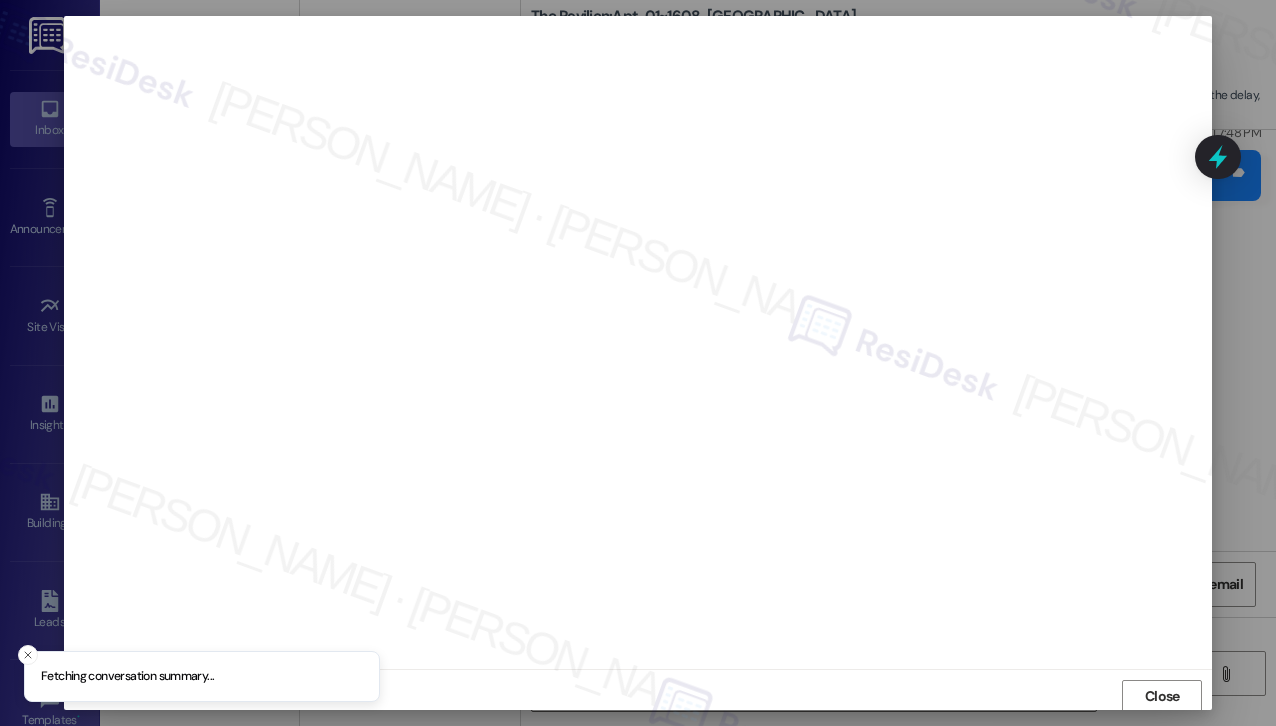 scroll, scrollTop: 2, scrollLeft: 0, axis: vertical 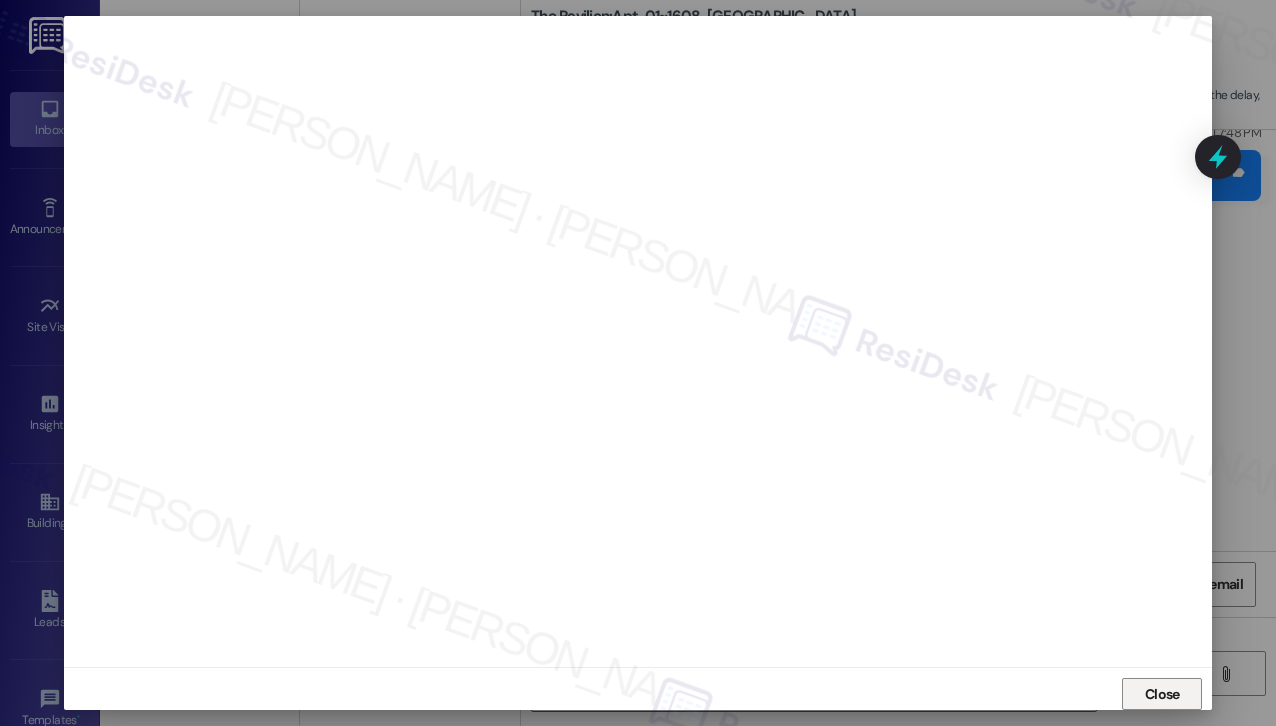 click on "Close" at bounding box center (1162, 694) 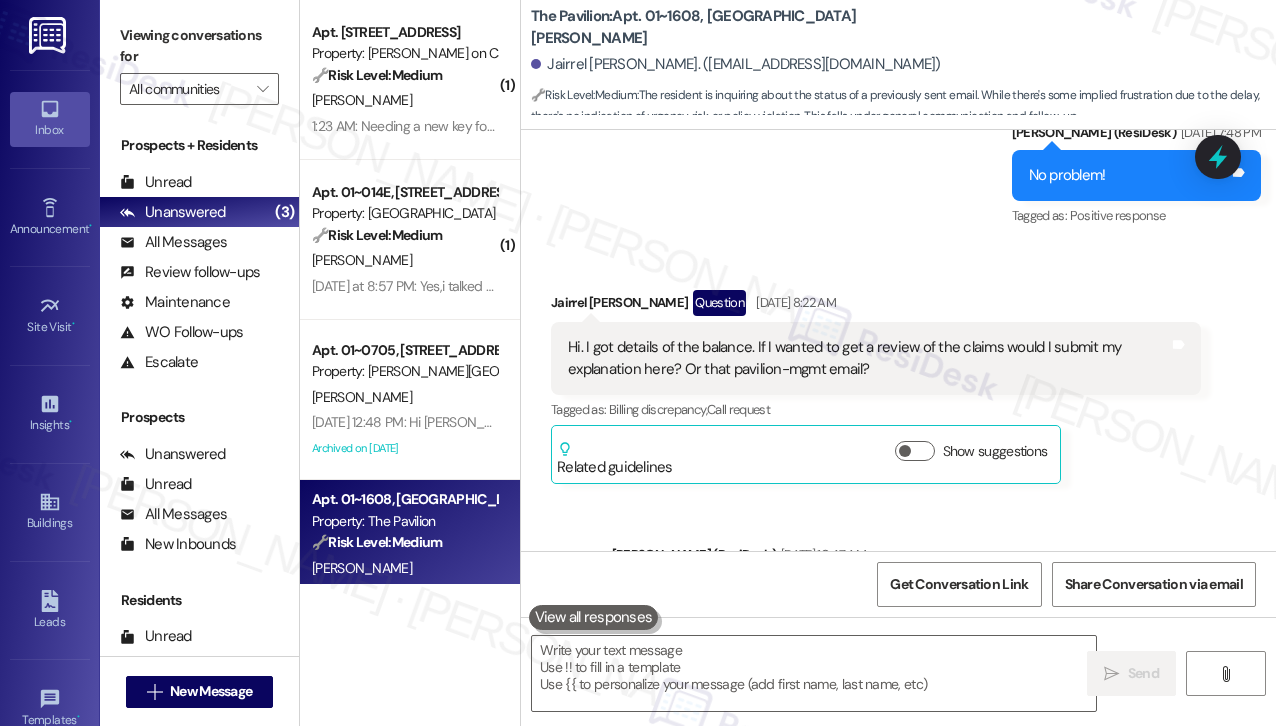 click on "Related guidelines Show suggestions" at bounding box center (806, 454) 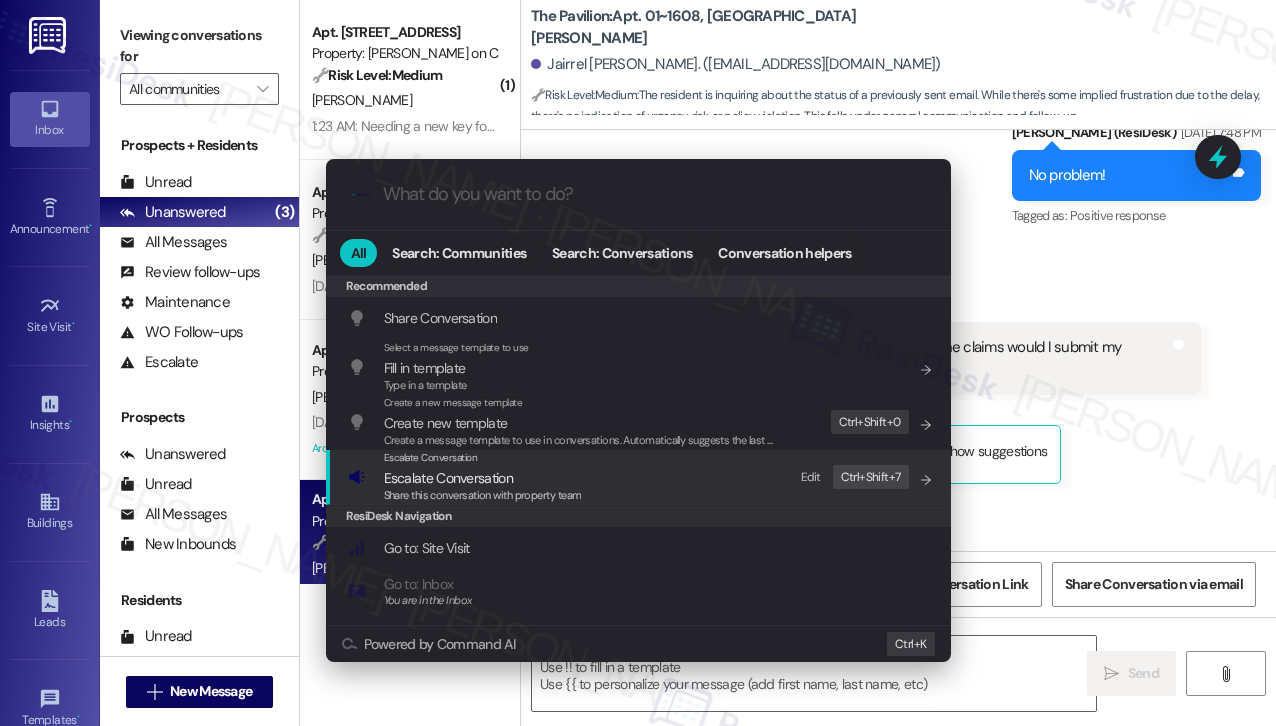 click on "Share this conversation with property team" at bounding box center [483, 495] 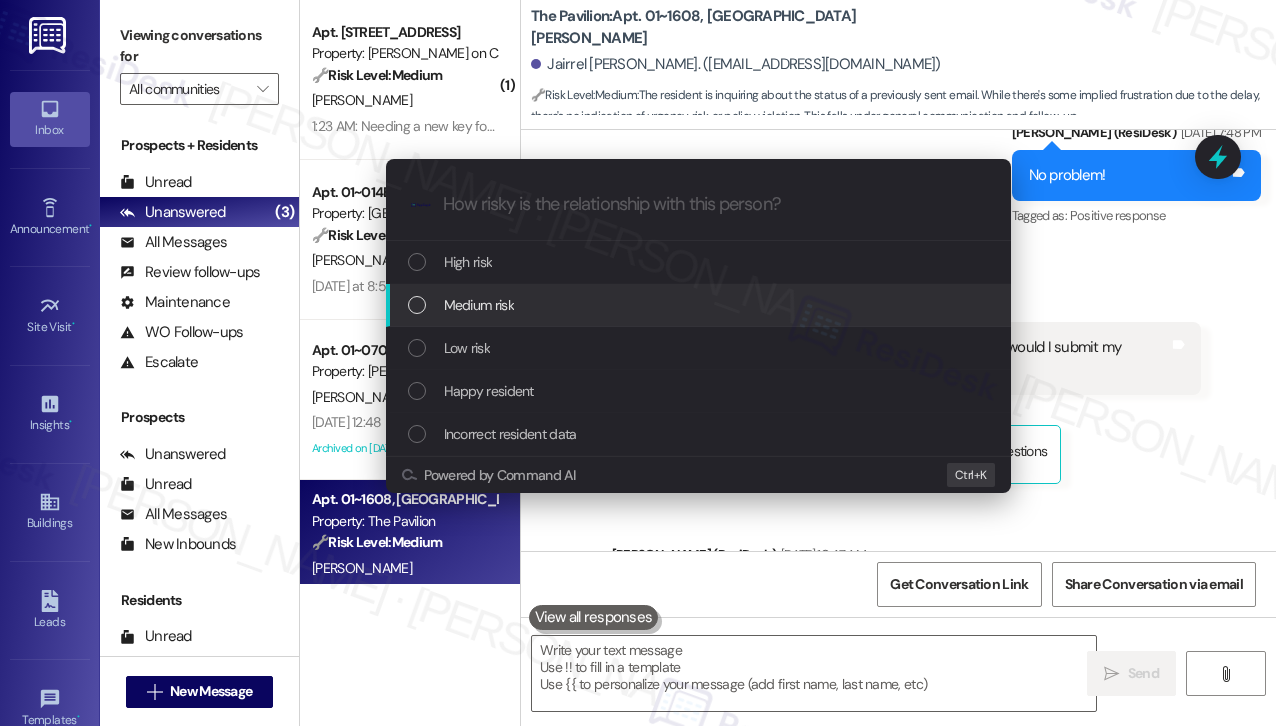 click on "Medium risk" at bounding box center (700, 305) 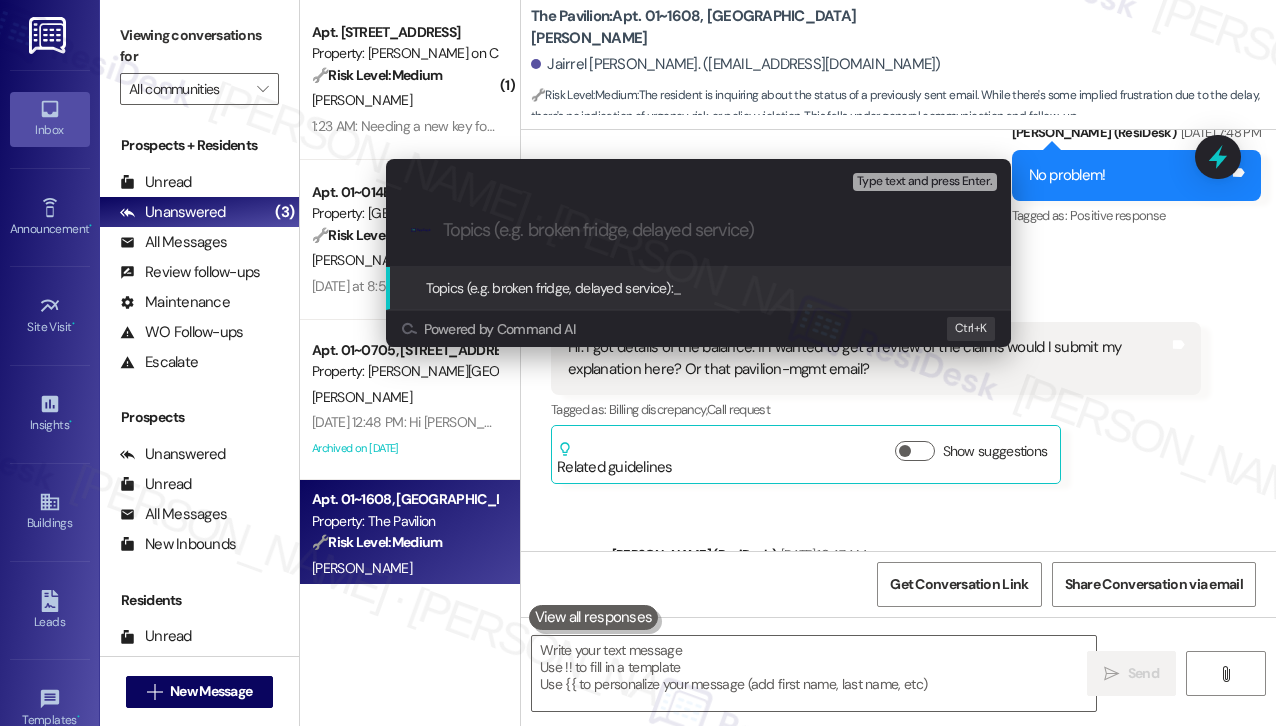 paste on "Follow up email on review of the claims" 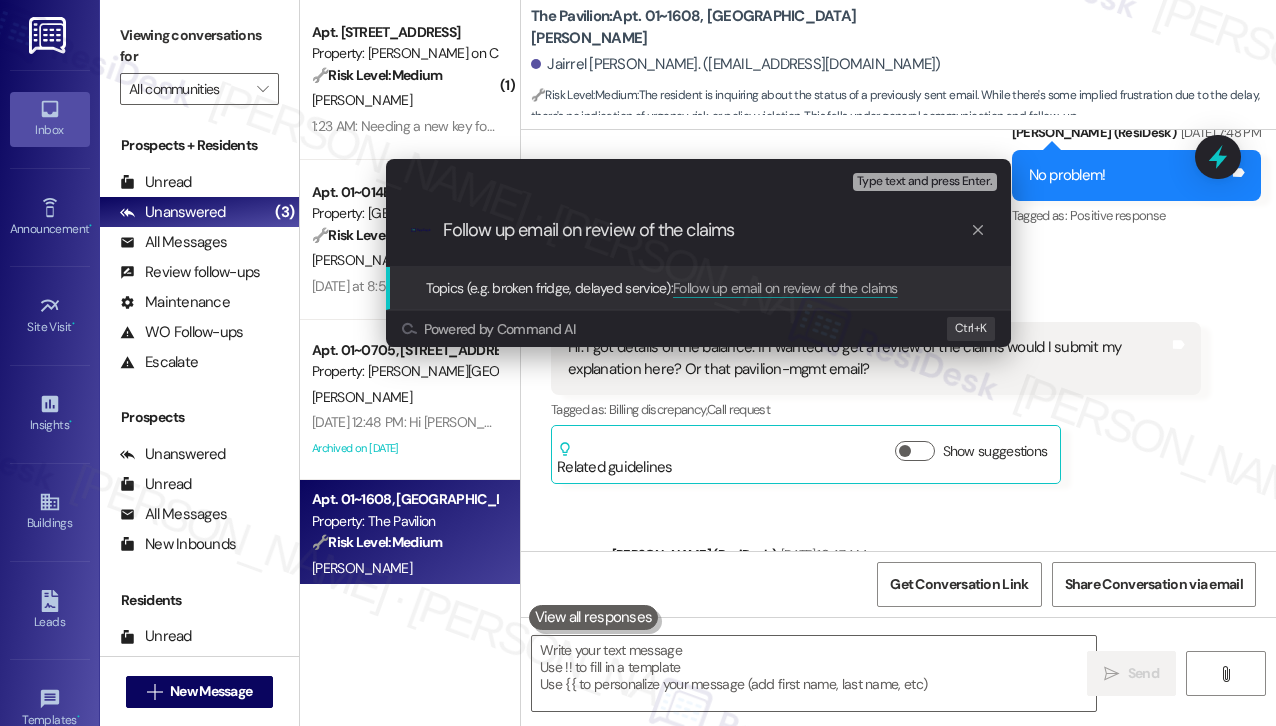type 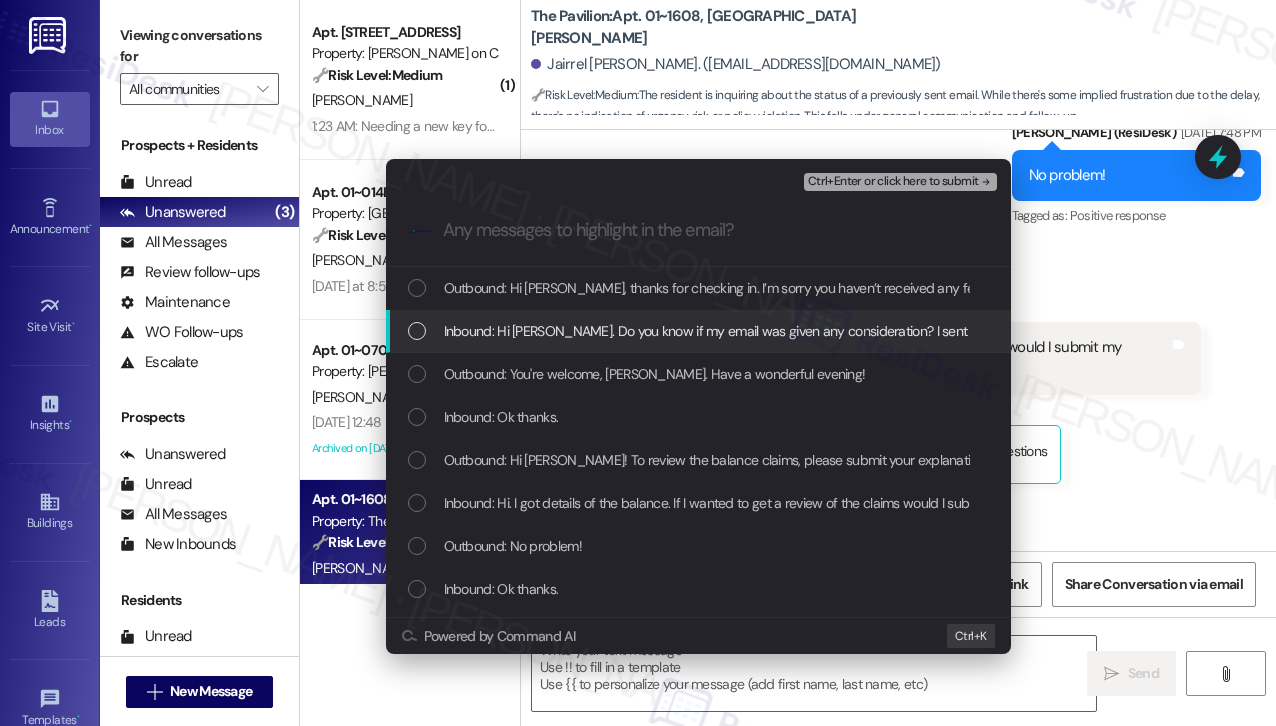 click on "Inbound: Hi [PERSON_NAME]. Do you know if my email was given any consideration? I sent it Mon morning." at bounding box center (698, 331) 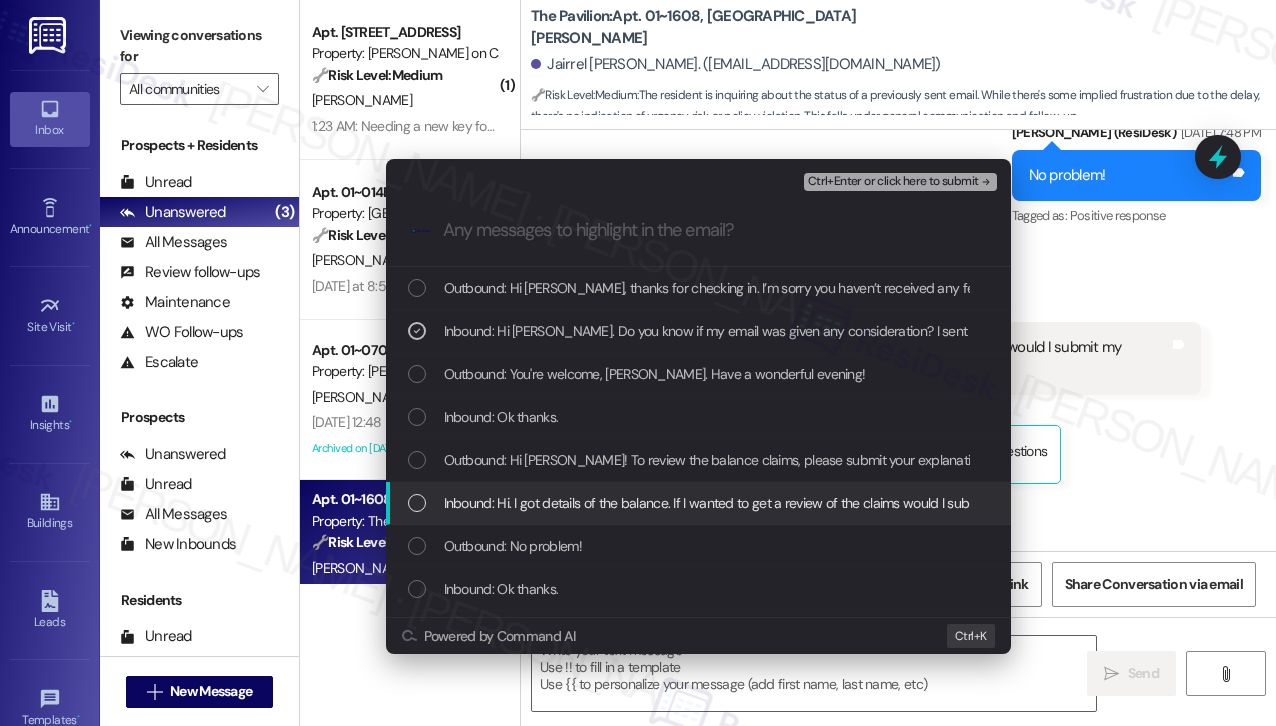 click on "Inbound: Hi. I got details of the balance. If I wanted to get a review of the claims would I submit my explanation here? Or that pavilion-mgmt email?" at bounding box center [866, 503] 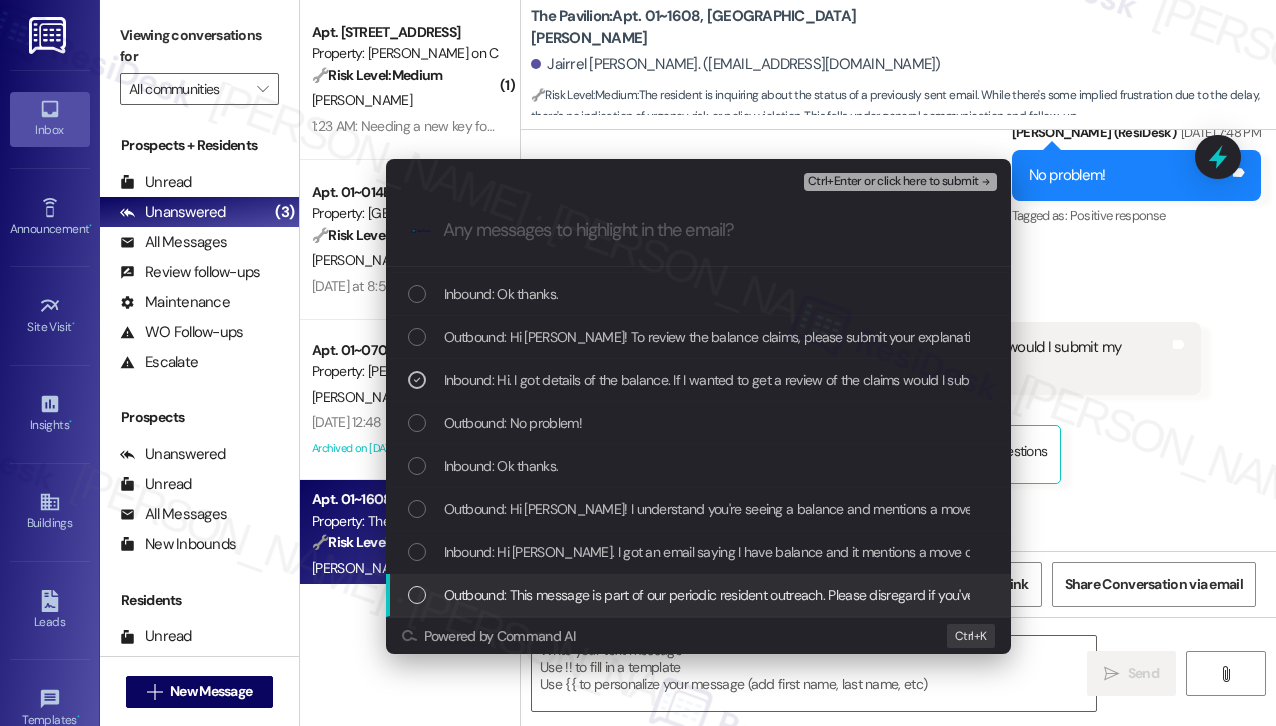 scroll, scrollTop: 300, scrollLeft: 0, axis: vertical 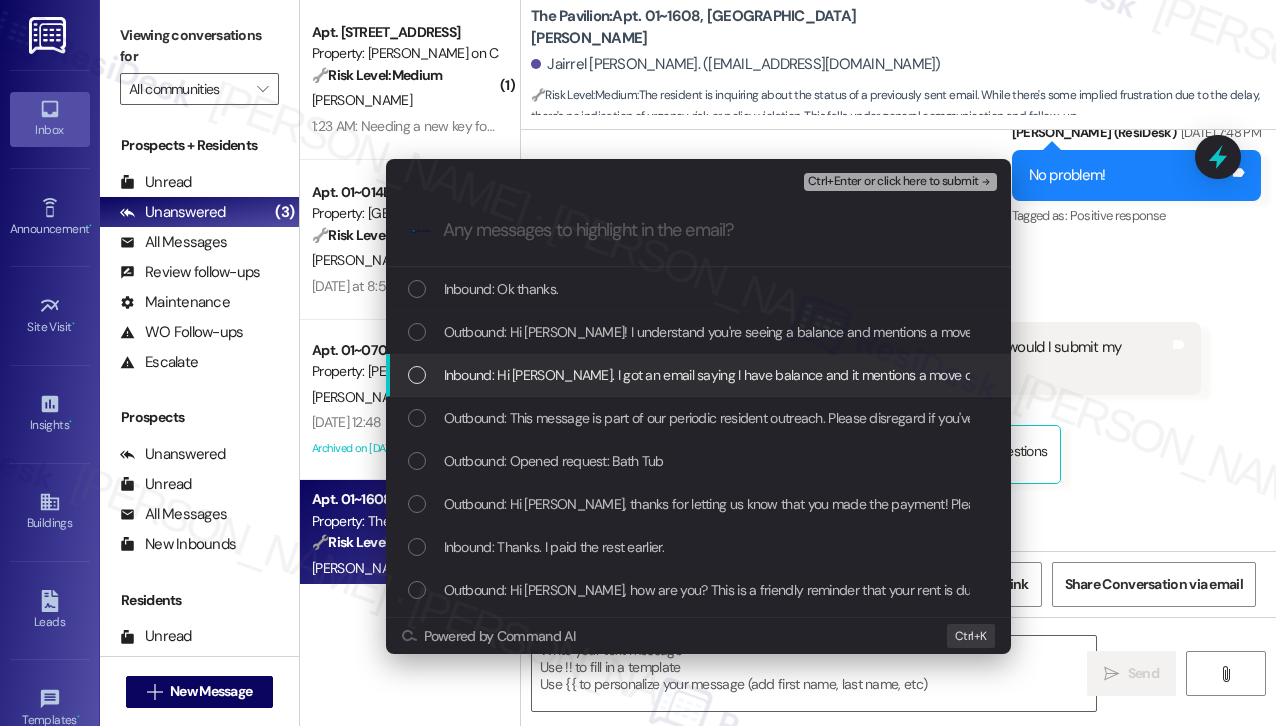 click on "Inbound: Hi [PERSON_NAME]. I got an email saying I have balance and it mentions a move out statement. Is there somewhere I can view that?
The account # is 28795463 and I was in [DATE]." at bounding box center [993, 375] 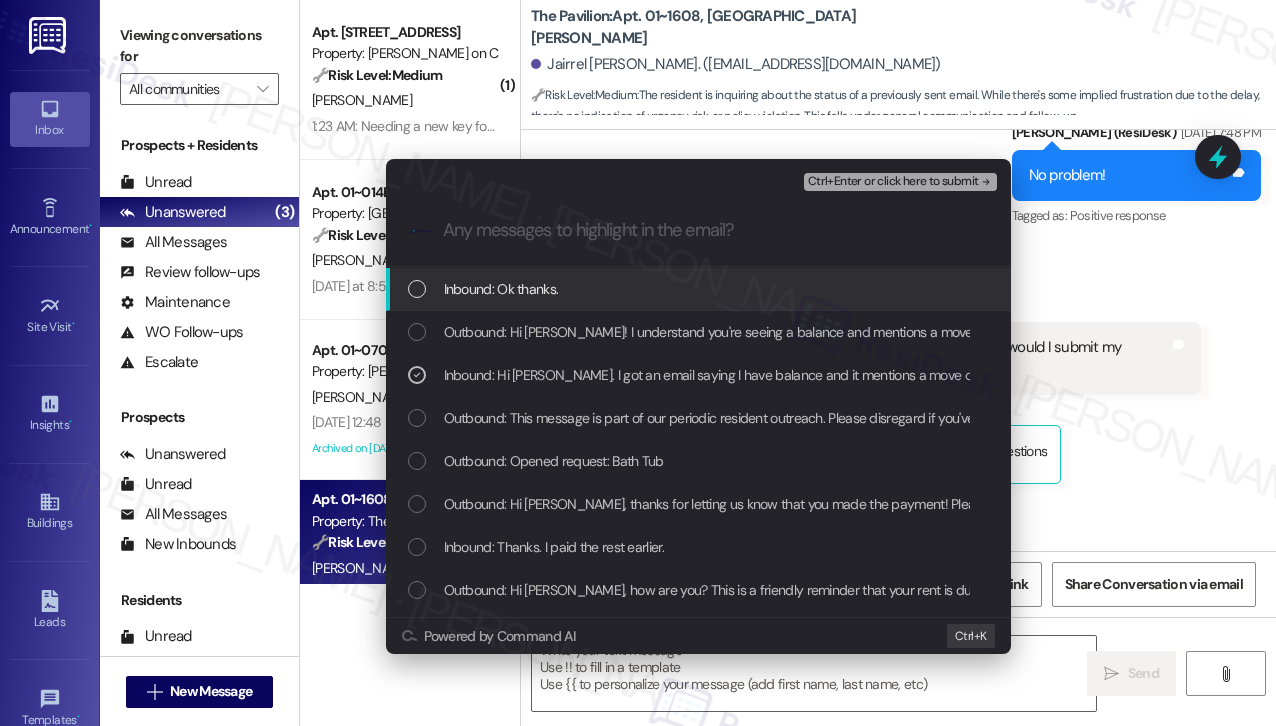 click on "Ctrl+Enter or click here to submit" at bounding box center (893, 182) 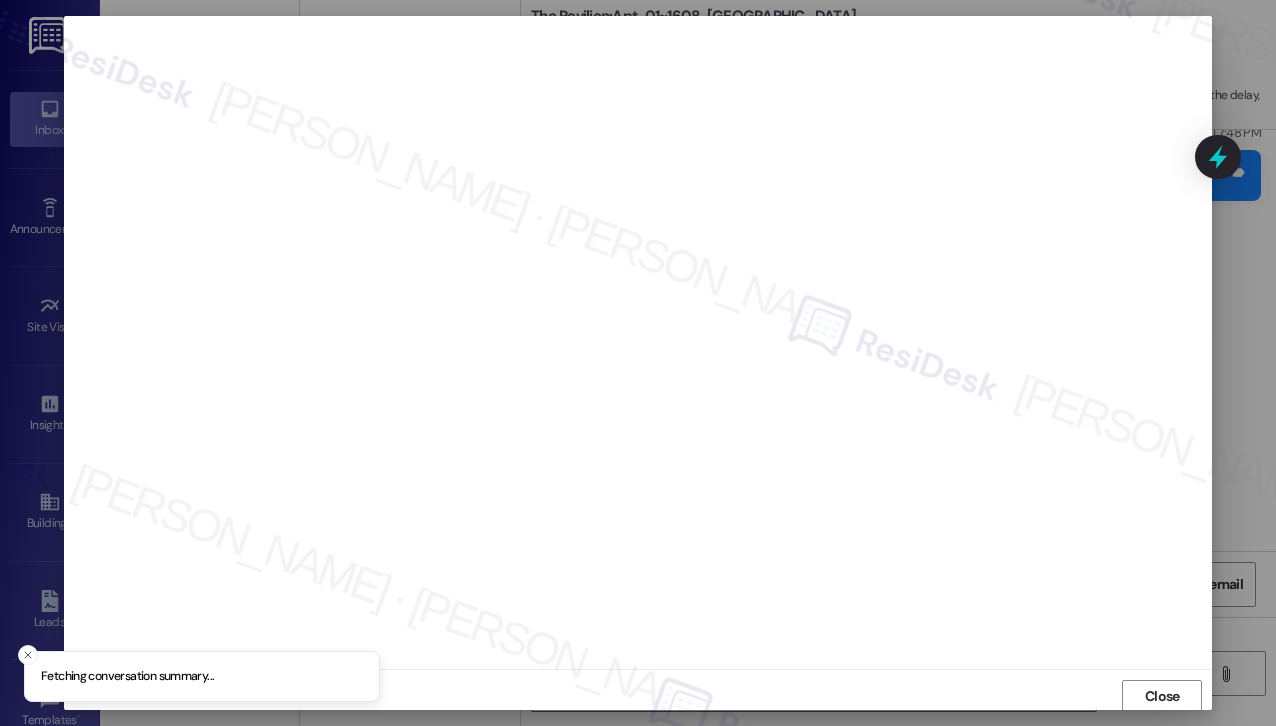 scroll, scrollTop: 2, scrollLeft: 0, axis: vertical 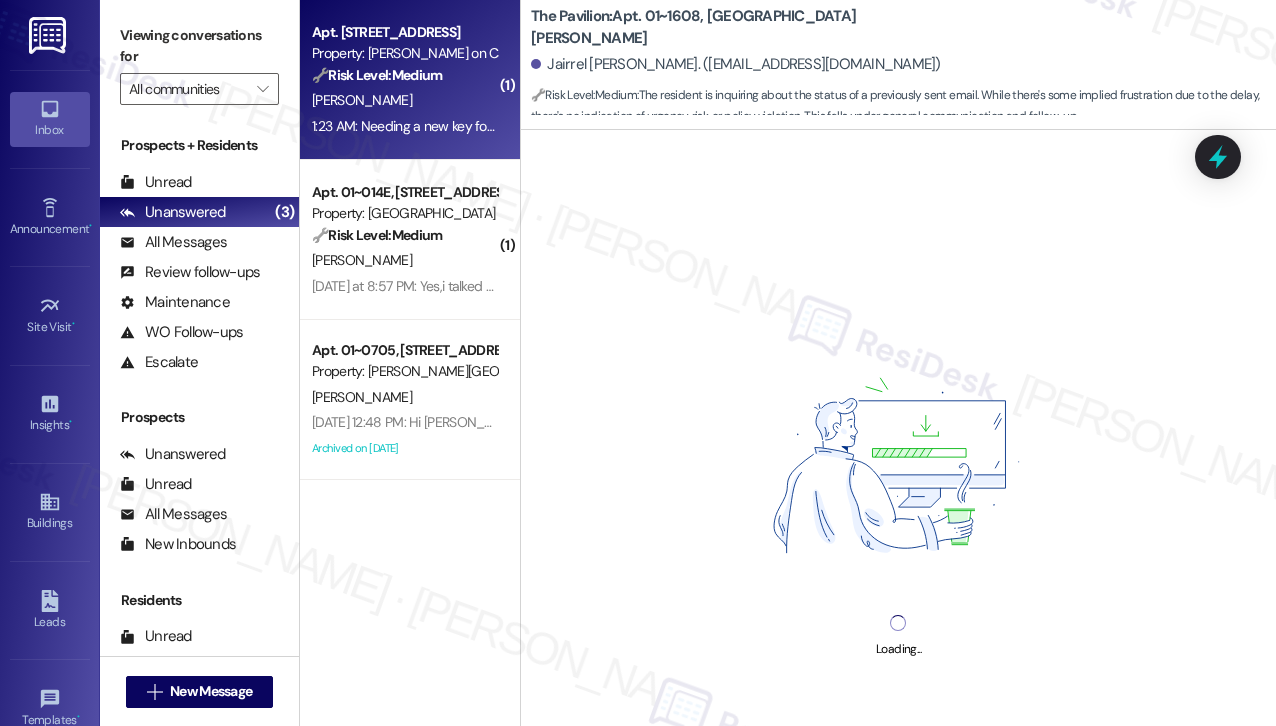 click on "[PERSON_NAME]" at bounding box center (404, 100) 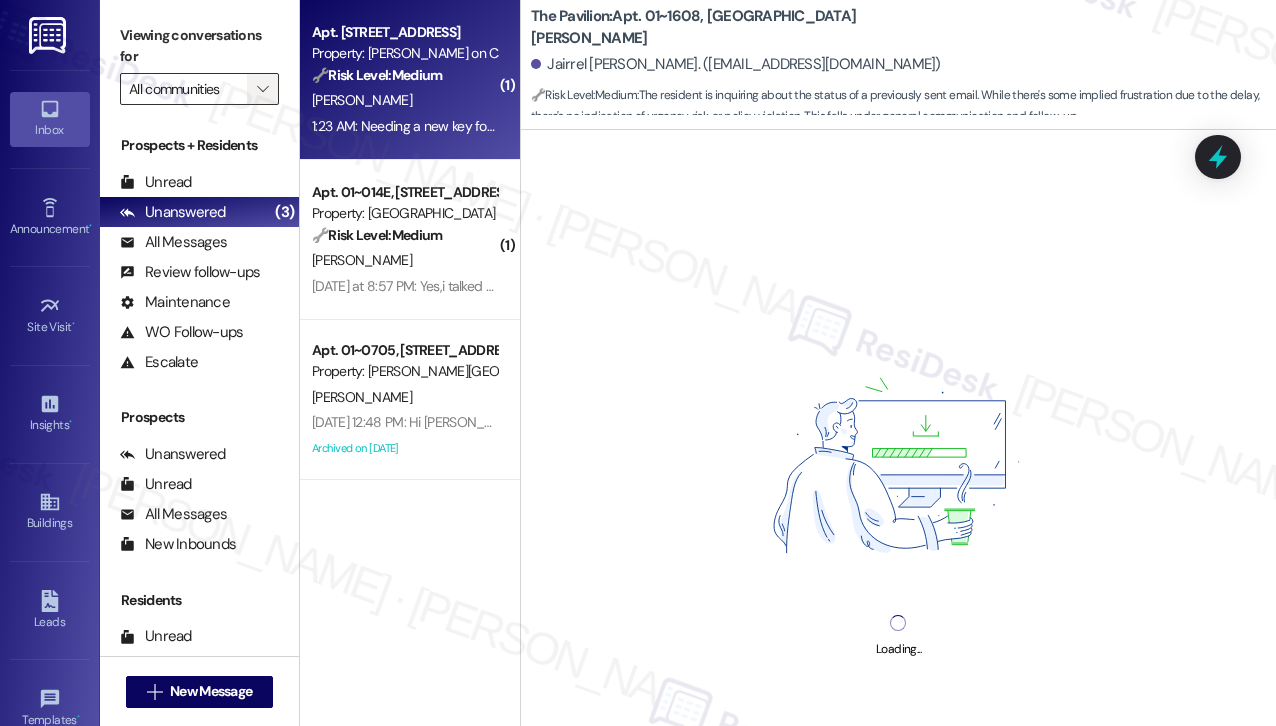 click on "" at bounding box center [262, 89] 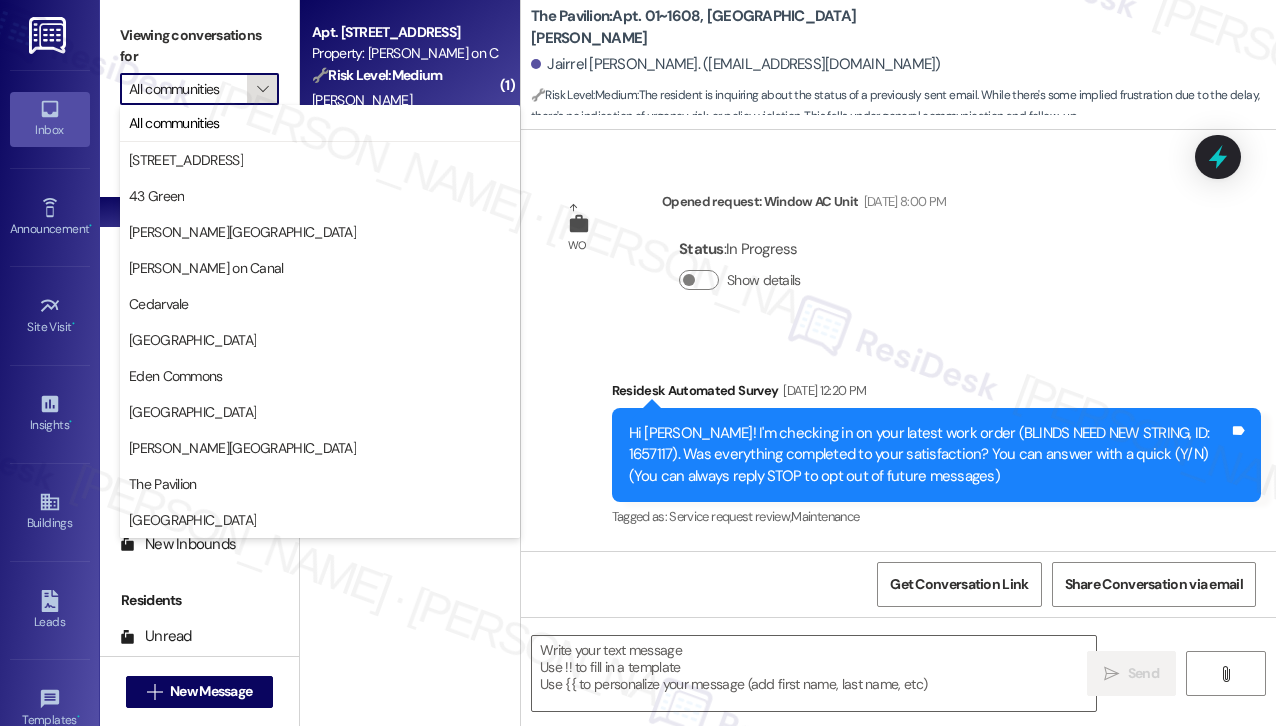 scroll, scrollTop: 16740, scrollLeft: 0, axis: vertical 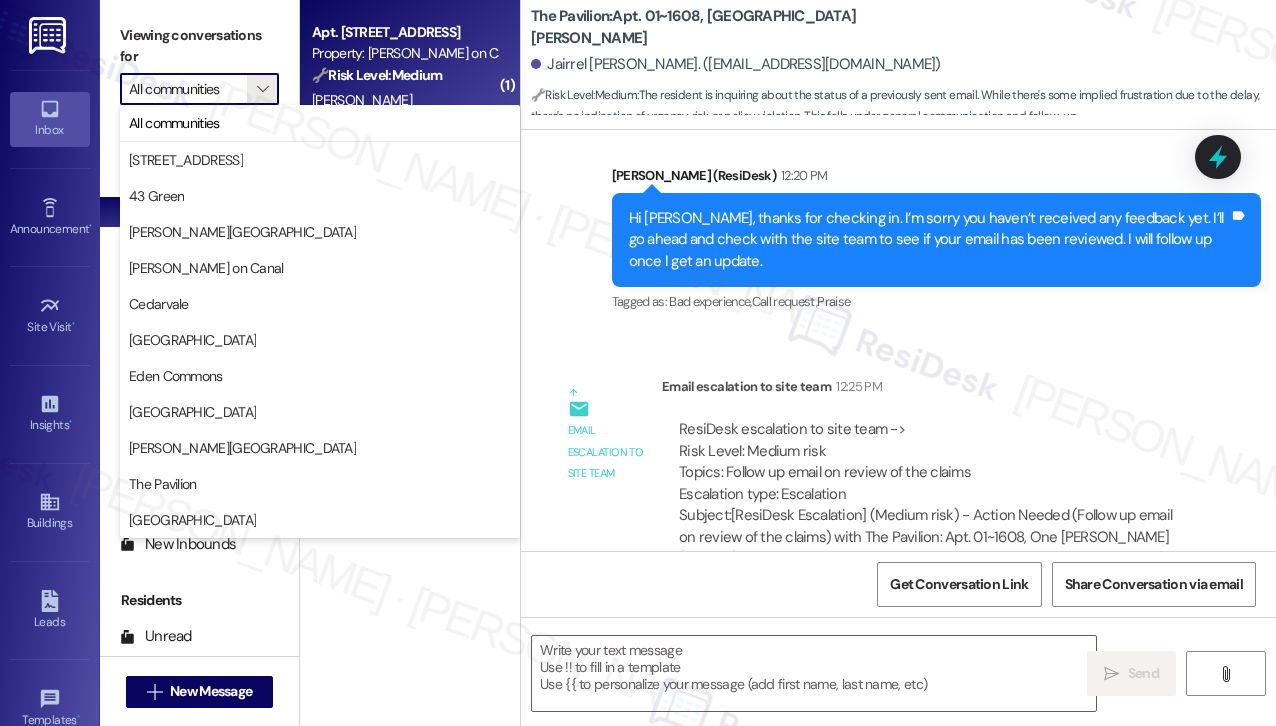 click on "Jairrel [PERSON_NAME]. ([EMAIL_ADDRESS][DOMAIN_NAME])" at bounding box center (903, 65) 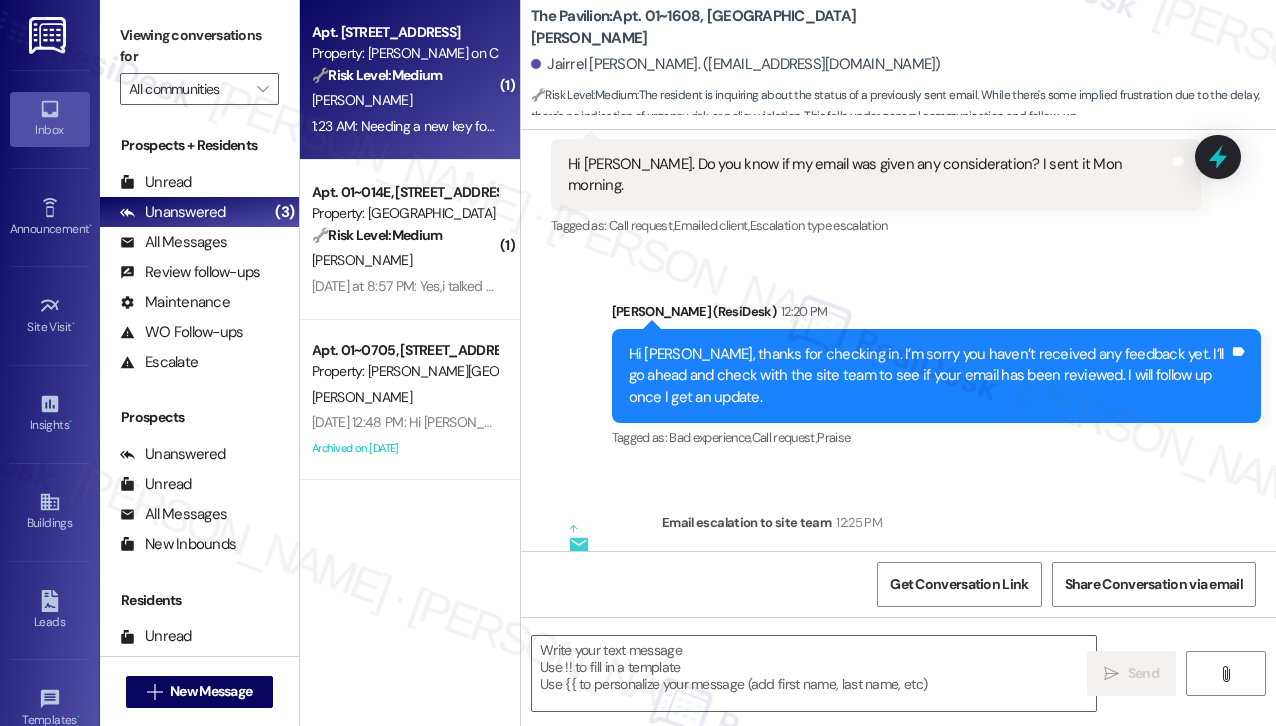 scroll, scrollTop: 16540, scrollLeft: 0, axis: vertical 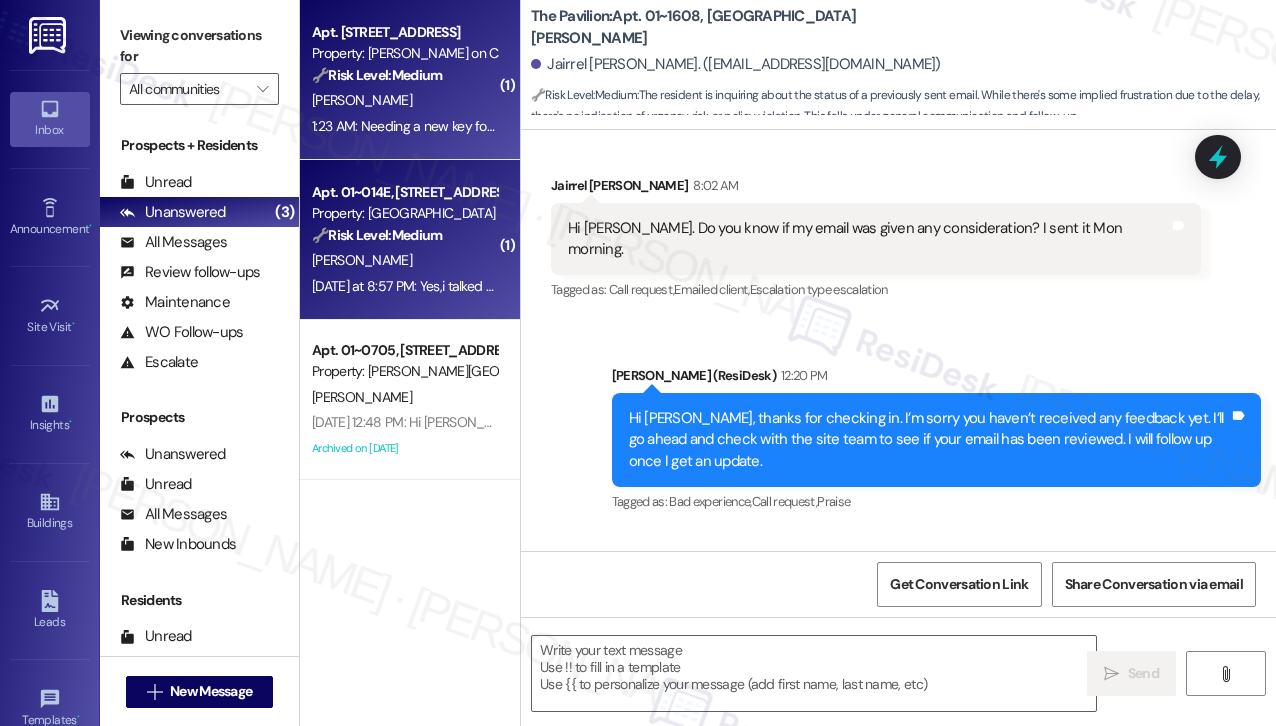 click on "[PERSON_NAME]" at bounding box center [404, 260] 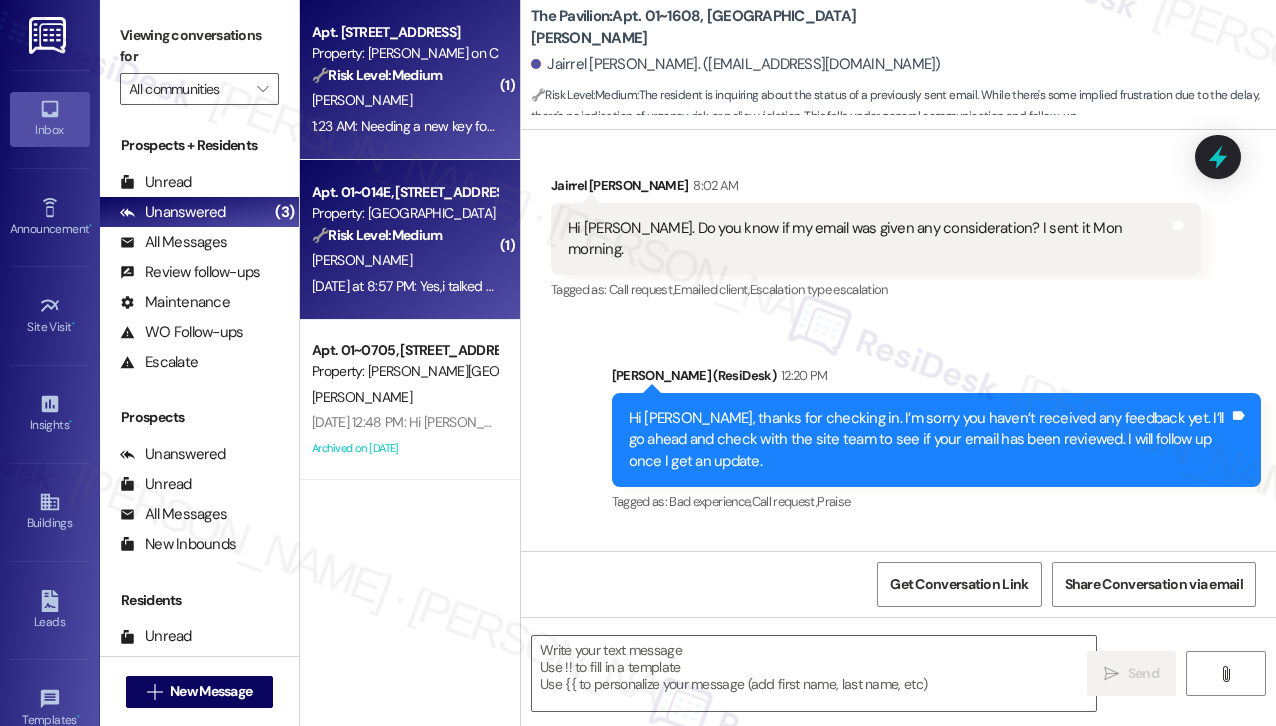 click on "1:23 AM: Needing a new key fob and mail key 1:23 AM: Needing a new key fob and mail key" at bounding box center (441, 126) 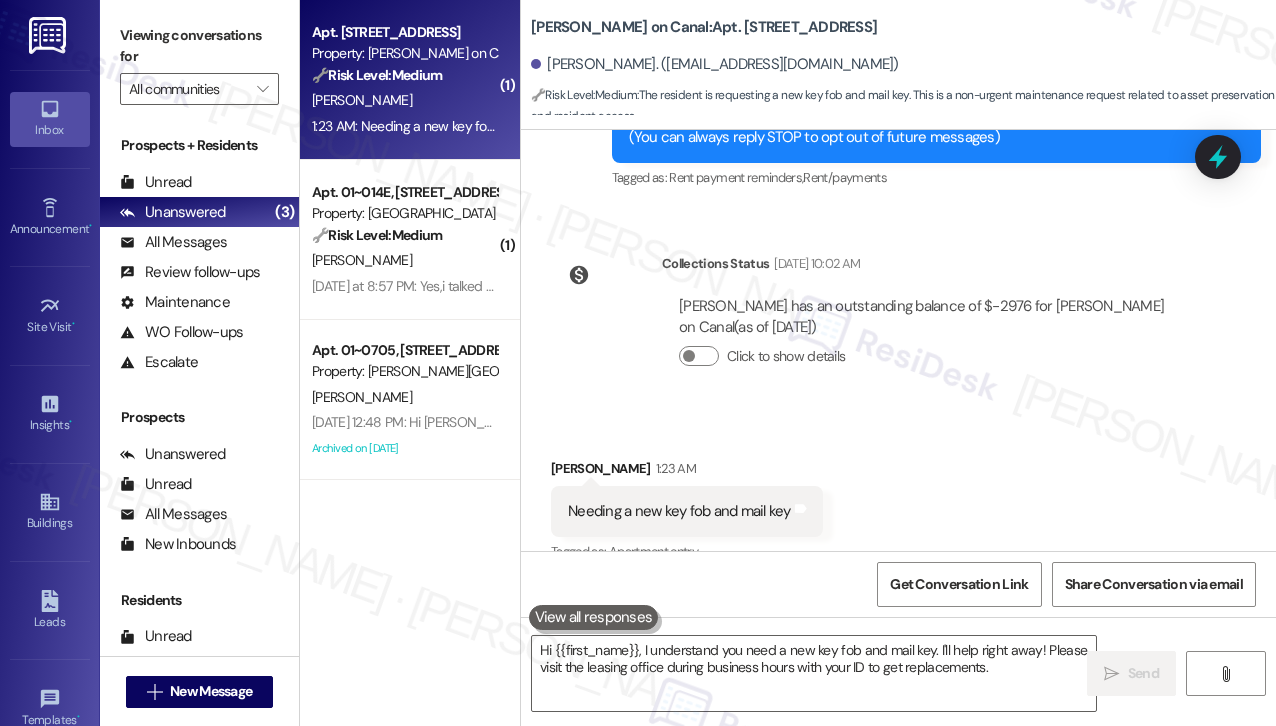 scroll, scrollTop: 407, scrollLeft: 0, axis: vertical 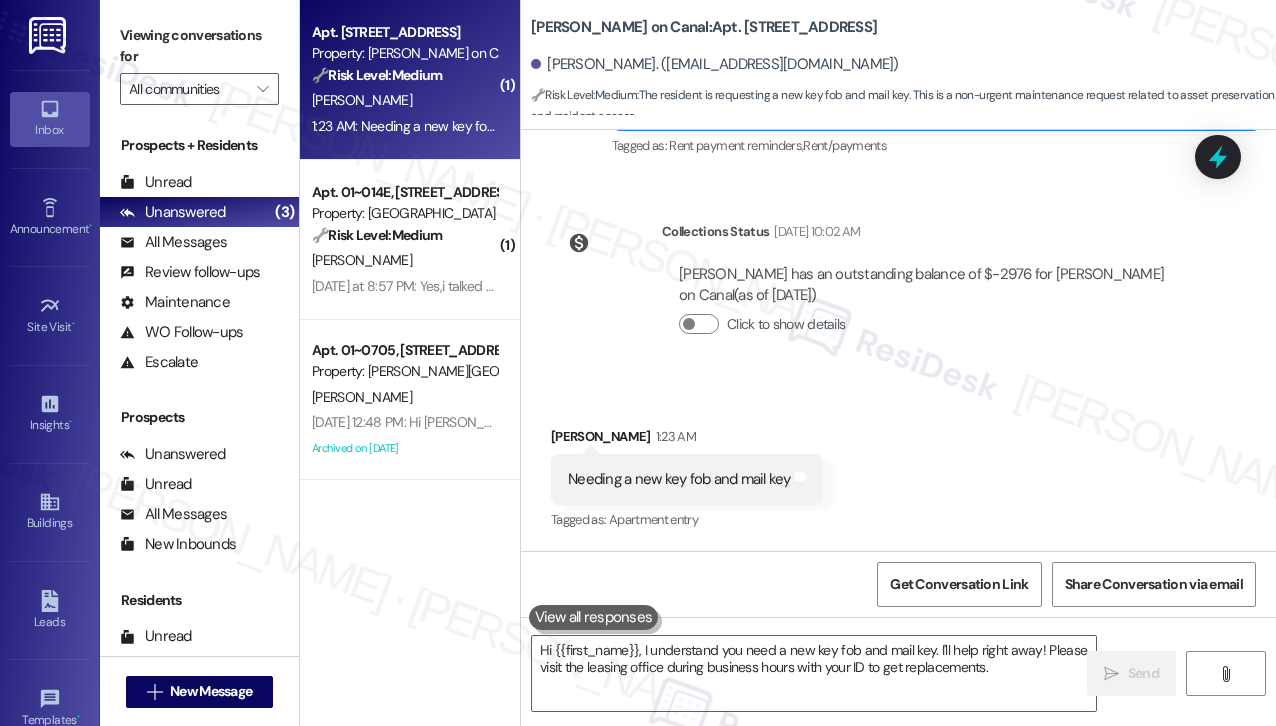 click on "Needing a new key fob and mail key" at bounding box center (679, 479) 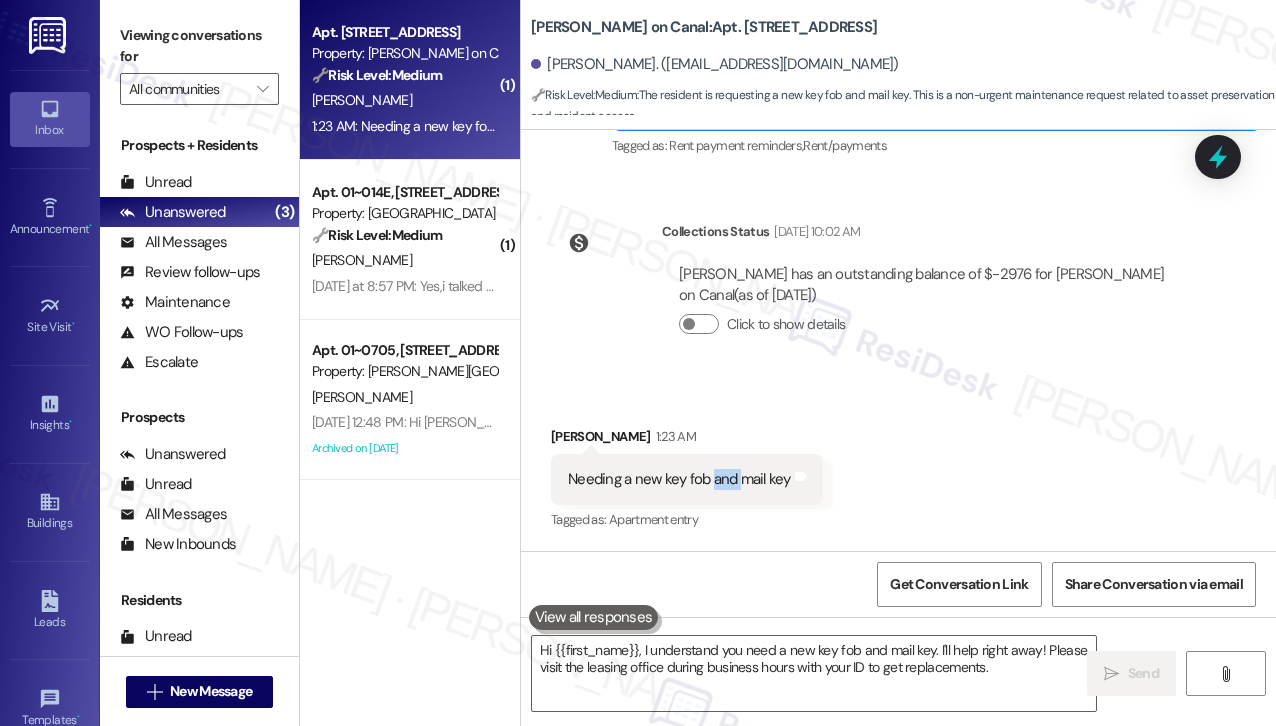 click on "Needing a new key fob and mail key" at bounding box center (679, 479) 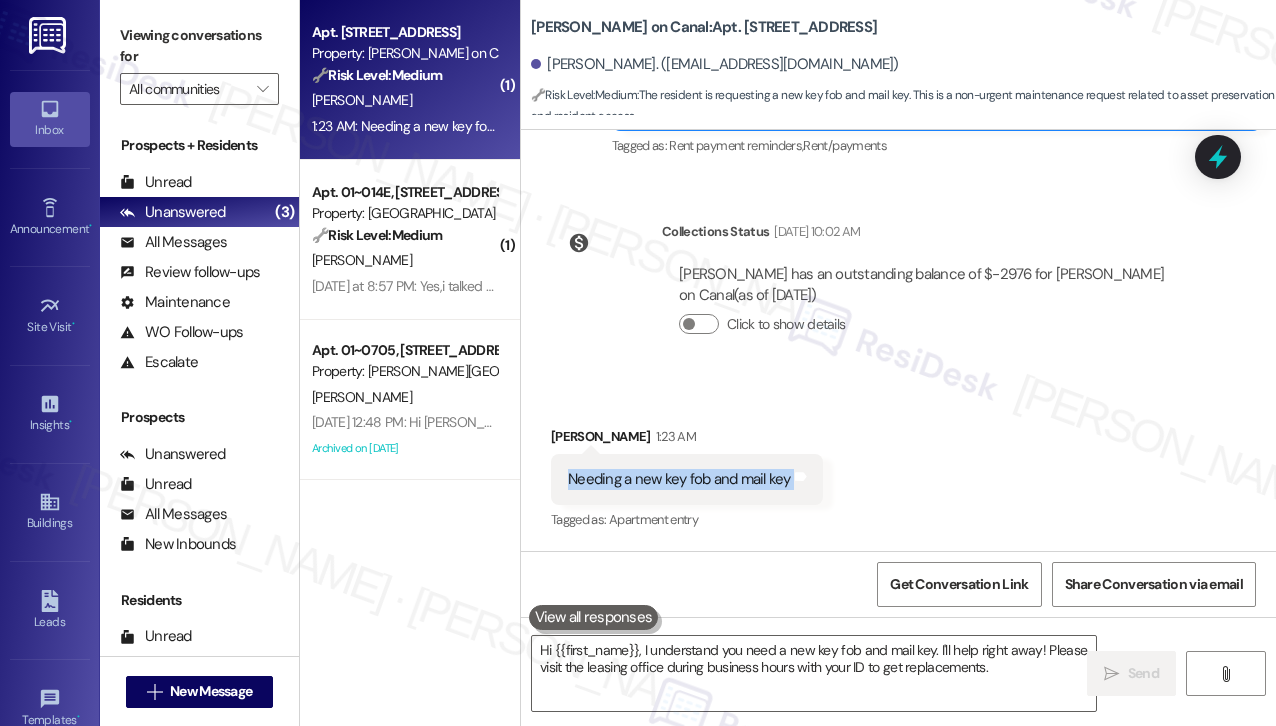 click on "Needing a new key fob and mail key" at bounding box center [679, 479] 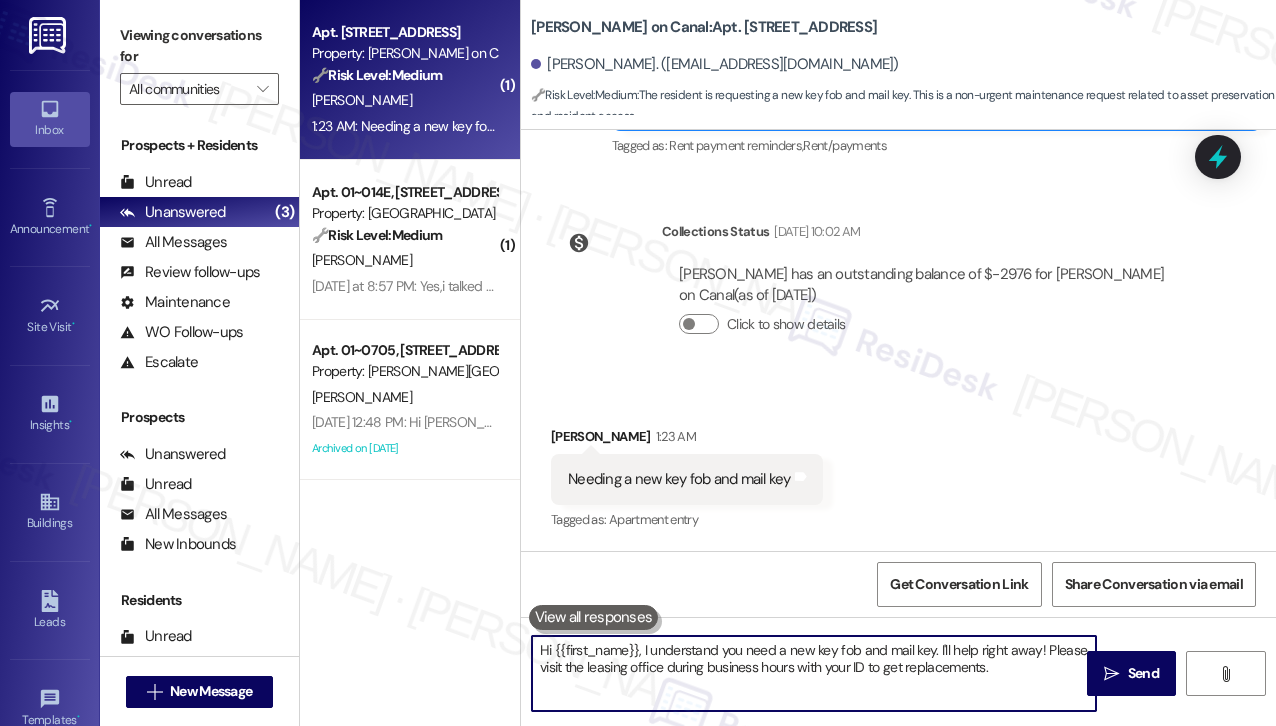 drag, startPoint x: 1003, startPoint y: 663, endPoint x: 856, endPoint y: 657, distance: 147.12239 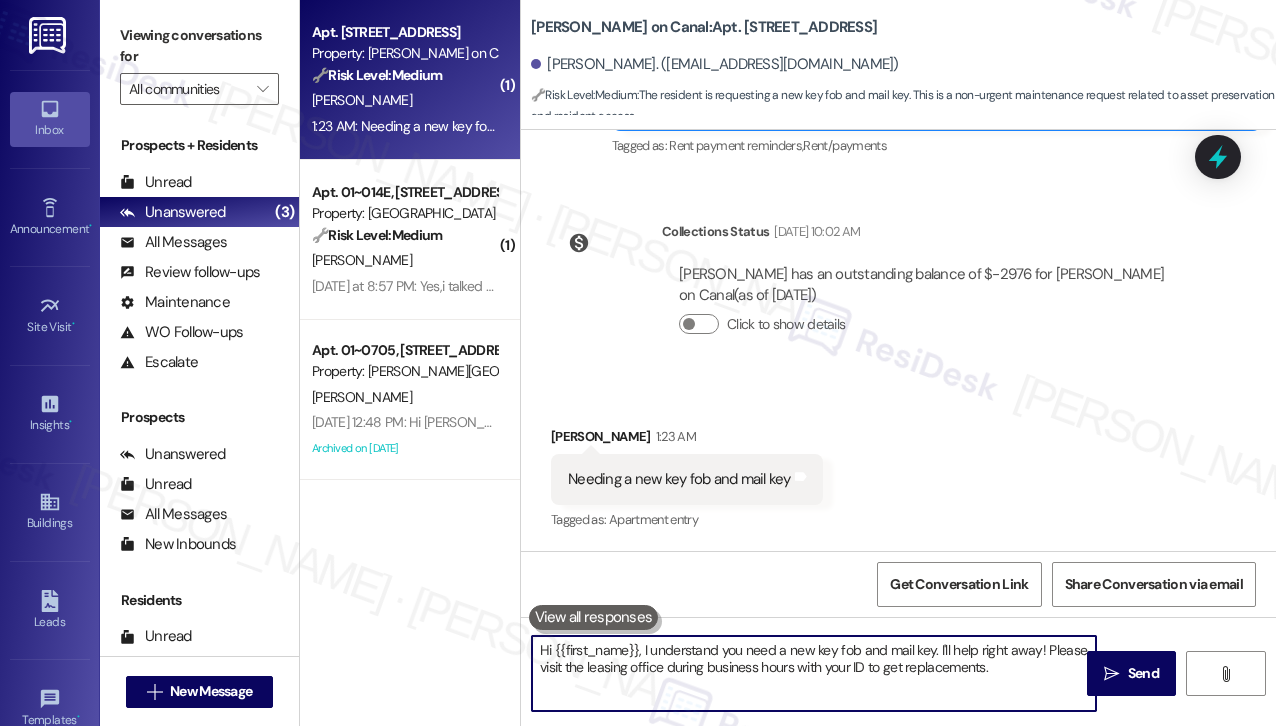 click on "[PERSON_NAME] on Canal:  Apt. 1510, [STREET_ADDRESS]" at bounding box center [704, 27] 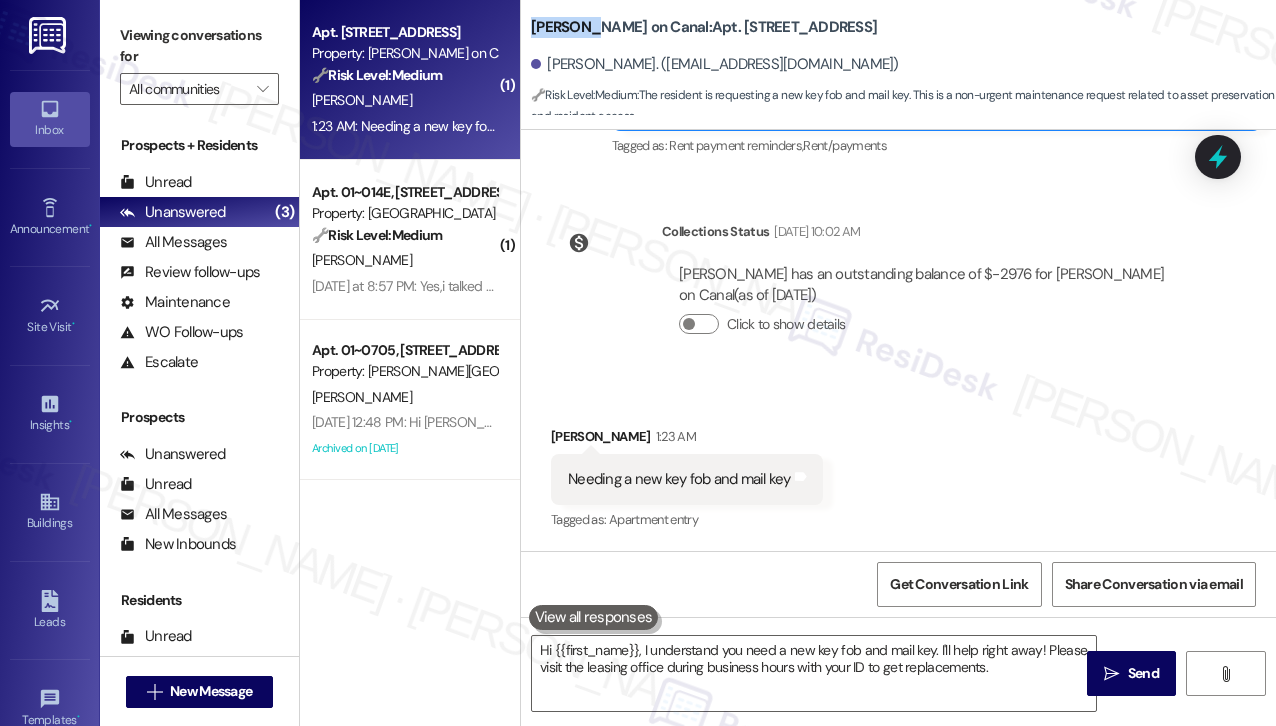 click on "[PERSON_NAME] on Canal:  Apt. 1510, [STREET_ADDRESS]" at bounding box center (704, 27) 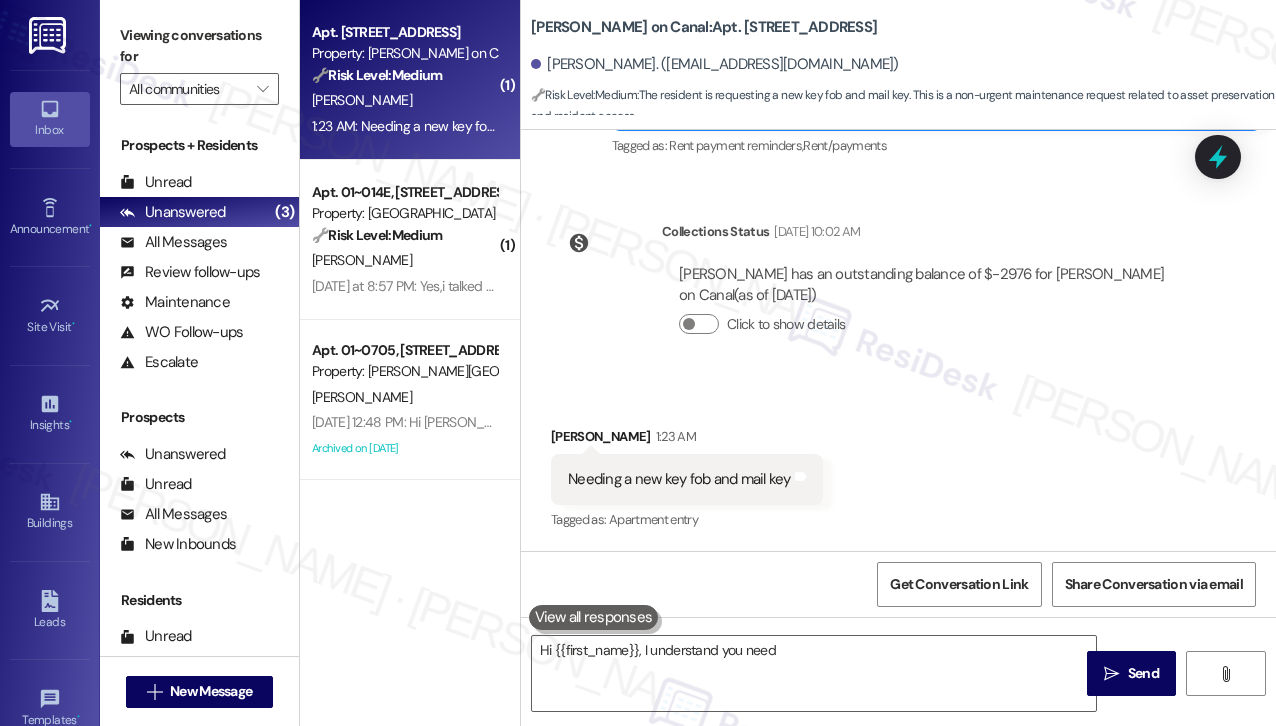 scroll, scrollTop: 407, scrollLeft: 0, axis: vertical 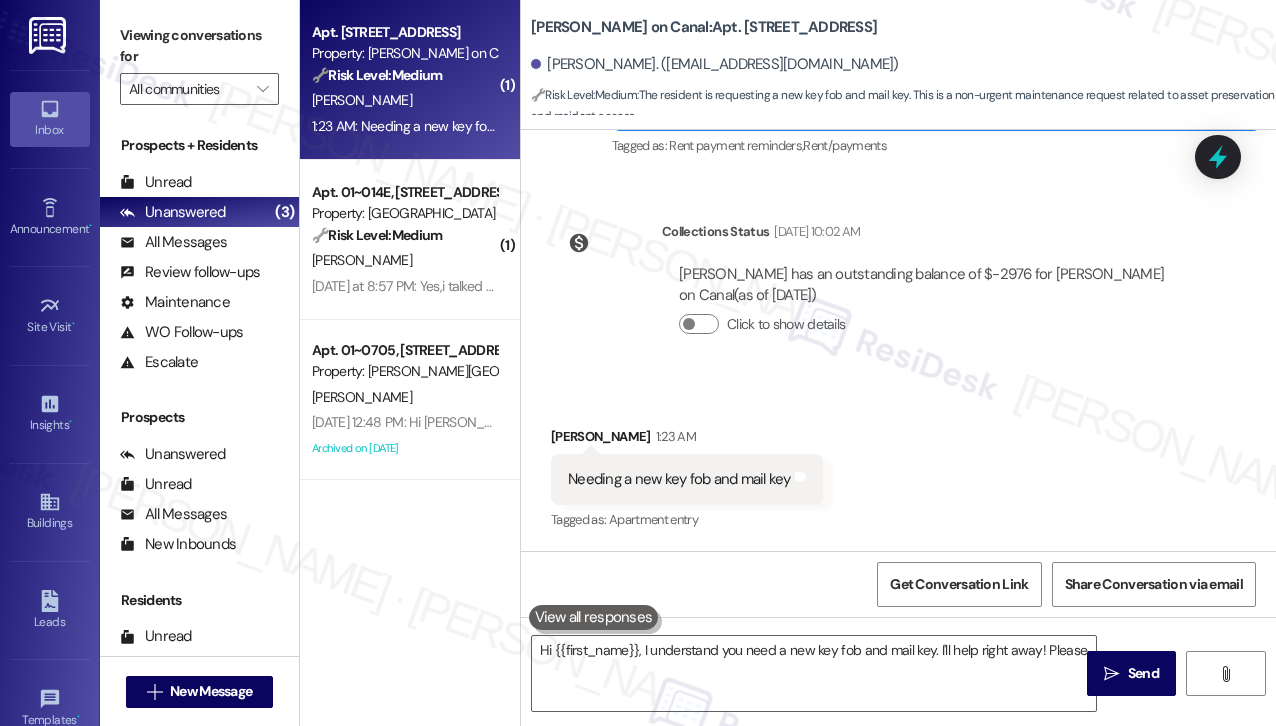 click on "Lease started [DATE] 8:00 PM Survey, sent via SMS Residesk Automated Survey [DATE] 1:33 PM This message is part of our periodic resident outreach. Please disregard if you've already paid or you're on auto-pay!
Hi [PERSON_NAME]! Friendly reminder that we’re here if you have any questions or concerns about paying rent. Feel free to reply ‘Yes’ if you’d like any help. If you’ve already paid or you’re on auto-pay - you’re all set!
(You can always reply STOP to opt out of future messages) Tags and notes Tagged as:   Rent payment reminders ,  Click to highlight conversations about Rent payment reminders Rent/payments Click to highlight conversations about Rent/payments Collections Status [DATE] 10:02 AM [PERSON_NAME] has an outstanding balance of $-2976 for [PERSON_NAME] on Canal  (as of [DATE]) Click to show details Received via SMS [PERSON_NAME] 1:23 AM Needing a new key fob and mail key Tags and notes Tagged as:   Apartment entry" at bounding box center (898, 340) 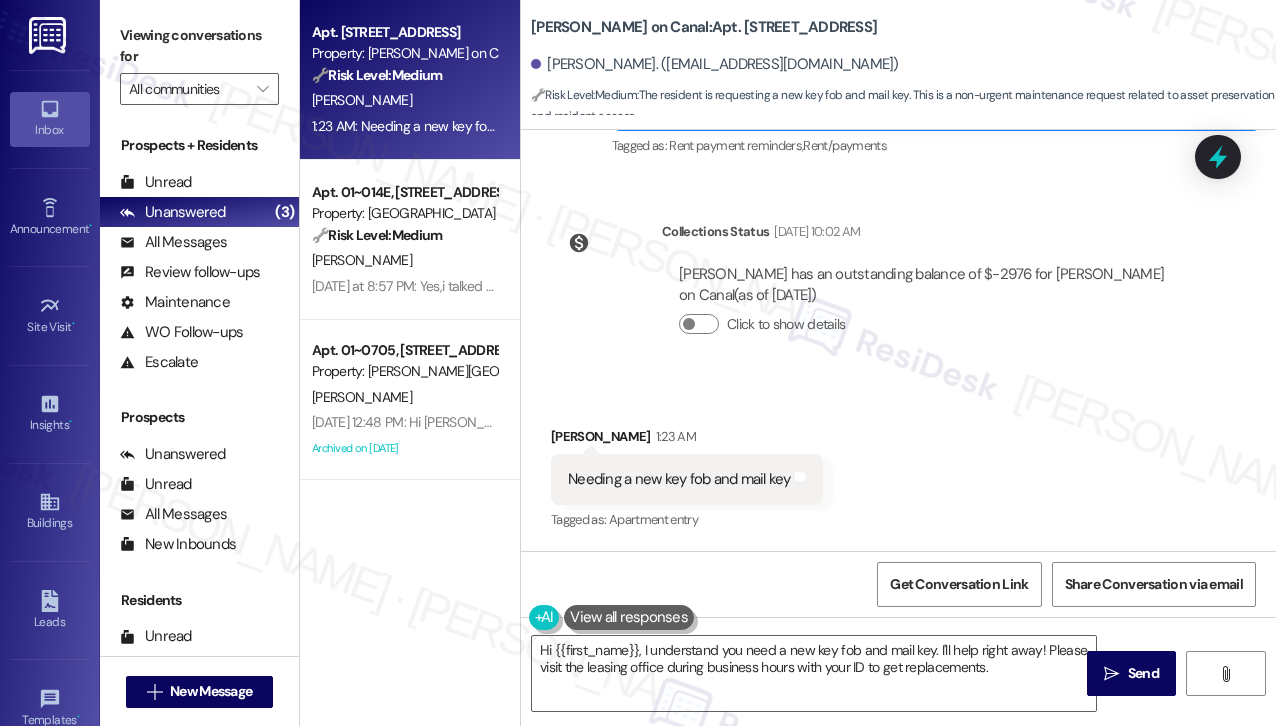 click on "Lease started [DATE] 8:00 PM Survey, sent via SMS Residesk Automated Survey [DATE] 1:33 PM This message is part of our periodic resident outreach. Please disregard if you've already paid or you're on auto-pay!
Hi [PERSON_NAME]! Friendly reminder that we’re here if you have any questions or concerns about paying rent. Feel free to reply ‘Yes’ if you’d like any help. If you’ve already paid or you’re on auto-pay - you’re all set!
(You can always reply STOP to opt out of future messages) Tags and notes Tagged as:   Rent payment reminders ,  Click to highlight conversations about Rent payment reminders Rent/payments Click to highlight conversations about Rent/payments Collections Status [DATE] 10:02 AM [PERSON_NAME] has an outstanding balance of $-2976 for [PERSON_NAME] on Canal  (as of [DATE]) Click to show details Received via SMS [PERSON_NAME] 1:23 AM Needing a new key fob and mail key Tags and notes Tagged as:   Apartment entry" at bounding box center [898, 340] 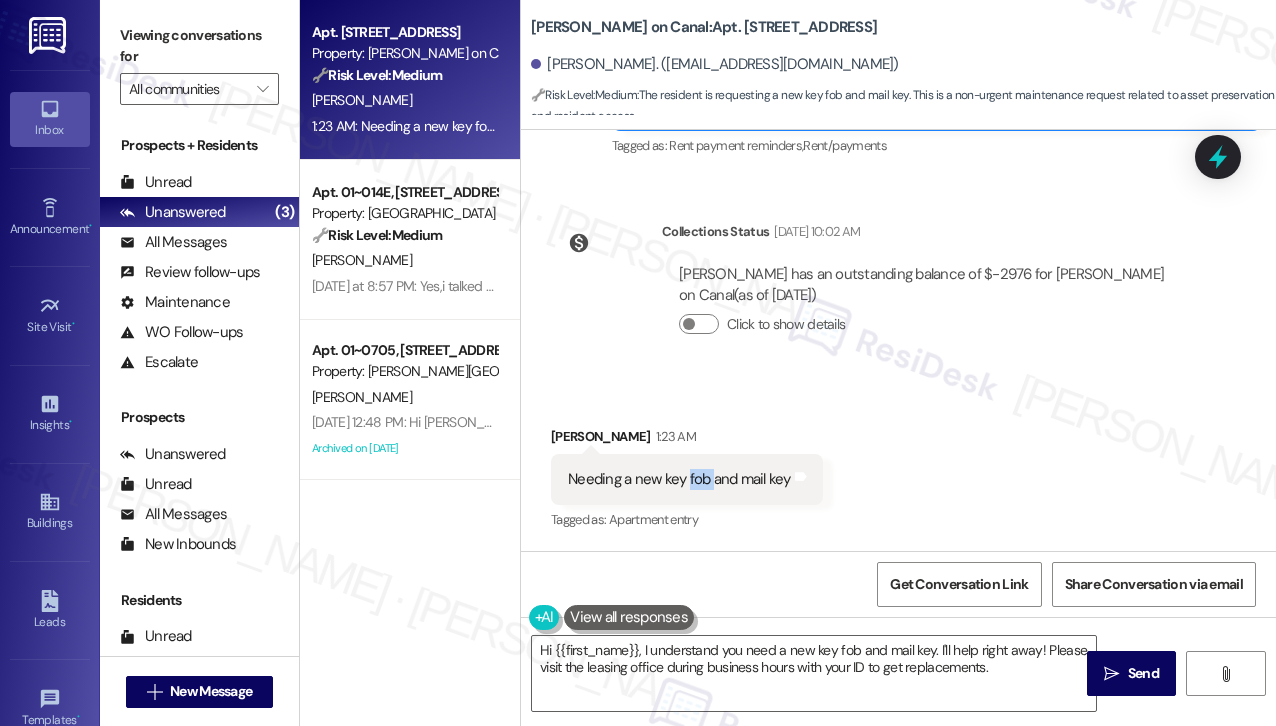 click on "Needing a new key fob and mail key" at bounding box center (679, 479) 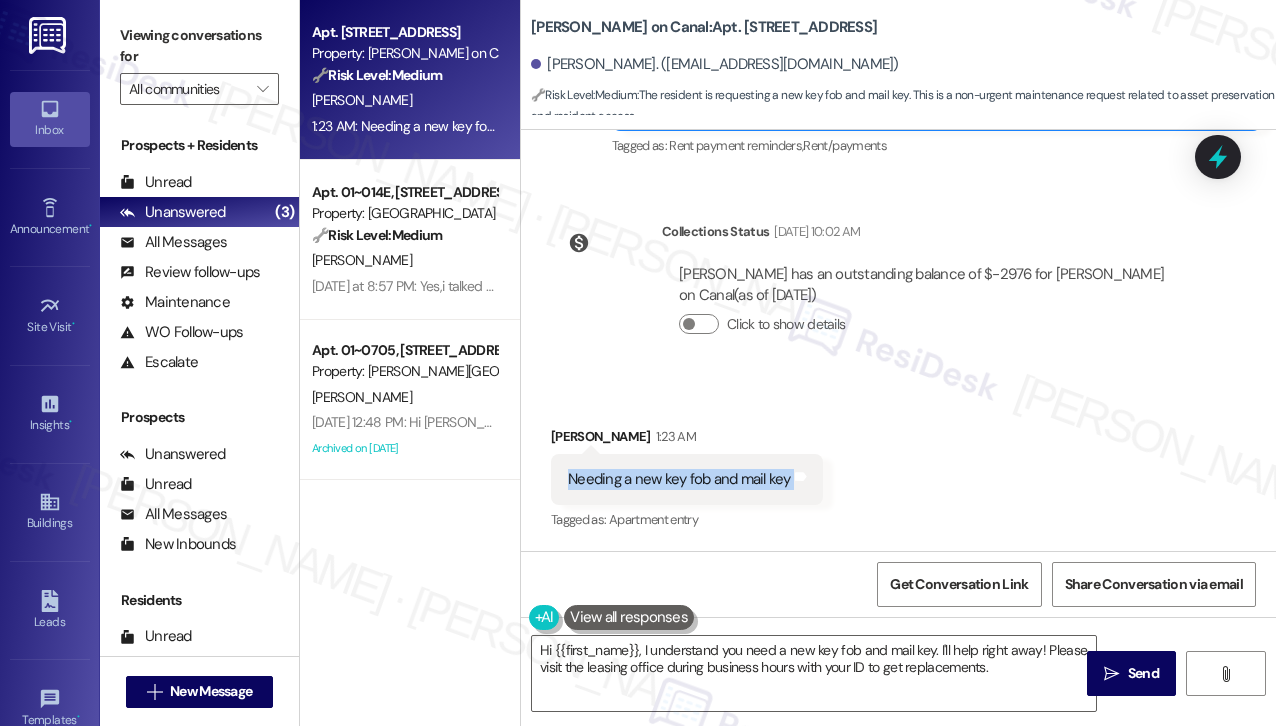 click on "Needing a new key fob and mail key" at bounding box center [679, 479] 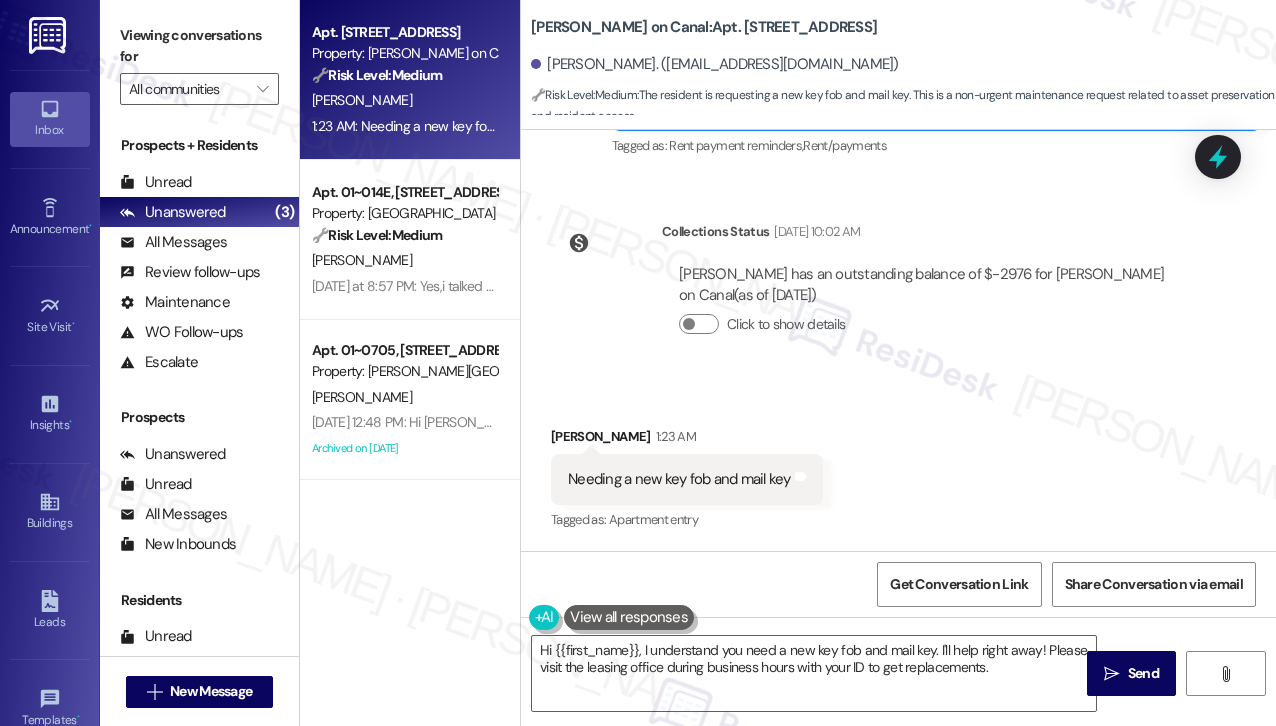 click on "Received via SMS [PERSON_NAME] 1:23 AM Needing a new key fob and mail key Tags and notes Tagged as:   Apartment entry Click to highlight conversations about Apartment entry" at bounding box center [898, 465] 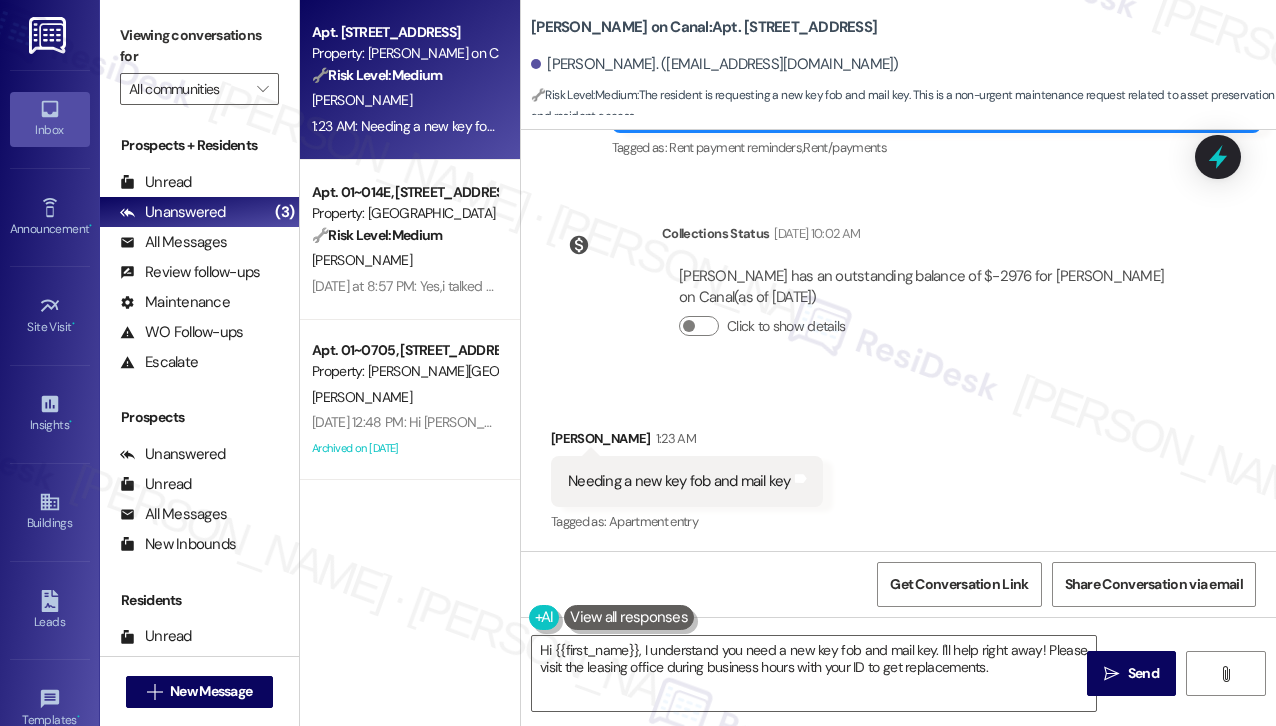 scroll, scrollTop: 407, scrollLeft: 0, axis: vertical 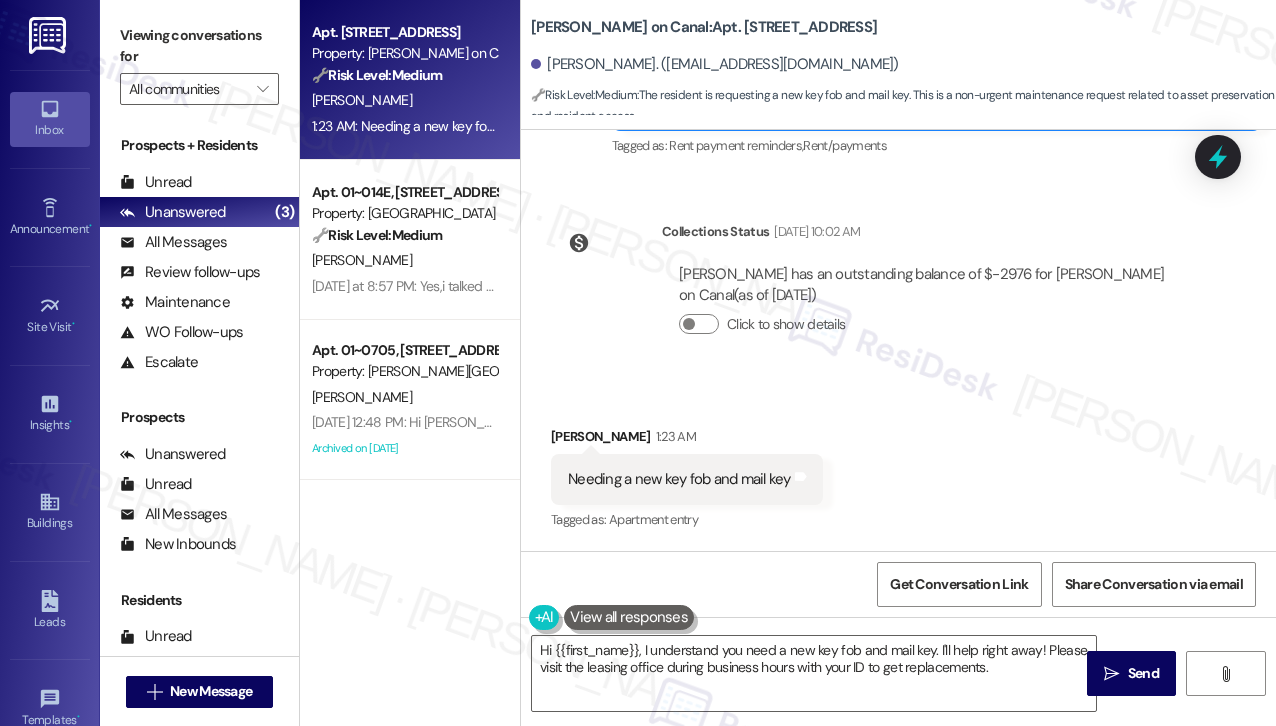 click on "Received via SMS [PERSON_NAME] 1:23 AM Needing a new key fob and mail key Tags and notes Tagged as:   Apartment entry Click to highlight conversations about Apartment entry" at bounding box center [898, 465] 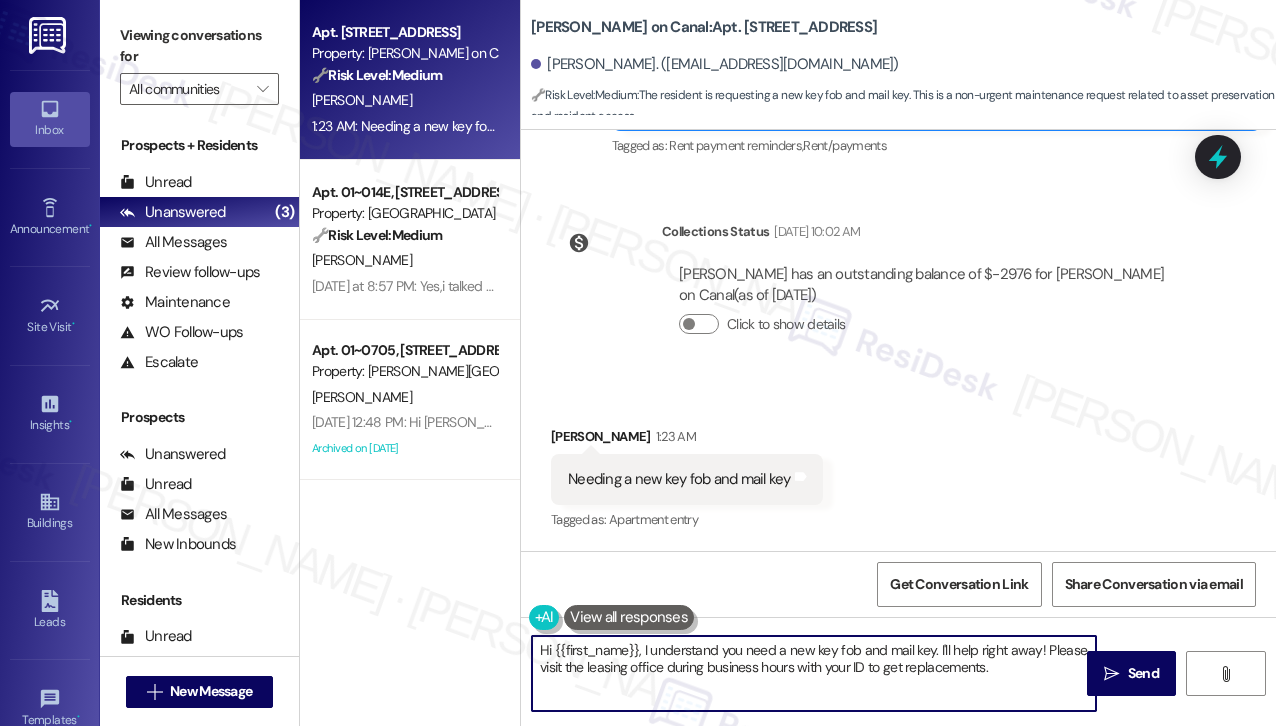 click on "Hi {{first_name}}, I understand you need a new key fob and mail key. I'll help right away! Please visit the leasing office during business hours with your ID to get replacements." at bounding box center (814, 673) 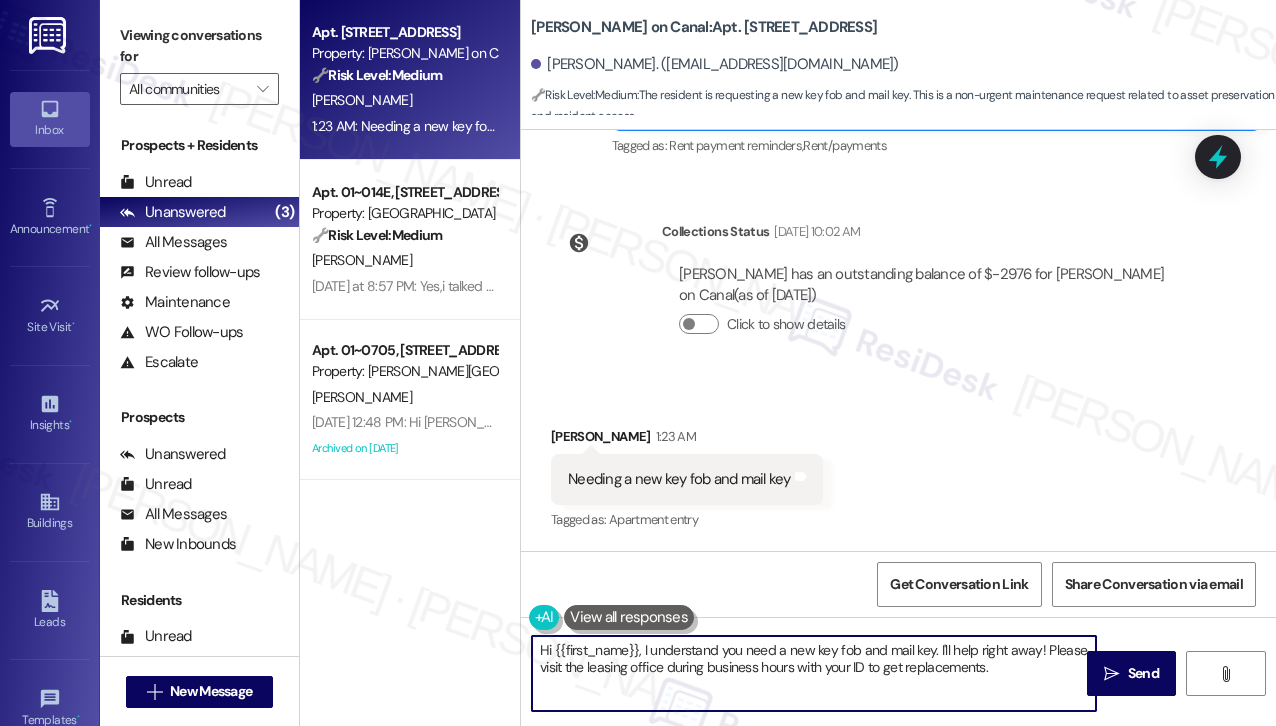 drag, startPoint x: 1044, startPoint y: 651, endPoint x: 936, endPoint y: 647, distance: 108.07405 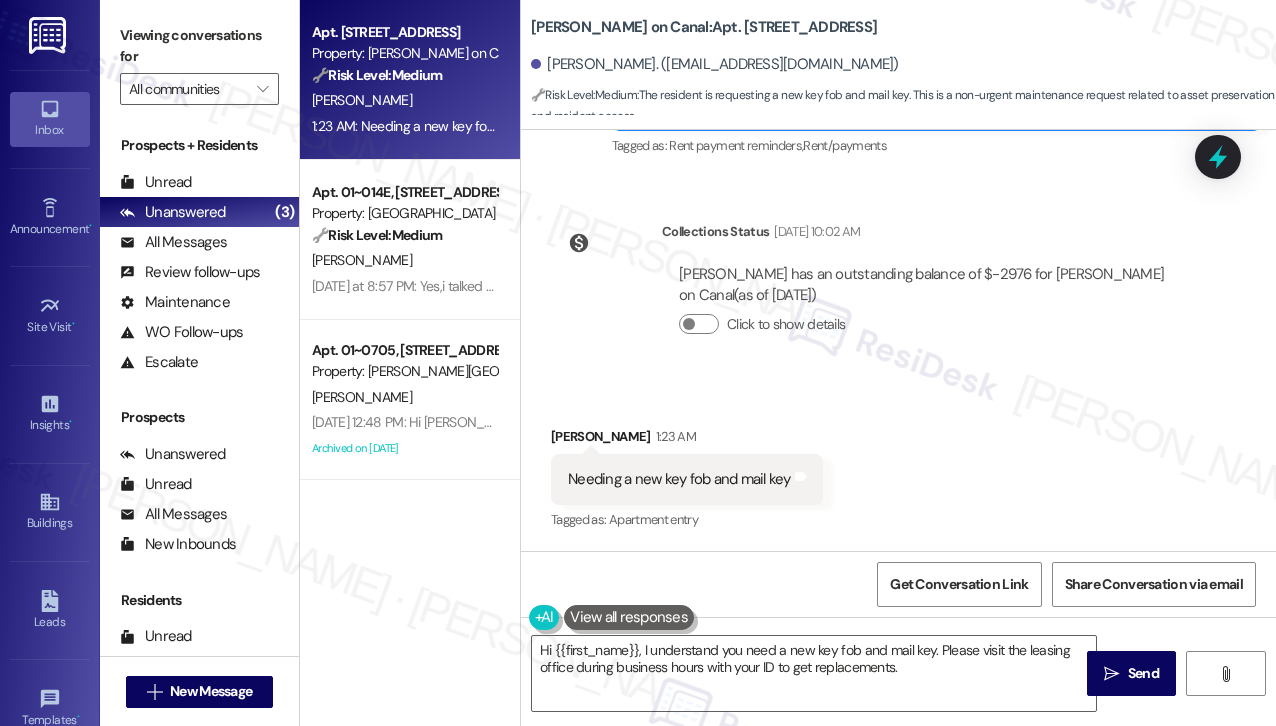 click on "[PERSON_NAME] has an outstanding balance of $-2976 for [PERSON_NAME] on Canal  (as of [DATE]) Click to show details" at bounding box center (931, 307) 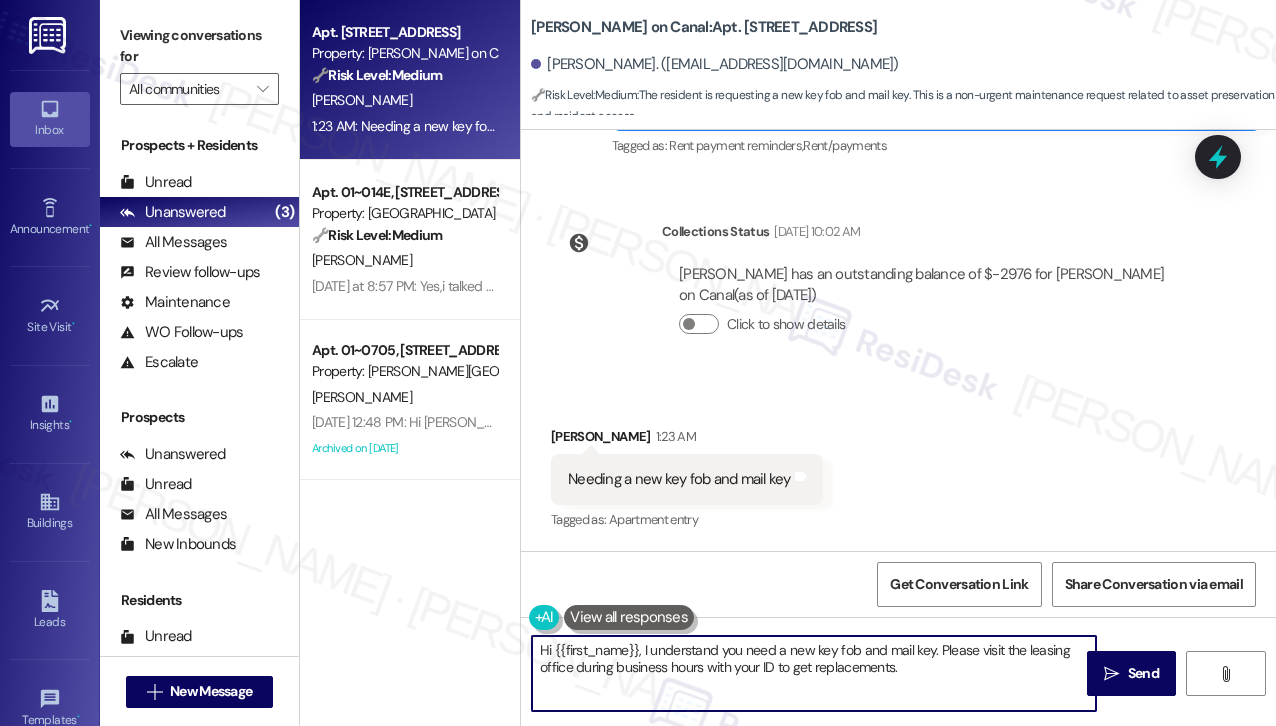 drag, startPoint x: 941, startPoint y: 667, endPoint x: 936, endPoint y: 645, distance: 22.561028 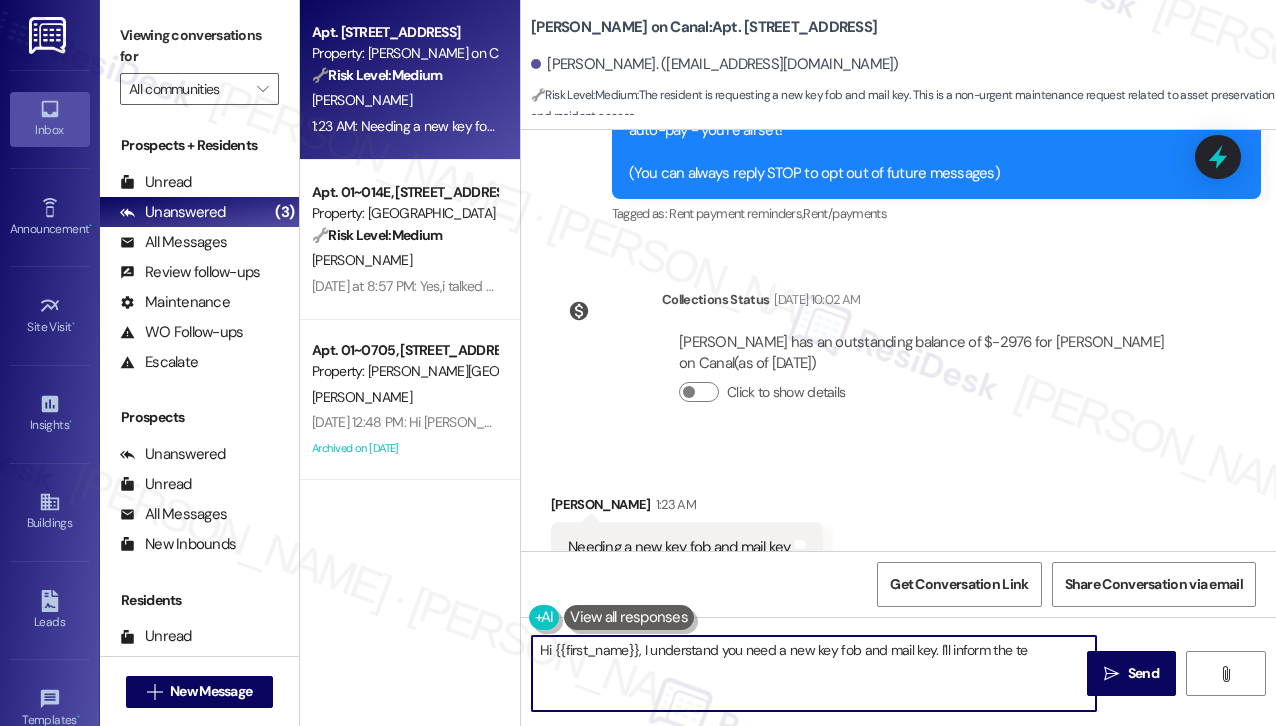 scroll, scrollTop: 407, scrollLeft: 0, axis: vertical 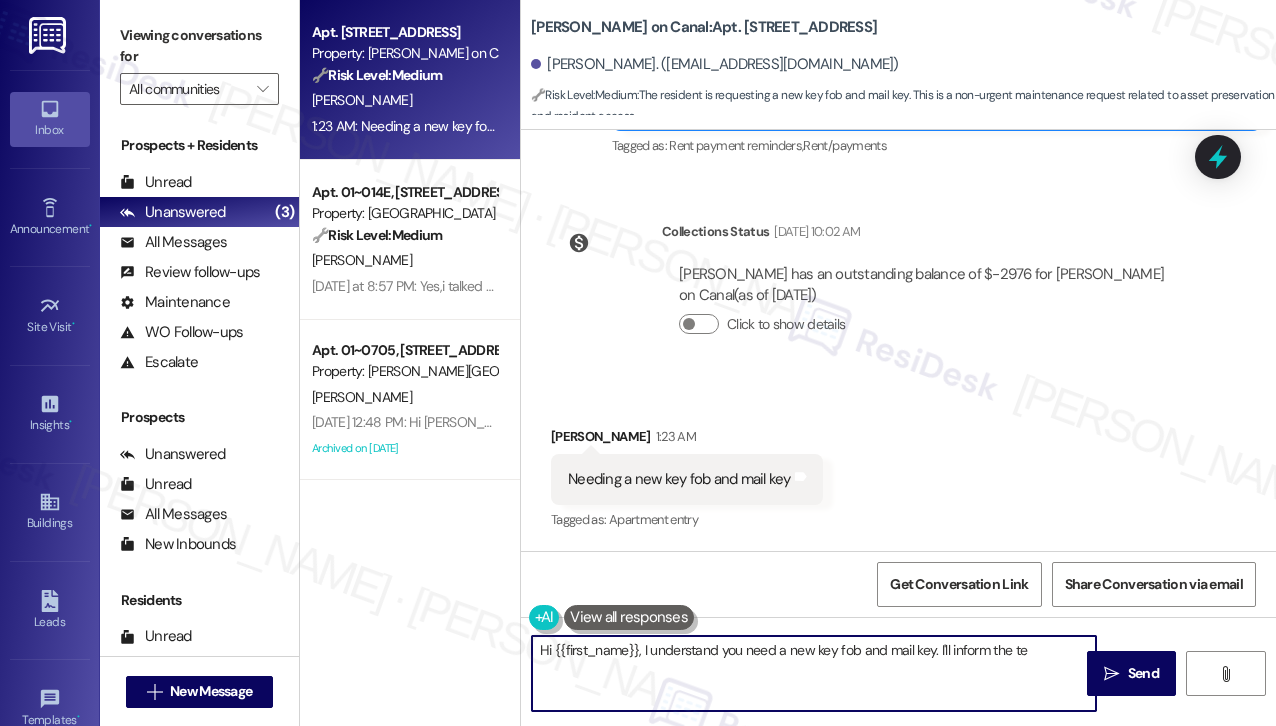 click on "Hi {{first_name}}, I understand you need a new key fob and mail key. I'll inform the te" at bounding box center [814, 673] 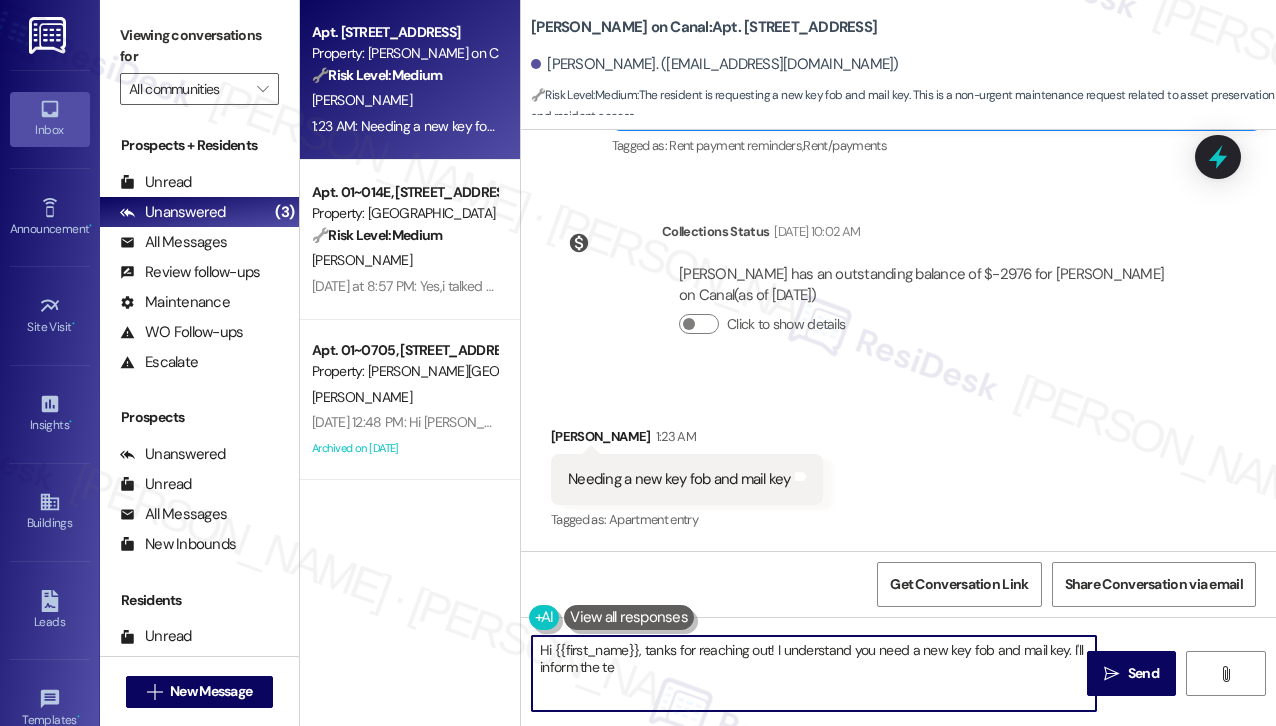click on "Hi {{first_name}}, tanks for reaching out! I understand you need a new key fob and mail key. I'll inform the te" at bounding box center [814, 673] 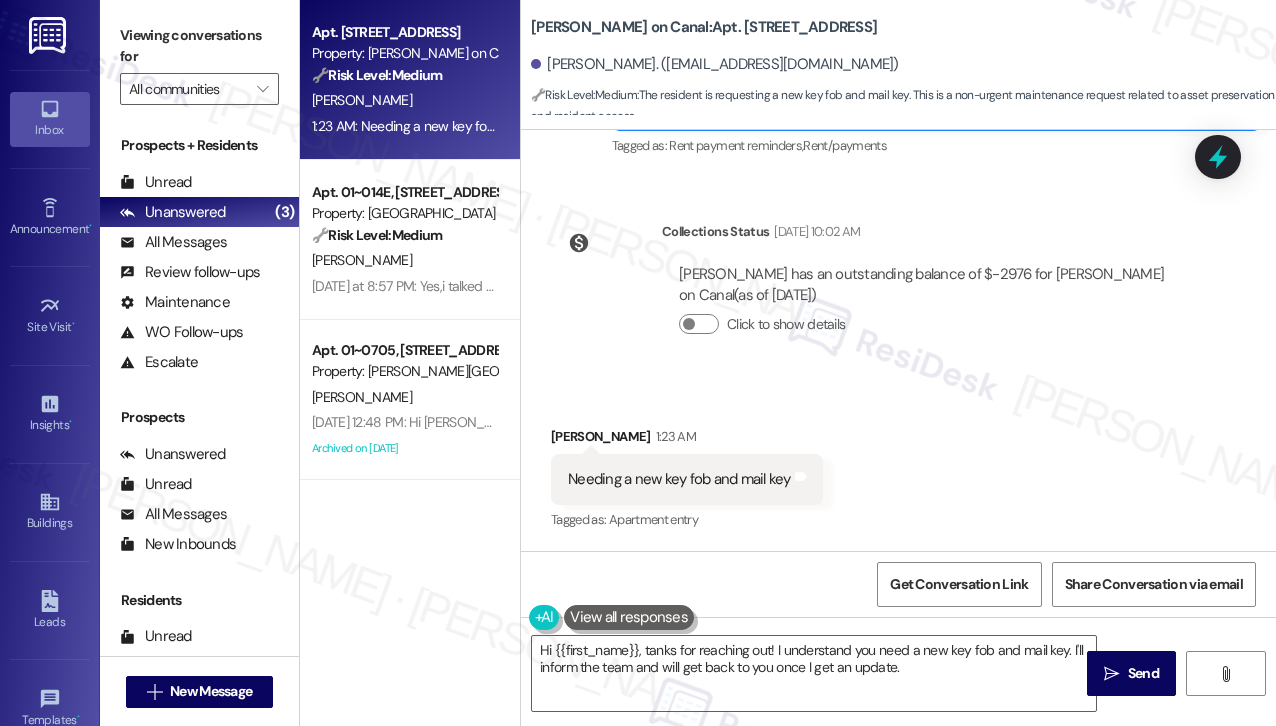 click on "Received via SMS [PERSON_NAME] 1:23 AM Needing a new key fob and mail key Tags and notes Tagged as:   Apartment entry Click to highlight conversations about Apartment entry" at bounding box center (898, 465) 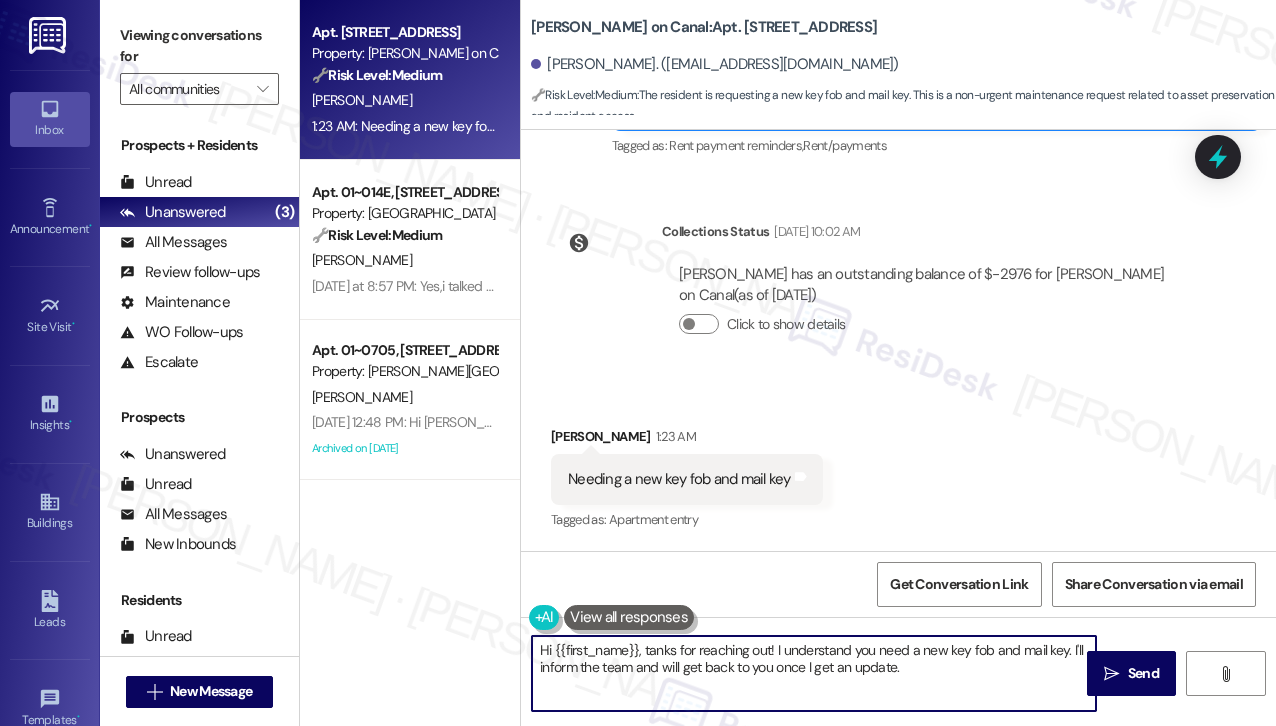 drag, startPoint x: 922, startPoint y: 671, endPoint x: 1070, endPoint y: 639, distance: 151.41995 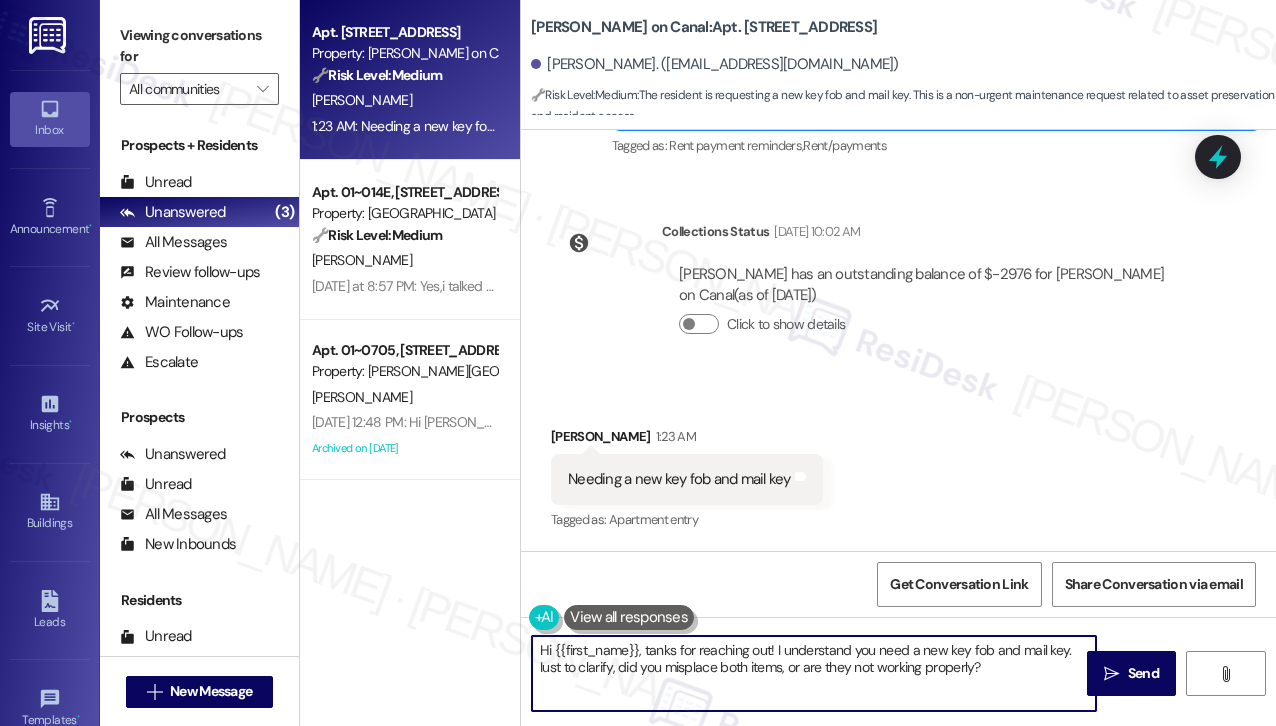 click on "Hi {{first_name}}, tanks for reaching out! I understand you need a new key fob and mail key. Iust to clarify, did you misplace both items, or are they not working properly?" at bounding box center [814, 673] 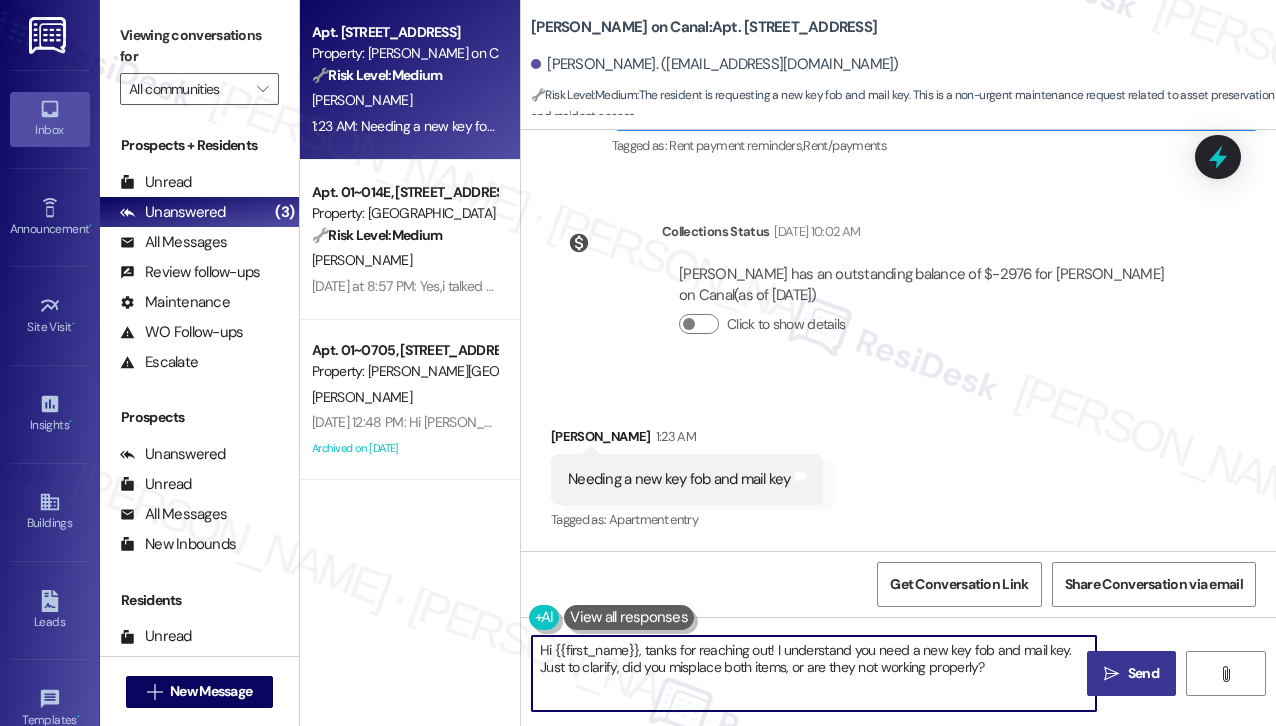 type on "Hi {{first_name}}, tanks for reaching out! I understand you need a new key fob and mail key. Just to clarify, did you misplace both items, or are they not working properly?" 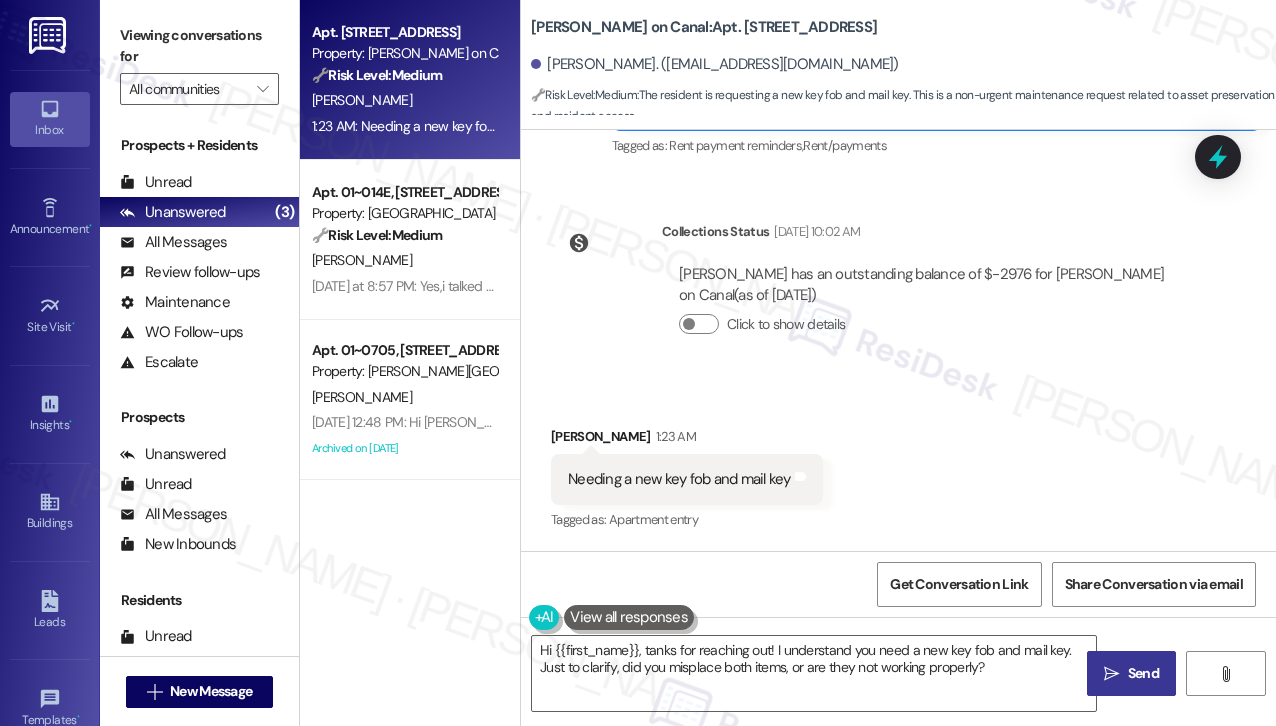 click on "" at bounding box center (1111, 674) 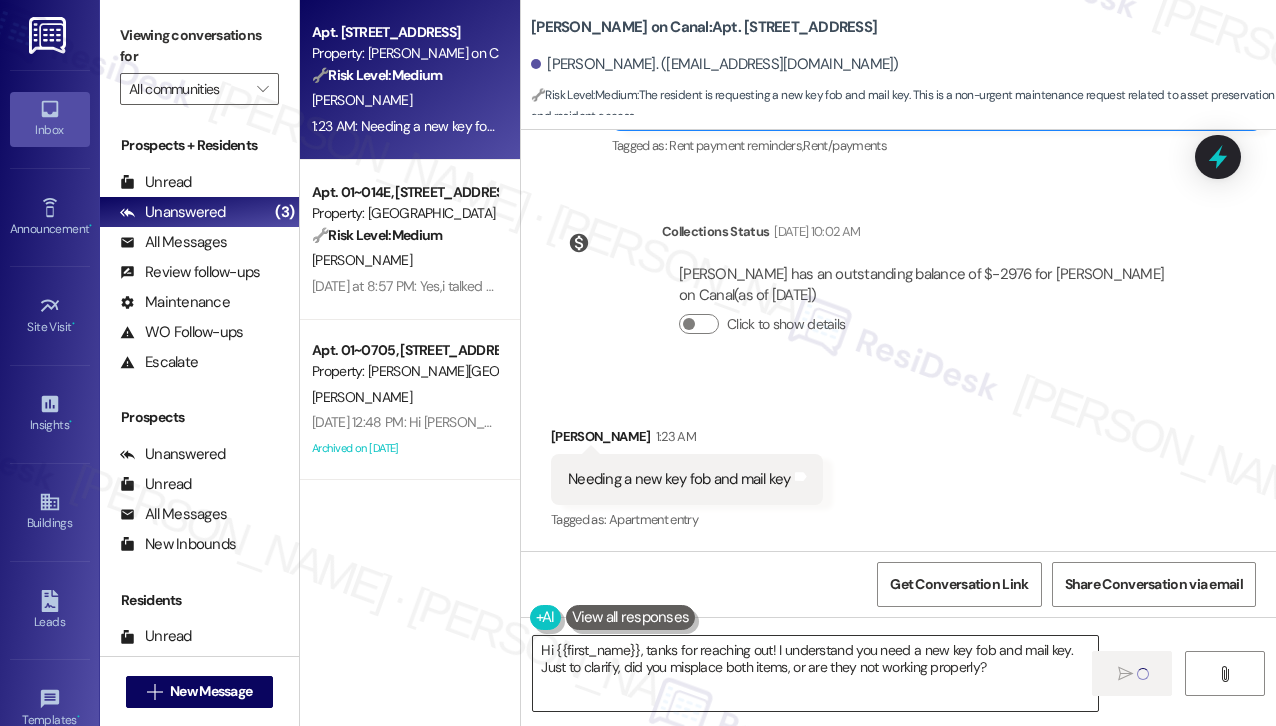 click on "Hi {{first_name}}, tanks for reaching out! I understand you need a new key fob and mail key. Just to clarify, did you misplace both items, or are they not working properly?" at bounding box center (815, 673) 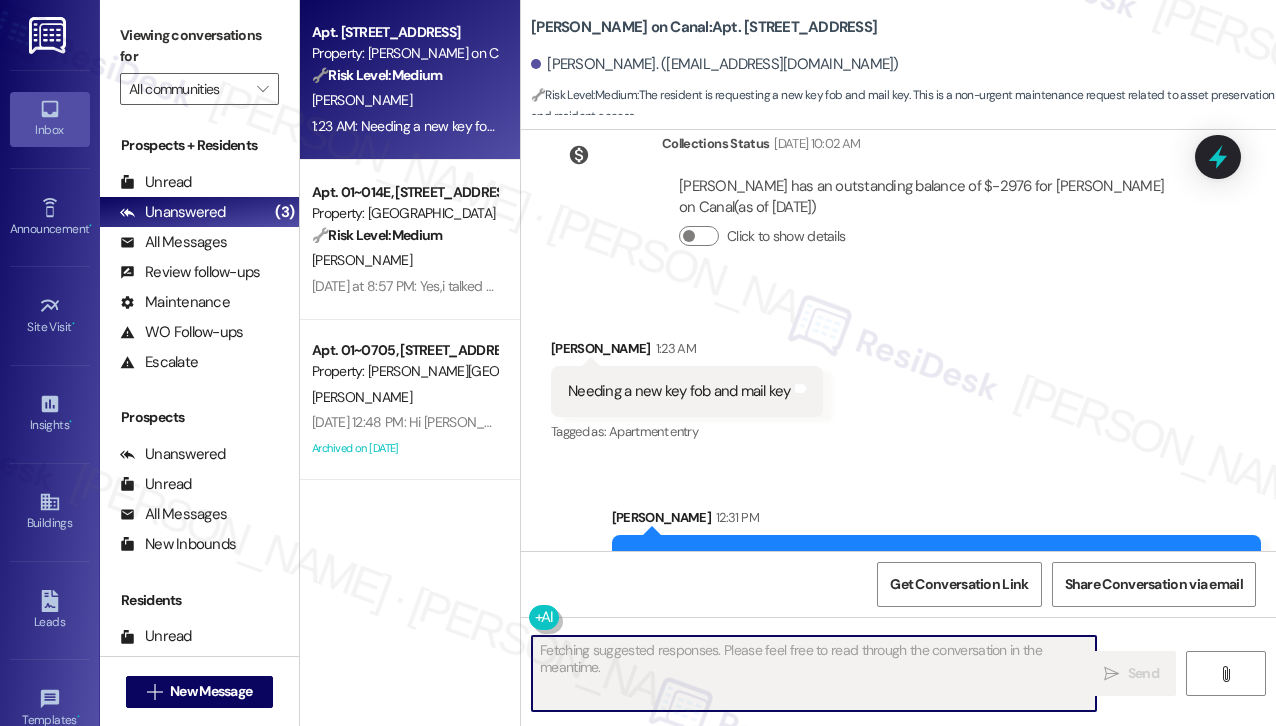 scroll, scrollTop: 568, scrollLeft: 0, axis: vertical 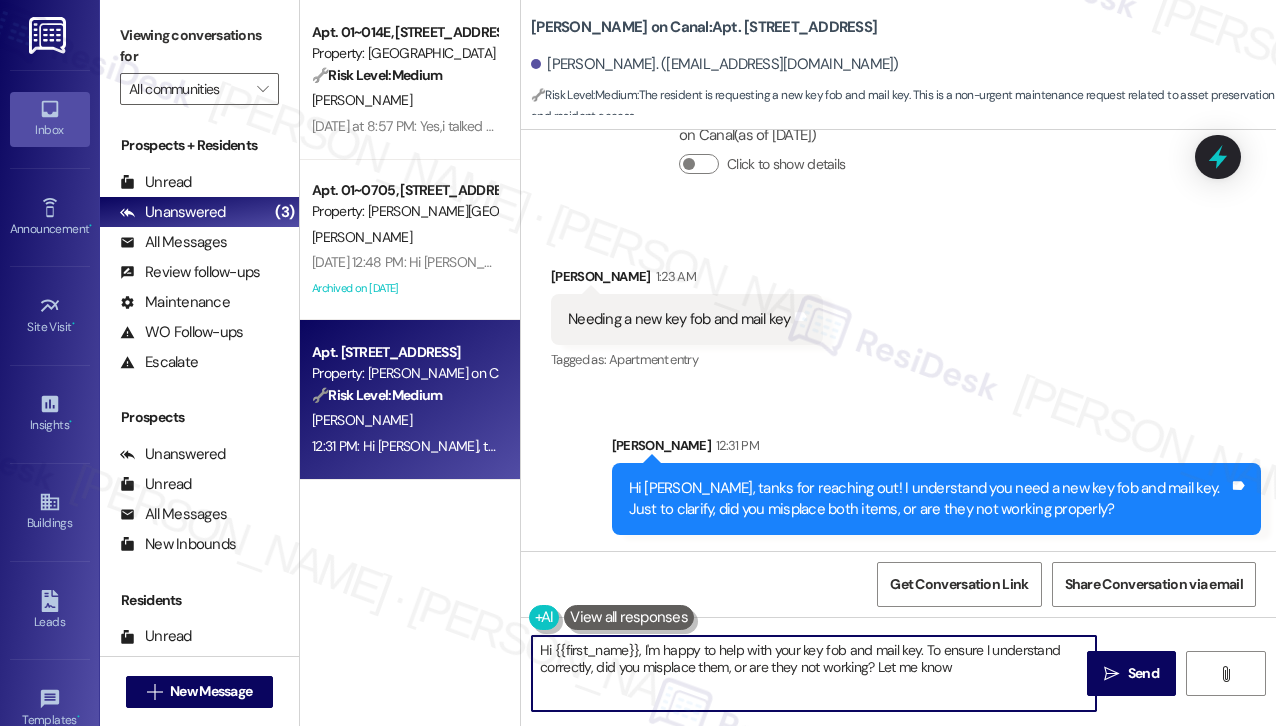 type on "Hi {{first_name}}, I'm happy to help with your key fob and mail key. To ensure I understand correctly, did you misplace them, or are they not working? Let me know!" 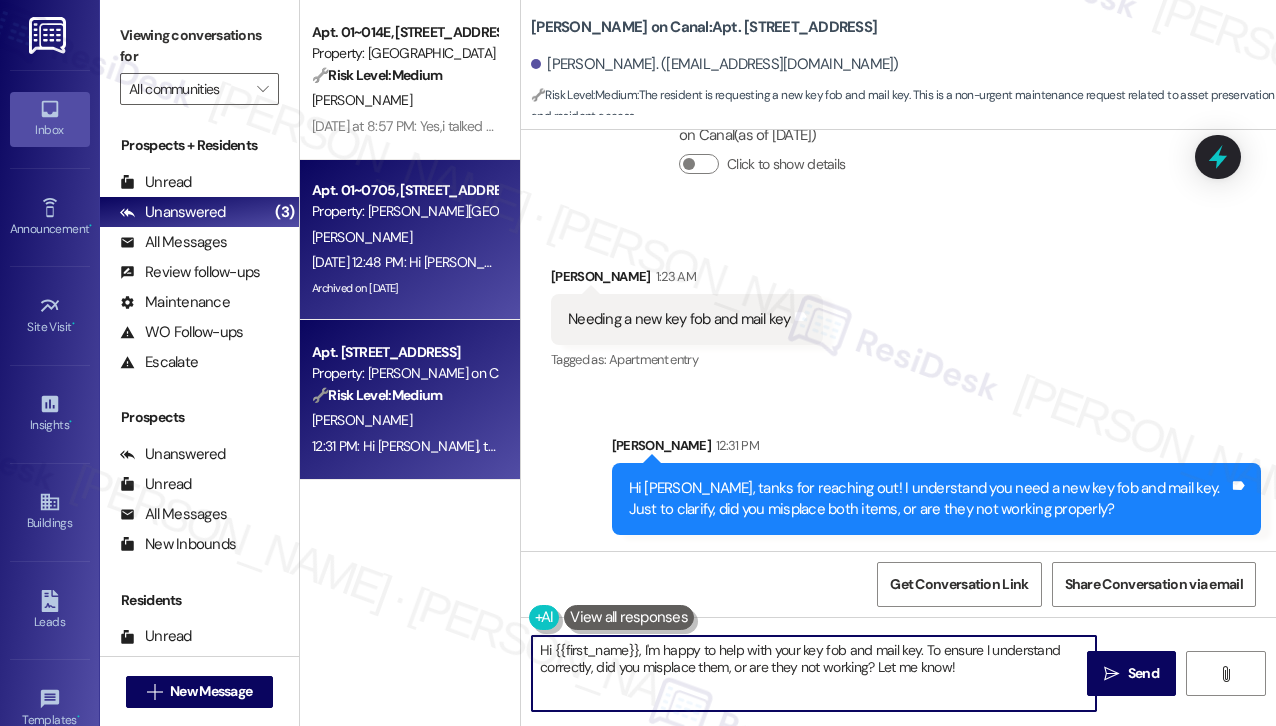 click on "[PERSON_NAME]" at bounding box center (404, 237) 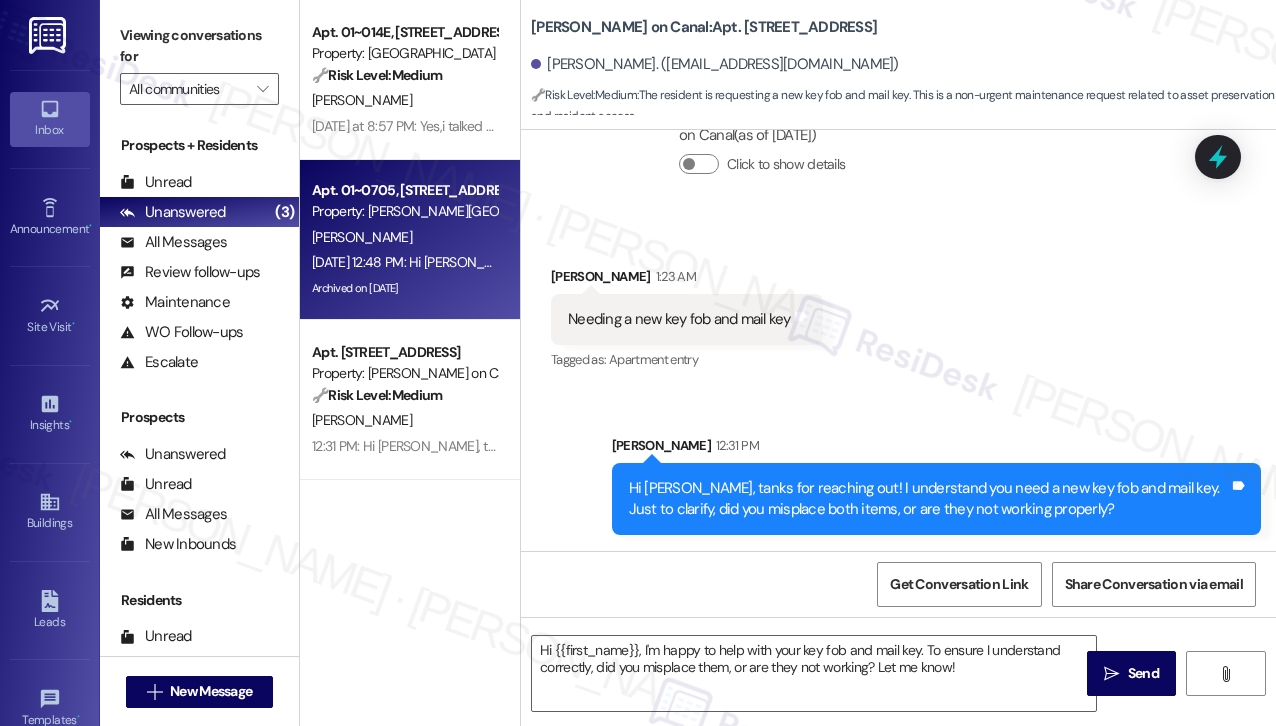type on "Fetching suggested responses. Please feel free to read through the conversation in the meantime." 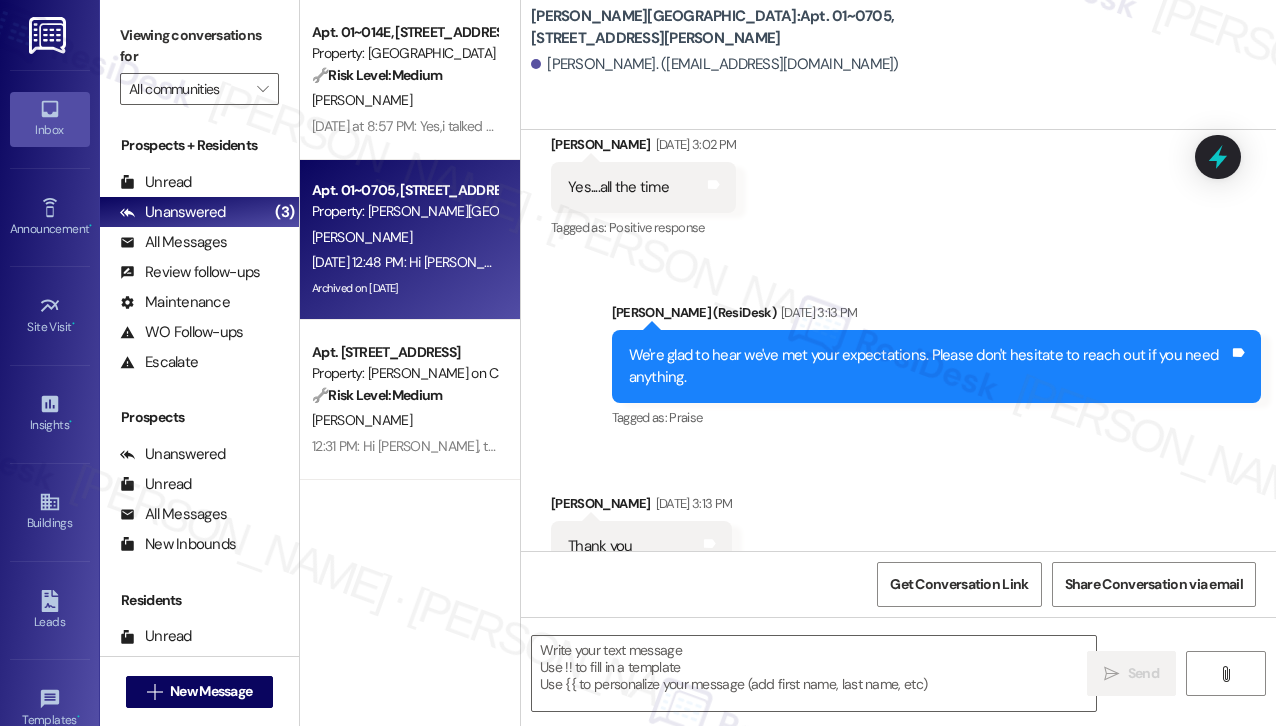 type on "Fetching suggested responses. Please feel free to read through the conversation in the meantime." 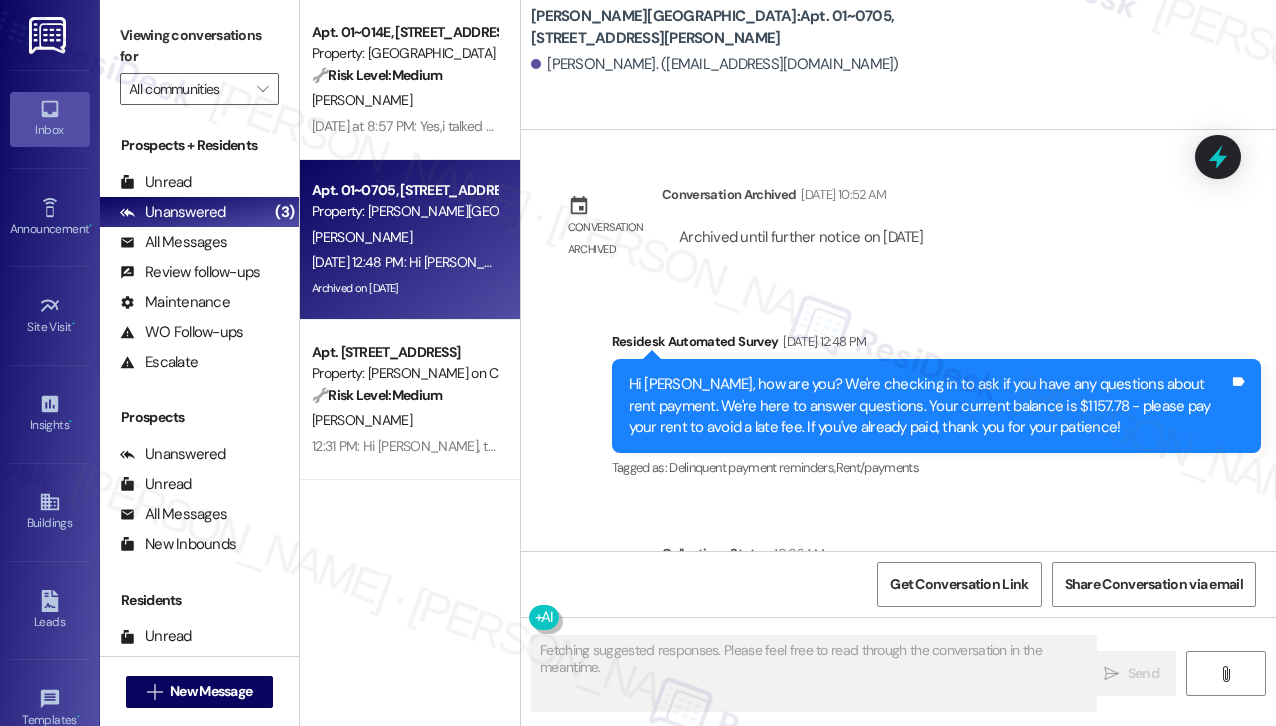 scroll, scrollTop: 8380, scrollLeft: 0, axis: vertical 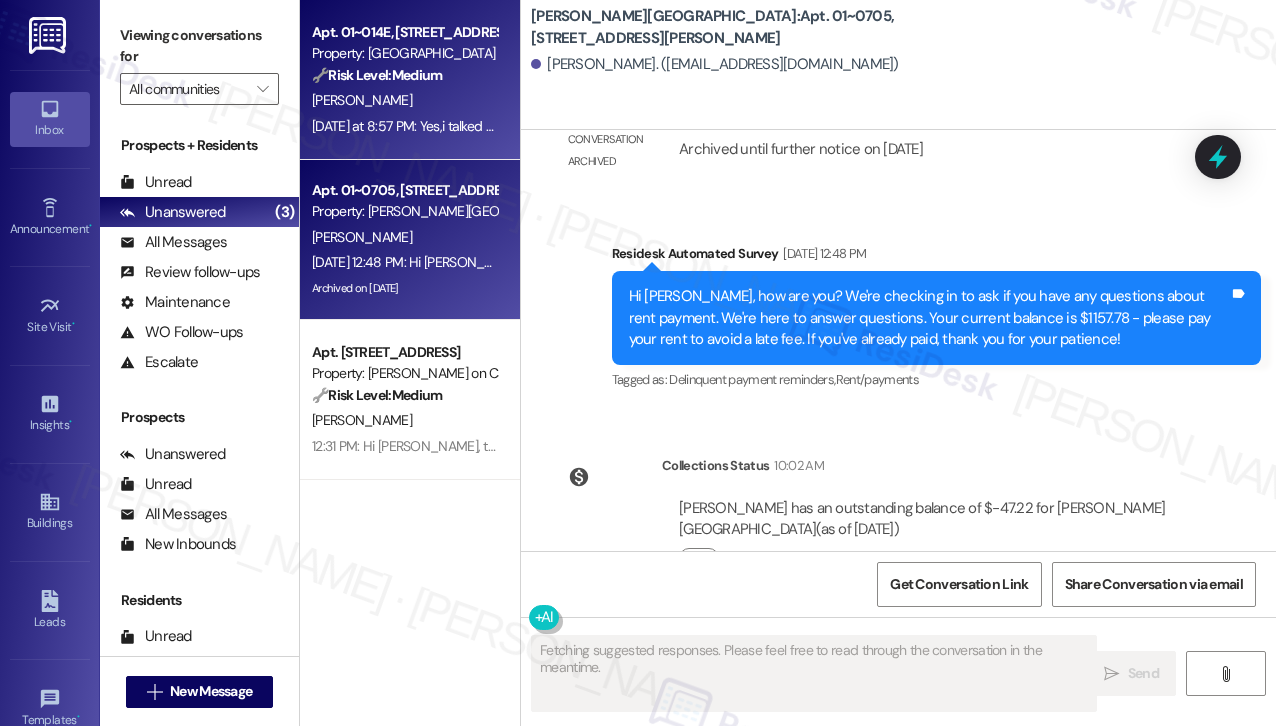 click on "[DATE] at 8:57 PM: Yes,i talked to someone about the apartment. I was told there aren't any 2 bedrooms available at this time and to keep an eye out on the listings [DATE] at 8:57 PM: Yes,i talked to someone about the apartment. I was told there aren't any 2 bedrooms available at this time and to keep an eye out on the listings" at bounding box center [779, 126] 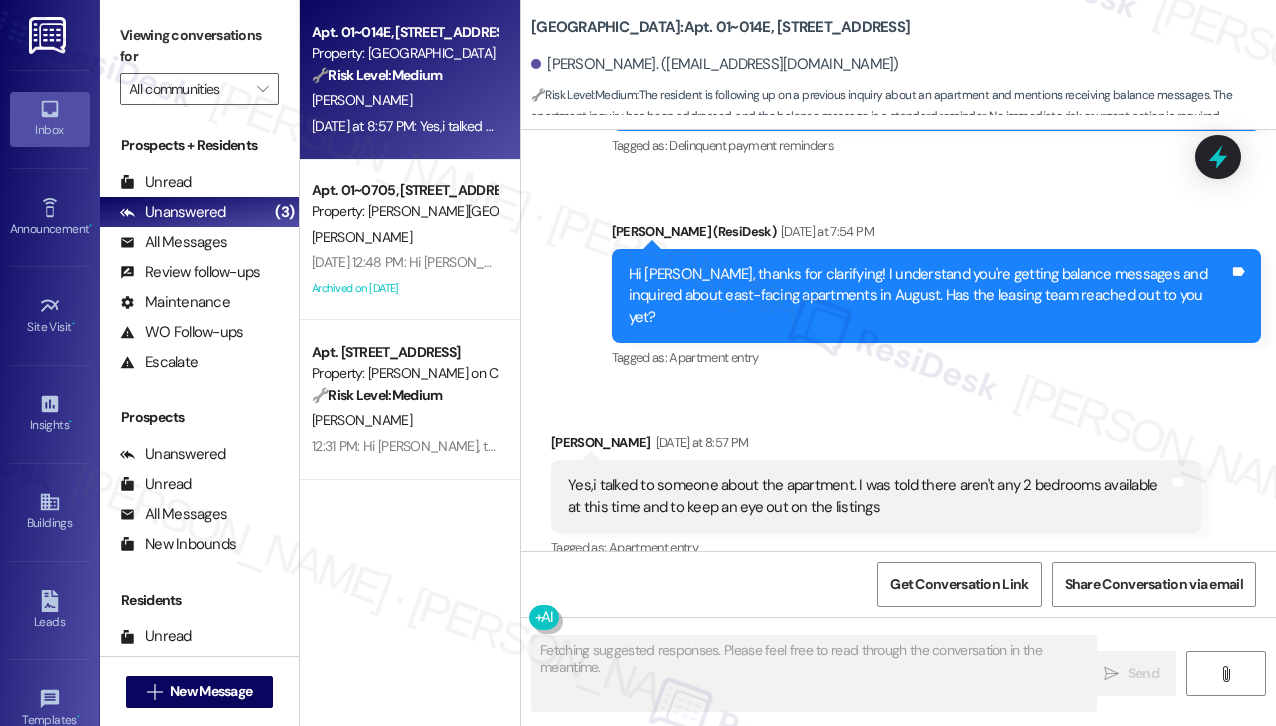 scroll, scrollTop: 2089, scrollLeft: 0, axis: vertical 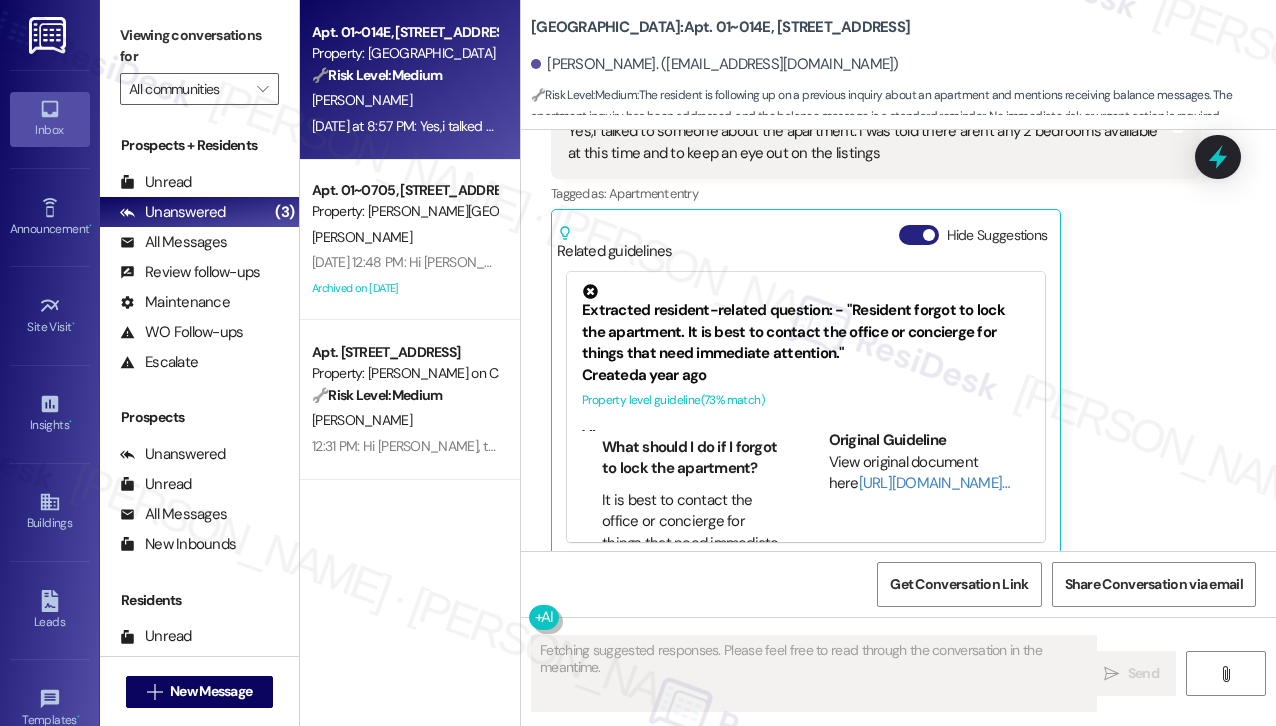 click on "Hide Suggestions" at bounding box center (919, 235) 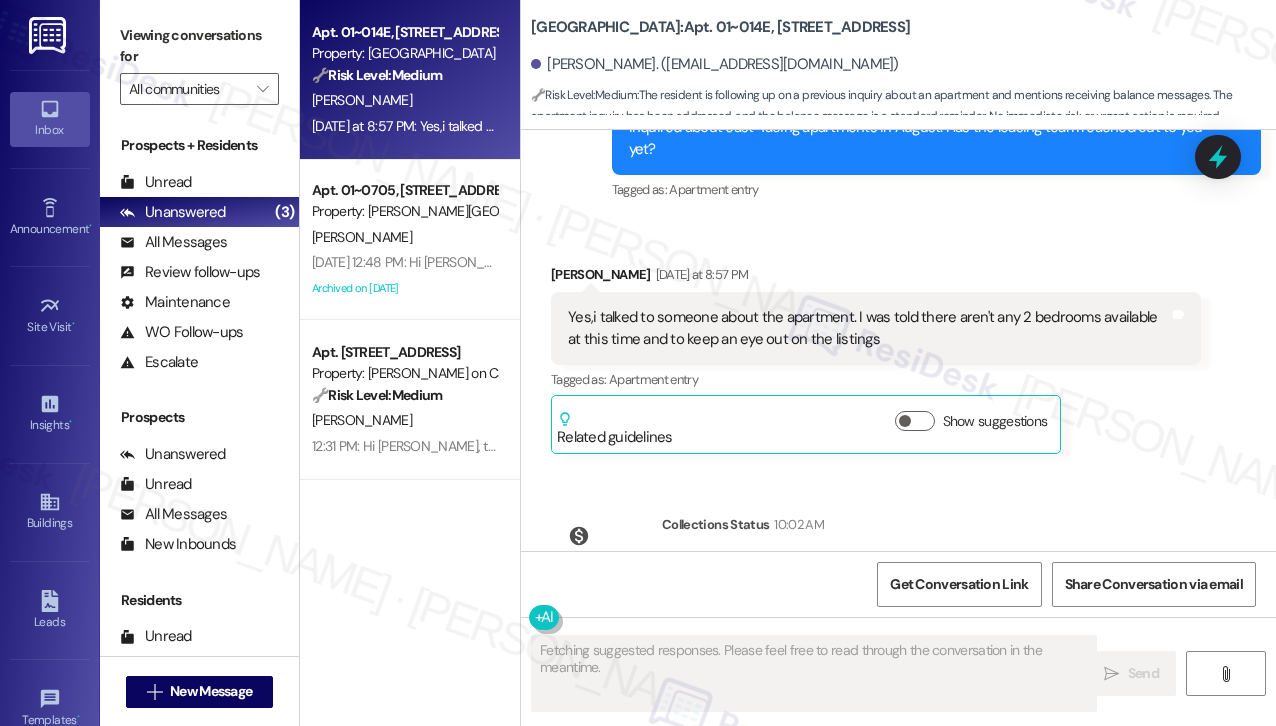 scroll, scrollTop: 1805, scrollLeft: 0, axis: vertical 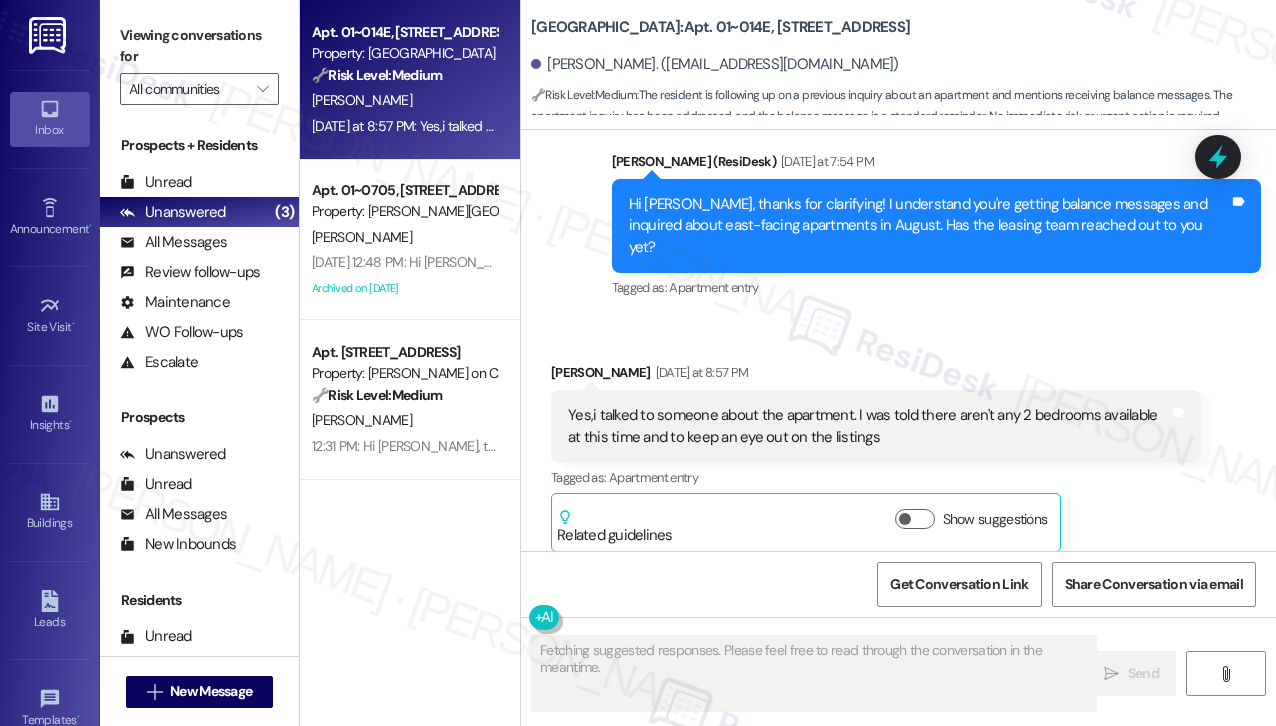 click on "Yes,i talked to someone about the apartment. I was told there aren't any 2 bedrooms available at this time and to keep an eye out on the listings" at bounding box center [868, 426] 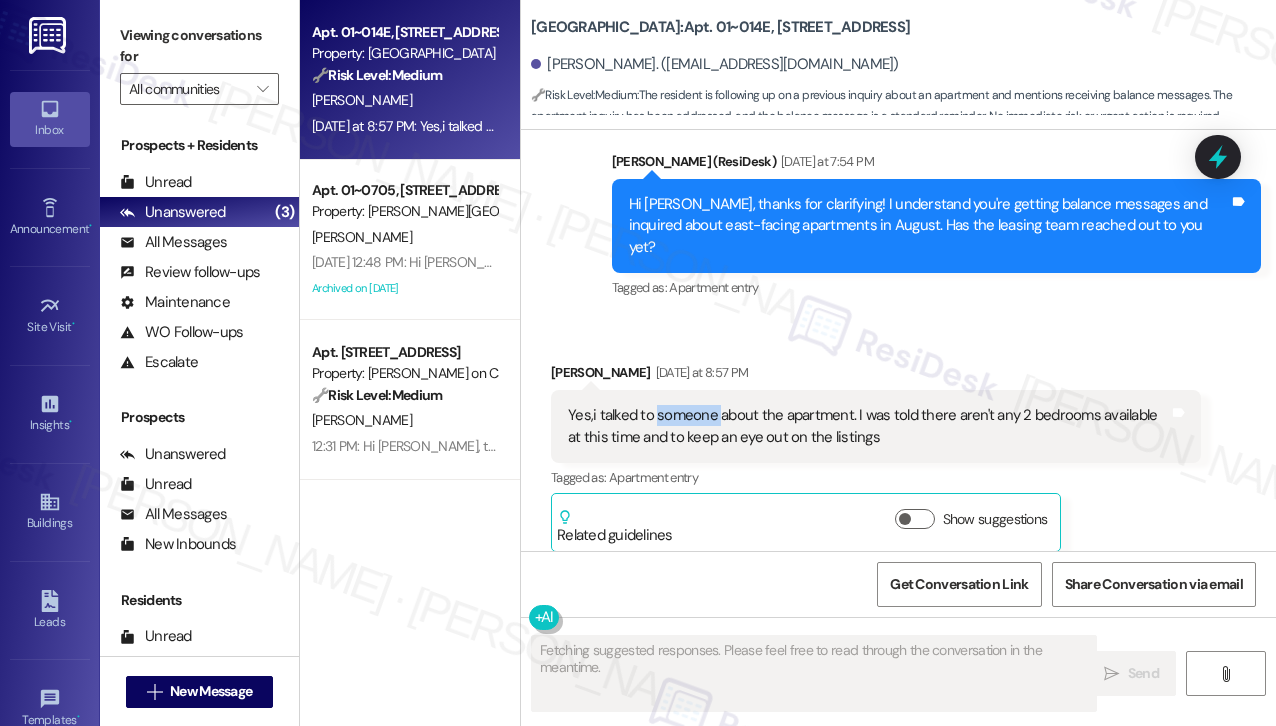 click on "Yes,i talked to someone about the apartment. I was told there aren't any 2 bedrooms available at this time and to keep an eye out on the listings" at bounding box center [868, 426] 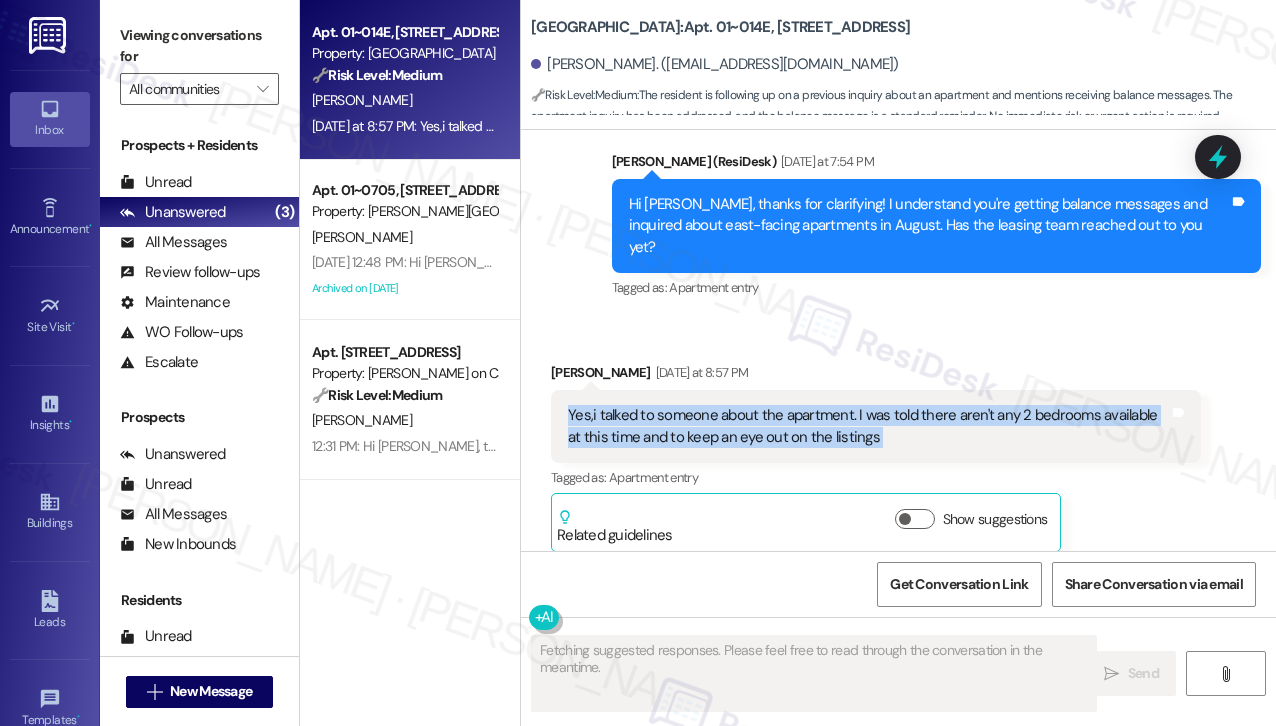 click on "Yes,i talked to someone about the apartment. I was told there aren't any 2 bedrooms available at this time and to keep an eye out on the listings" at bounding box center [868, 426] 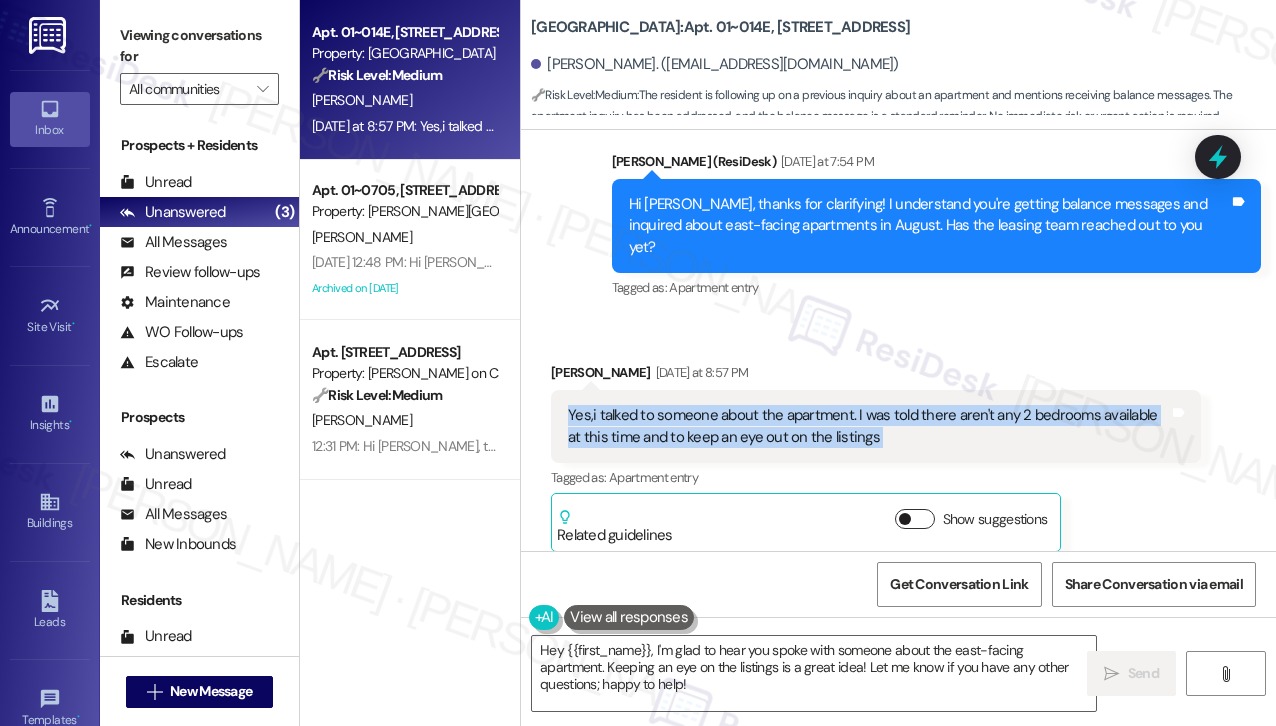 click on "Show suggestions" at bounding box center [915, 519] 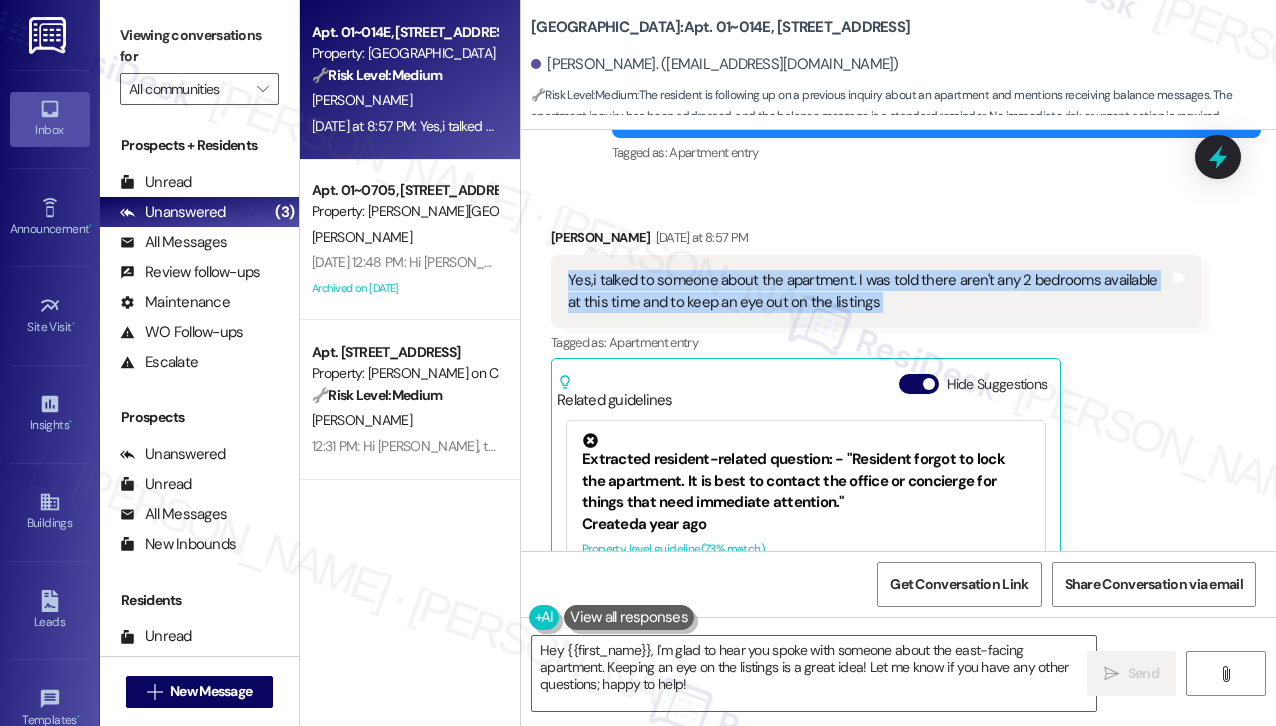 scroll, scrollTop: 2105, scrollLeft: 0, axis: vertical 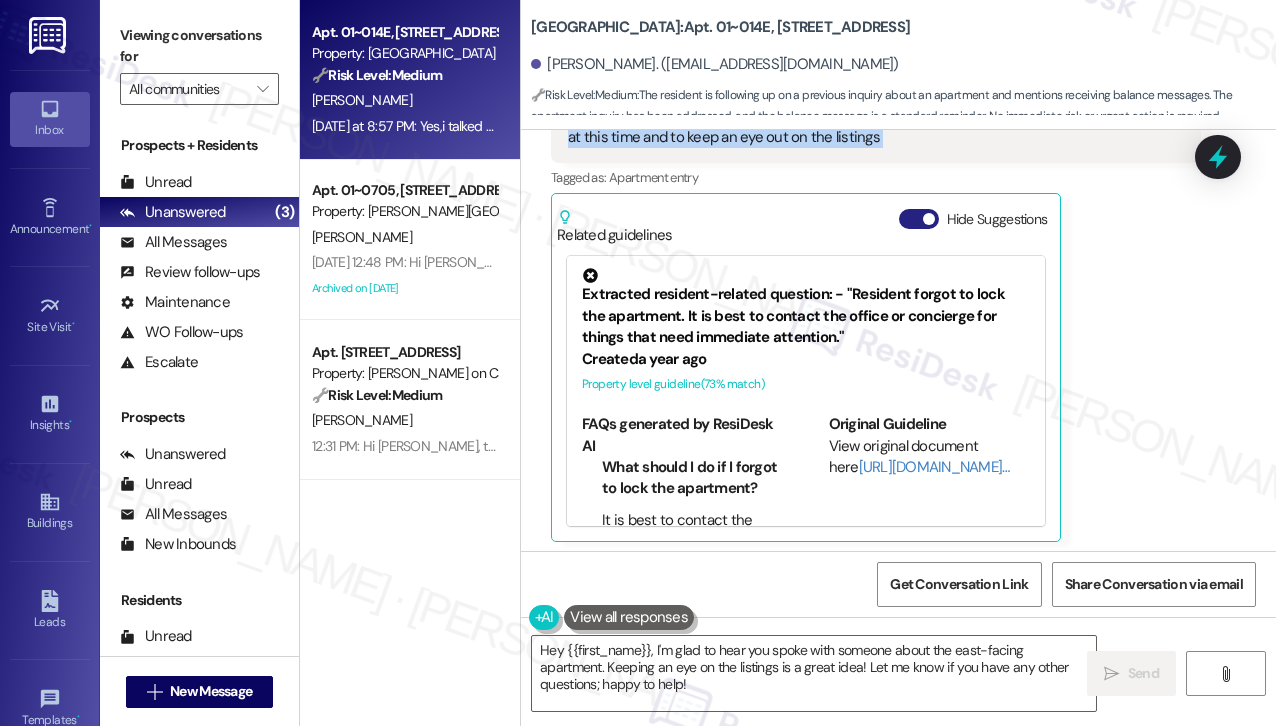 click on "Hide Suggestions" at bounding box center [919, 219] 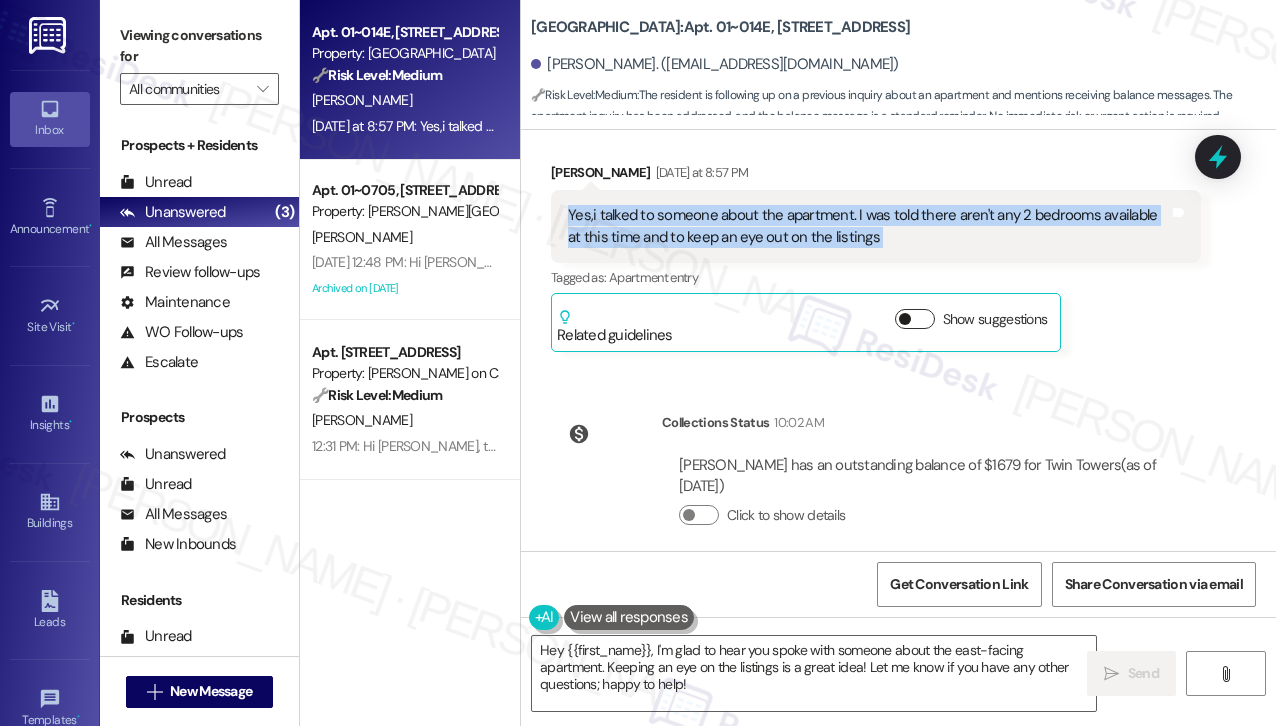click on "Show suggestions" at bounding box center (915, 319) 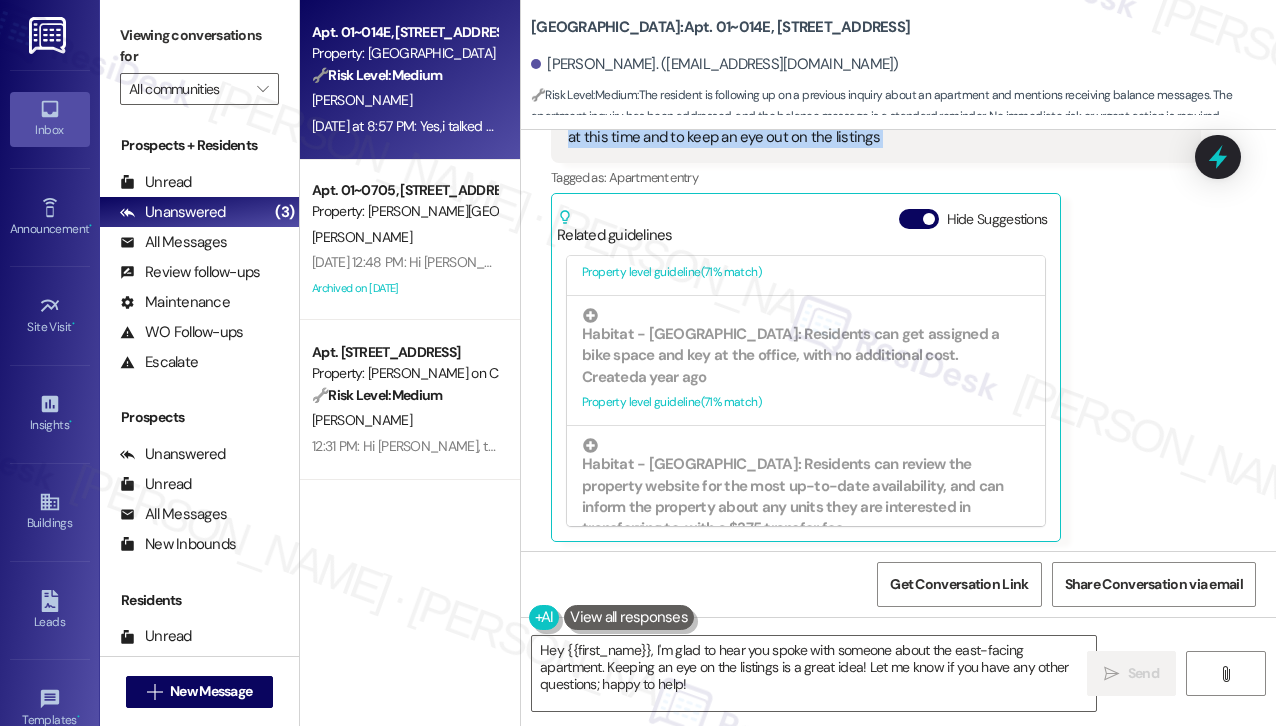 scroll, scrollTop: 700, scrollLeft: 0, axis: vertical 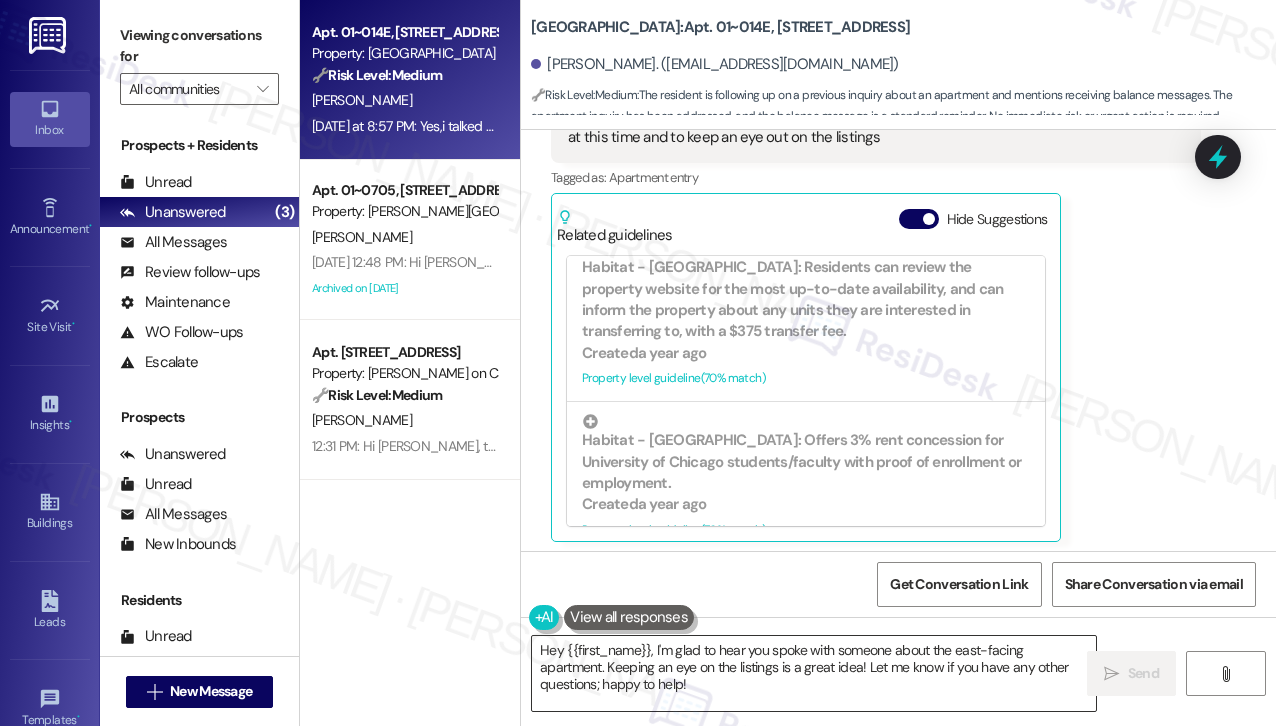 click on "Hey {{first_name}}, I'm glad to hear you spoke with someone about the east-facing apartment. Keeping an eye on the listings is a great idea! Let me know if you have any other questions; happy to help!" at bounding box center [814, 673] 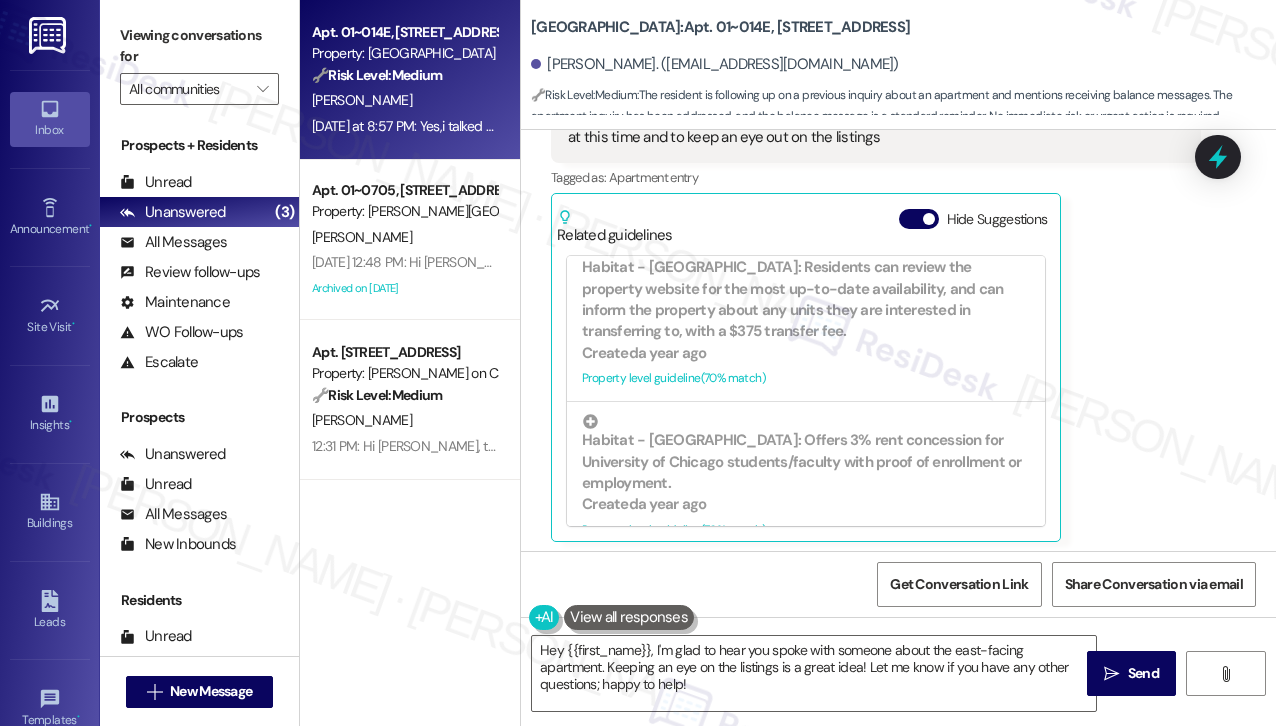 click at bounding box center (629, 617) 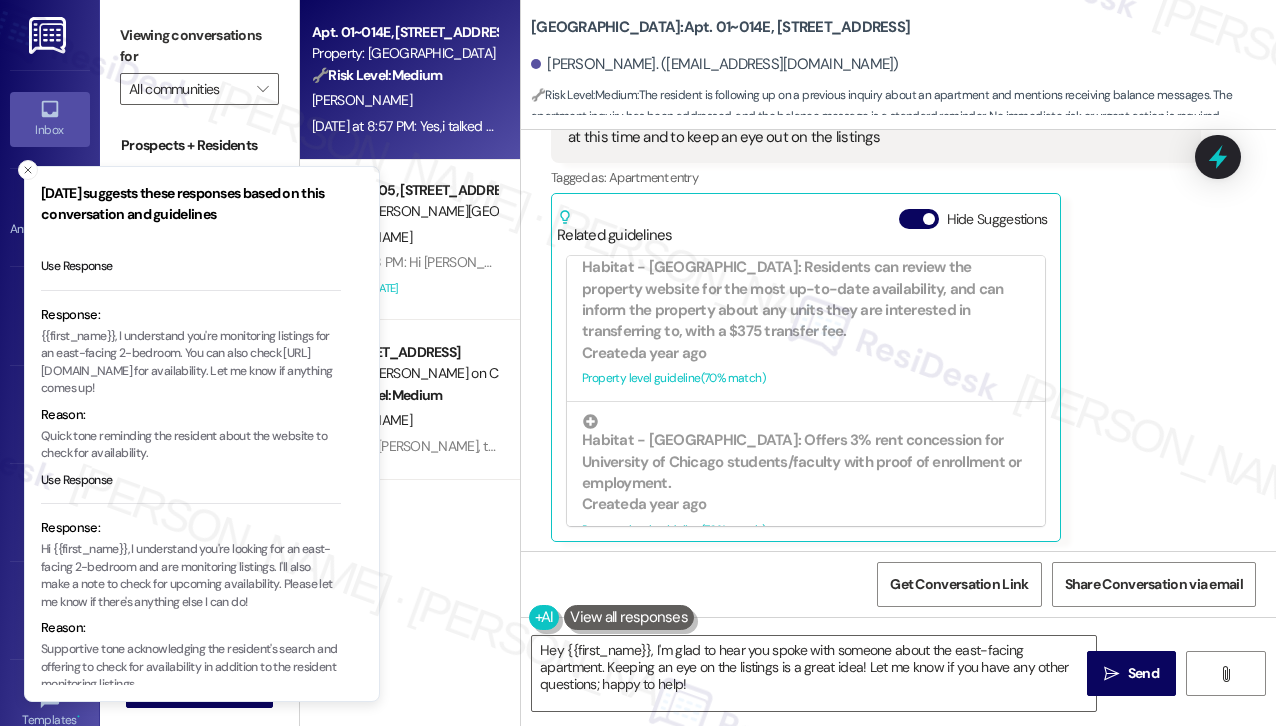 scroll, scrollTop: 249, scrollLeft: 0, axis: vertical 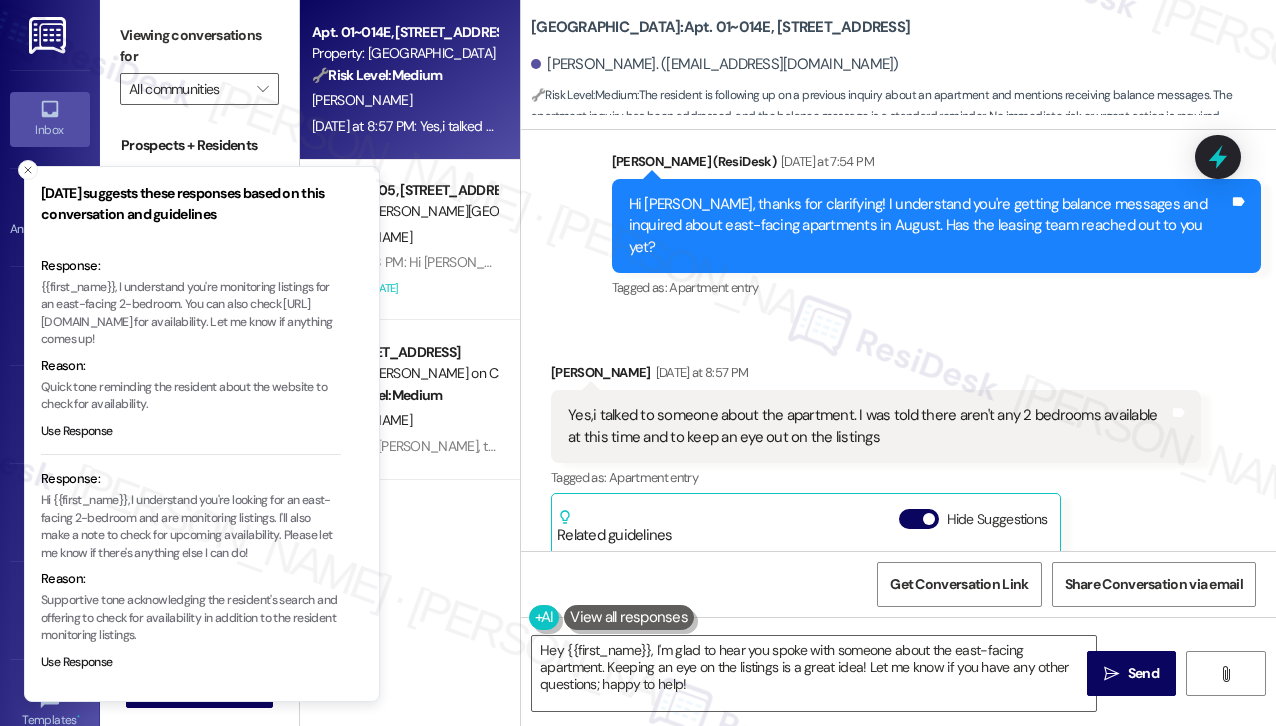 click on "Yes,i talked to someone about the apartment. I was told there aren't any 2 bedrooms available at this time and to keep an eye out on the listings" at bounding box center (868, 426) 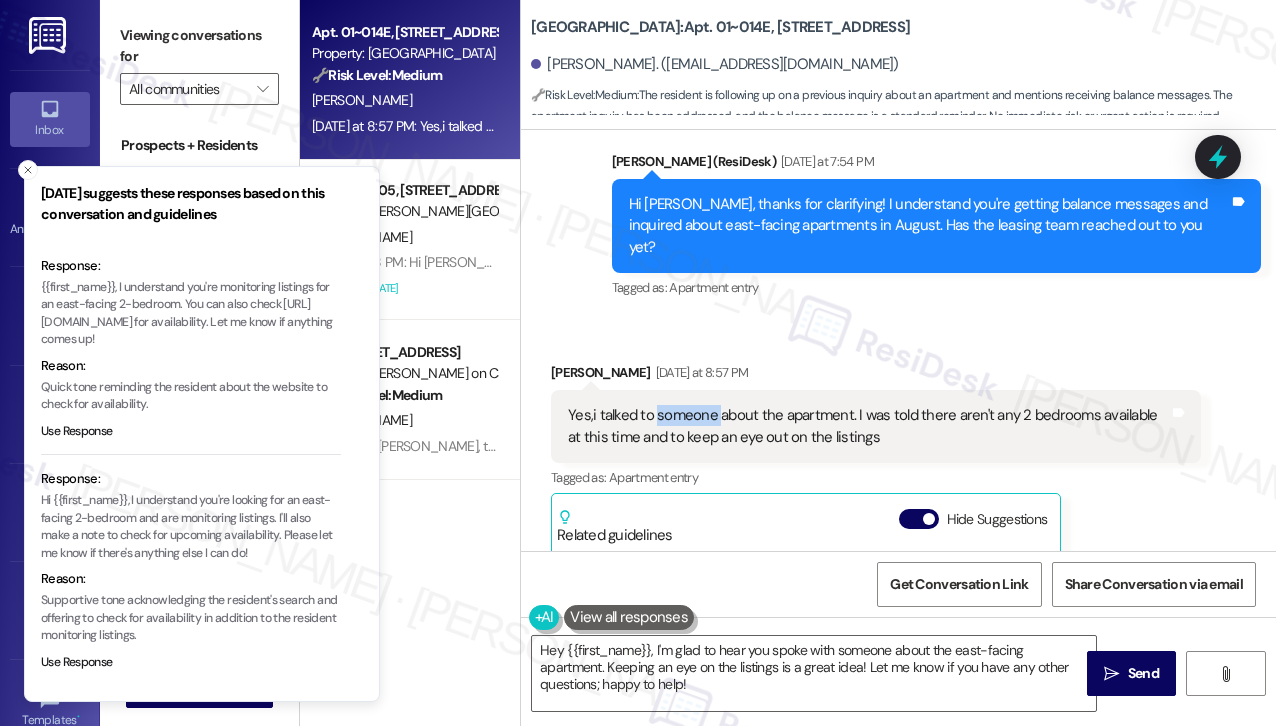 click on "Yes,i talked to someone about the apartment. I was told there aren't any 2 bedrooms available at this time and to keep an eye out on the listings" at bounding box center (868, 426) 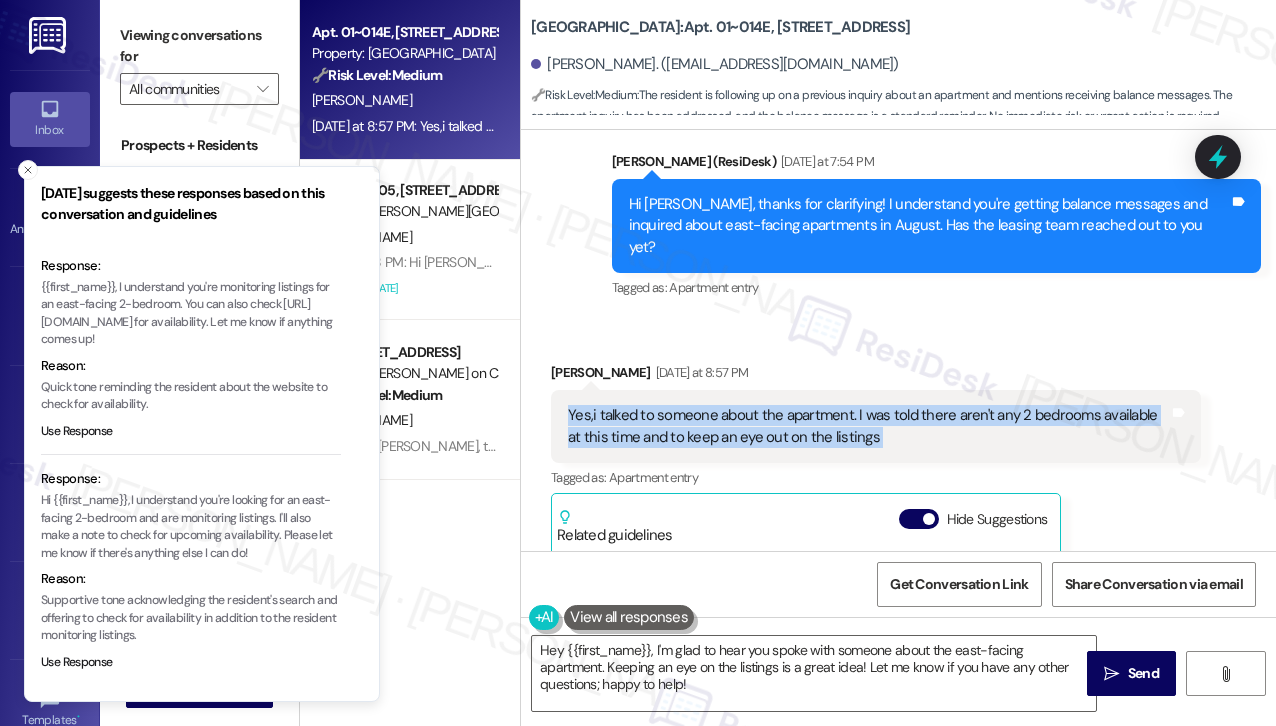 click on "Yes,i talked to someone about the apartment. I was told there aren't any 2 bedrooms available at this time and to keep an eye out on the listings" at bounding box center (868, 426) 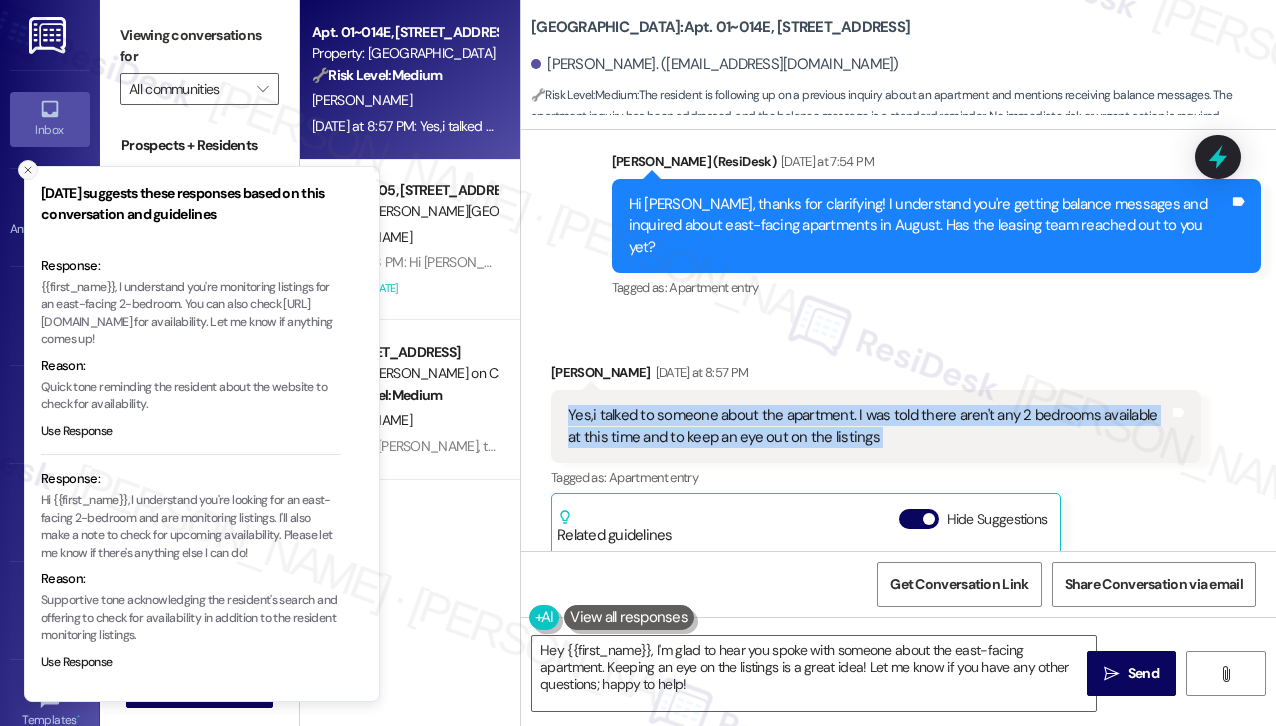 click at bounding box center (28, 170) 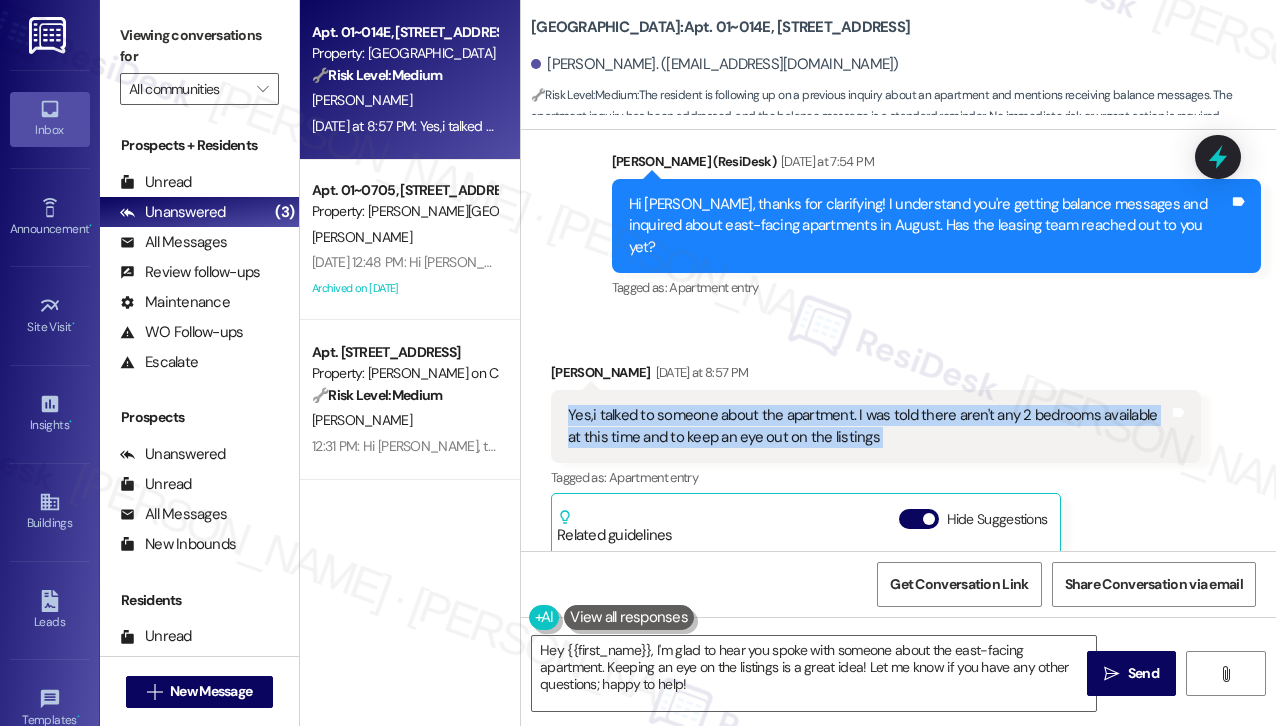 click on "Yes,i talked to someone about the apartment. I was told there aren't any 2 bedrooms available at this time and to keep an eye out on the listings" at bounding box center (868, 426) 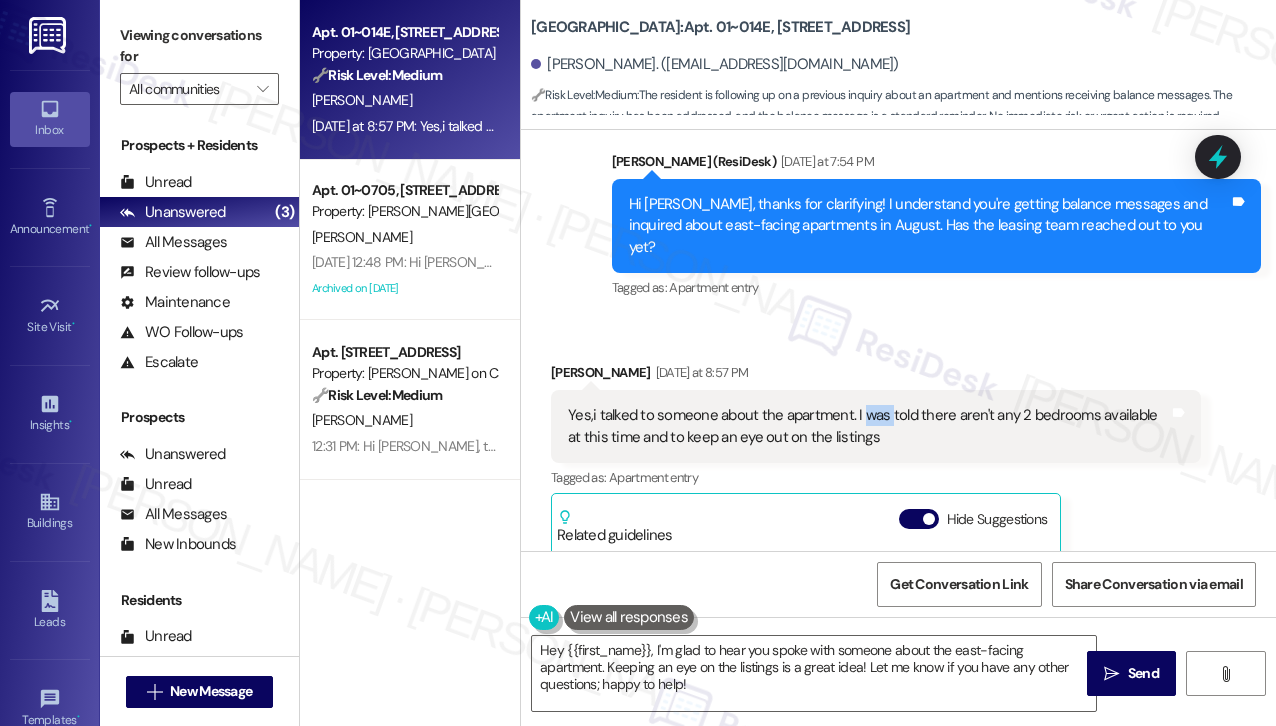 click on "Yes,i talked to someone about the apartment. I was told there aren't any 2 bedrooms available at this time and to keep an eye out on the listings" at bounding box center [868, 426] 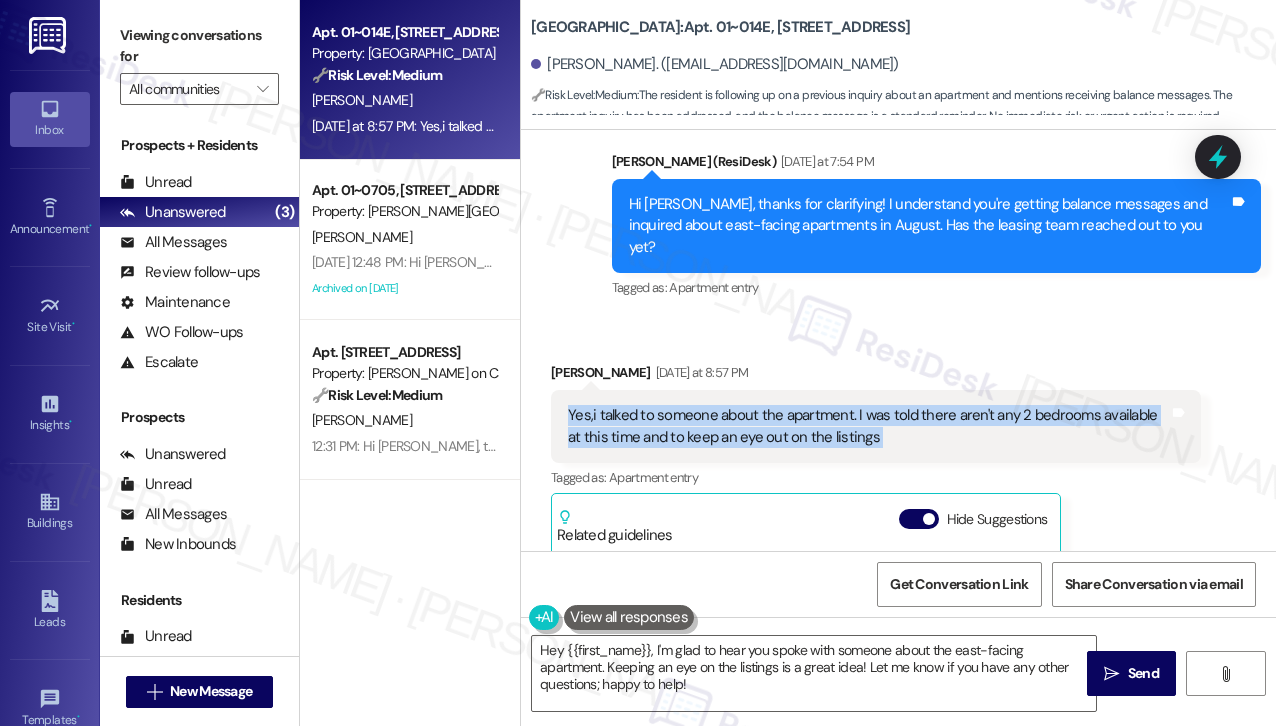 click on "Yes,i talked to someone about the apartment. I was told there aren't any 2 bedrooms available at this time and to keep an eye out on the listings" at bounding box center (868, 426) 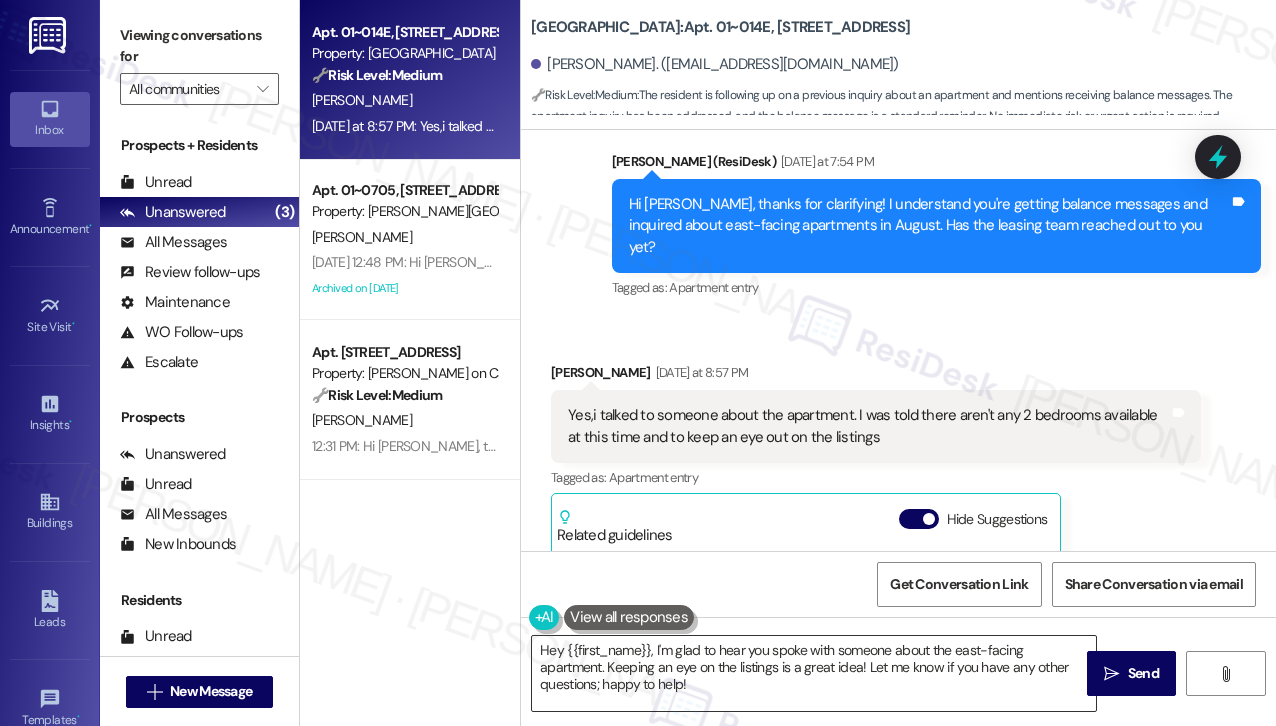 click on "Hey {{first_name}}, I'm glad to hear you spoke with someone about the east-facing apartment. Keeping an eye on the listings is a great idea! Let me know if you have any other questions; happy to help!" at bounding box center (814, 673) 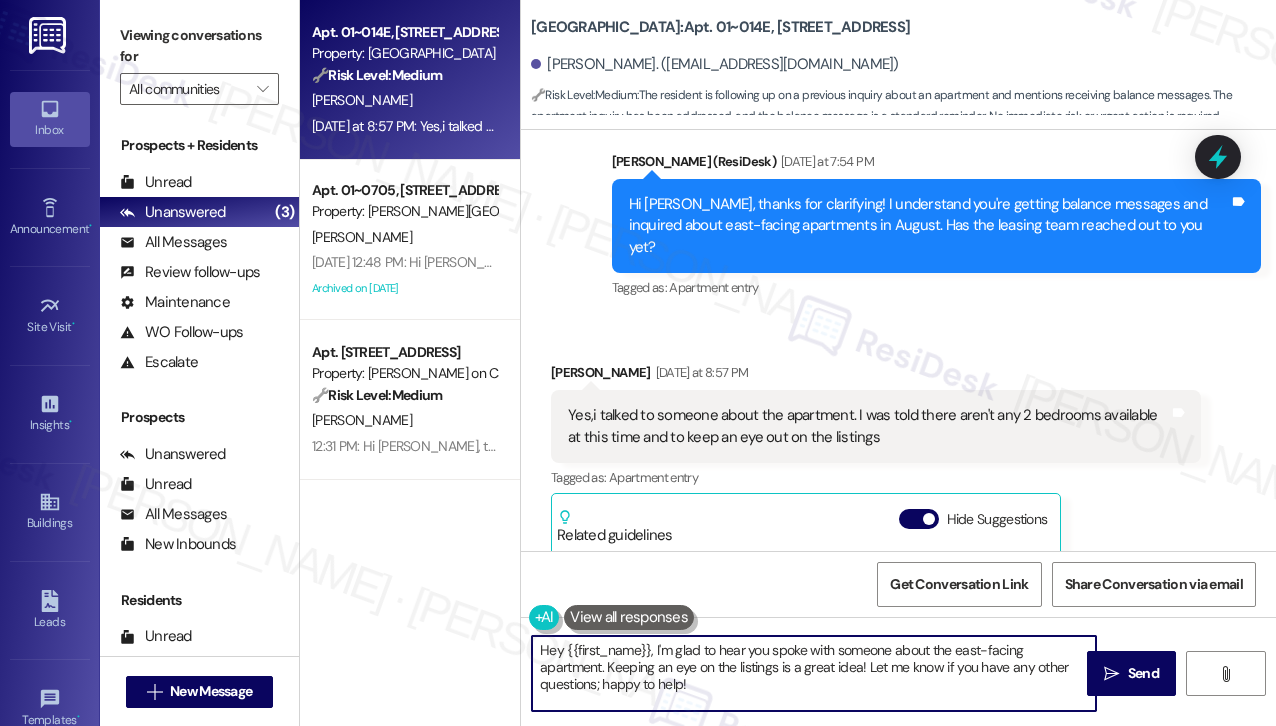 click on "Hey {{first_name}}, I'm glad to hear you spoke with someone about the east-facing apartment. Keeping an eye on the listings is a great idea! Let me know if you have any other questions; happy to help!" at bounding box center [814, 673] 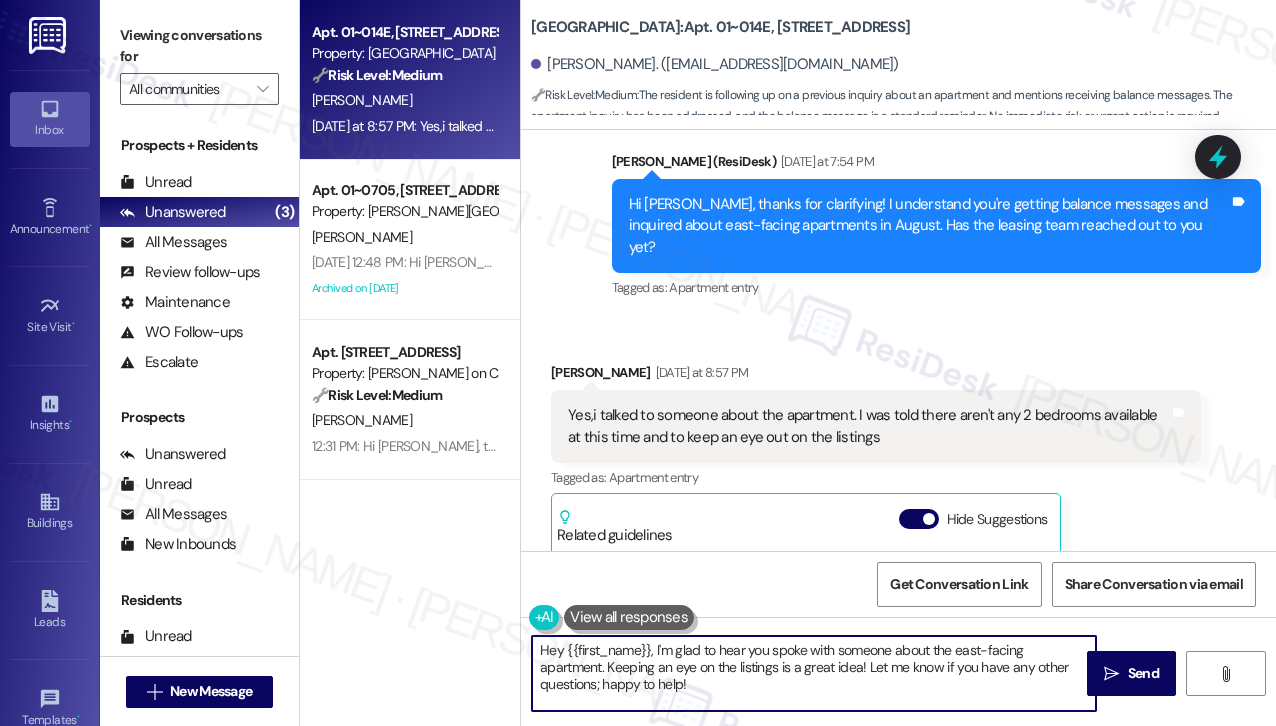 scroll, scrollTop: 2296, scrollLeft: 0, axis: vertical 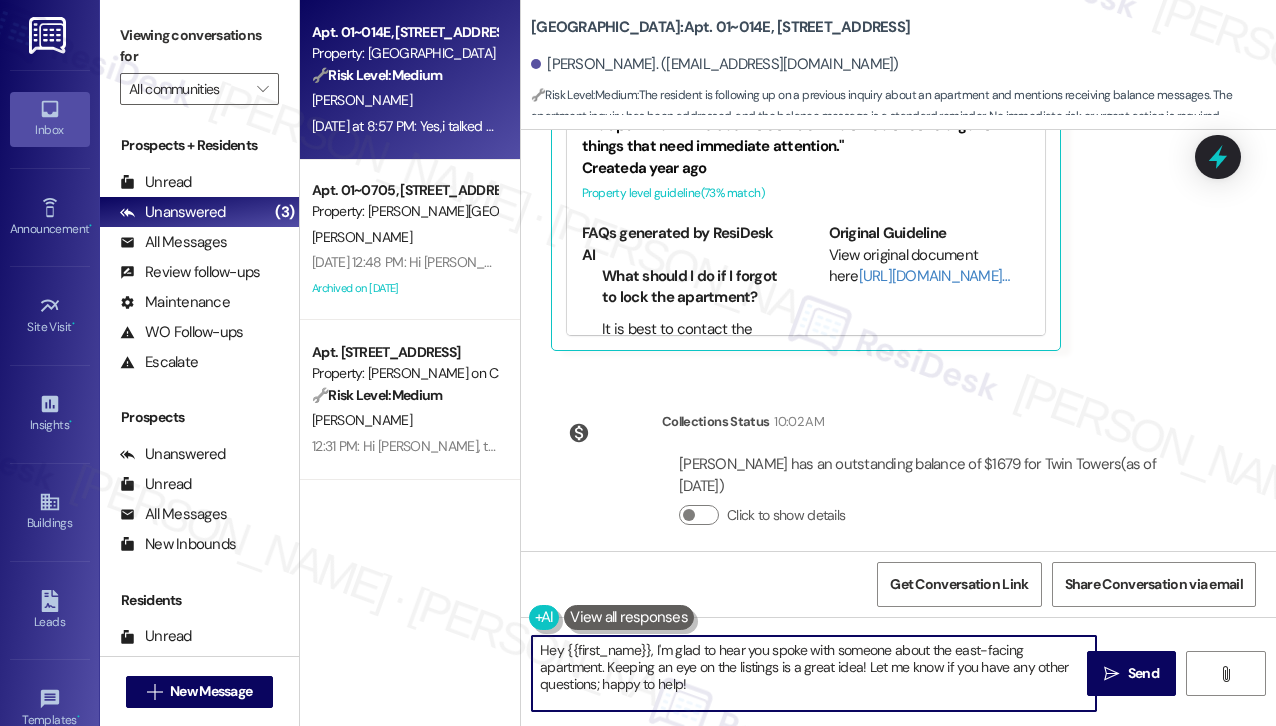 click on "Hey {{first_name}}, I'm glad to hear you spoke with someone about the east-facing apartment. Keeping an eye on the listings is a great idea! Let me know if you have any other questions; happy to help!" at bounding box center (814, 673) 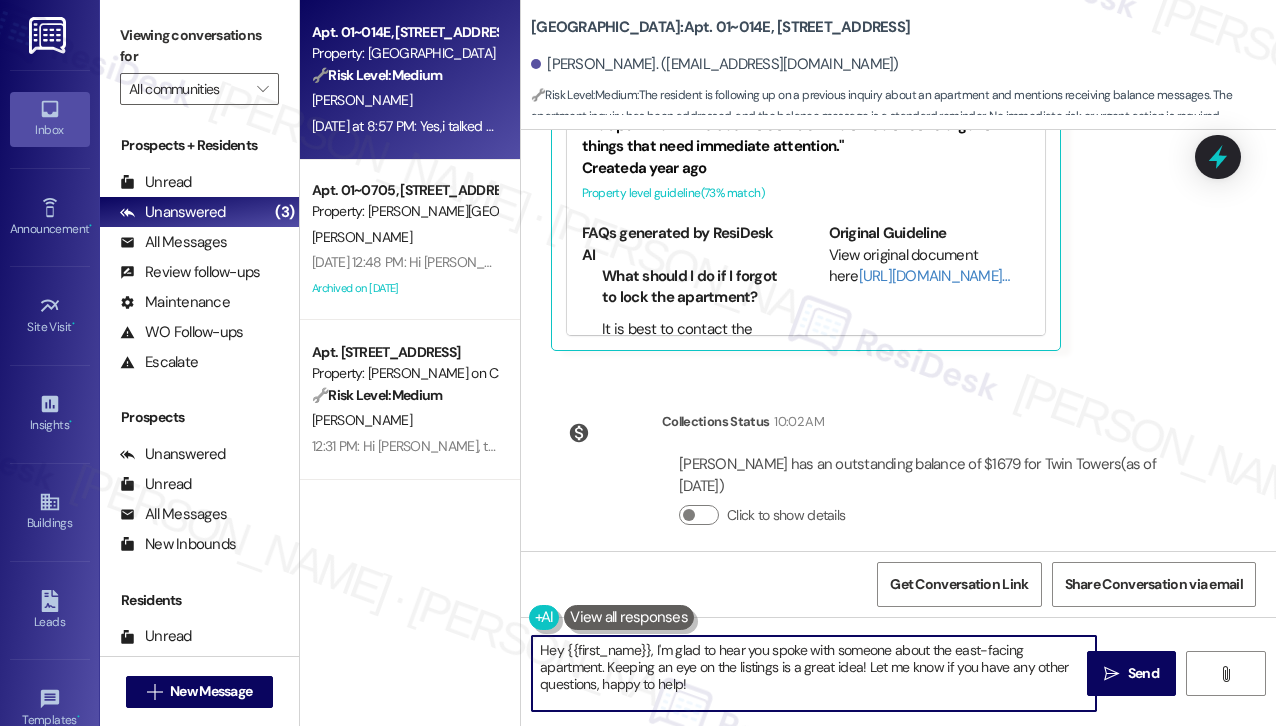 click on "Hey {{first_name}}, I'm glad to hear you spoke with someone about the east-facing apartment. Keeping an eye on the listings is a great idea! Let me know if you have any other questions, happy to help!" at bounding box center [814, 673] 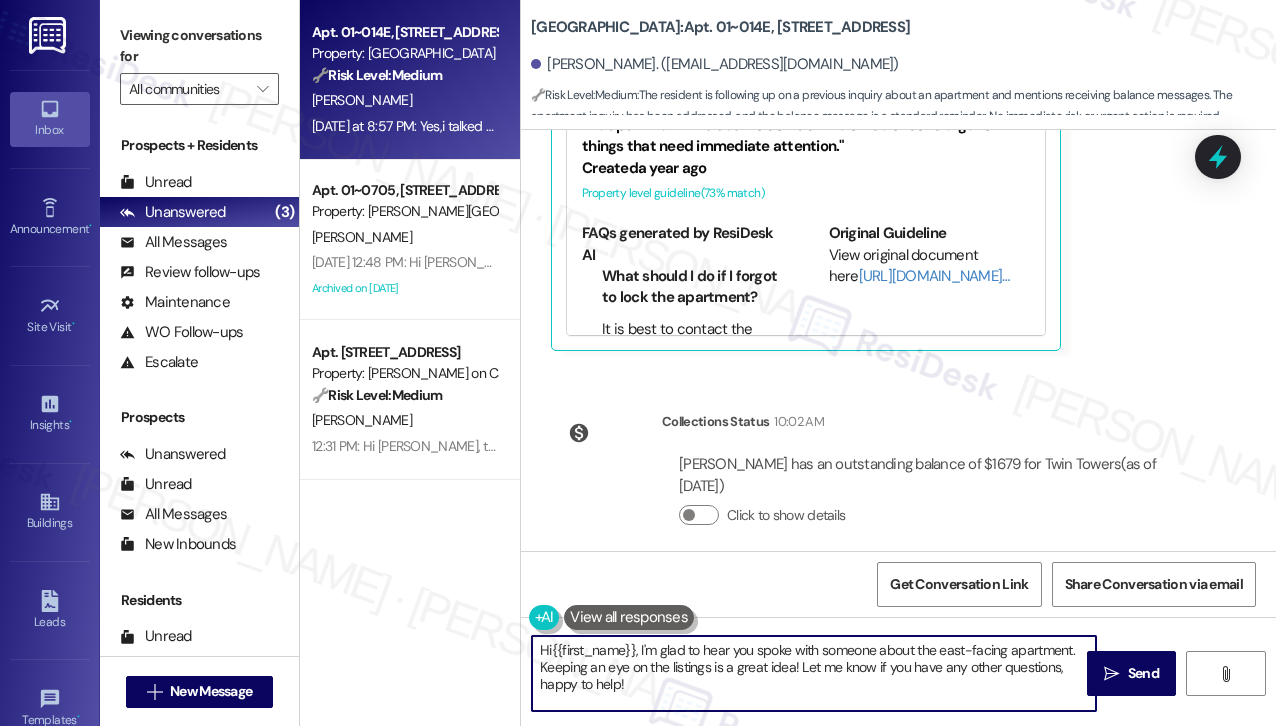 drag, startPoint x: 799, startPoint y: 667, endPoint x: 537, endPoint y: 671, distance: 262.03052 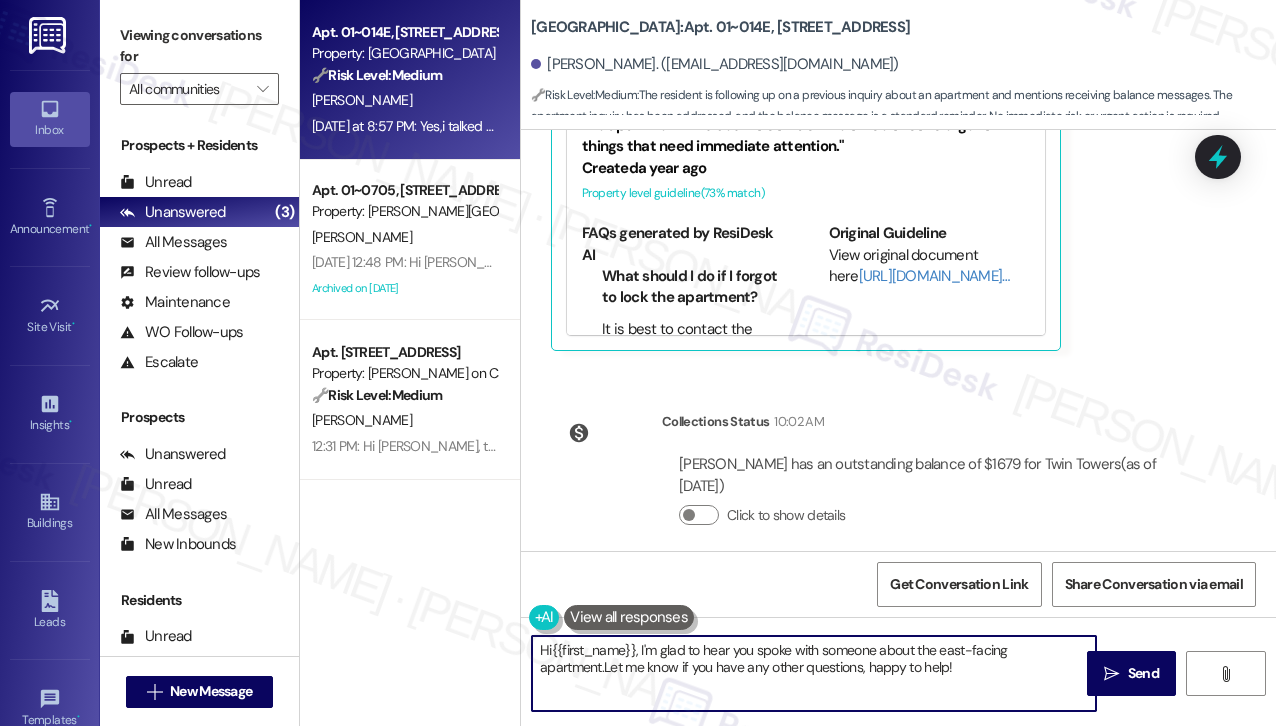 type on "Hi{{first_name}}, I'm glad to hear you spoke with someone about the east-facing apartment. Let me know if you have any other questions, happy to help!" 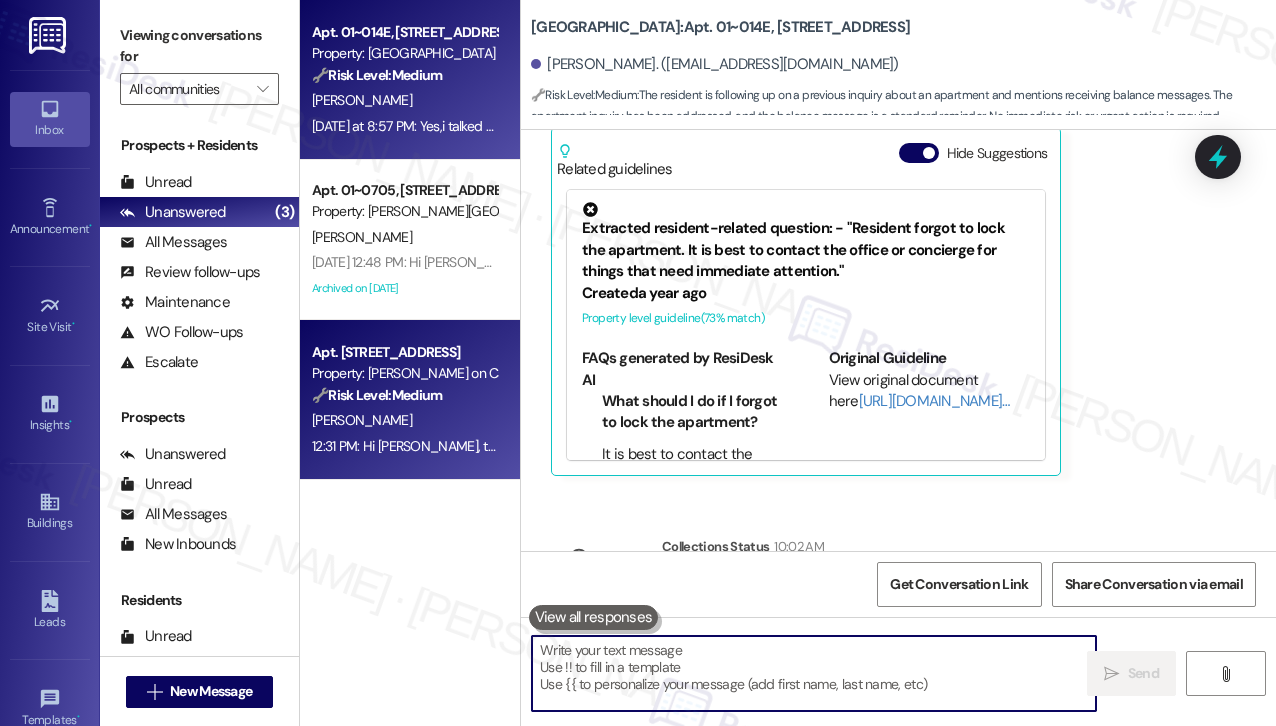 scroll, scrollTop: 2089, scrollLeft: 0, axis: vertical 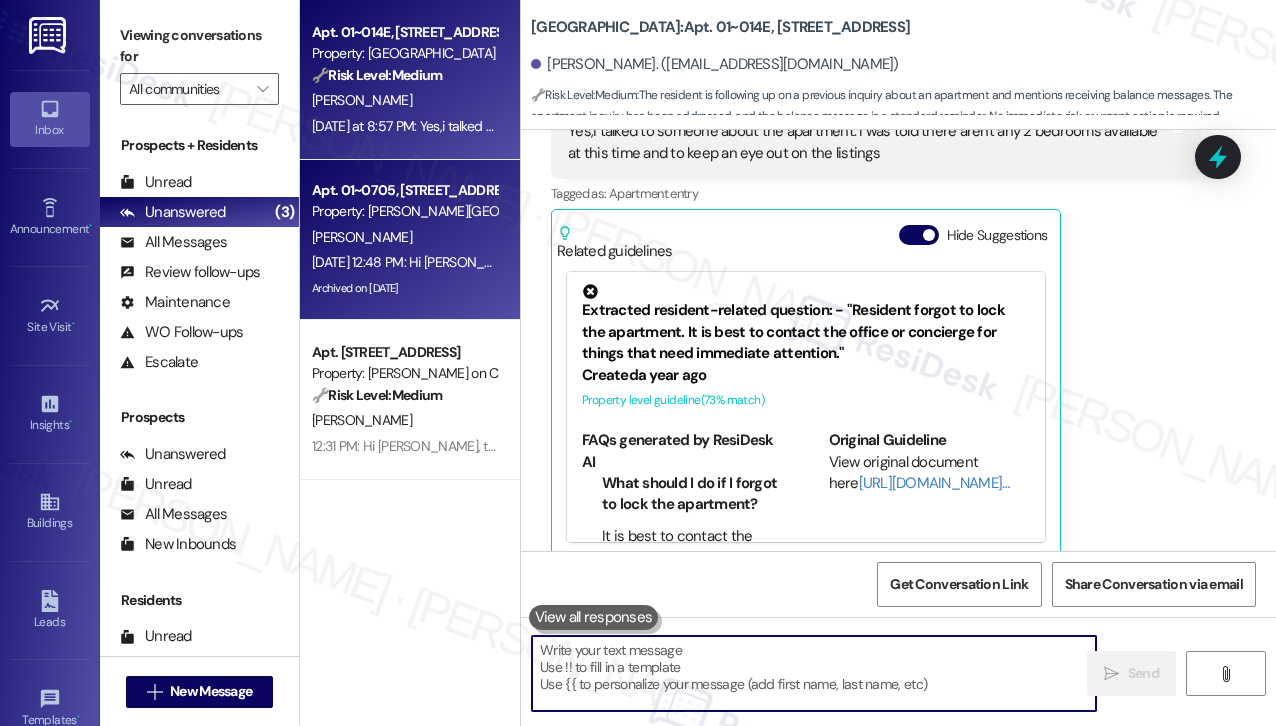 type 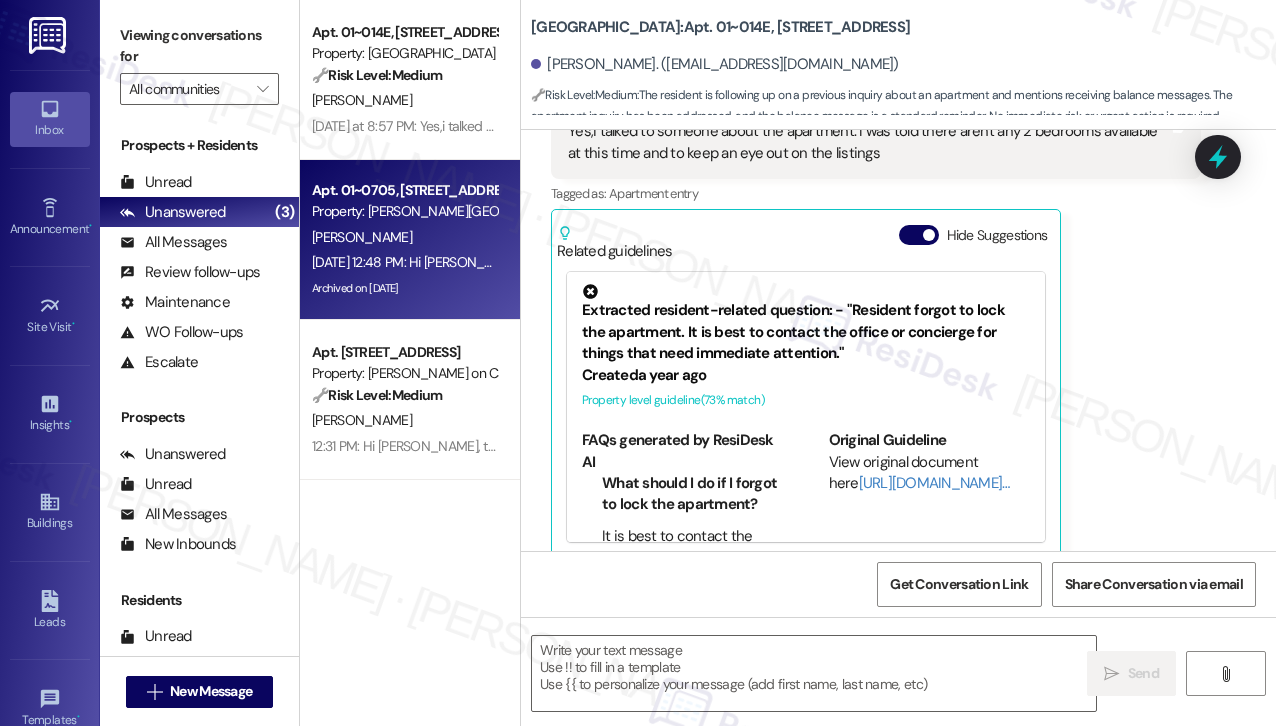 type on "Fetching suggested responses. Please feel free to read through the conversation in the meantime." 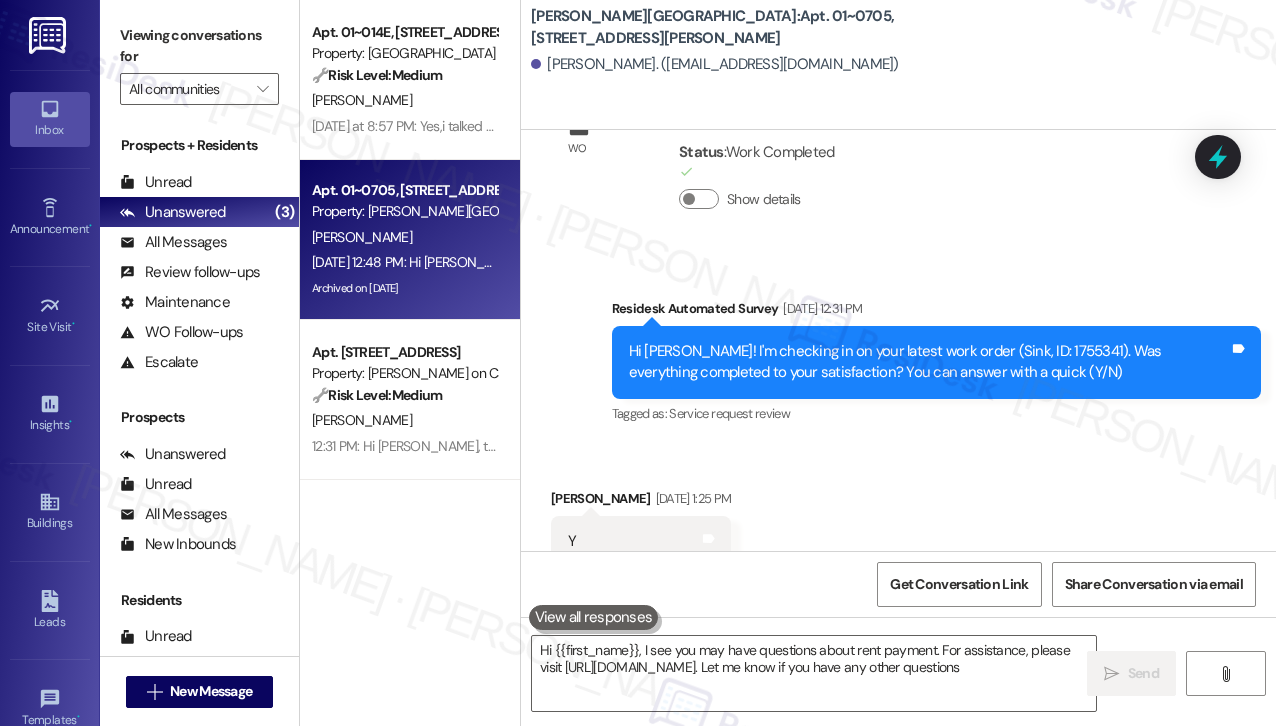 type on "Hi {{first_name}}, I see you may have questions about rent payment. For assistance, please visit [URL][DOMAIN_NAME]. Let me know if you have any other questions!" 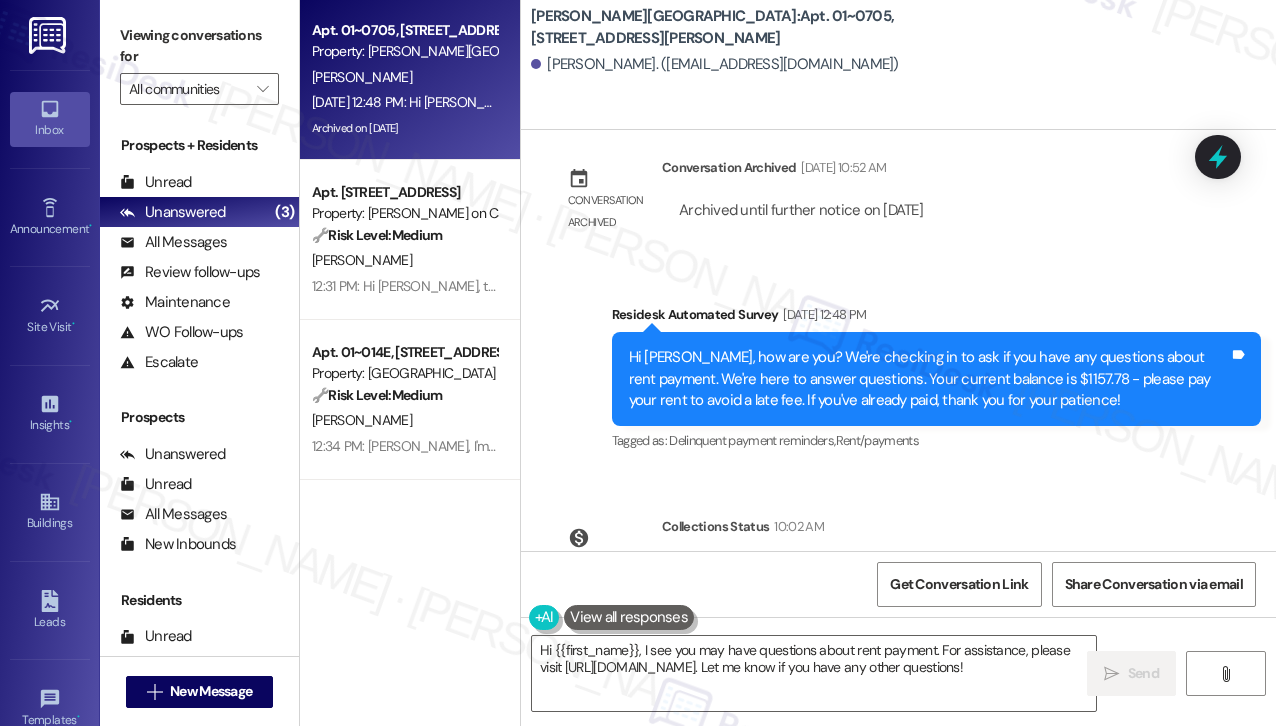 scroll, scrollTop: 8380, scrollLeft: 0, axis: vertical 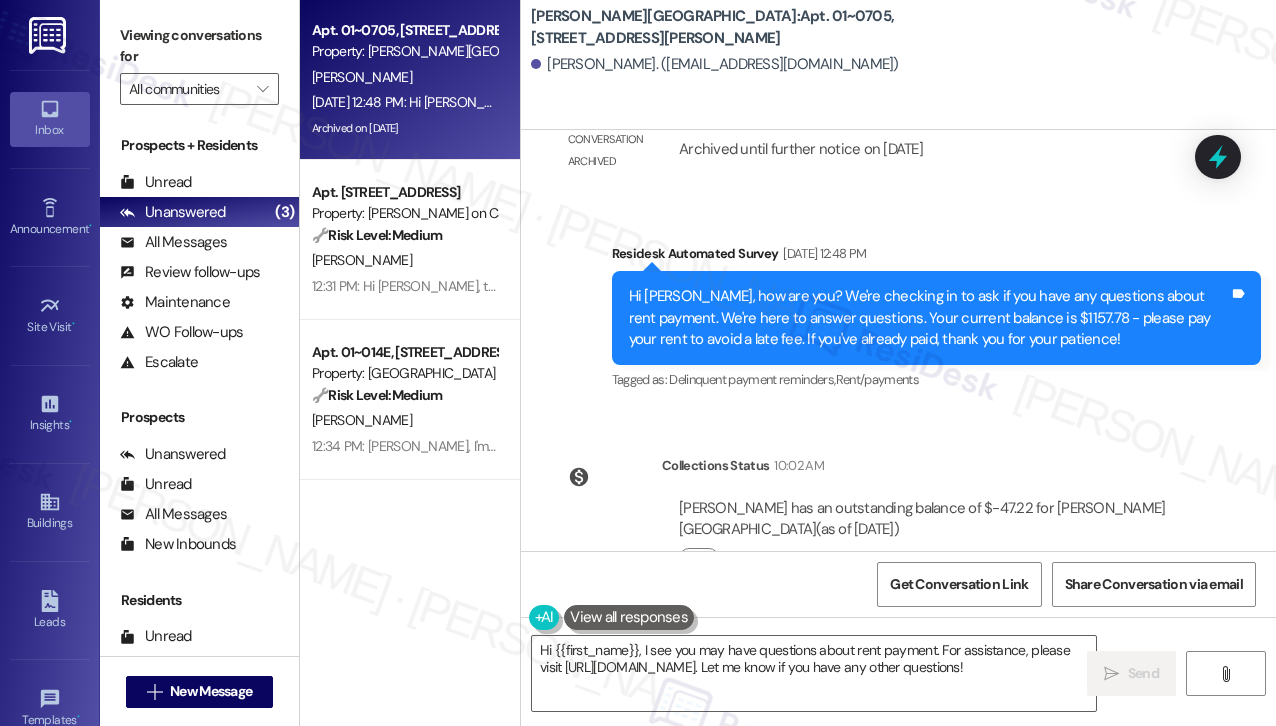 click on "Residesk Automated Survey [DATE] 12:48 PM" at bounding box center [937, 257] 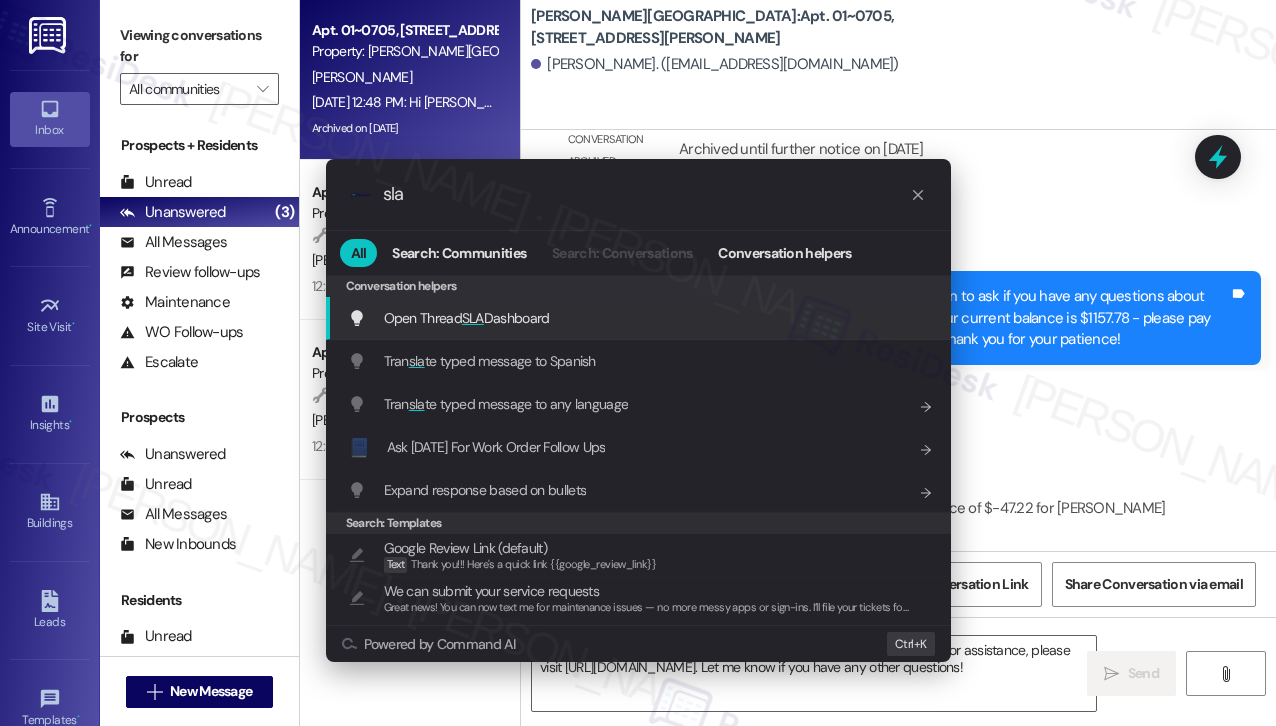 type on "sla" 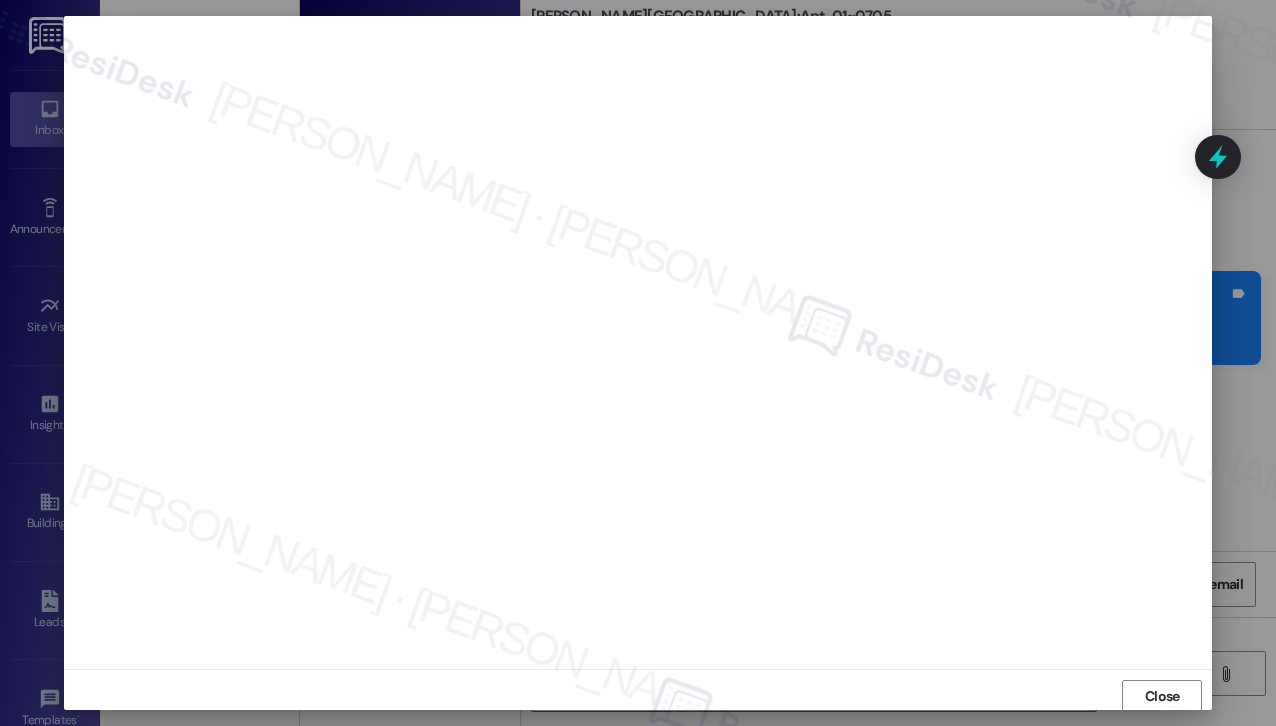 scroll, scrollTop: 2, scrollLeft: 0, axis: vertical 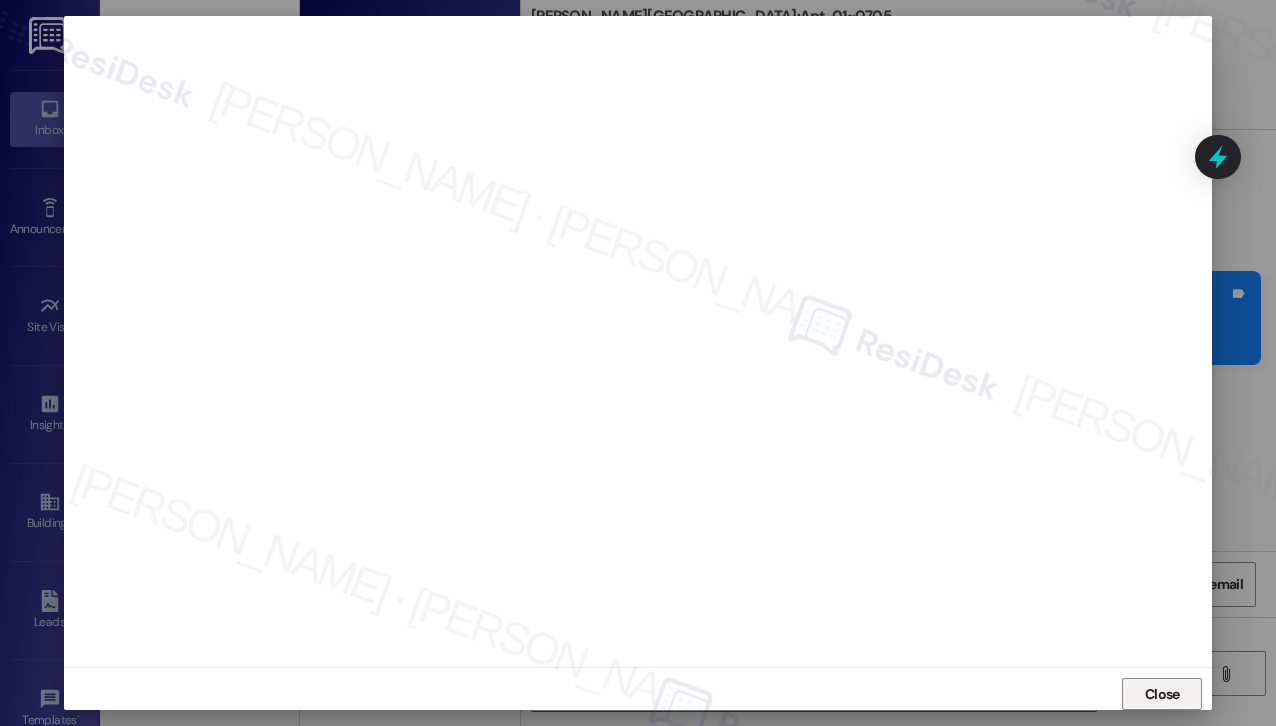 click on "Close" at bounding box center [1162, 694] 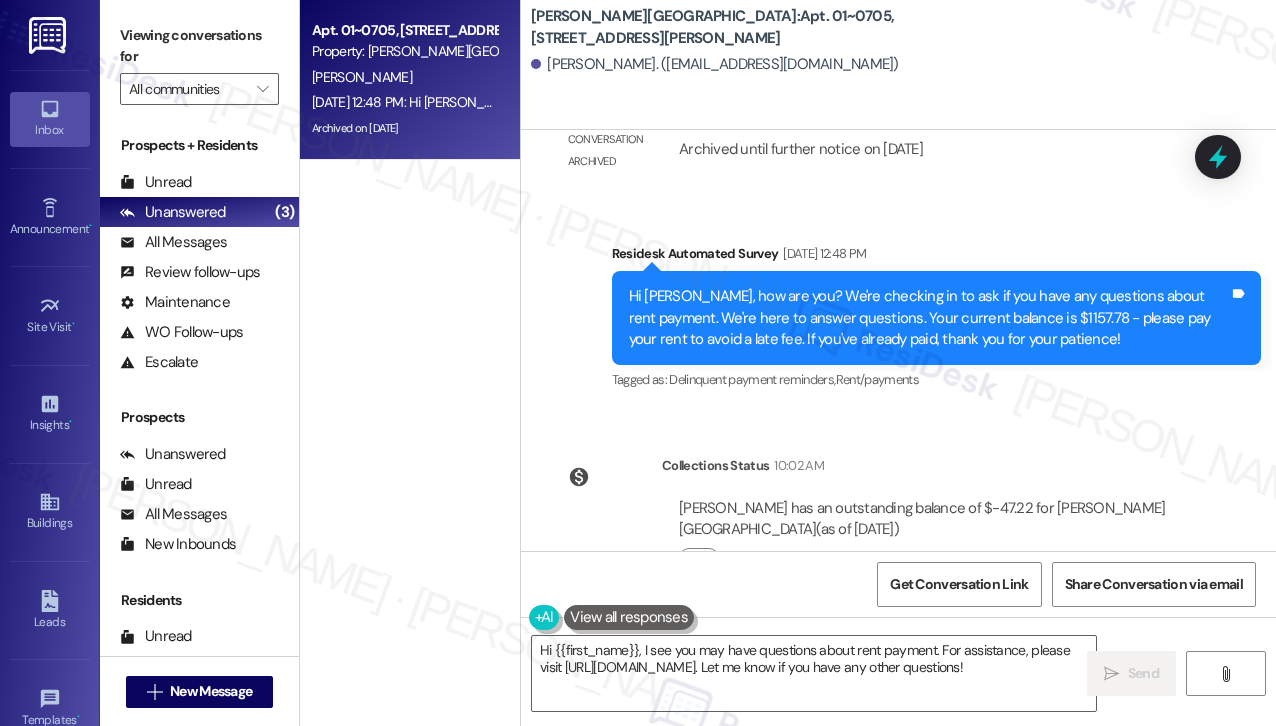 click on "Collections Status 10:02 AM [PERSON_NAME] has an outstanding balance of $-47.22 for [PERSON_NAME][GEOGRAPHIC_DATA]  (as of [DATE]) Click to show details" at bounding box center (876, 527) 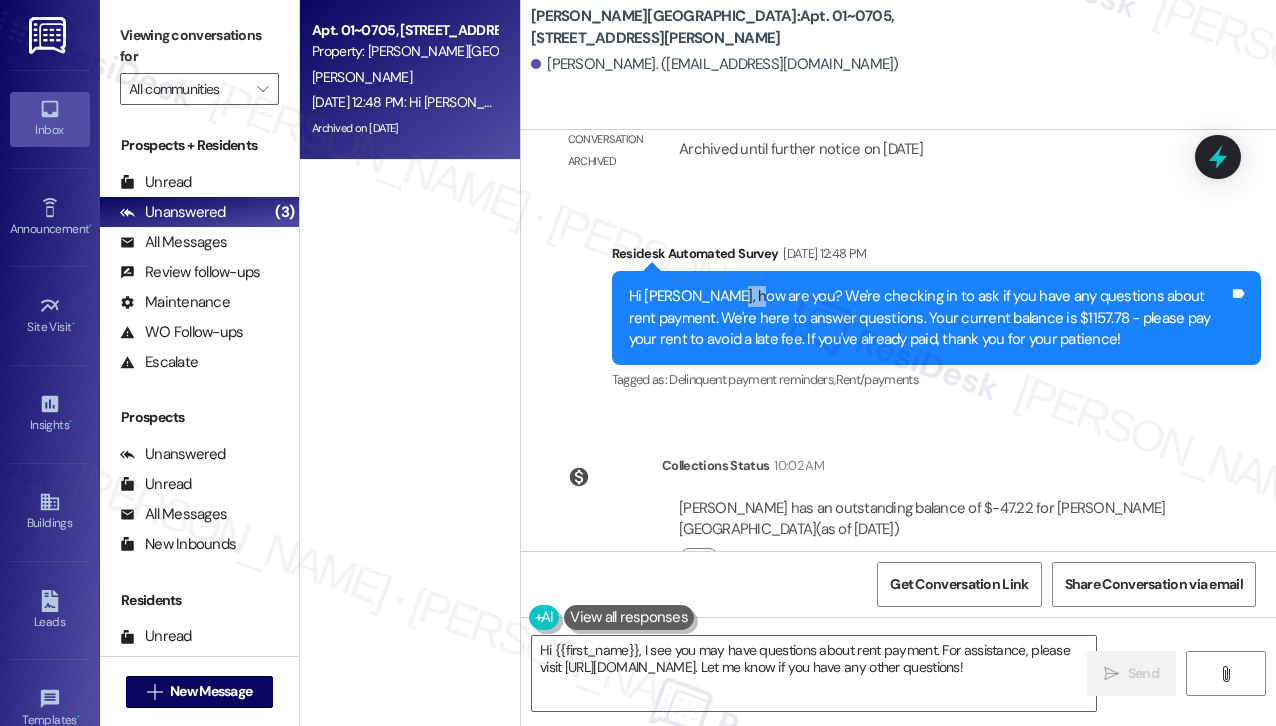 click on "Hi [PERSON_NAME], how are you? We're checking in to ask if you have any questions about rent payment. We're here to answer questions. Your current balance is $1157.78 - please pay your rent to avoid a late fee. If you've already paid, thank you for your patience!" at bounding box center (929, 318) 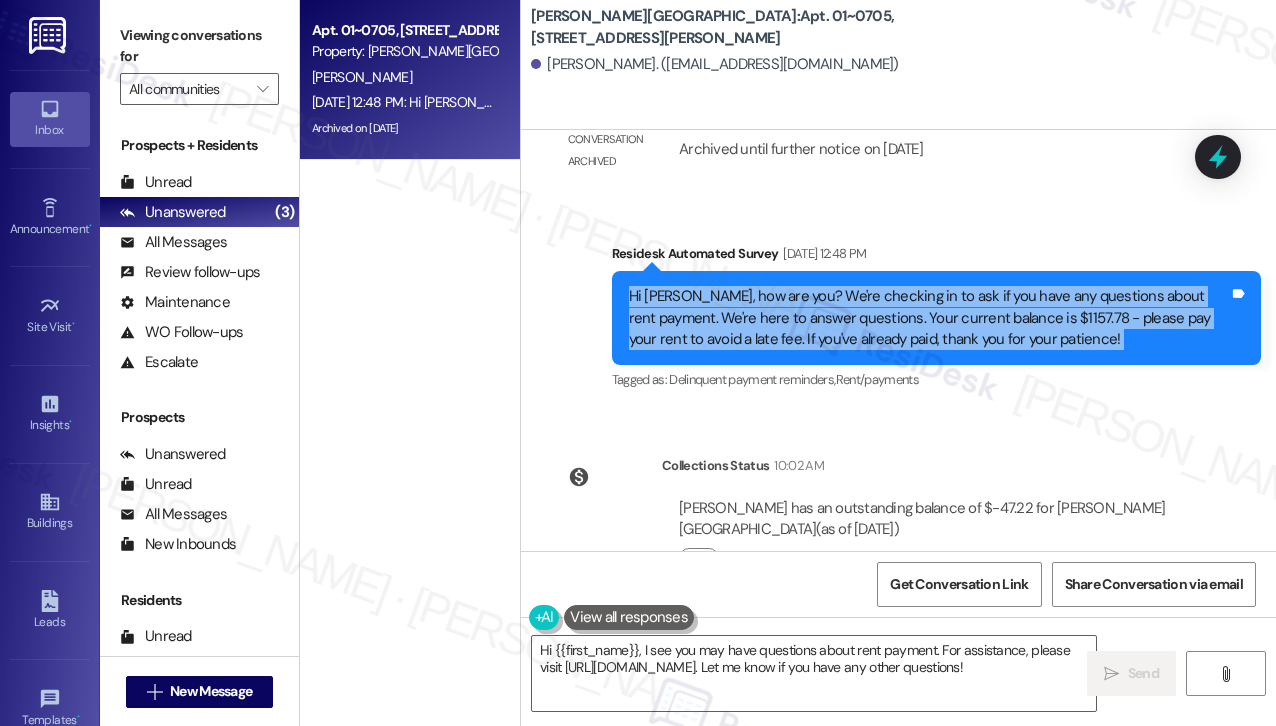 click on "Hi [PERSON_NAME], how are you? We're checking in to ask if you have any questions about rent payment. We're here to answer questions. Your current balance is $1157.78 - please pay your rent to avoid a late fee. If you've already paid, thank you for your patience!" at bounding box center (929, 318) 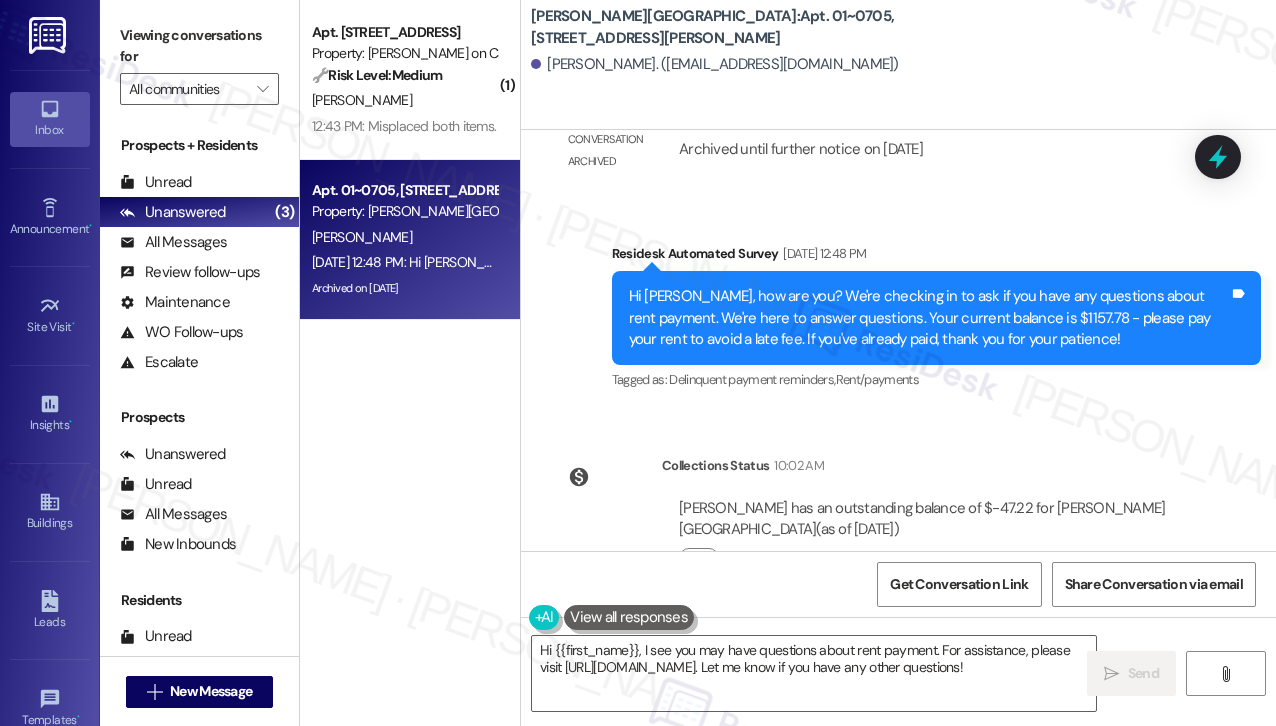 click on "[PERSON_NAME][GEOGRAPHIC_DATA]:  Apt. 01~0705, [STREET_ADDRESS][PERSON_NAME]       [PERSON_NAME]. ([EMAIL_ADDRESS][DOMAIN_NAME])" at bounding box center (903, 45) 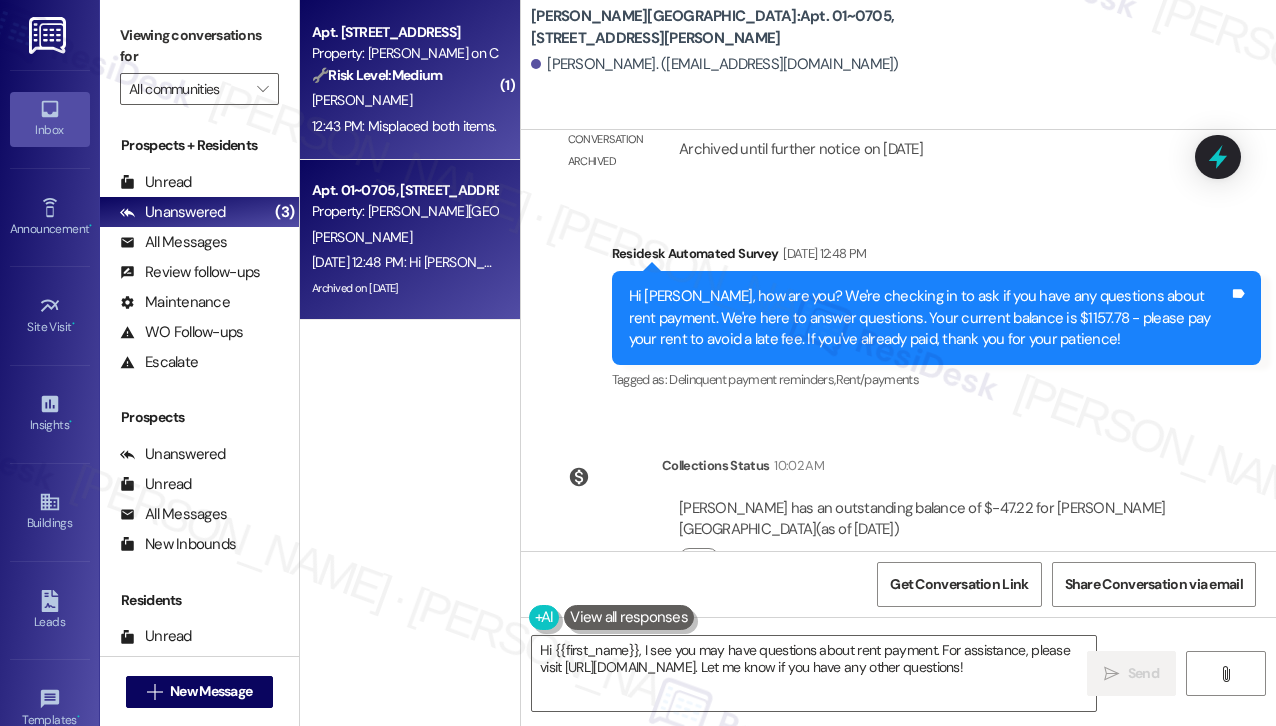 click on "🔧  Risk Level:  Medium" at bounding box center (377, 75) 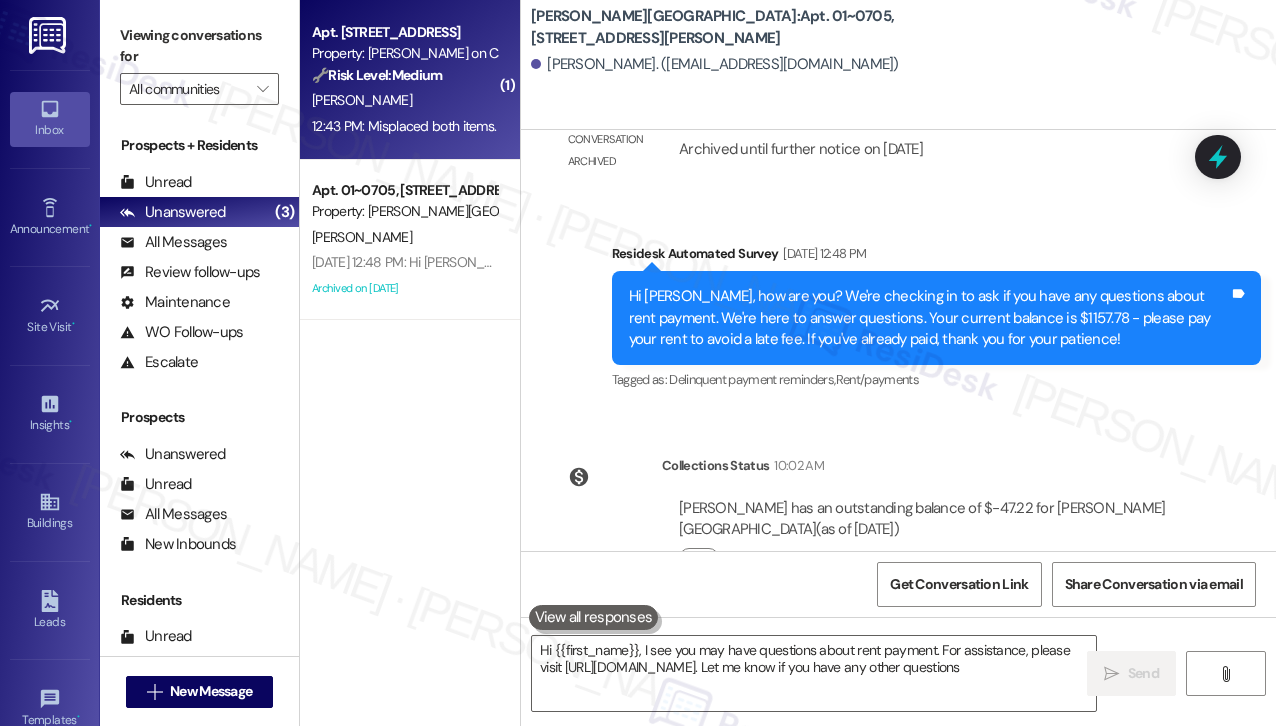 type on "Hi {{first_name}}, I see you may have questions about rent payment. For assistance, please visit [URL][DOMAIN_NAME]. Let me know if you have any other questions!" 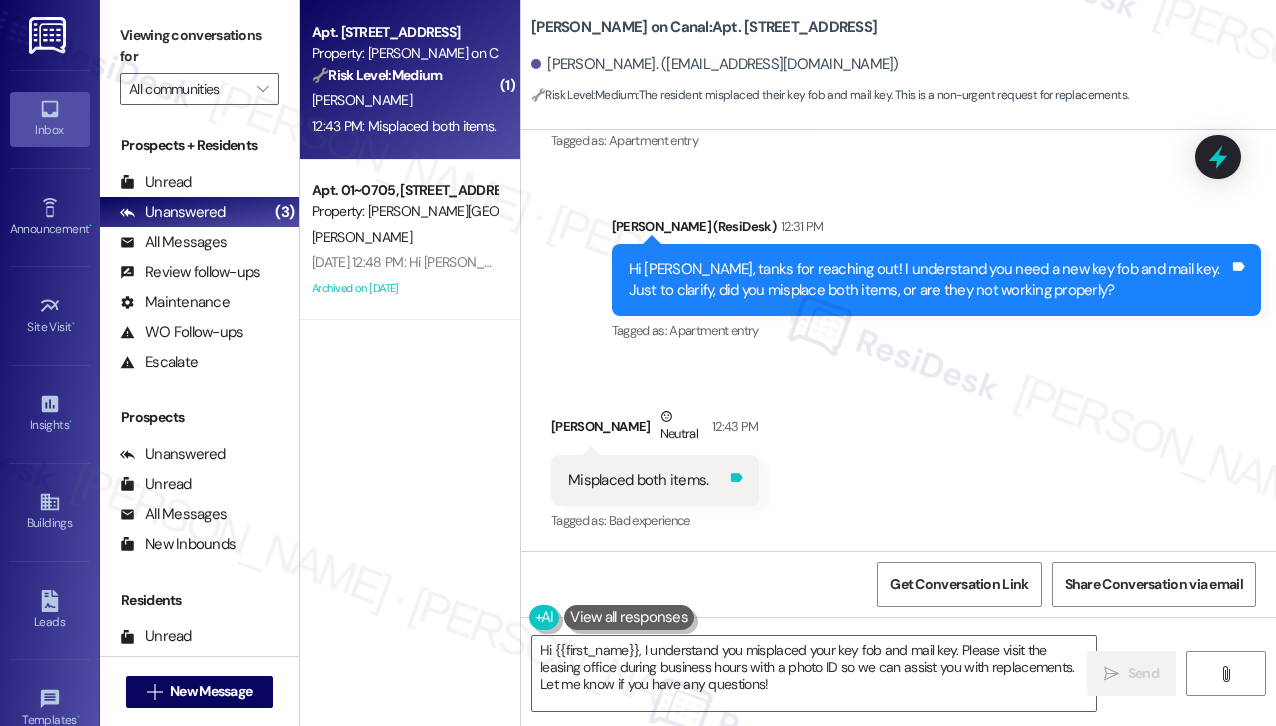 scroll, scrollTop: 787, scrollLeft: 0, axis: vertical 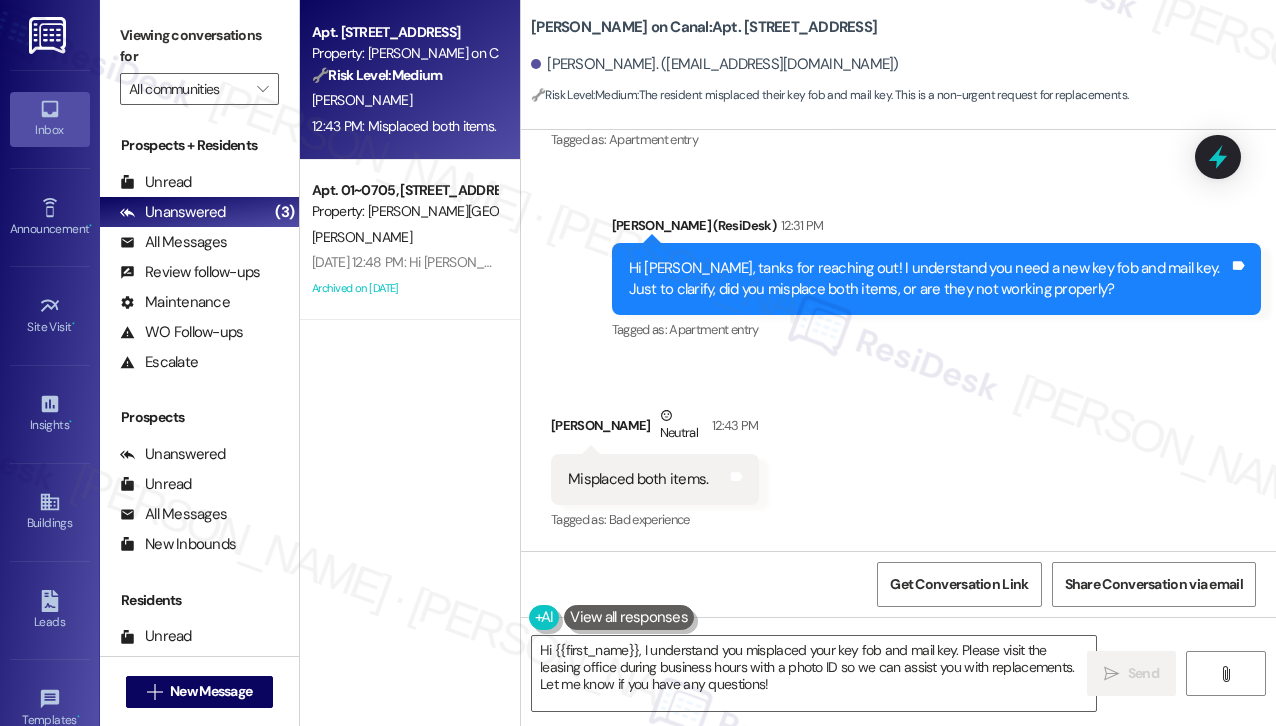 click on "Hi [PERSON_NAME], tanks for reaching out! I understand you need a new key fob and mail key. Just to clarify, did you misplace both items, or are they not working properly?" at bounding box center [929, 279] 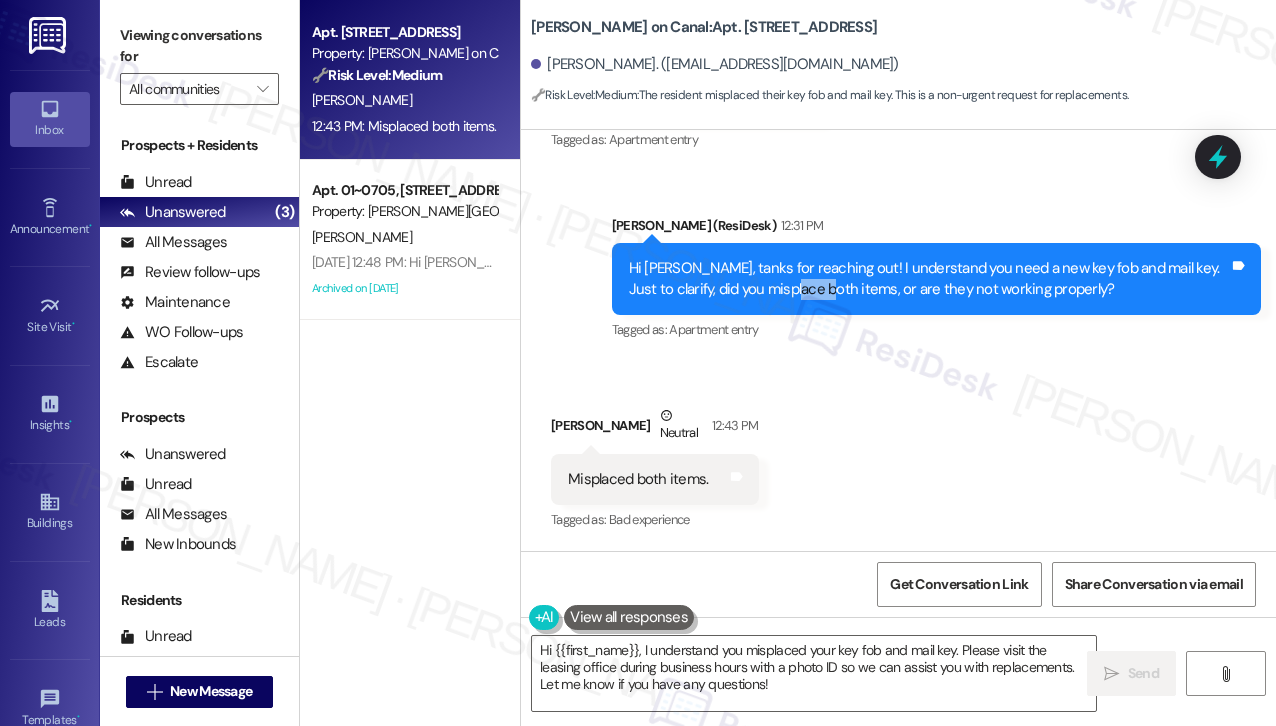 click on "Hi [PERSON_NAME], tanks for reaching out! I understand you need a new key fob and mail key. Just to clarify, did you misplace both items, or are they not working properly?" at bounding box center [929, 279] 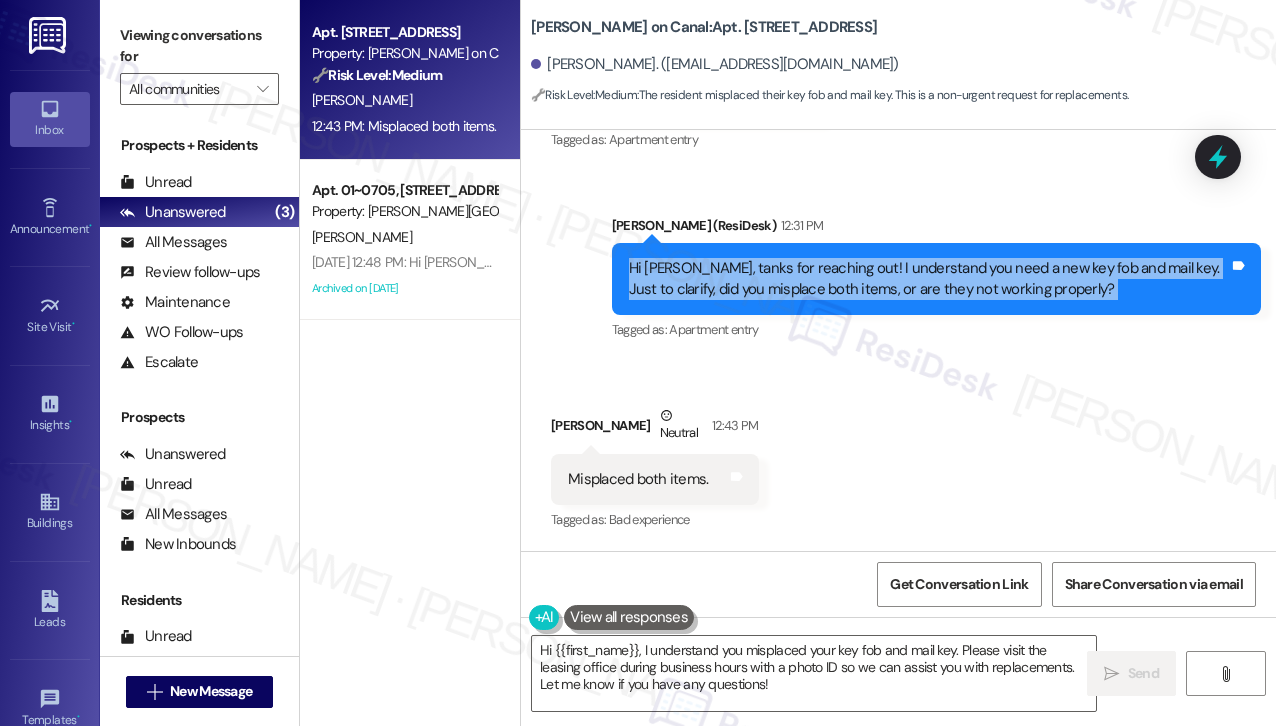 click on "Hi [PERSON_NAME], tanks for reaching out! I understand you need a new key fob and mail key. Just to clarify, did you misplace both items, or are they not working properly?" at bounding box center (929, 279) 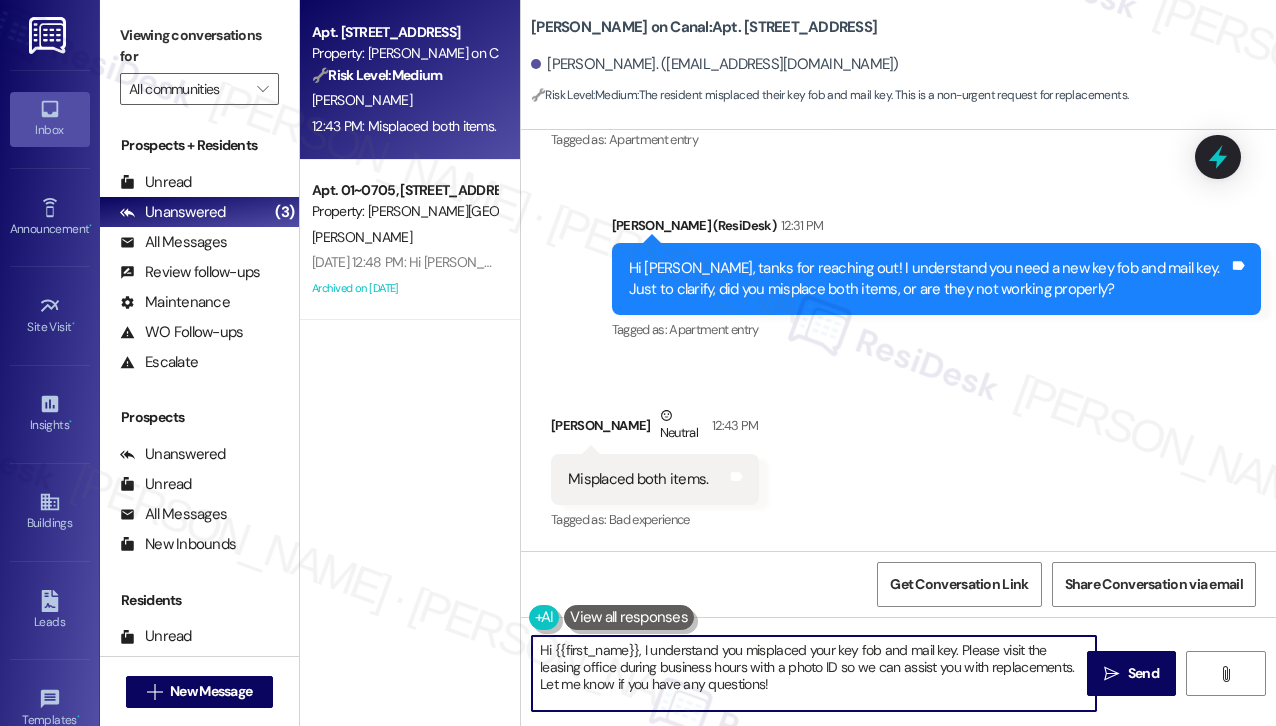 click on "Hi {{first_name}}, I understand you misplaced your key fob and mail key. Please visit the leasing office during business hours with a photo ID so we can assist you with replacements. Let me know if you have any questions!" at bounding box center (814, 673) 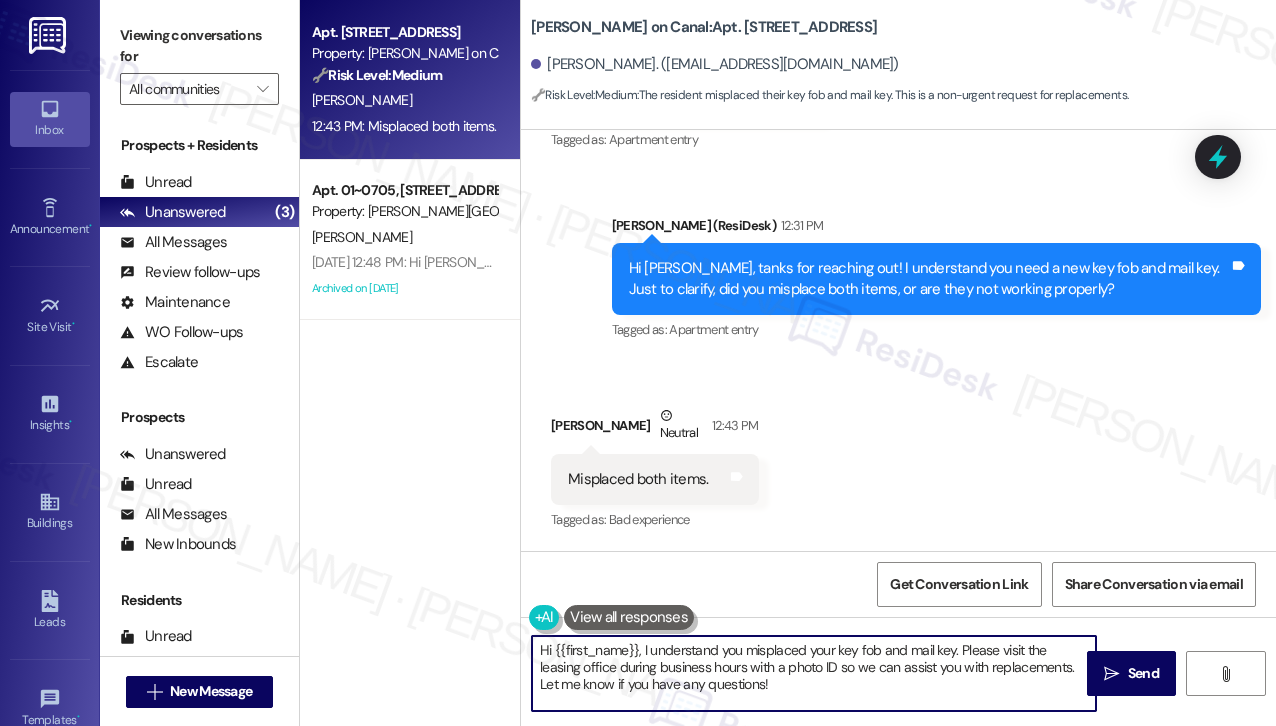 click on "Hi {{first_name}}, I understand you misplaced your key fob and mail key. Please visit the leasing office during business hours with a photo ID so we can assist you with replacements. Let me know if you have any questions!" at bounding box center (814, 673) 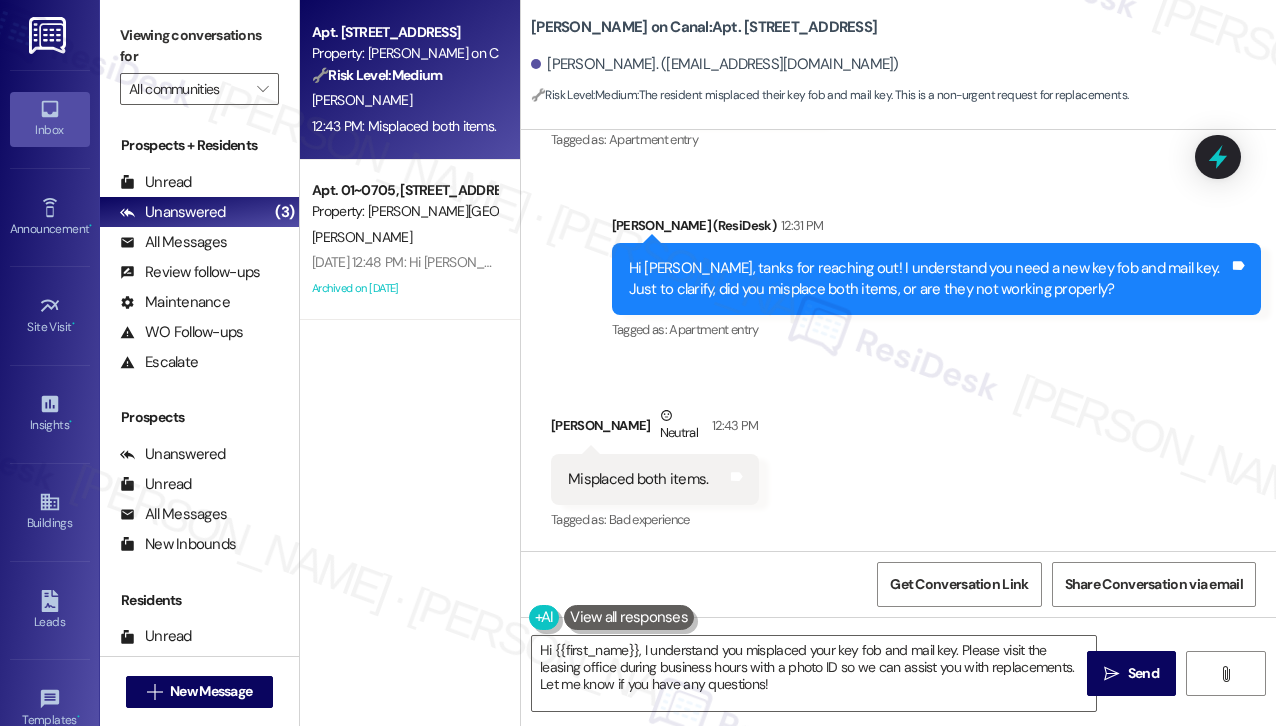 click on "[PERSON_NAME] on Canal:  Apt. 1510, [STREET_ADDRESS][GEOGRAPHIC_DATA]. ([EMAIL_ADDRESS][DOMAIN_NAME])   🔧  Risk Level:  Medium :  The resident misplaced their key fob and mail key. This is a non-urgent request for replacements." at bounding box center (898, 65) 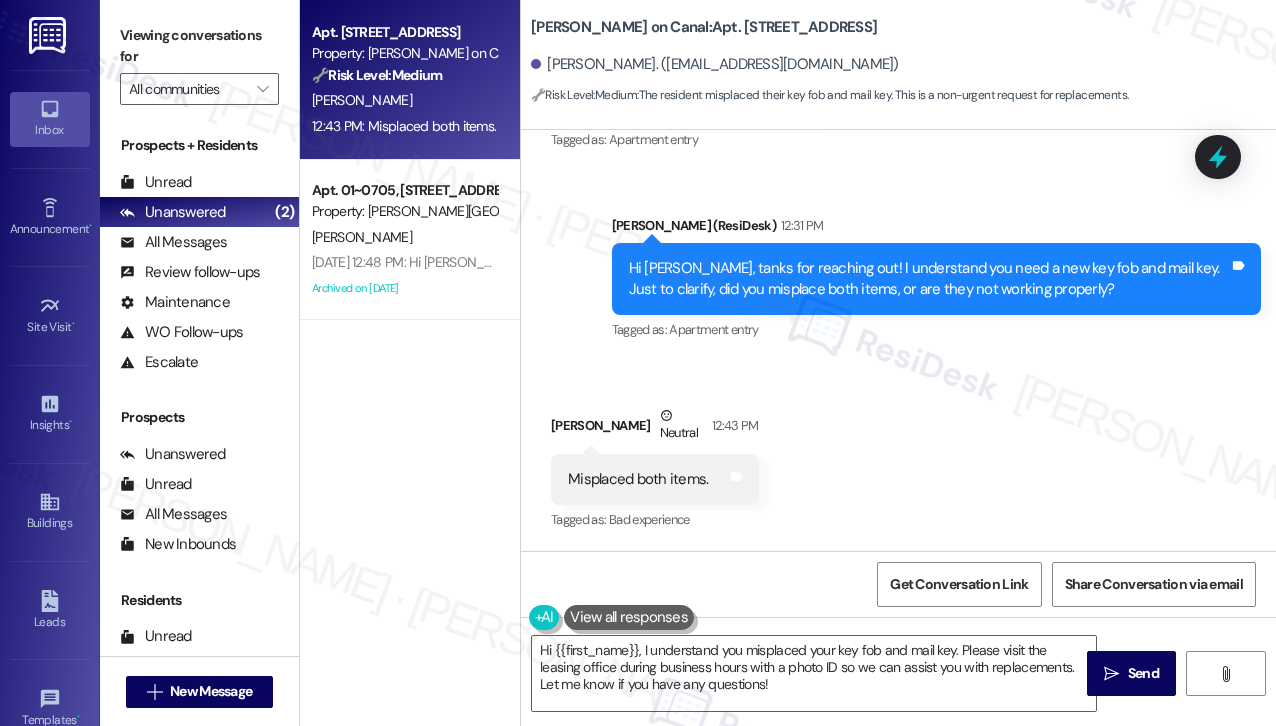 click on "[PERSON_NAME]. ([EMAIL_ADDRESS][DOMAIN_NAME])" at bounding box center (903, 65) 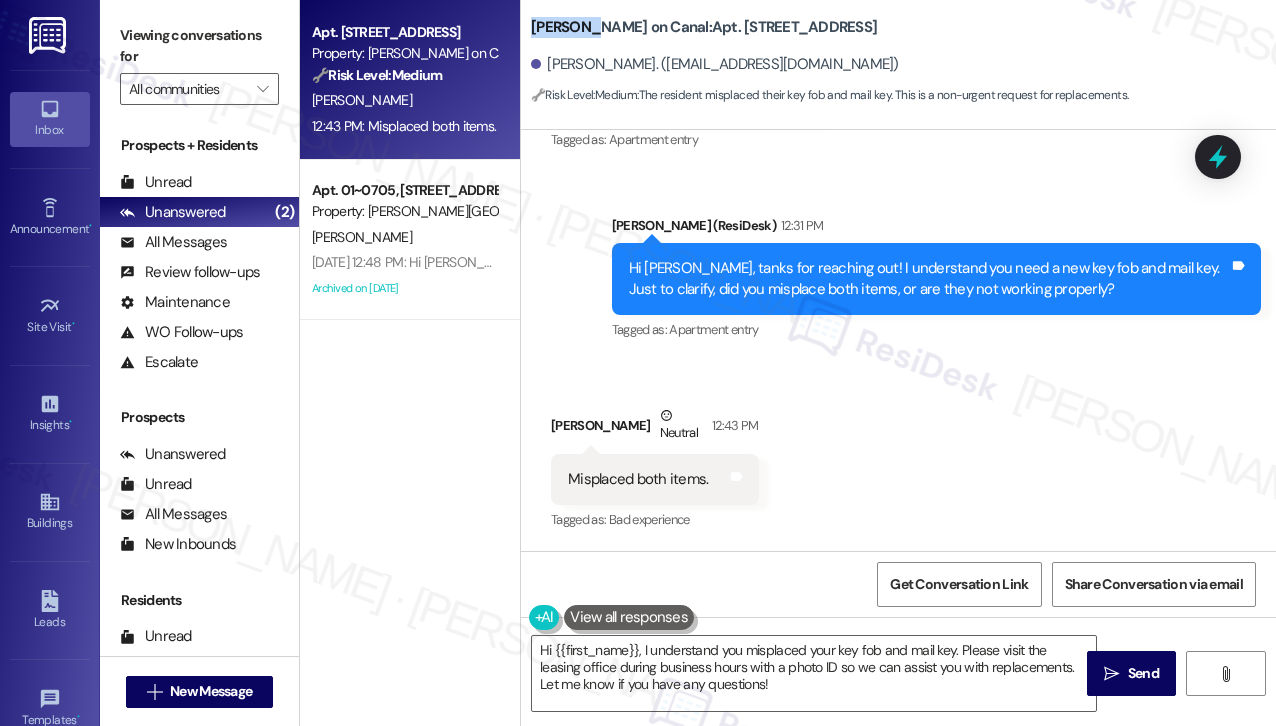 click on "[PERSON_NAME] on Canal:  Apt. 1510, [STREET_ADDRESS]" at bounding box center (704, 27) 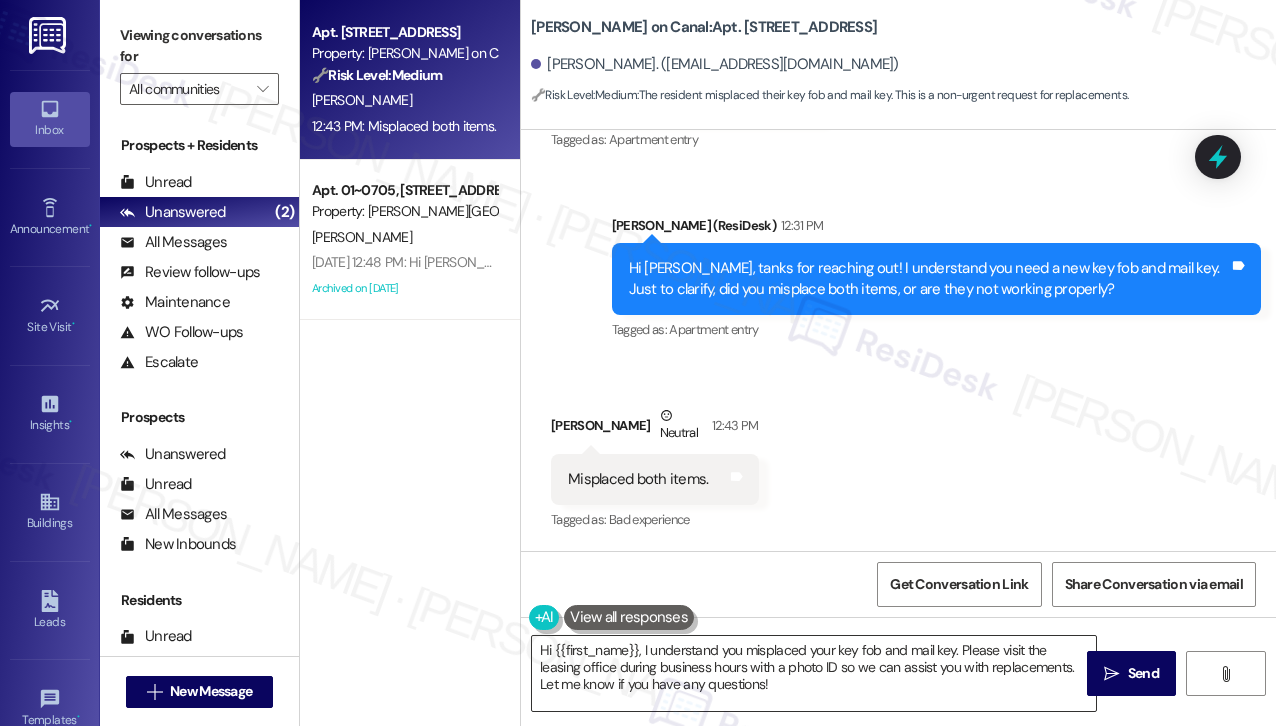 click on "Hi {{first_name}}, I understand you misplaced your key fob and mail key. Please visit the leasing office during business hours with a photo ID so we can assist you with replacements. Let me know if you have any questions!" at bounding box center [814, 673] 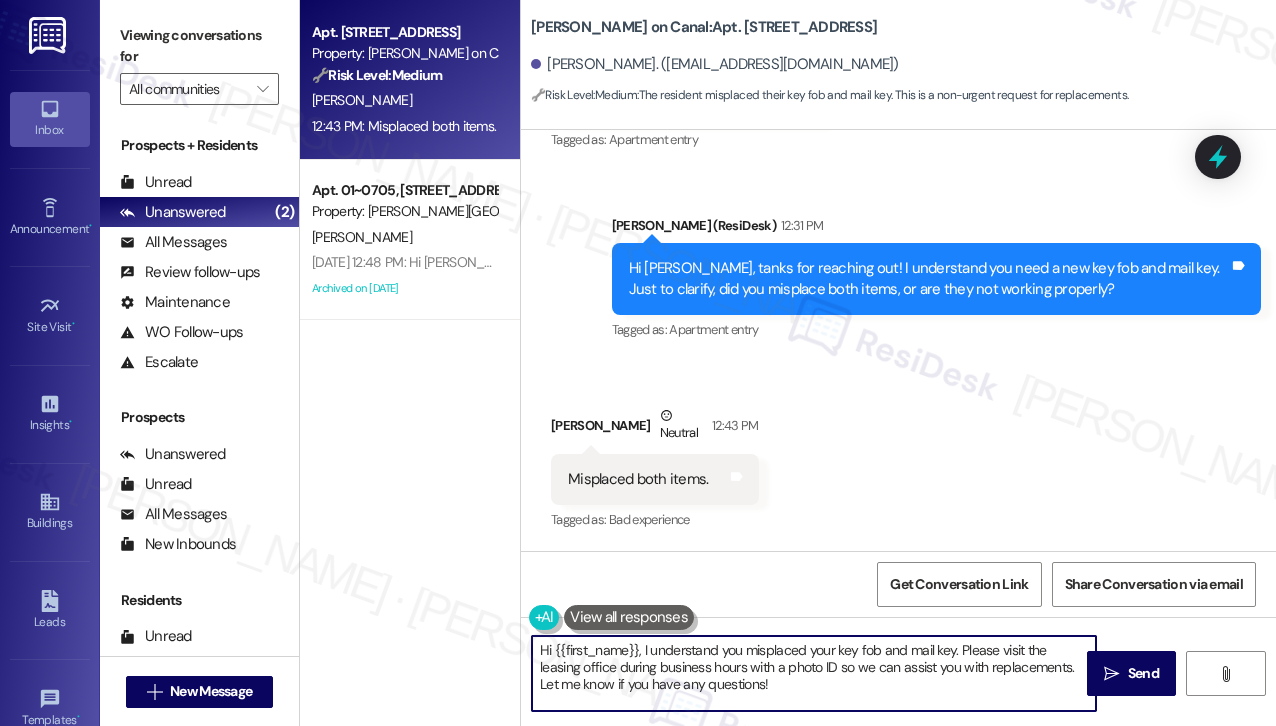click on "Hi {{first_name}}, I understand you misplaced your key fob and mail key. Please visit the leasing office during business hours with a photo ID so we can assist you with replacements. Let me know if you have any questions!" at bounding box center [814, 673] 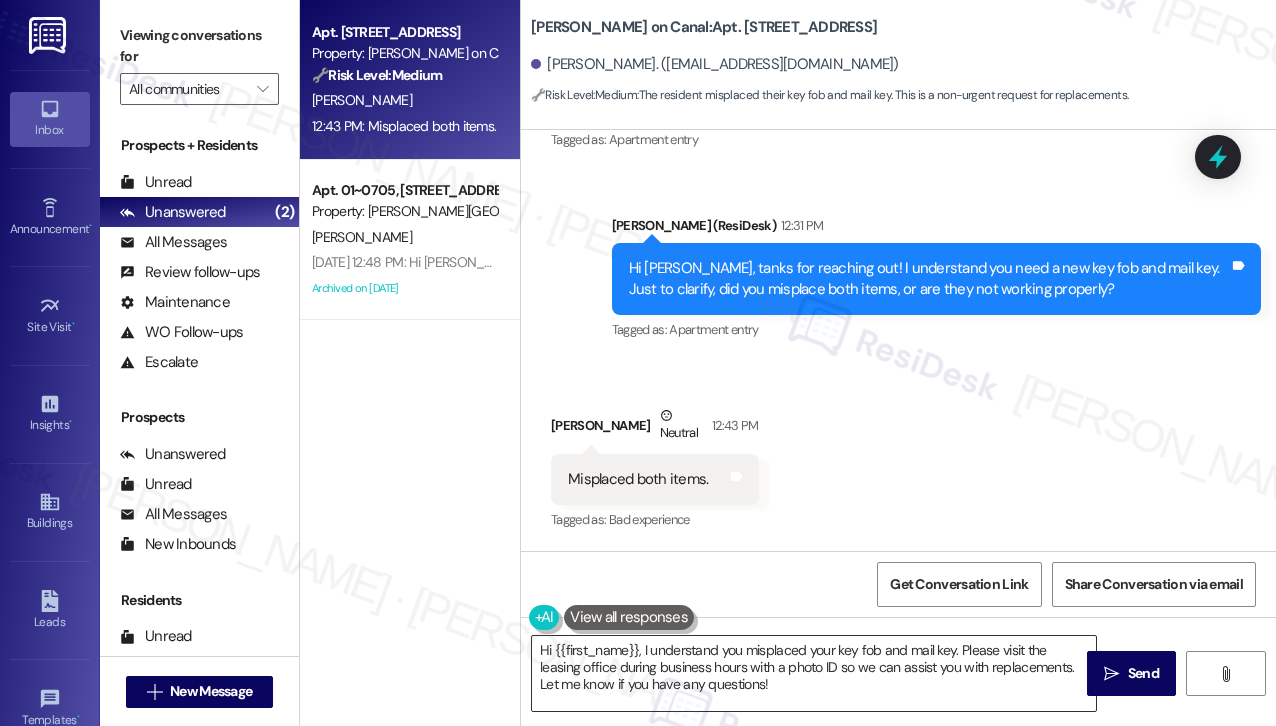 click on "Hi {{first_name}}, I understand you misplaced your key fob and mail key. Please visit the leasing office during business hours with a photo ID so we can assist you with replacements. Let me know if you have any questions!" at bounding box center [814, 673] 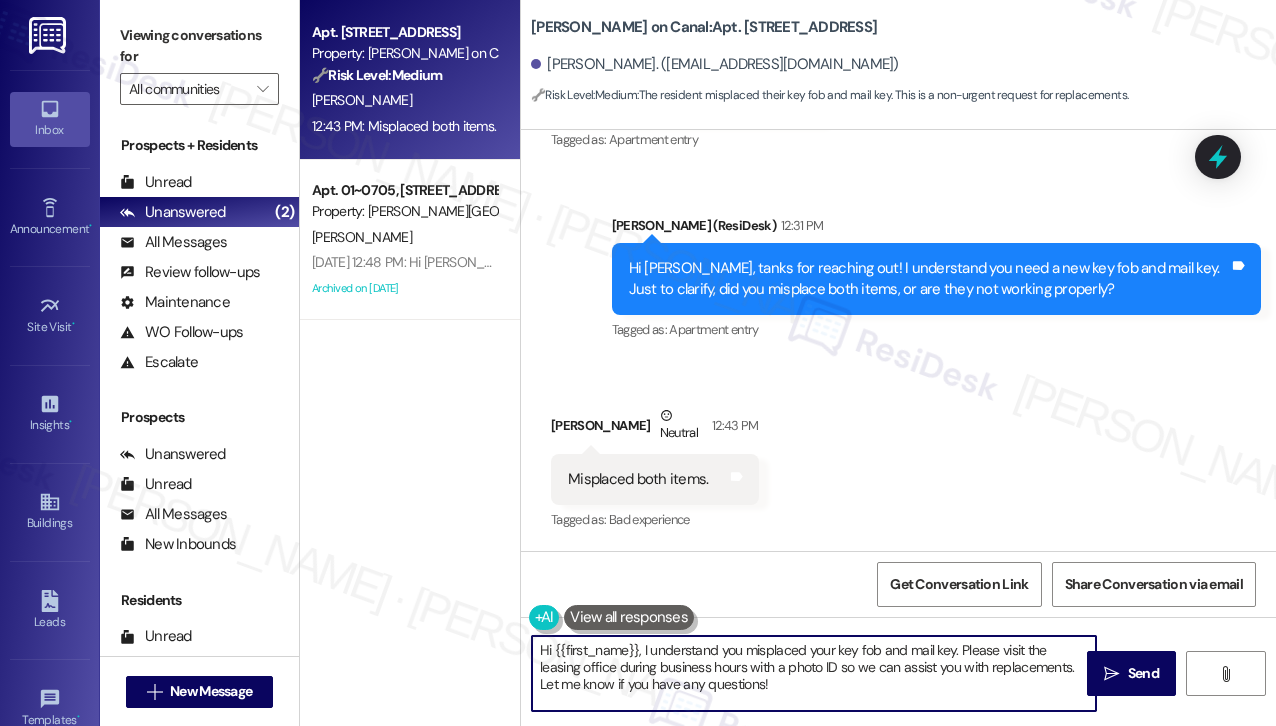 drag, startPoint x: 960, startPoint y: 646, endPoint x: 992, endPoint y: 682, distance: 48.166378 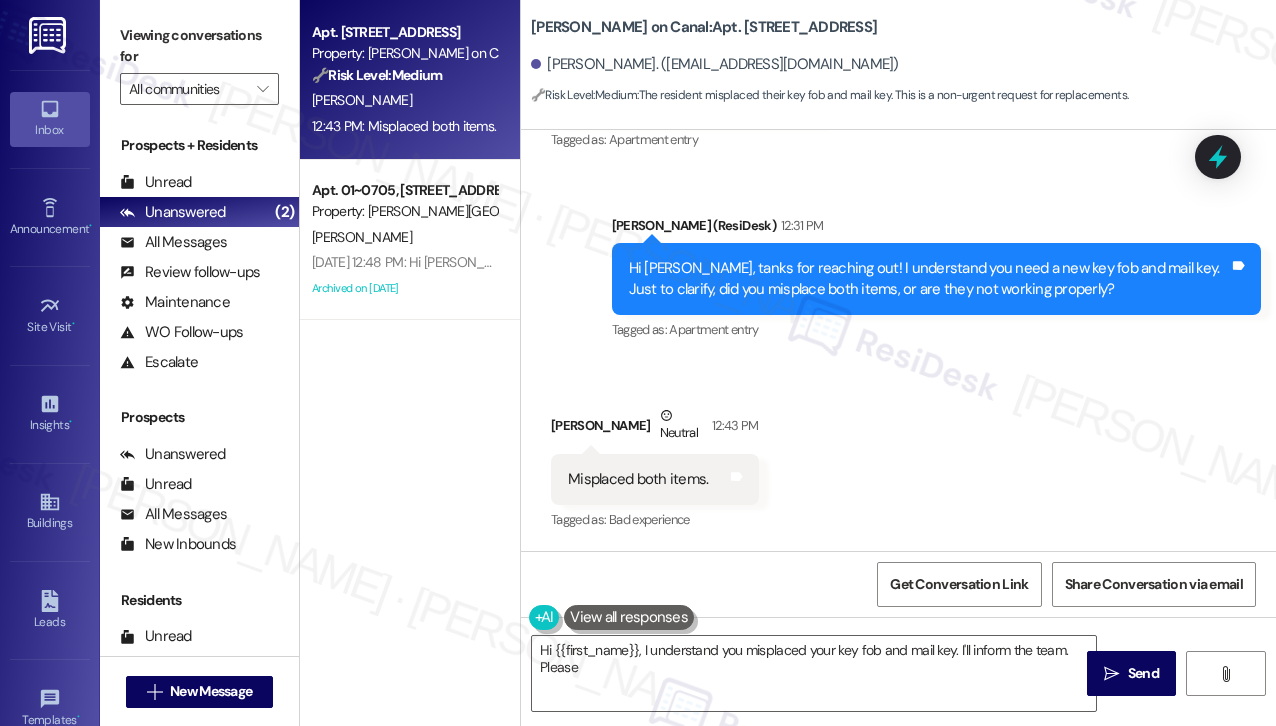 click on "Sent via SMS [PERSON_NAME]   (ResiDesk) 12:31 PM Hi [PERSON_NAME], tanks for reaching out! I understand you need a new key fob and mail key. Just to clarify, did you misplace both items, or are they not working properly? Tags and notes Tagged as:   Apartment entry Click to highlight conversations about Apartment entry" at bounding box center (937, 280) 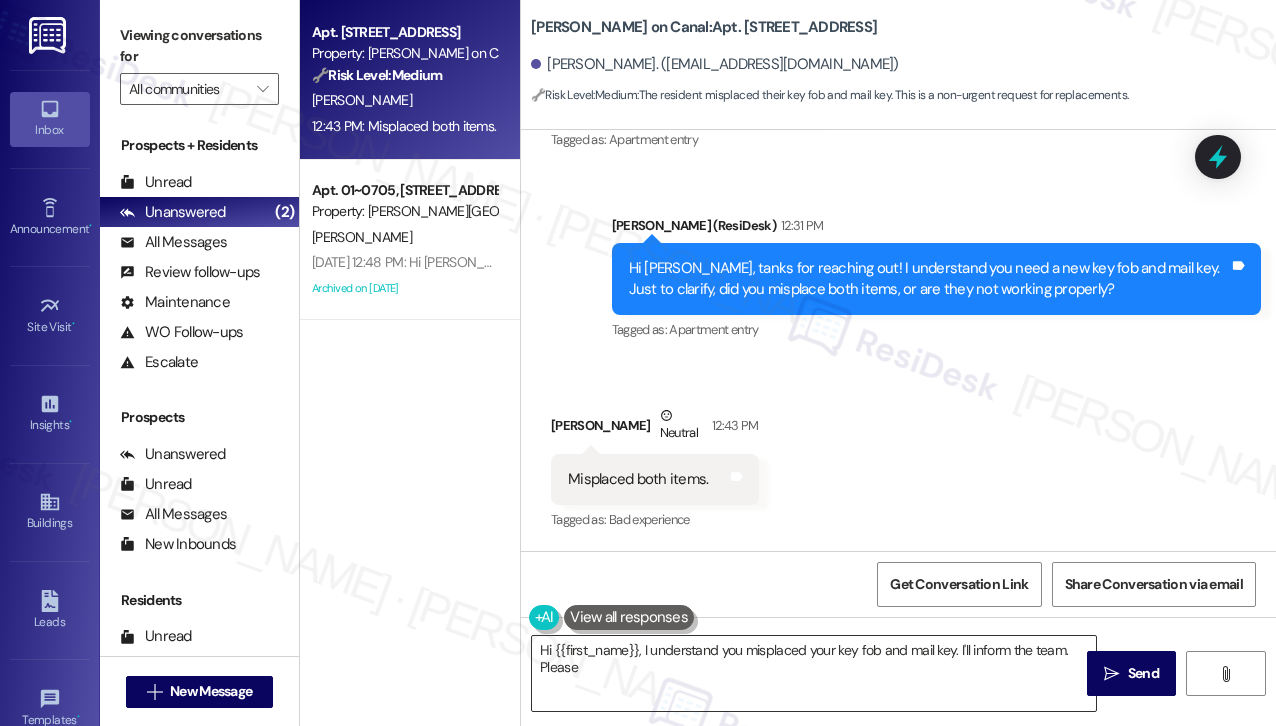 click on "Hi {{first_name}}, I understand you misplaced your key fob and mail key. I'll inform the team. Please" at bounding box center [814, 673] 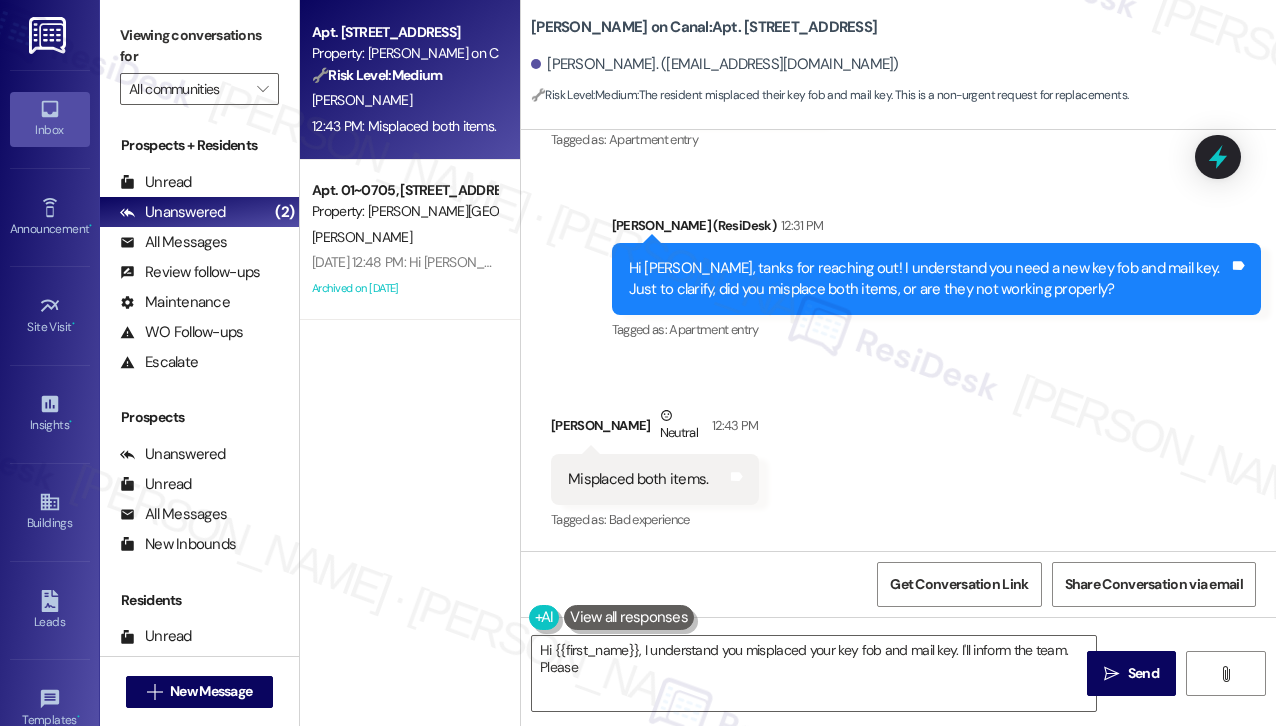 click on "Received via SMS [PERSON_NAME]   Neutral 12:43 PM Misplaced both items. Tags and notes Tagged as:   Bad experience Click to highlight conversations about Bad experience" at bounding box center (898, 455) 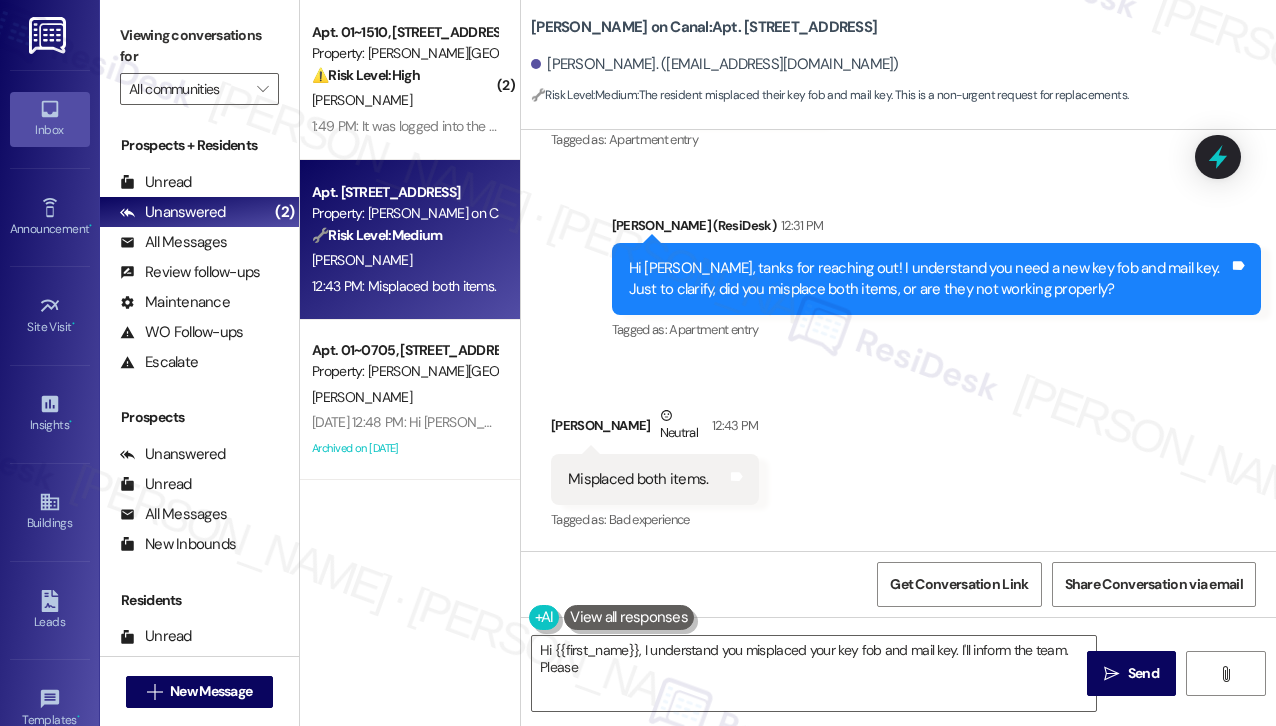 click on "Received via SMS [PERSON_NAME]   Neutral 12:43 PM Misplaced both items. Tags and notes Tagged as:   Bad experience Click to highlight conversations about Bad experience" at bounding box center (898, 455) 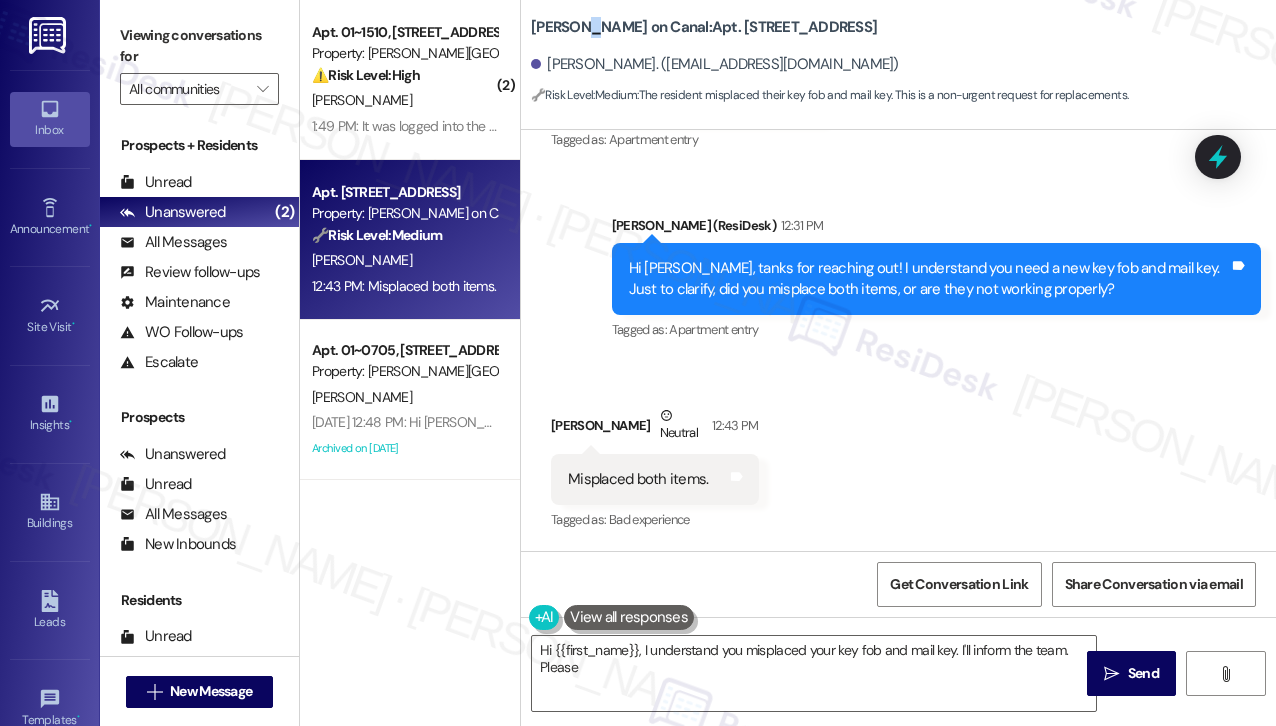 click on "[PERSON_NAME] on Canal:  Apt. 1510, [STREET_ADDRESS]" at bounding box center (704, 27) 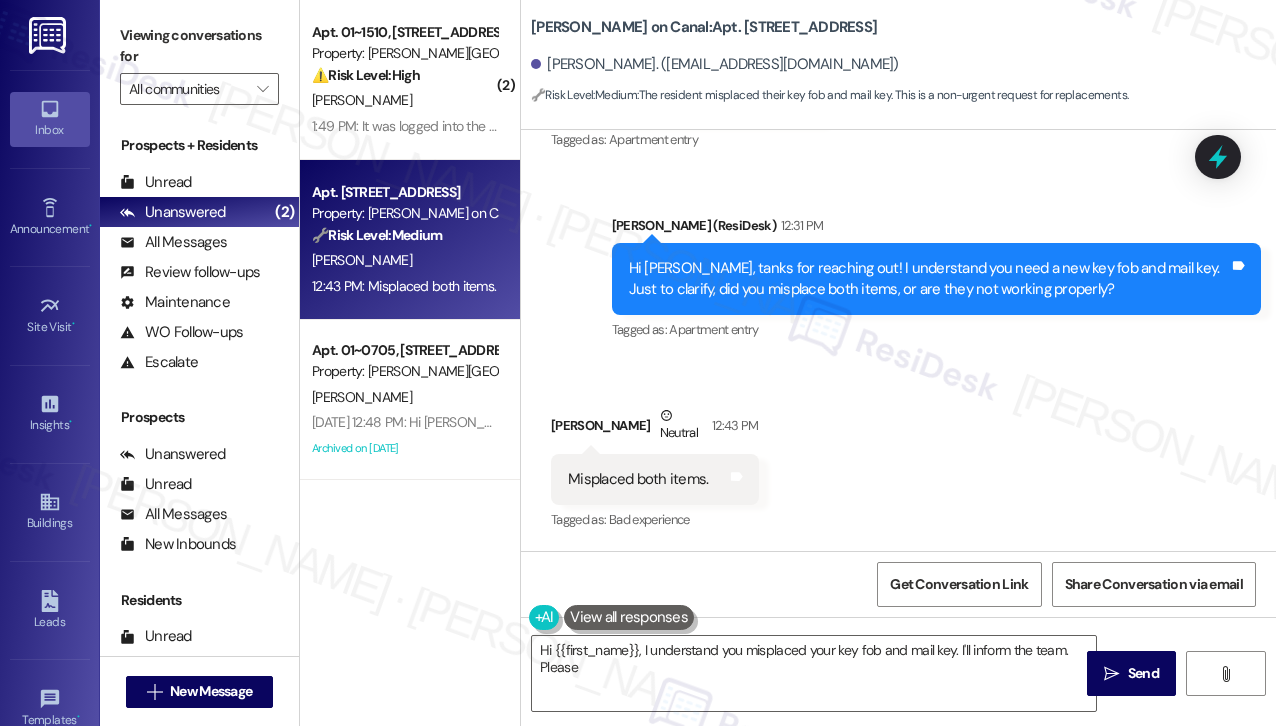 click on "[PERSON_NAME] on Canal:  Apt. 1510, [STREET_ADDRESS]" at bounding box center [704, 27] 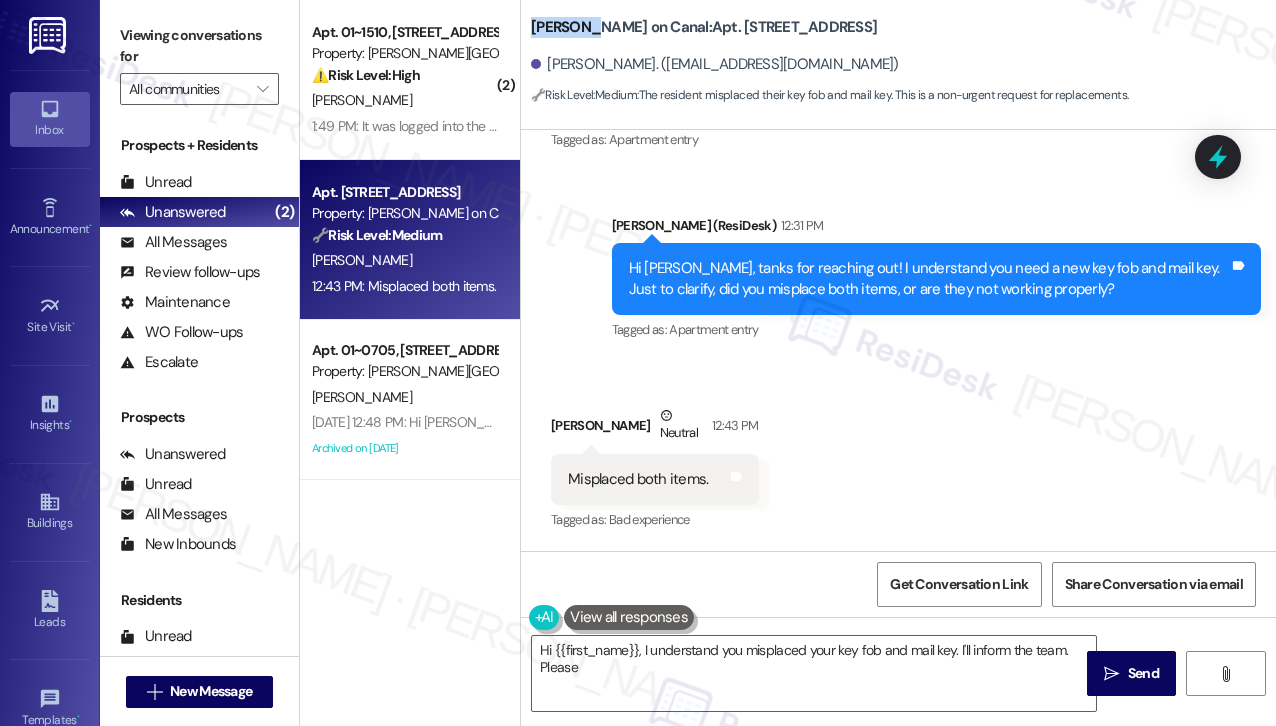 click on "[PERSON_NAME] on Canal:  Apt. 1510, [STREET_ADDRESS]" at bounding box center (704, 27) 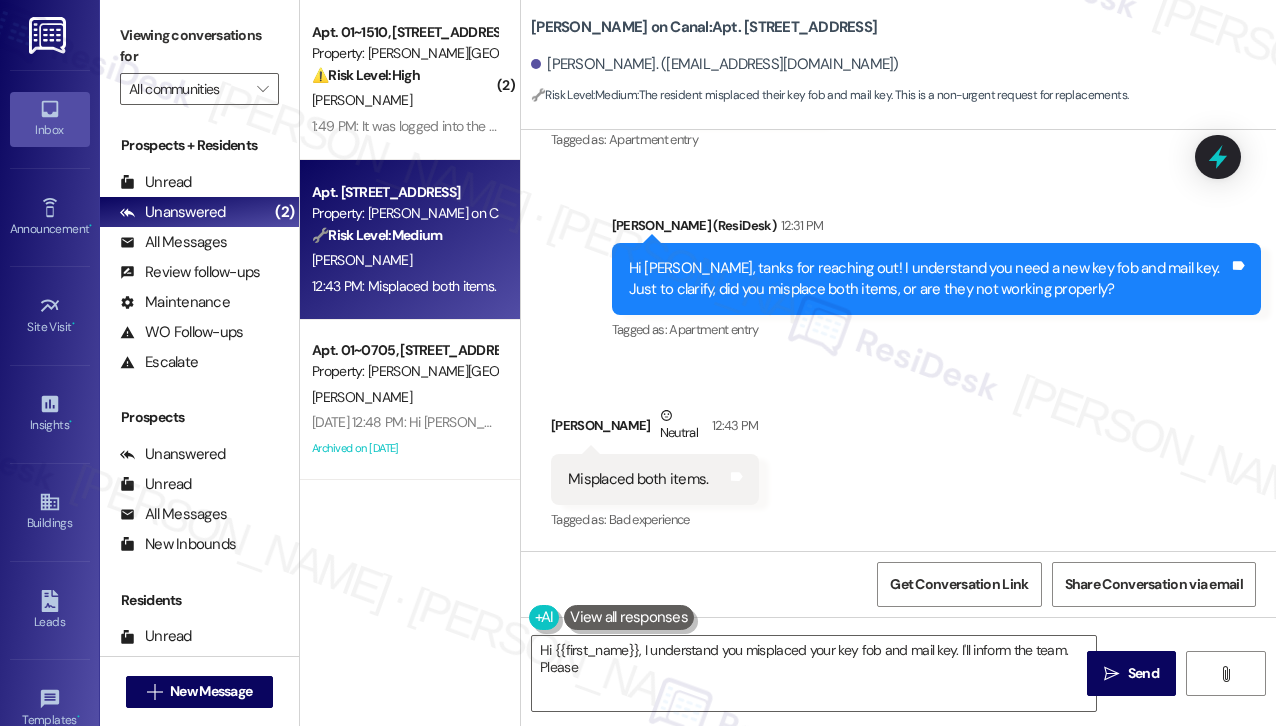 click on "[PERSON_NAME]. ([EMAIL_ADDRESS][DOMAIN_NAME])" at bounding box center (903, 65) 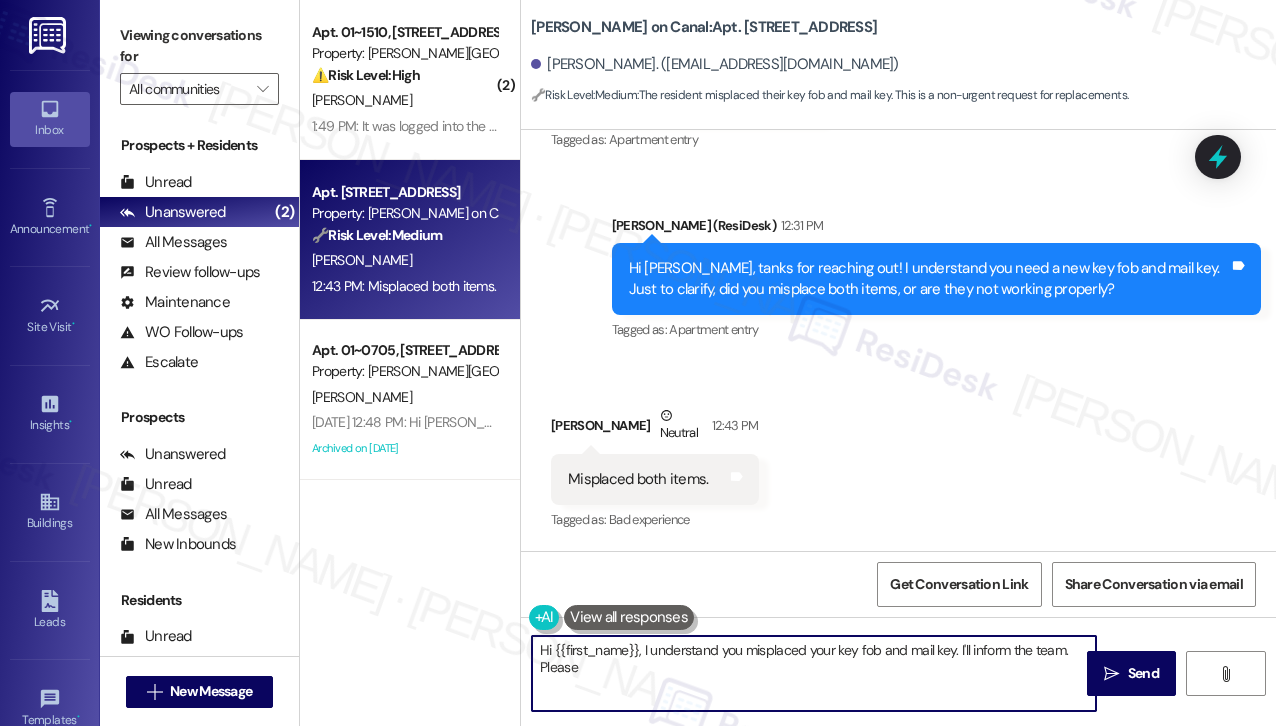 drag, startPoint x: 636, startPoint y: 671, endPoint x: 608, endPoint y: 653, distance: 33.286633 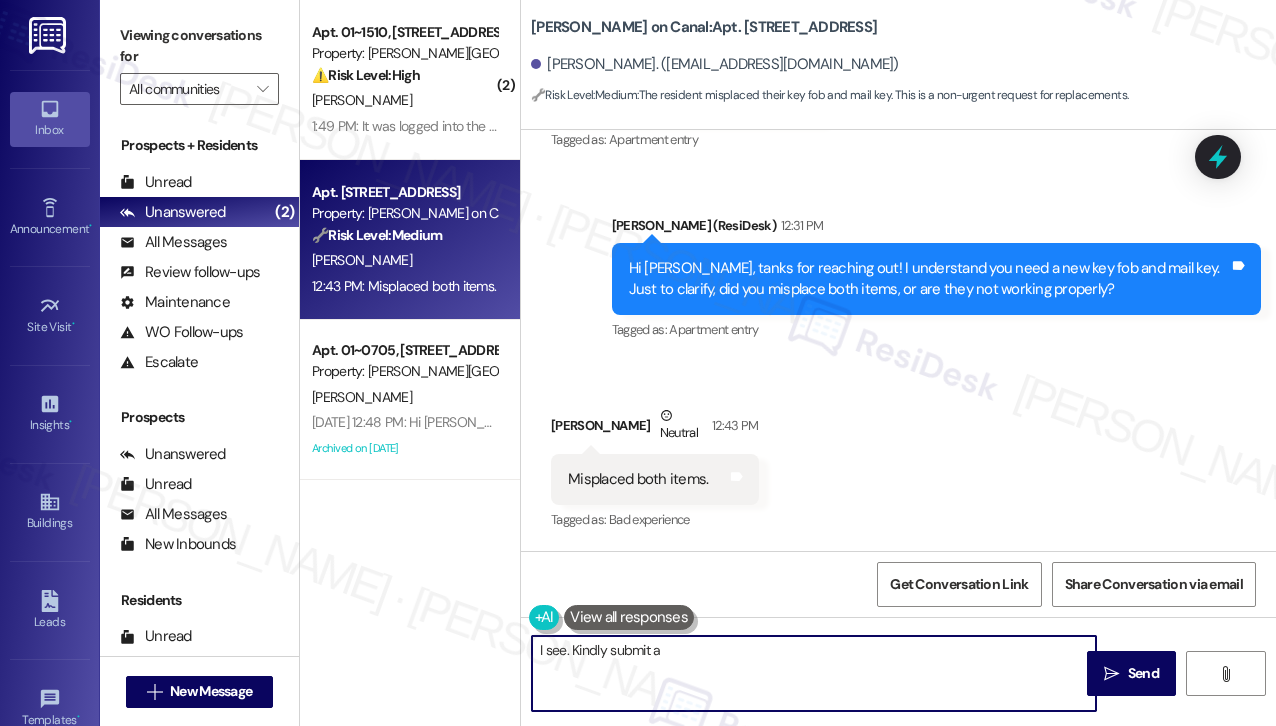 type on "I see. Kindly submit a" 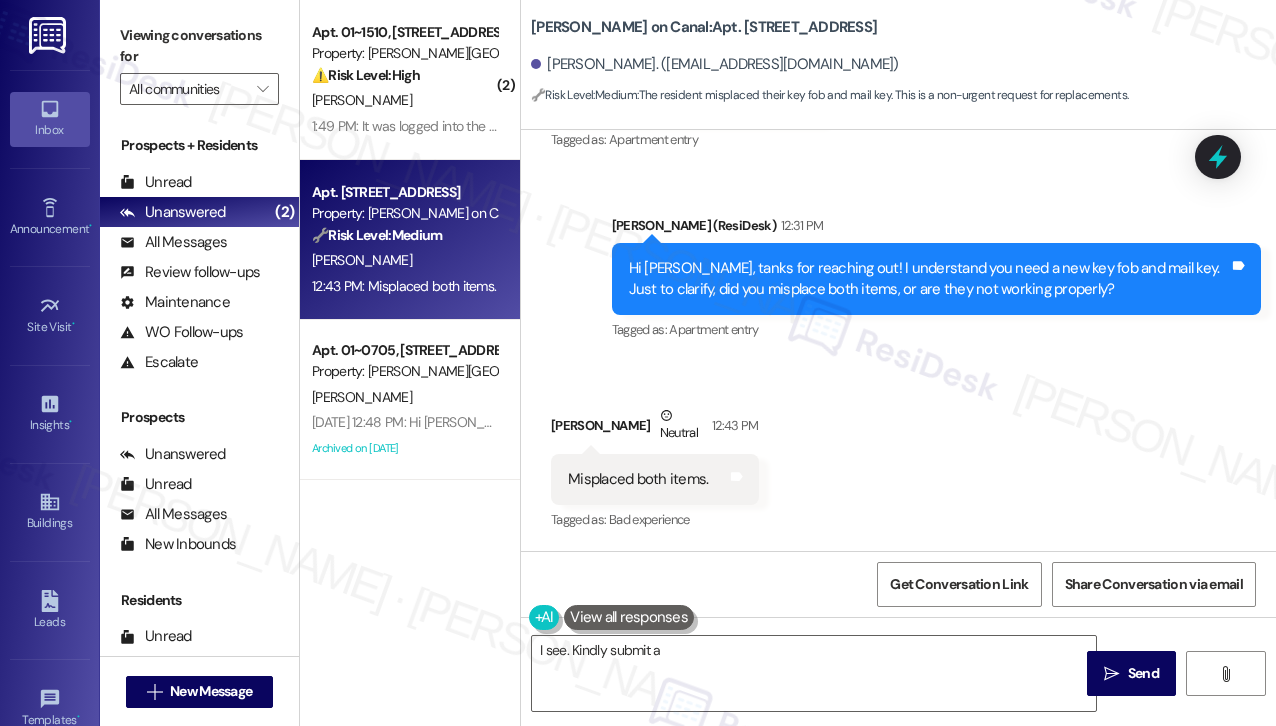 drag, startPoint x: 820, startPoint y: 26, endPoint x: 715, endPoint y: 20, distance: 105.17129 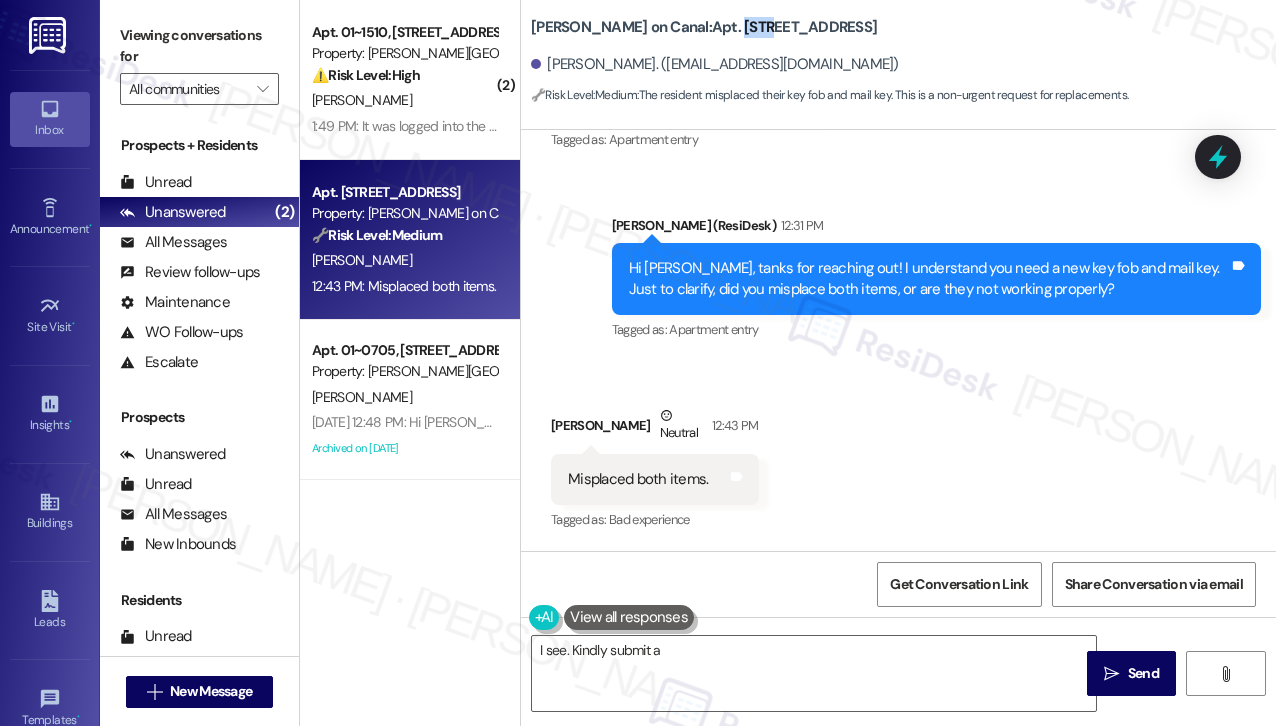 click on "[PERSON_NAME] on Canal:  Apt. 1510, [STREET_ADDRESS]" at bounding box center (704, 27) 